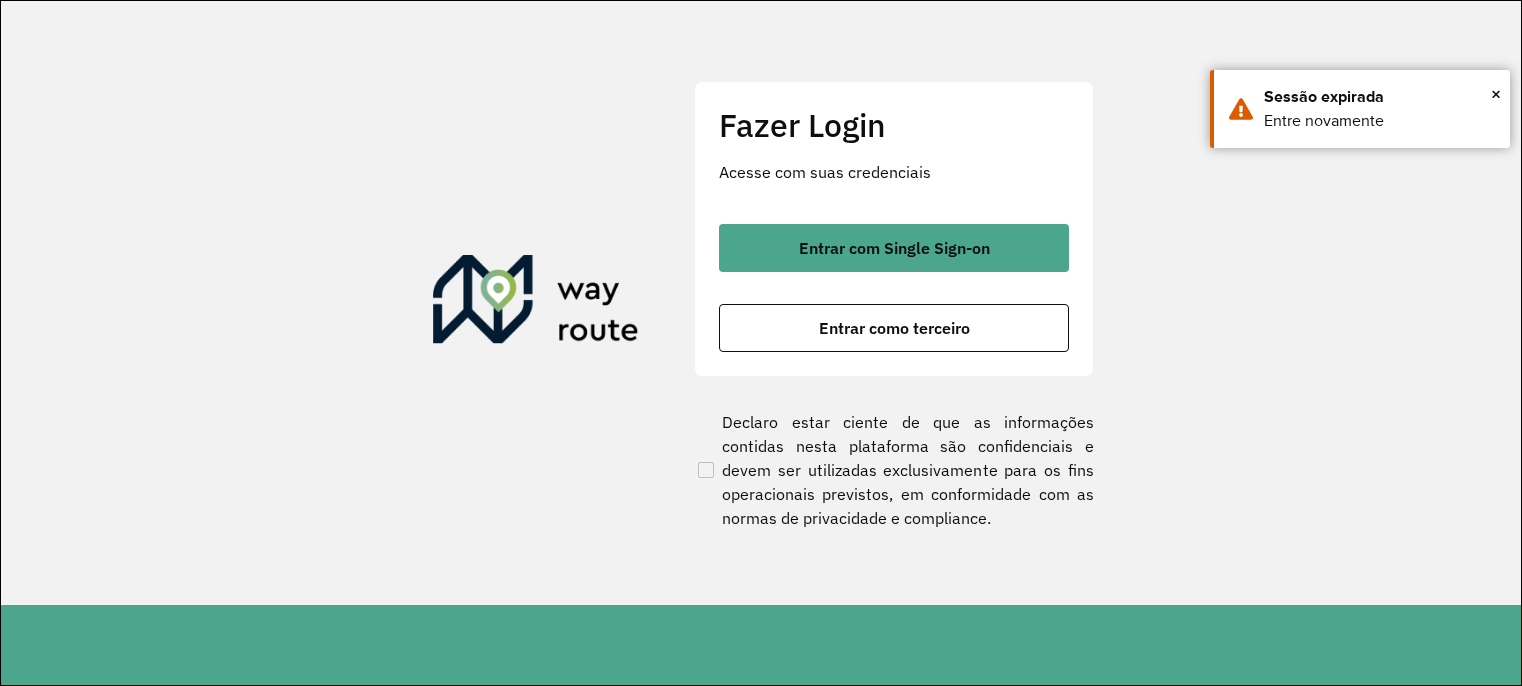 scroll, scrollTop: 0, scrollLeft: 0, axis: both 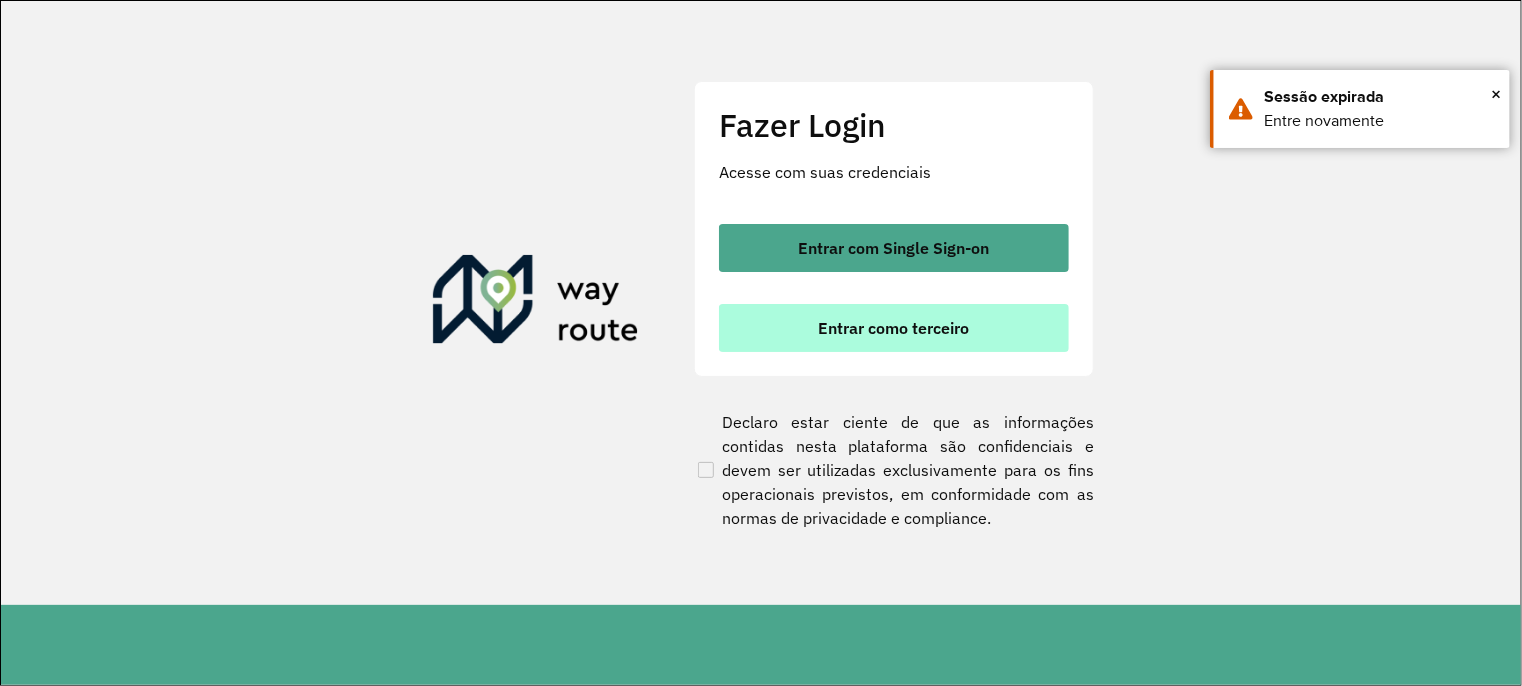 click on "Entrar como terceiro" at bounding box center (894, 328) 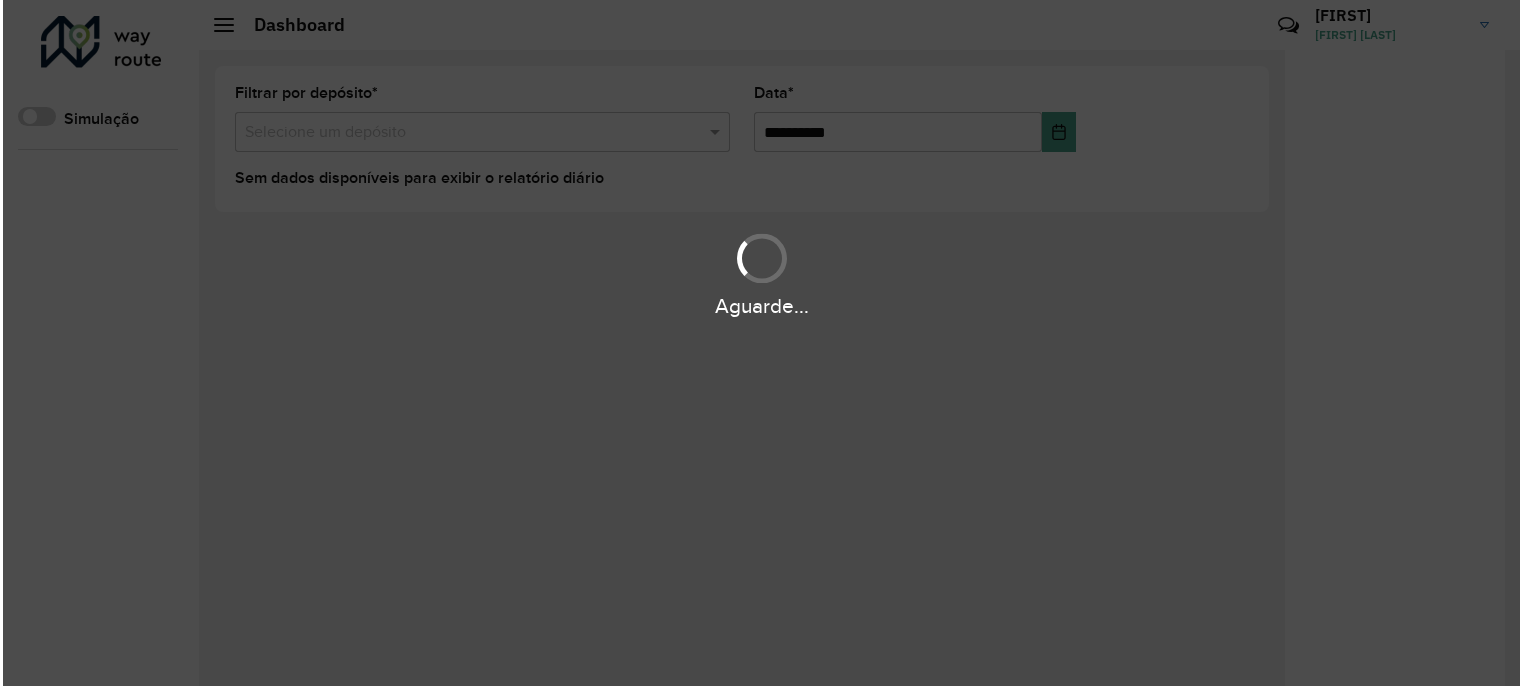 scroll, scrollTop: 0, scrollLeft: 0, axis: both 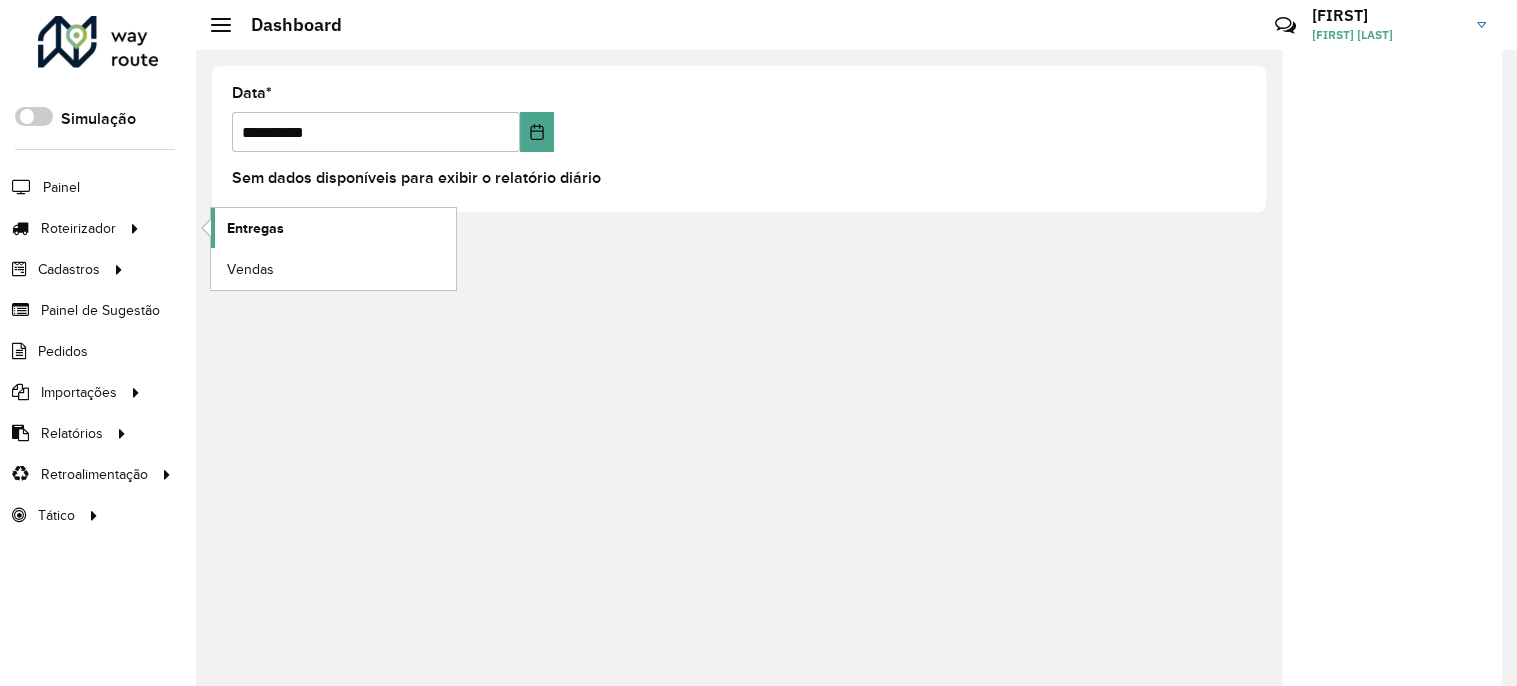 click on "Entregas" 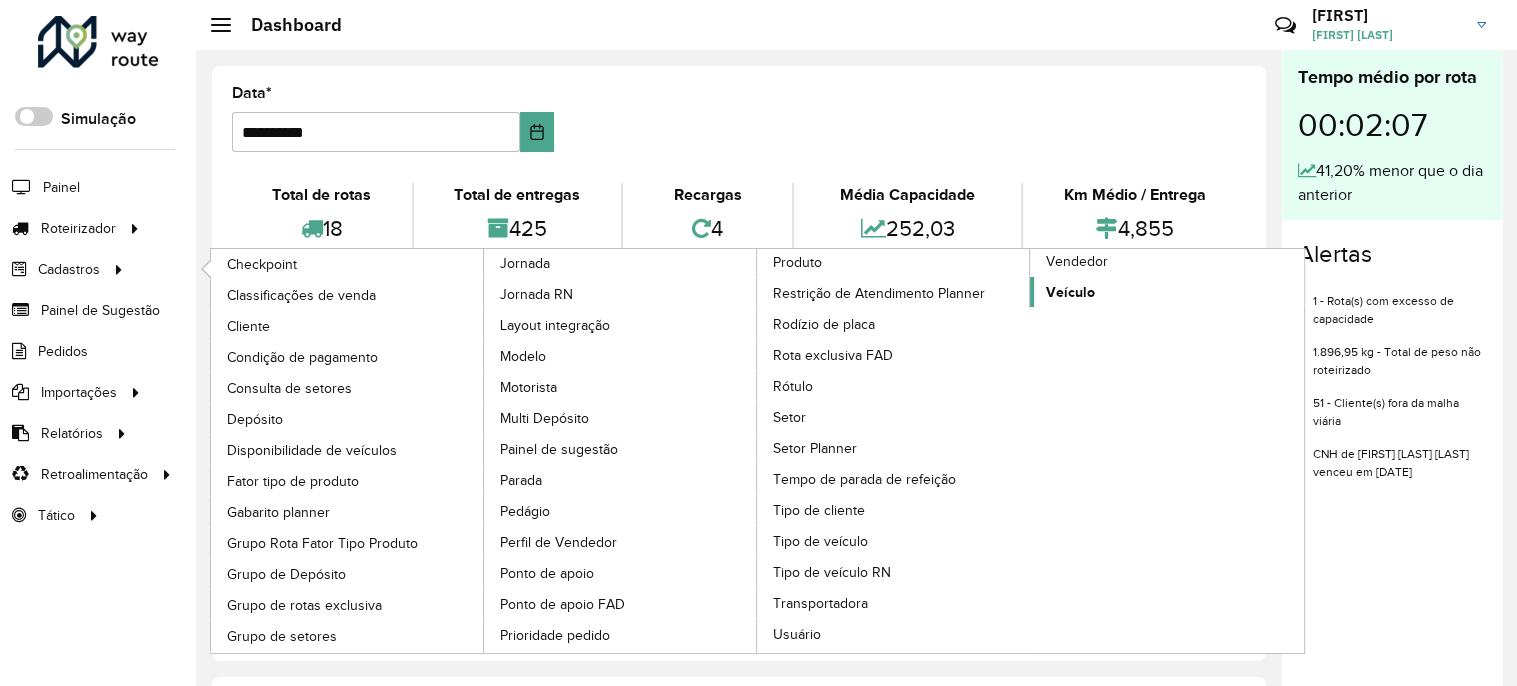 click on "Veículo" 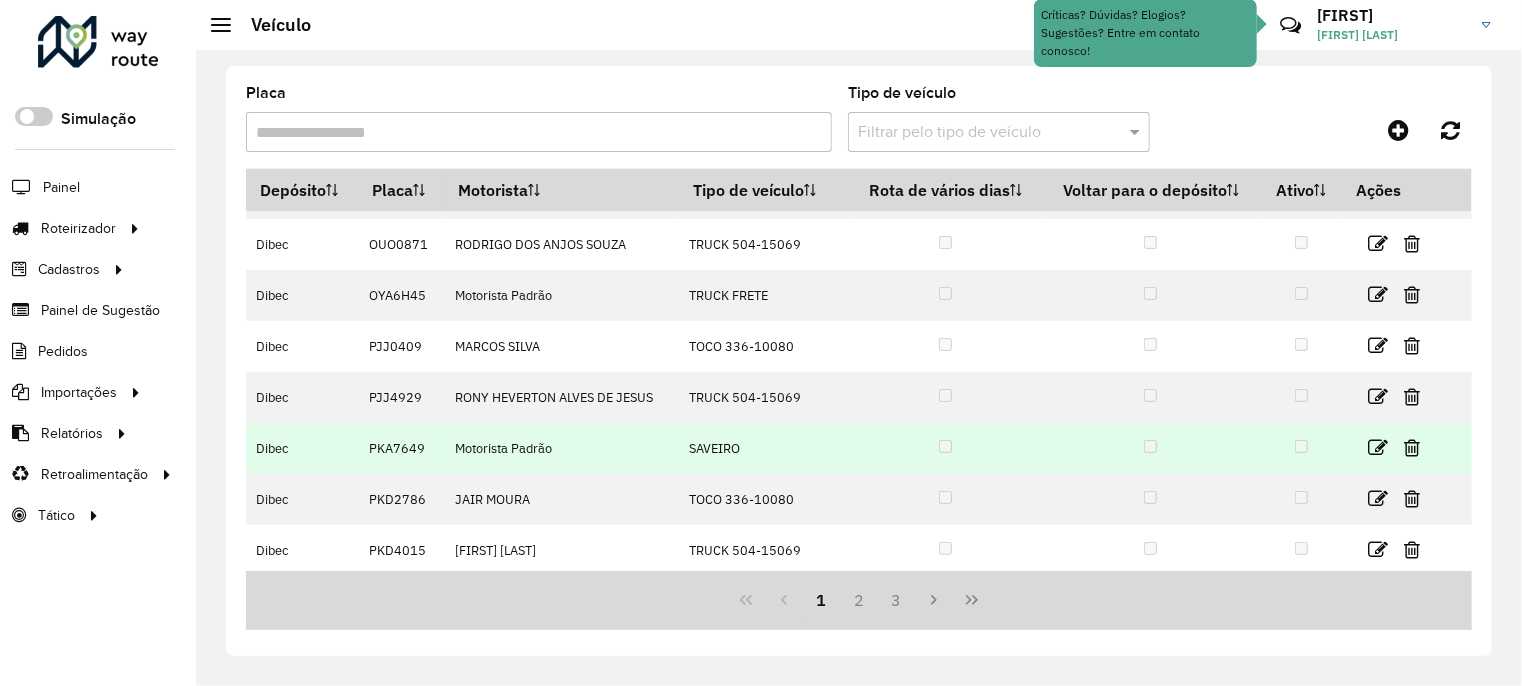 scroll, scrollTop: 250, scrollLeft: 0, axis: vertical 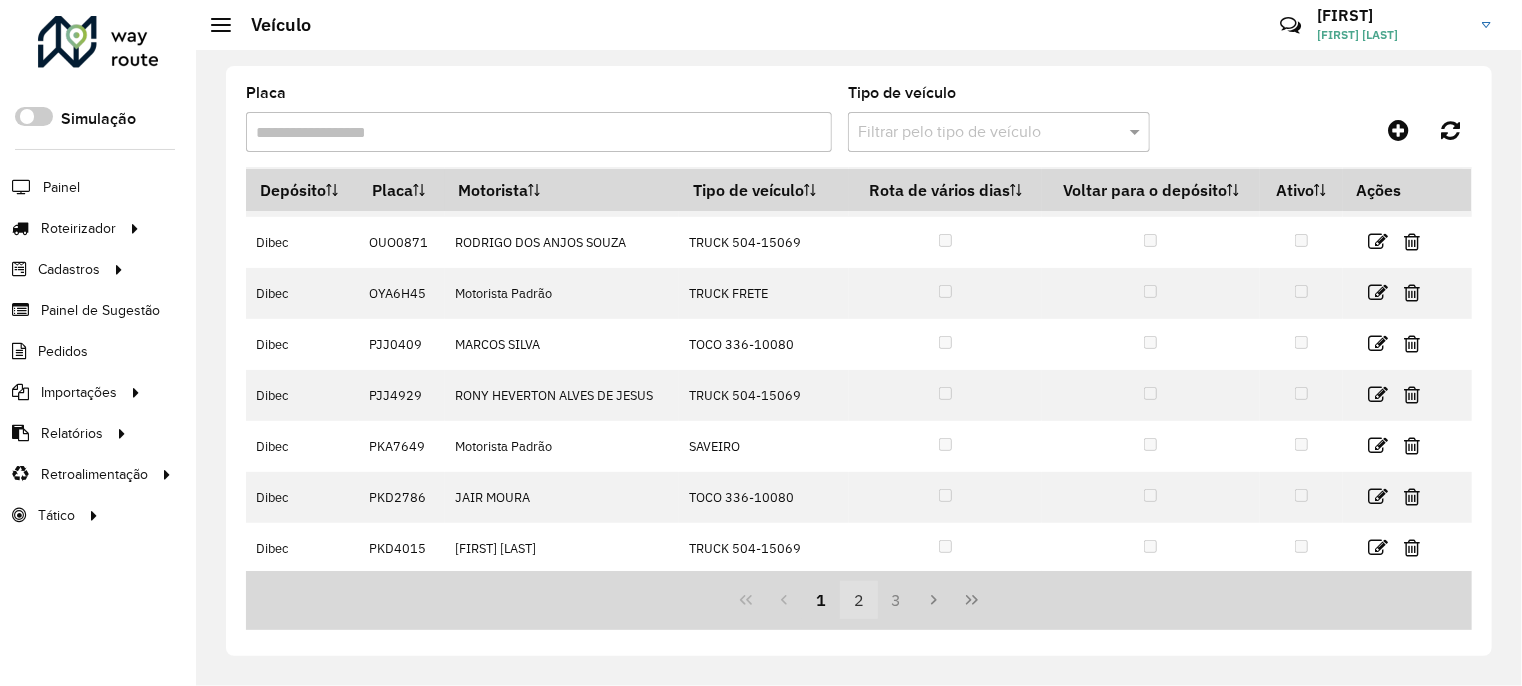 click on "2" at bounding box center (859, 600) 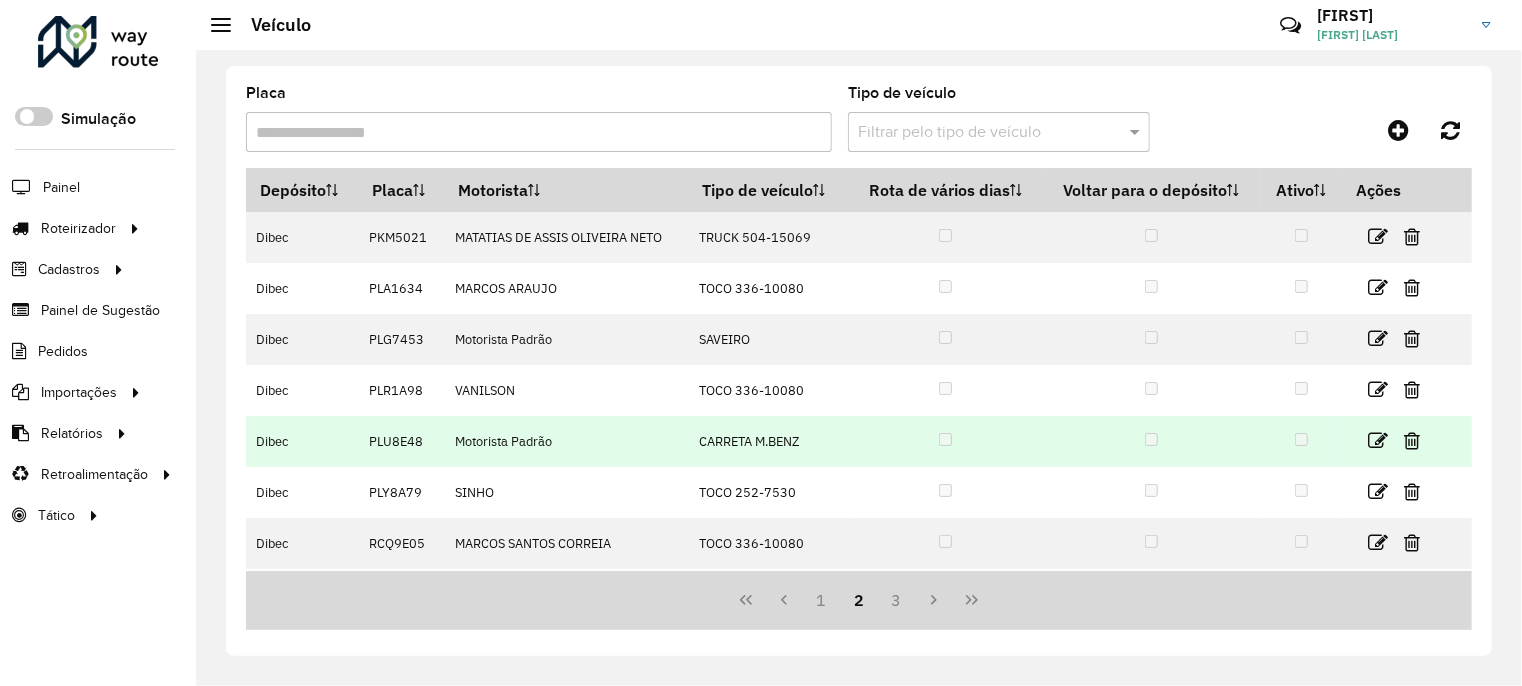 scroll, scrollTop: 250, scrollLeft: 0, axis: vertical 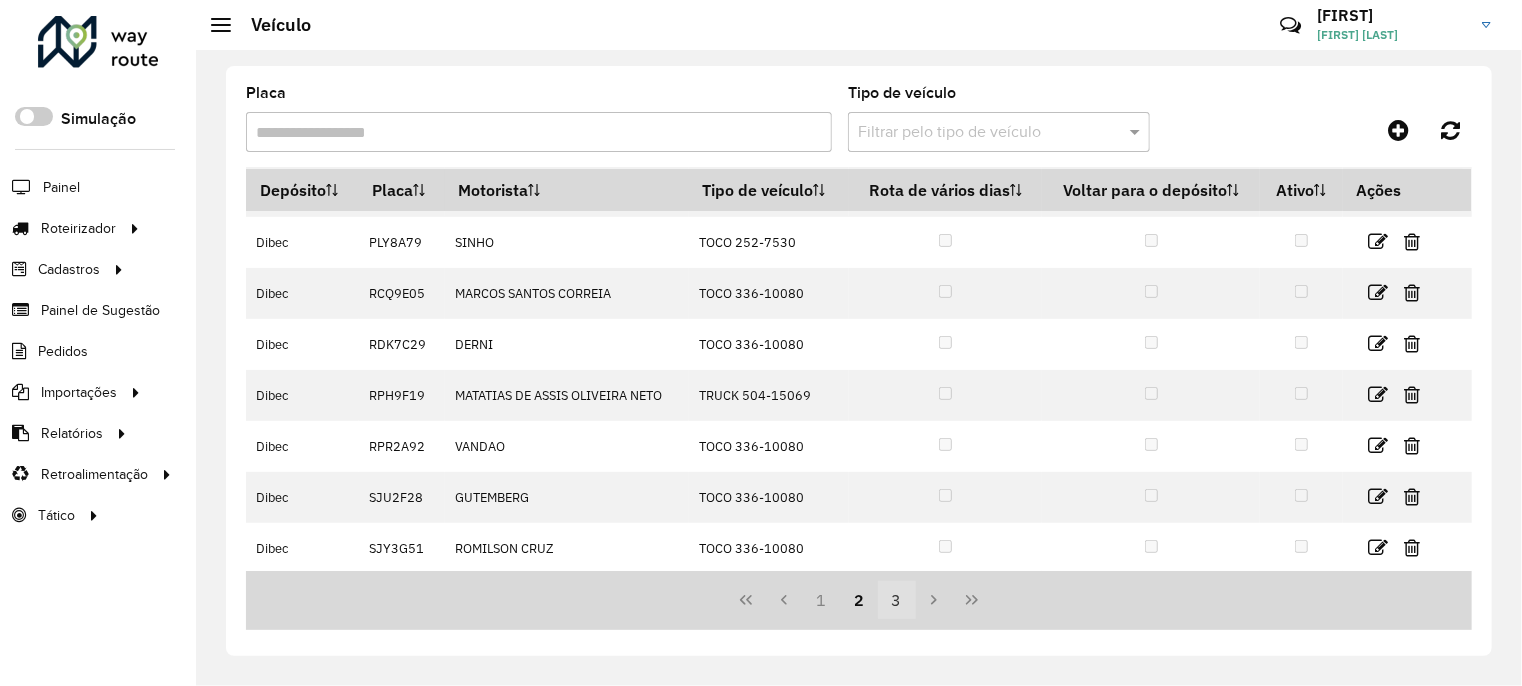 click on "3" at bounding box center (897, 600) 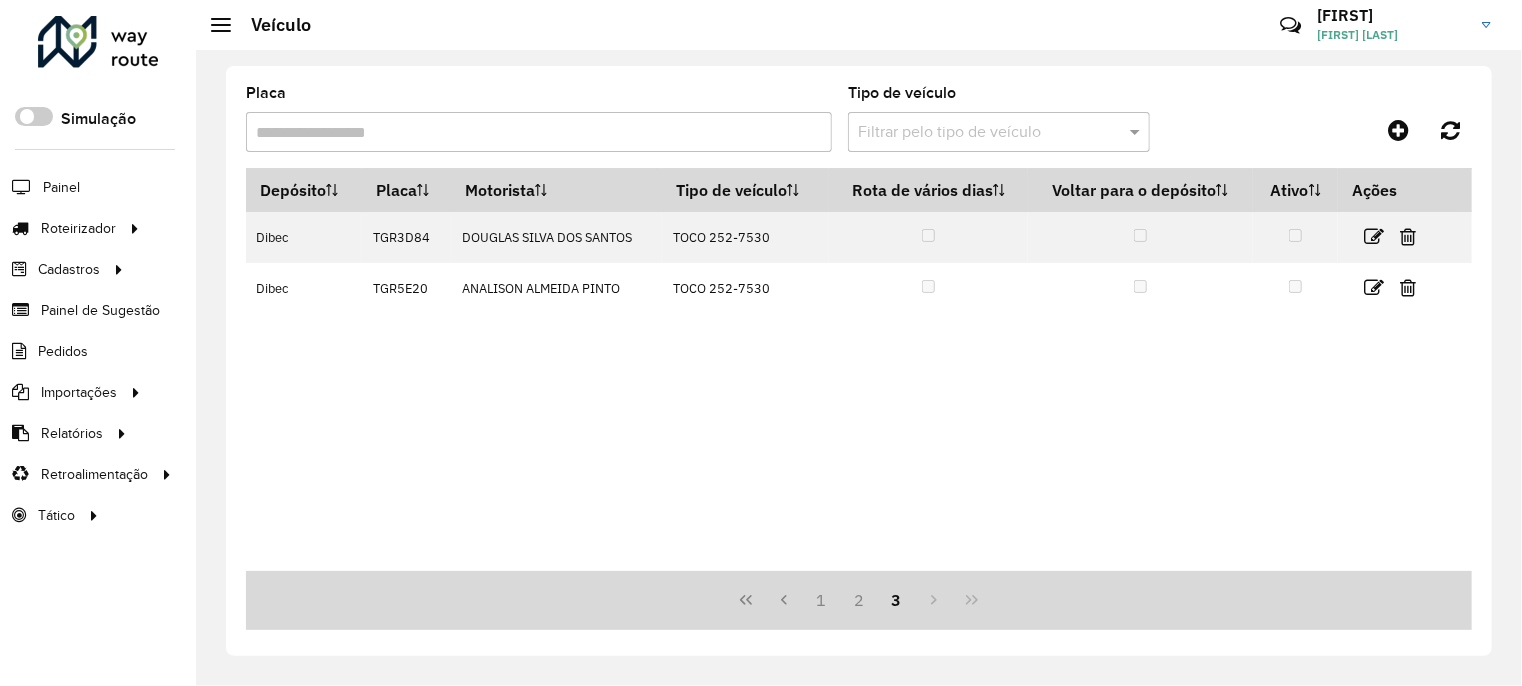 scroll, scrollTop: 0, scrollLeft: 0, axis: both 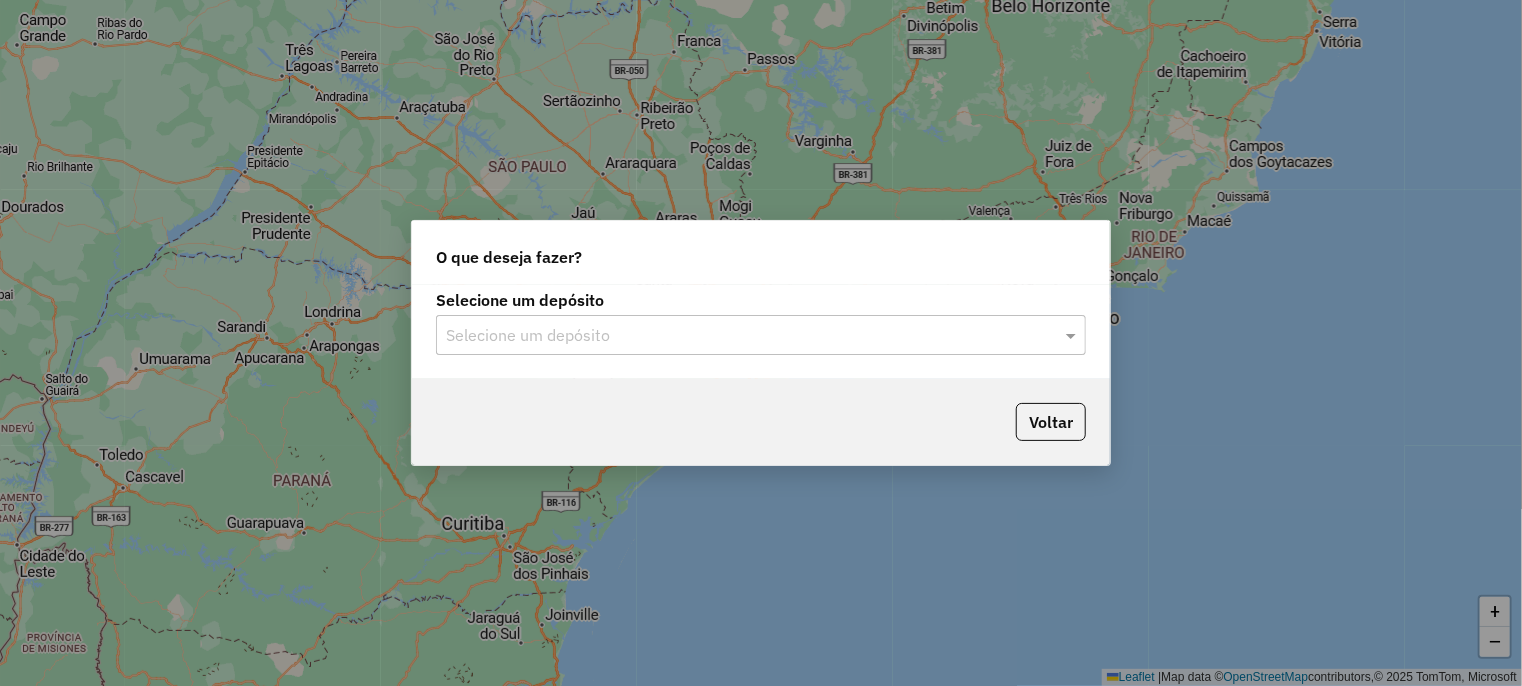 click 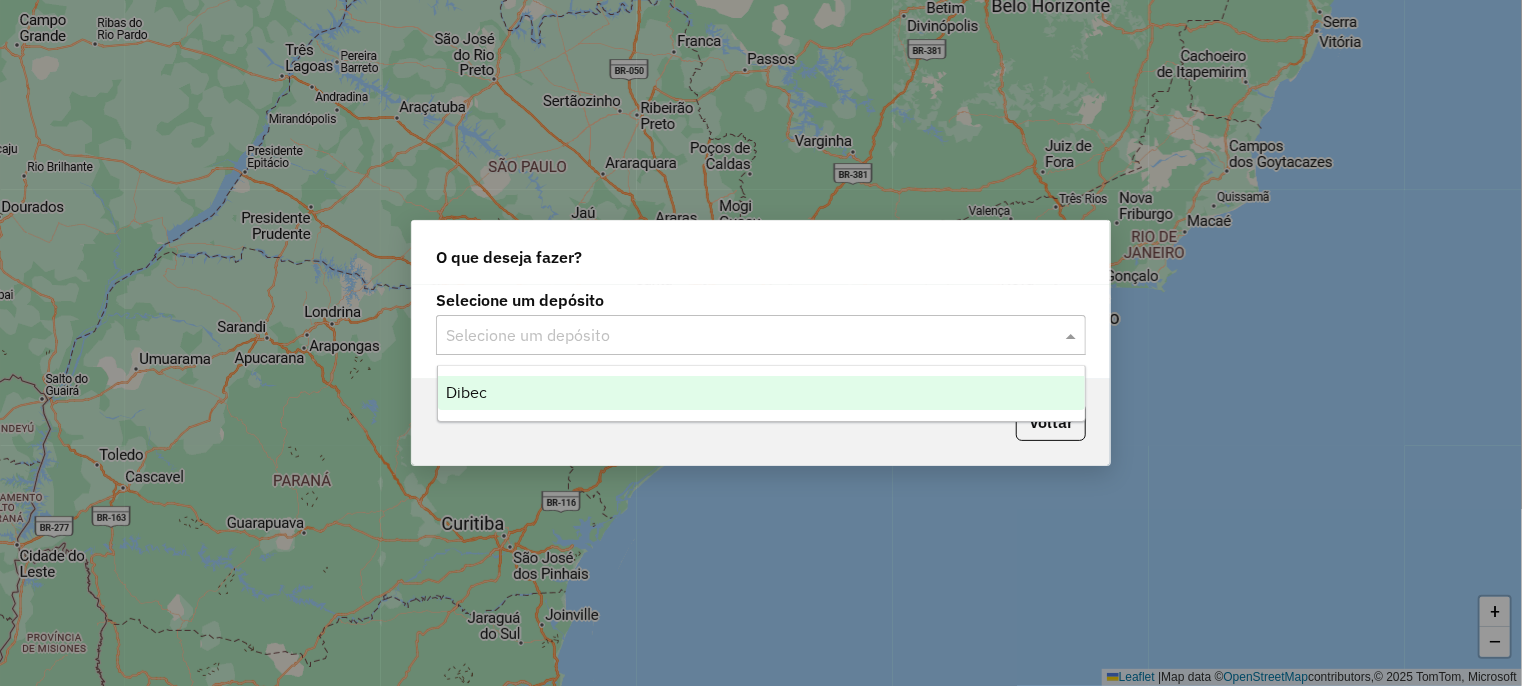 click on "Dibec" at bounding box center [466, 392] 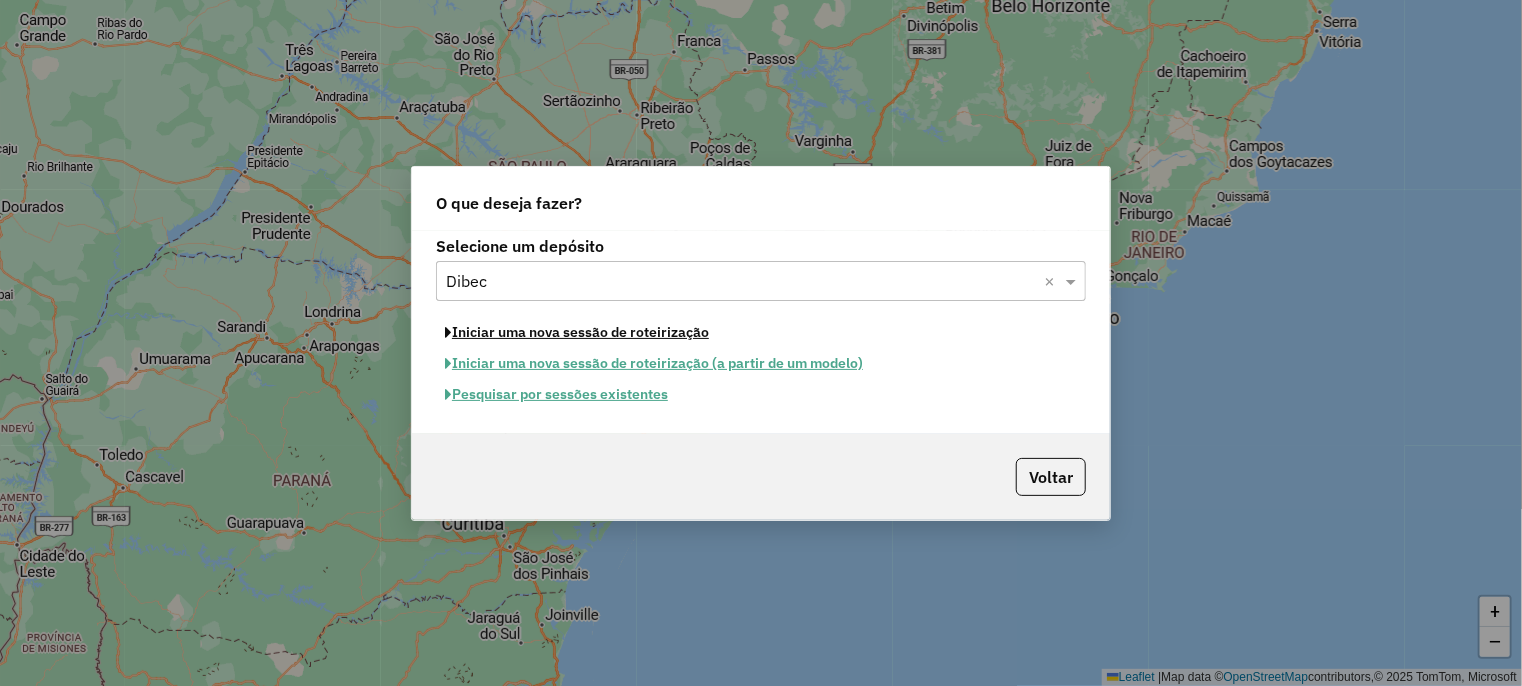 click on "Iniciar uma nova sessão de roteirização" 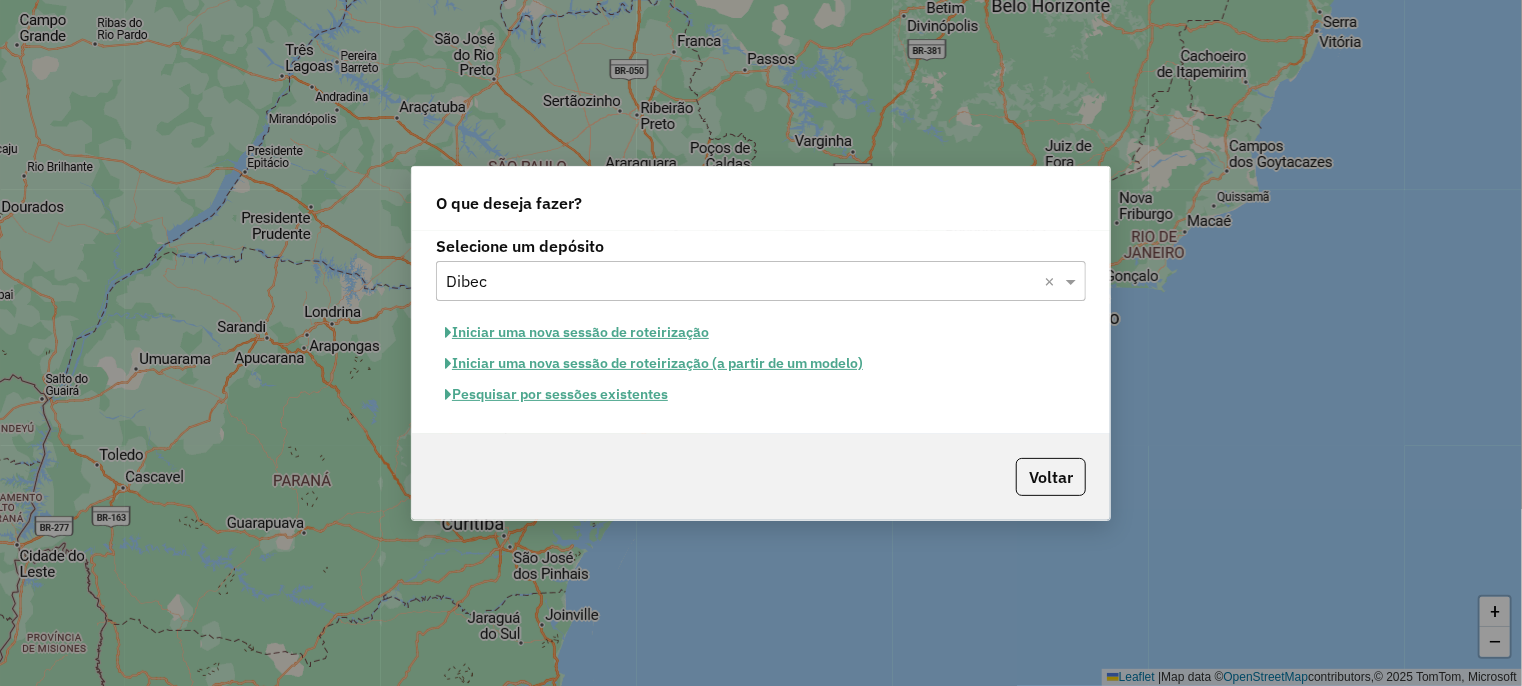 select on "*" 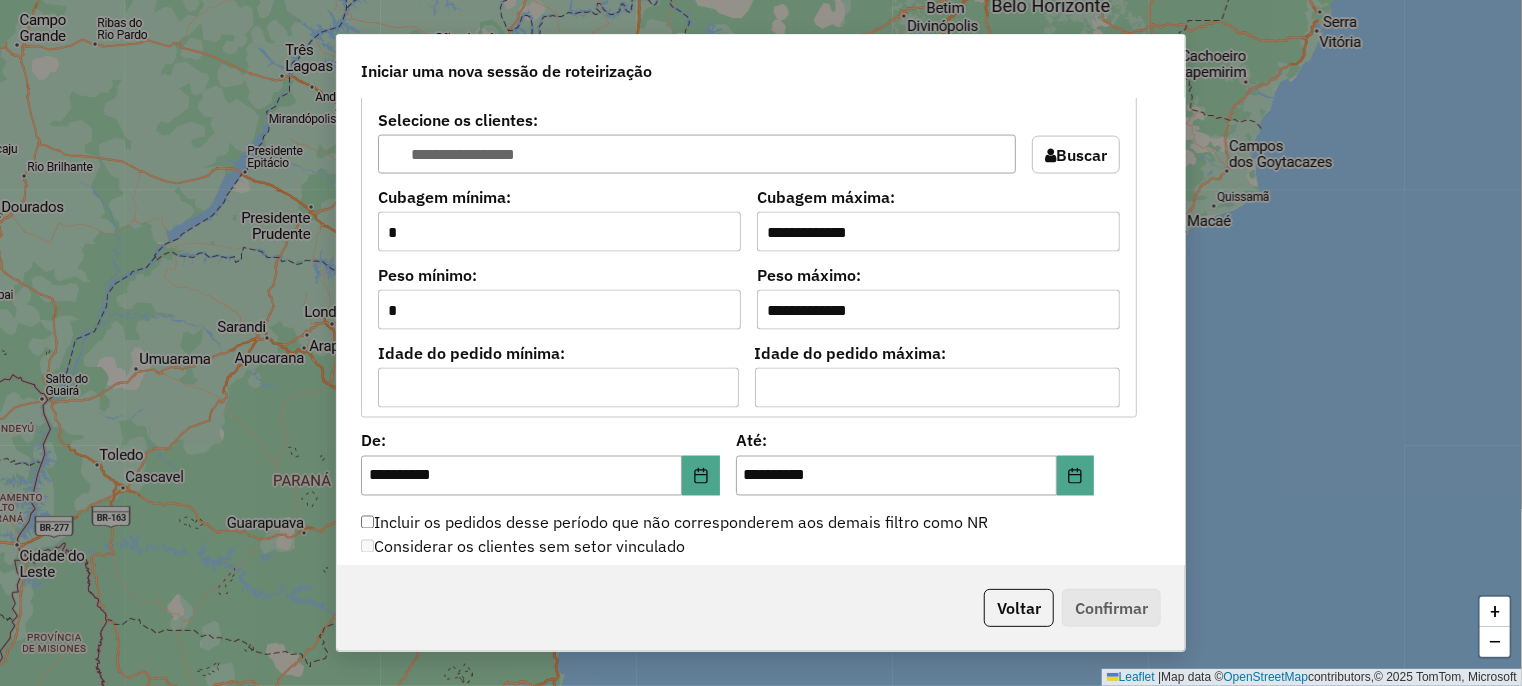 scroll, scrollTop: 1900, scrollLeft: 0, axis: vertical 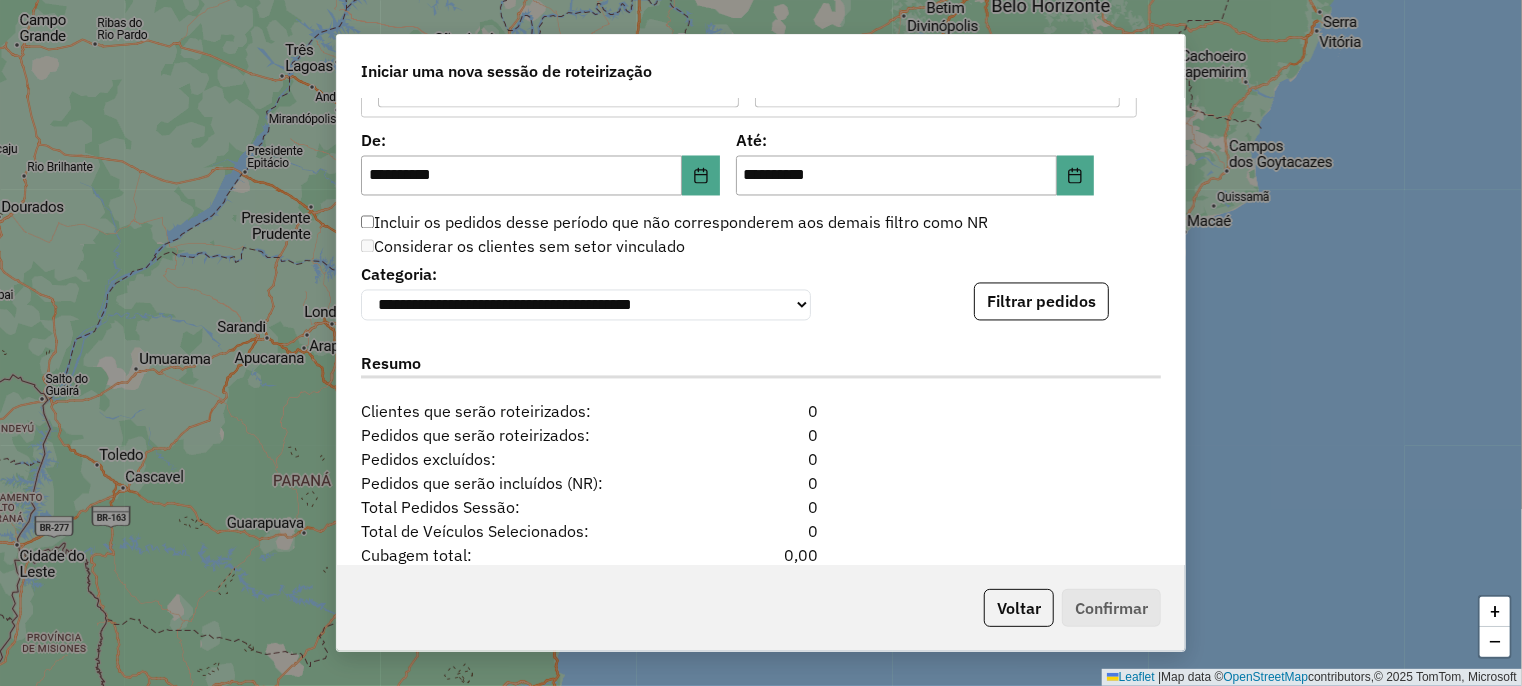 click on "Filtrar pedidos" 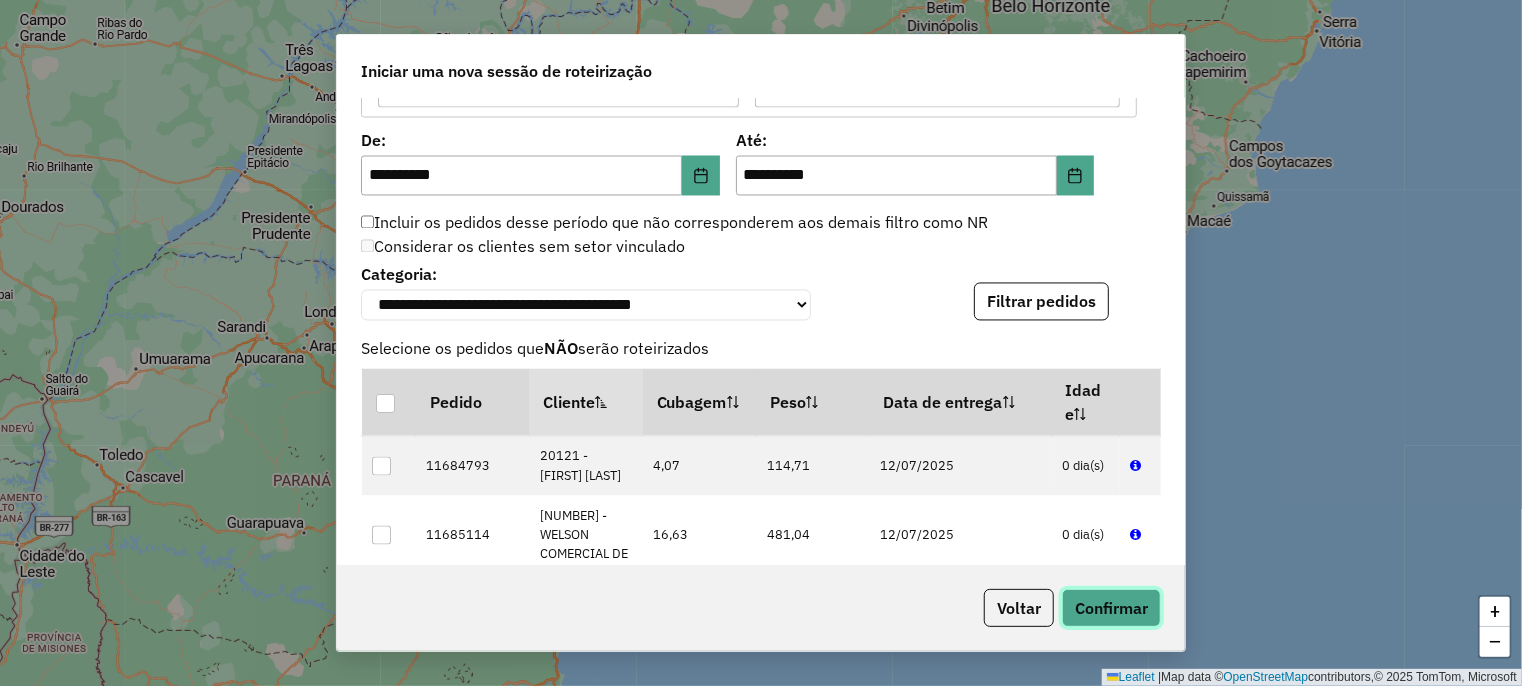 click on "Confirmar" 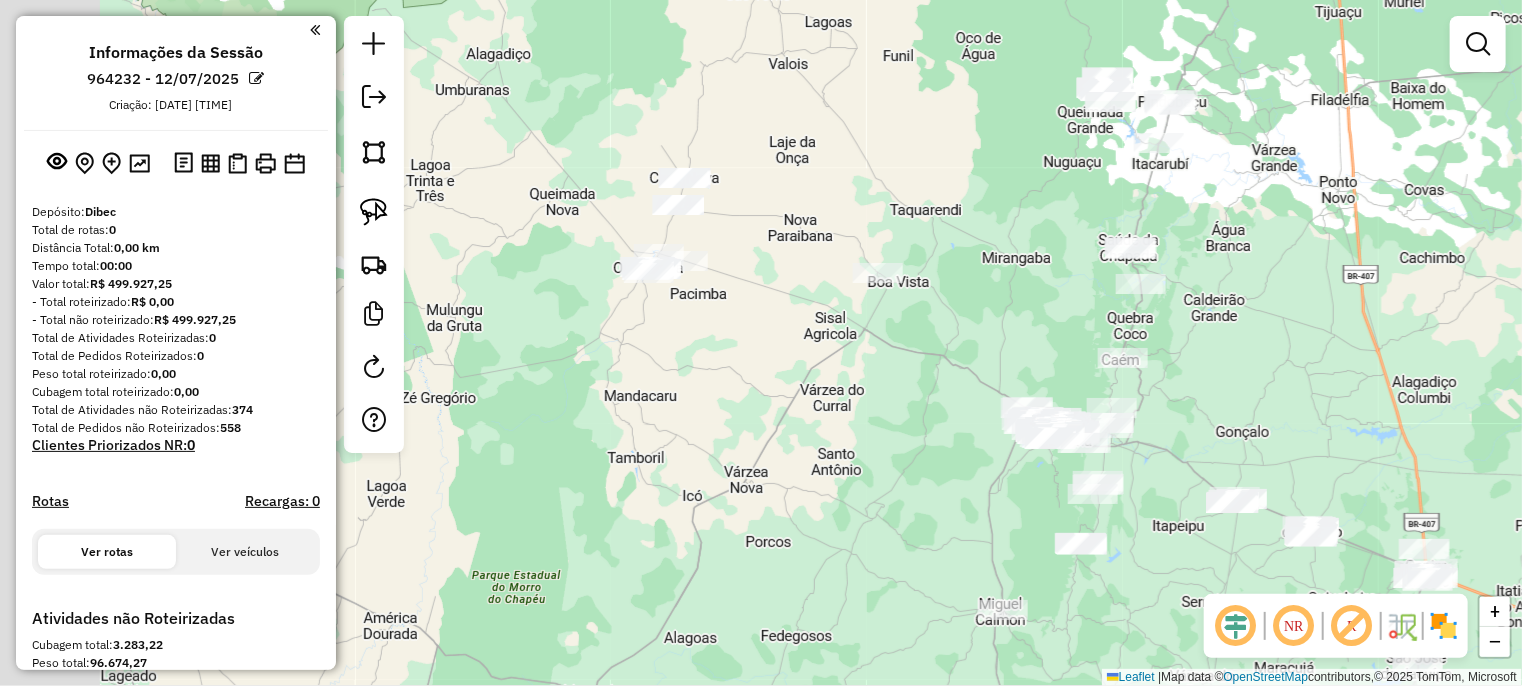 drag, startPoint x: 548, startPoint y: 370, endPoint x: 832, endPoint y: 447, distance: 294.2533 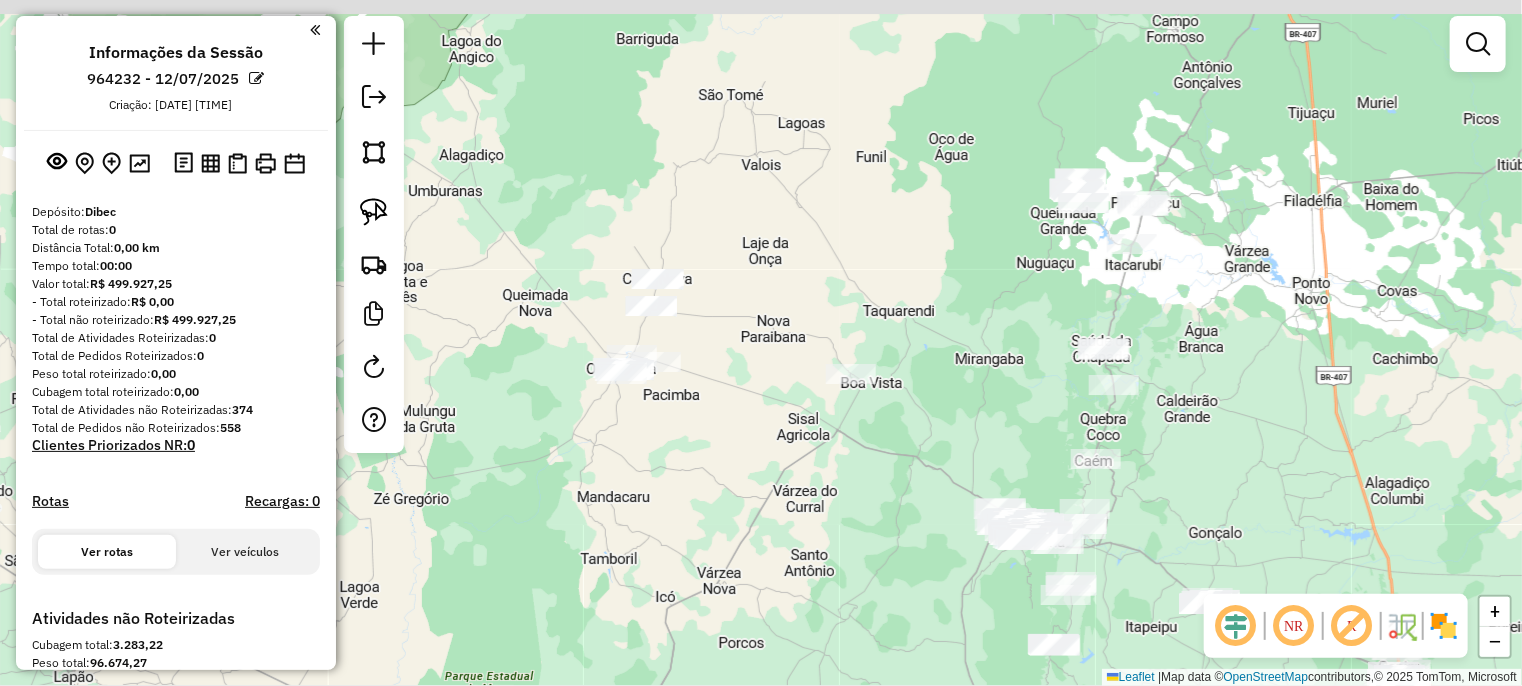 drag, startPoint x: 699, startPoint y: 345, endPoint x: 668, endPoint y: 451, distance: 110.440025 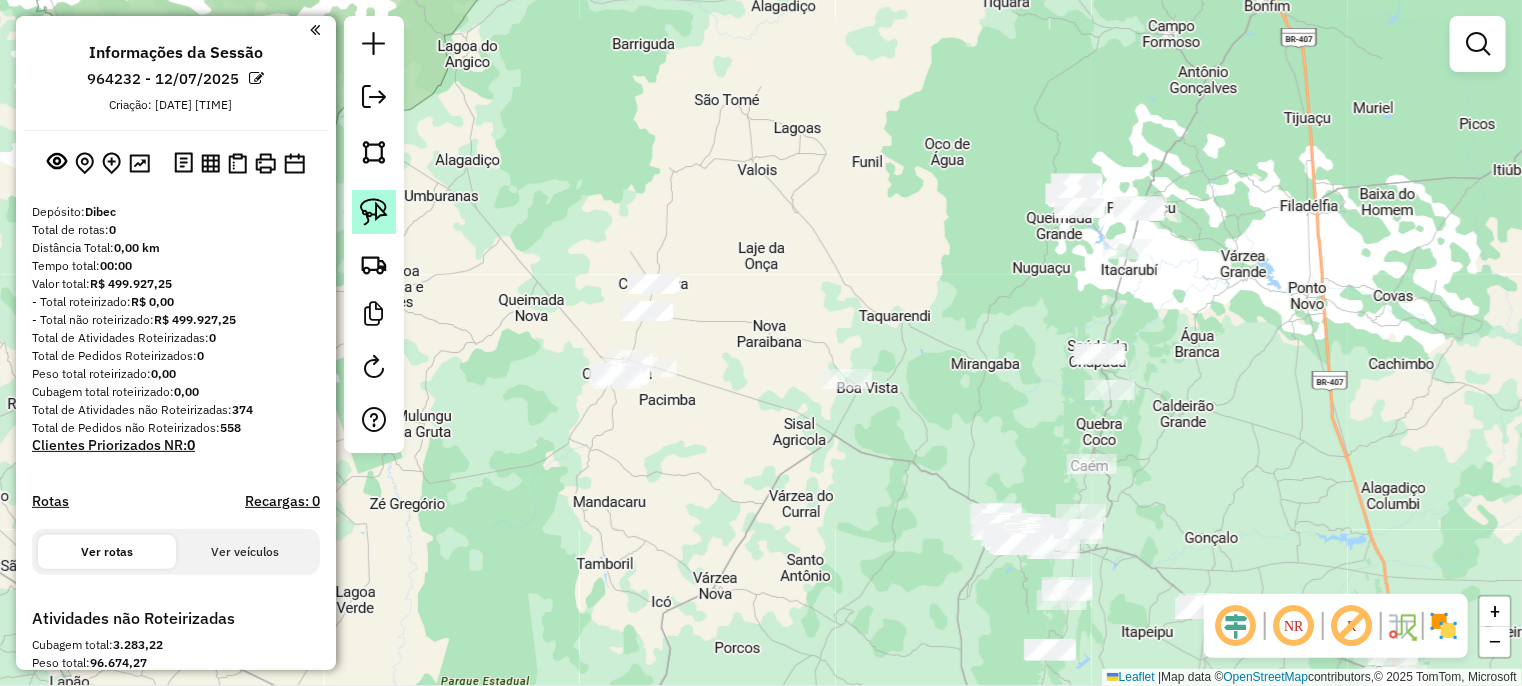 click 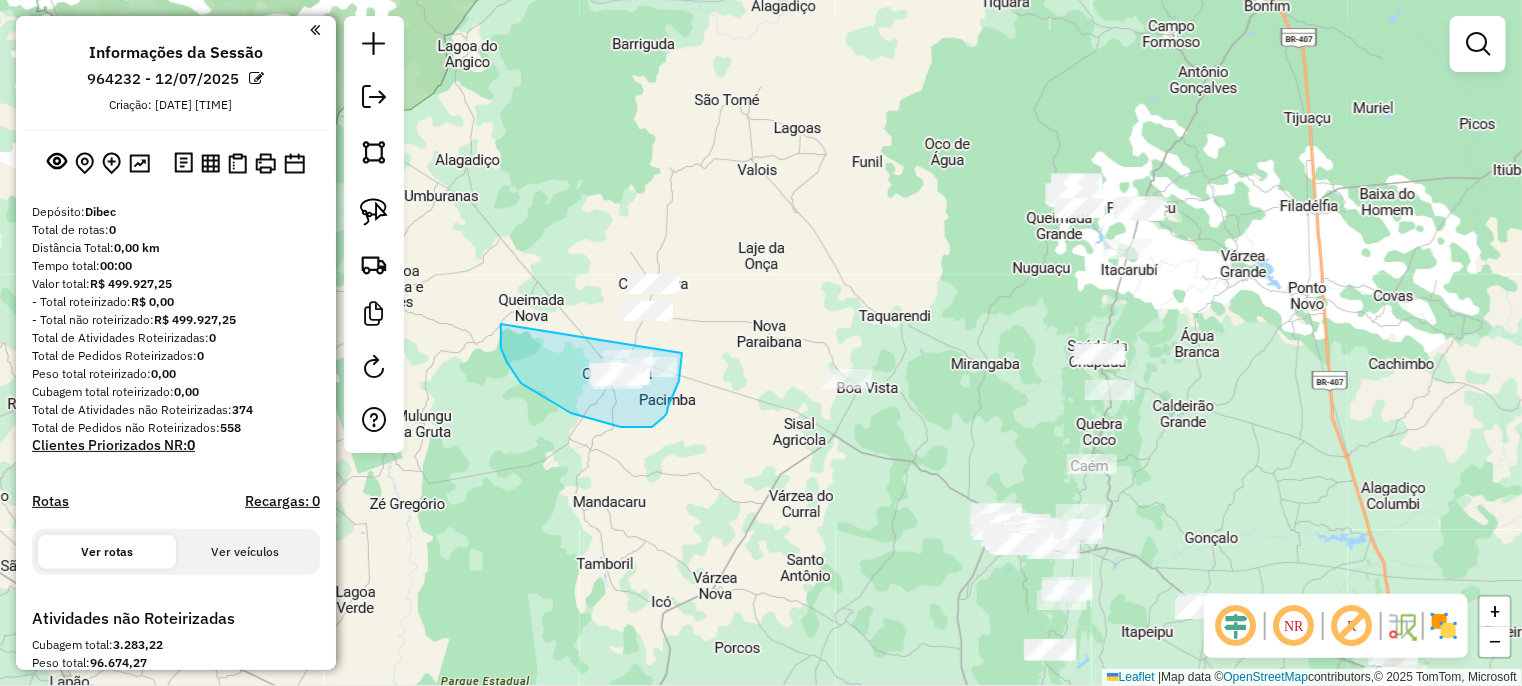 drag, startPoint x: 501, startPoint y: 333, endPoint x: 682, endPoint y: 353, distance: 182.10162 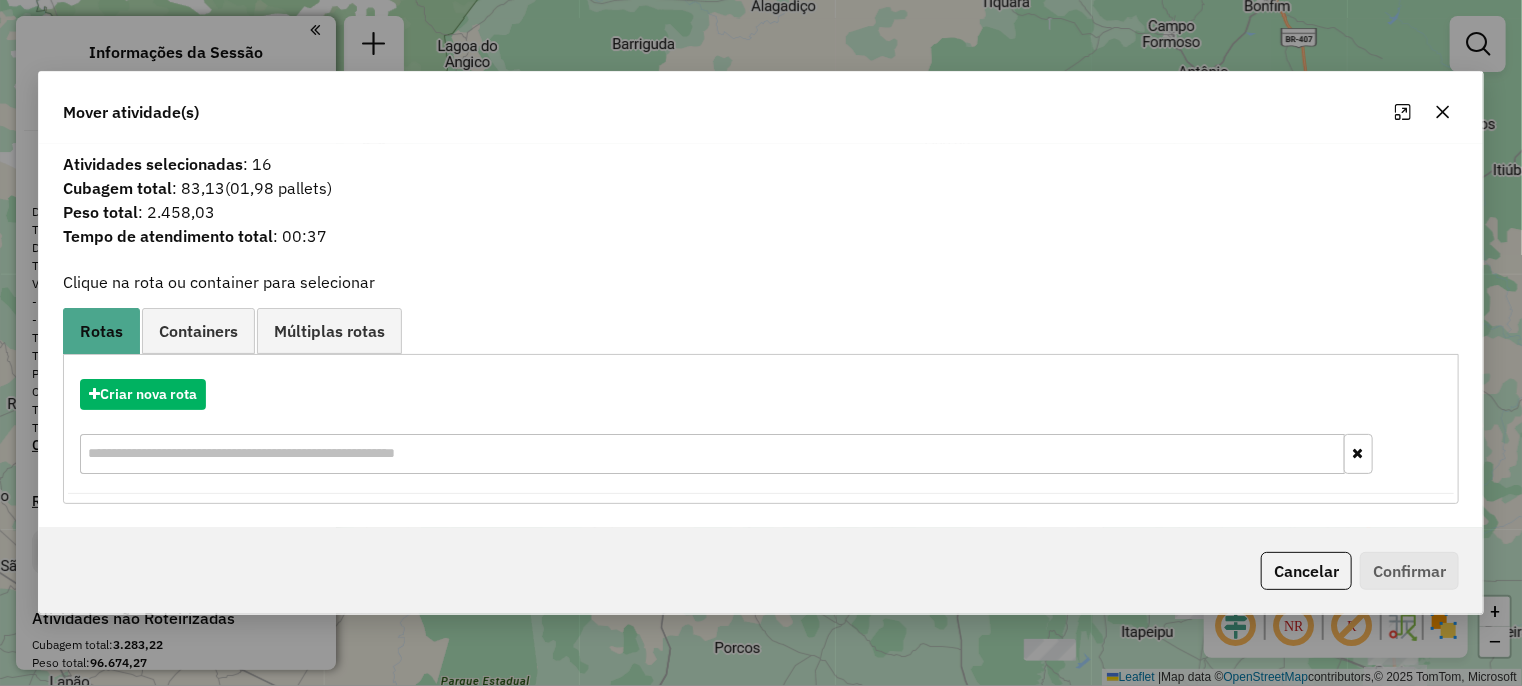 click 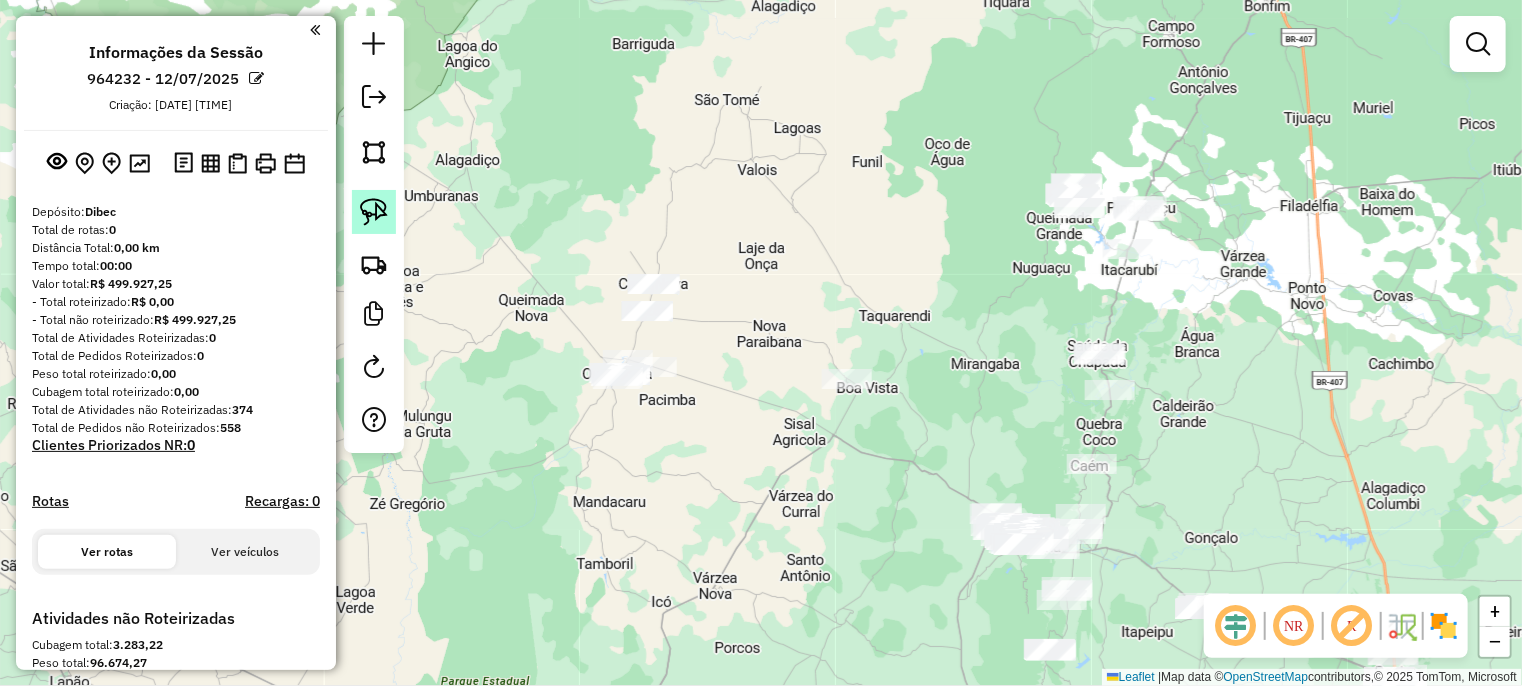click 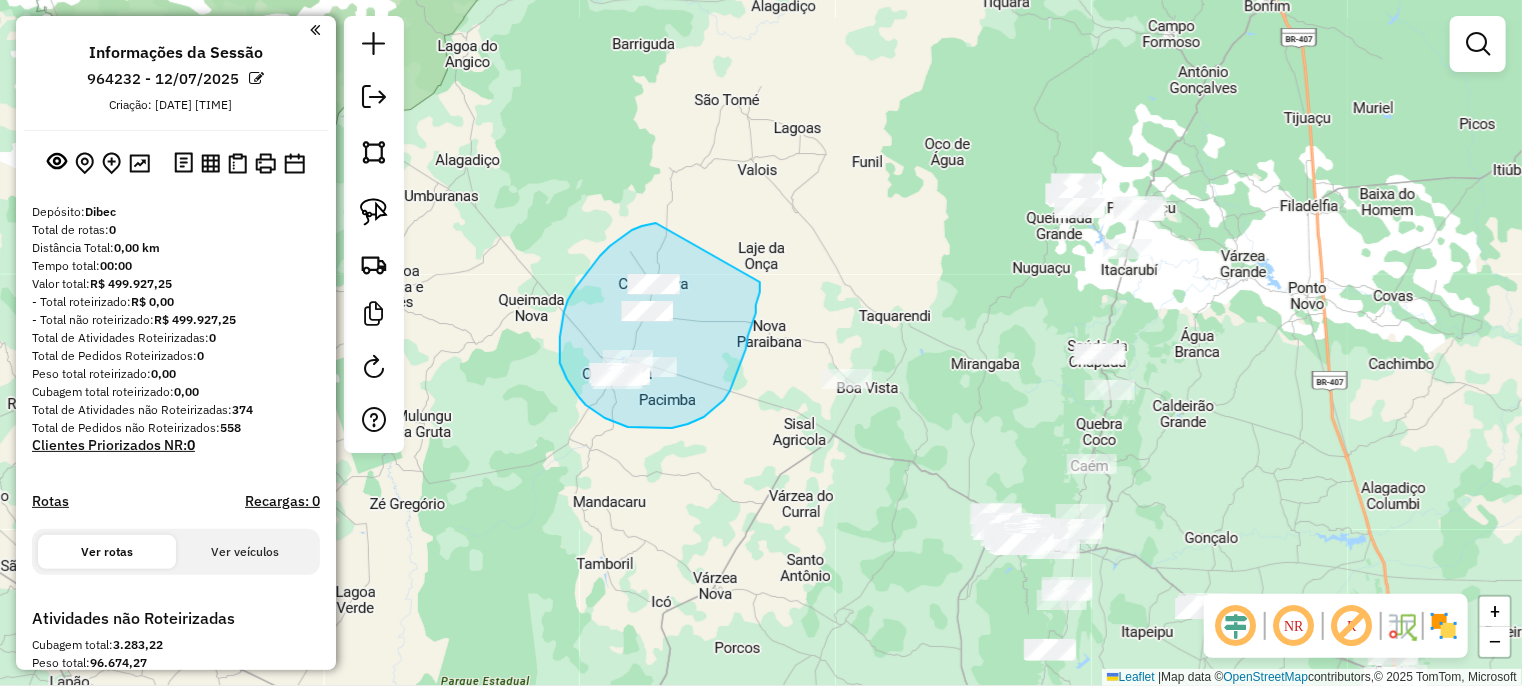 drag, startPoint x: 656, startPoint y: 223, endPoint x: 760, endPoint y: 282, distance: 119.57006 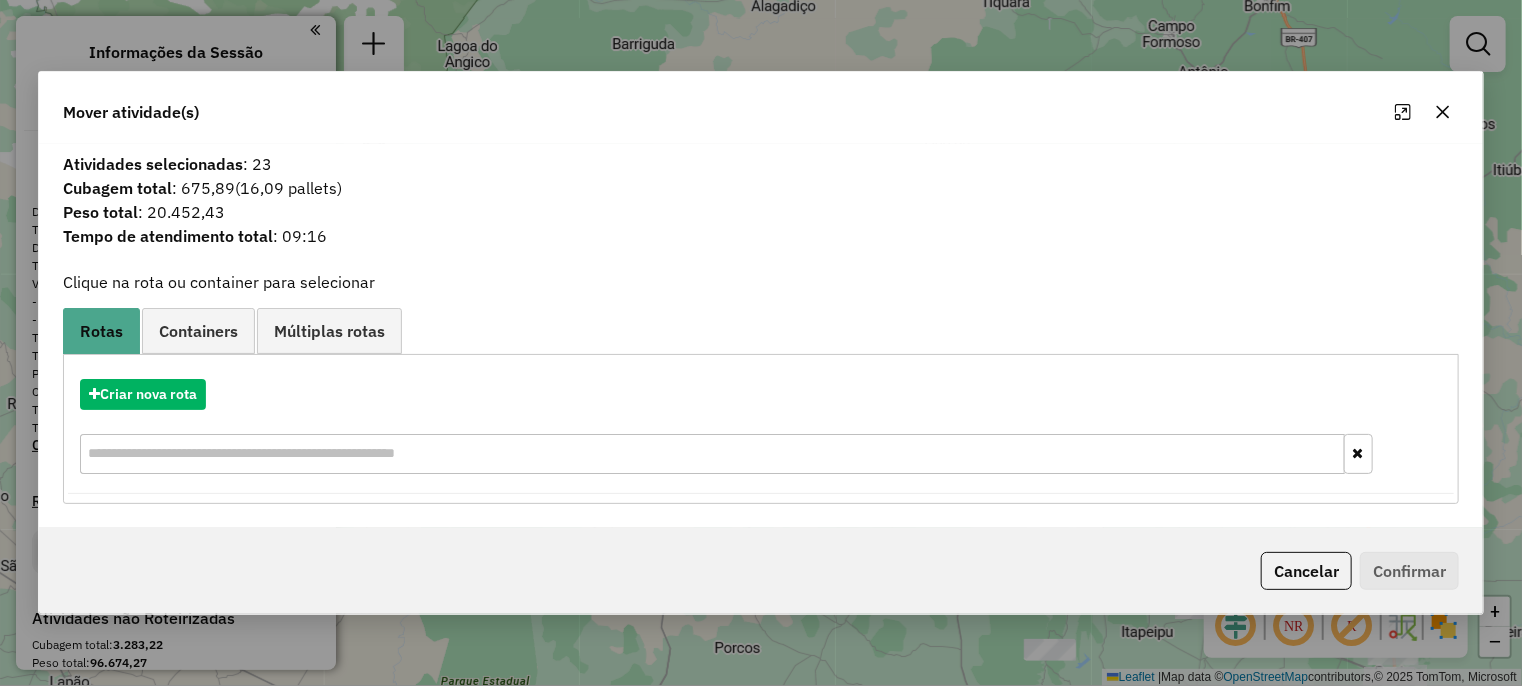 click 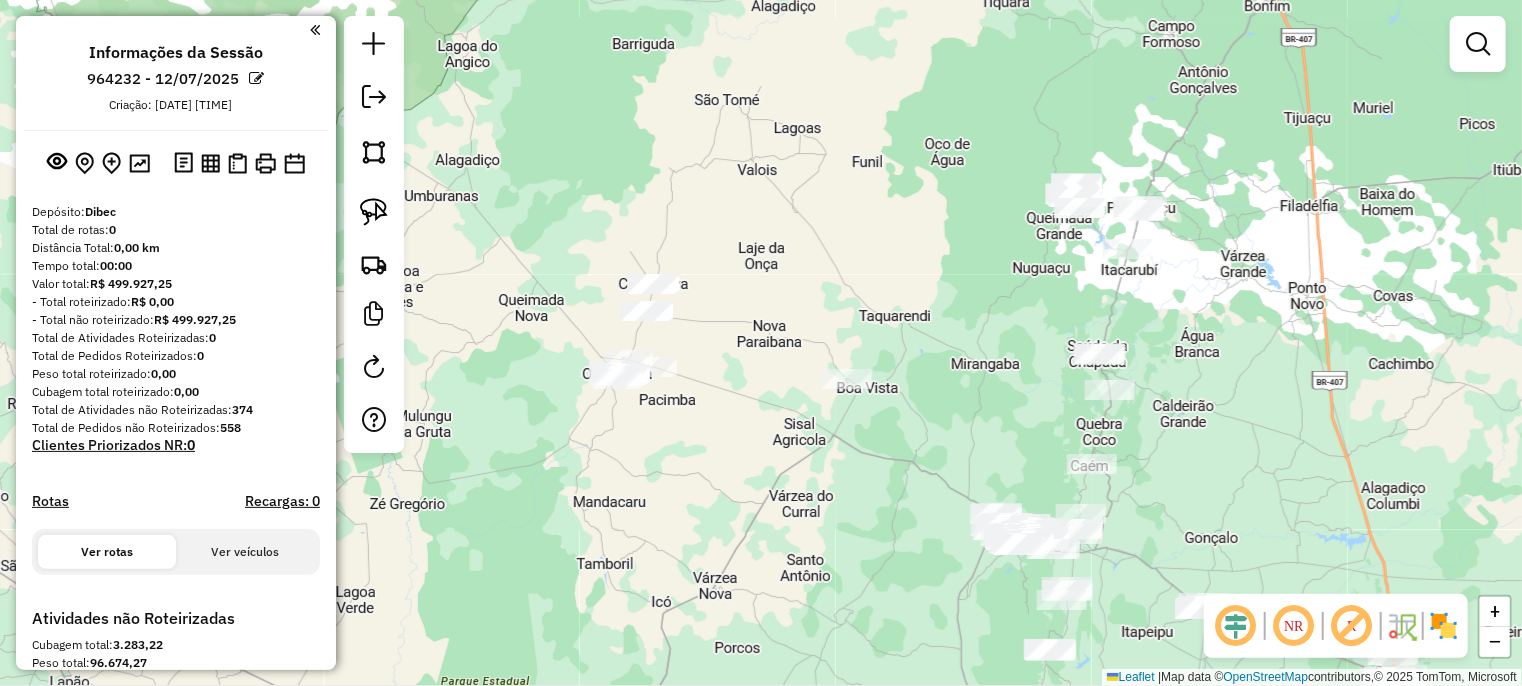 drag, startPoint x: 780, startPoint y: 517, endPoint x: 752, endPoint y: 304, distance: 214.83249 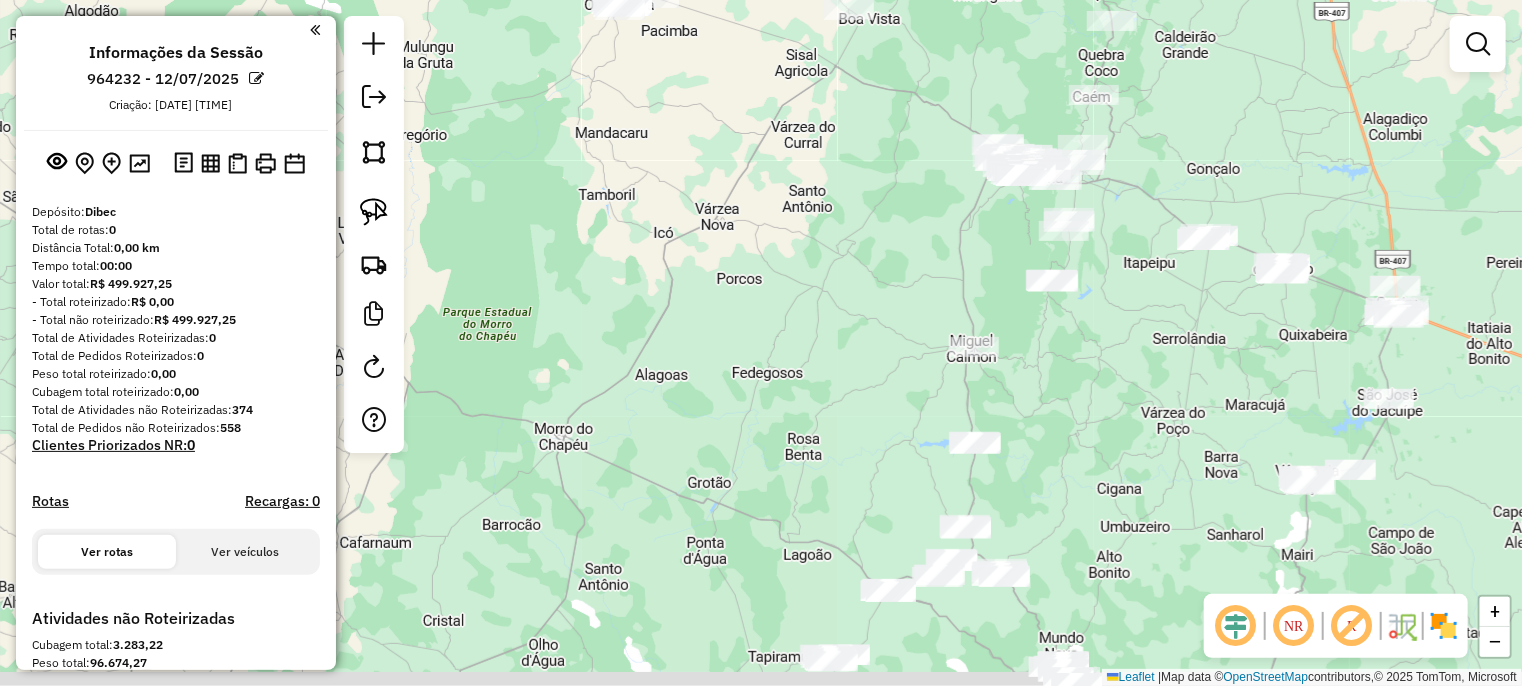 drag, startPoint x: 788, startPoint y: 381, endPoint x: 795, endPoint y: 335, distance: 46.52956 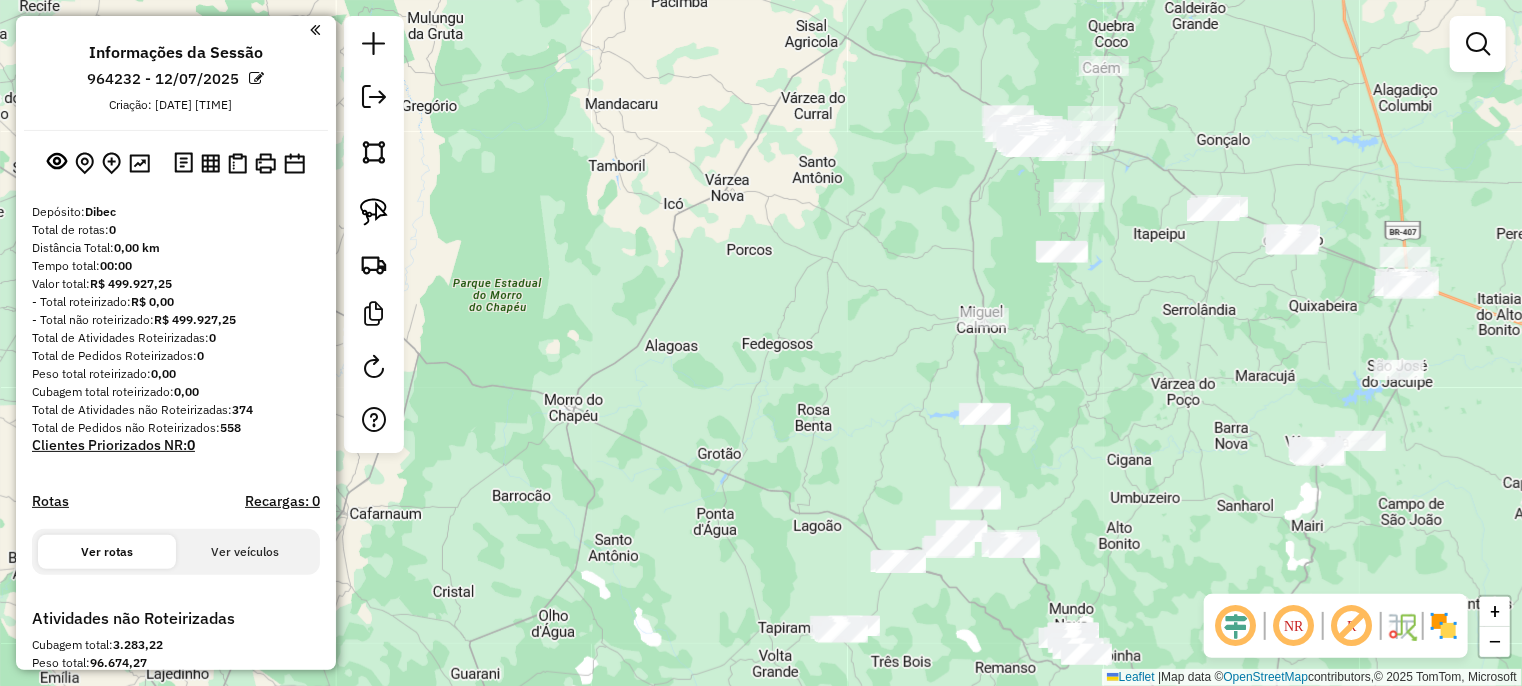 drag, startPoint x: 758, startPoint y: 421, endPoint x: 770, endPoint y: 319, distance: 102.70345 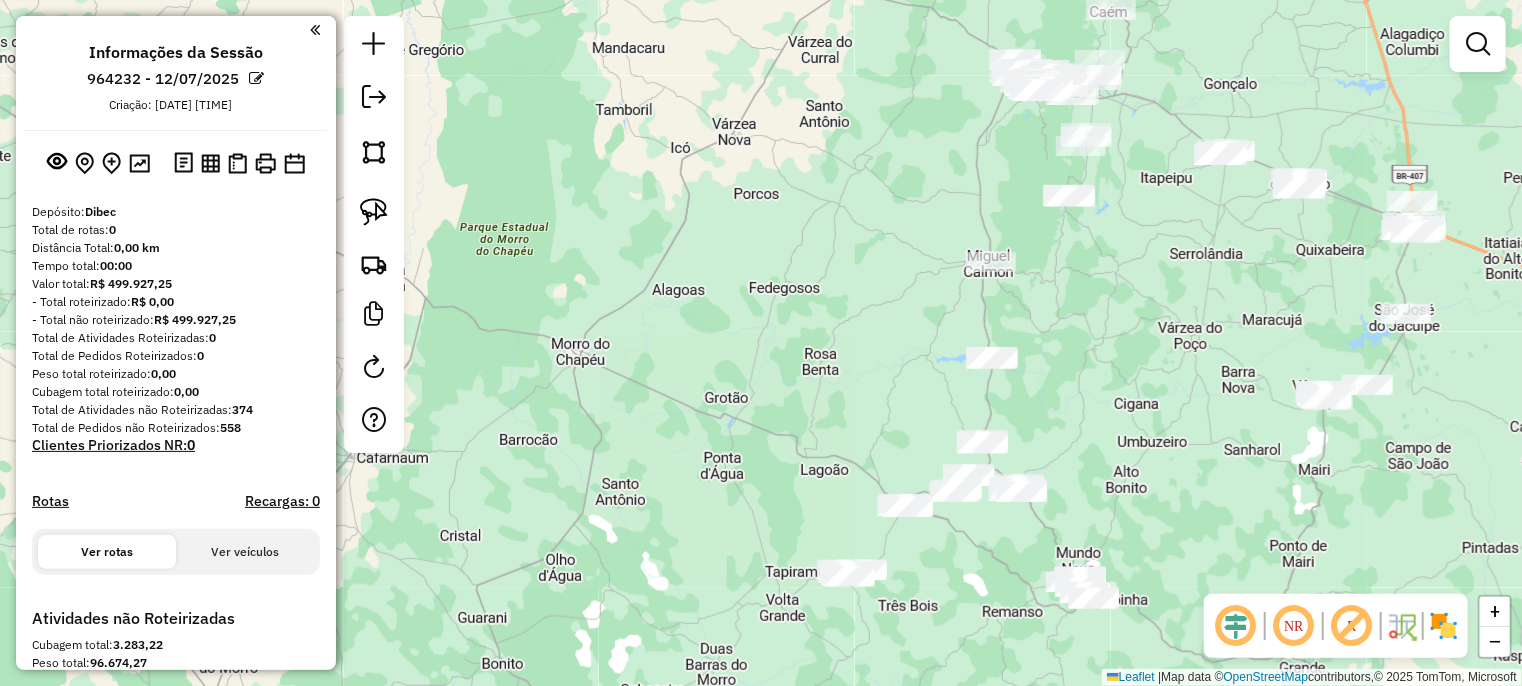 drag, startPoint x: 594, startPoint y: 230, endPoint x: 608, endPoint y: 337, distance: 107.912 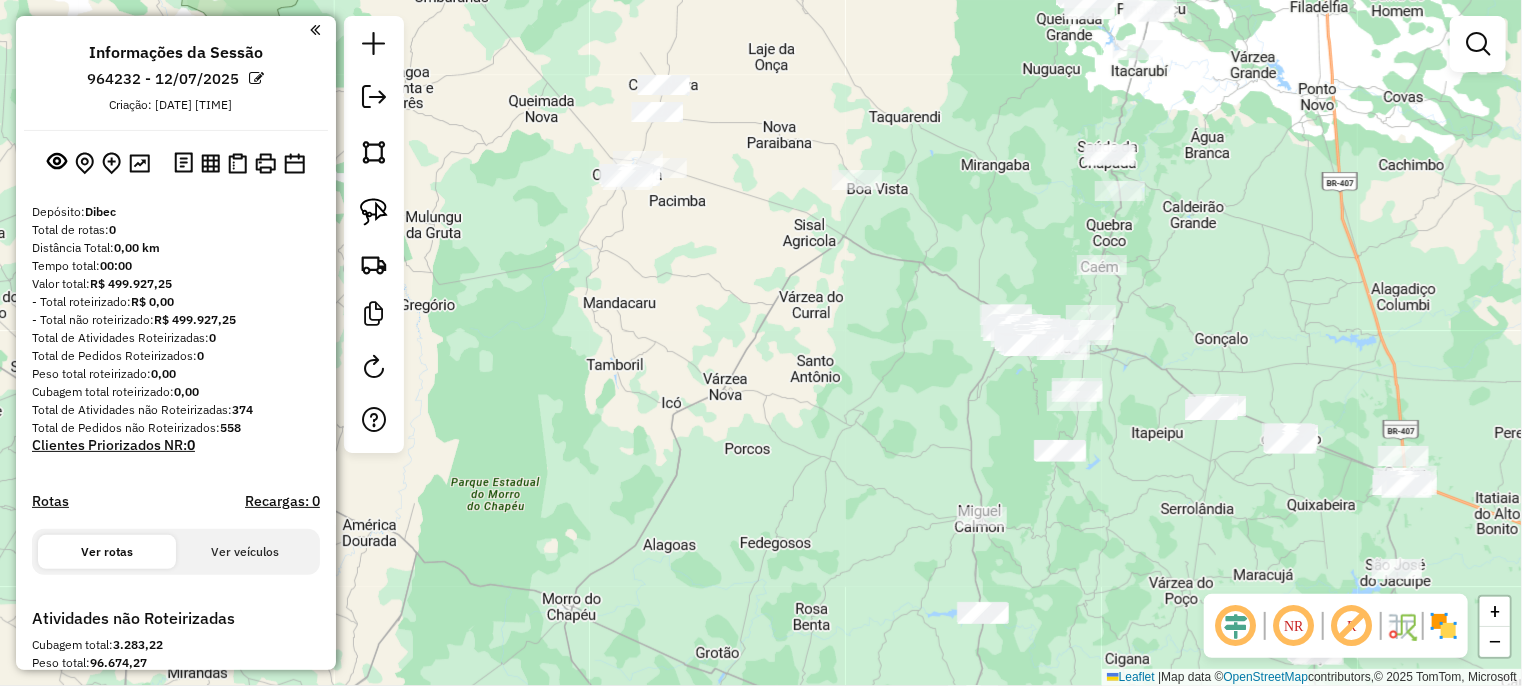 drag, startPoint x: 644, startPoint y: 230, endPoint x: 638, endPoint y: 412, distance: 182.09888 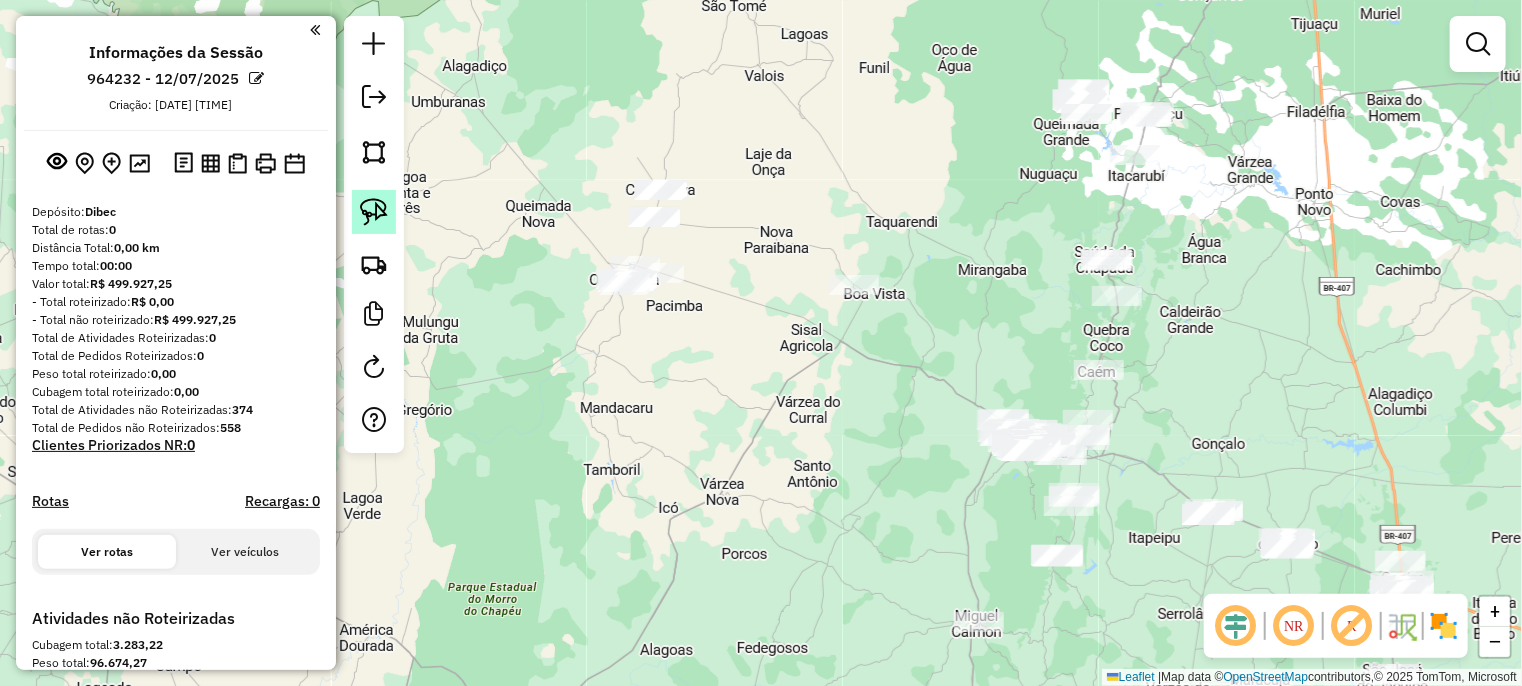 click 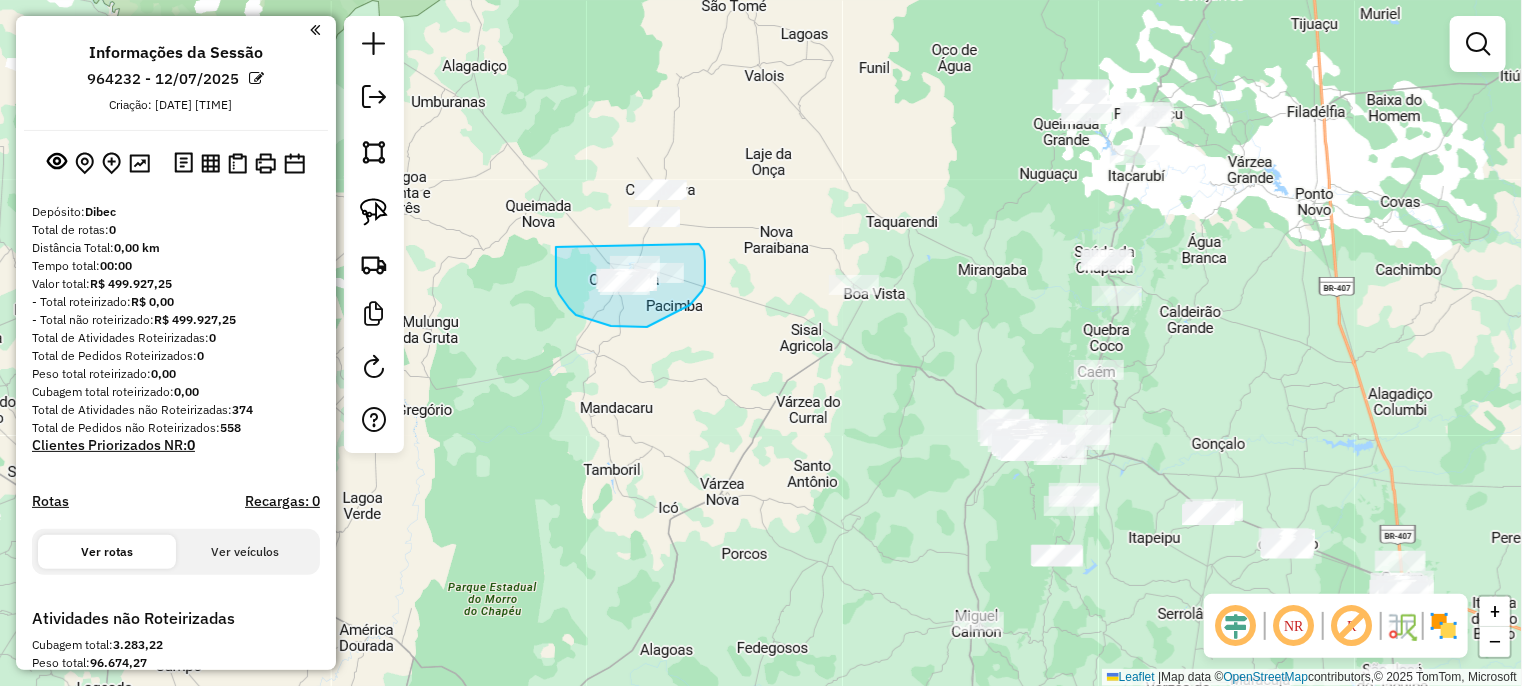 drag, startPoint x: 556, startPoint y: 272, endPoint x: 699, endPoint y: 244, distance: 145.71547 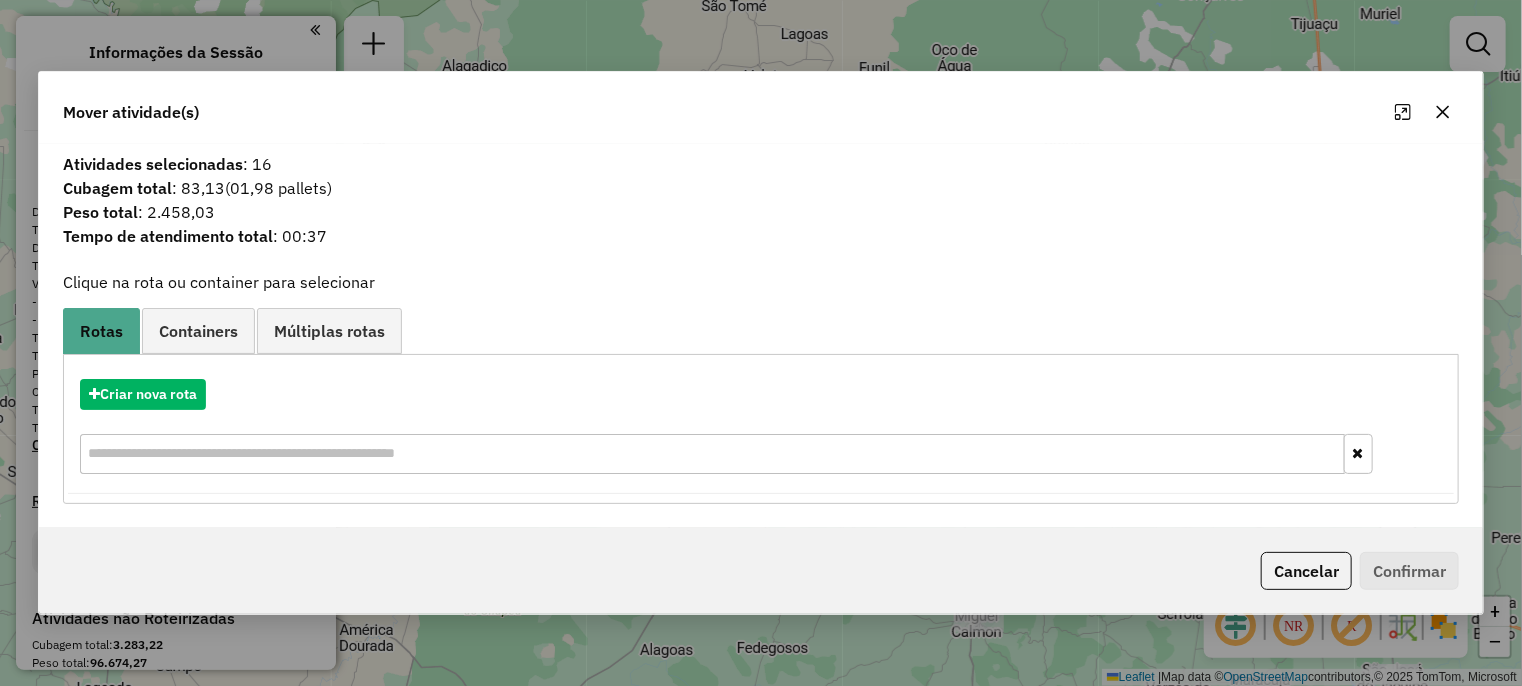 click 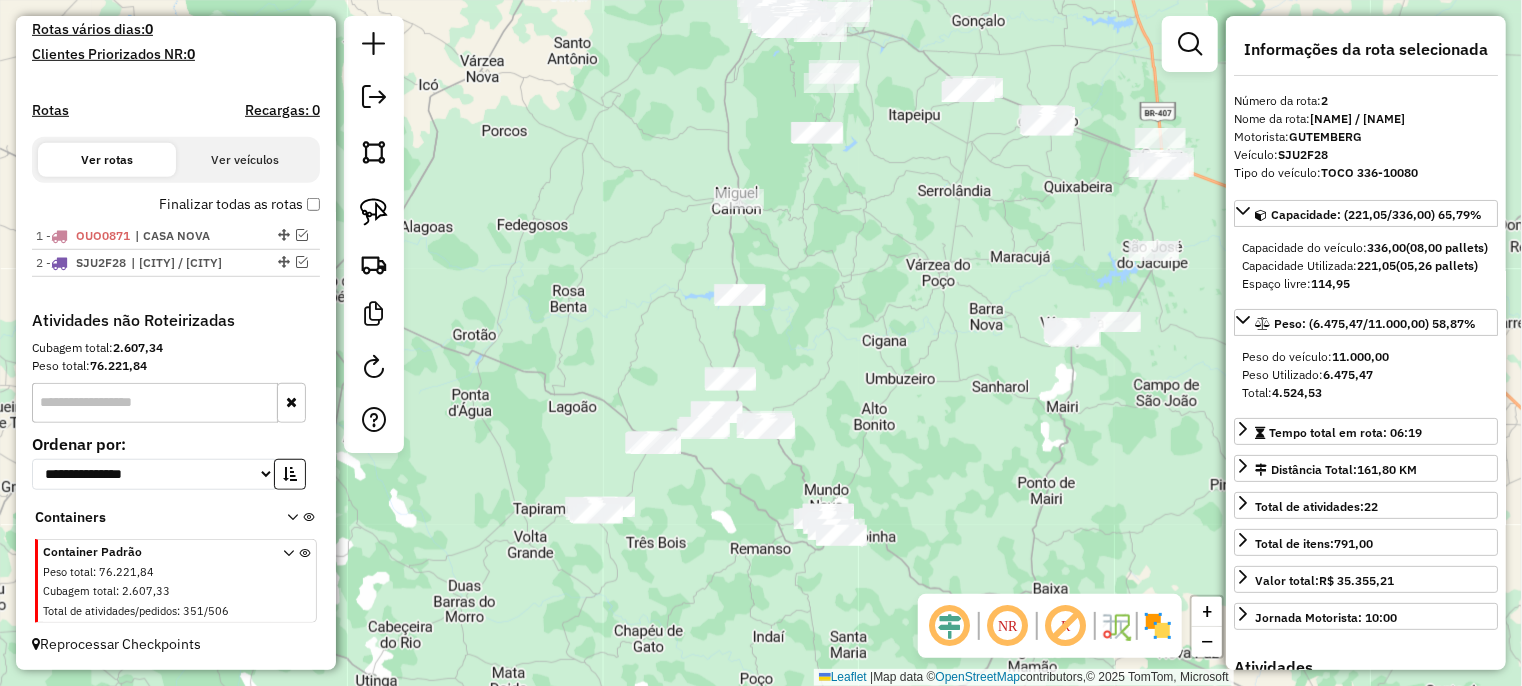 click 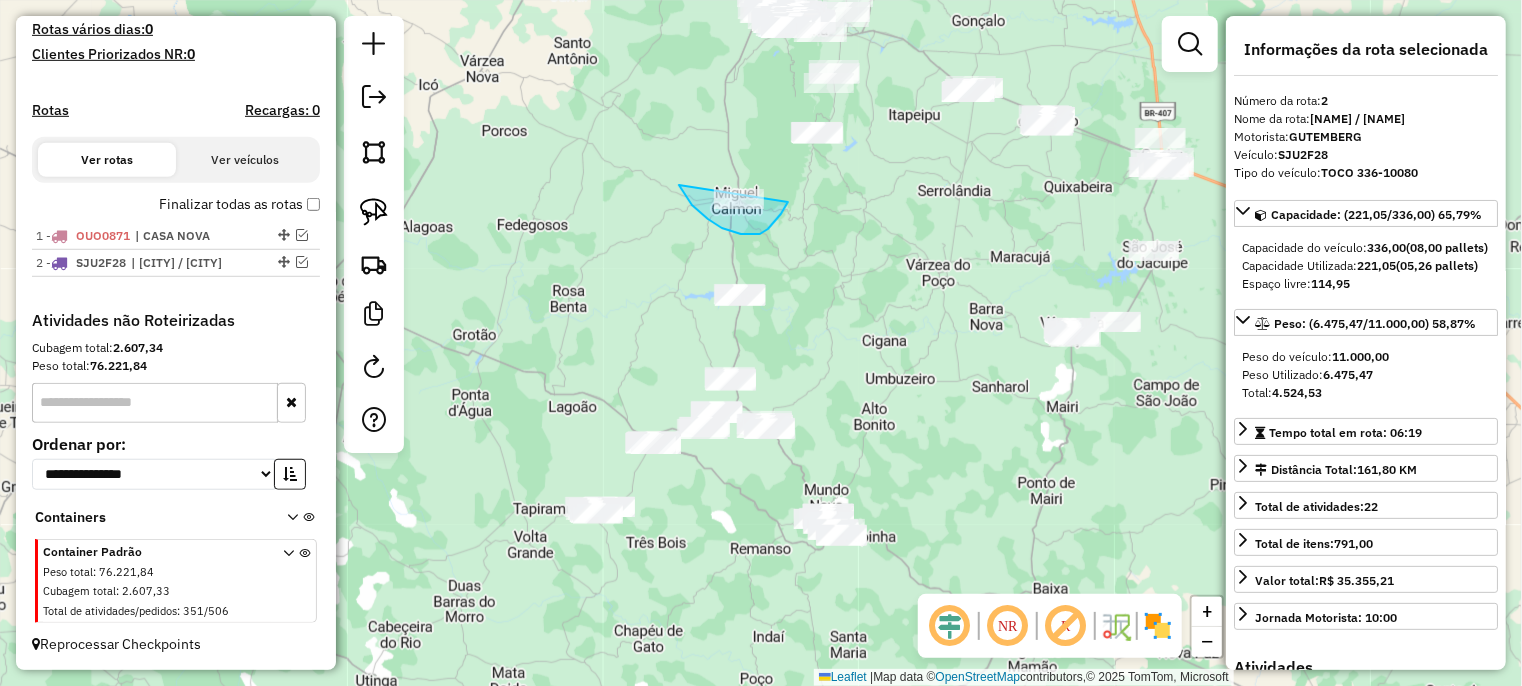 drag, startPoint x: 683, startPoint y: 190, endPoint x: 793, endPoint y: 172, distance: 111.463 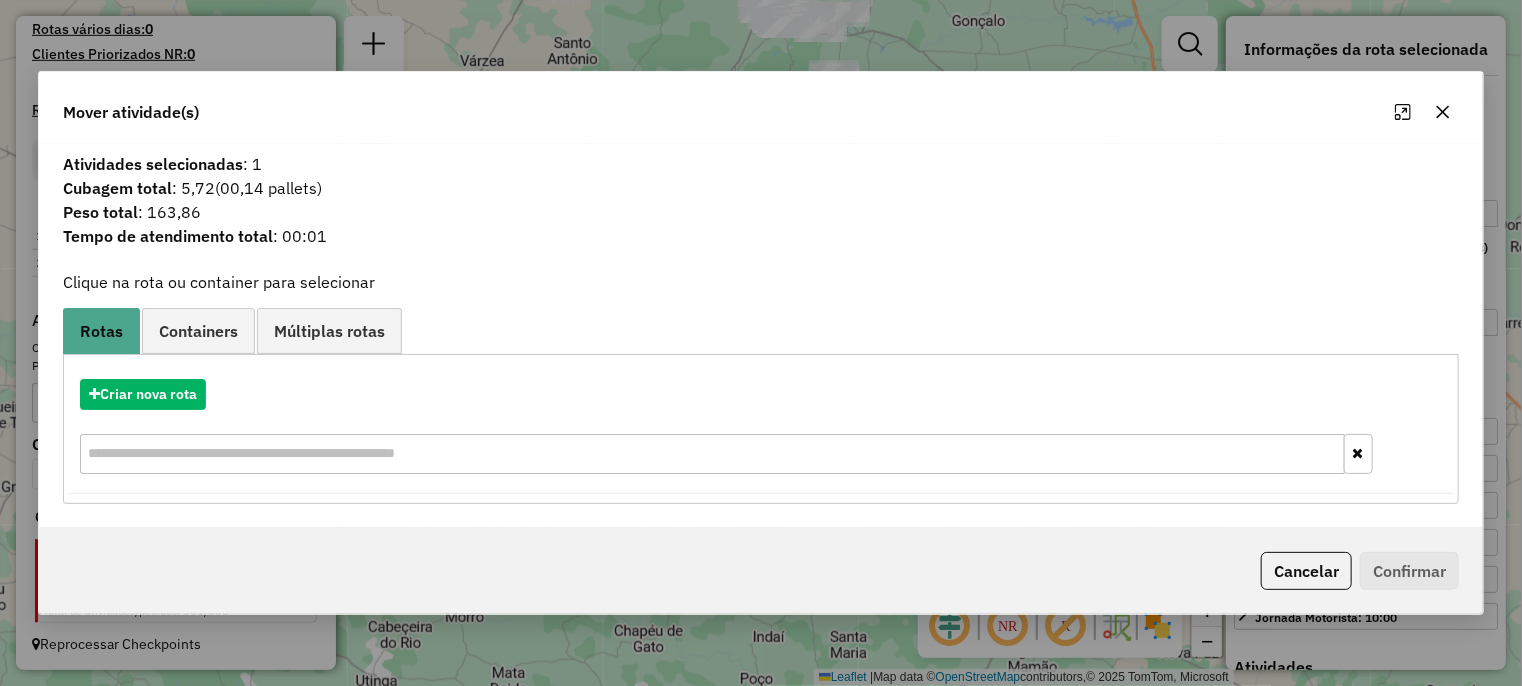 drag, startPoint x: 1444, startPoint y: 110, endPoint x: 1416, endPoint y: 124, distance: 31.304953 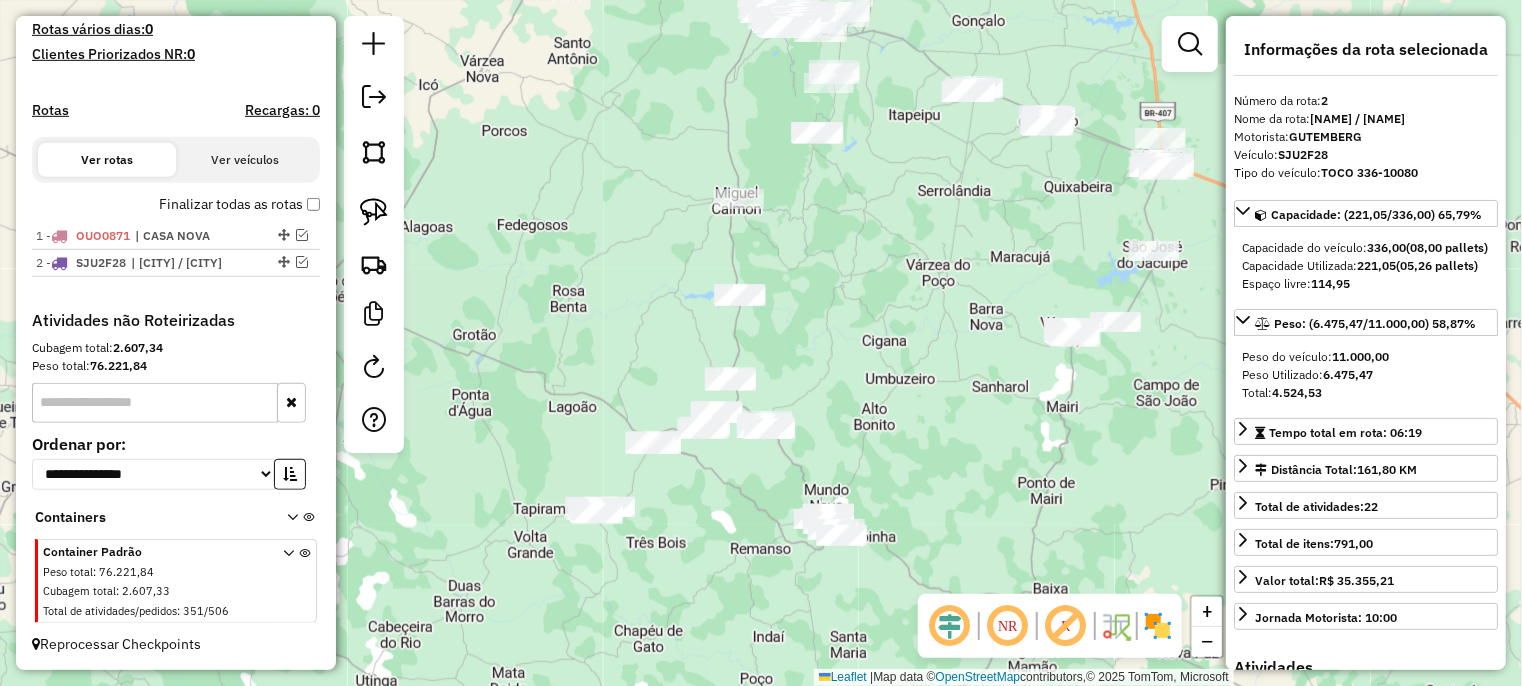 drag, startPoint x: 955, startPoint y: 444, endPoint x: 1014, endPoint y: 310, distance: 146.4138 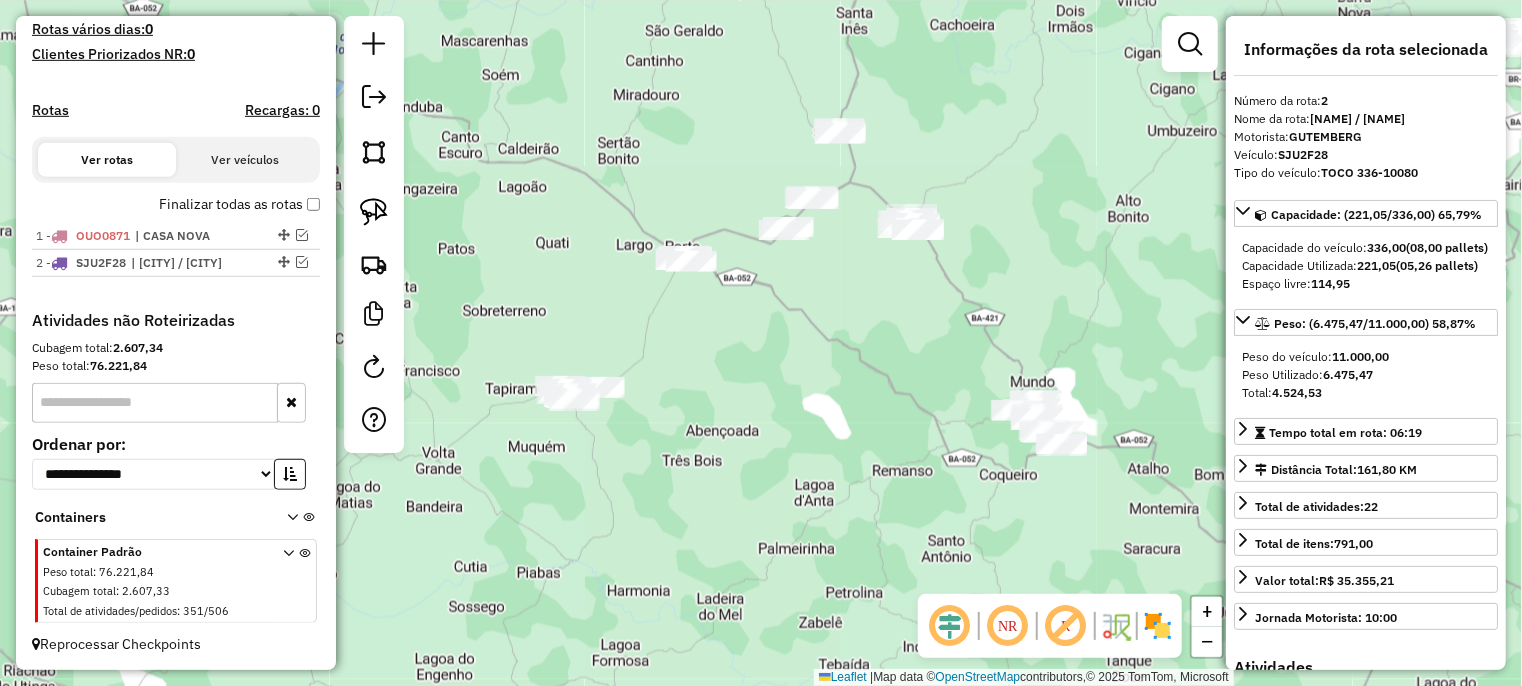 drag, startPoint x: 842, startPoint y: 367, endPoint x: 799, endPoint y: 359, distance: 43.737854 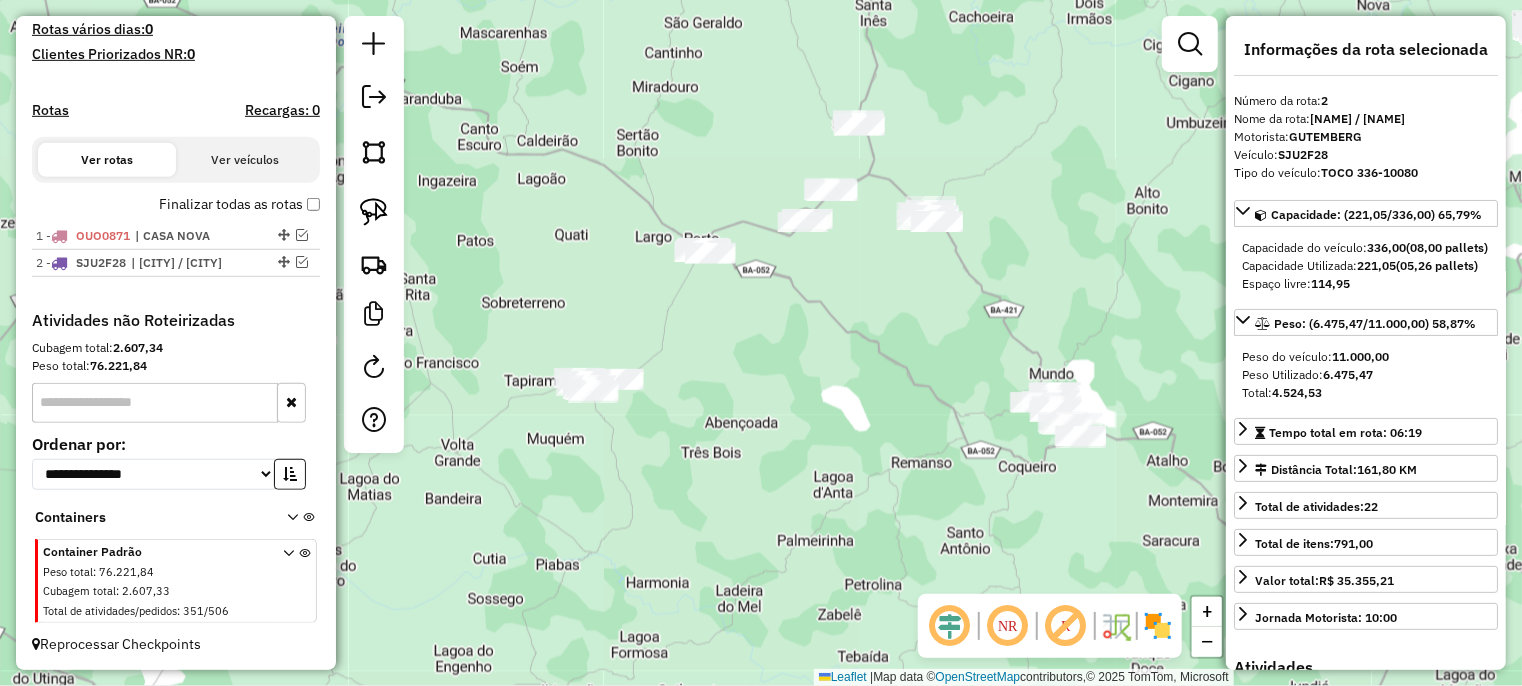 drag, startPoint x: 370, startPoint y: 207, endPoint x: 379, endPoint y: 239, distance: 33.24154 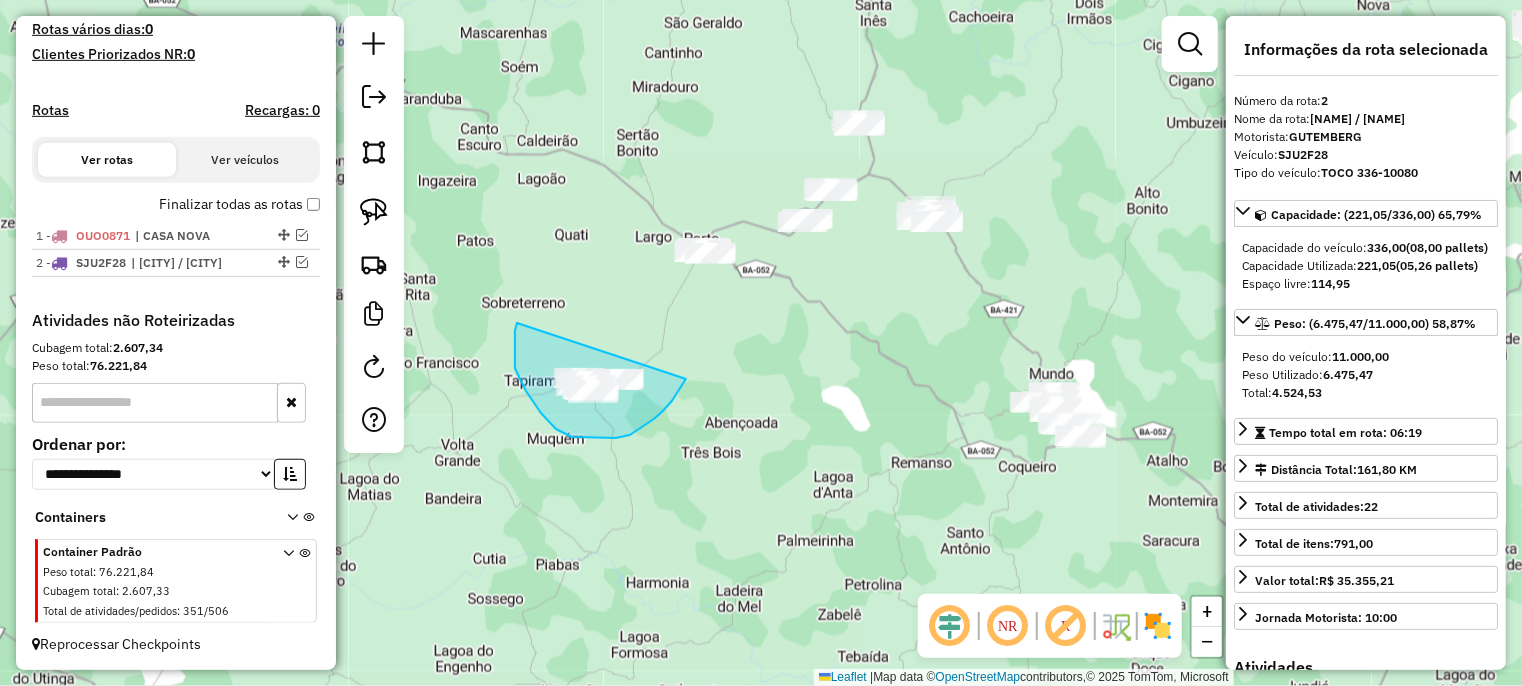 drag, startPoint x: 515, startPoint y: 347, endPoint x: 696, endPoint y: 352, distance: 181.06905 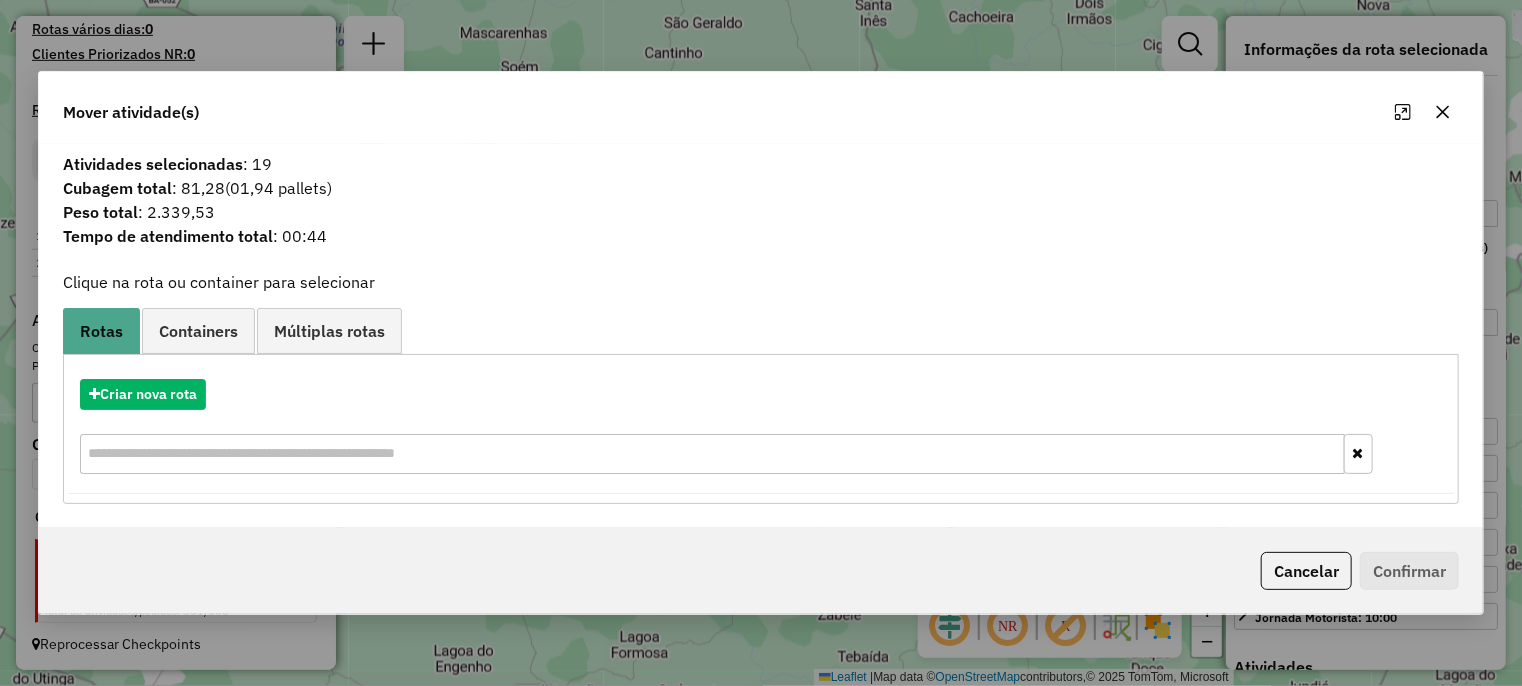 click 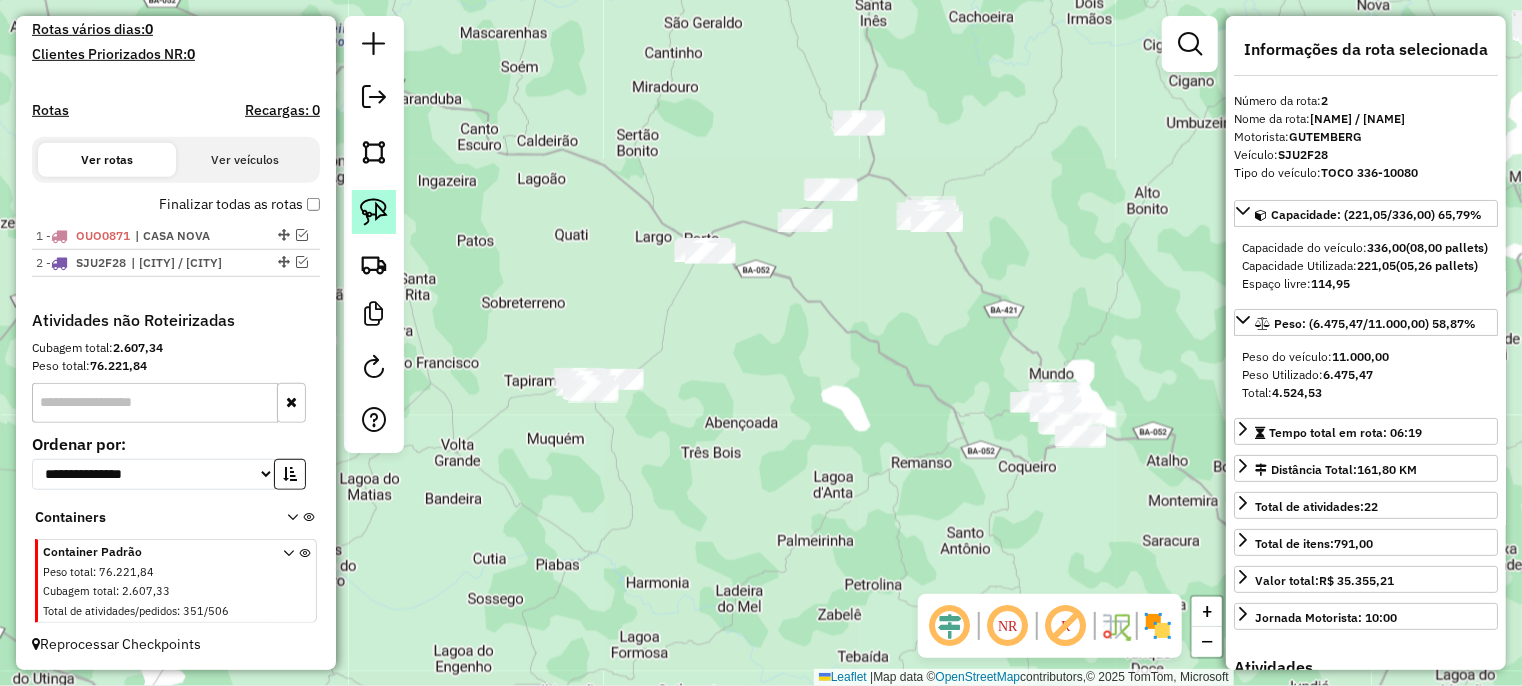 click 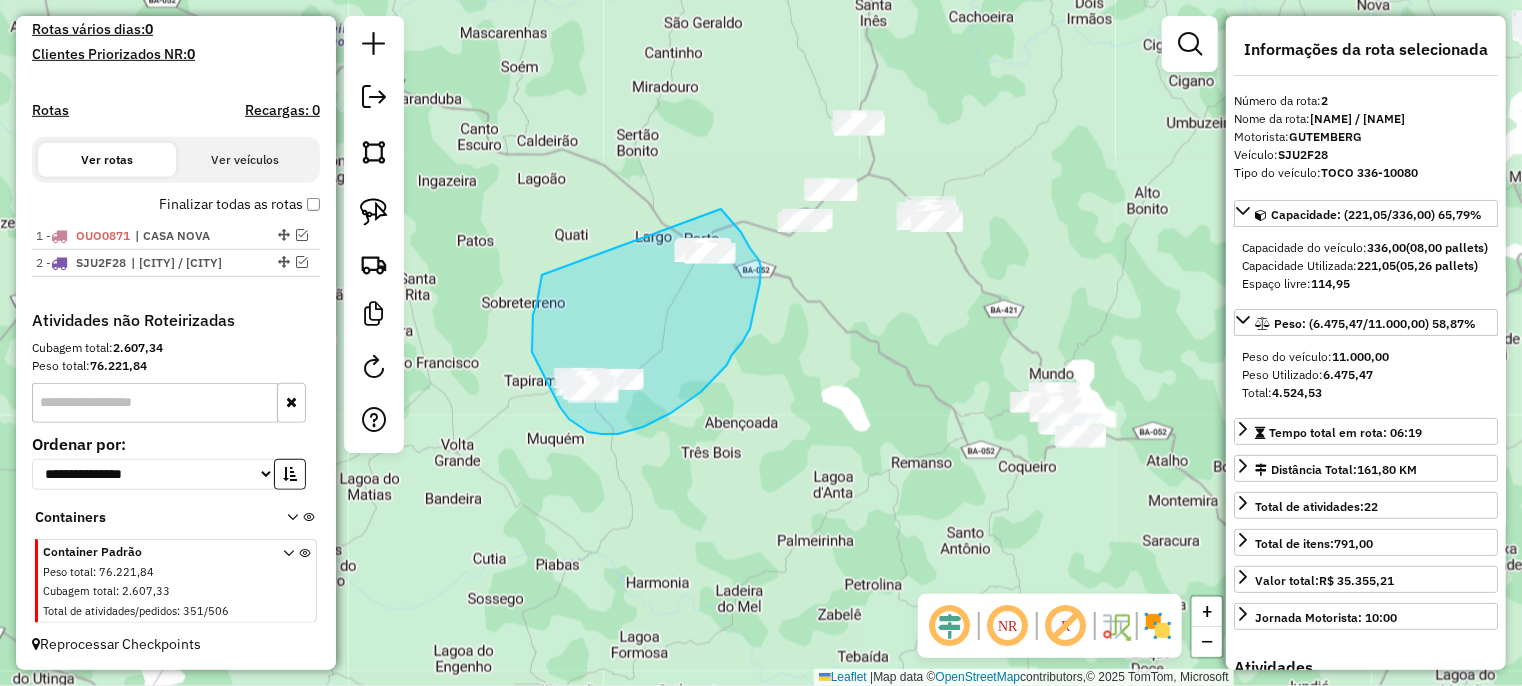 drag, startPoint x: 539, startPoint y: 291, endPoint x: 704, endPoint y: 211, distance: 183.37122 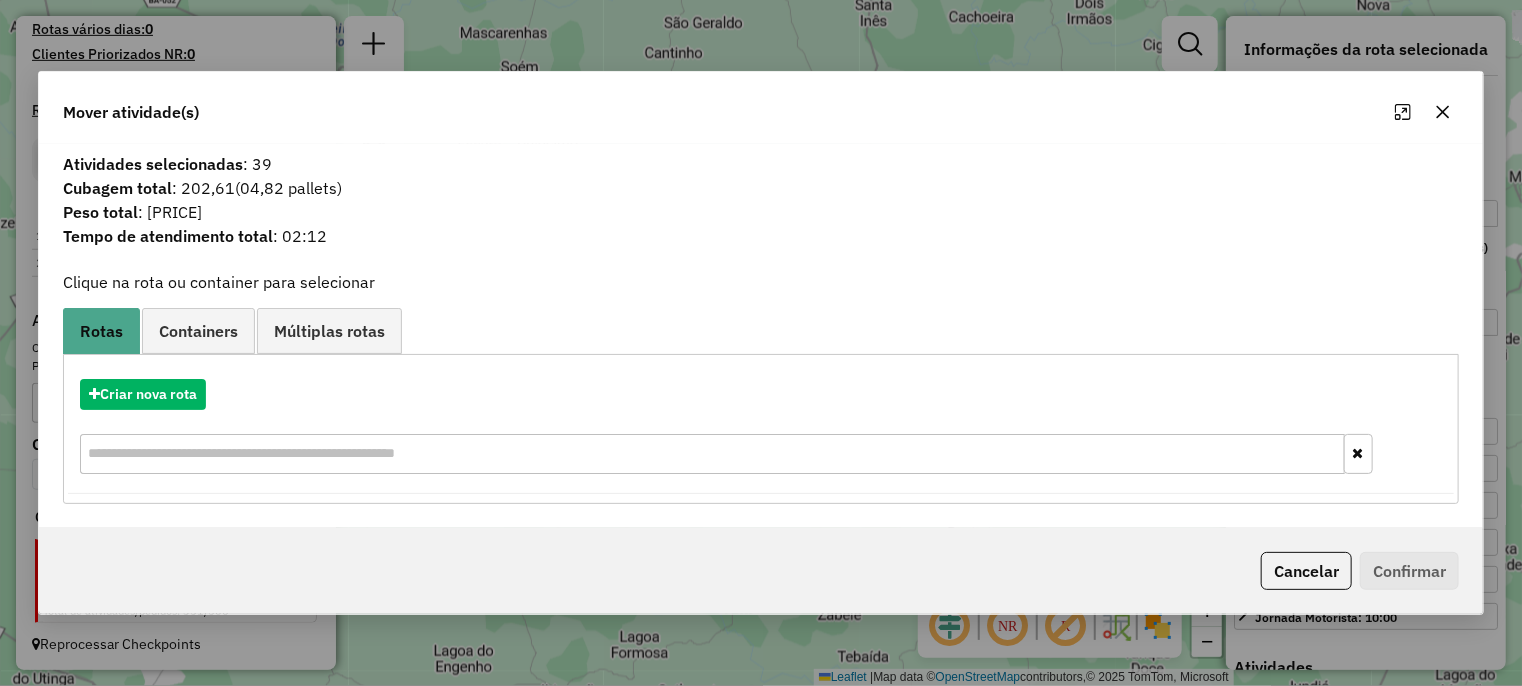 click 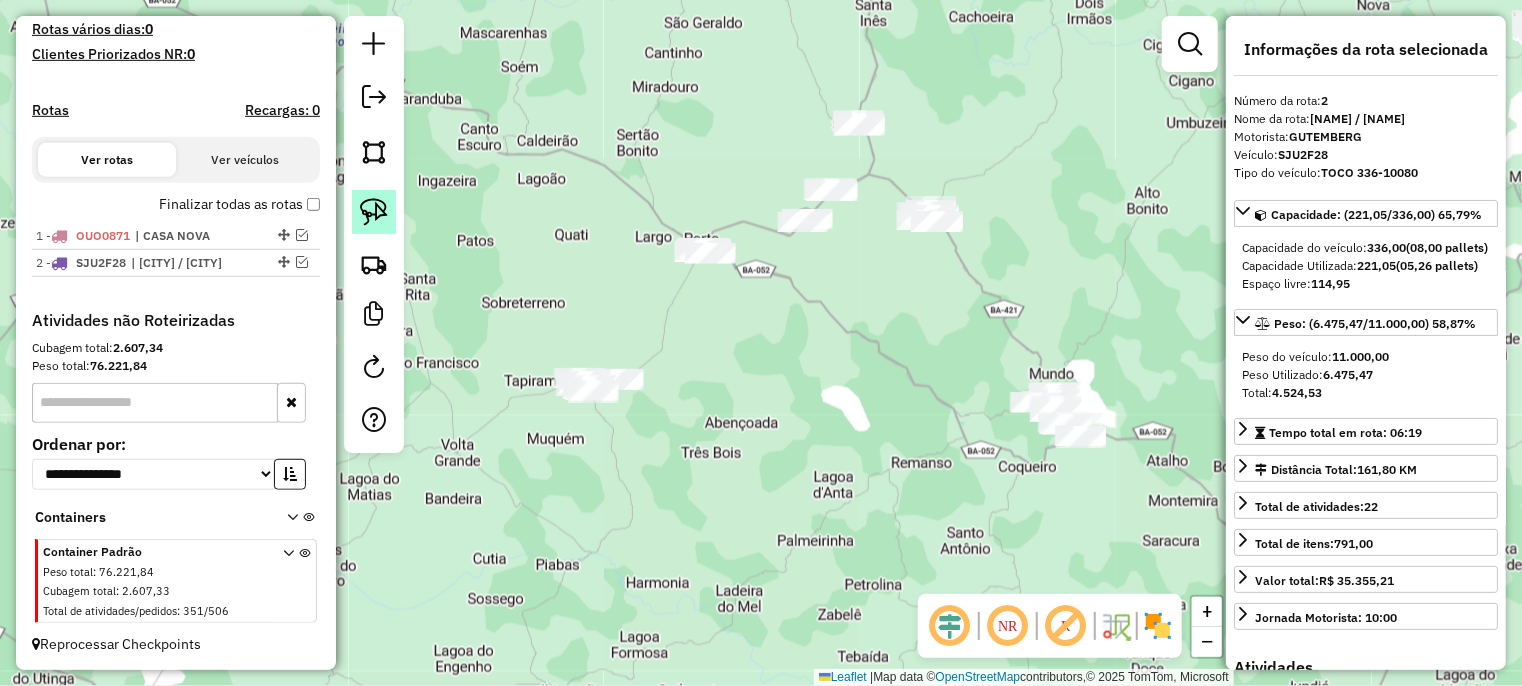 click 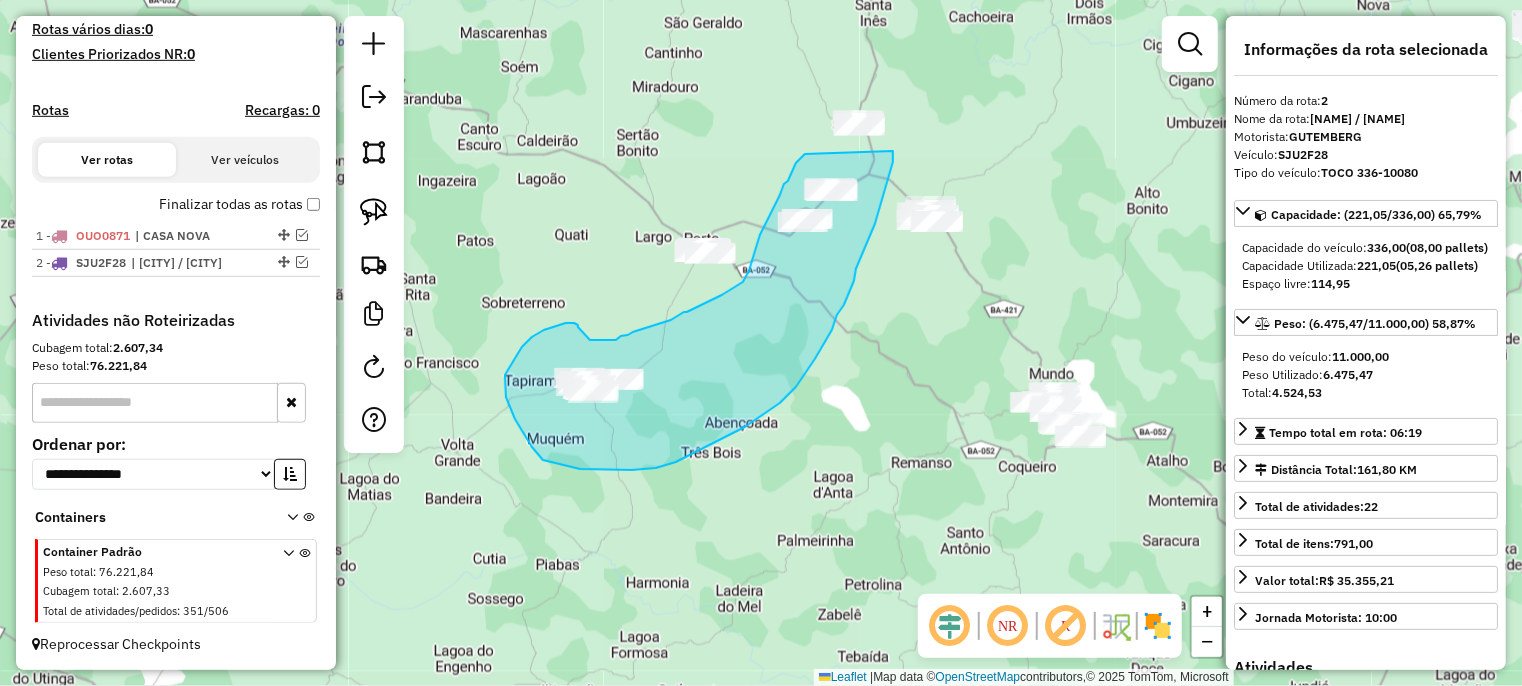 drag, startPoint x: 799, startPoint y: 160, endPoint x: 893, endPoint y: 151, distance: 94.42987 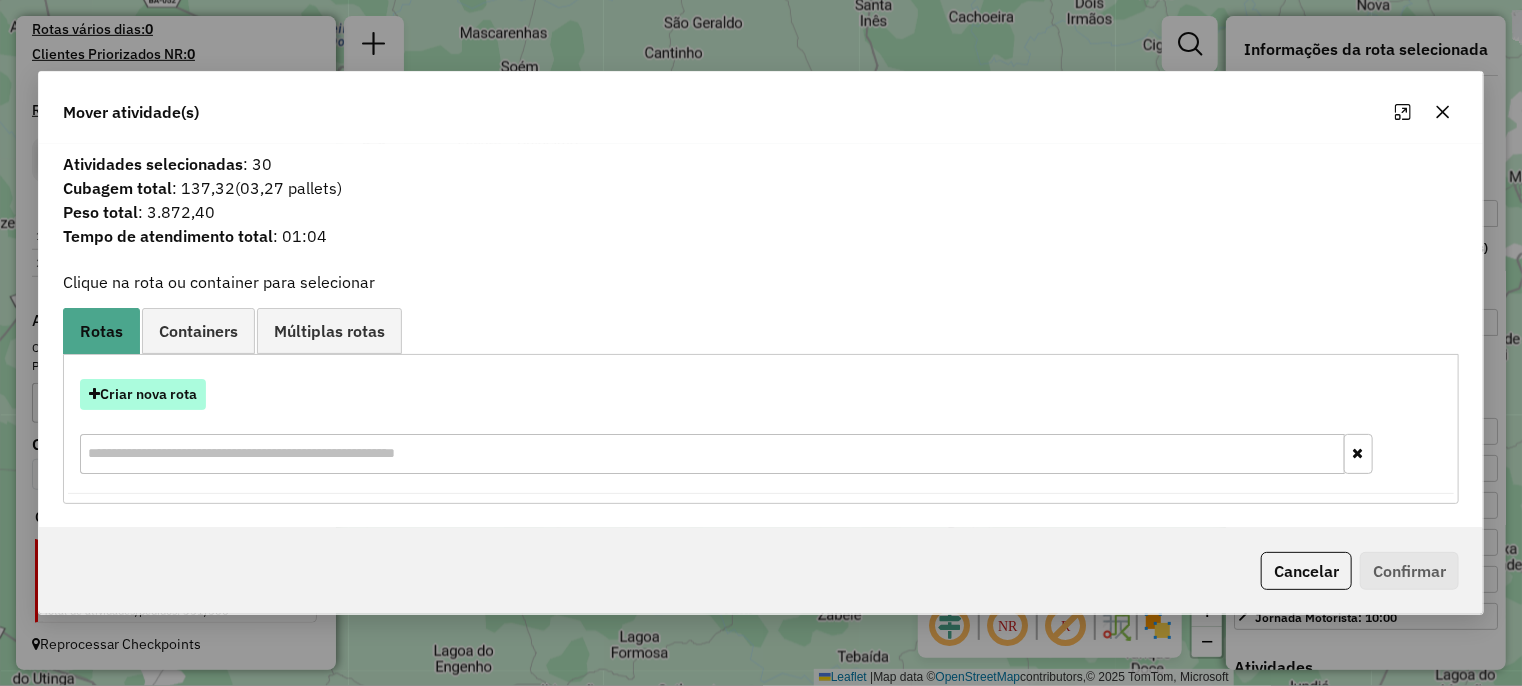 click on "Criar nova rota" at bounding box center (143, 394) 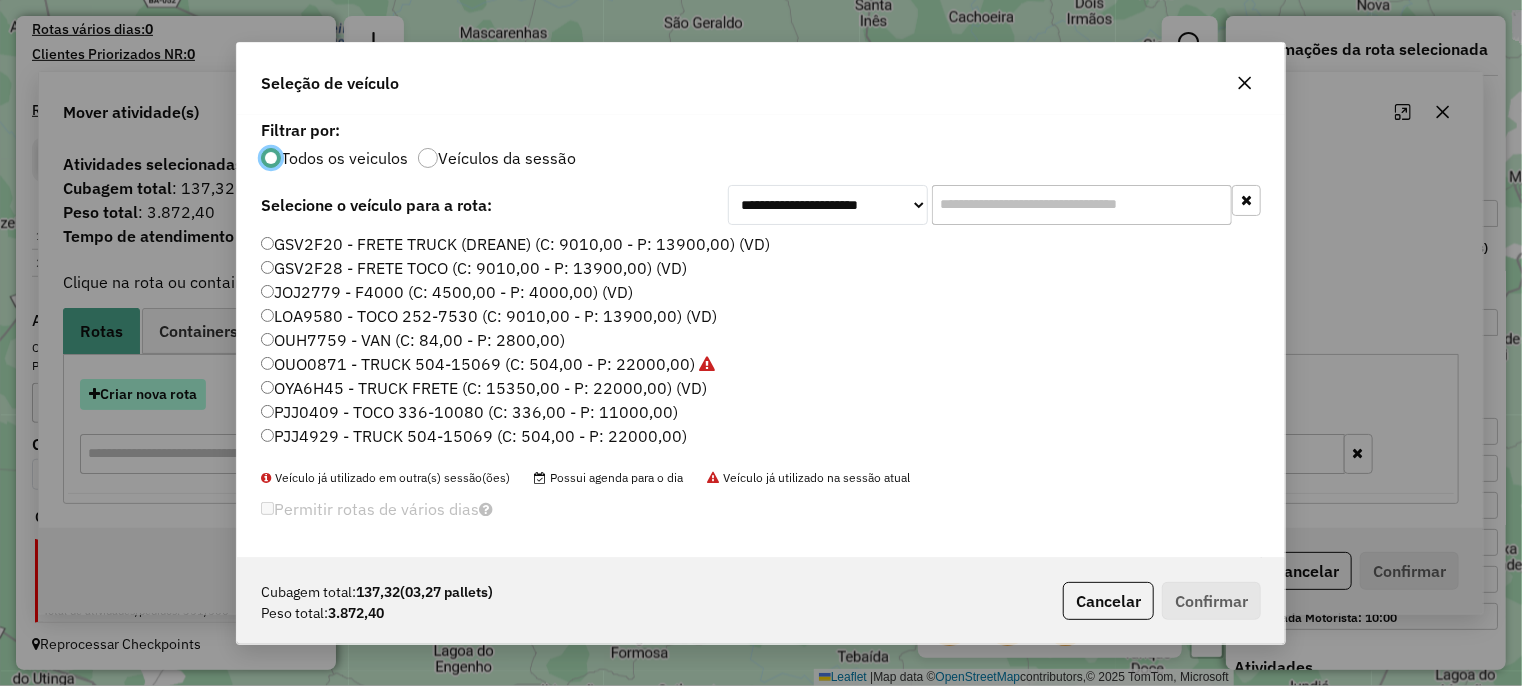 scroll, scrollTop: 10, scrollLeft: 6, axis: both 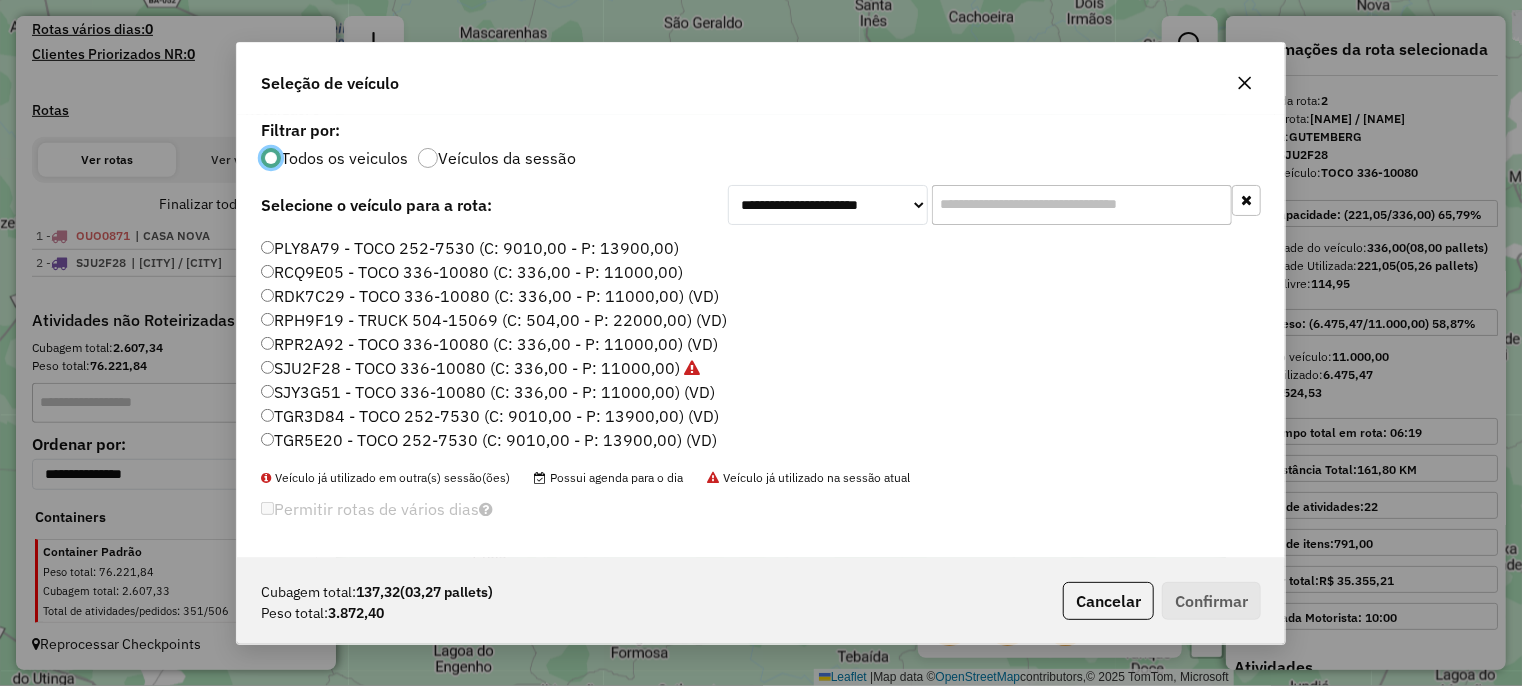 click on "TGR5E20 - TOCO 252-7530 (C: 9010,00 - P: 13900,00) (VD)" 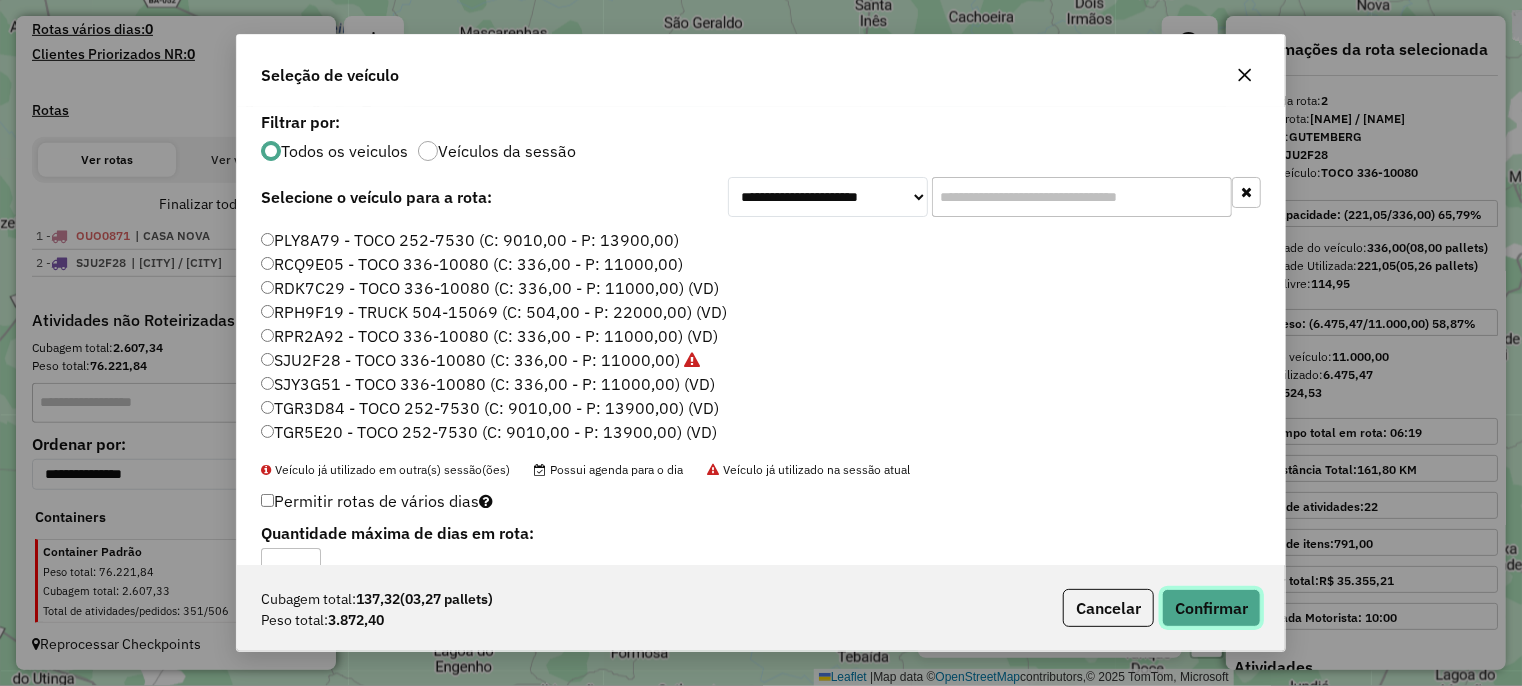 click on "Confirmar" 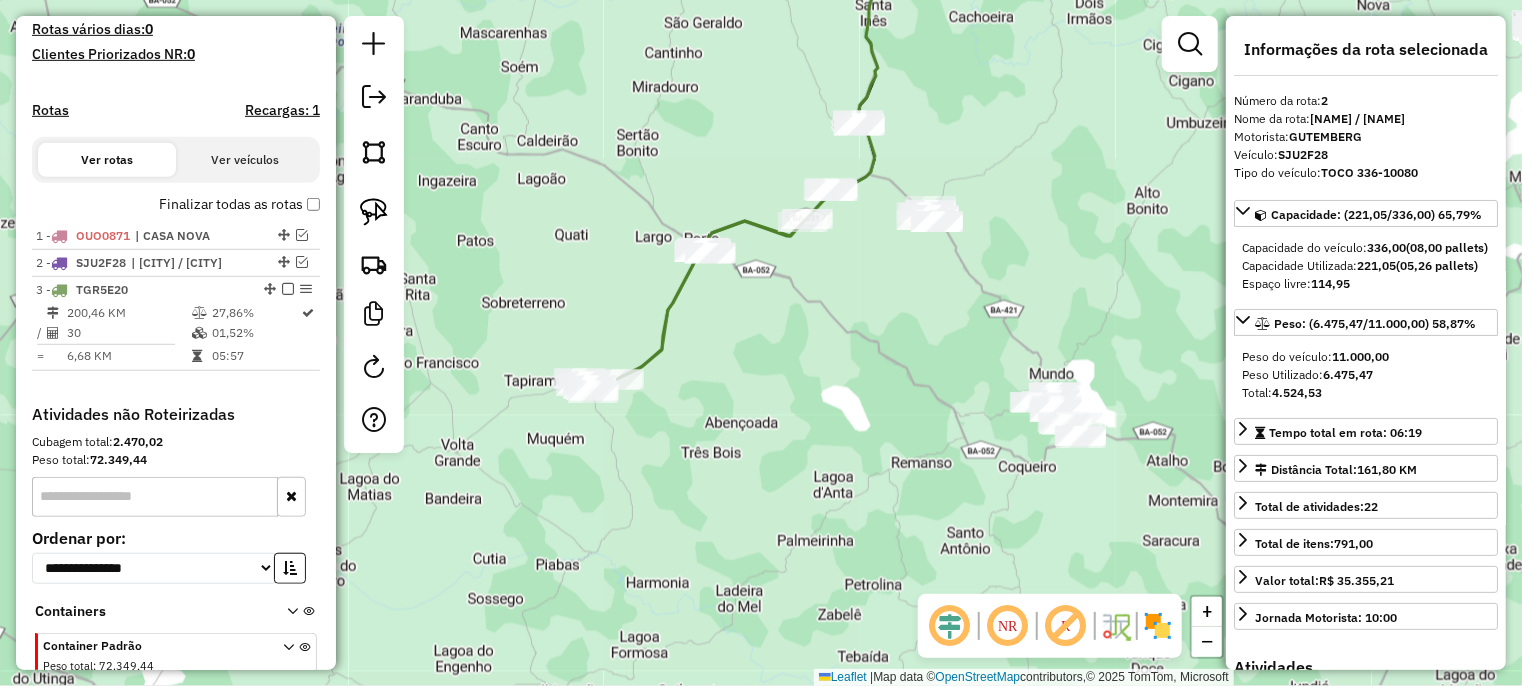 scroll, scrollTop: 660, scrollLeft: 0, axis: vertical 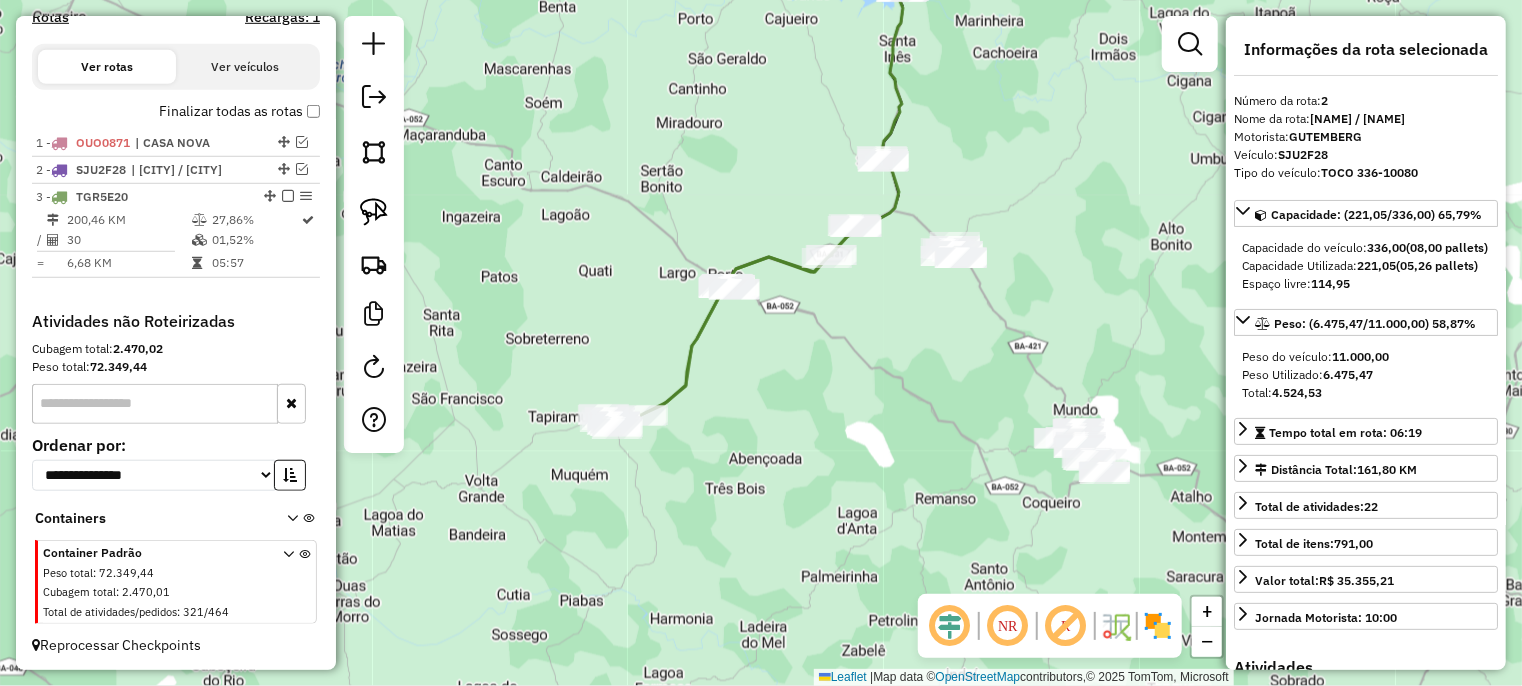 drag, startPoint x: 740, startPoint y: 384, endPoint x: 771, endPoint y: 424, distance: 50.606323 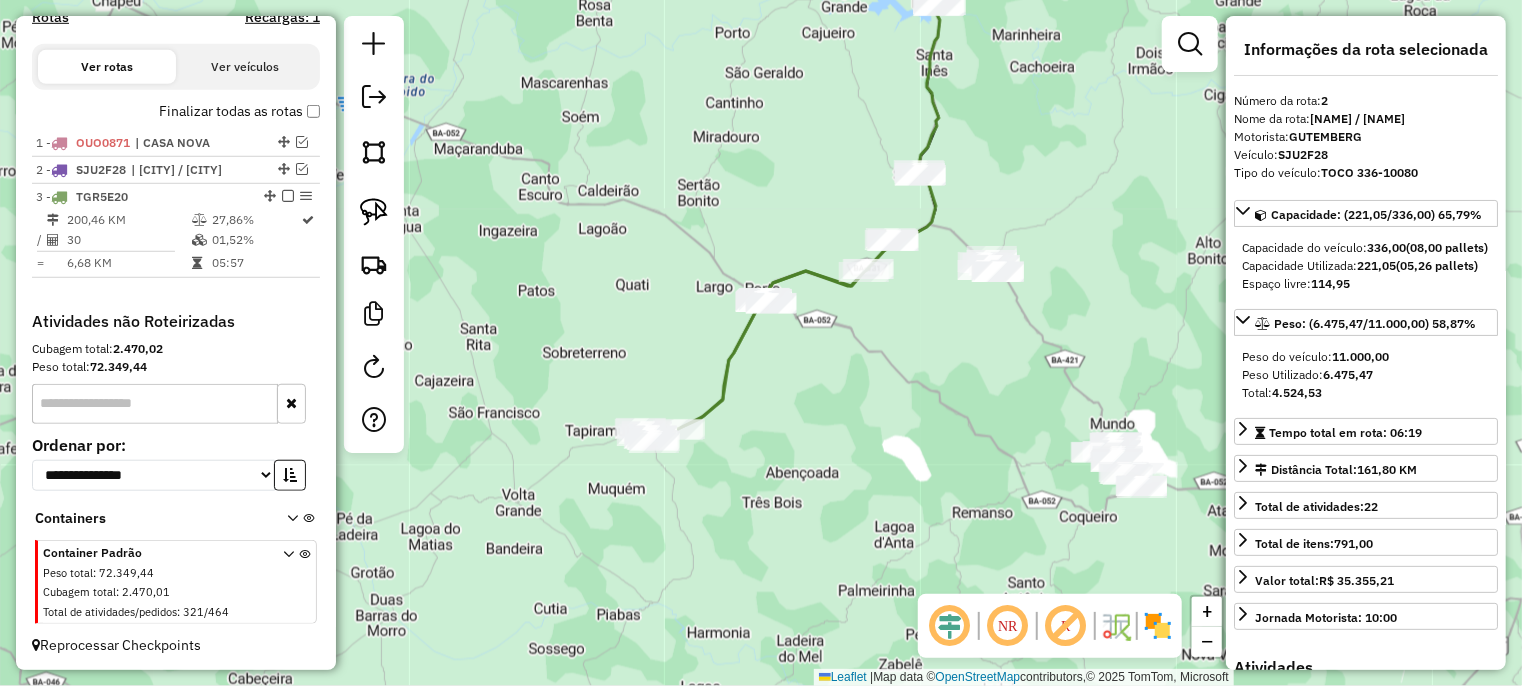 drag, startPoint x: 499, startPoint y: 343, endPoint x: 529, endPoint y: 353, distance: 31.622776 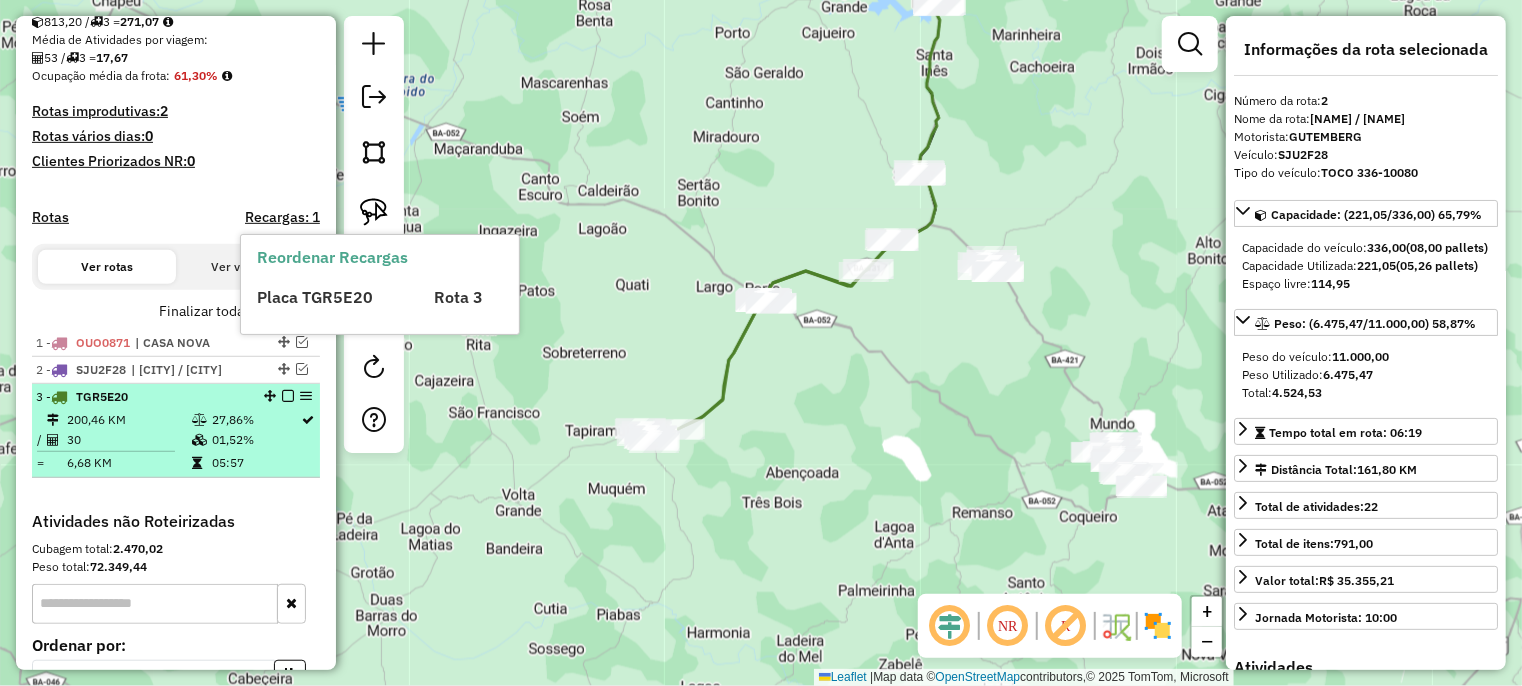 scroll, scrollTop: 560, scrollLeft: 0, axis: vertical 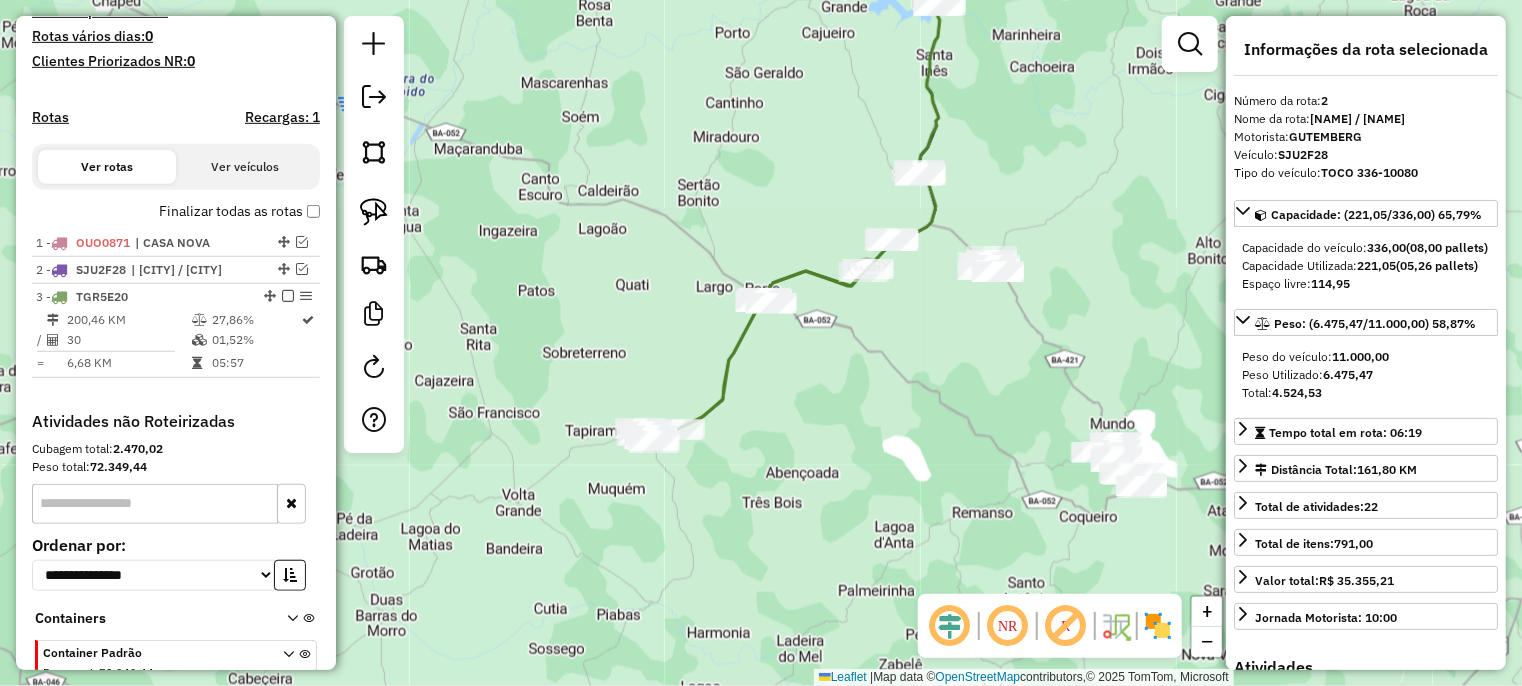 click on "Janela de atendimento Grade de atendimento Capacidade Transportadoras Veículos Cliente Pedidos  Rotas Selecione os dias de semana para filtrar as janelas de atendimento  Seg   Ter   Qua   Qui   Sex   Sáb   Dom  Informe o período da janela de atendimento: De: Até:  Filtrar exatamente a janela do cliente  Considerar janela de atendimento padrão  Selecione os dias de semana para filtrar as grades de atendimento  Seg   Ter   Qua   Qui   Sex   Sáb   Dom   Considerar clientes sem dia de atendimento cadastrado  Clientes fora do dia de atendimento selecionado Filtrar as atividades entre os valores definidos abaixo:  Peso mínimo:   Peso máximo:   Cubagem mínima:   Cubagem máxima:   De:   Até:  Filtrar as atividades entre o tempo de atendimento definido abaixo:  De:   Até:   Considerar capacidade total dos clientes não roteirizados Transportadora: Selecione um ou mais itens Tipo de veículo: Selecione um ou mais itens Veículo: Selecione um ou mais itens Motorista: Selecione um ou mais itens Nome: Rótulo:" 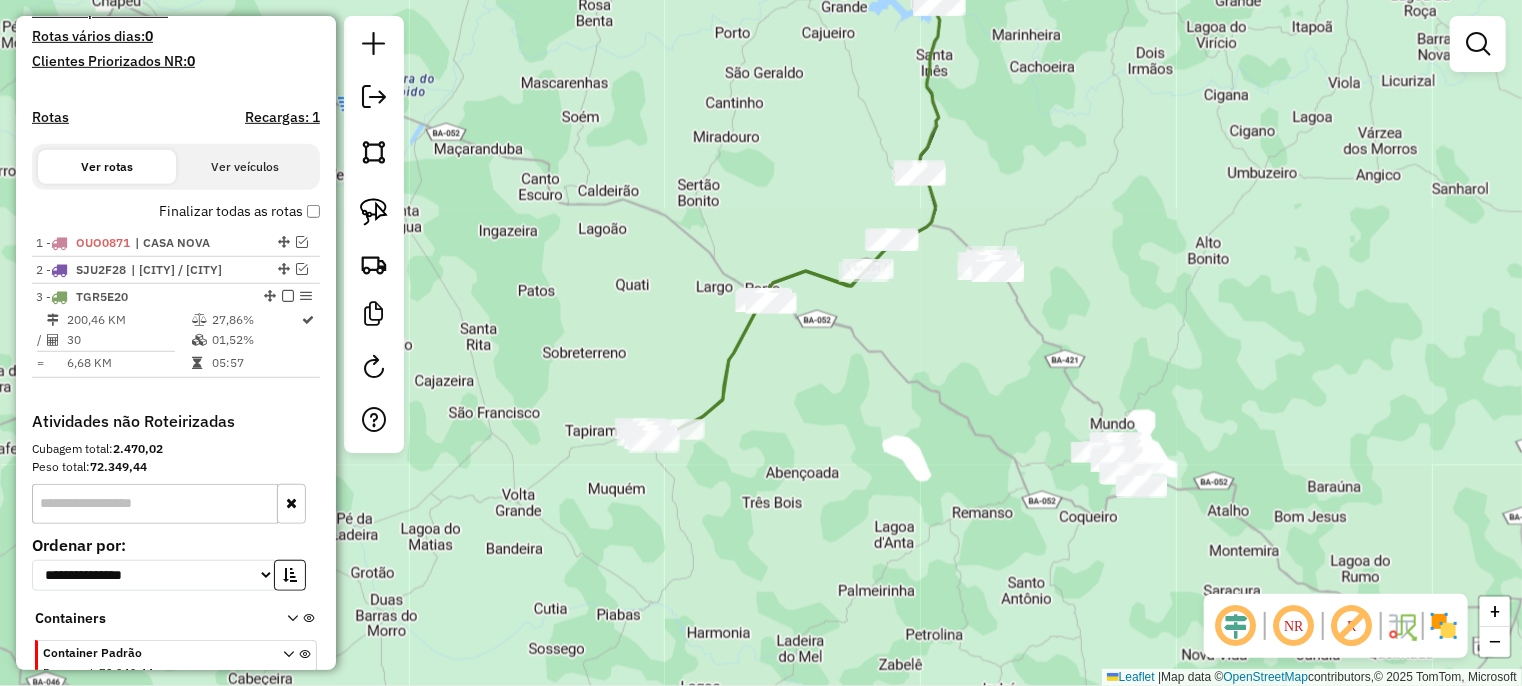drag, startPoint x: 571, startPoint y: 381, endPoint x: 572, endPoint y: 313, distance: 68.007355 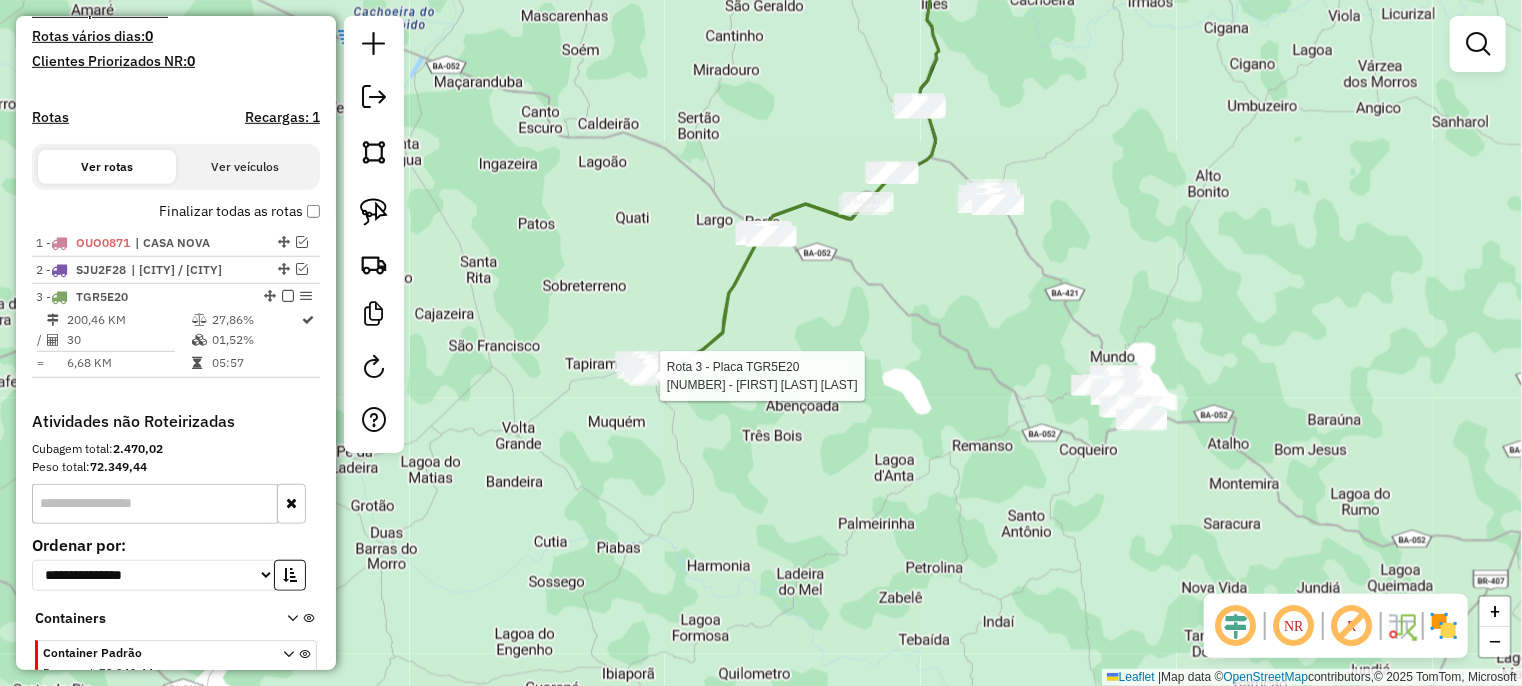 select on "**********" 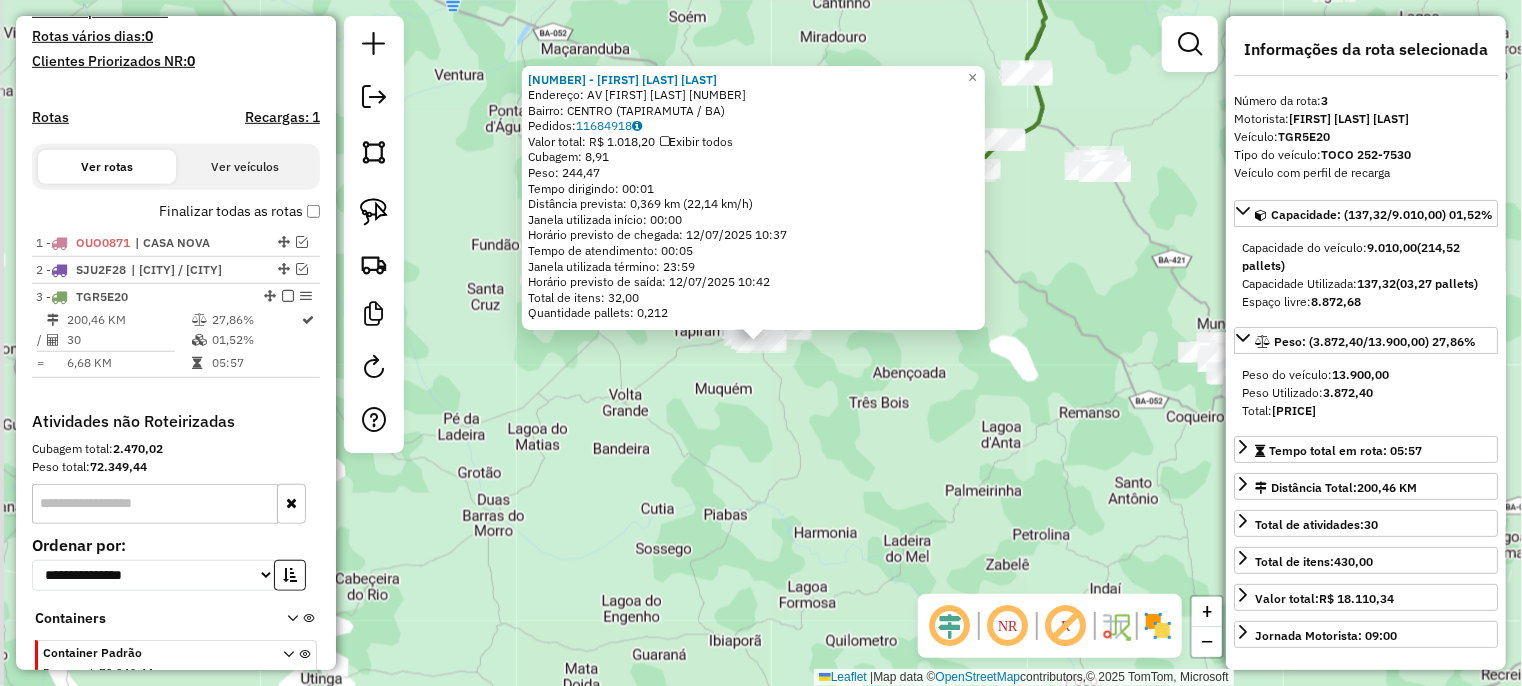 scroll, scrollTop: 660, scrollLeft: 0, axis: vertical 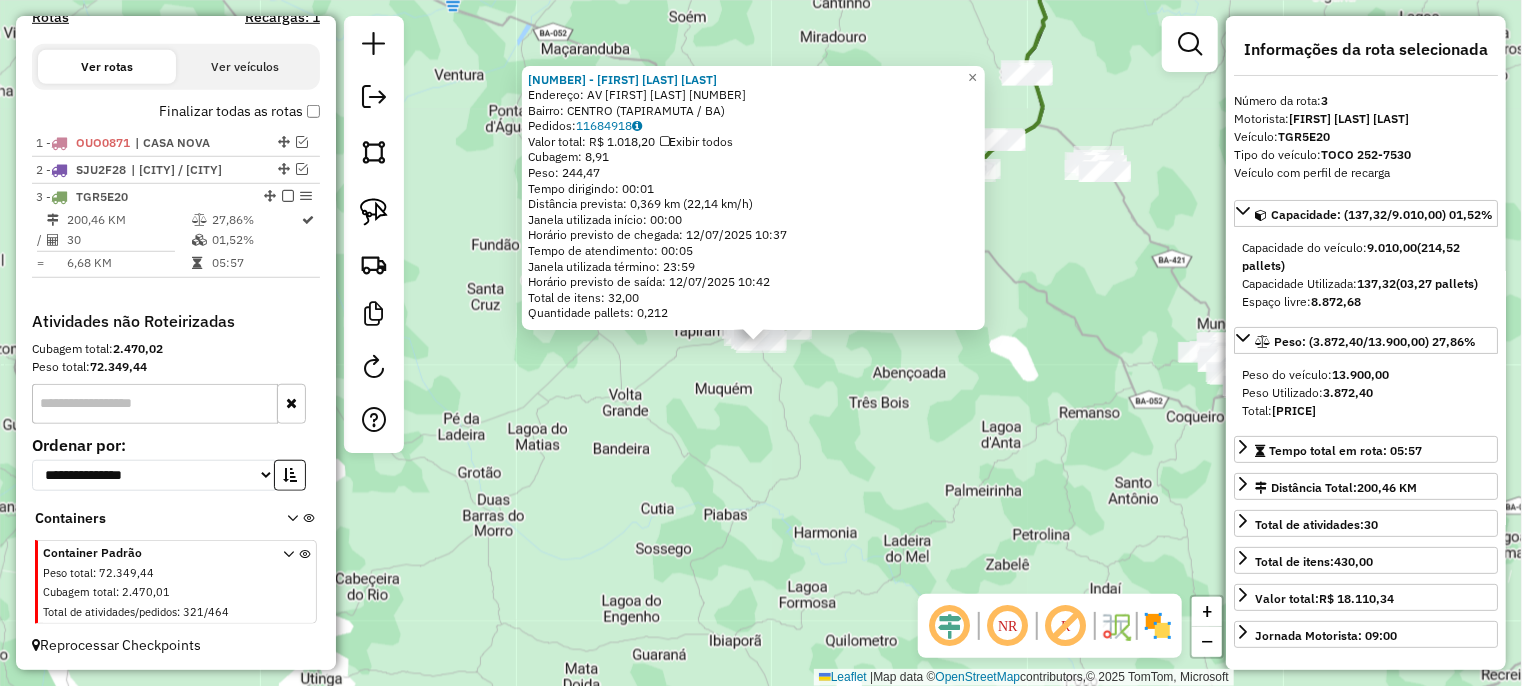 click on "[NUMBER] - [FIRST] [LAST] ANDRADE  Endereço: AV  CLERISTON ANDRADE             [NUMBER]   Bairro: CENTRO ([CITY] / BA)   Pedidos:  [NUMBER]   Valor total: R$ [PRICE]   Exibir todos   Cubagem: [NUMBER]  Peso: [NUMBER]  Tempo dirigindo: [TIME]   Distância prevista: [NUMBER] km ([NUMBER] km/h)   Janela utilizada início: [TIME]   Horário previsto de chegada: [DATE] [TIME]   Tempo de atendimento: [TIME]   Janela utilizada término: [TIME]   Horário previsto de saída: [DATE] [TIME]   Total de itens: [NUMBER]   Quantidade pallets: [NUMBER]  × Janela de atendimento Grade de atendimento Capacidade Transportadoras Veículos Cliente Pedidos  Rotas Selecione os dias de semana para filtrar as janelas de atendimento  Seg   Ter   Qua   Qui   Sex   Sáb   Dom  Informe o período da janela de atendimento: De: Até:  Filtrar exatamente a janela do cliente  Considerar janela de atendimento padrão  Selecione os dias de semana para filtrar as grades de atendimento  Seg   Ter   Qua   Qui   Sex   Sáb   Dom   Peso mínimo:   Peso máximo:  De:" 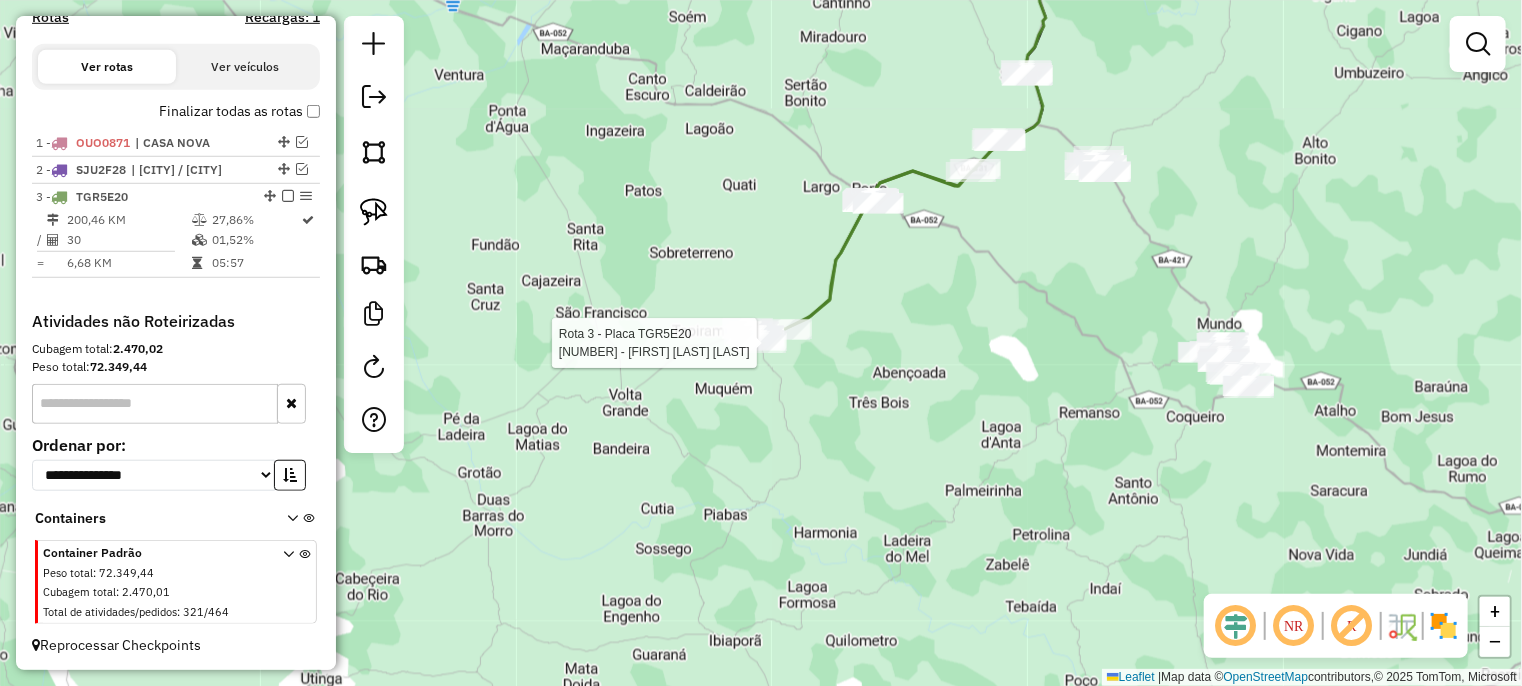 select on "**********" 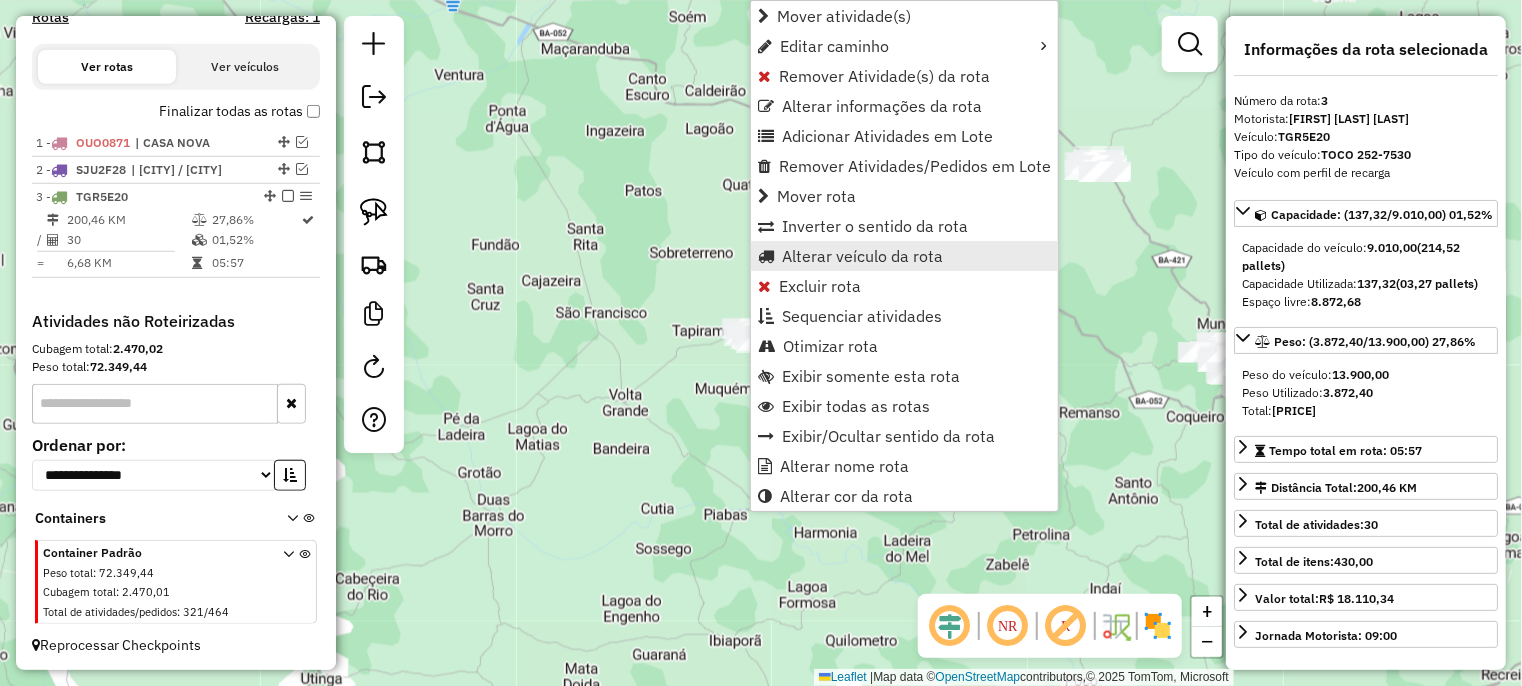click on "Alterar veículo da rota" at bounding box center [862, 256] 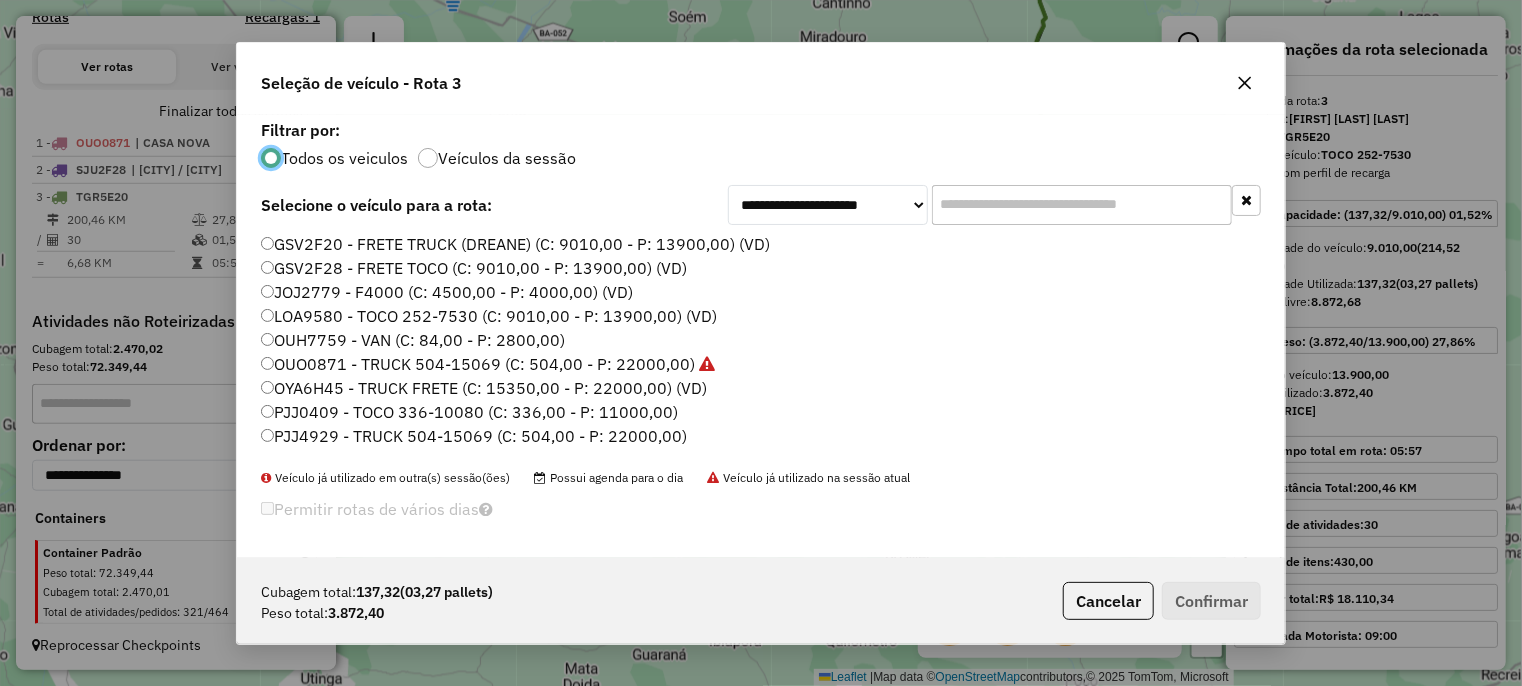 scroll, scrollTop: 10, scrollLeft: 6, axis: both 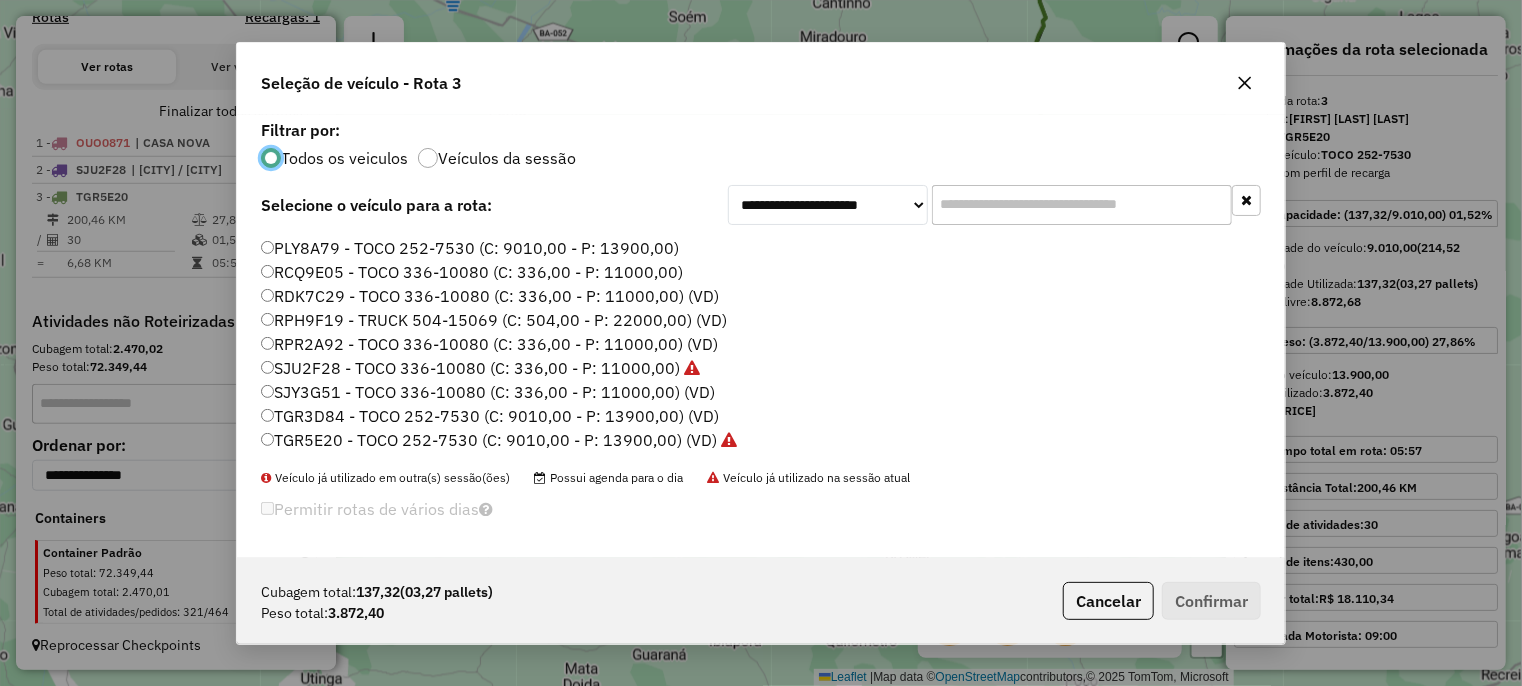 click on "TGR5E20 - TOCO 252-7530 (C: 9010,00 - P: 13900,00) (VD)" 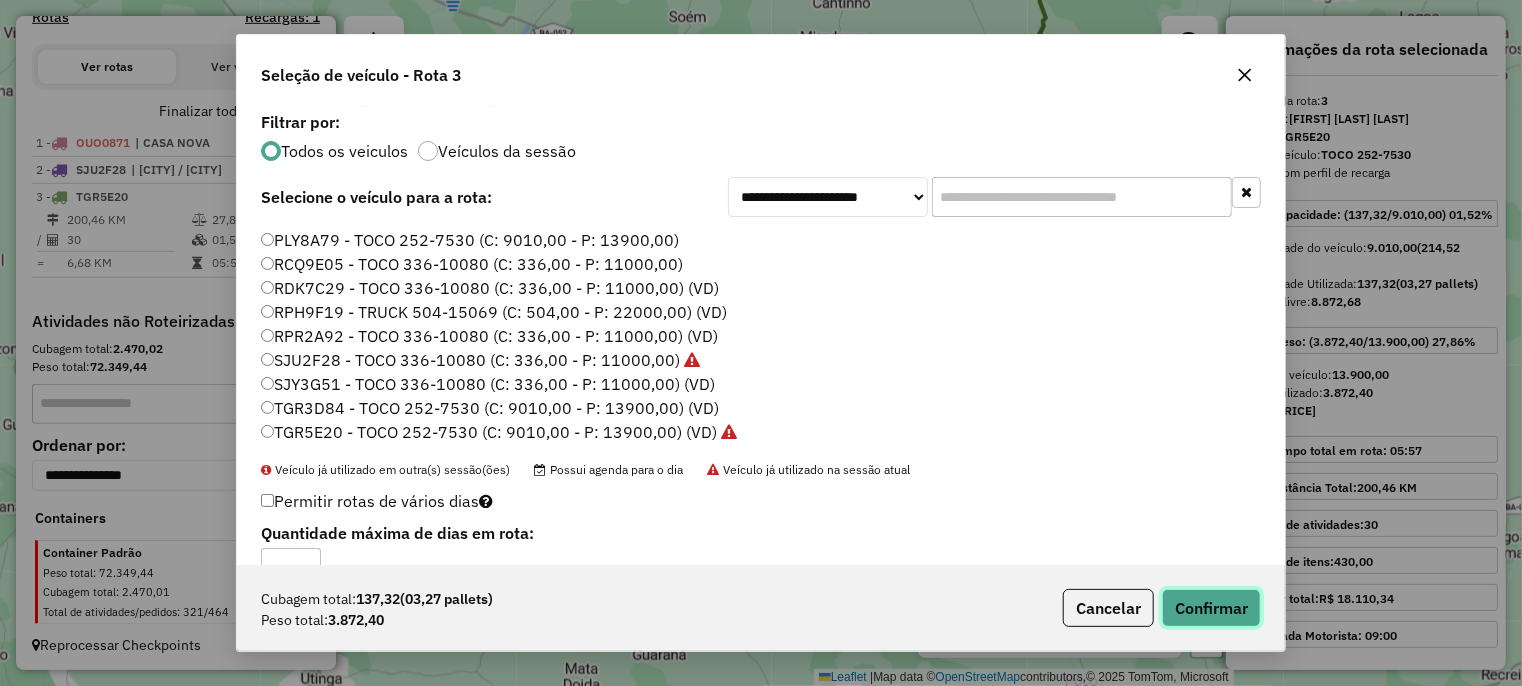 click on "Confirmar" 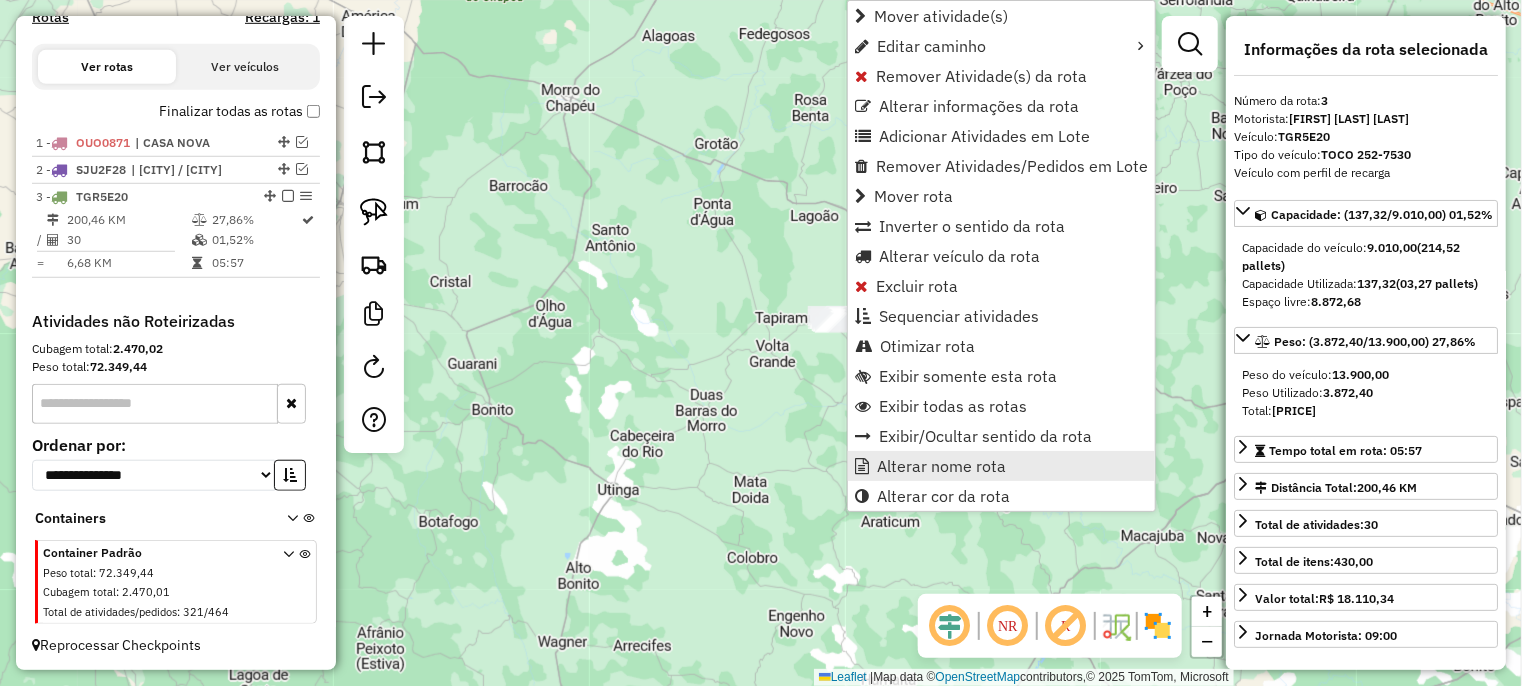 click on "Alterar nome rota" at bounding box center [941, 466] 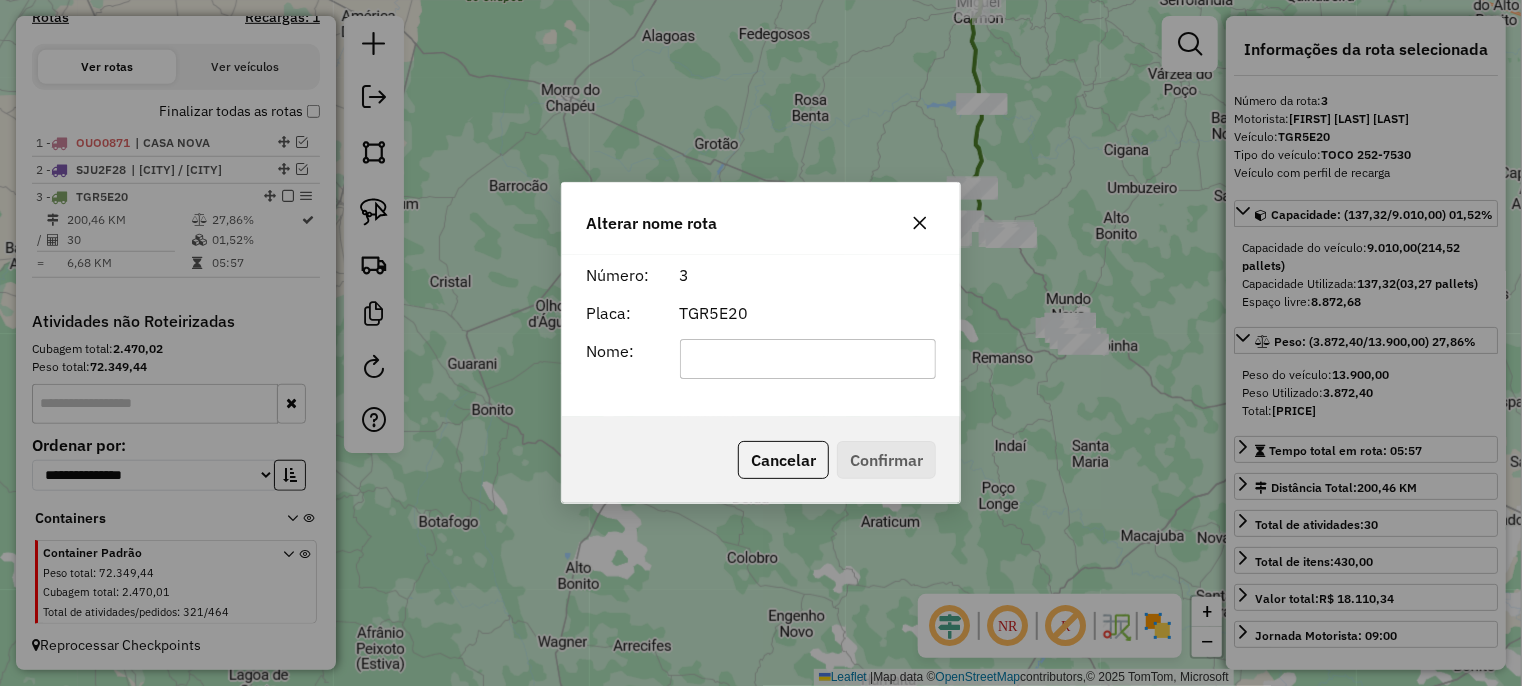 click 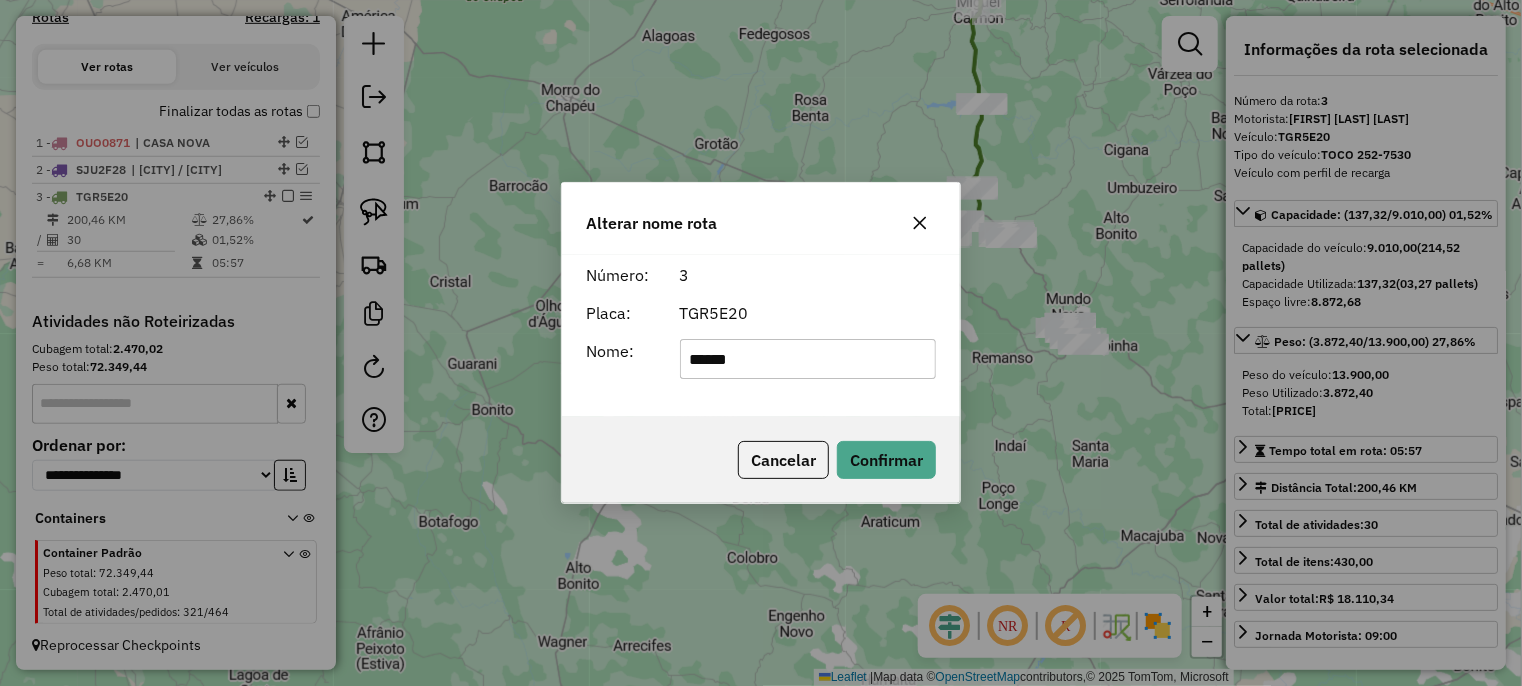 type on "**********" 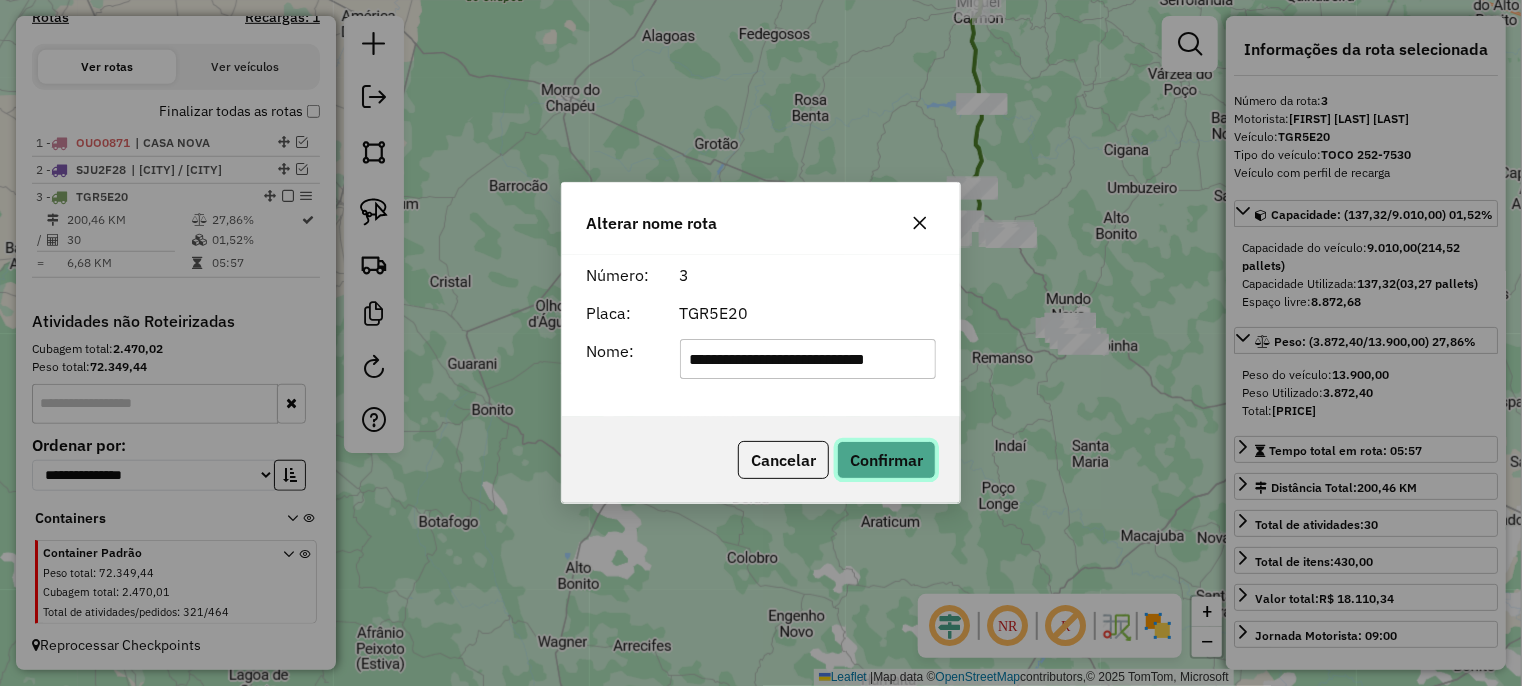click on "Confirmar" 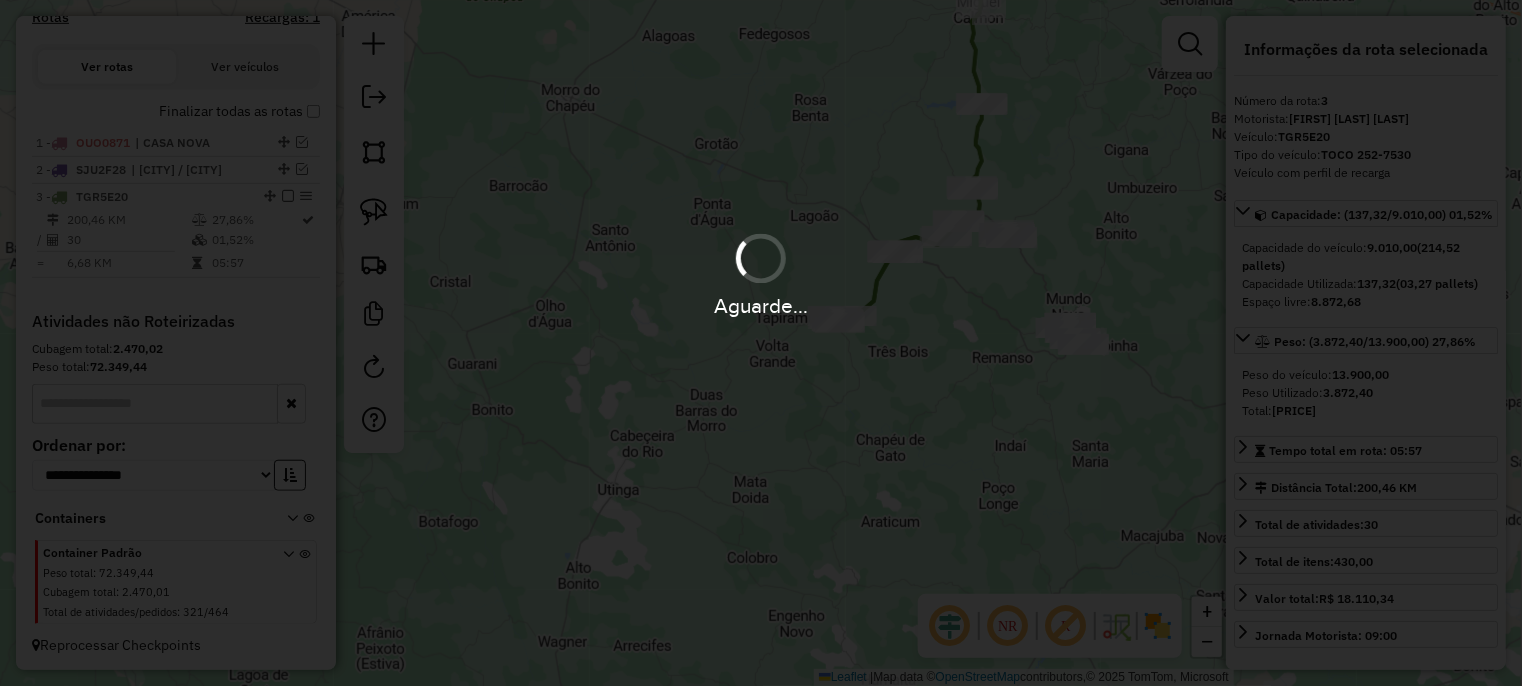 type 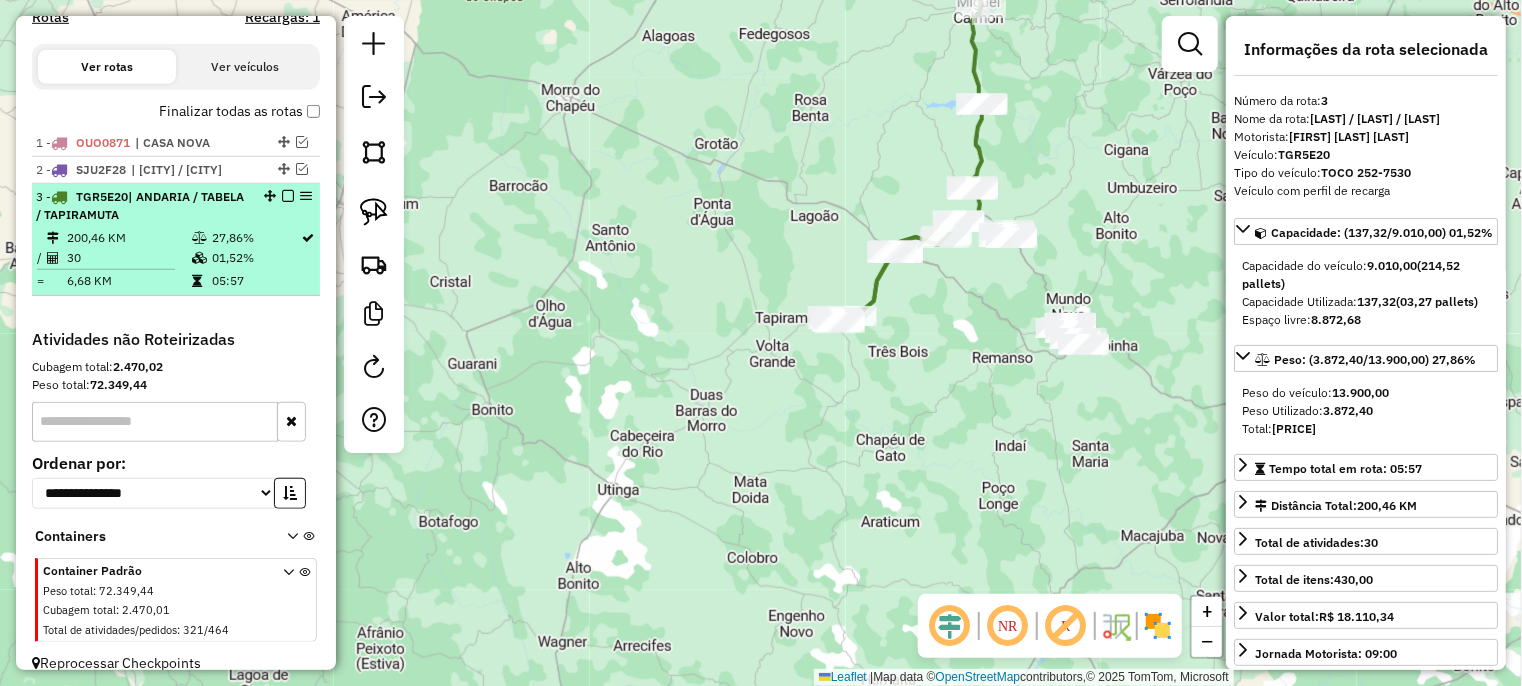 click at bounding box center [288, 196] 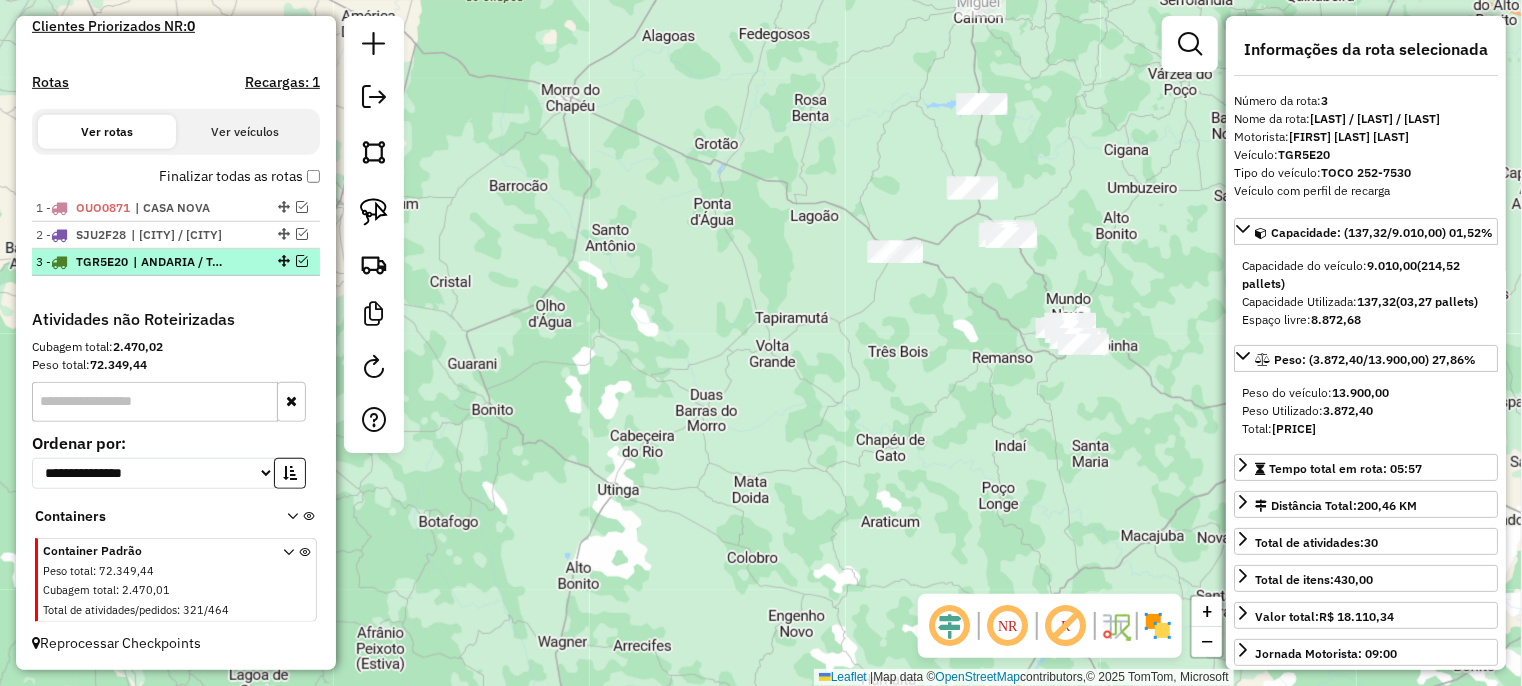 scroll, scrollTop: 593, scrollLeft: 0, axis: vertical 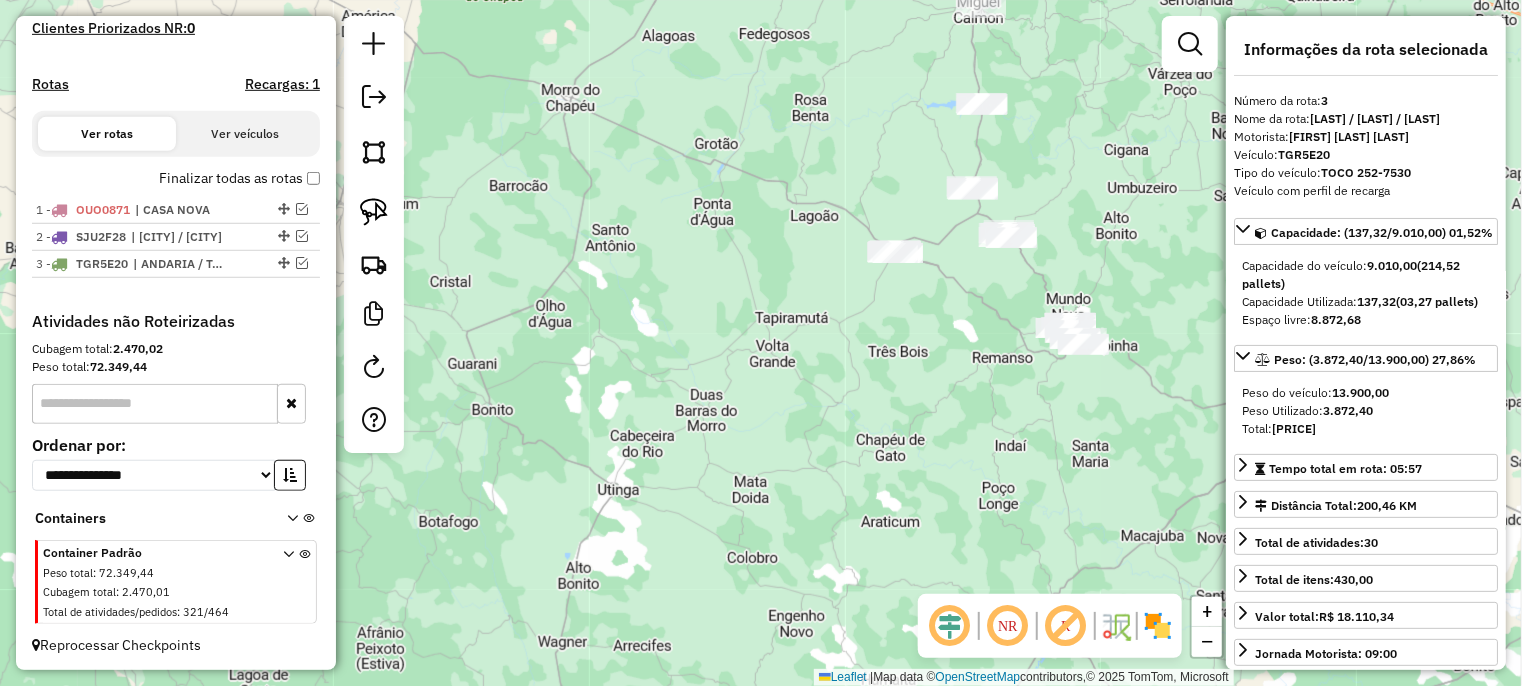 drag, startPoint x: 832, startPoint y: 304, endPoint x: 734, endPoint y: 446, distance: 172.53406 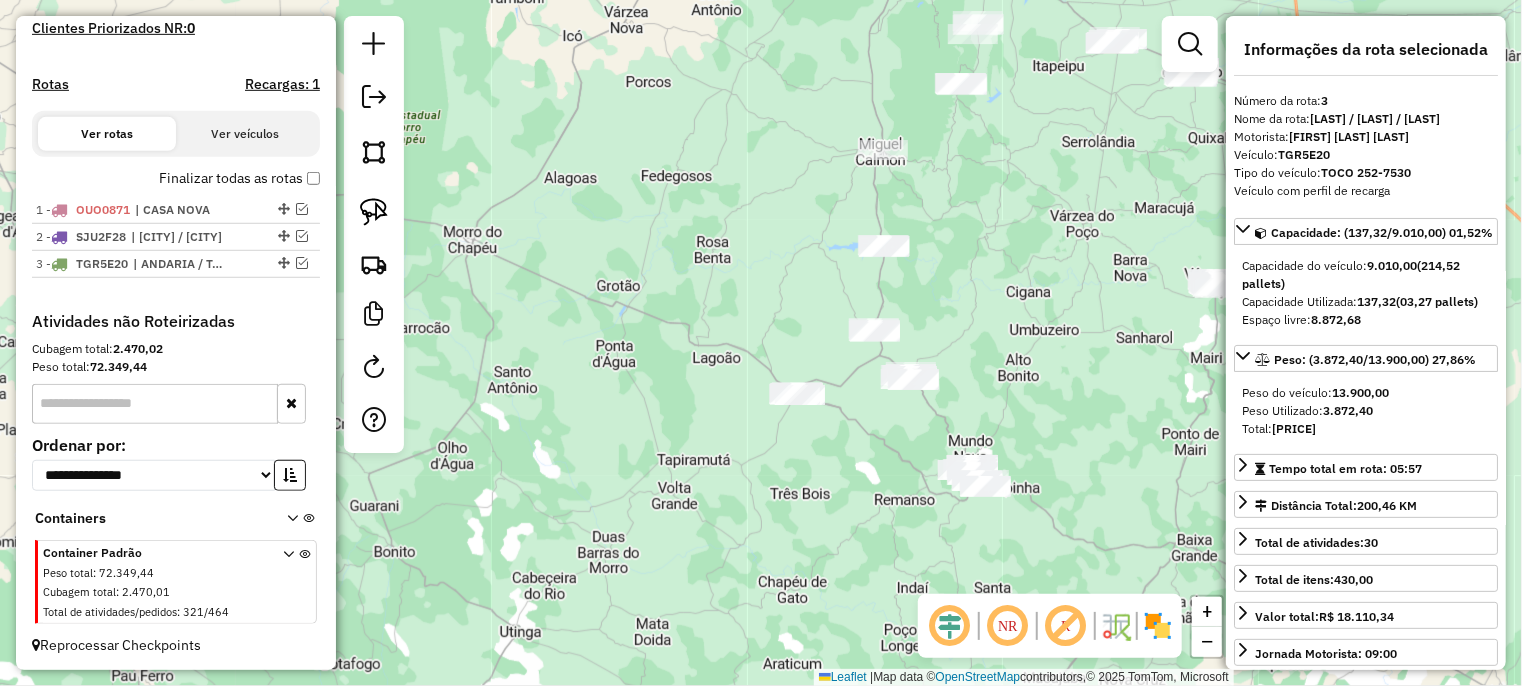 drag, startPoint x: 1004, startPoint y: 308, endPoint x: 963, endPoint y: 388, distance: 89.89438 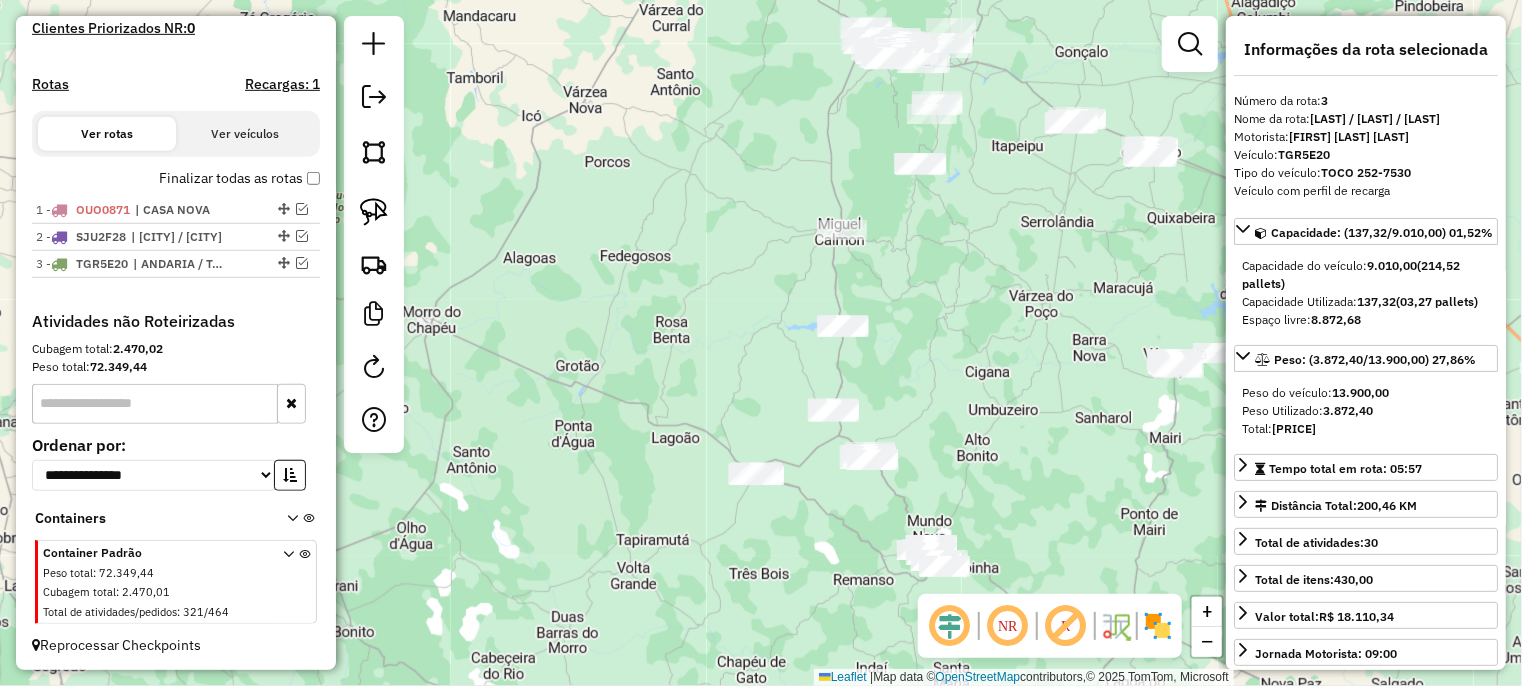 drag, startPoint x: 821, startPoint y: 551, endPoint x: 725, endPoint y: 512, distance: 103.6195 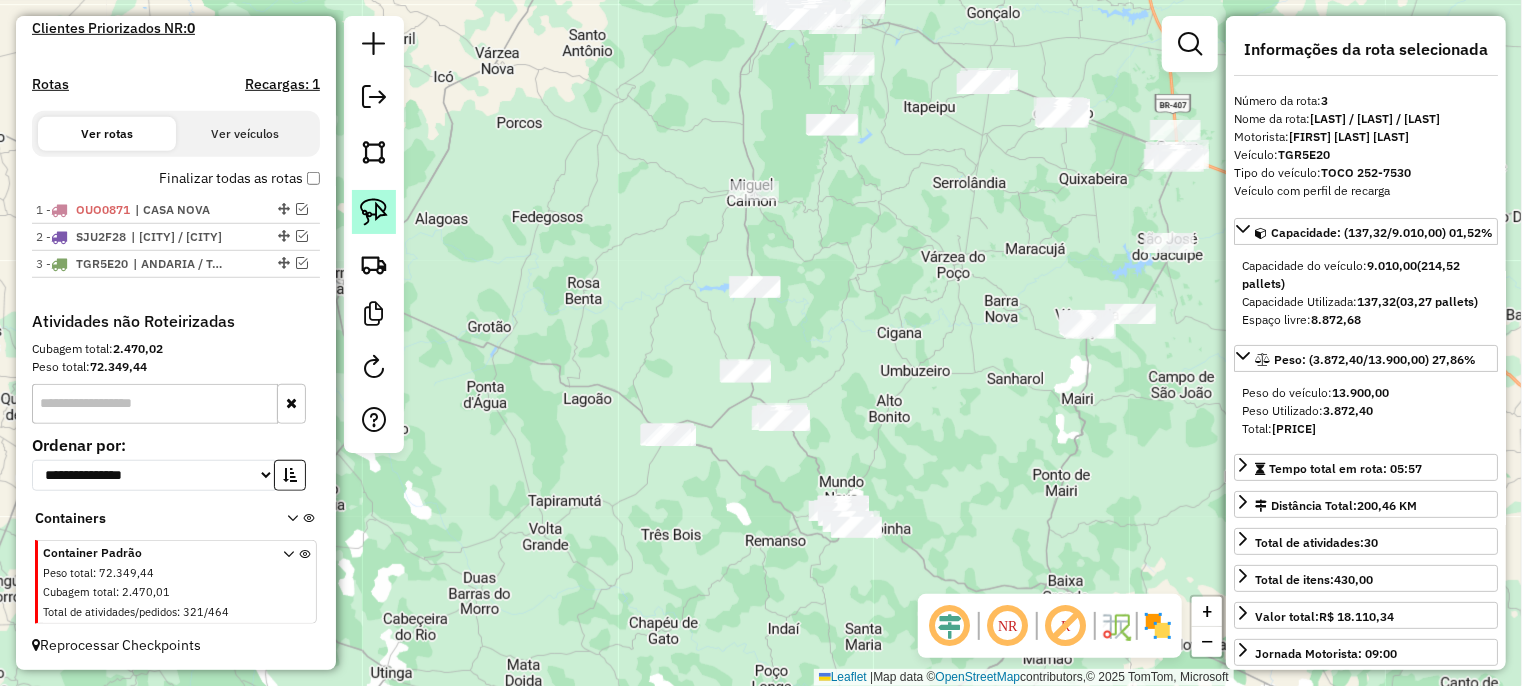 drag, startPoint x: 380, startPoint y: 198, endPoint x: 595, endPoint y: 297, distance: 236.69812 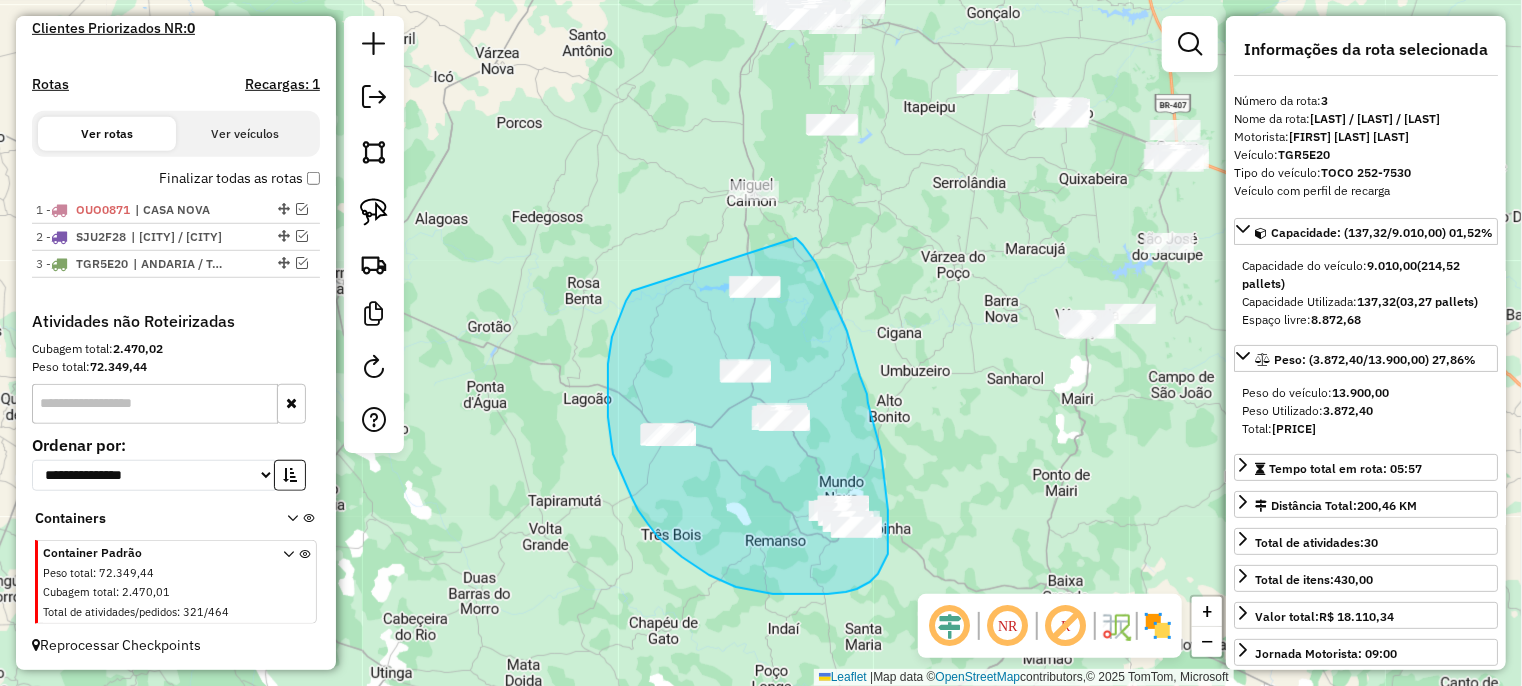 drag, startPoint x: 608, startPoint y: 375, endPoint x: 796, endPoint y: 238, distance: 232.62201 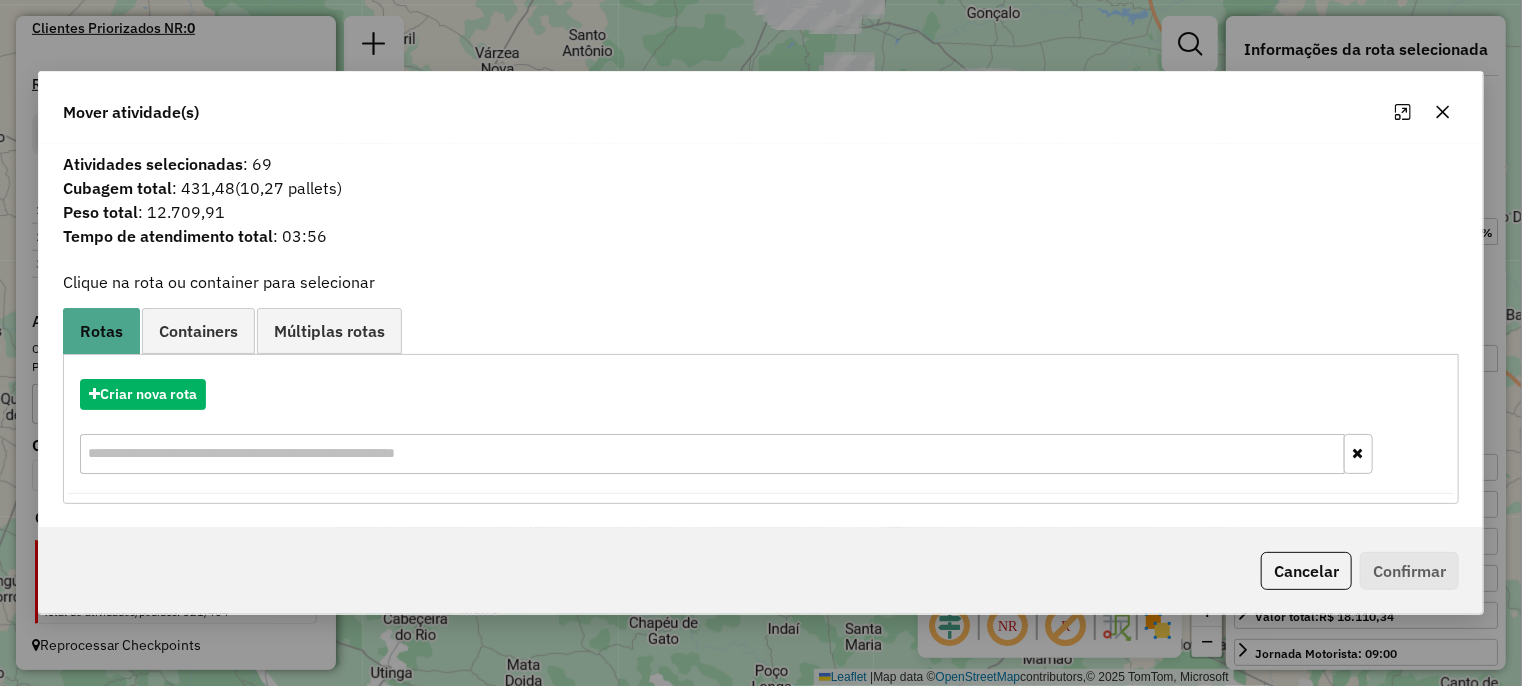 click 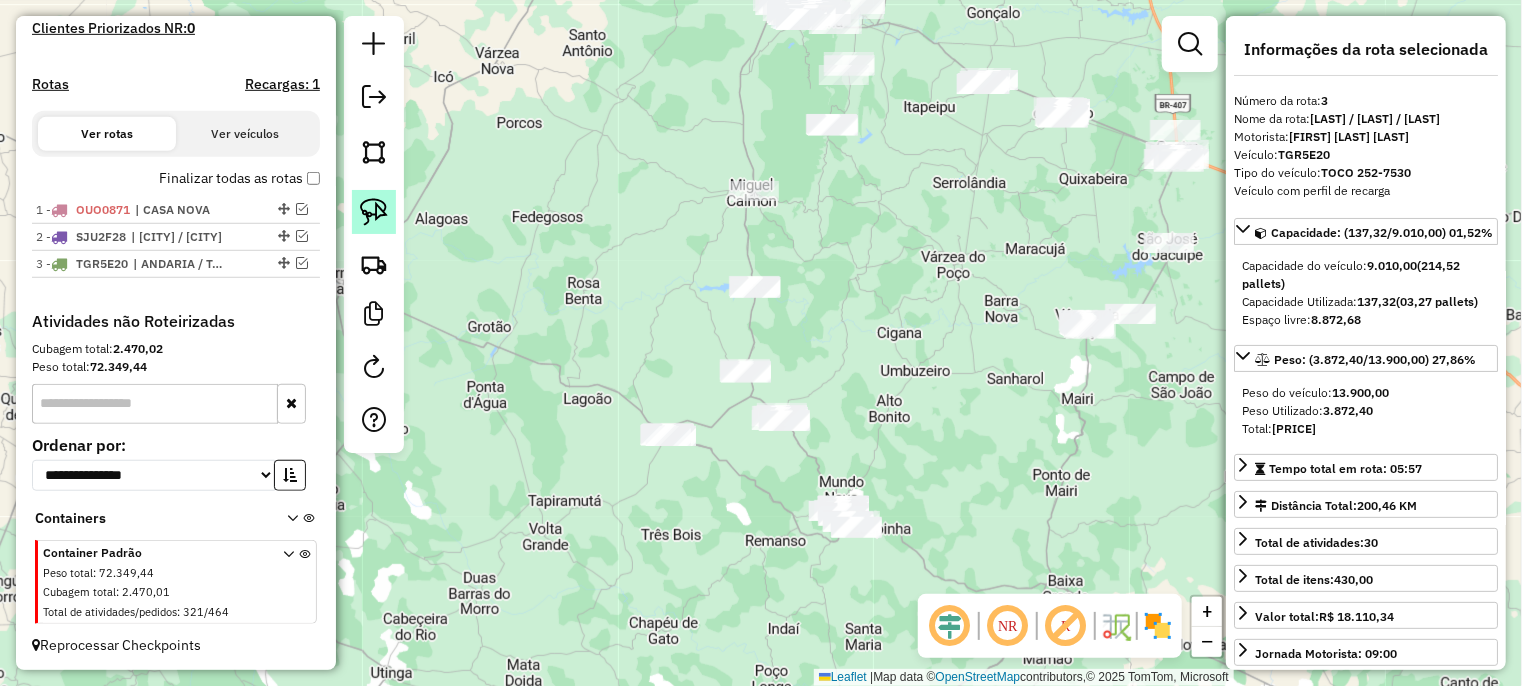 click 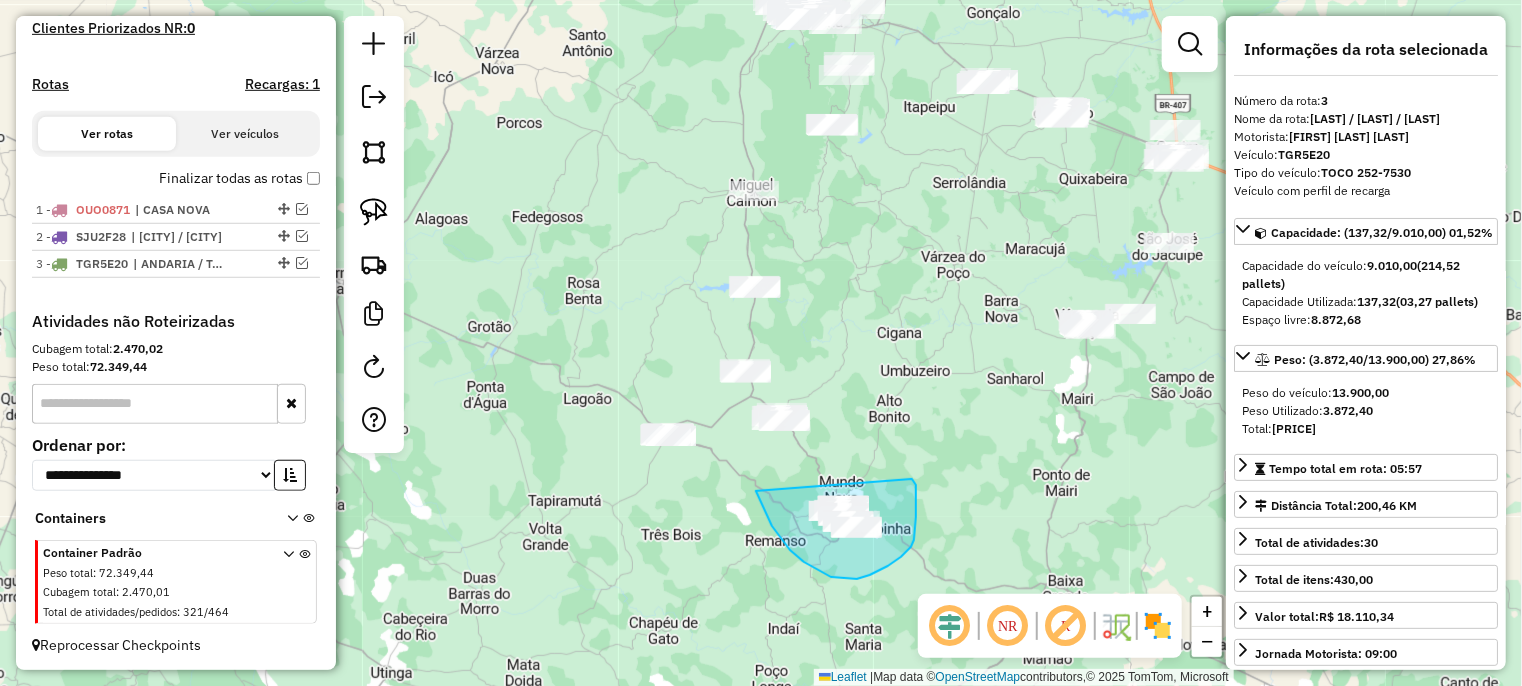 drag, startPoint x: 756, startPoint y: 491, endPoint x: 912, endPoint y: 478, distance: 156.54073 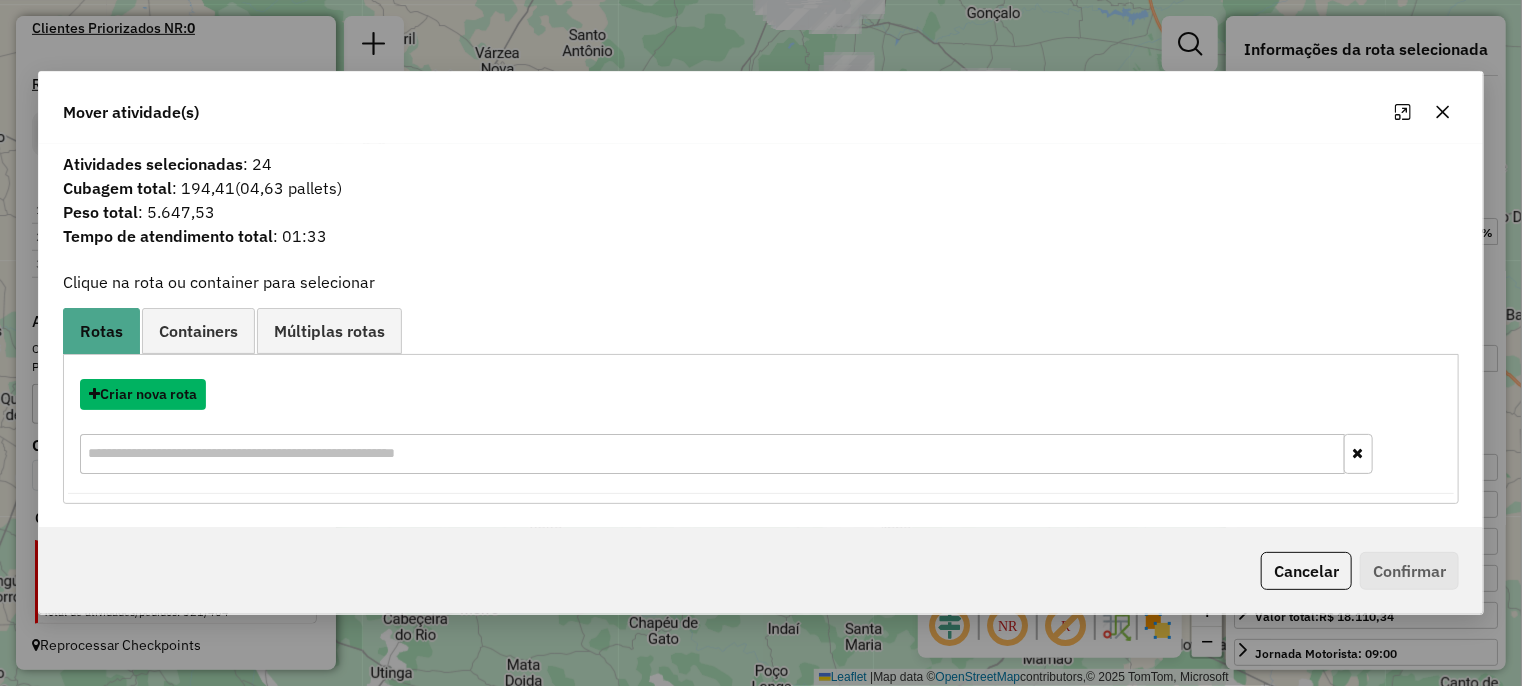 click on "Criar nova rota" at bounding box center [143, 394] 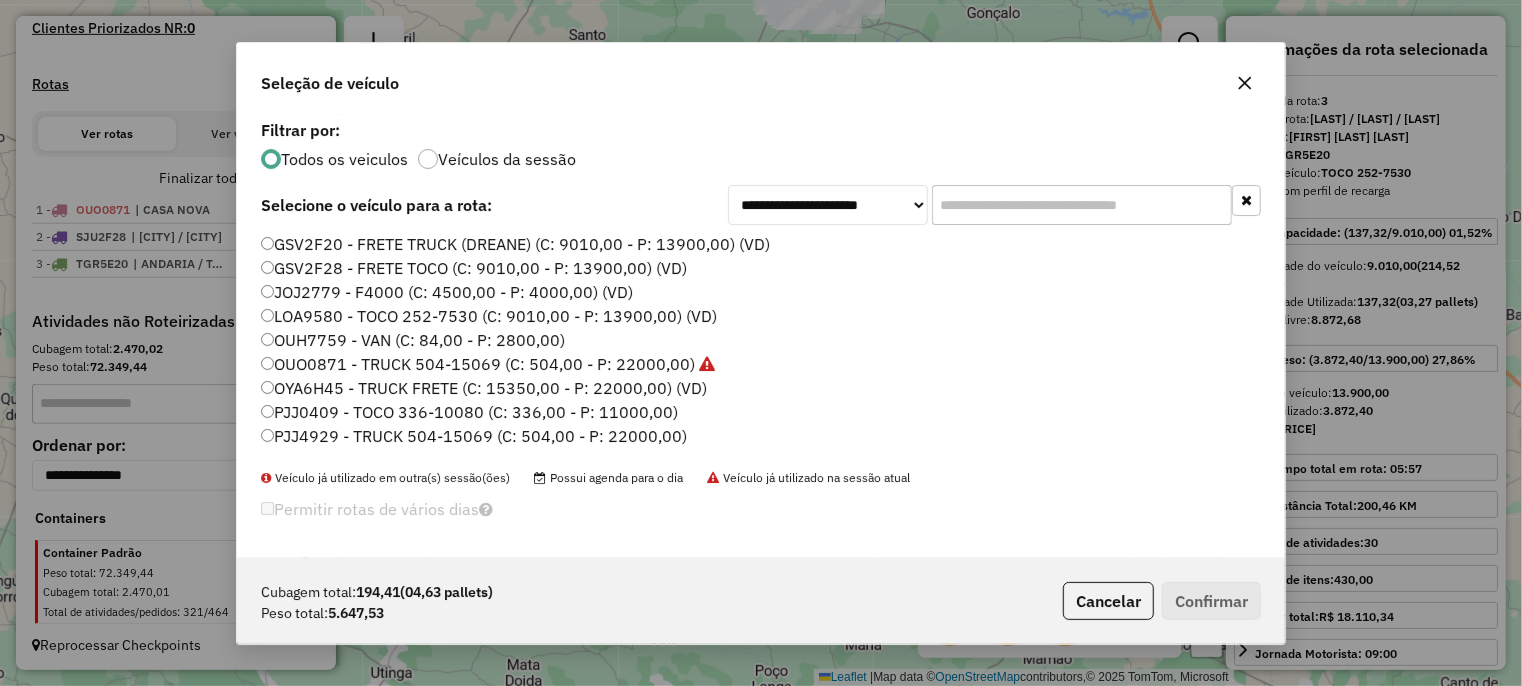 scroll, scrollTop: 10, scrollLeft: 6, axis: both 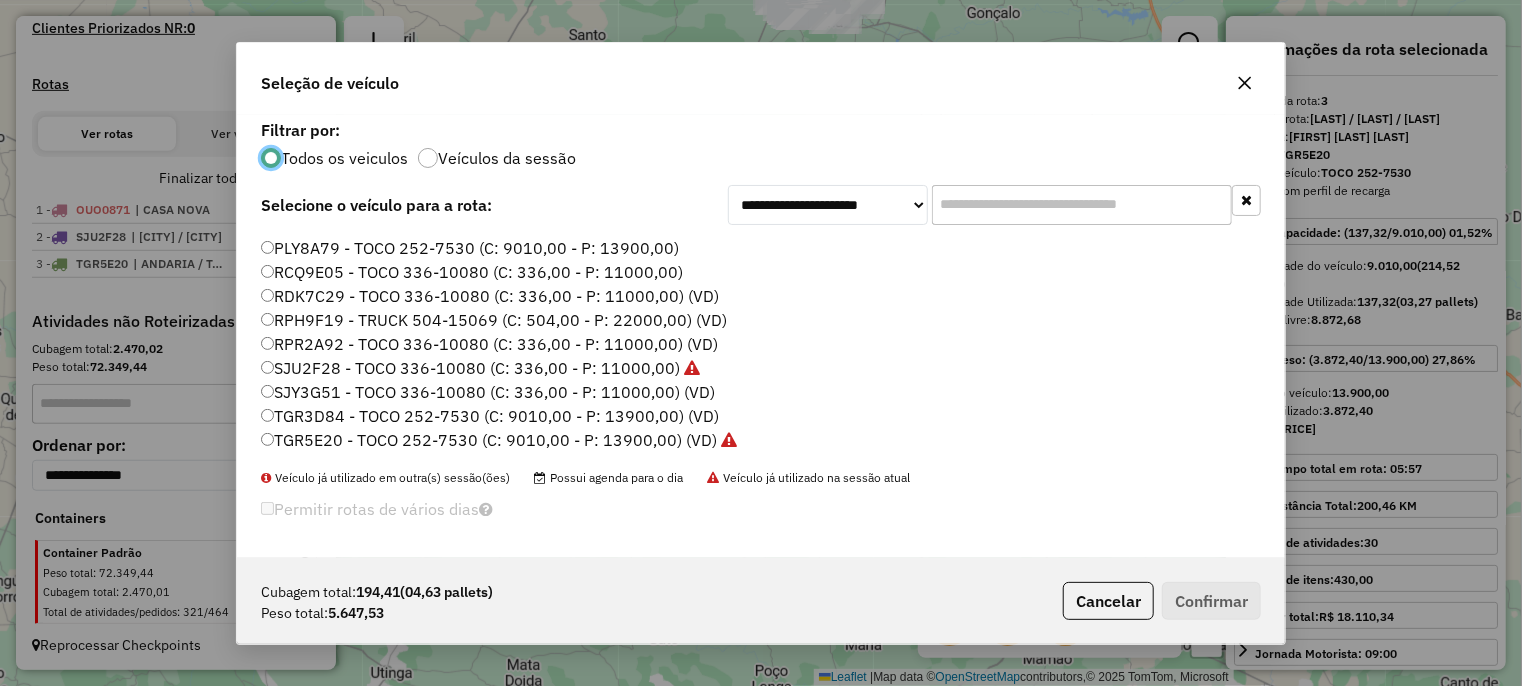 click on "RPR2A92 - TOCO 336-10080 (C: 336,00 - P: 11000,00) (VD)" 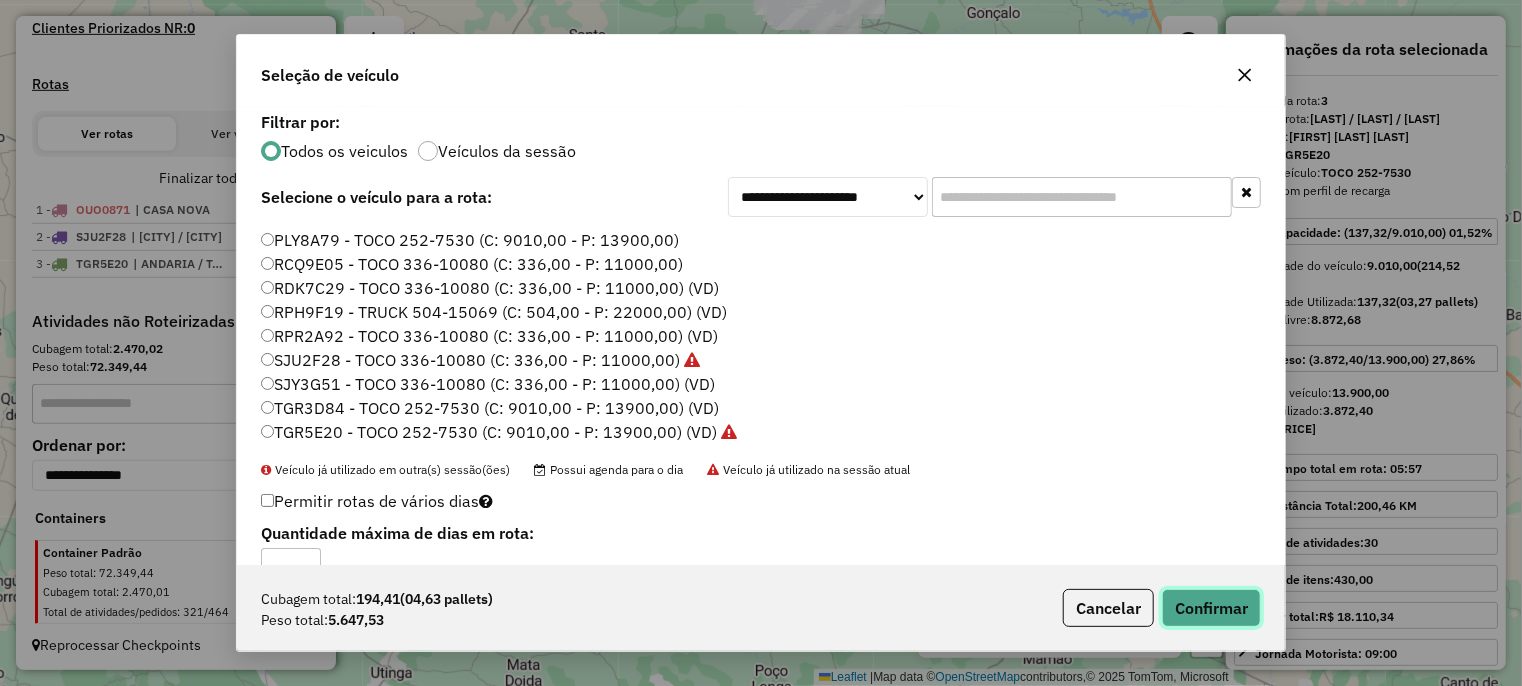 click on "Confirmar" 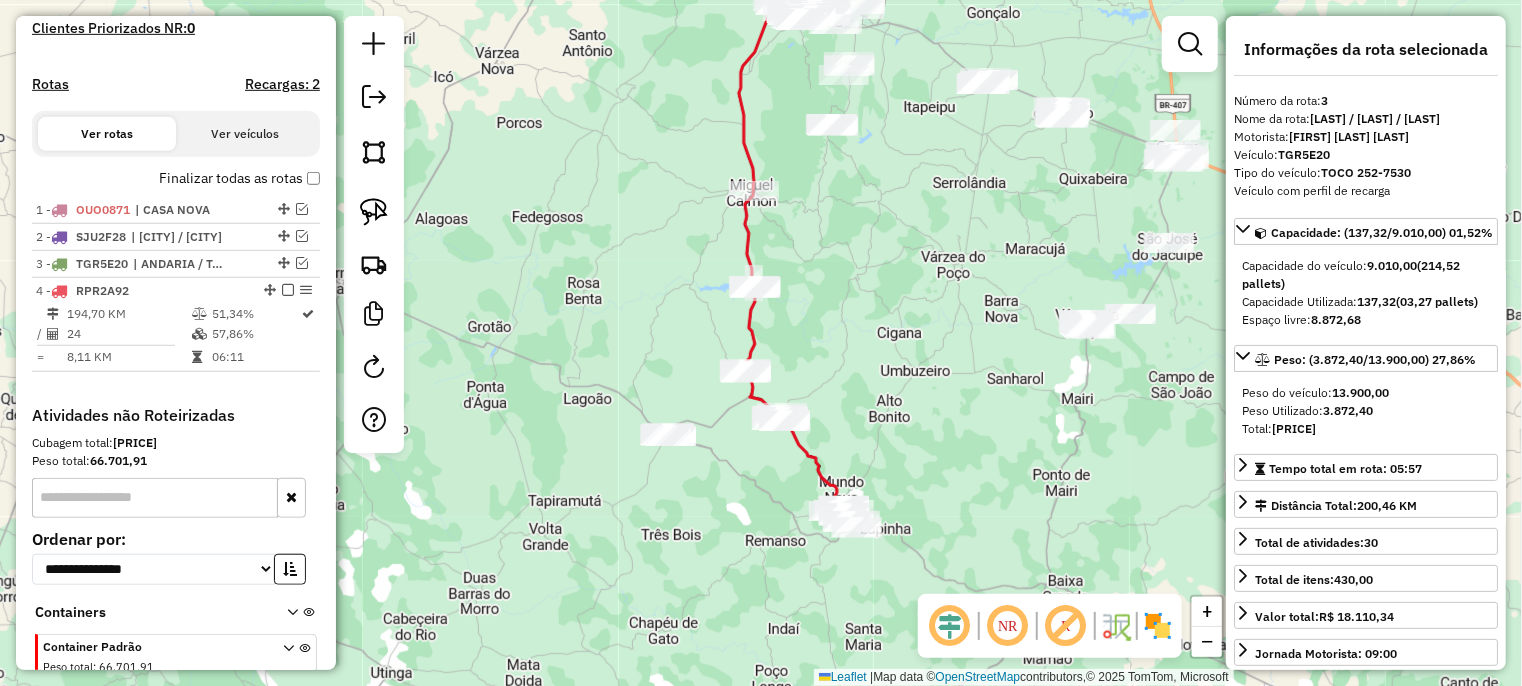 scroll, scrollTop: 687, scrollLeft: 0, axis: vertical 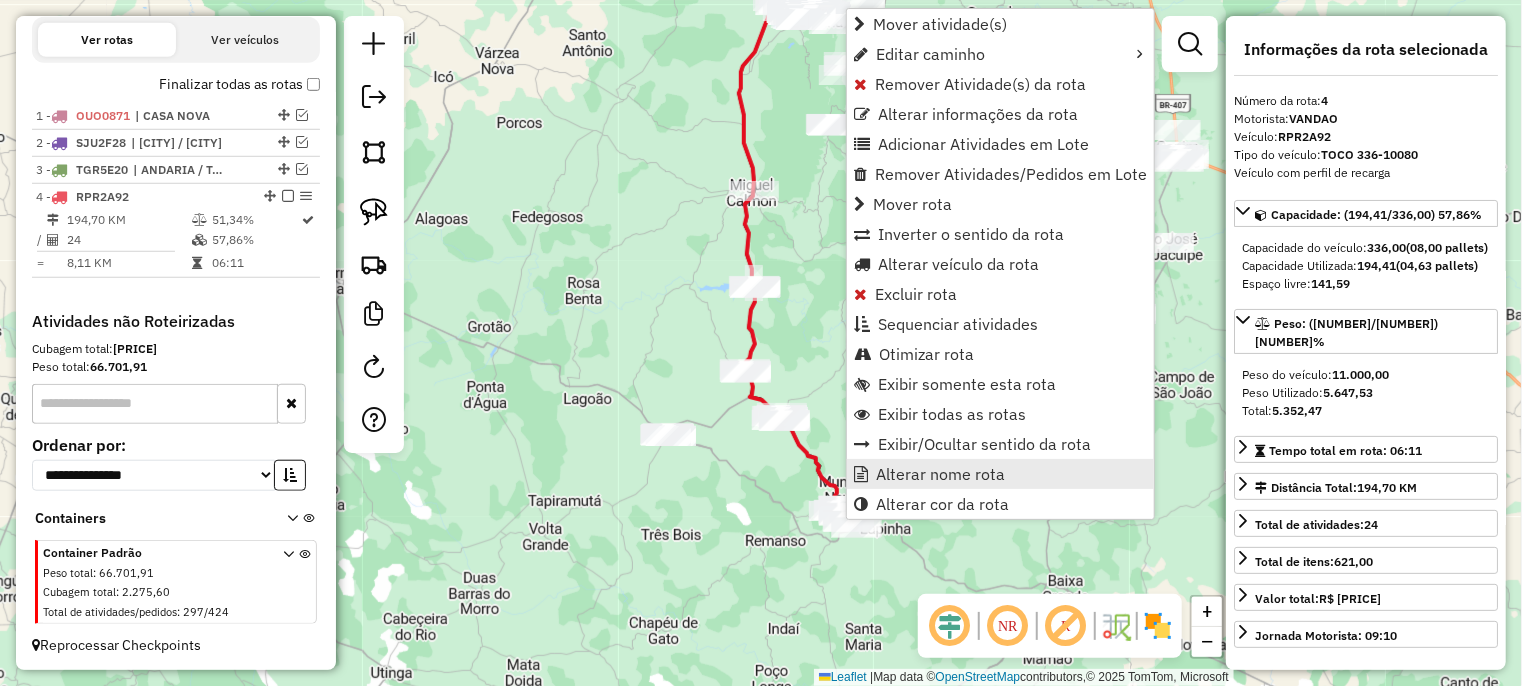 click on "Alterar nome rota" at bounding box center [940, 474] 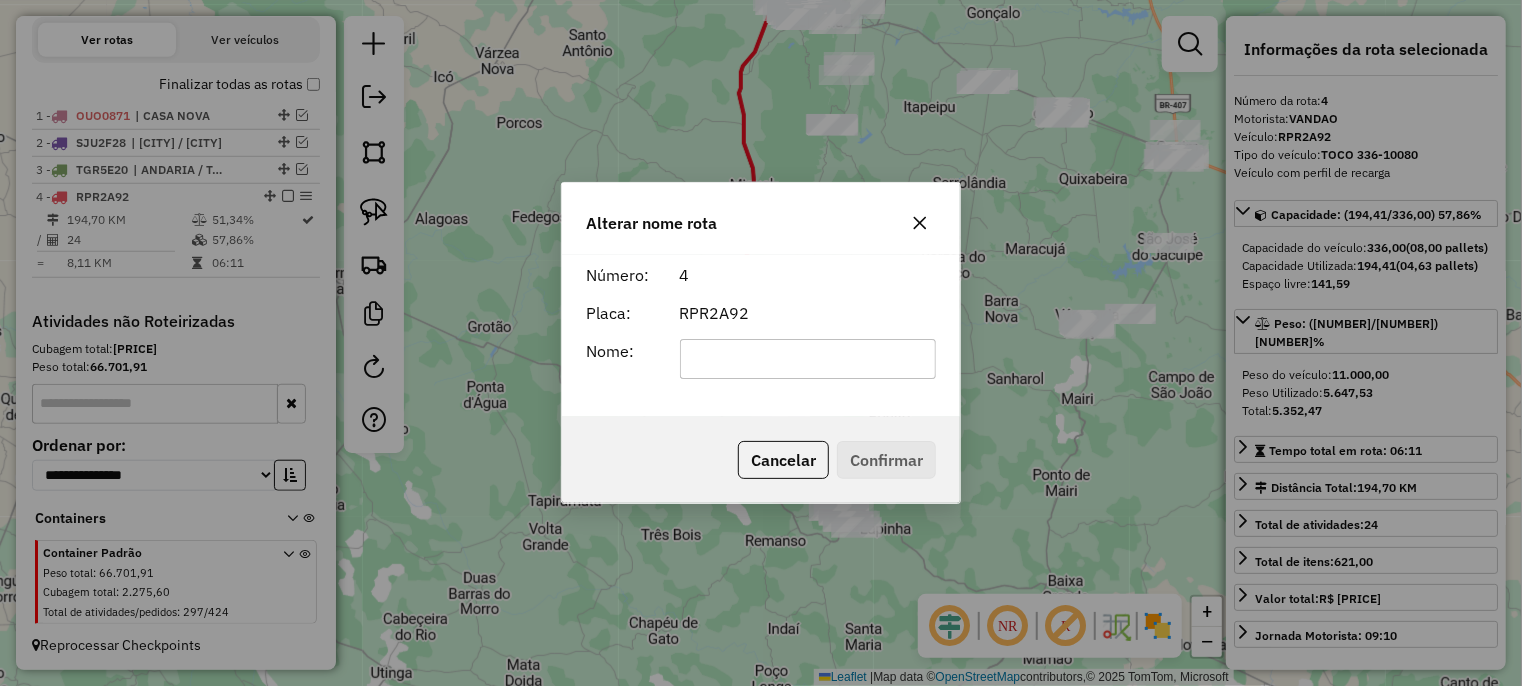 click 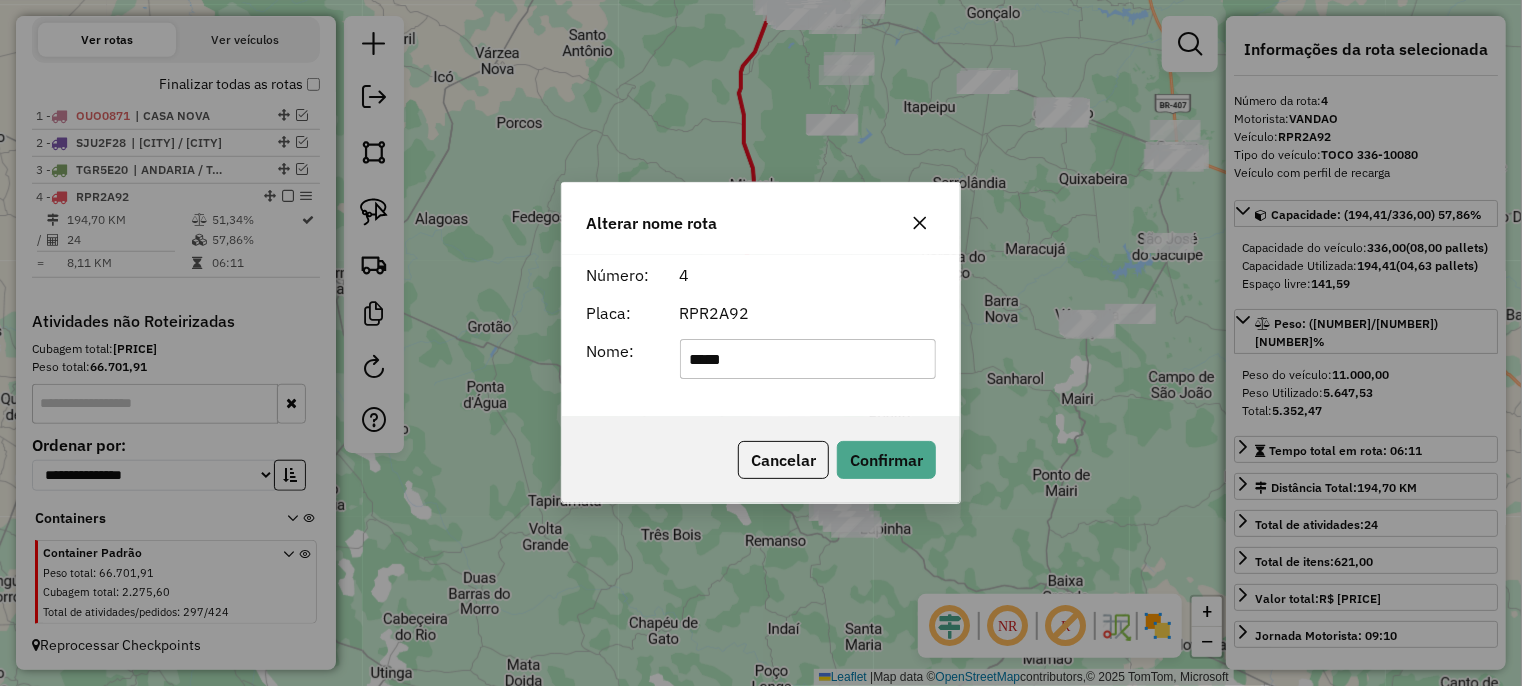 type on "**********" 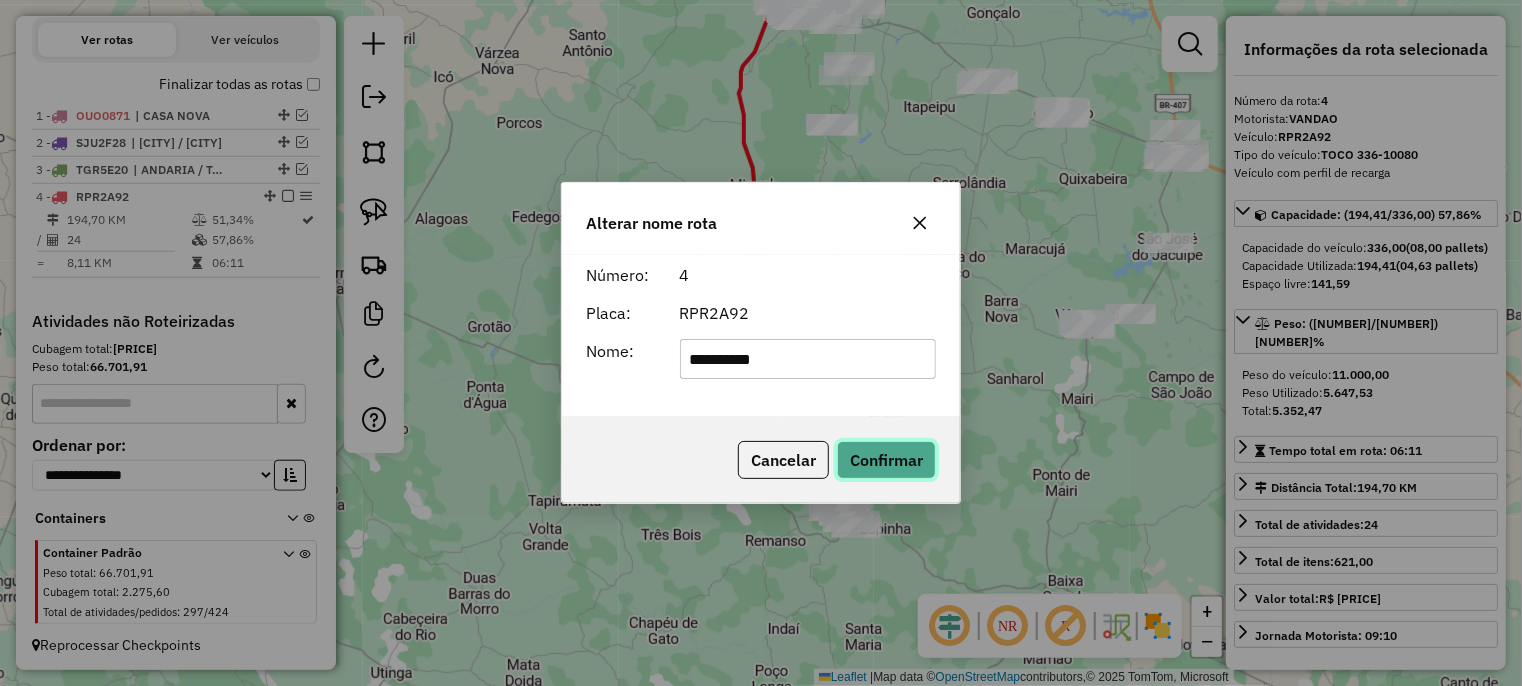click on "Confirmar" 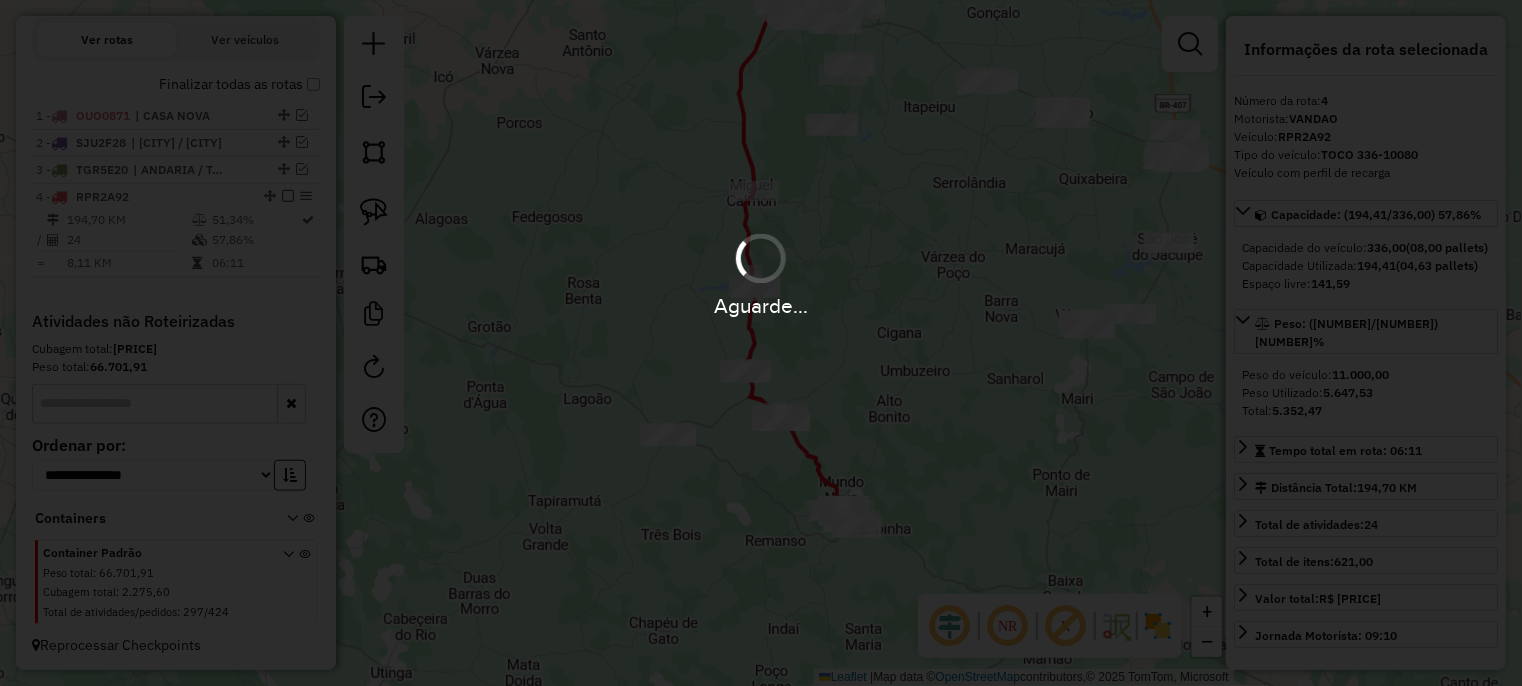 type 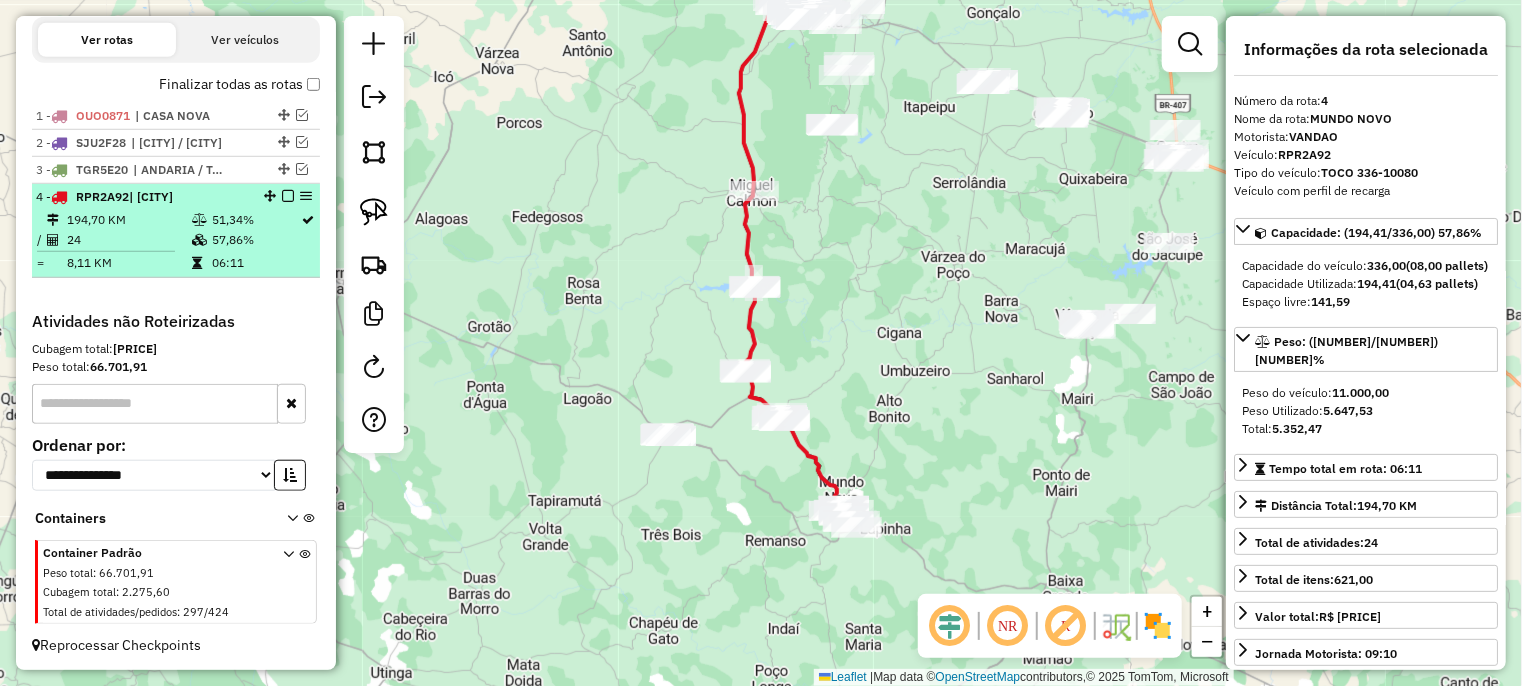 click at bounding box center (288, 196) 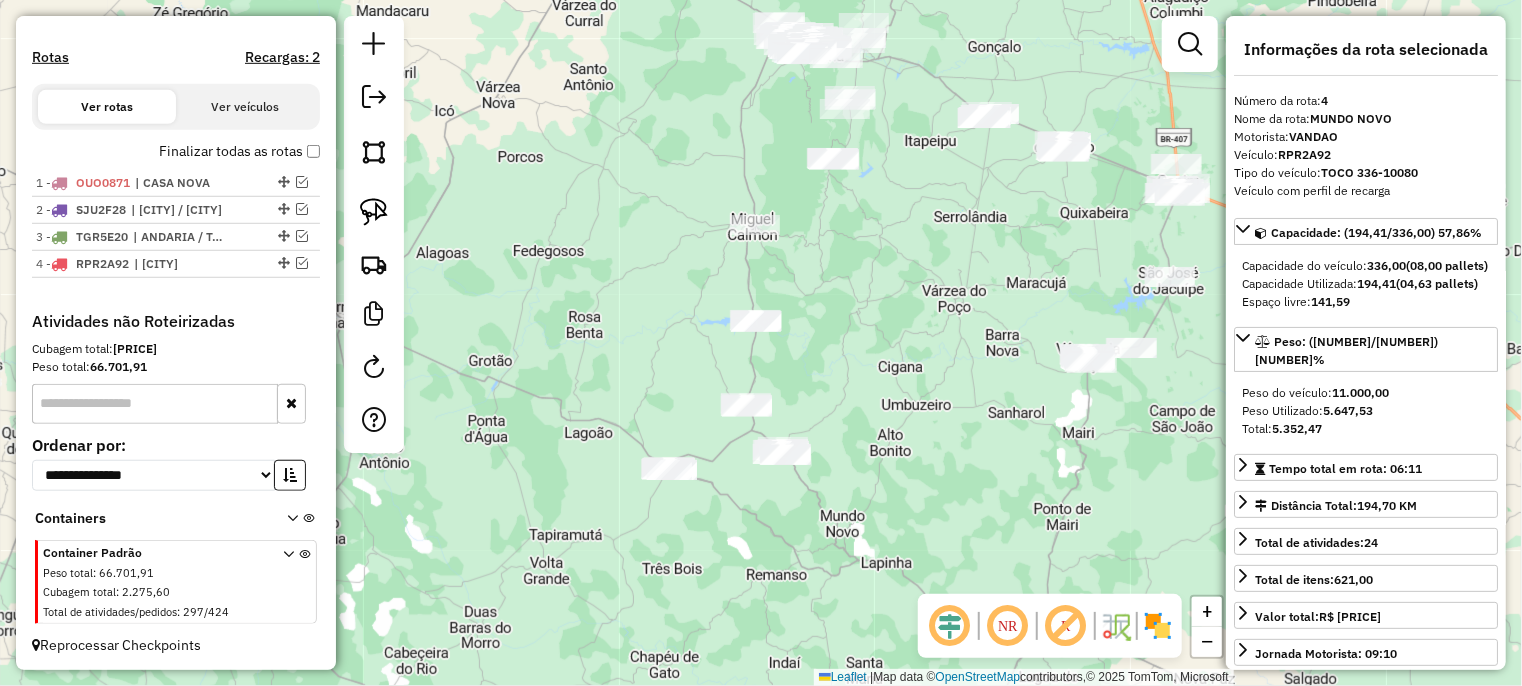 drag, startPoint x: 737, startPoint y: 509, endPoint x: 730, endPoint y: 534, distance: 25.96151 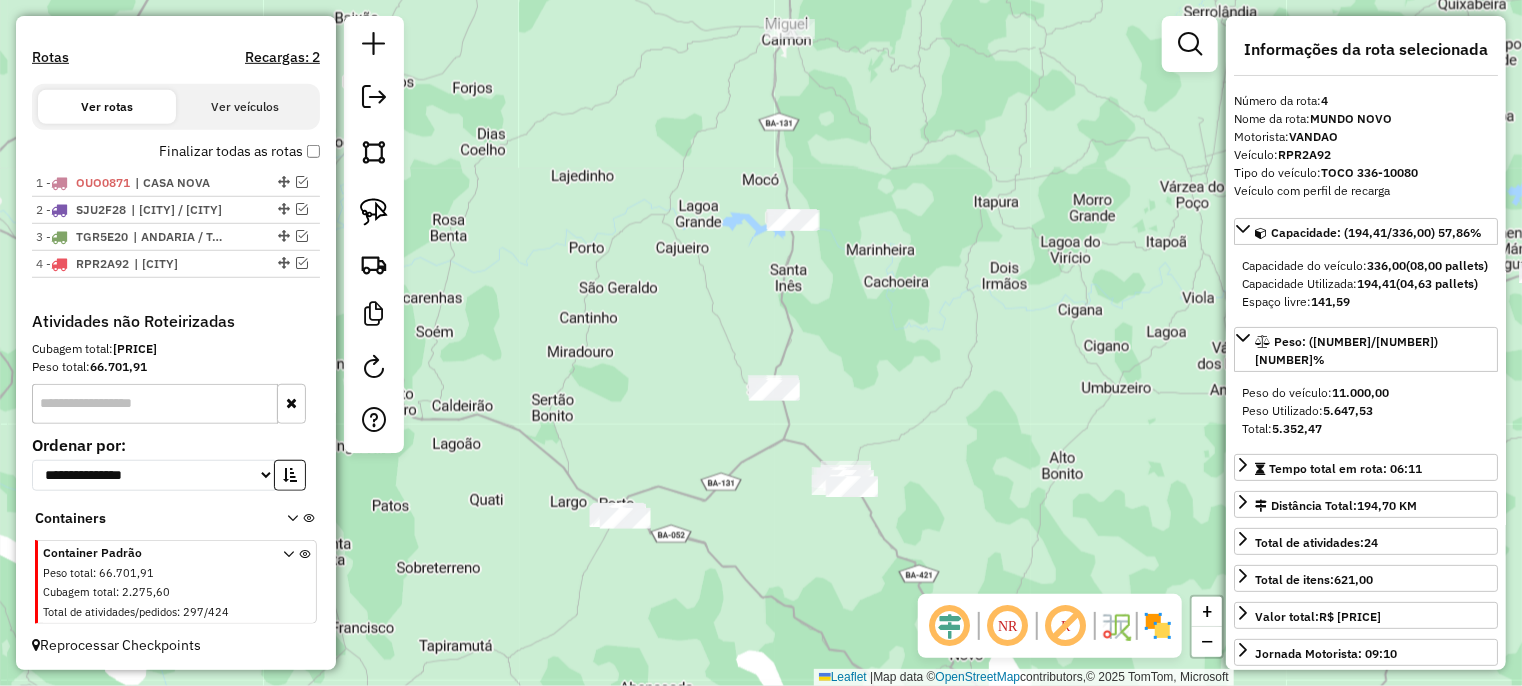 drag, startPoint x: 756, startPoint y: 480, endPoint x: 744, endPoint y: 473, distance: 13.892444 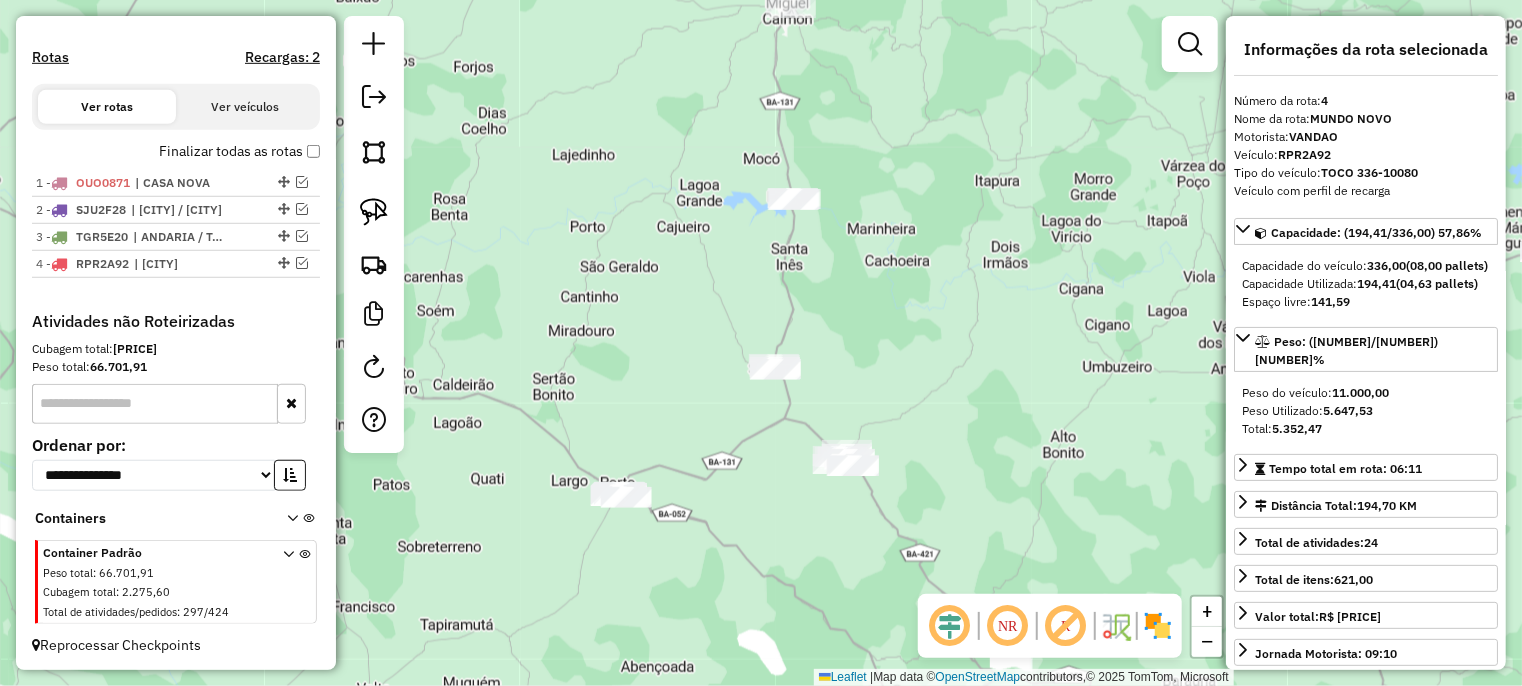 drag, startPoint x: 780, startPoint y: 415, endPoint x: 528, endPoint y: 294, distance: 279.54428 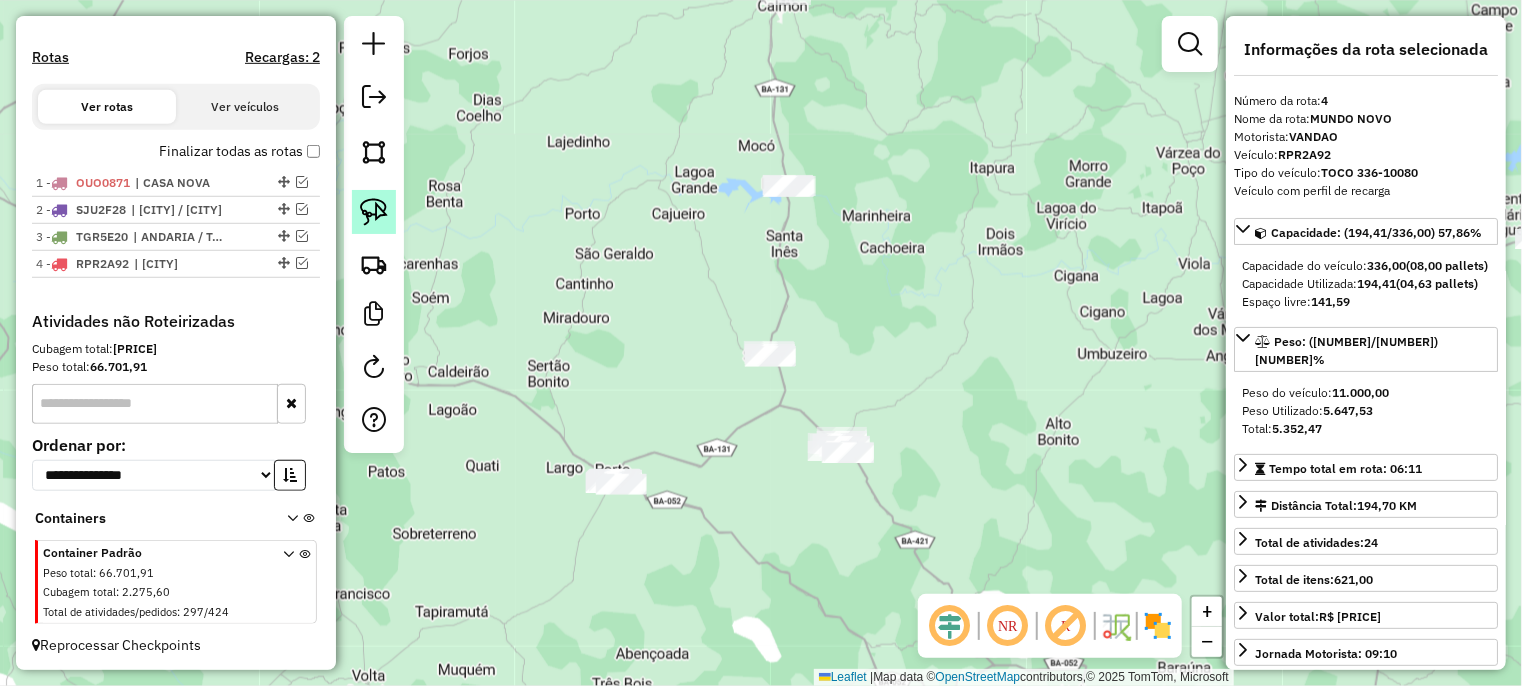click 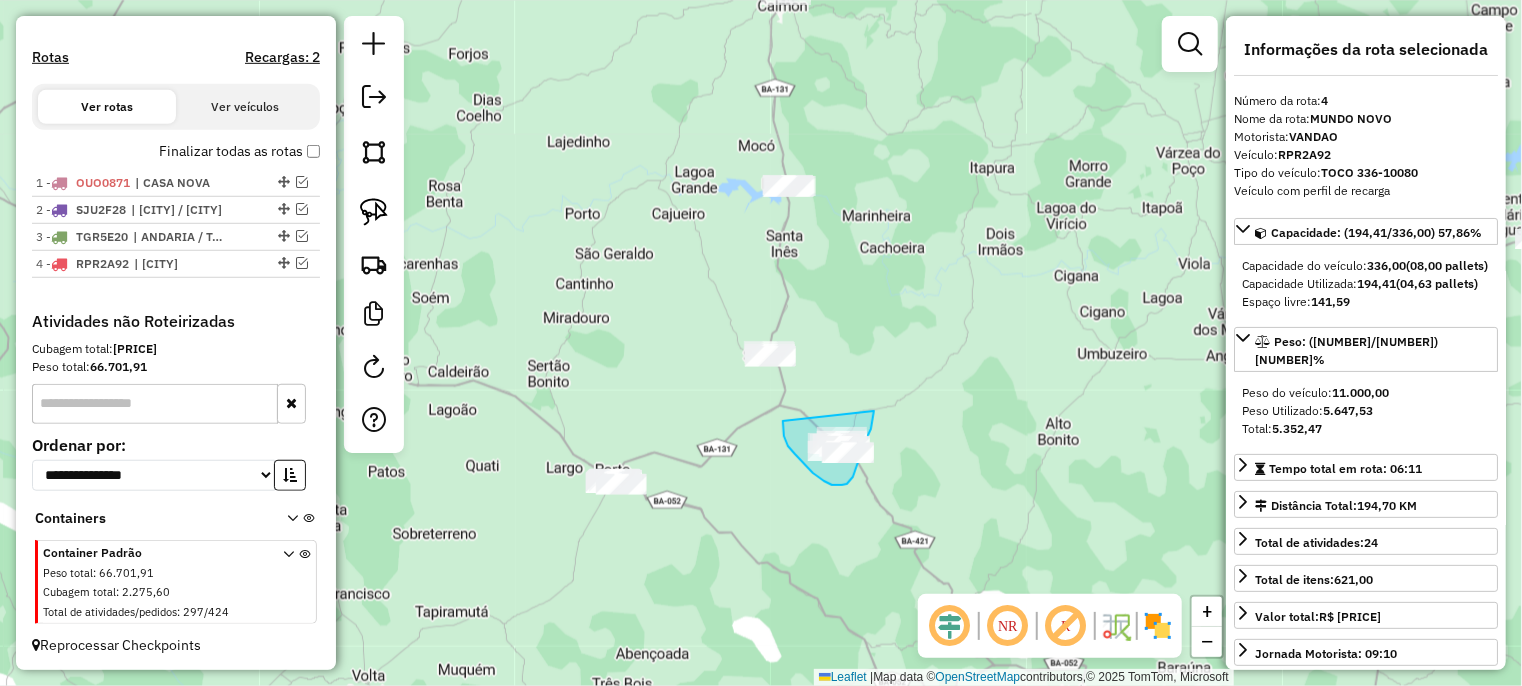 drag, startPoint x: 795, startPoint y: 454, endPoint x: 874, endPoint y: 411, distance: 89.94443 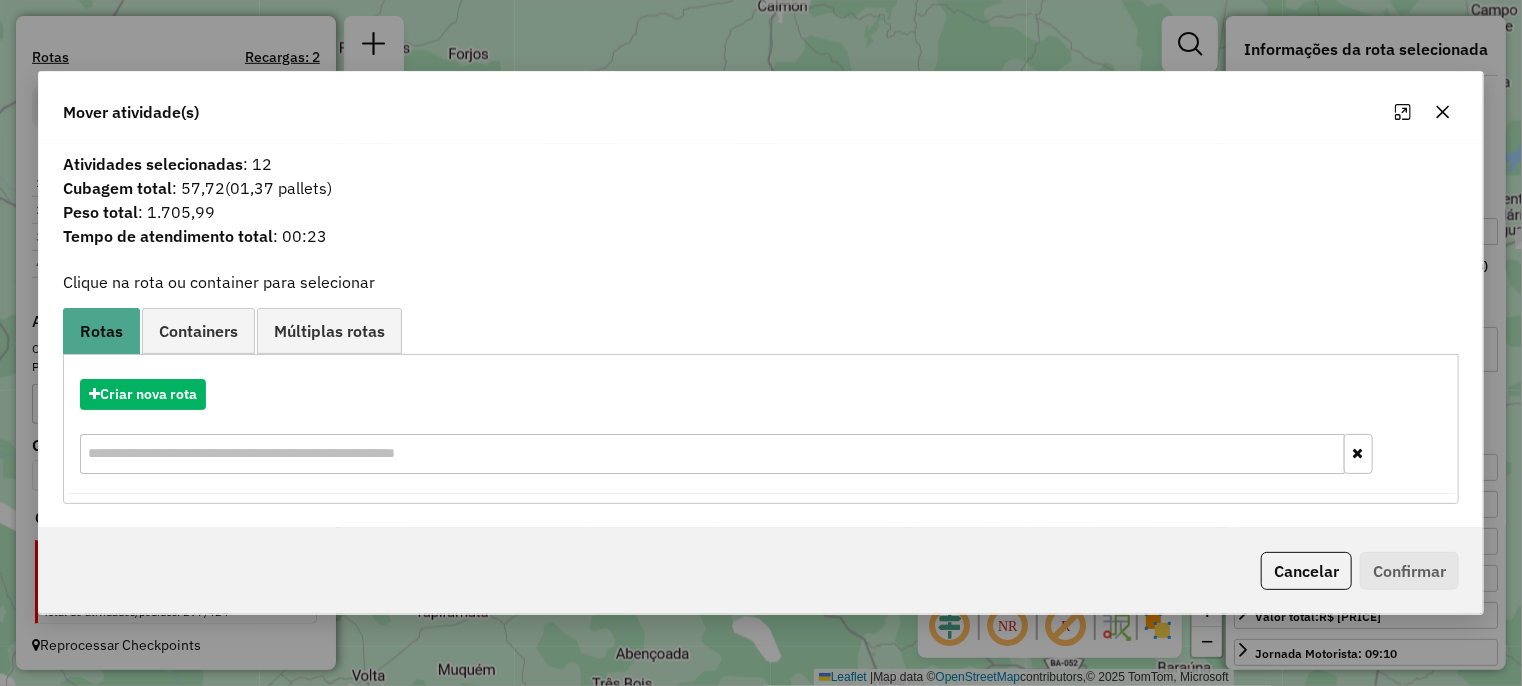 click 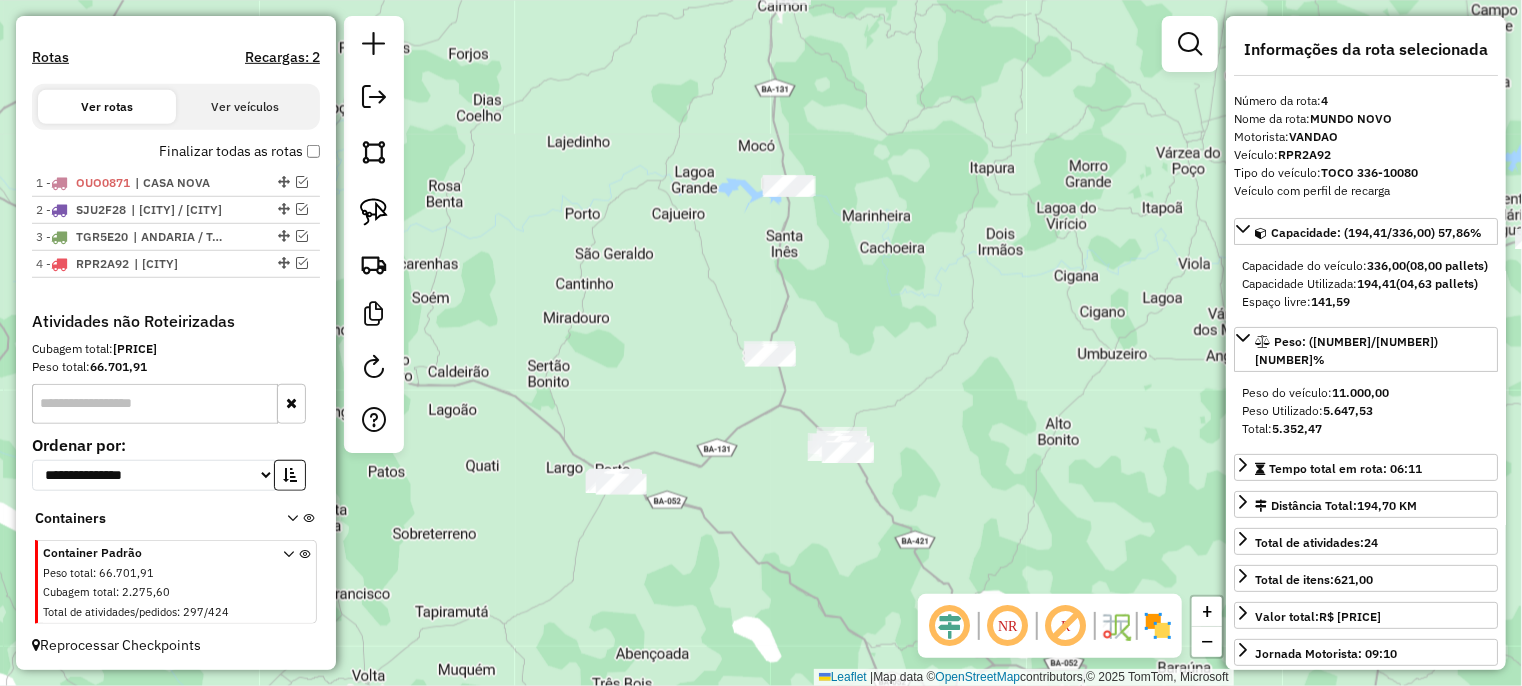 drag, startPoint x: 969, startPoint y: 361, endPoint x: 950, endPoint y: 350, distance: 21.954498 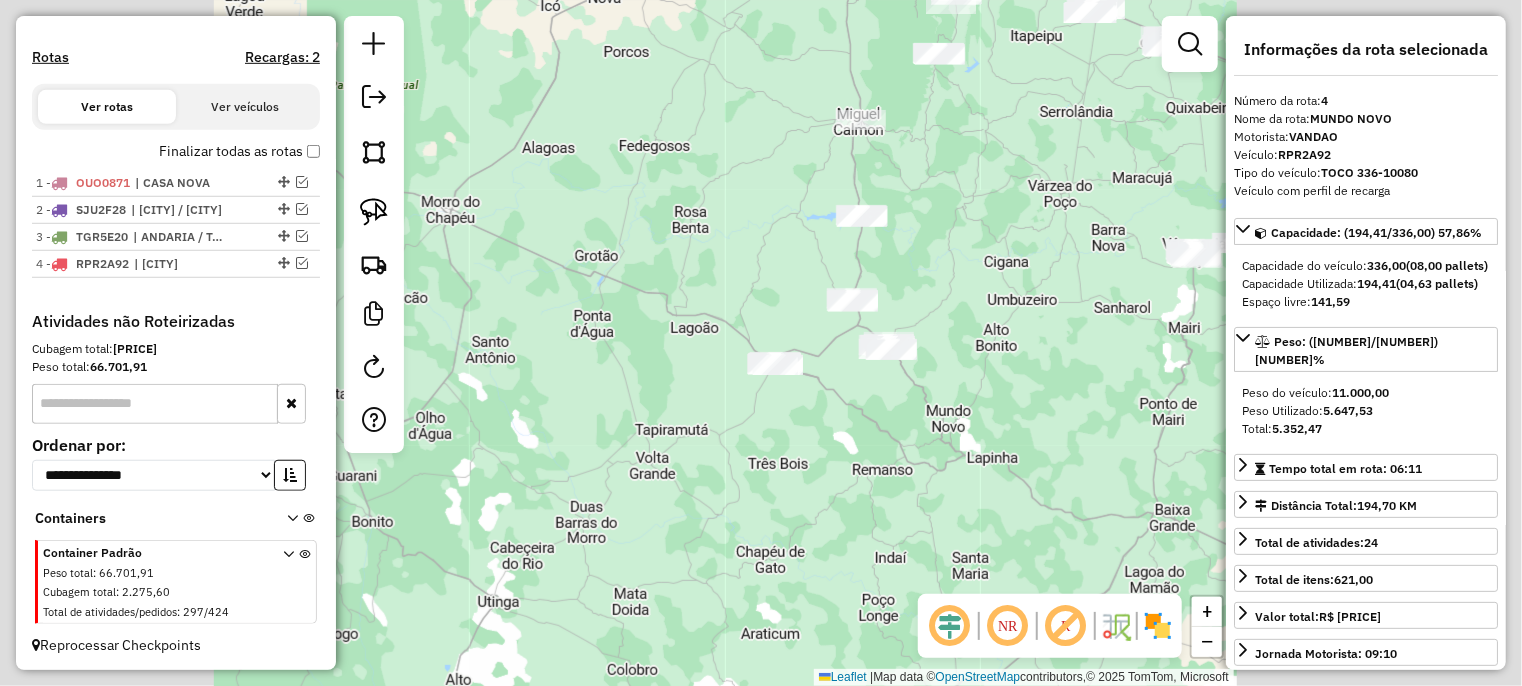 drag, startPoint x: 959, startPoint y: 257, endPoint x: 900, endPoint y: 301, distance: 73.60027 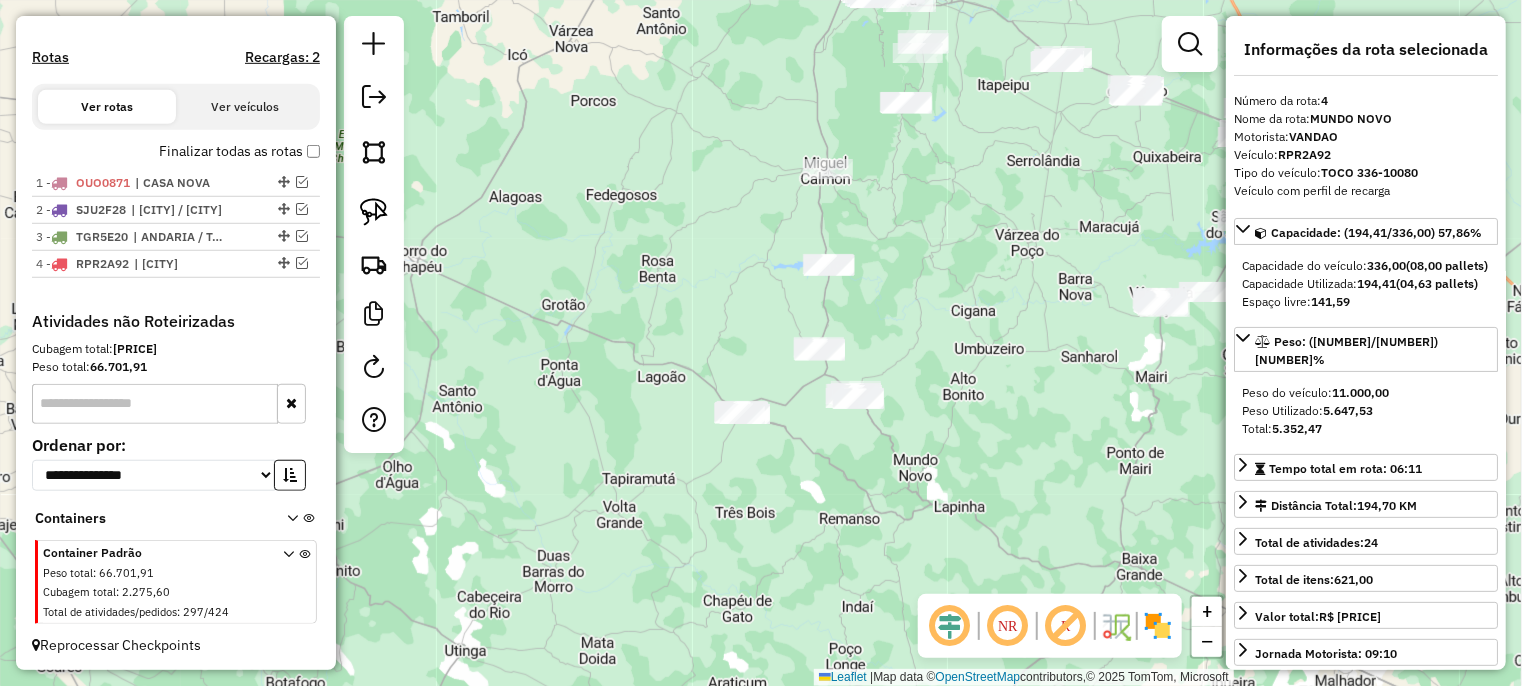 drag, startPoint x: 372, startPoint y: 214, endPoint x: 610, endPoint y: 296, distance: 251.73001 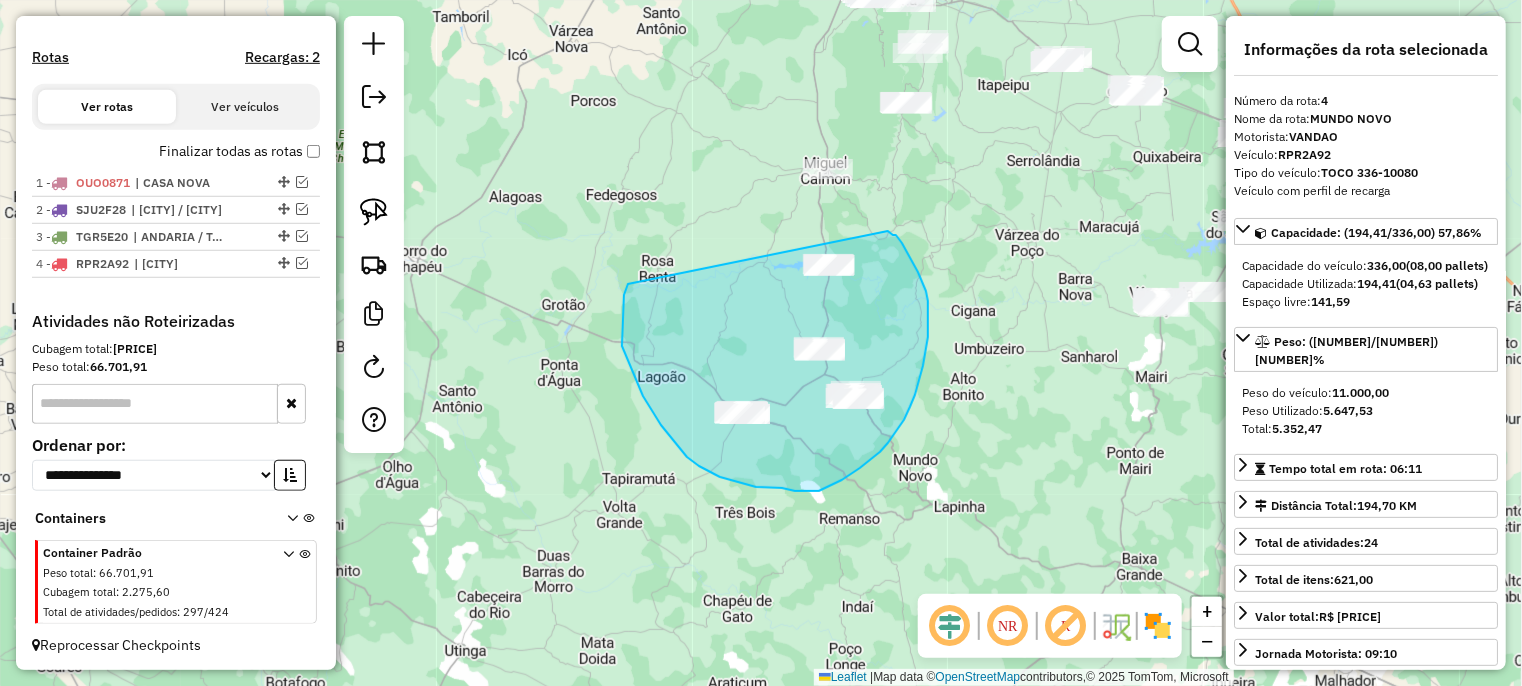 drag, startPoint x: 628, startPoint y: 284, endPoint x: 888, endPoint y: 231, distance: 265.34695 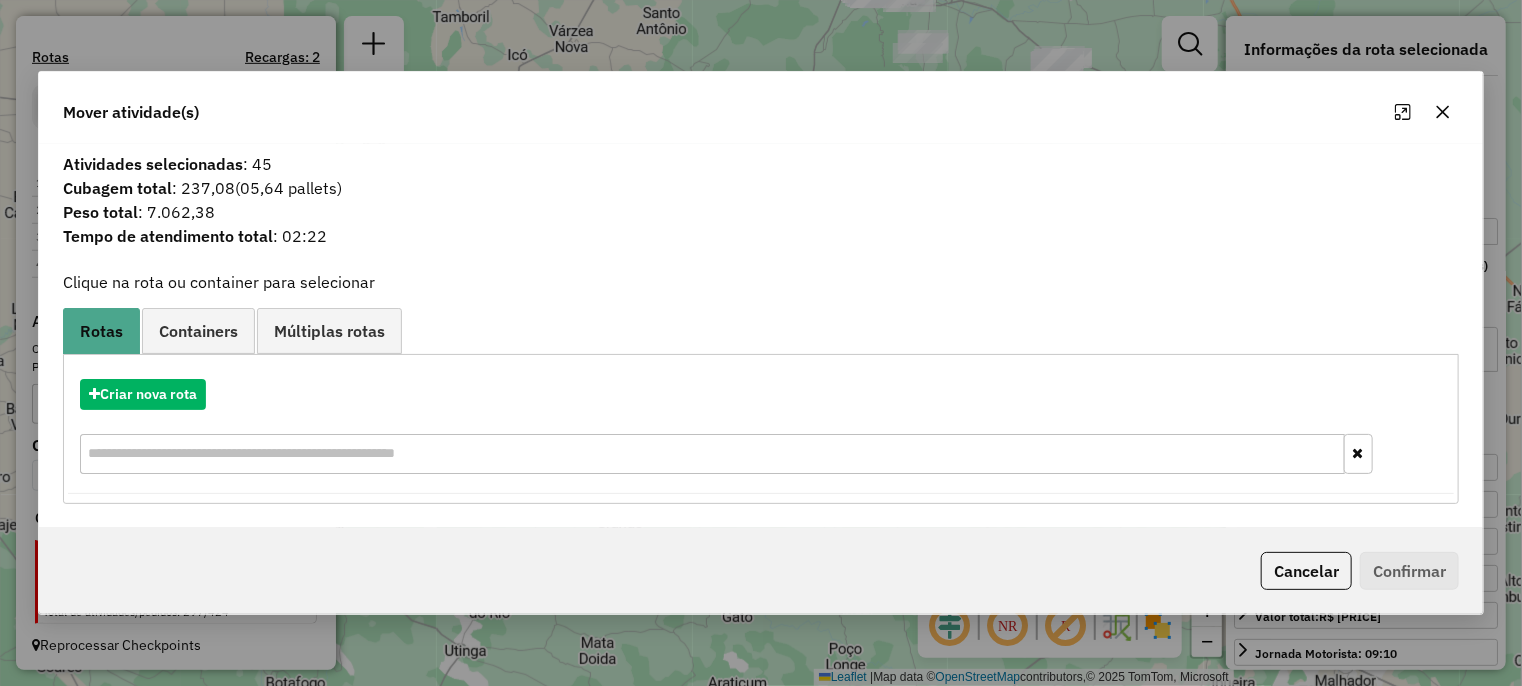 click 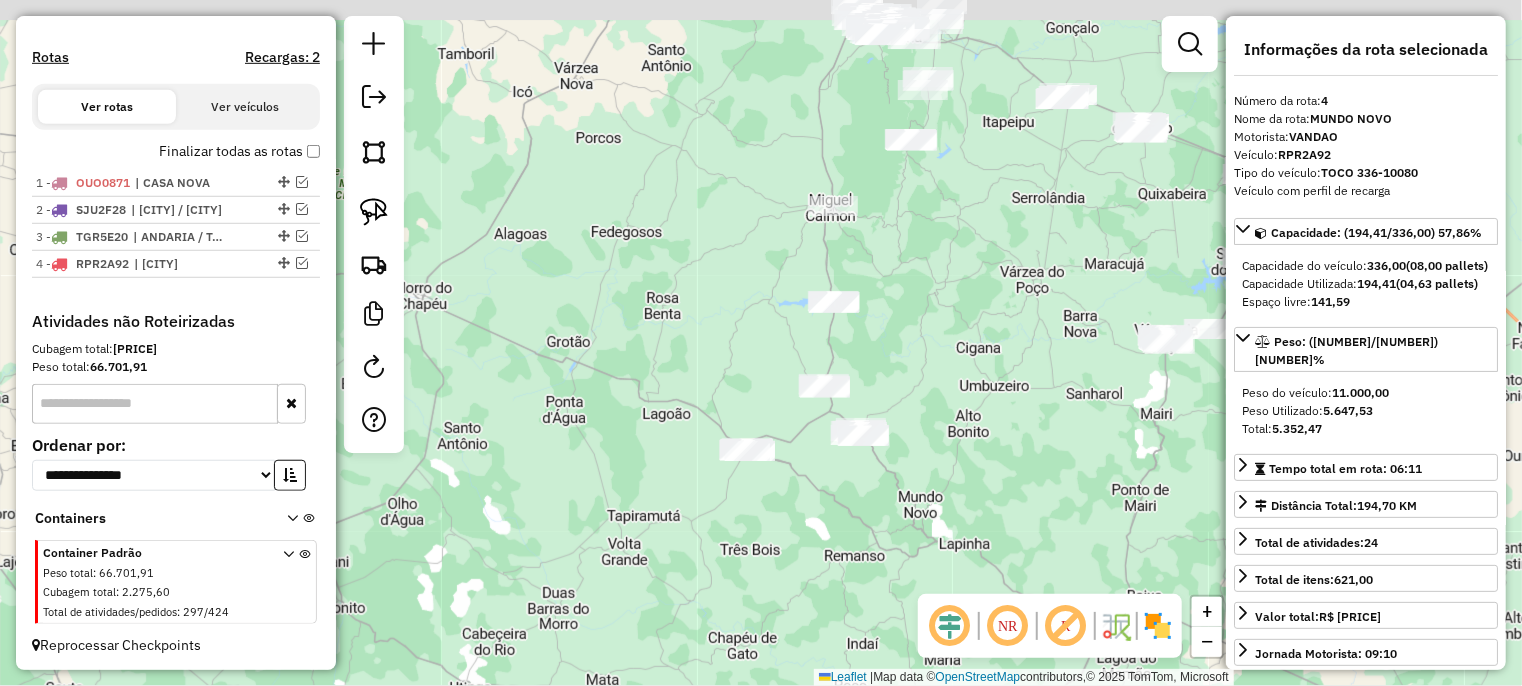 drag, startPoint x: 928, startPoint y: 293, endPoint x: 920, endPoint y: 334, distance: 41.773197 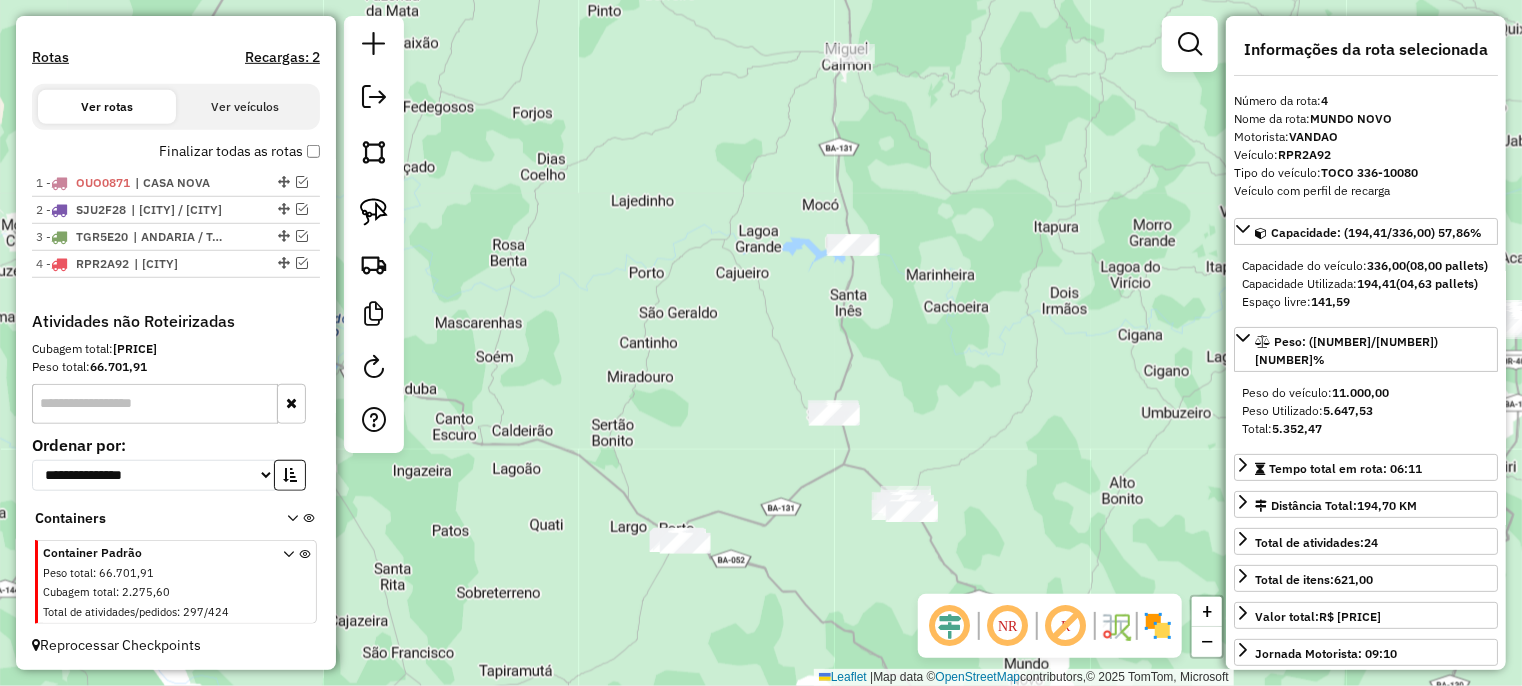 click on "Janela de atendimento Grade de atendimento Capacidade Transportadoras Veículos Cliente Pedidos  Rotas Selecione os dias de semana para filtrar as janelas de atendimento  Seg   Ter   Qua   Qui   Sex   Sáb   Dom  Informe o período da janela de atendimento: De: Até:  Filtrar exatamente a janela do cliente  Considerar janela de atendimento padrão  Selecione os dias de semana para filtrar as grades de atendimento  Seg   Ter   Qua   Qui   Sex   Sáb   Dom   Considerar clientes sem dia de atendimento cadastrado  Clientes fora do dia de atendimento selecionado Filtrar as atividades entre os valores definidos abaixo:  Peso mínimo:   Peso máximo:   Cubagem mínima:   Cubagem máxima:   De:   Até:  Filtrar as atividades entre o tempo de atendimento definido abaixo:  De:   Até:   Considerar capacidade total dos clientes não roteirizados Transportadora: Selecione um ou mais itens Tipo de veículo: Selecione um ou mais itens Veículo: Selecione um ou mais itens Motorista: Selecione um ou mais itens Nome: Rótulo:" 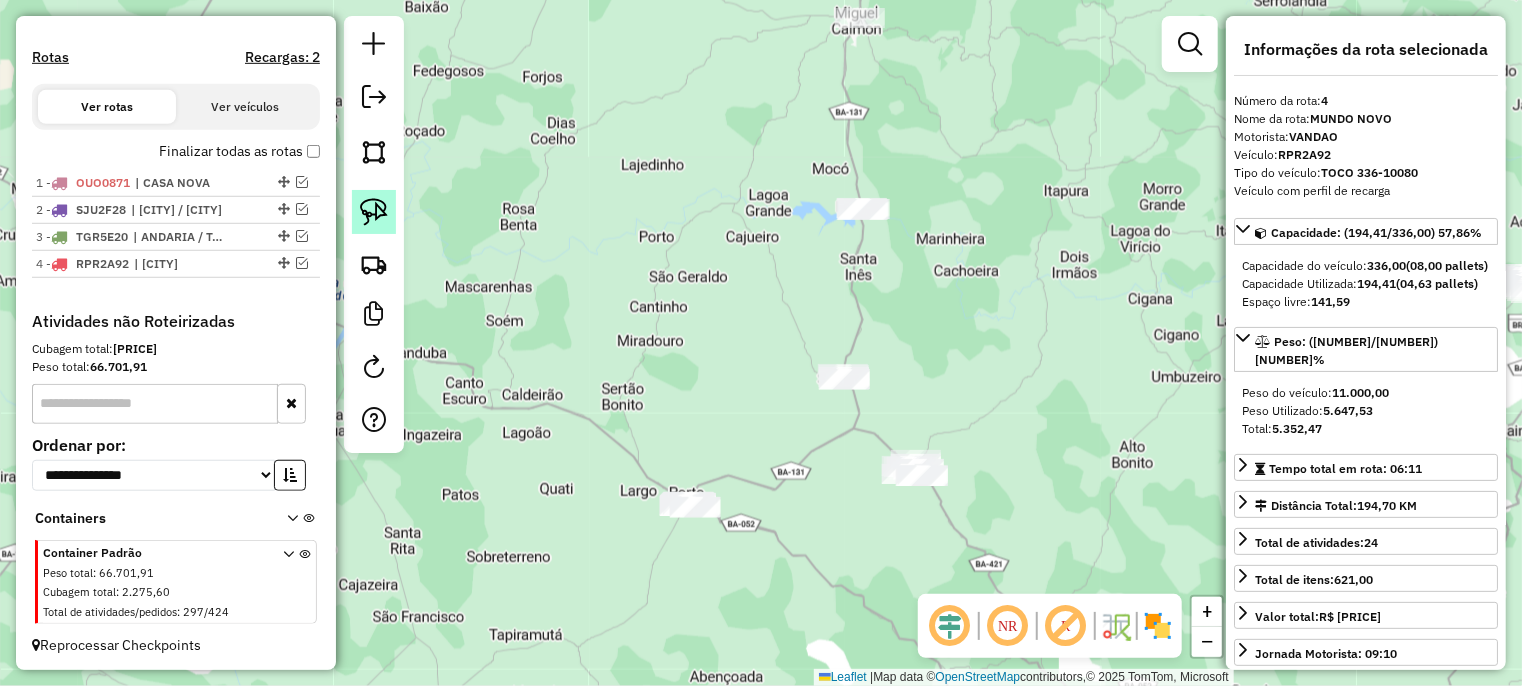 click 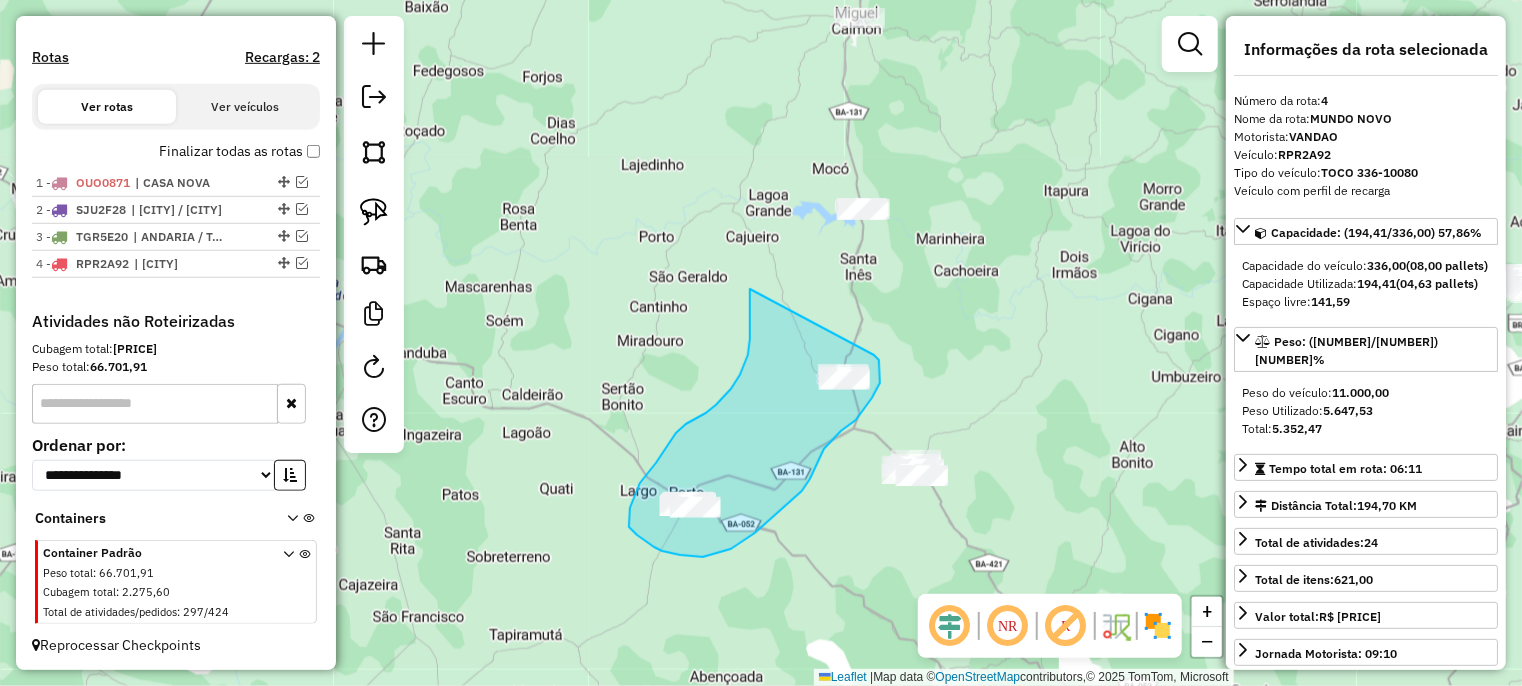 drag, startPoint x: 750, startPoint y: 334, endPoint x: 873, endPoint y: 355, distance: 124.77981 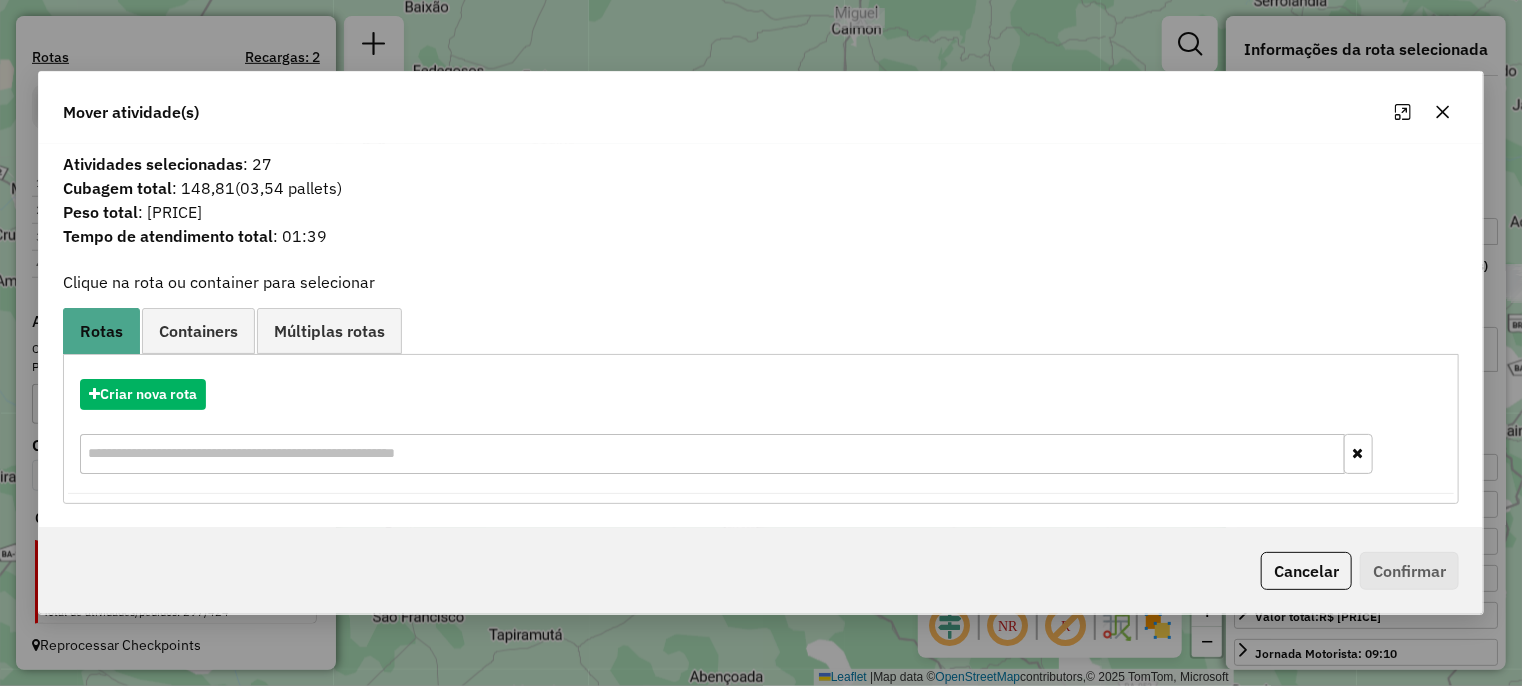 click 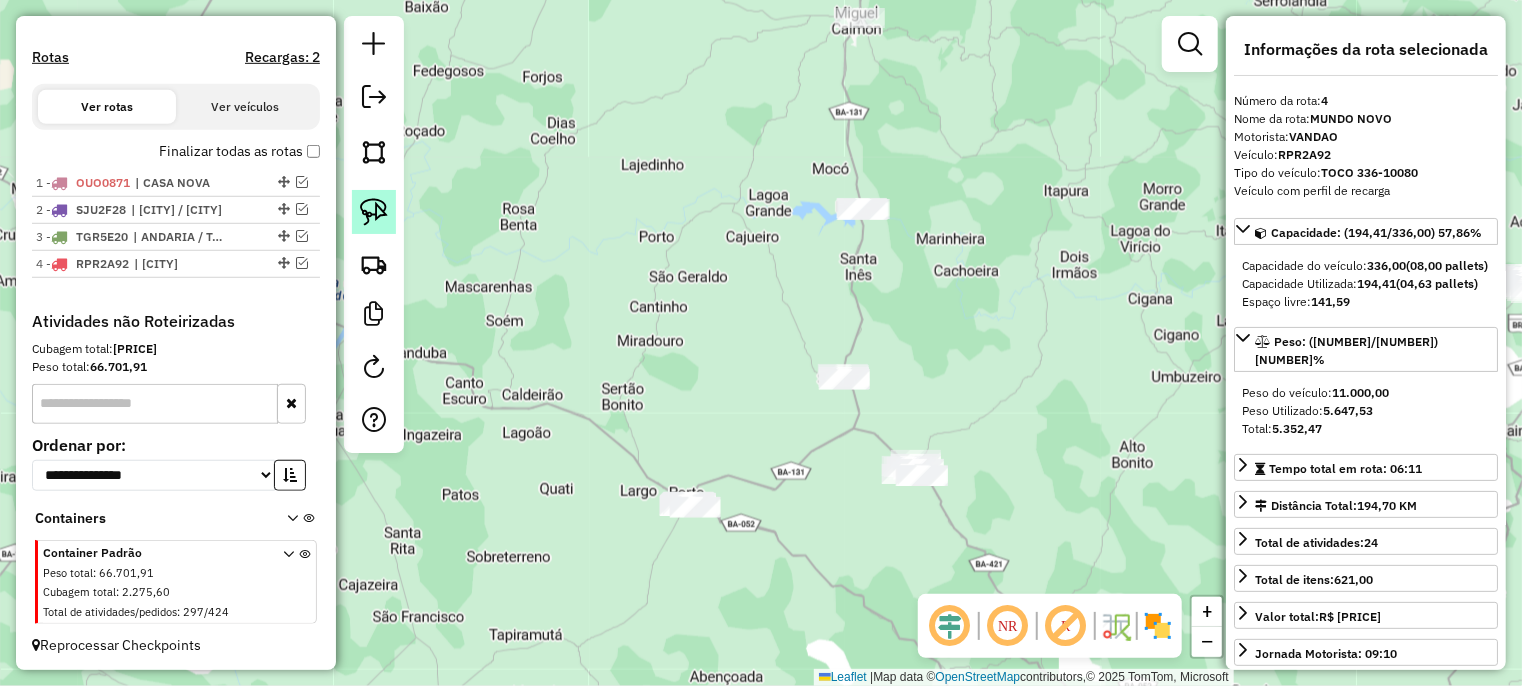 click 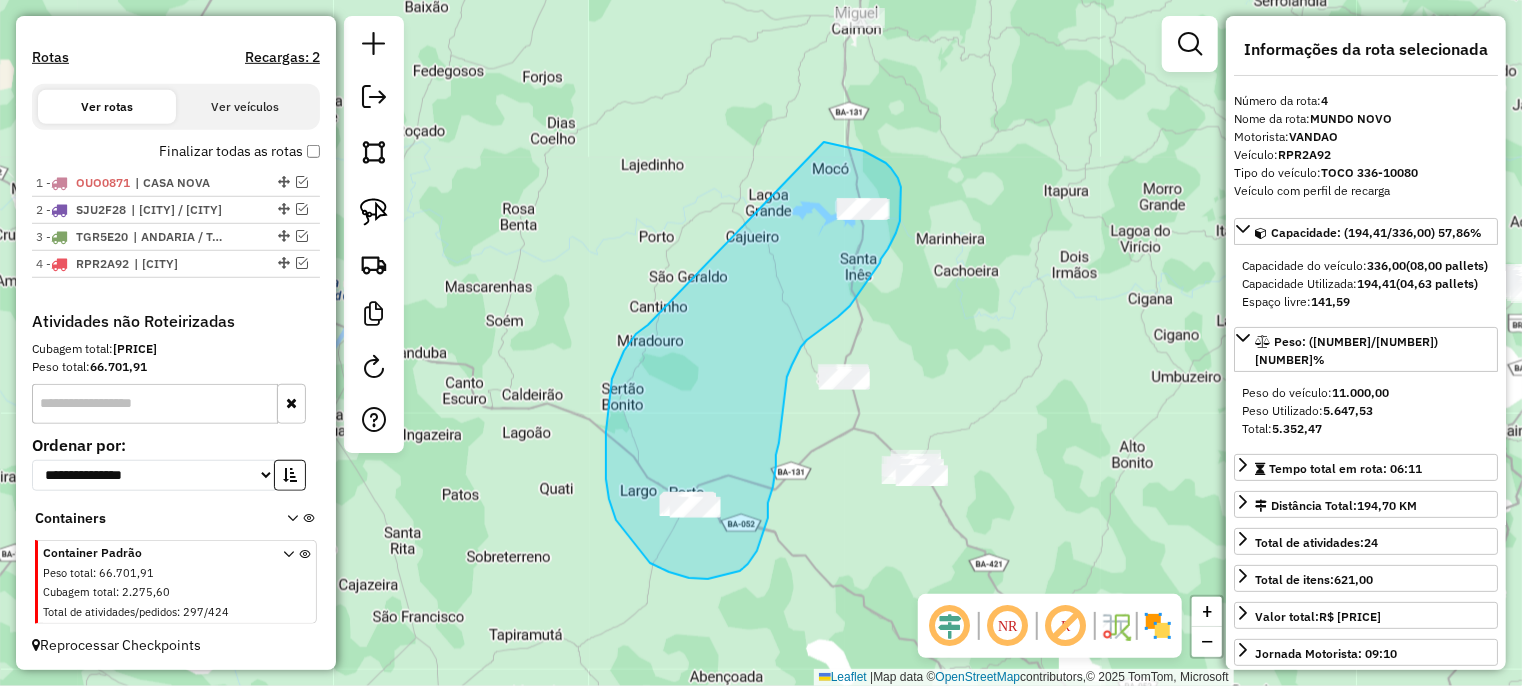 drag, startPoint x: 636, startPoint y: 334, endPoint x: 820, endPoint y: 142, distance: 265.9323 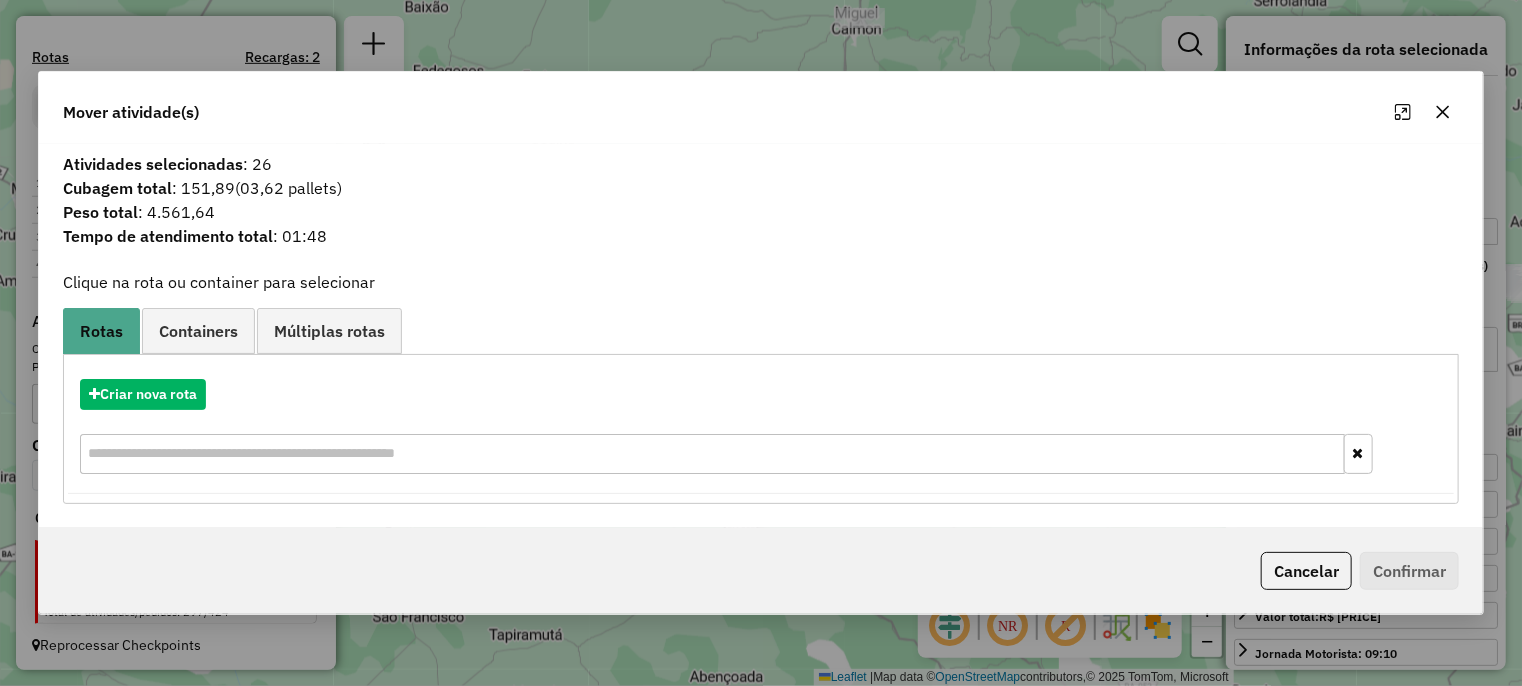 click 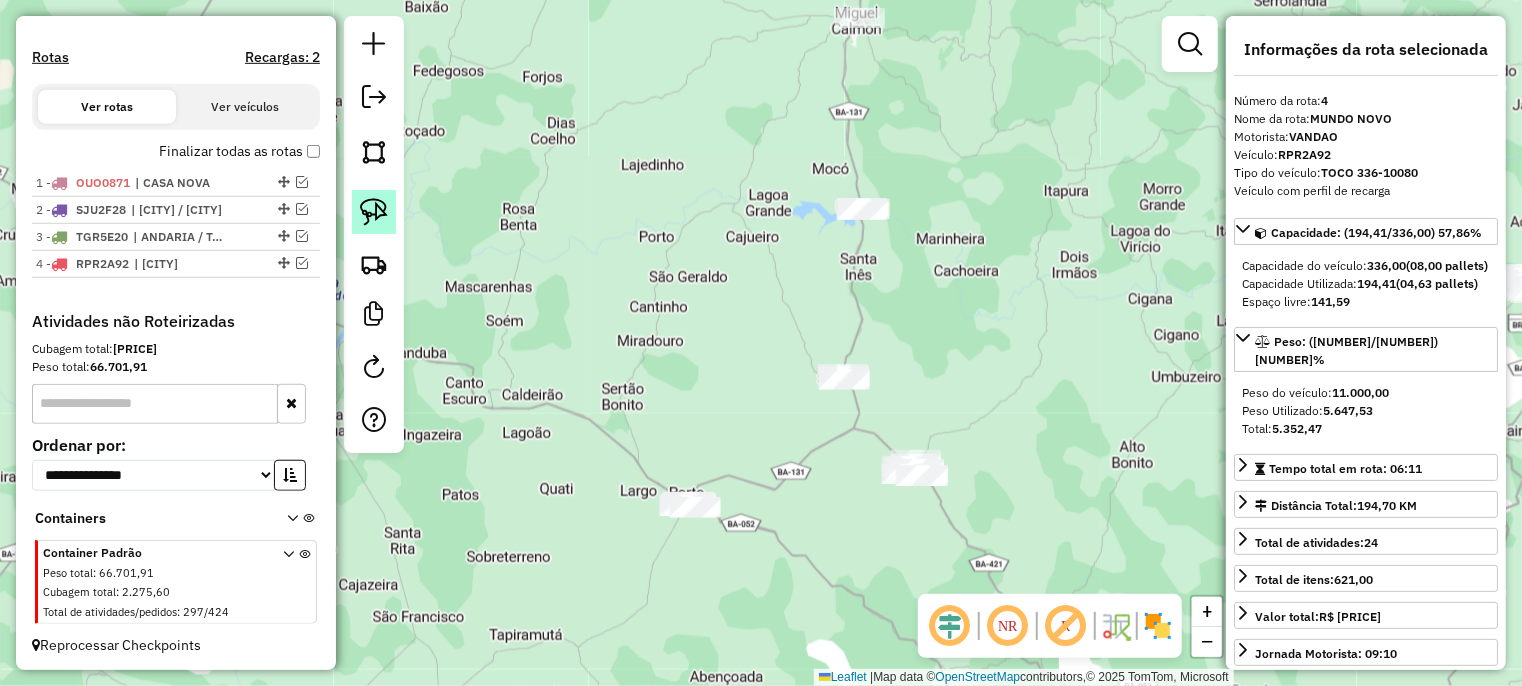 click 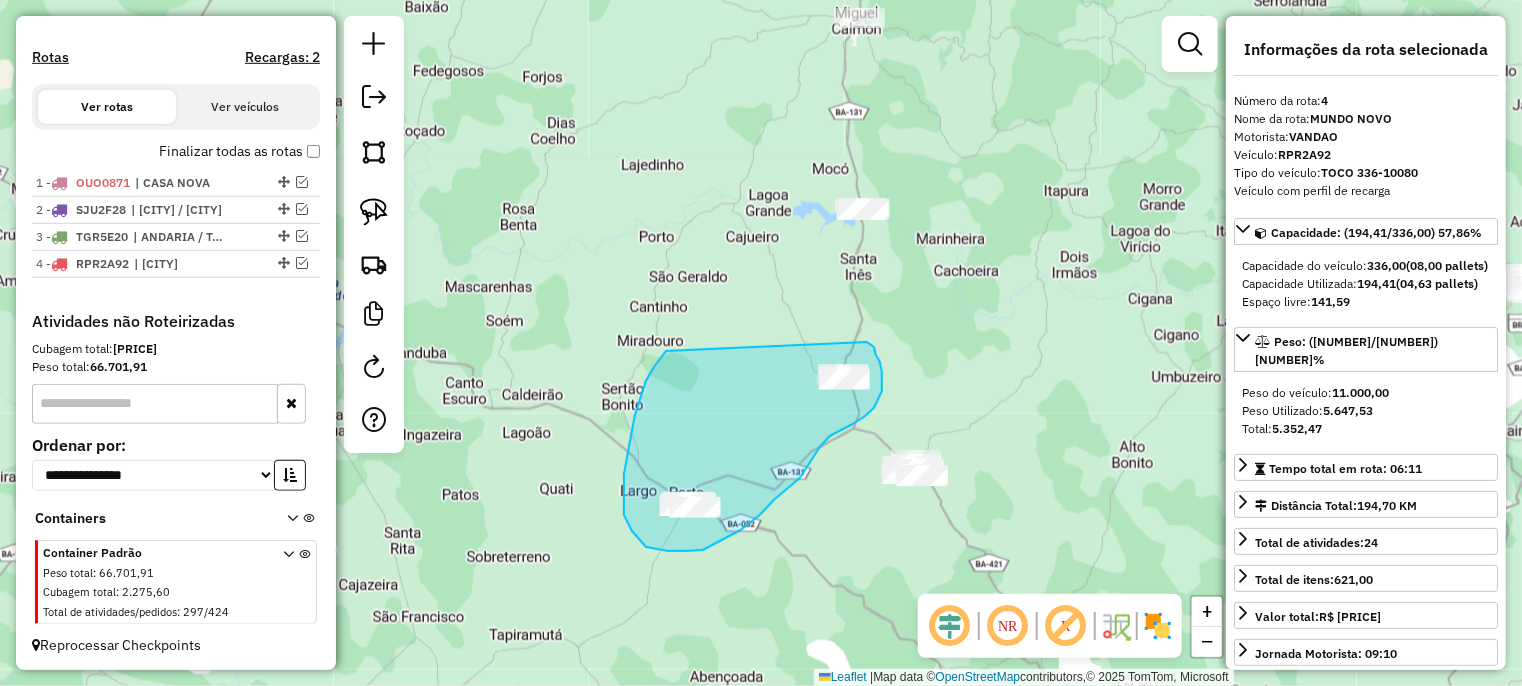 drag, startPoint x: 634, startPoint y: 422, endPoint x: 866, endPoint y: 341, distance: 245.7336 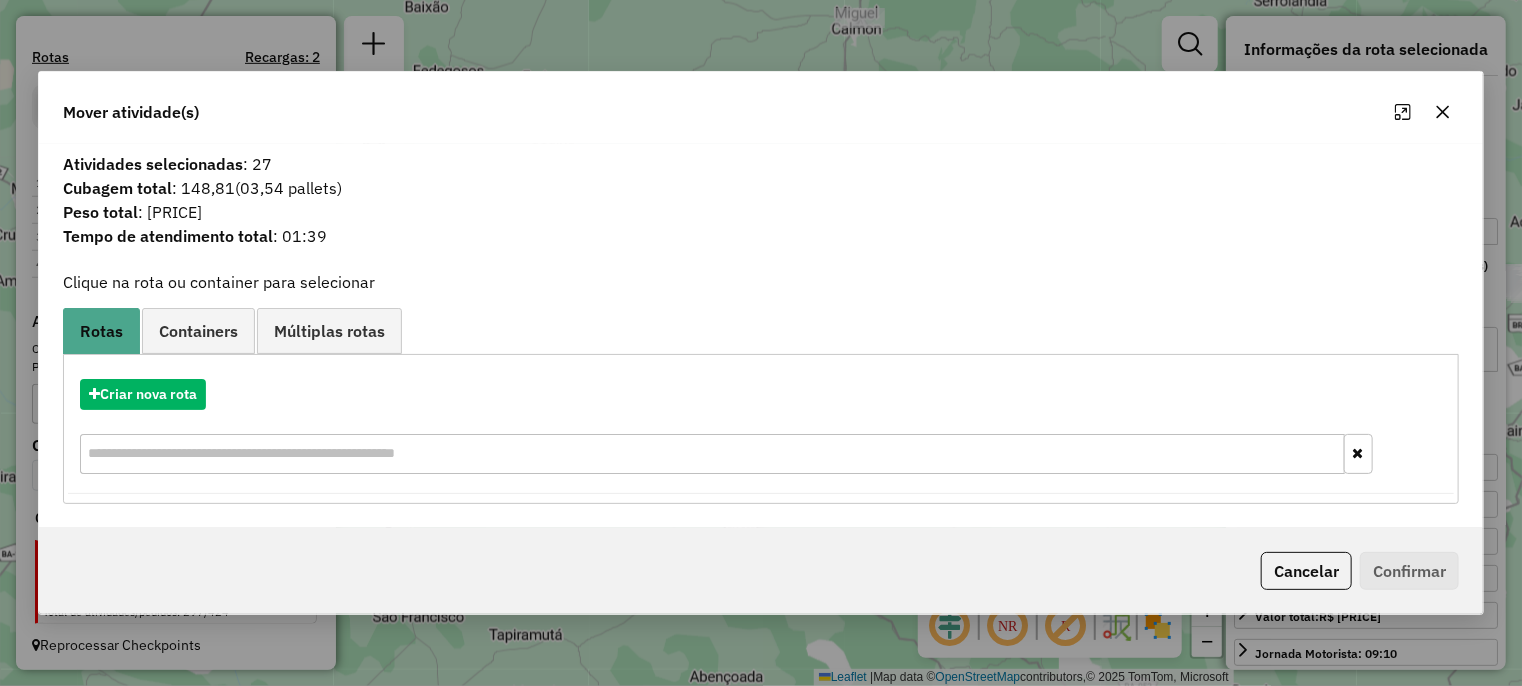 click 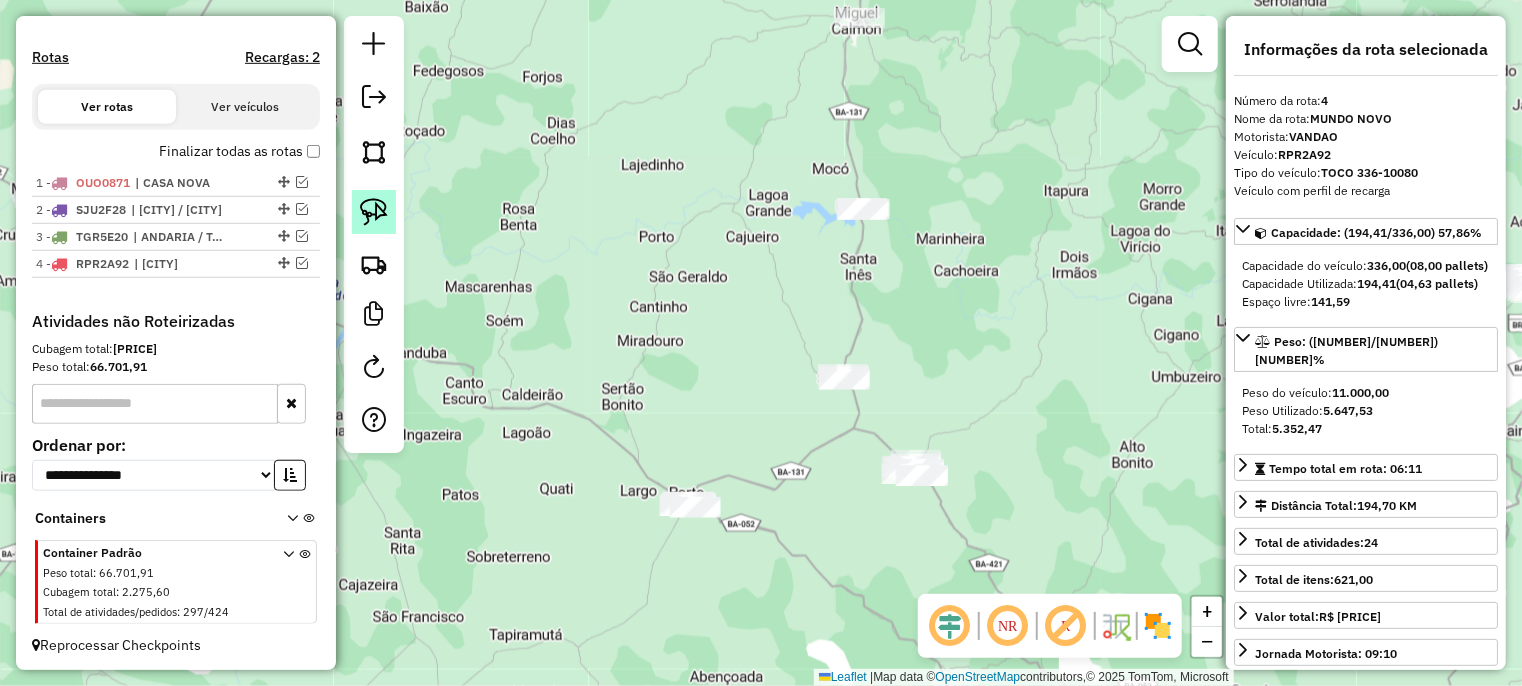 click 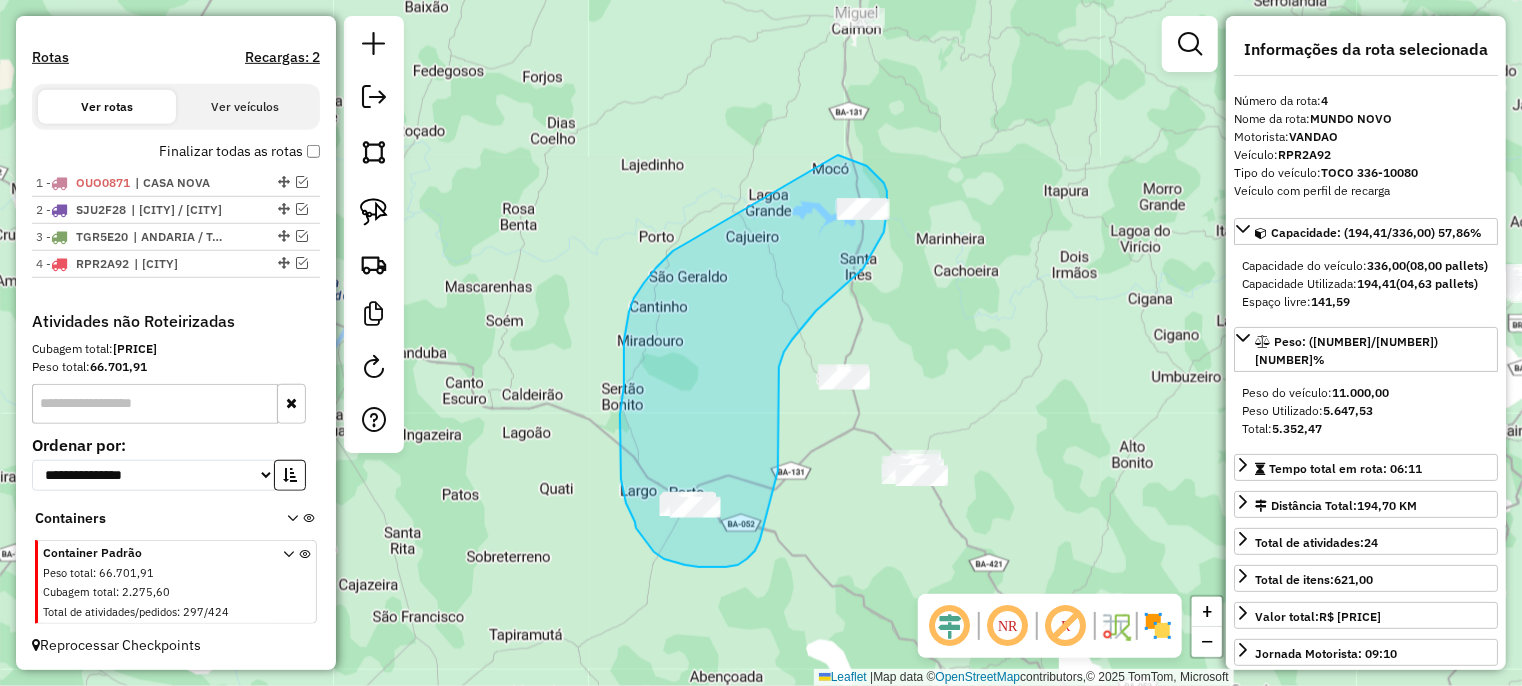 drag, startPoint x: 668, startPoint y: 255, endPoint x: 838, endPoint y: 155, distance: 197.23083 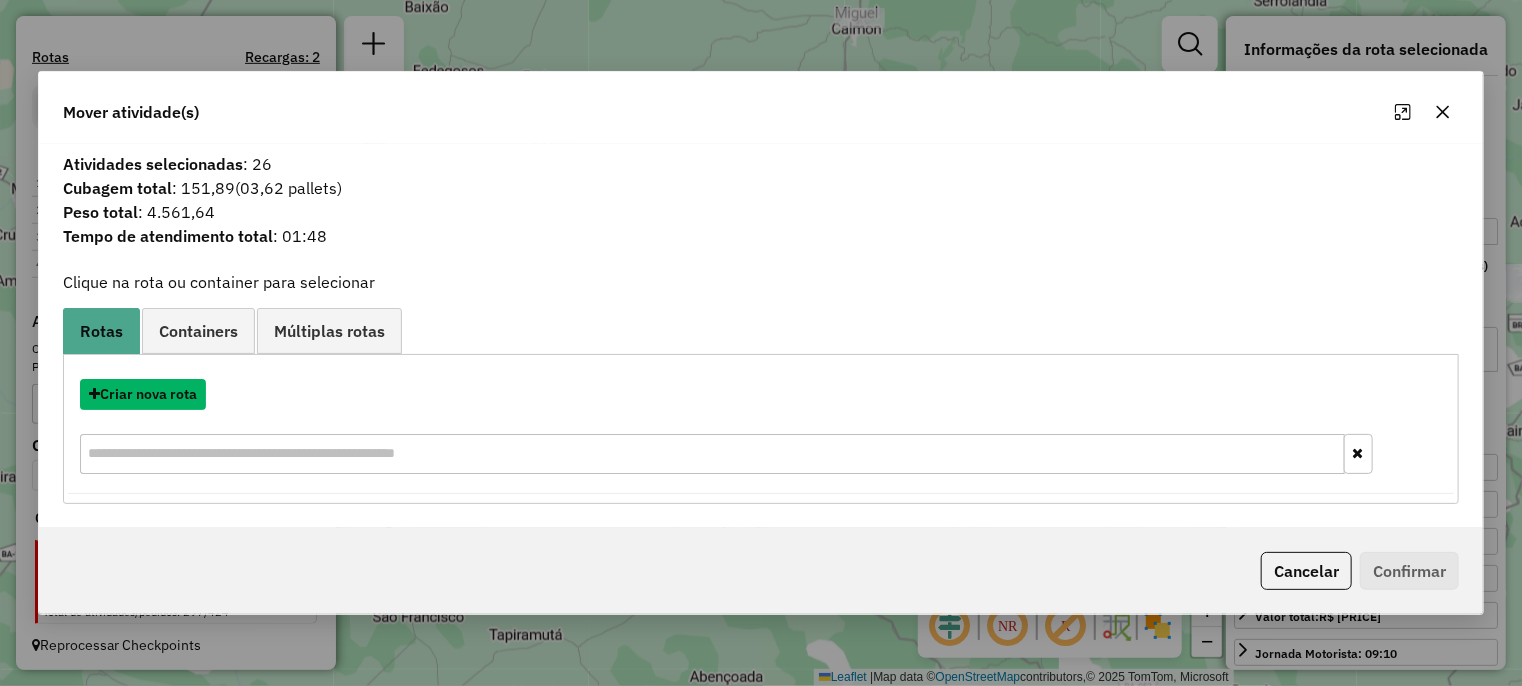 click on "Criar nova rota" at bounding box center (143, 394) 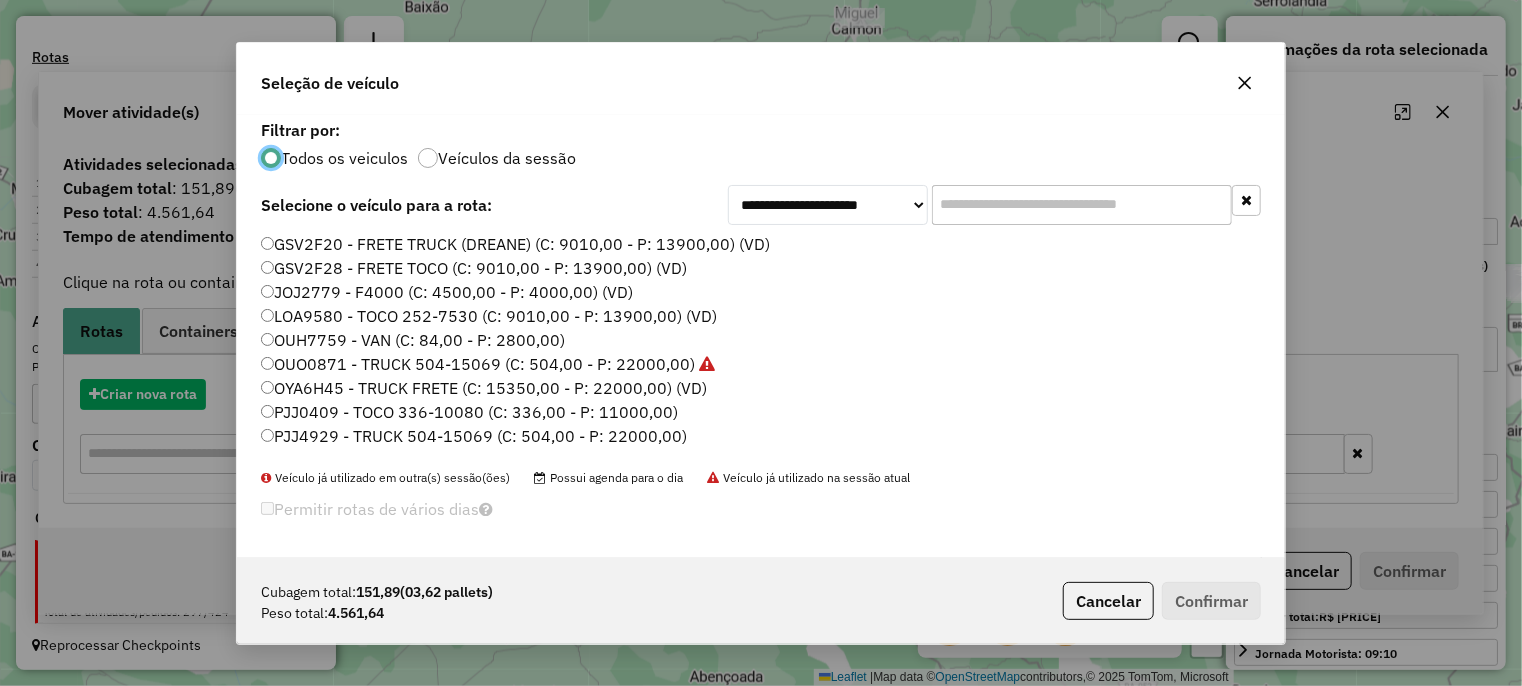 scroll, scrollTop: 10, scrollLeft: 6, axis: both 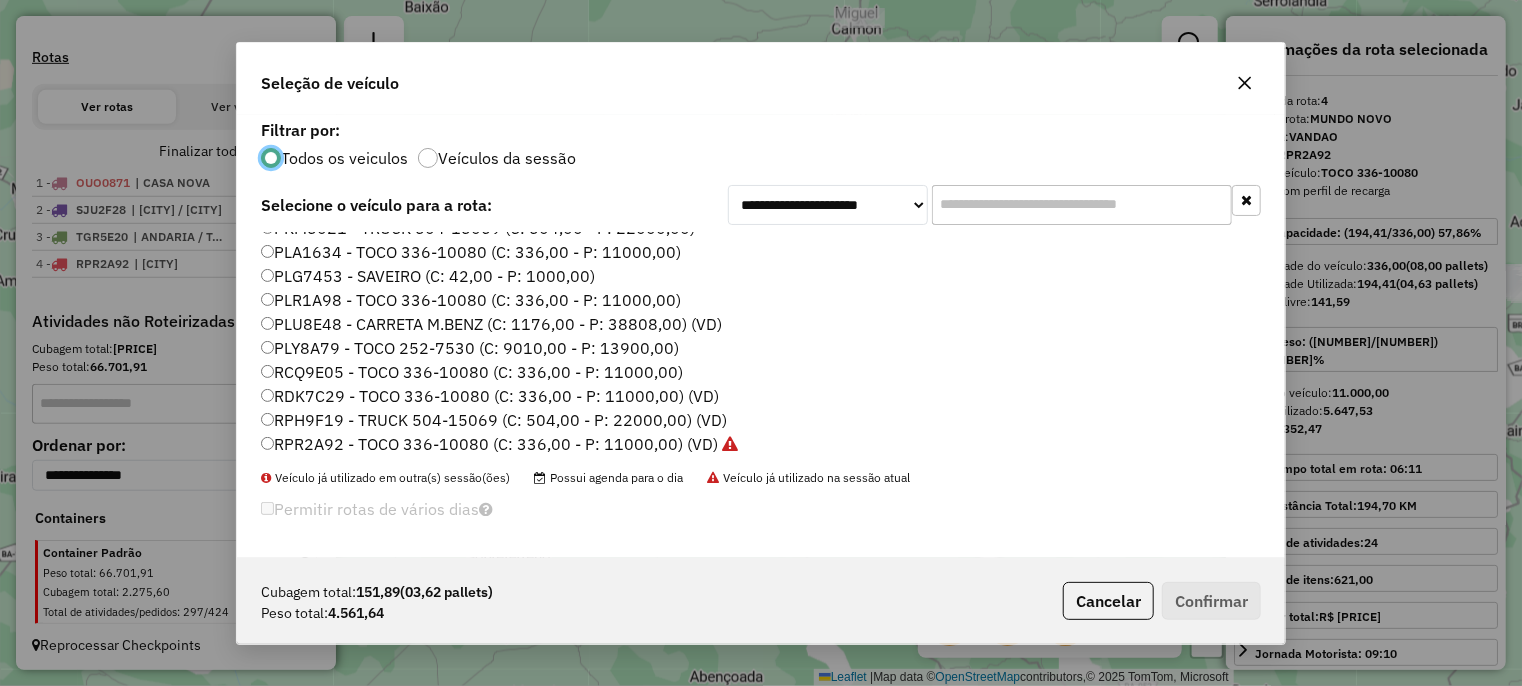 click on "PLY8A79 - TOCO 252-7530 (C: 9010,00 - P: 13900,00)" 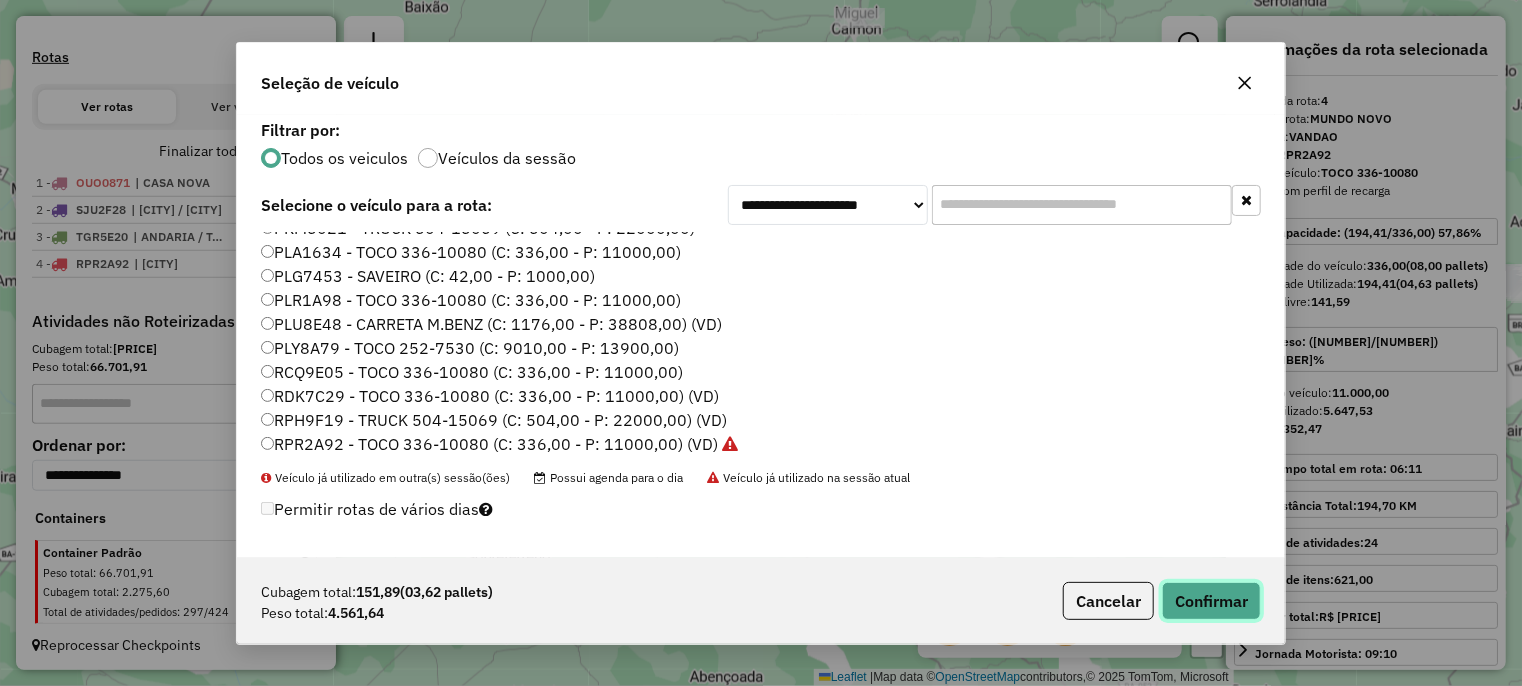 click on "Confirmar" 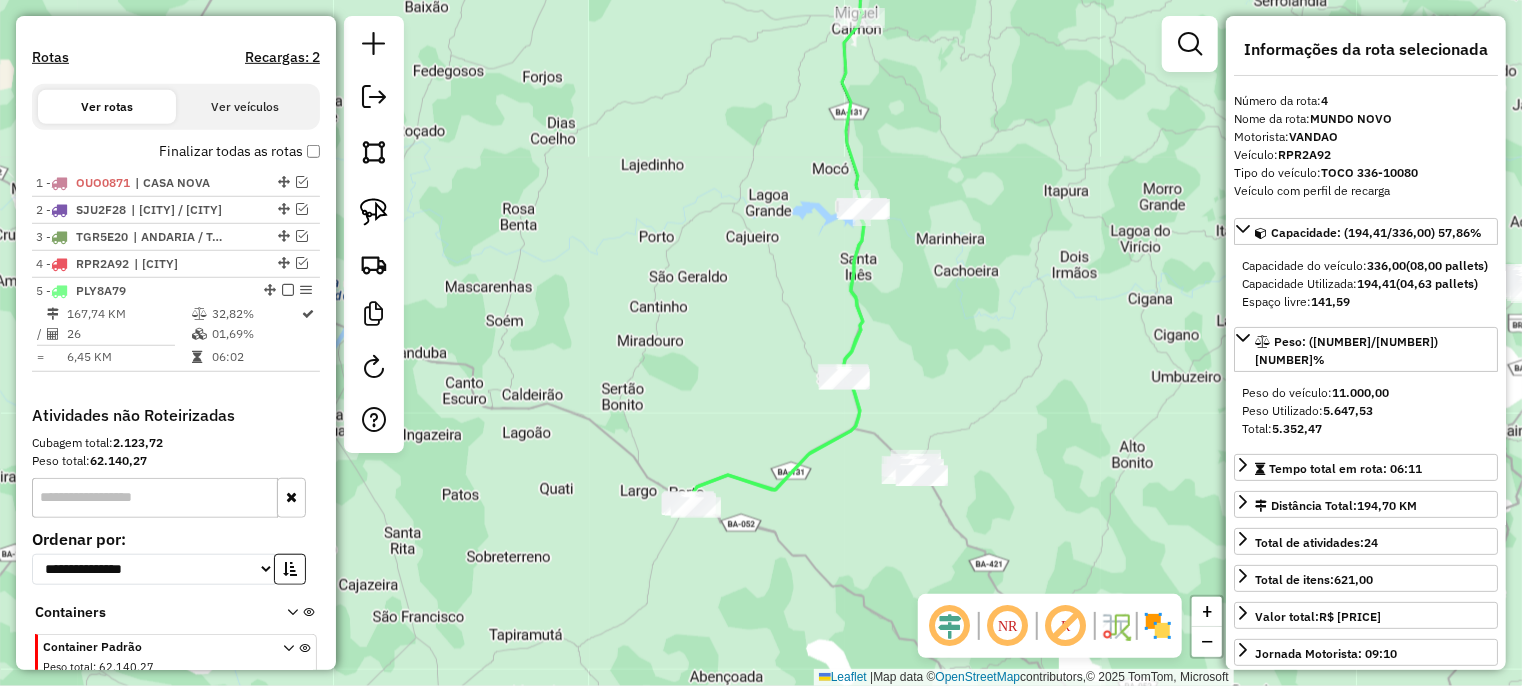 scroll, scrollTop: 714, scrollLeft: 0, axis: vertical 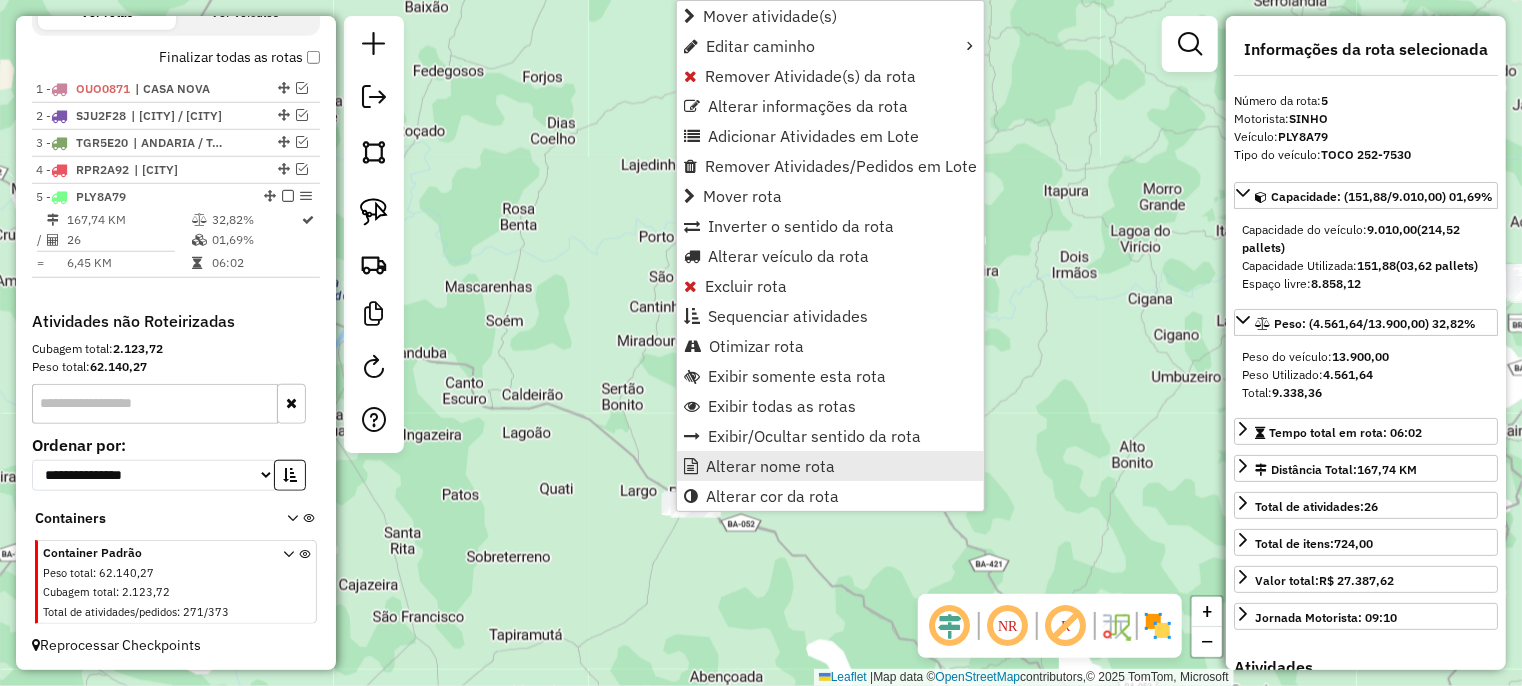 click on "Alterar nome rota" at bounding box center [770, 466] 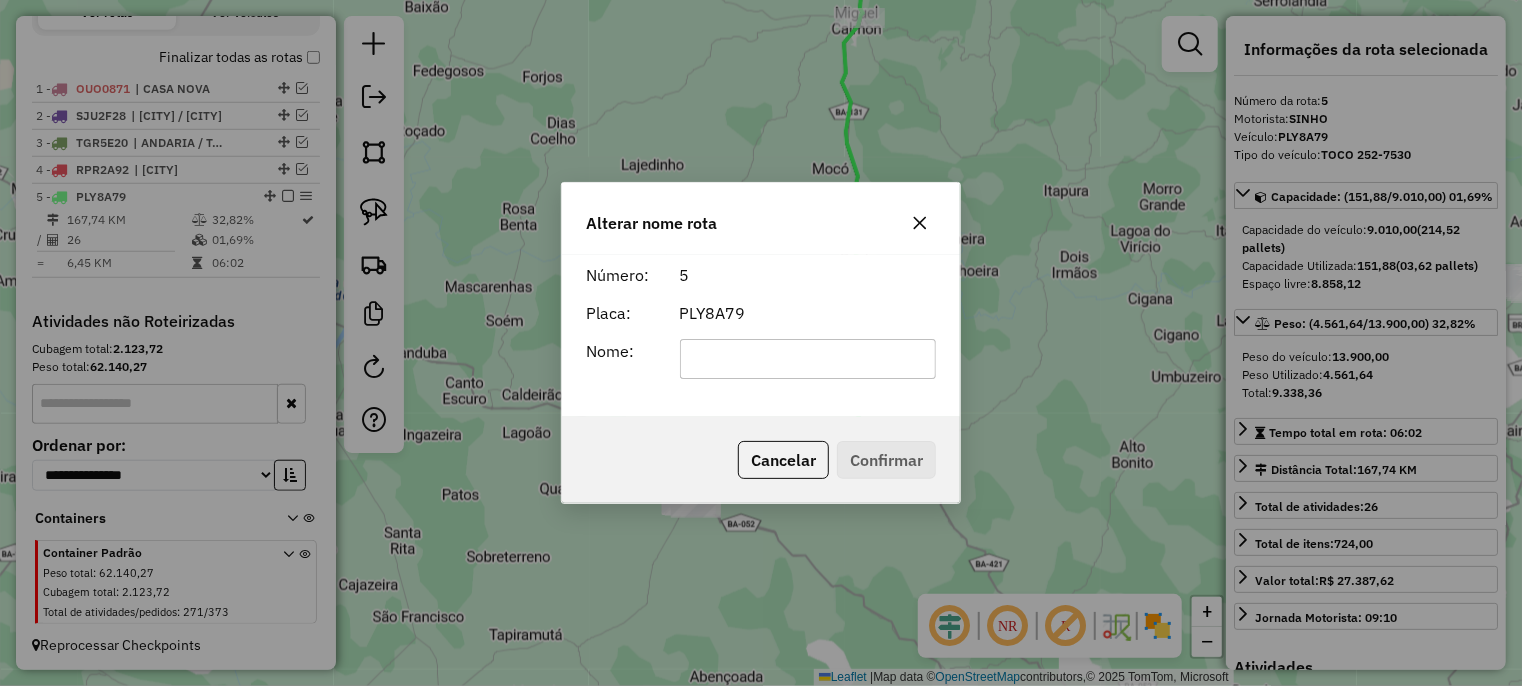 click 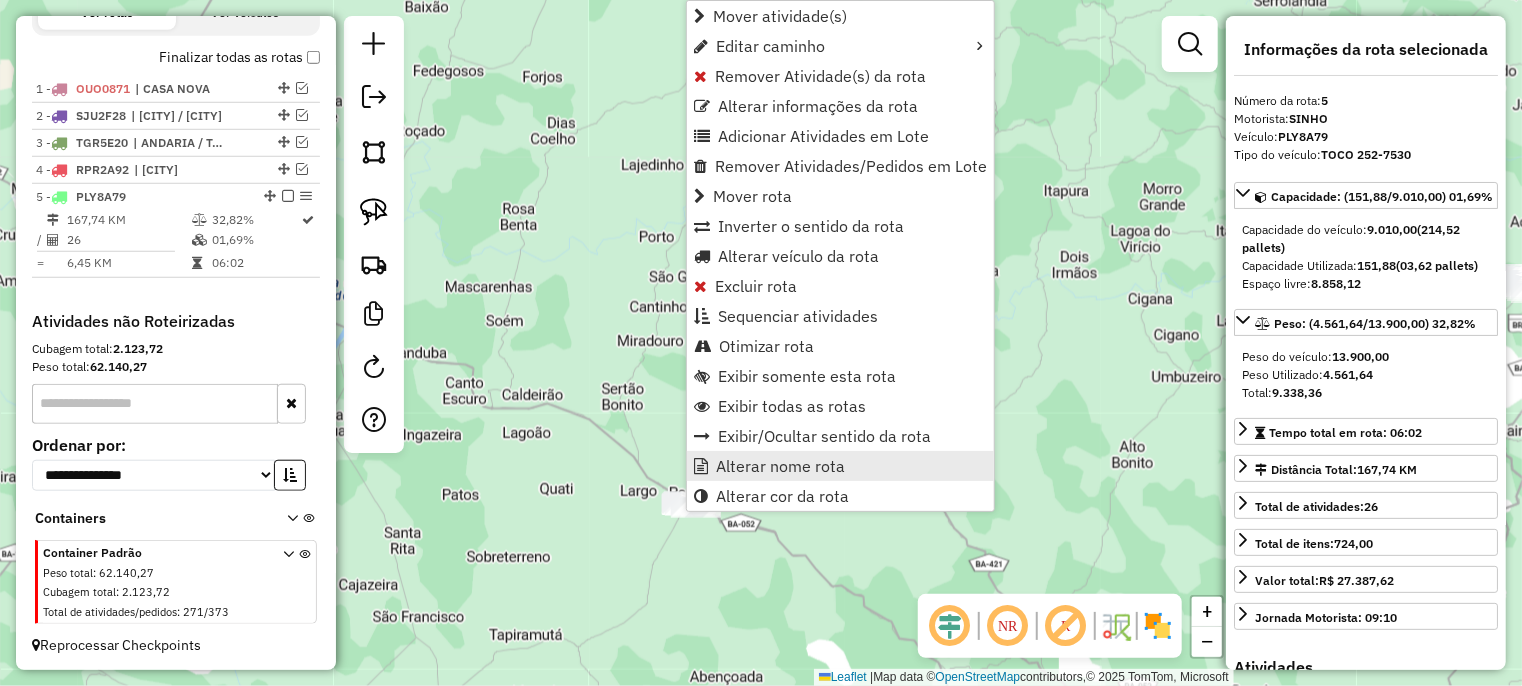 click on "Alterar nome rota" at bounding box center [780, 466] 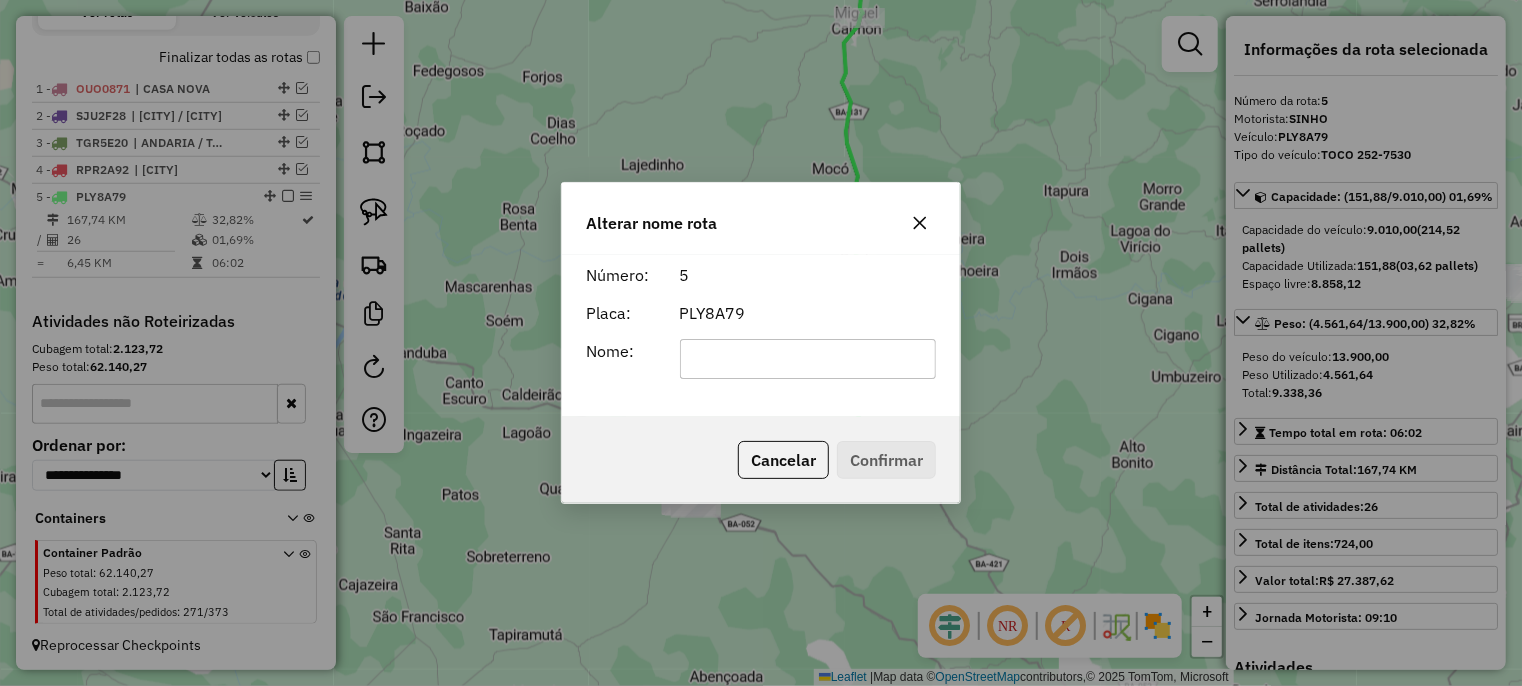 click 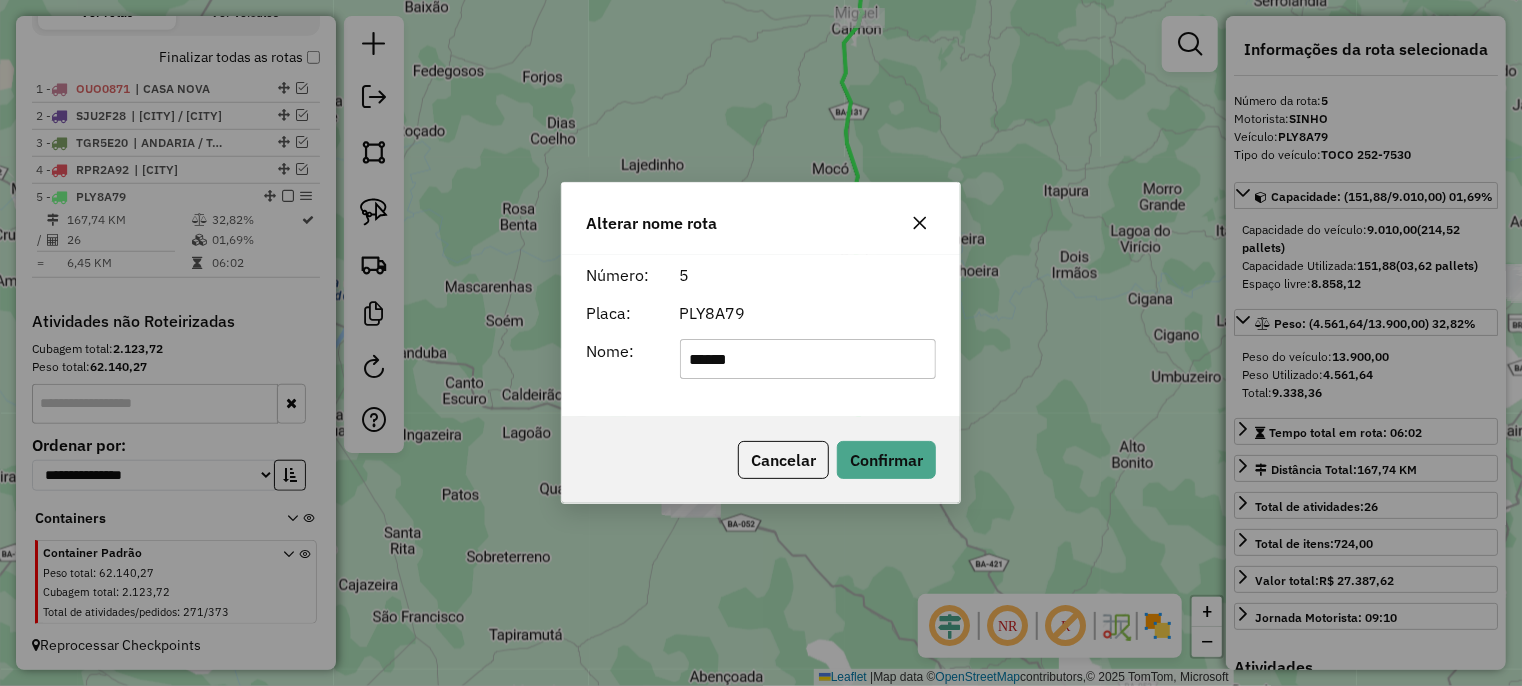 type on "**********" 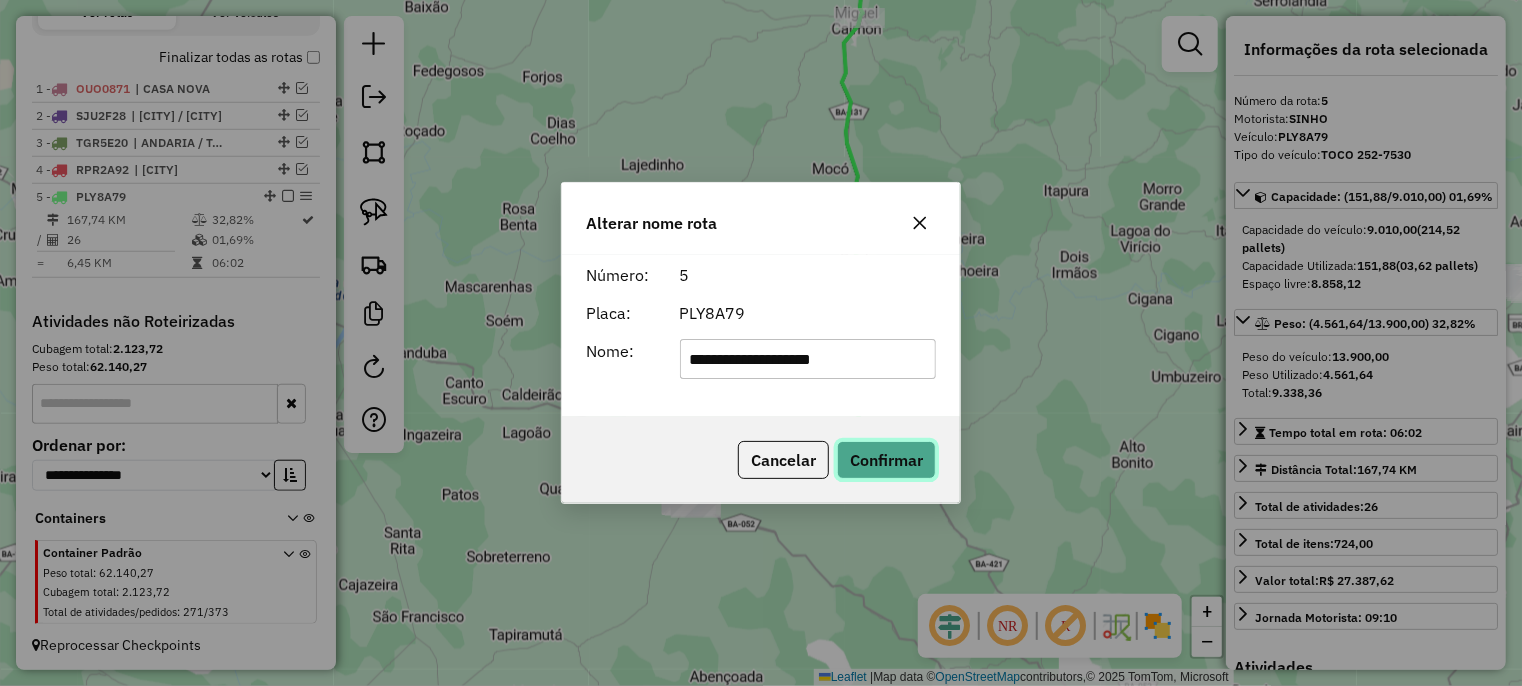 click on "Confirmar" 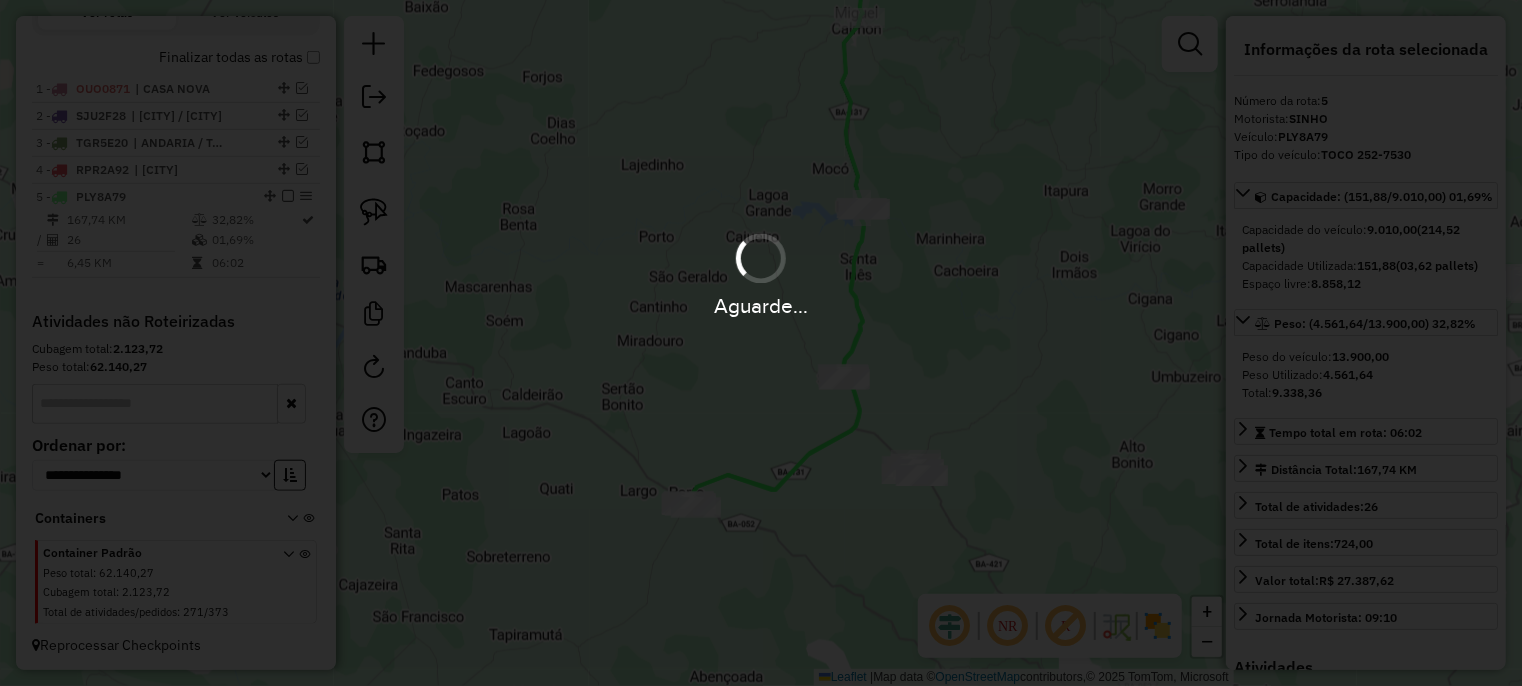 type 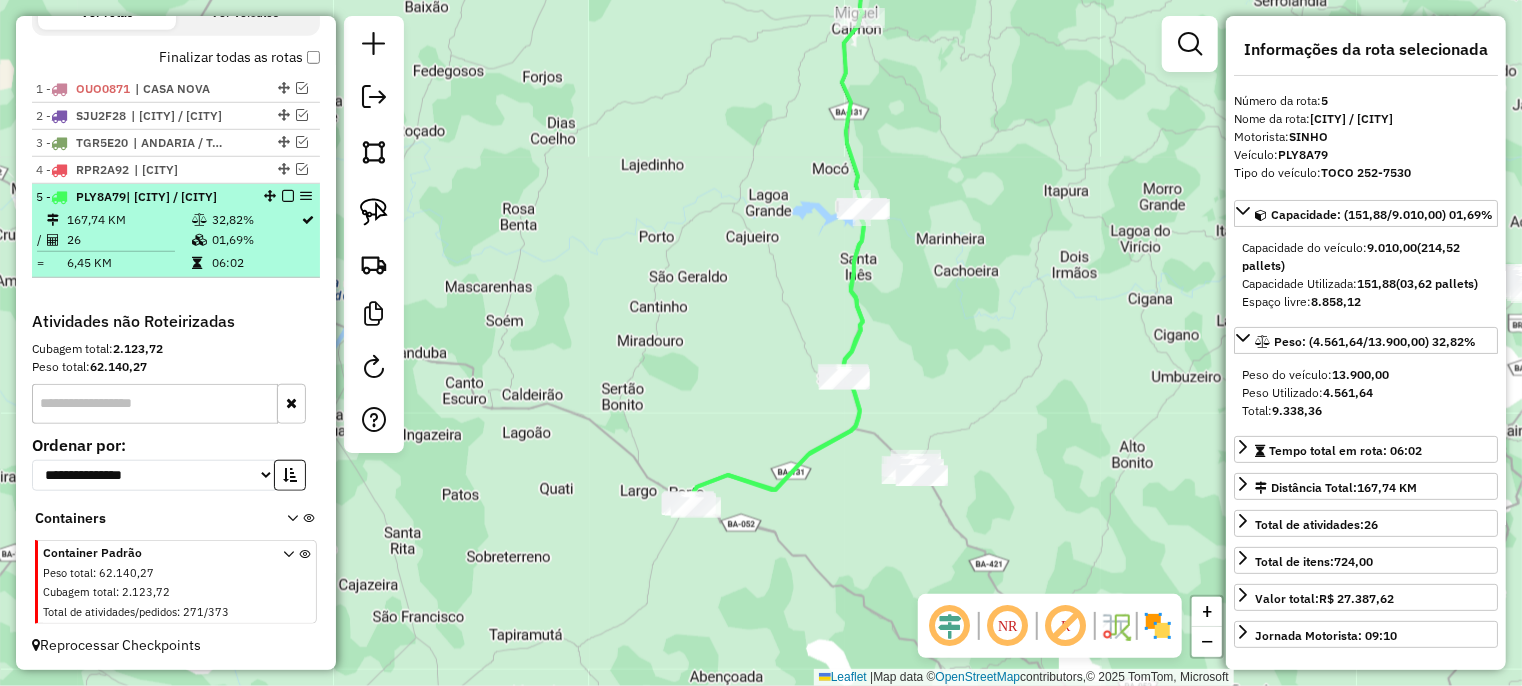 click at bounding box center (288, 196) 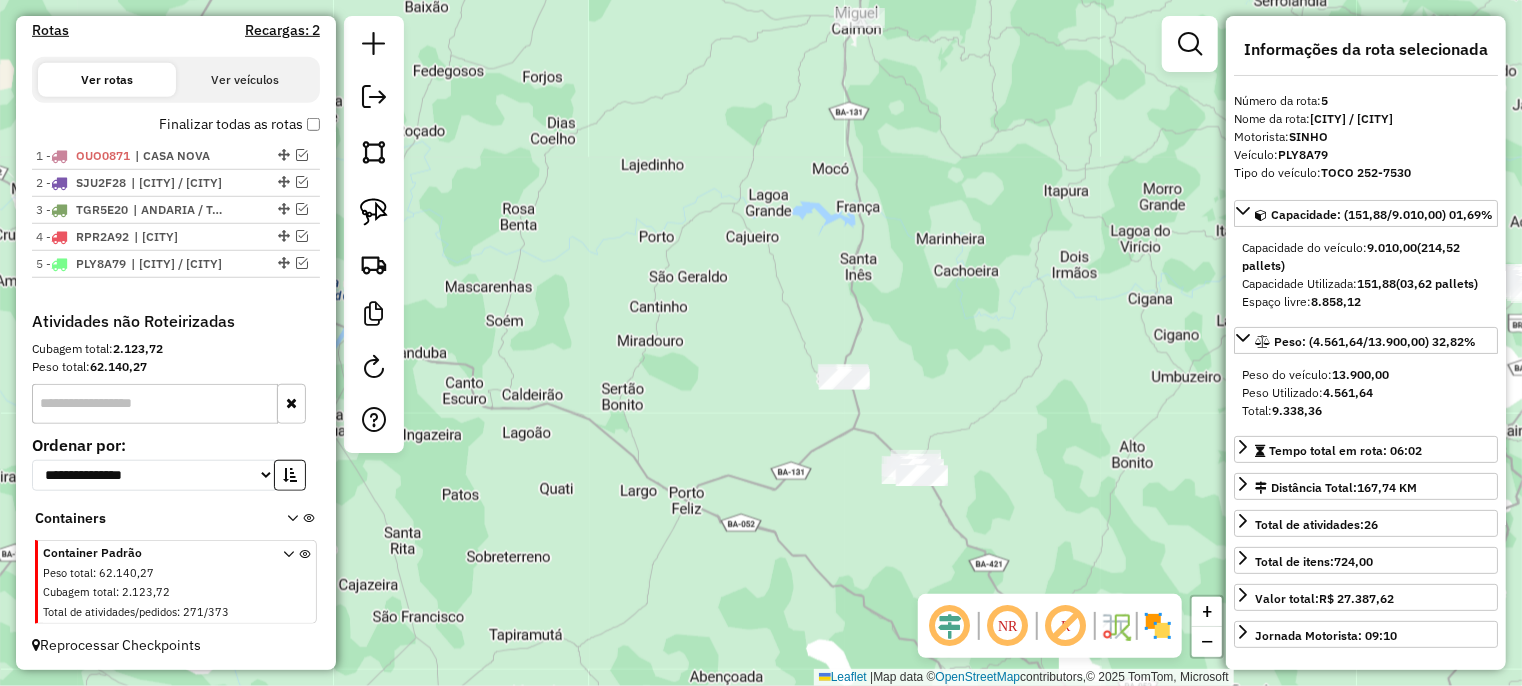 click on "Janela de atendimento Grade de atendimento Capacidade Transportadoras Veículos Cliente Pedidos  Rotas Selecione os dias de semana para filtrar as janelas de atendimento  Seg   Ter   Qua   Qui   Sex   Sáb   Dom  Informe o período da janela de atendimento: De: Até:  Filtrar exatamente a janela do cliente  Considerar janela de atendimento padrão  Selecione os dias de semana para filtrar as grades de atendimento  Seg   Ter   Qua   Qui   Sex   Sáb   Dom   Considerar clientes sem dia de atendimento cadastrado  Clientes fora do dia de atendimento selecionado Filtrar as atividades entre os valores definidos abaixo:  Peso mínimo:   Peso máximo:   Cubagem mínima:   Cubagem máxima:   De:   Até:  Filtrar as atividades entre o tempo de atendimento definido abaixo:  De:   Até:   Considerar capacidade total dos clientes não roteirizados Transportadora: Selecione um ou mais itens Tipo de veículo: Selecione um ou mais itens Veículo: Selecione um ou mais itens Motorista: Selecione um ou mais itens Nome: Rótulo:" 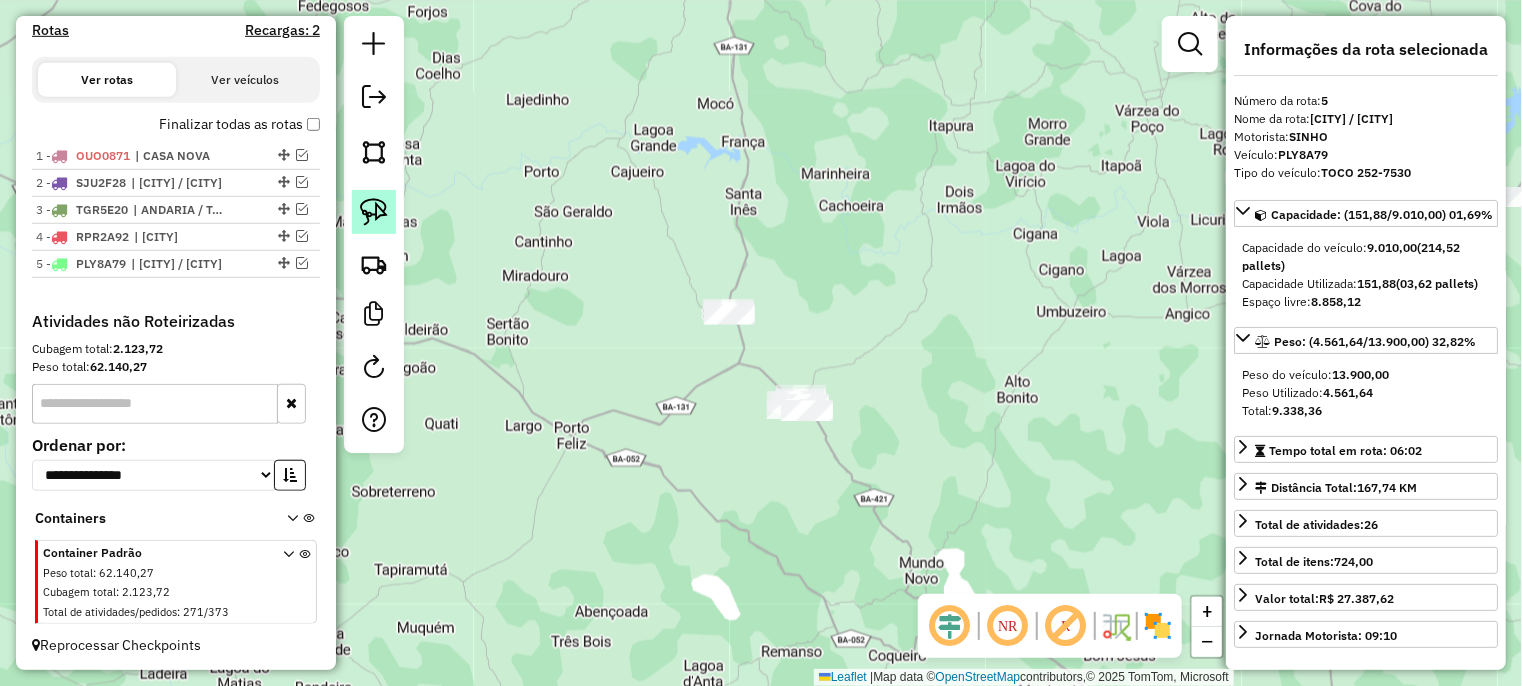 click 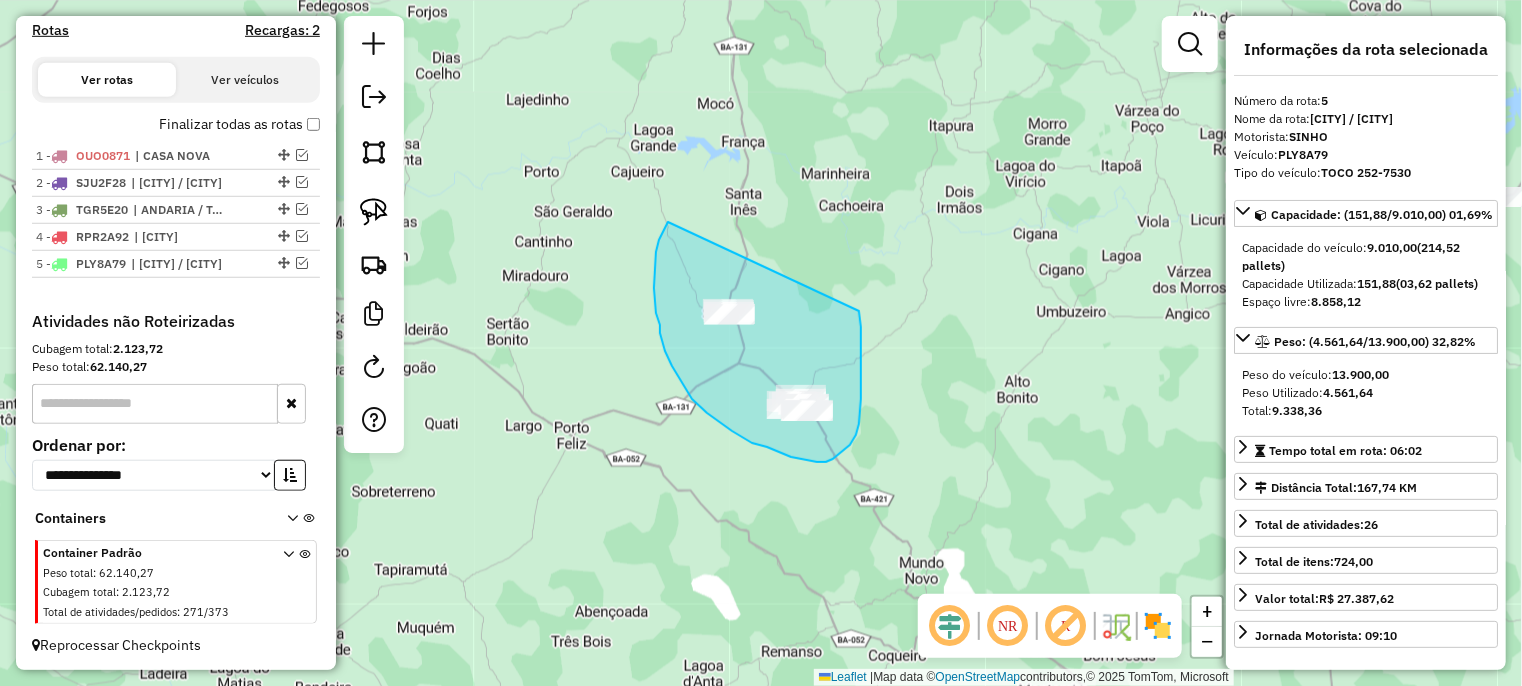 drag, startPoint x: 668, startPoint y: 222, endPoint x: 859, endPoint y: 311, distance: 210.71782 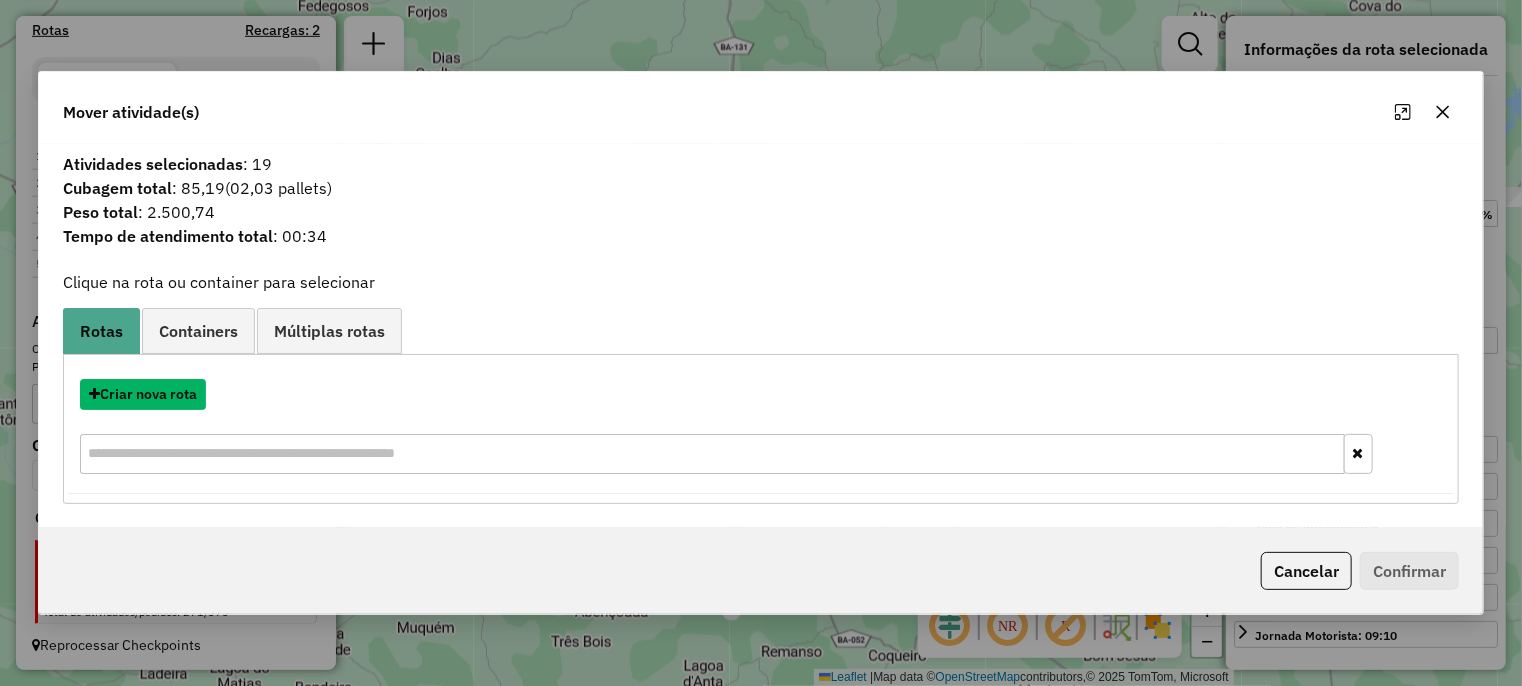 click on "Criar nova rota" at bounding box center [143, 394] 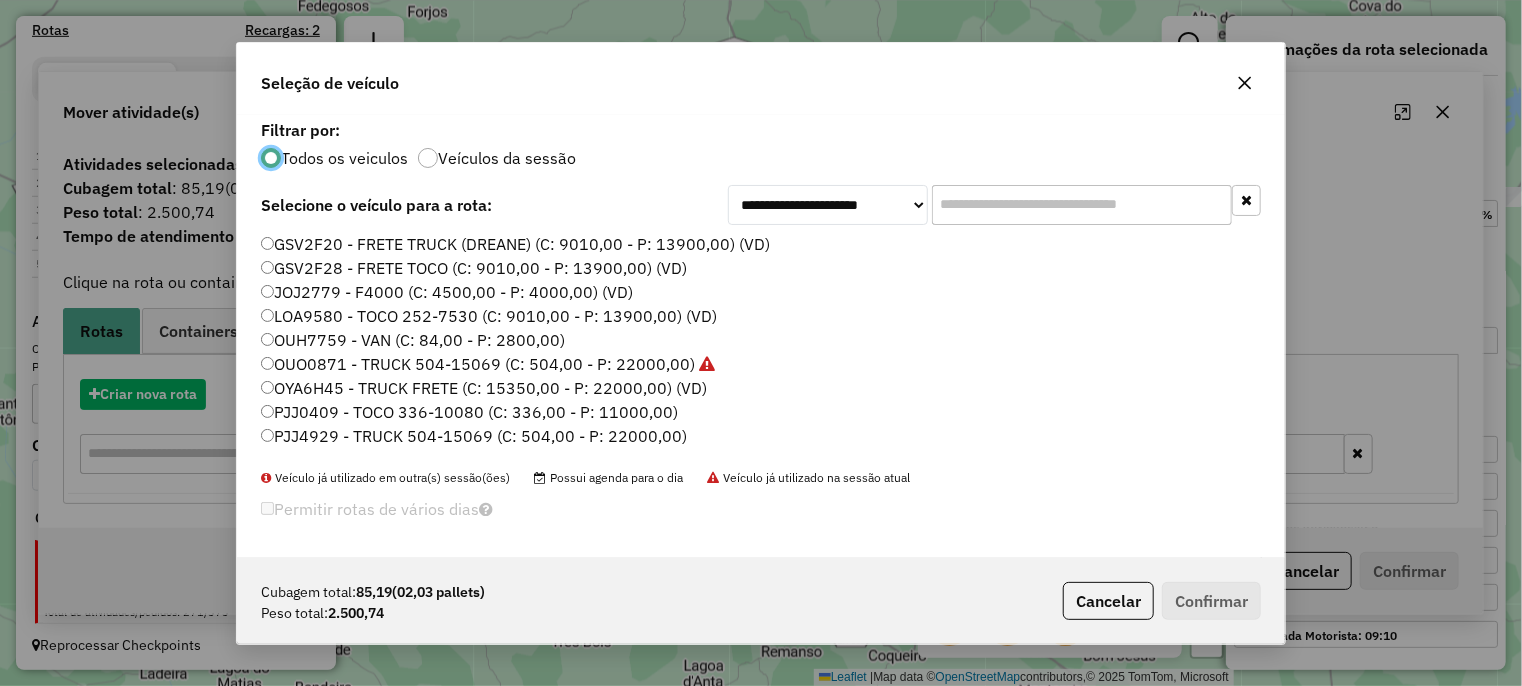 scroll, scrollTop: 10, scrollLeft: 6, axis: both 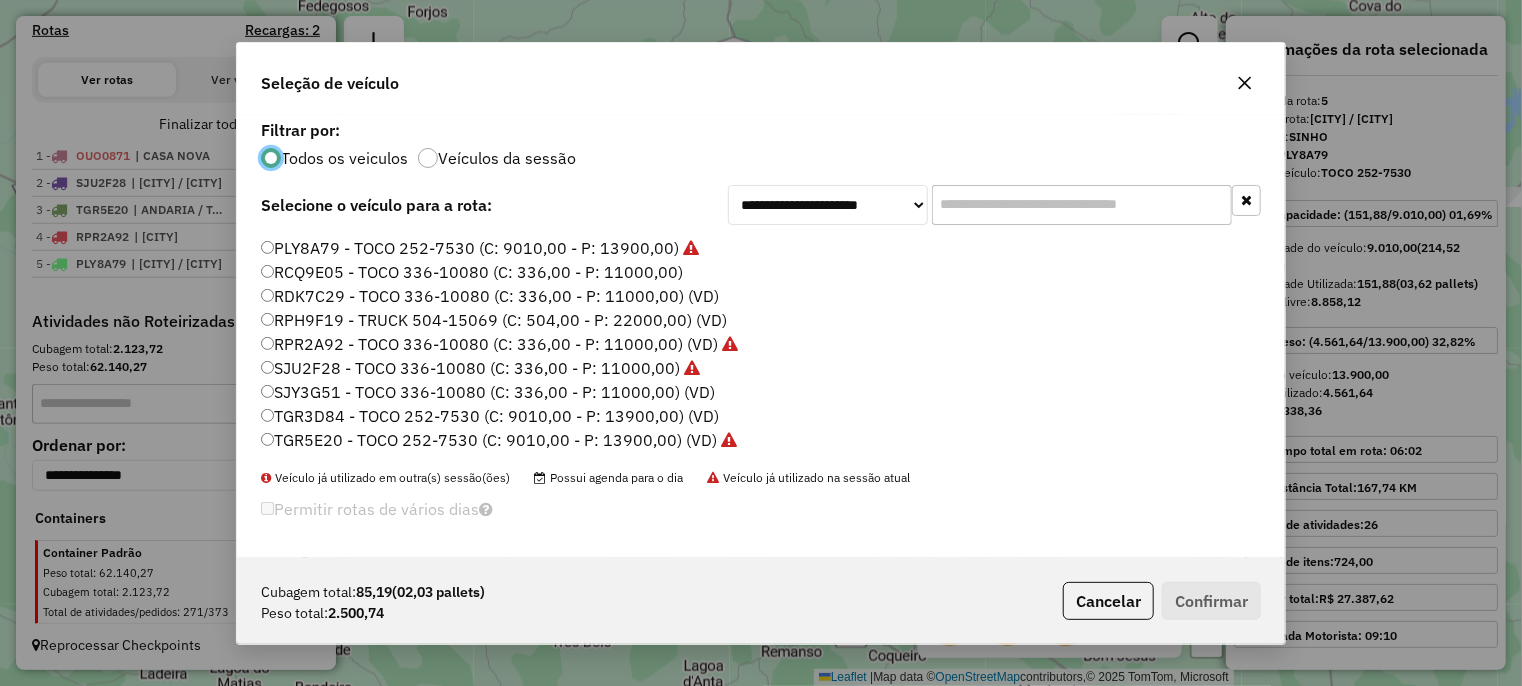 click on "TGR3D84 - TOCO 252-7530 (C: 9010,00 - P: 13900,00) (VD)" 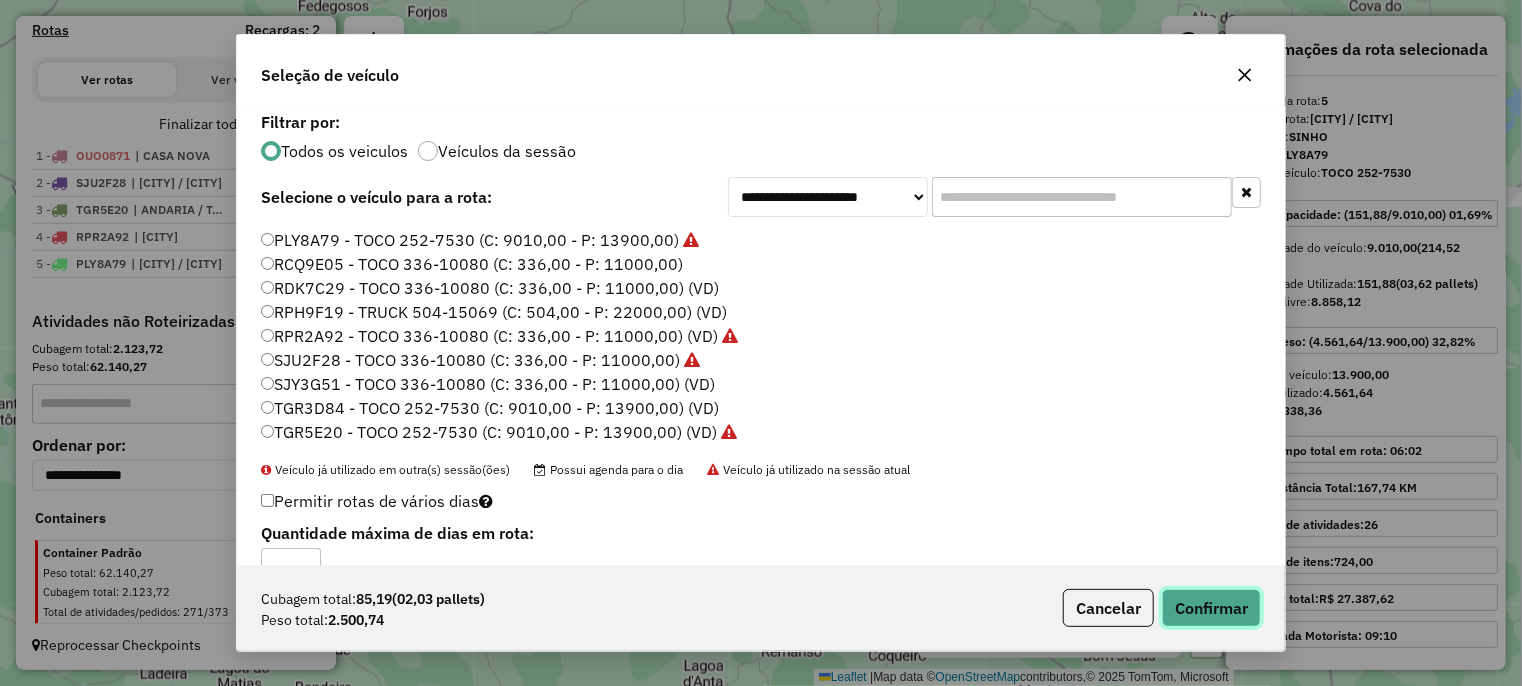 click on "Confirmar" 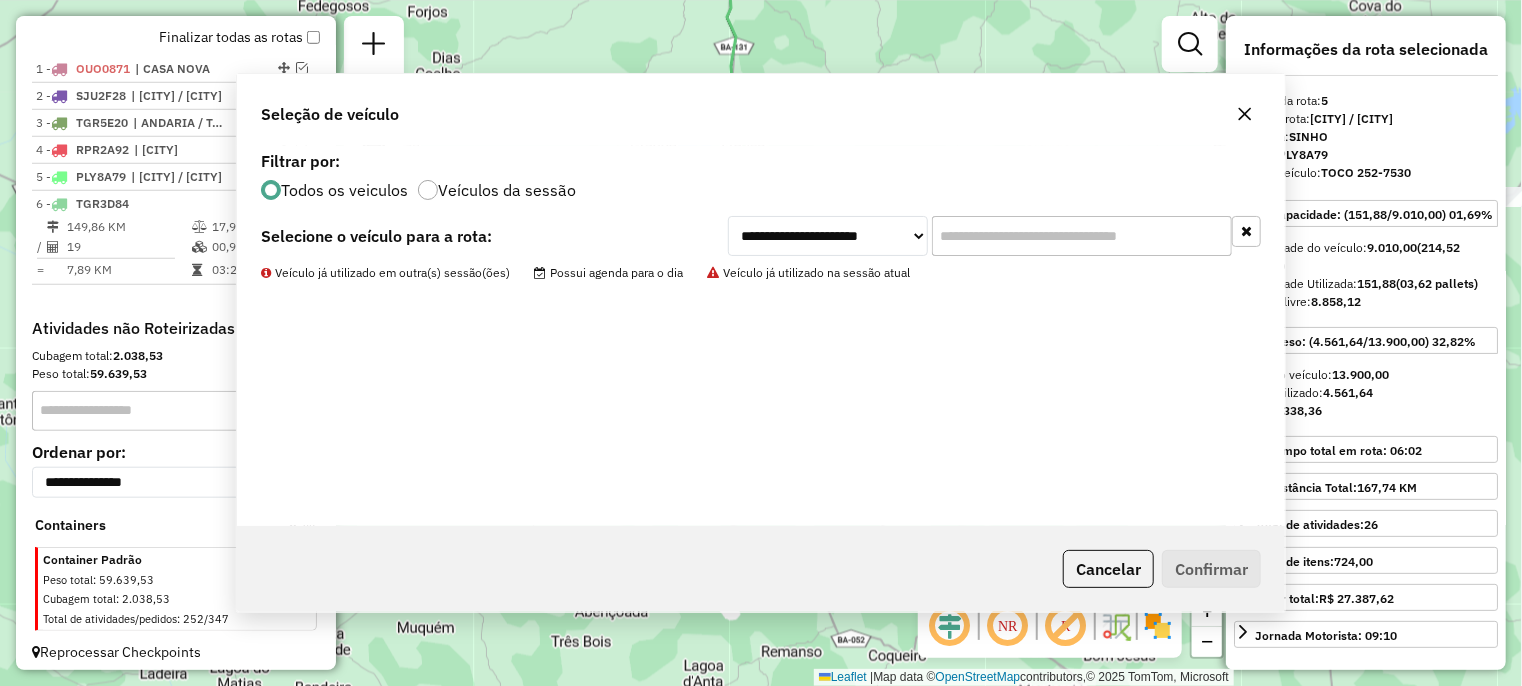 scroll, scrollTop: 740, scrollLeft: 0, axis: vertical 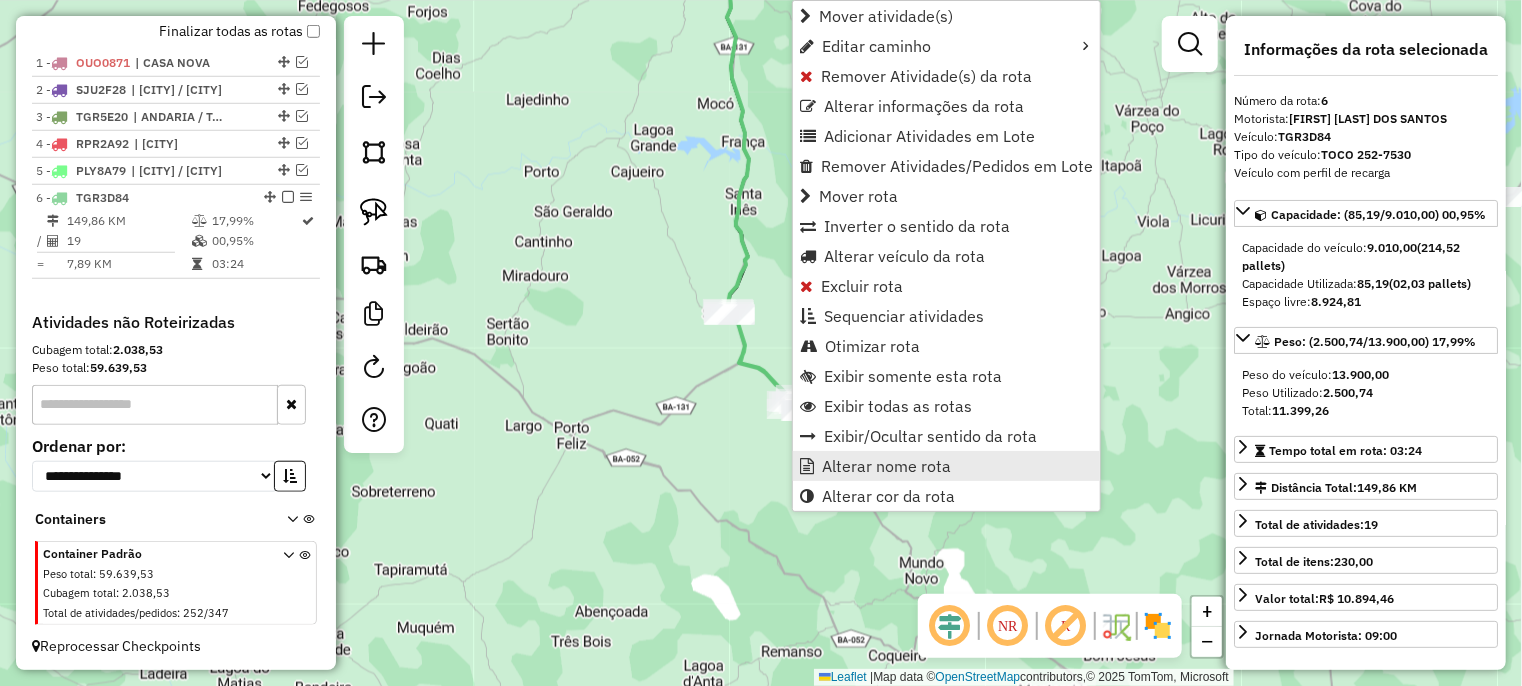 click on "Alterar nome rota" at bounding box center [886, 466] 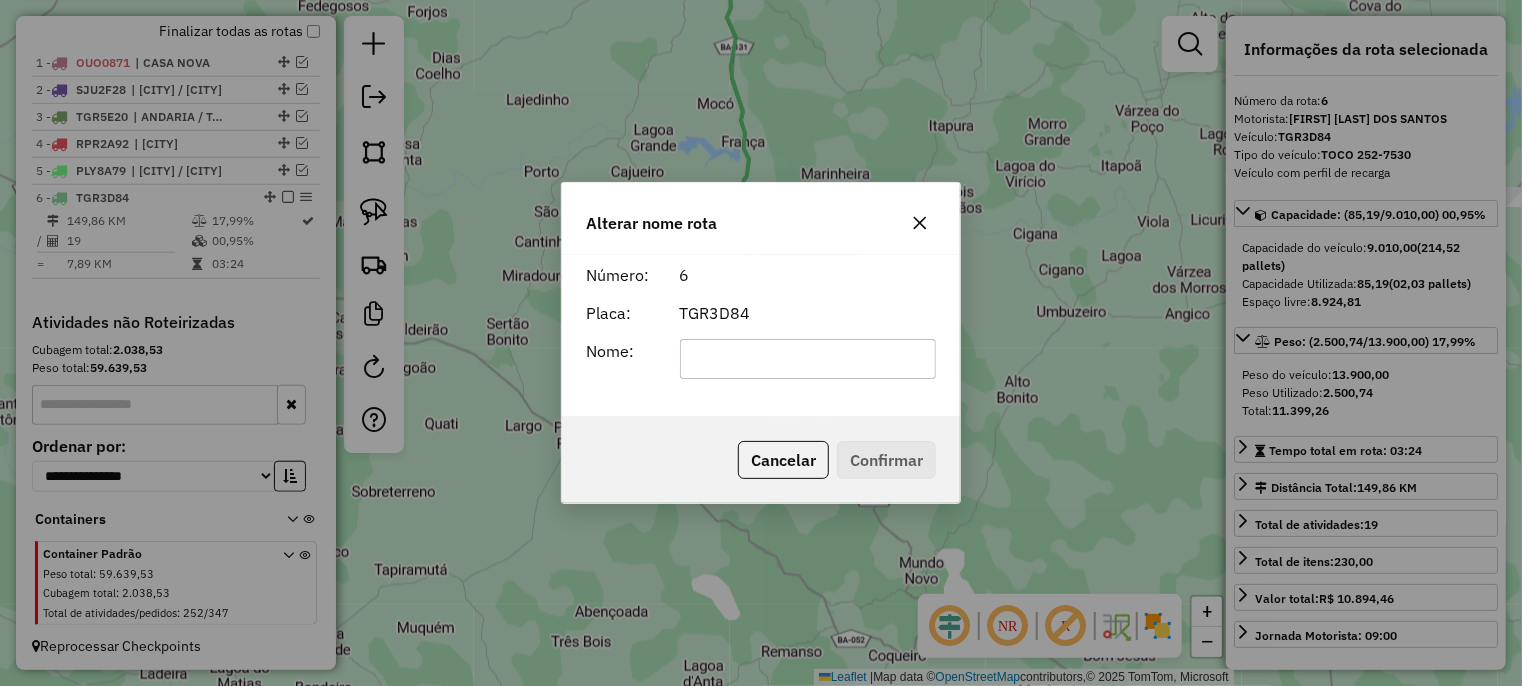 click 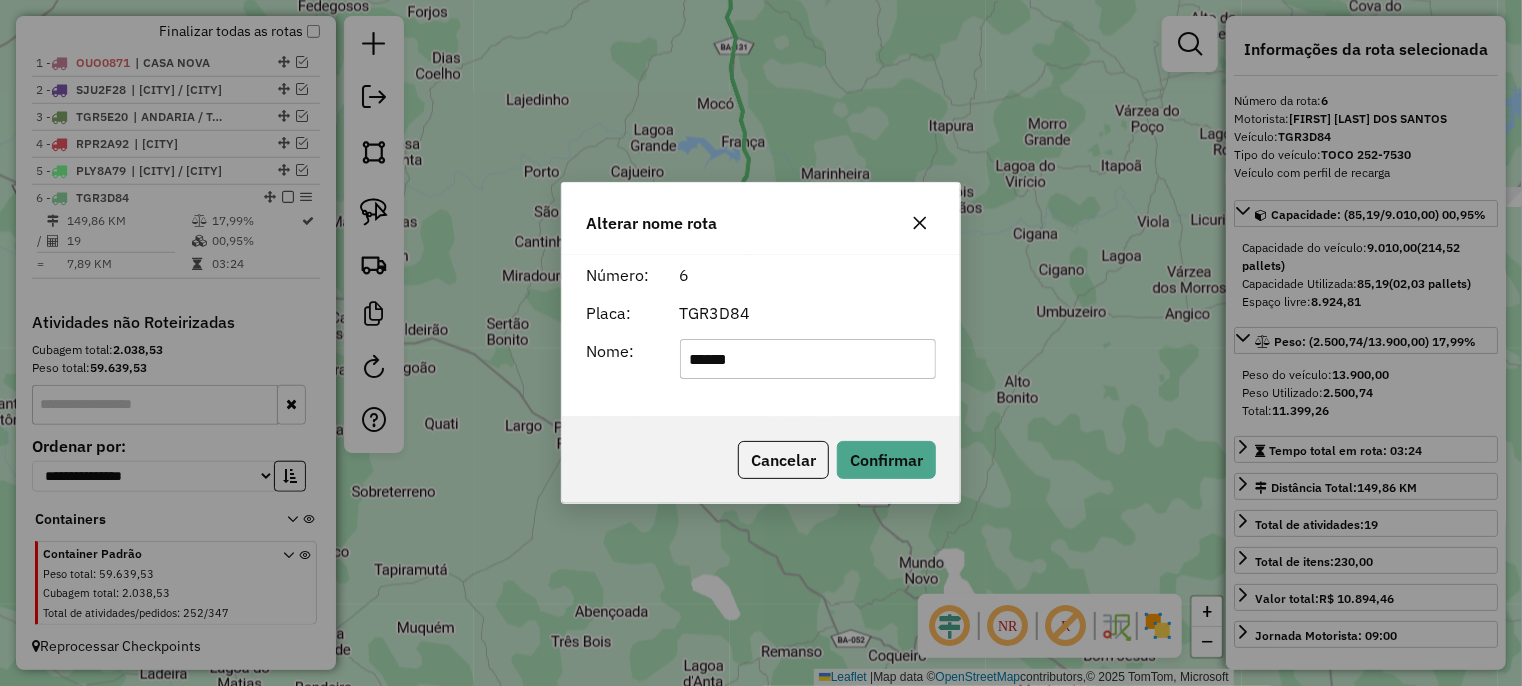 type on "**********" 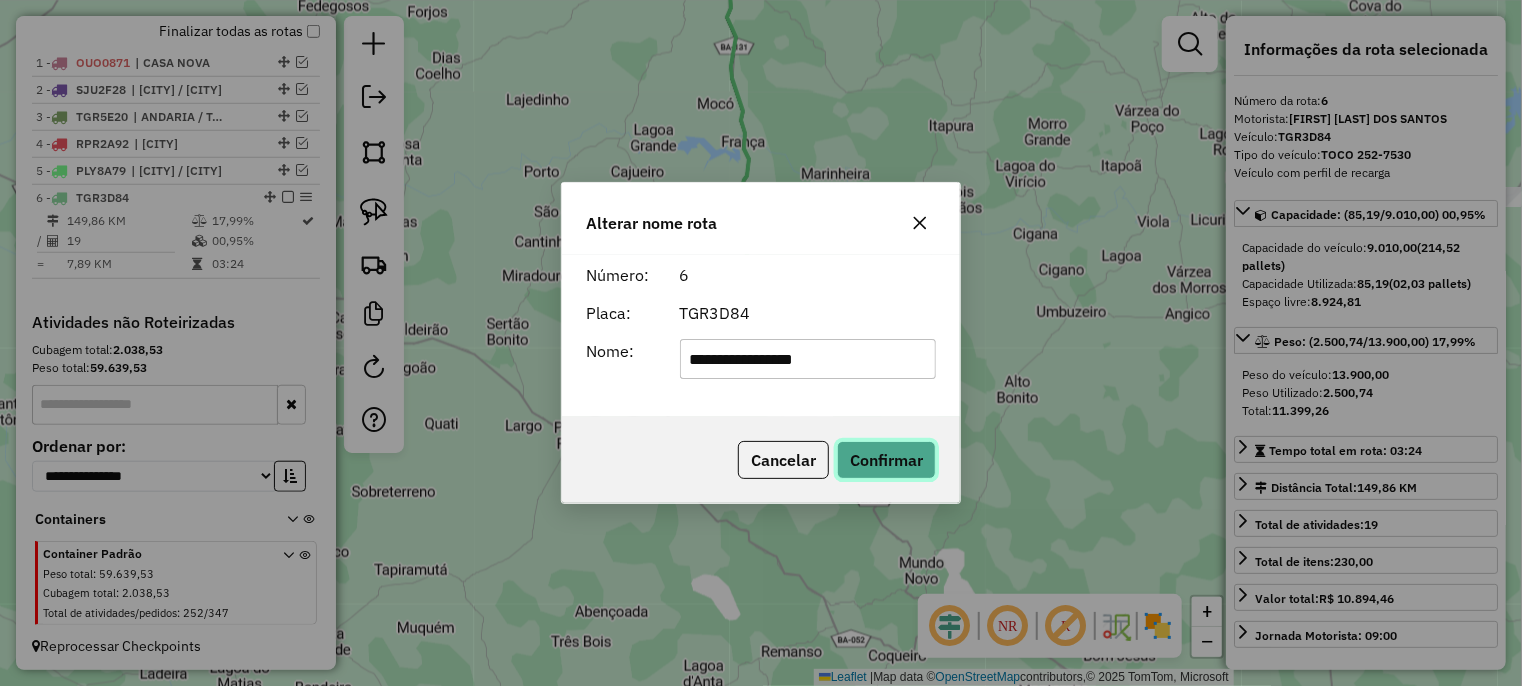 click on "Confirmar" 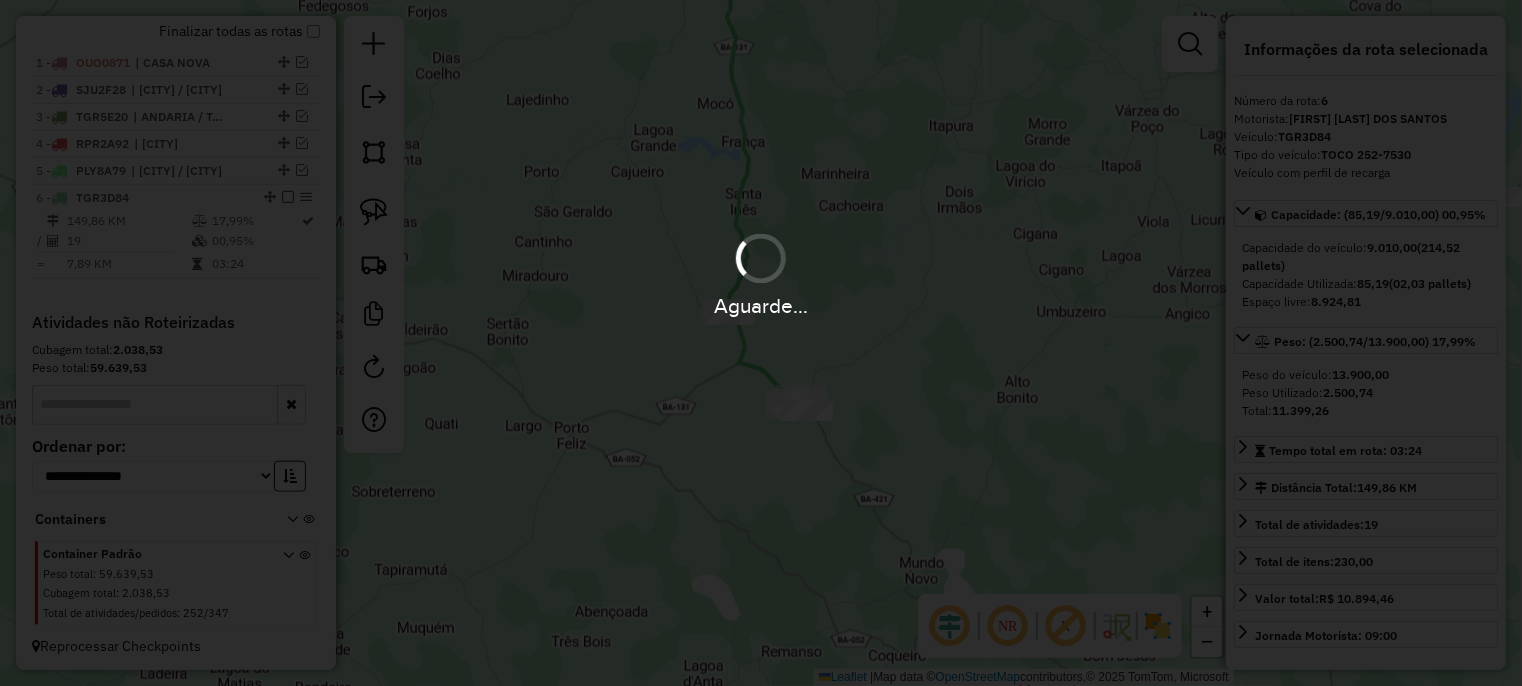 type 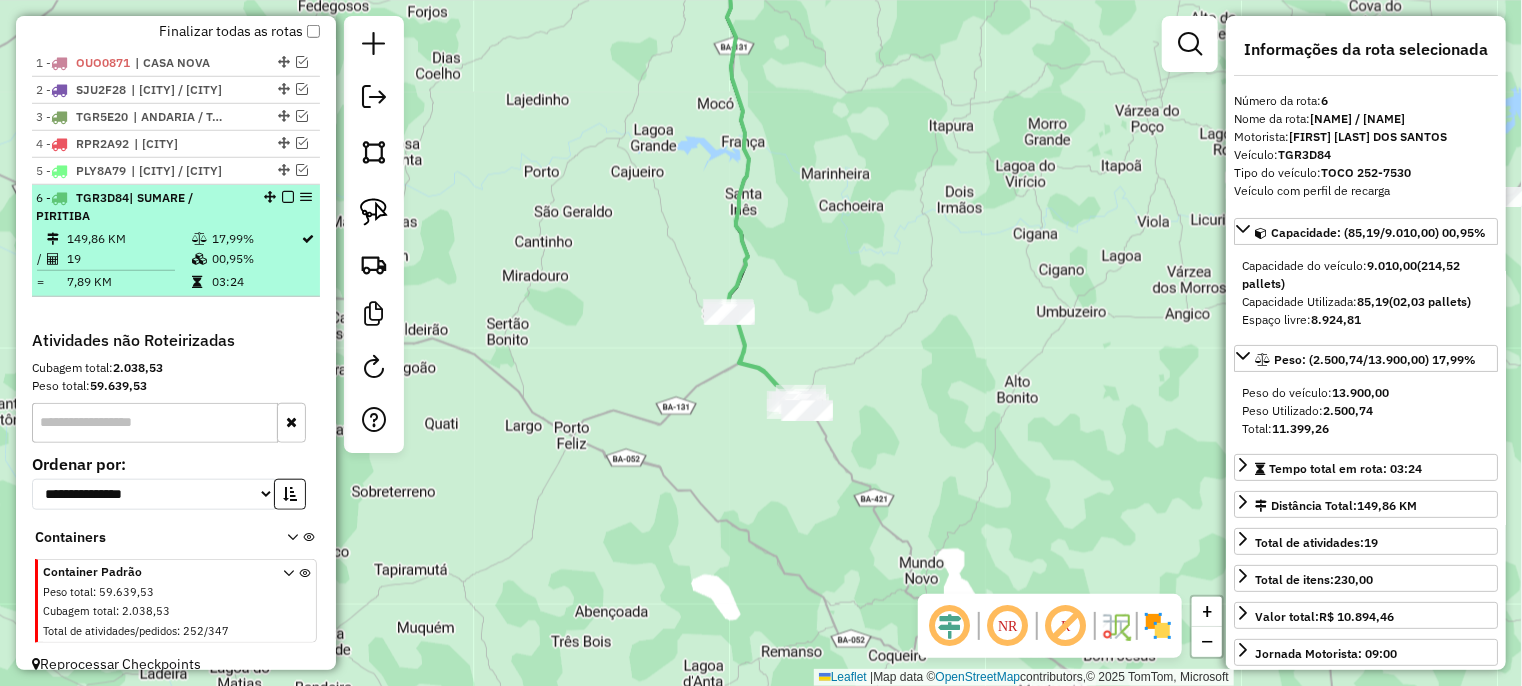 click at bounding box center (288, 197) 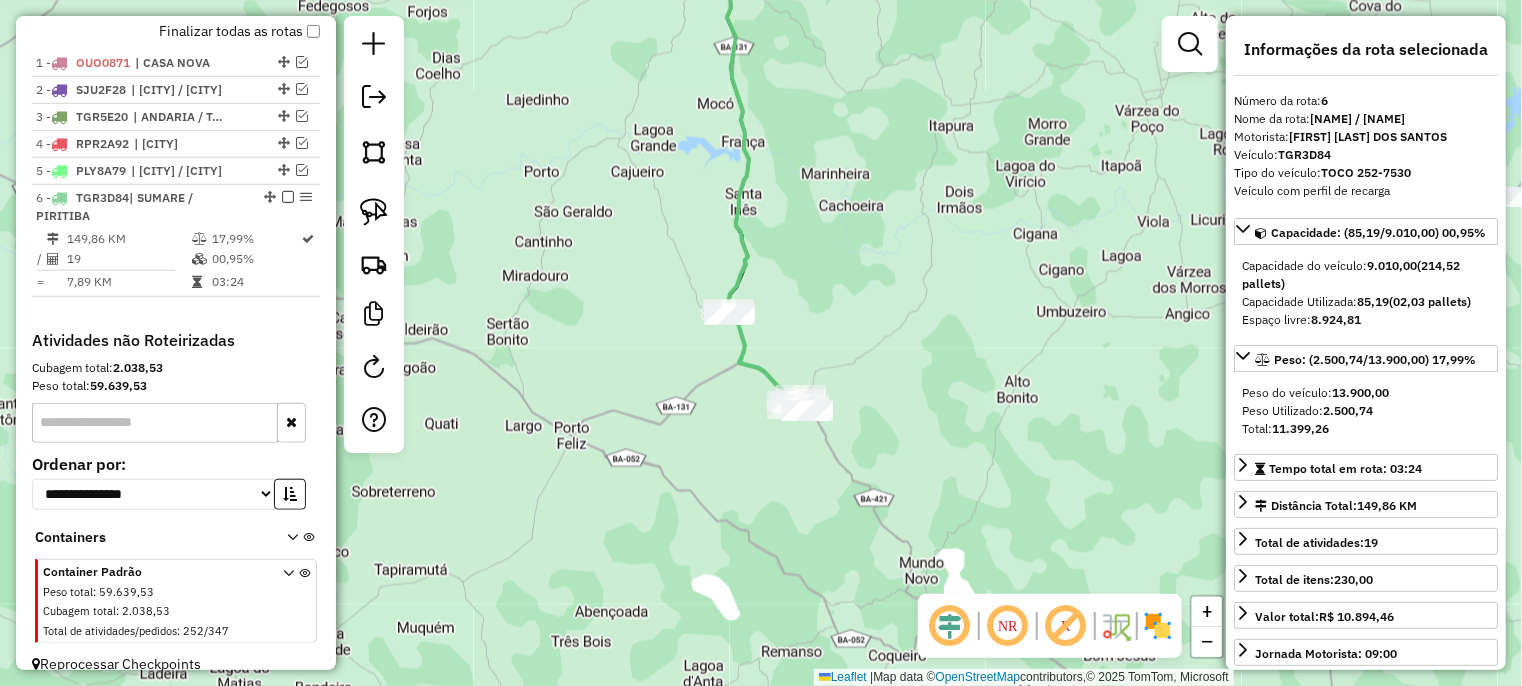 scroll, scrollTop: 674, scrollLeft: 0, axis: vertical 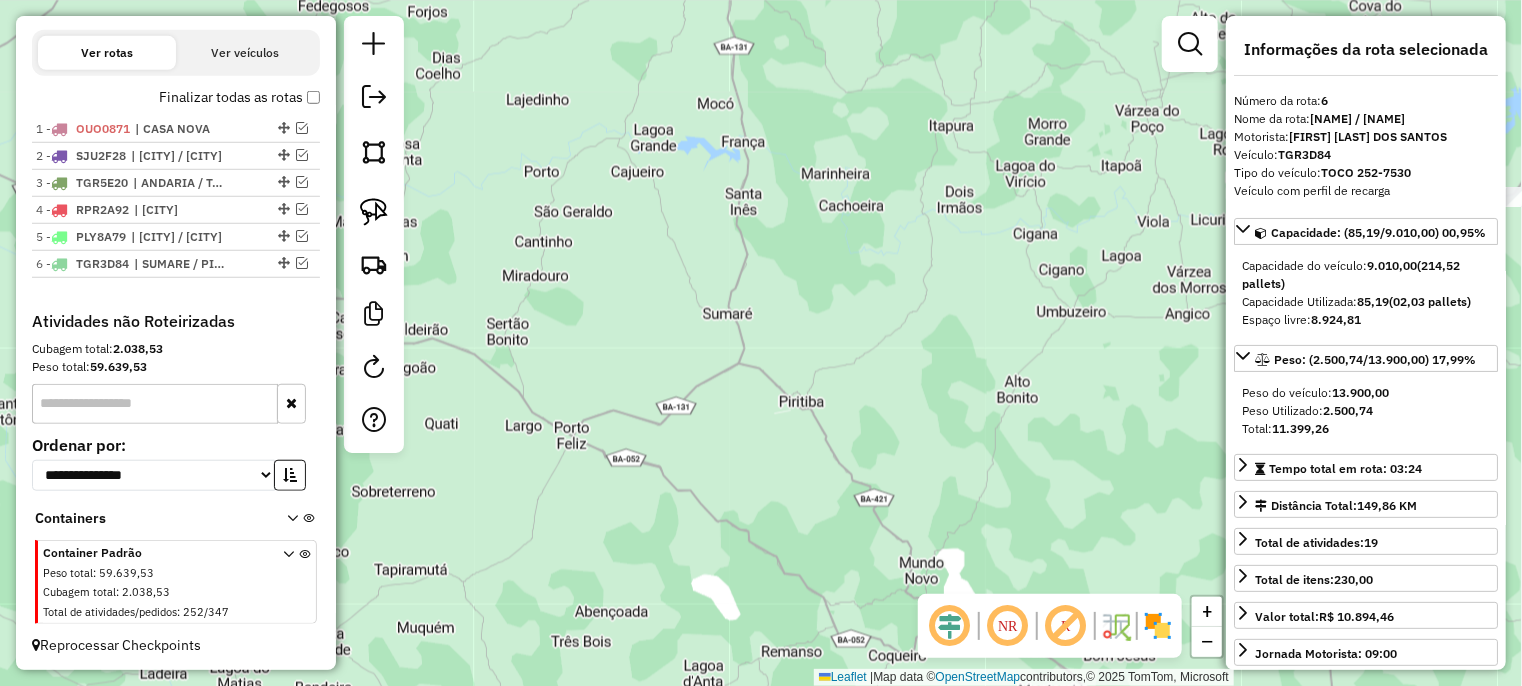click on "Janela de atendimento Grade de atendimento Capacidade Transportadoras Veículos Cliente Pedidos  Rotas Selecione os dias de semana para filtrar as janelas de atendimento  Seg   Ter   Qua   Qui   Sex   Sáb   Dom  Informe o período da janela de atendimento: De: Até:  Filtrar exatamente a janela do cliente  Considerar janela de atendimento padrão  Selecione os dias de semana para filtrar as grades de atendimento  Seg   Ter   Qua   Qui   Sex   Sáb   Dom   Considerar clientes sem dia de atendimento cadastrado  Clientes fora do dia de atendimento selecionado Filtrar as atividades entre os valores definidos abaixo:  Peso mínimo:   Peso máximo:   Cubagem mínima:   Cubagem máxima:   De:   Até:  Filtrar as atividades entre o tempo de atendimento definido abaixo:  De:   Até:   Considerar capacidade total dos clientes não roteirizados Transportadora: Selecione um ou mais itens Tipo de veículo: Selecione um ou mais itens Veículo: Selecione um ou mais itens Motorista: Selecione um ou mais itens Nome: Rótulo:" 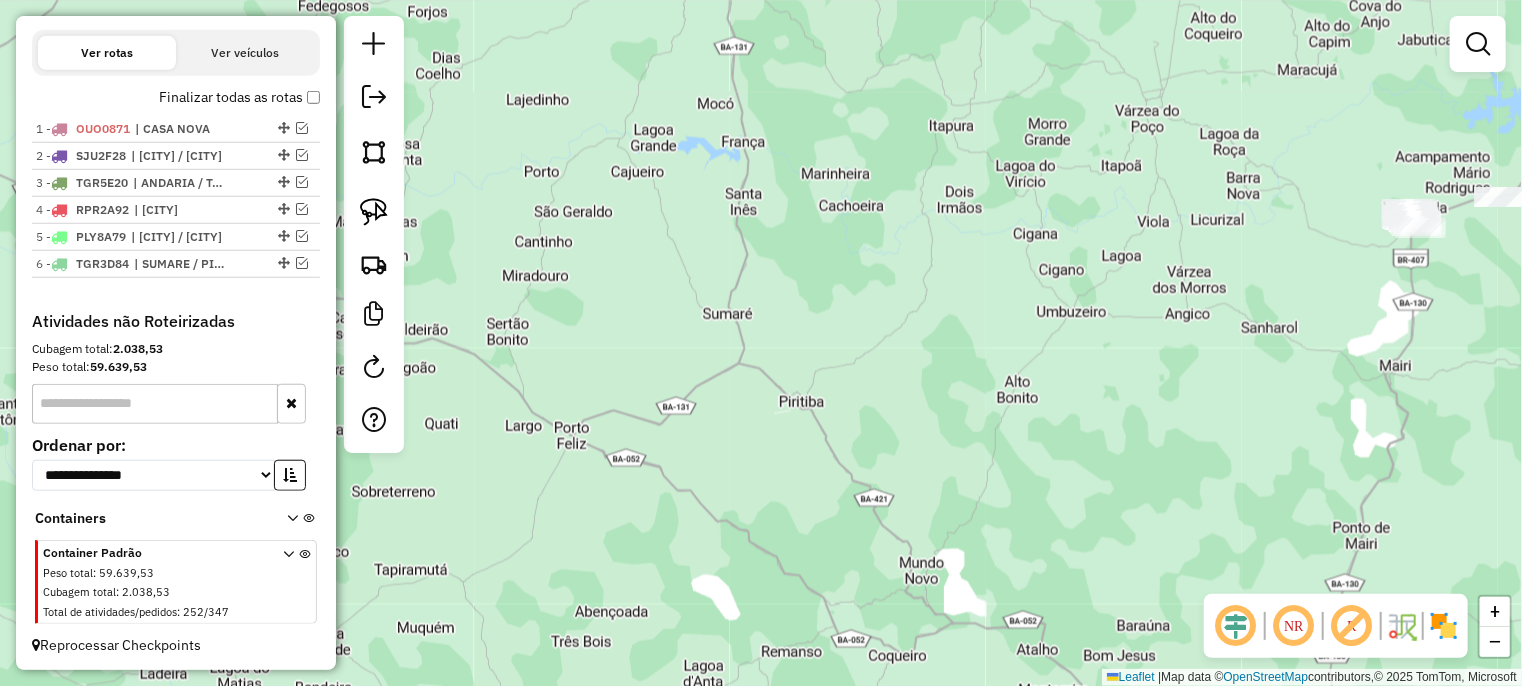 click on "Janela de atendimento Grade de atendimento Capacidade Transportadoras Veículos Cliente Pedidos  Rotas Selecione os dias de semana para filtrar as janelas de atendimento  Seg   Ter   Qua   Qui   Sex   Sáb   Dom  Informe o período da janela de atendimento: De: Até:  Filtrar exatamente a janela do cliente  Considerar janela de atendimento padrão  Selecione os dias de semana para filtrar as grades de atendimento  Seg   Ter   Qua   Qui   Sex   Sáb   Dom   Considerar clientes sem dia de atendimento cadastrado  Clientes fora do dia de atendimento selecionado Filtrar as atividades entre os valores definidos abaixo:  Peso mínimo:   Peso máximo:   Cubagem mínima:   Cubagem máxima:   De:   Até:  Filtrar as atividades entre o tempo de atendimento definido abaixo:  De:   Até:   Considerar capacidade total dos clientes não roteirizados Transportadora: Selecione um ou mais itens Tipo de veículo: Selecione um ou mais itens Veículo: Selecione um ou mais itens Motorista: Selecione um ou mais itens Nome: Rótulo:" 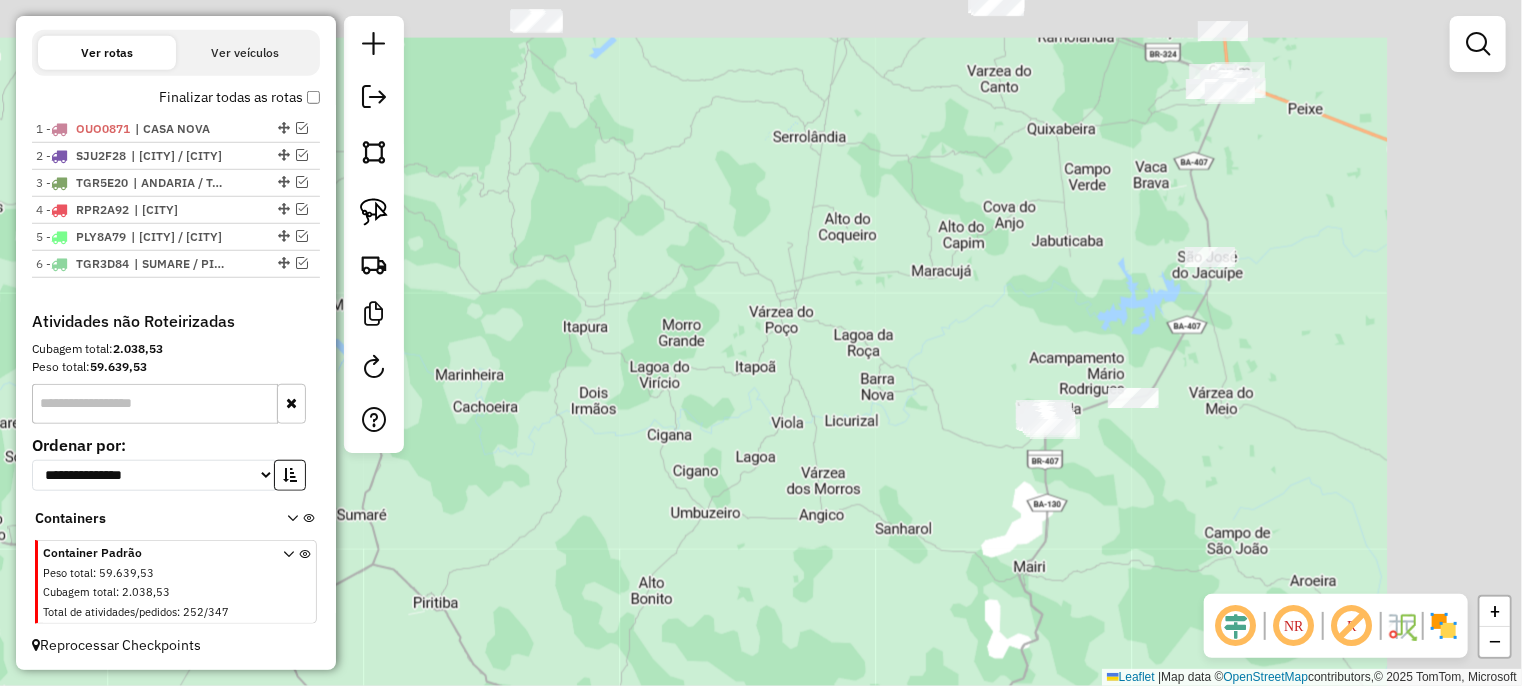 drag, startPoint x: 907, startPoint y: 184, endPoint x: 666, endPoint y: 411, distance: 331.074 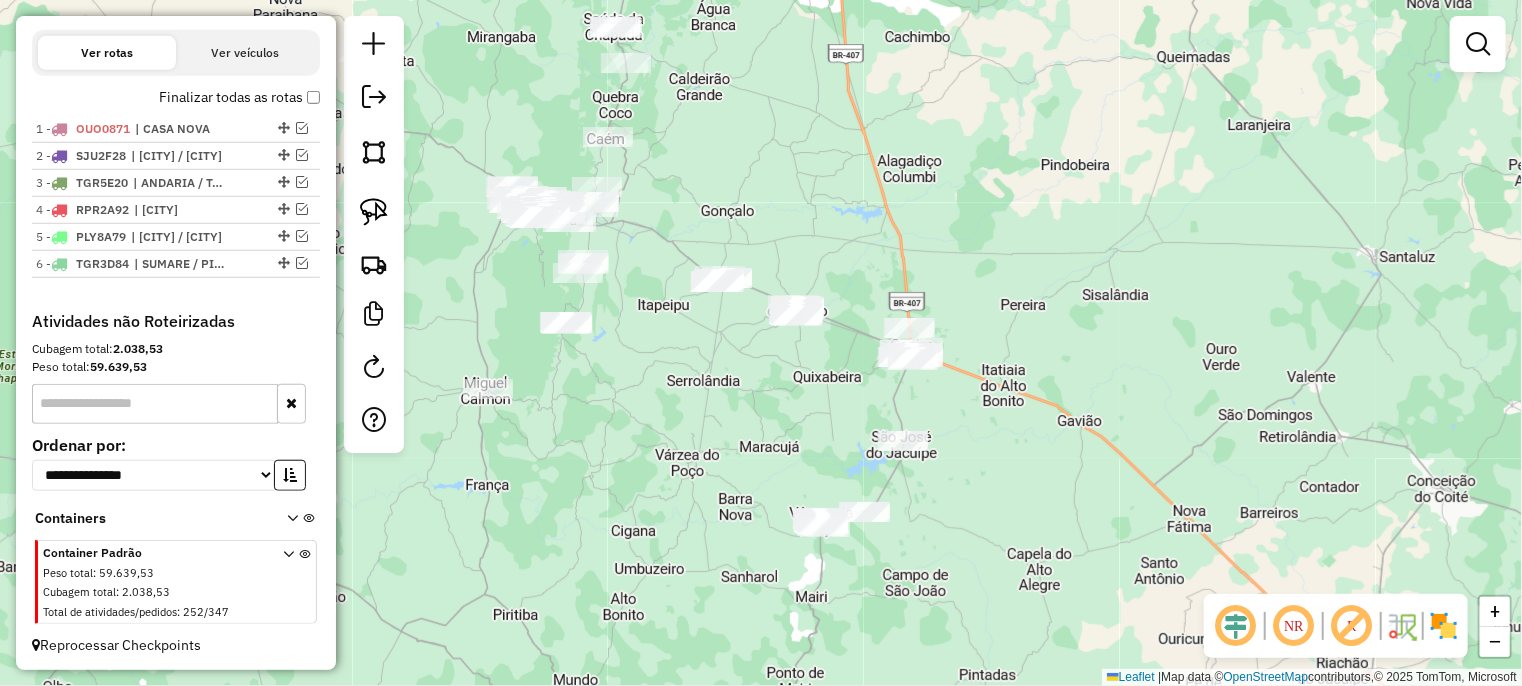 drag, startPoint x: 761, startPoint y: 378, endPoint x: 743, endPoint y: 402, distance: 30 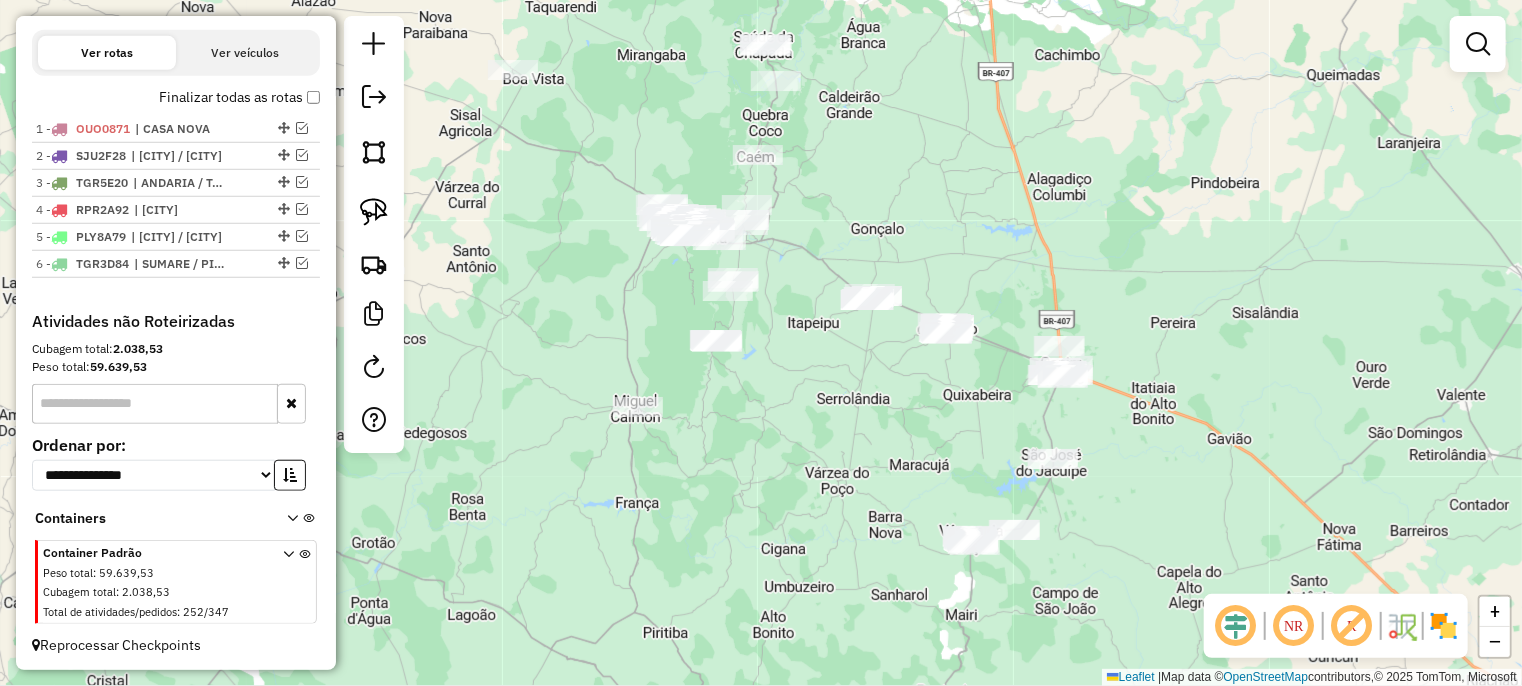 drag, startPoint x: 878, startPoint y: 407, endPoint x: 896, endPoint y: 401, distance: 18.973665 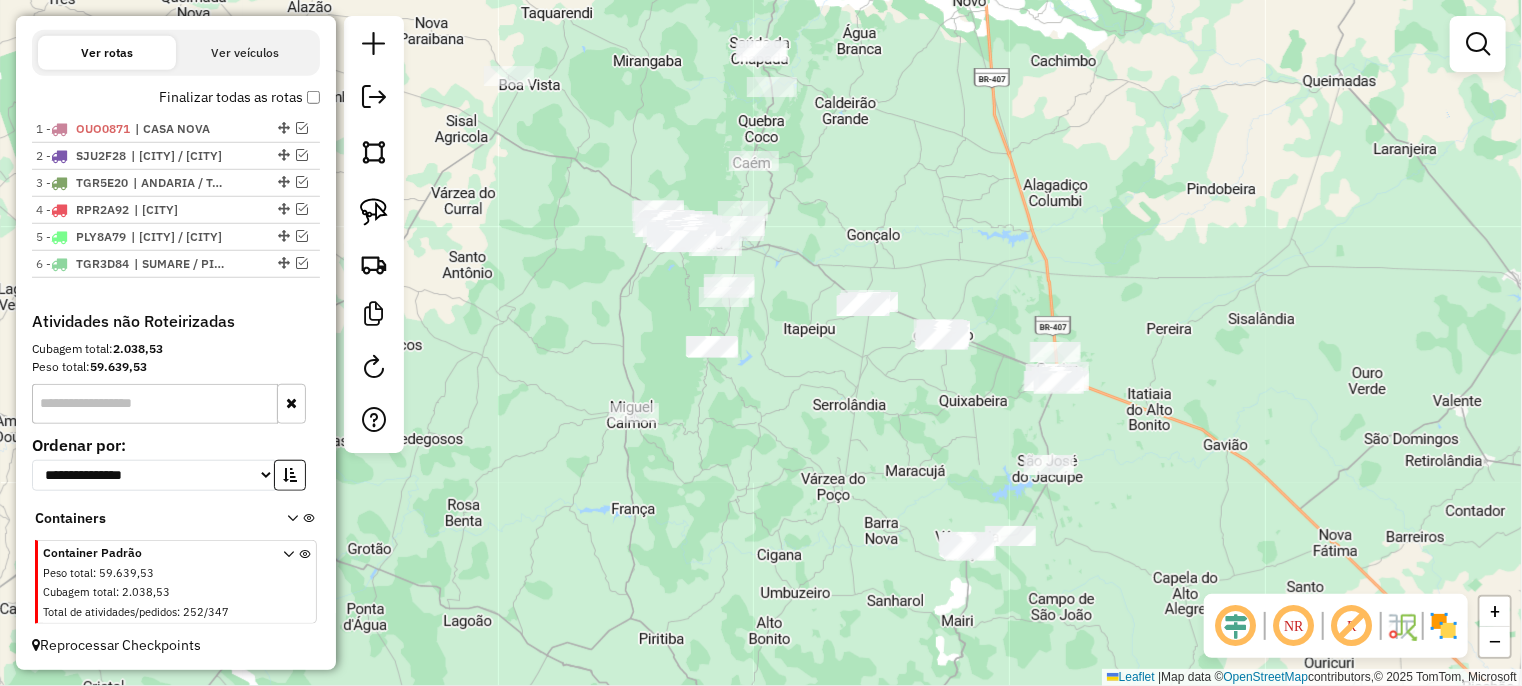 drag, startPoint x: 870, startPoint y: 413, endPoint x: 850, endPoint y: 472, distance: 62.297672 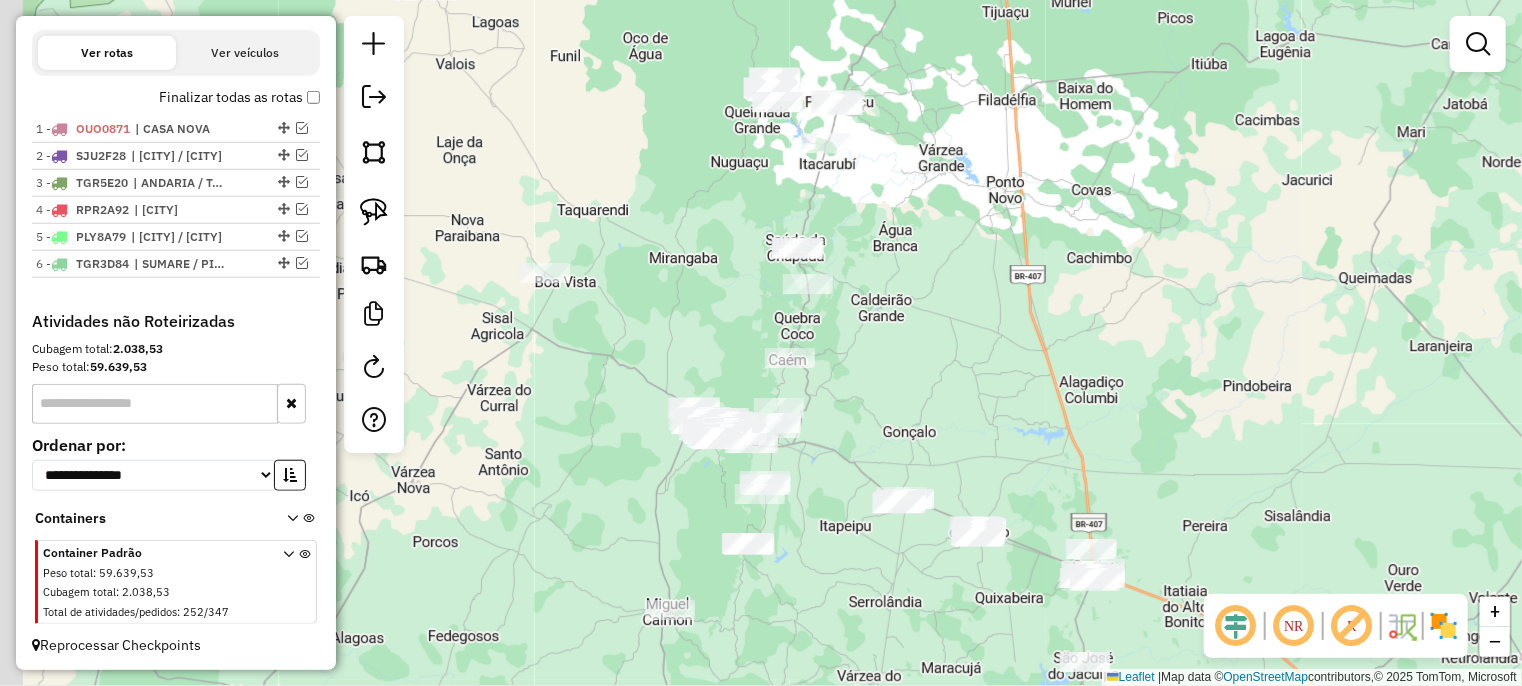 drag, startPoint x: 890, startPoint y: 227, endPoint x: 948, endPoint y: 366, distance: 150.6154 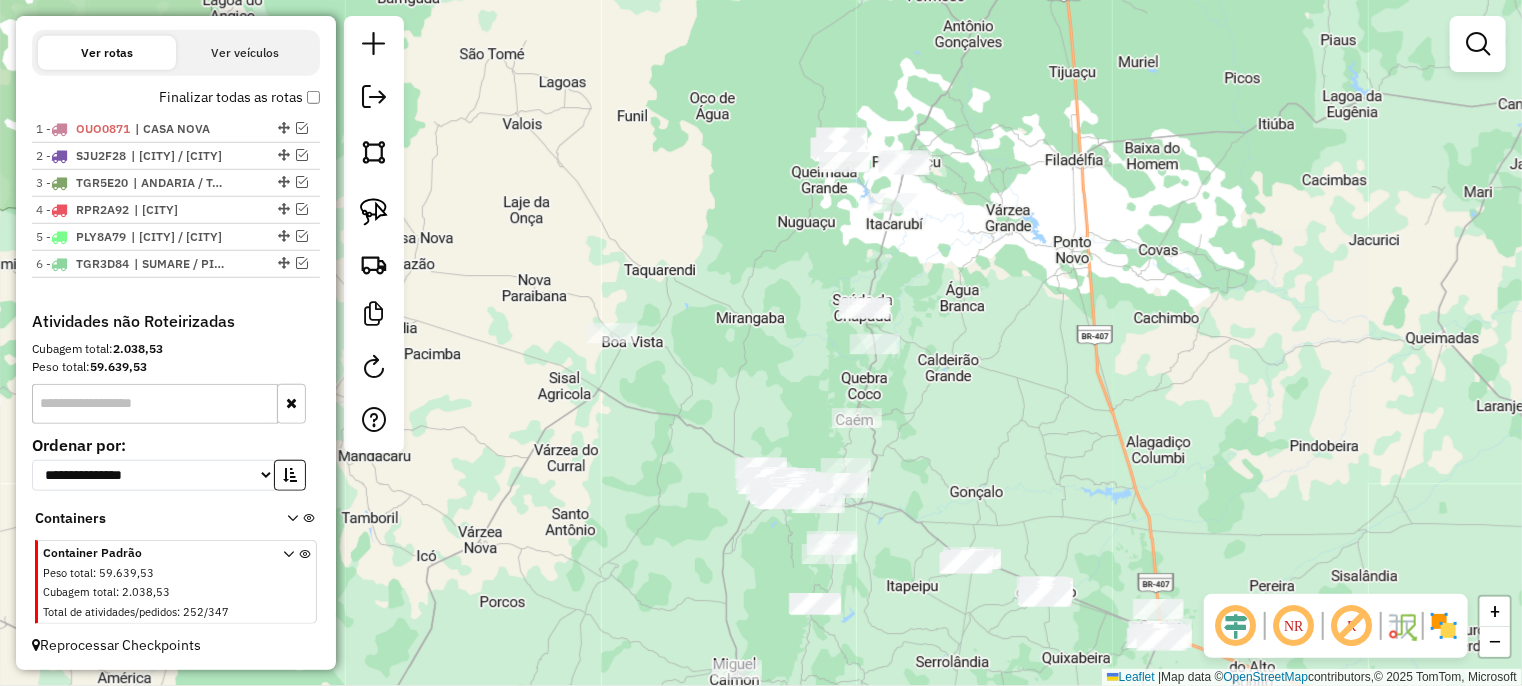 drag, startPoint x: 949, startPoint y: 394, endPoint x: 996, endPoint y: 429, distance: 58.60034 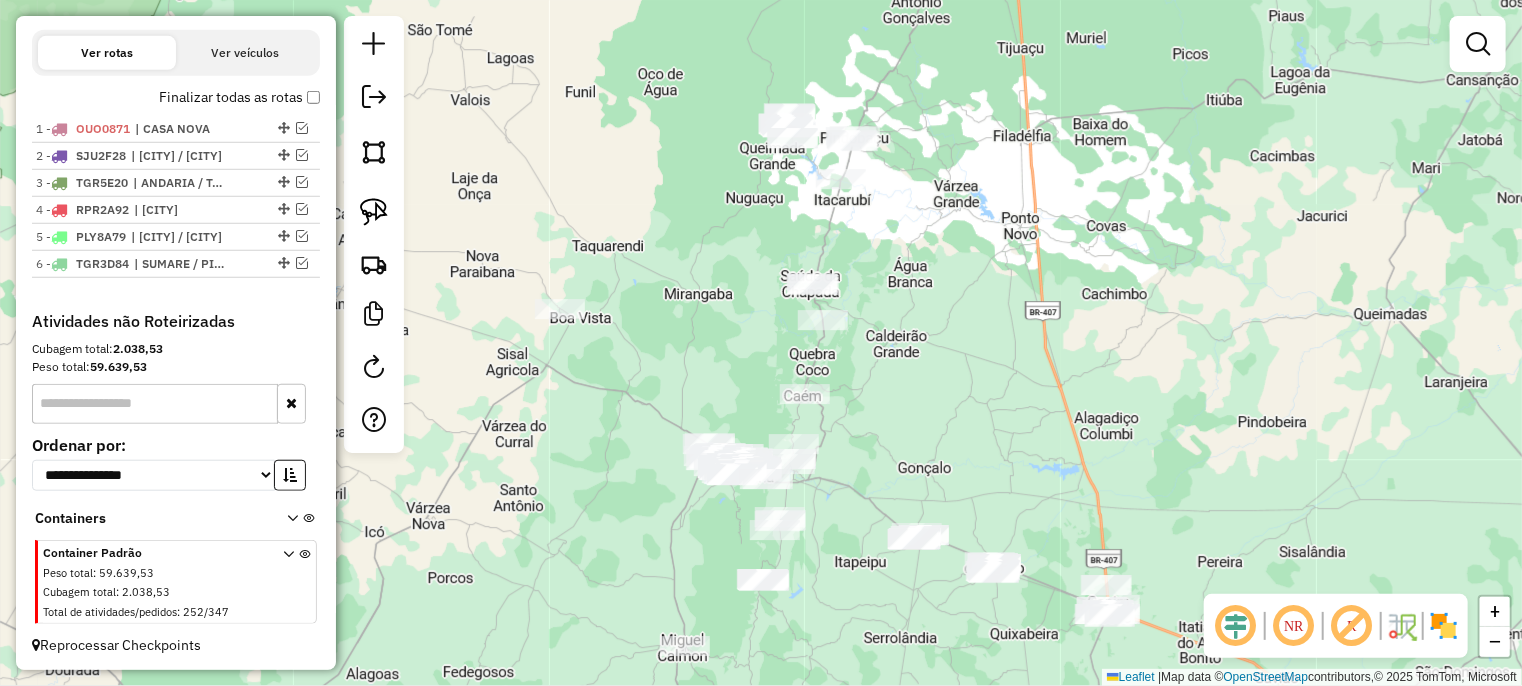 drag, startPoint x: 984, startPoint y: 389, endPoint x: 910, endPoint y: 269, distance: 140.98227 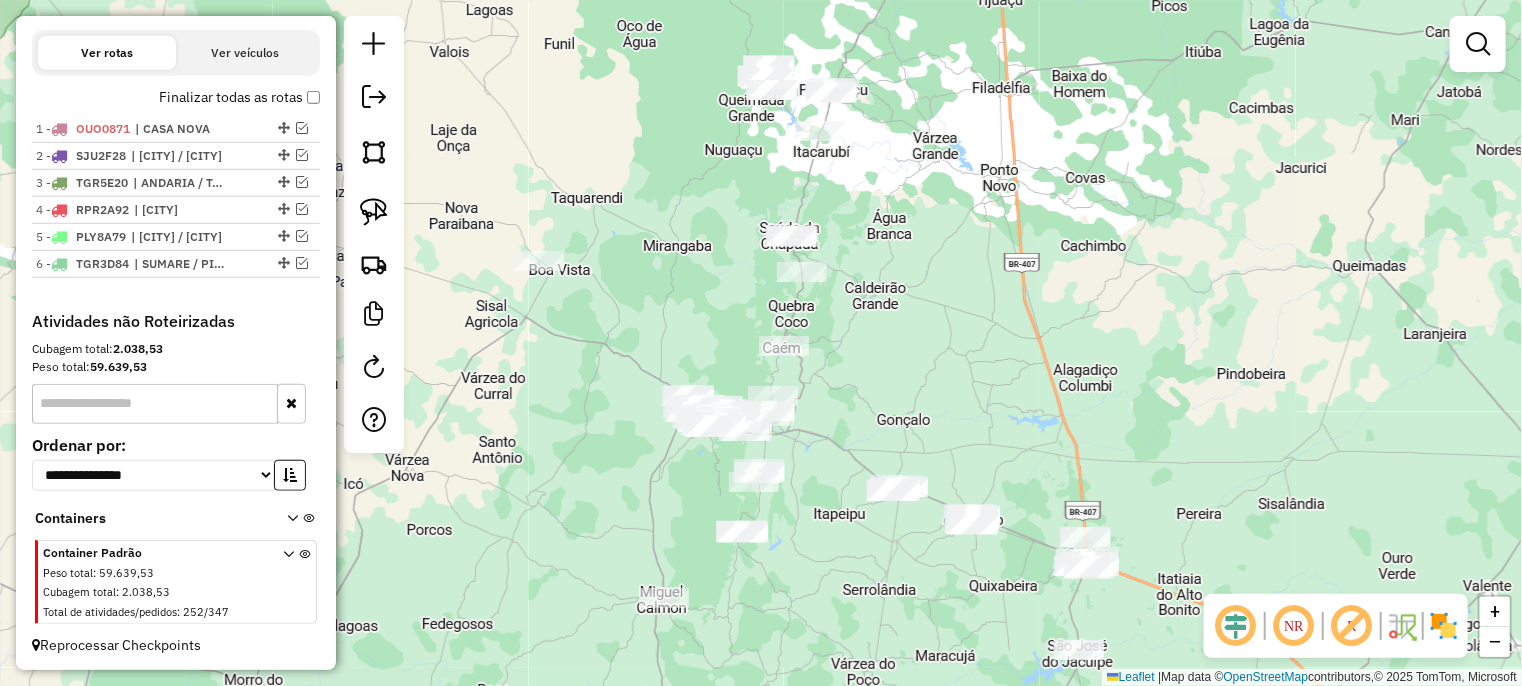 drag, startPoint x: 928, startPoint y: 347, endPoint x: 874, endPoint y: 161, distance: 193.68015 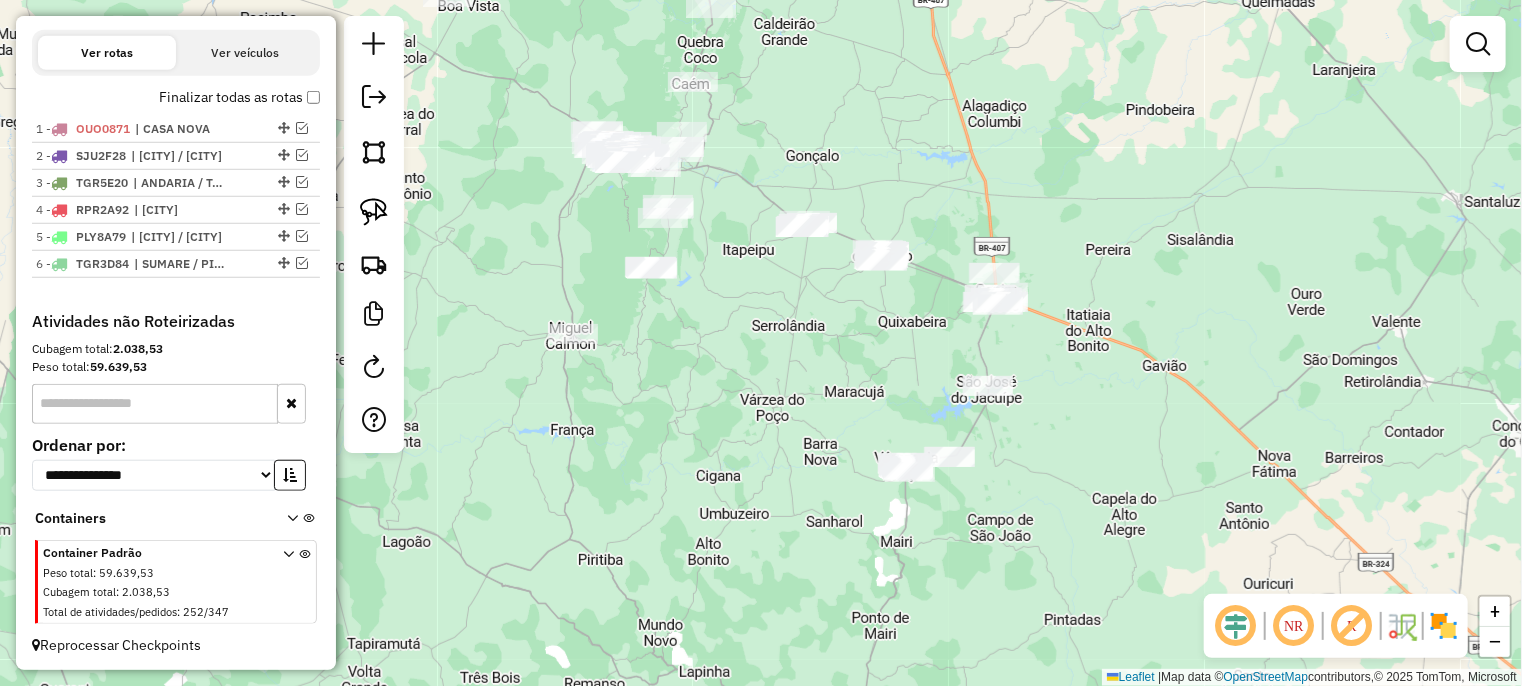drag, startPoint x: 915, startPoint y: 487, endPoint x: 872, endPoint y: 399, distance: 97.94386 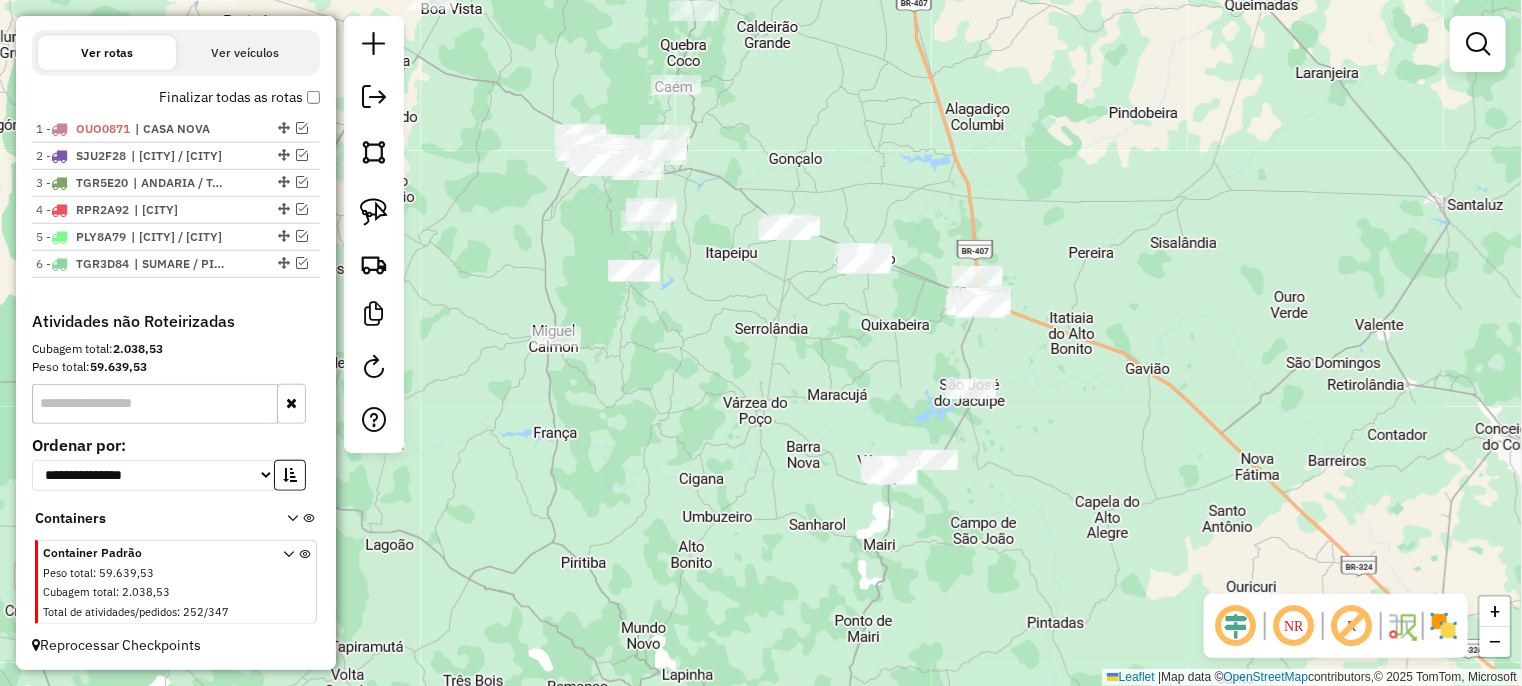 drag, startPoint x: 794, startPoint y: 385, endPoint x: 755, endPoint y: 415, distance: 49.20366 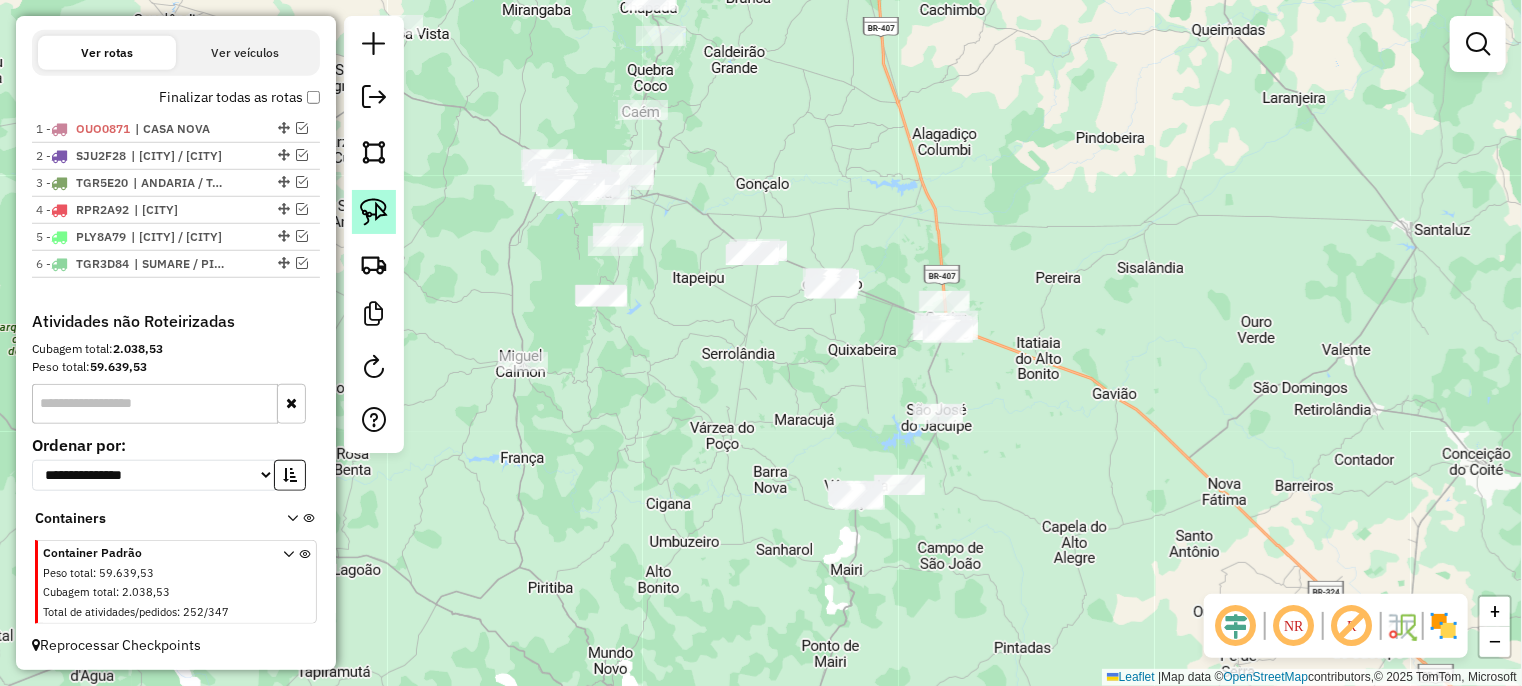click 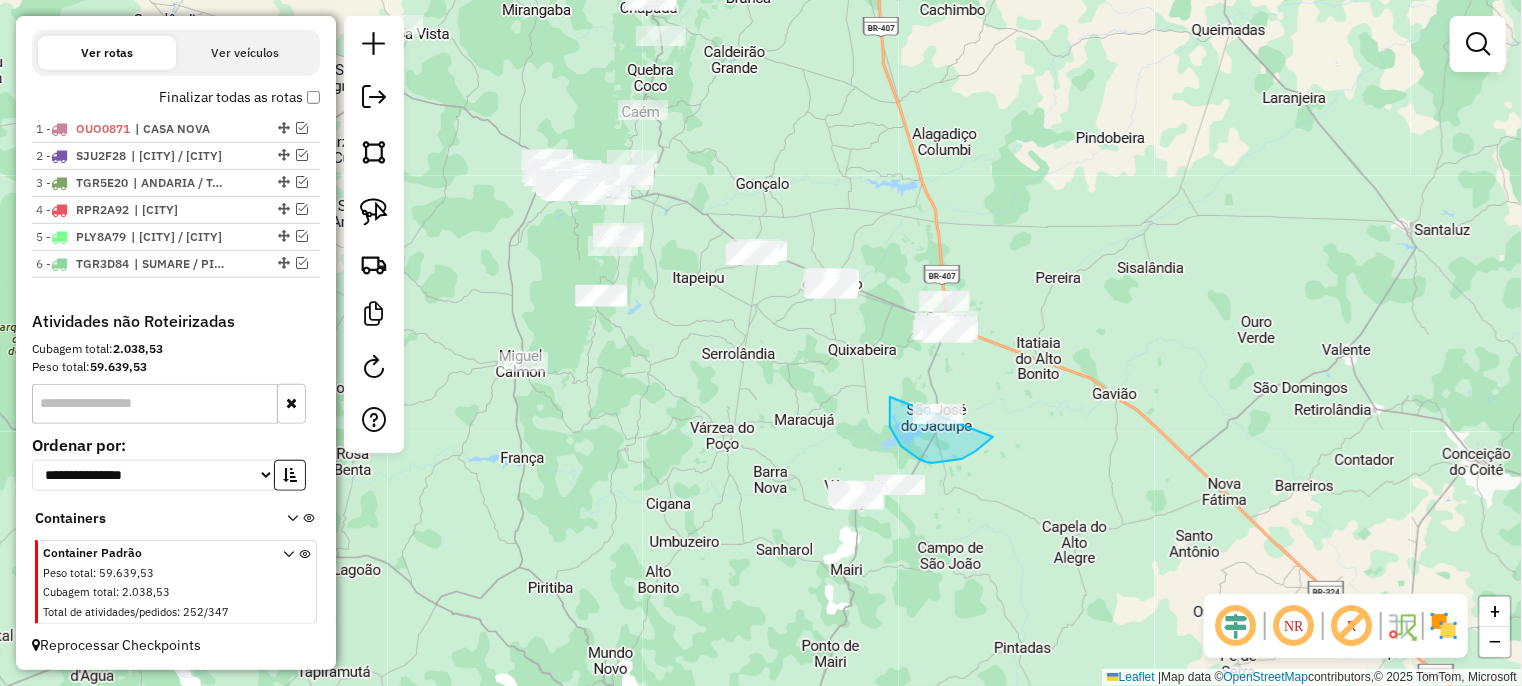 drag, startPoint x: 901, startPoint y: 446, endPoint x: 1006, endPoint y: 411, distance: 110.67972 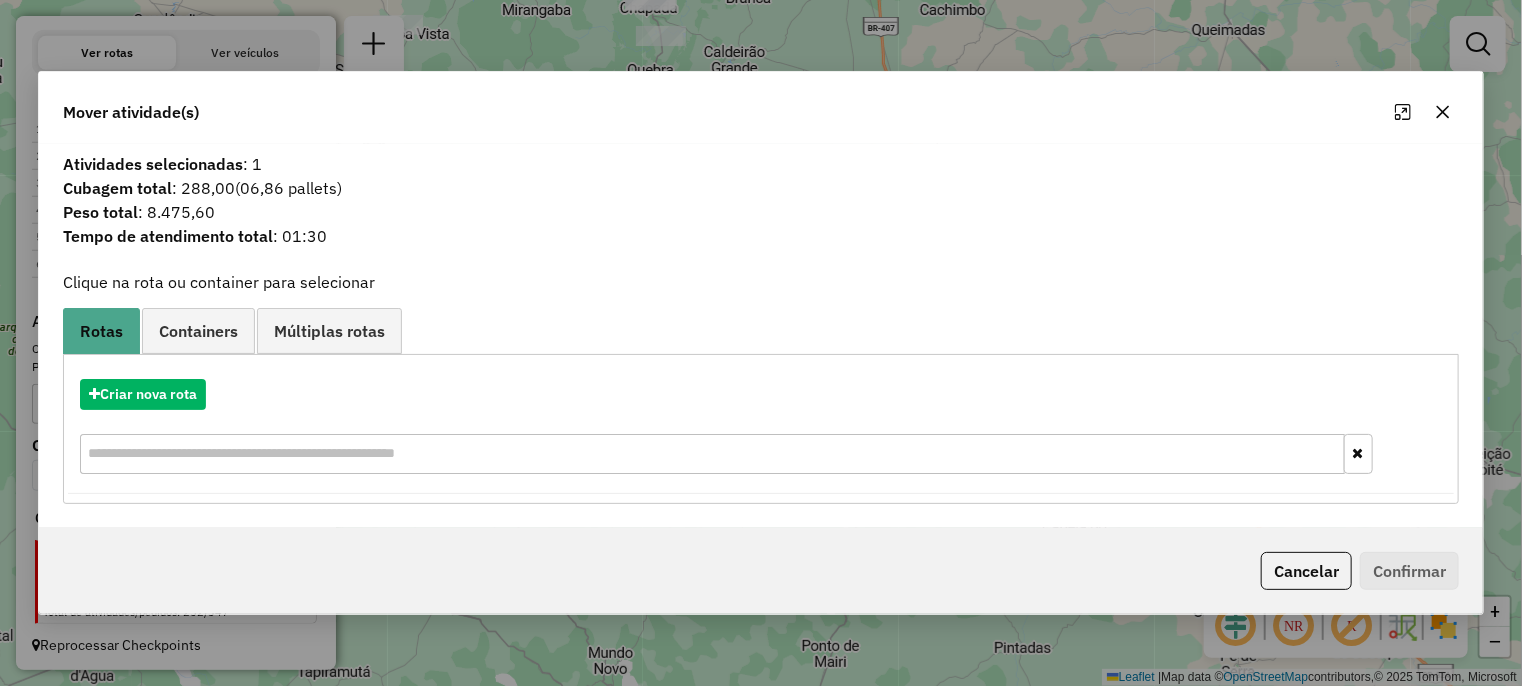 click 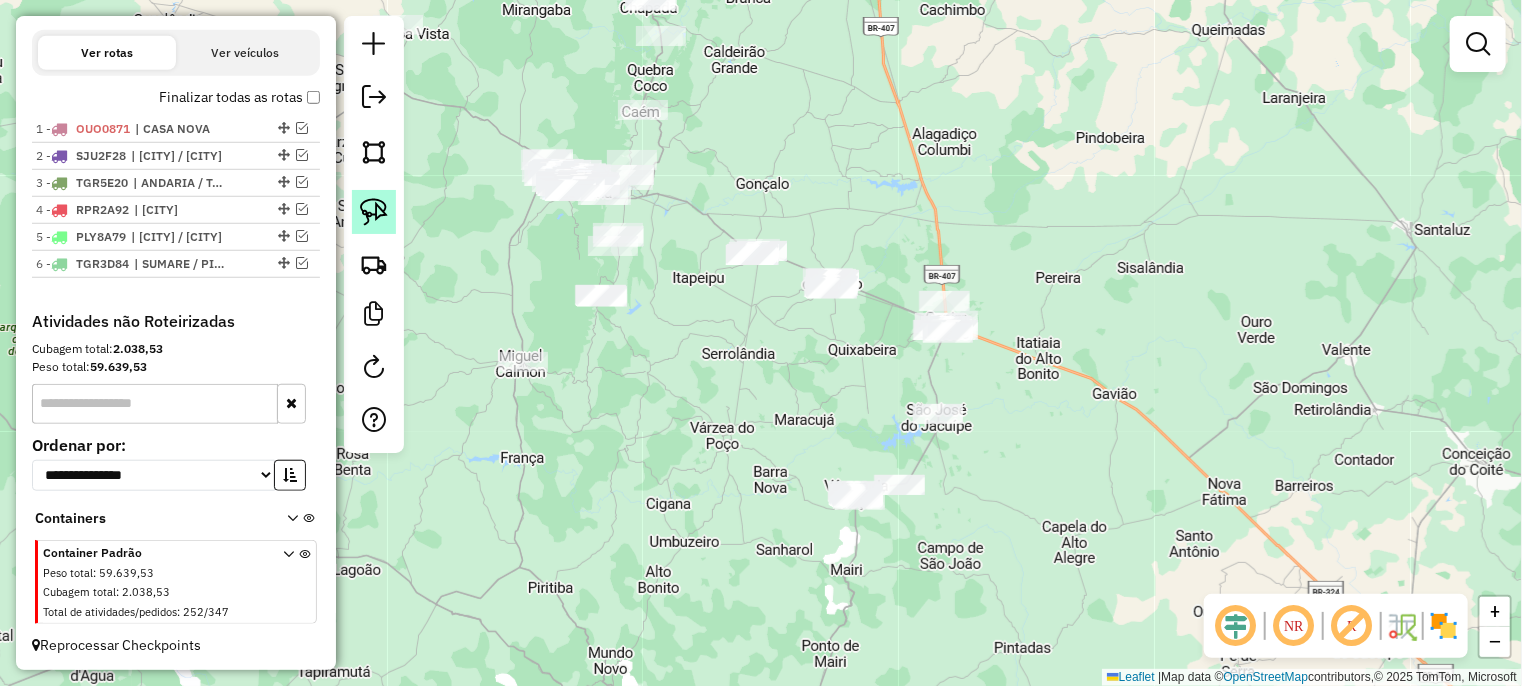click 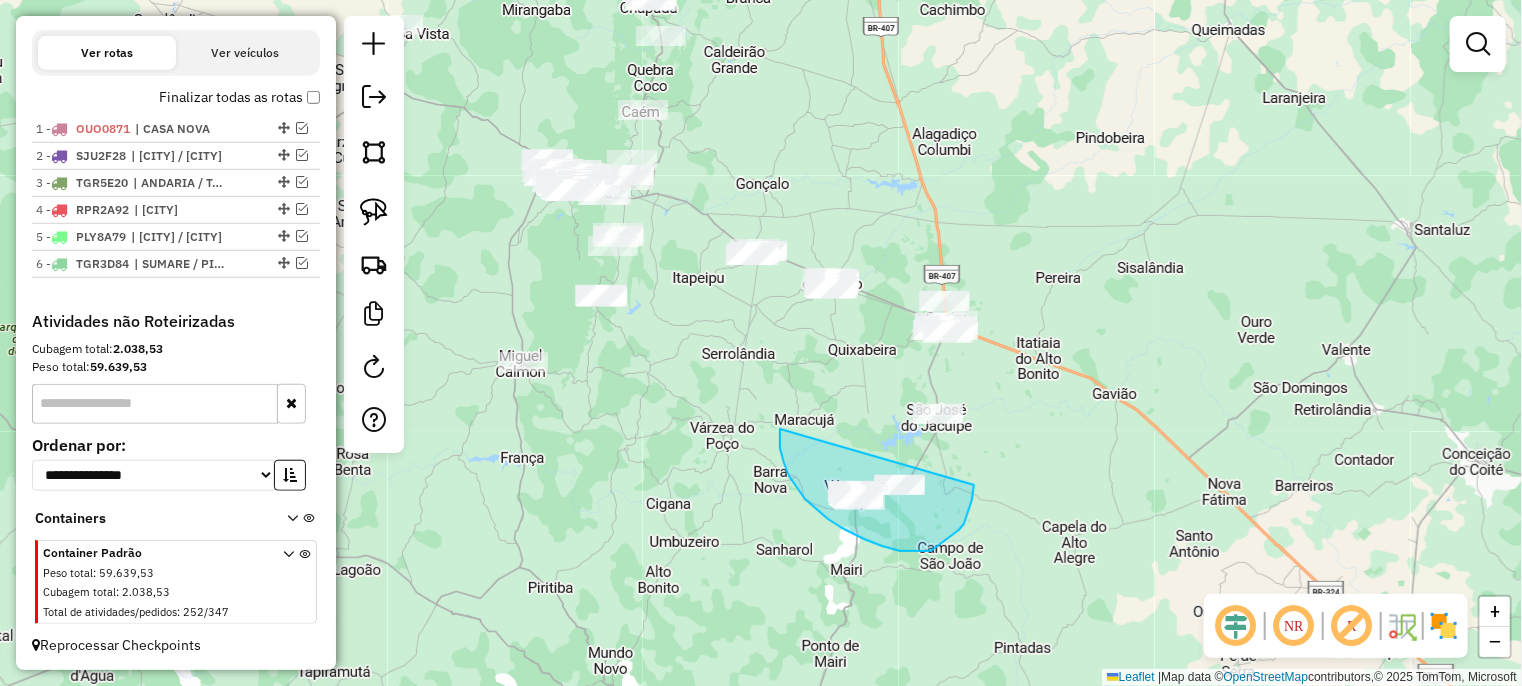 drag, startPoint x: 780, startPoint y: 431, endPoint x: 974, endPoint y: 485, distance: 201.37527 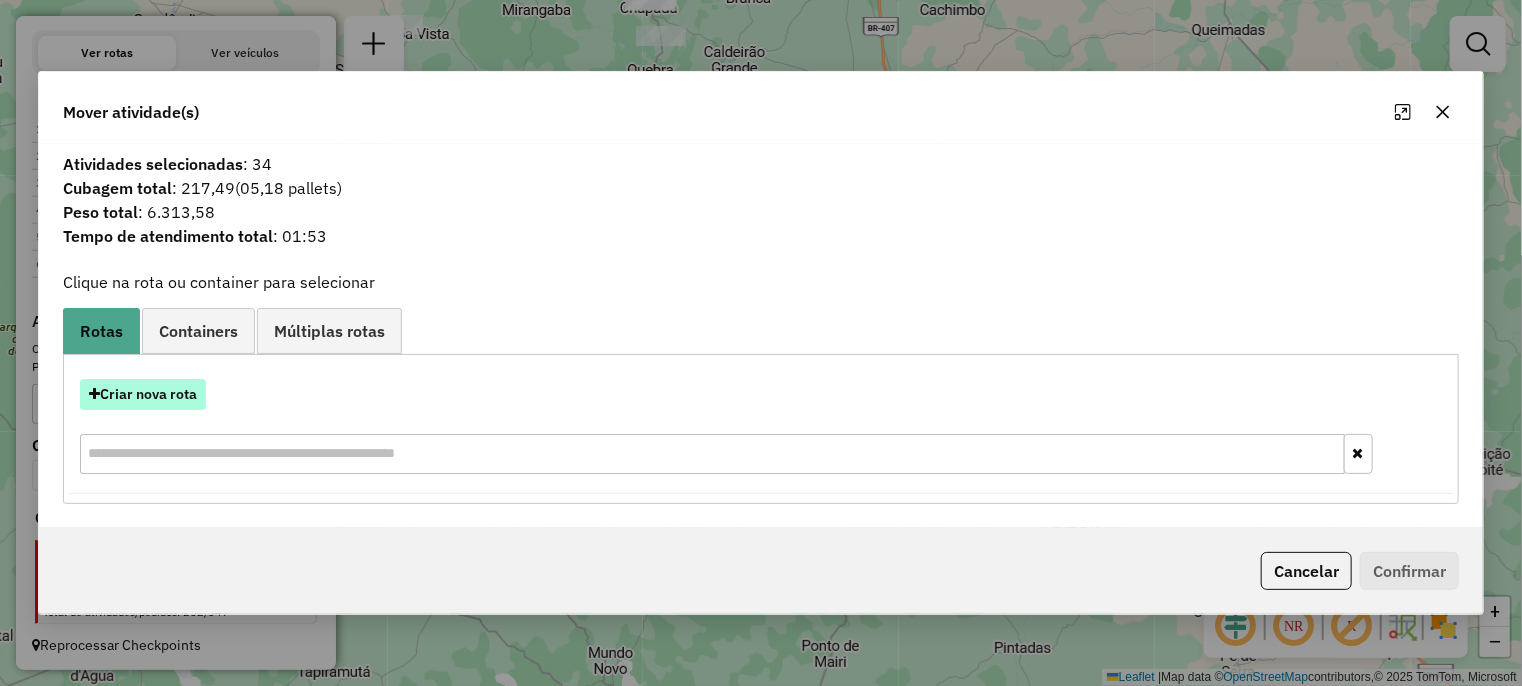 click on "Criar nova rota" at bounding box center [143, 394] 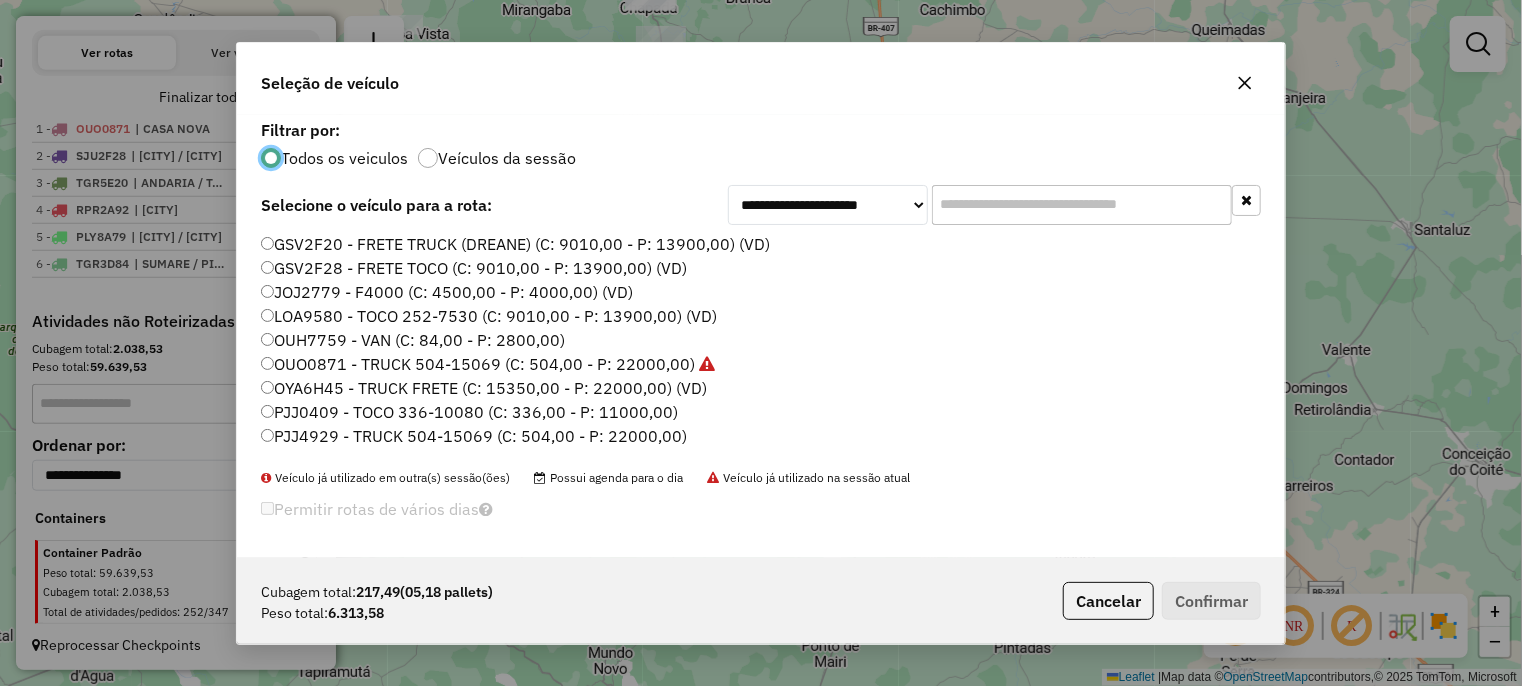 scroll, scrollTop: 10, scrollLeft: 6, axis: both 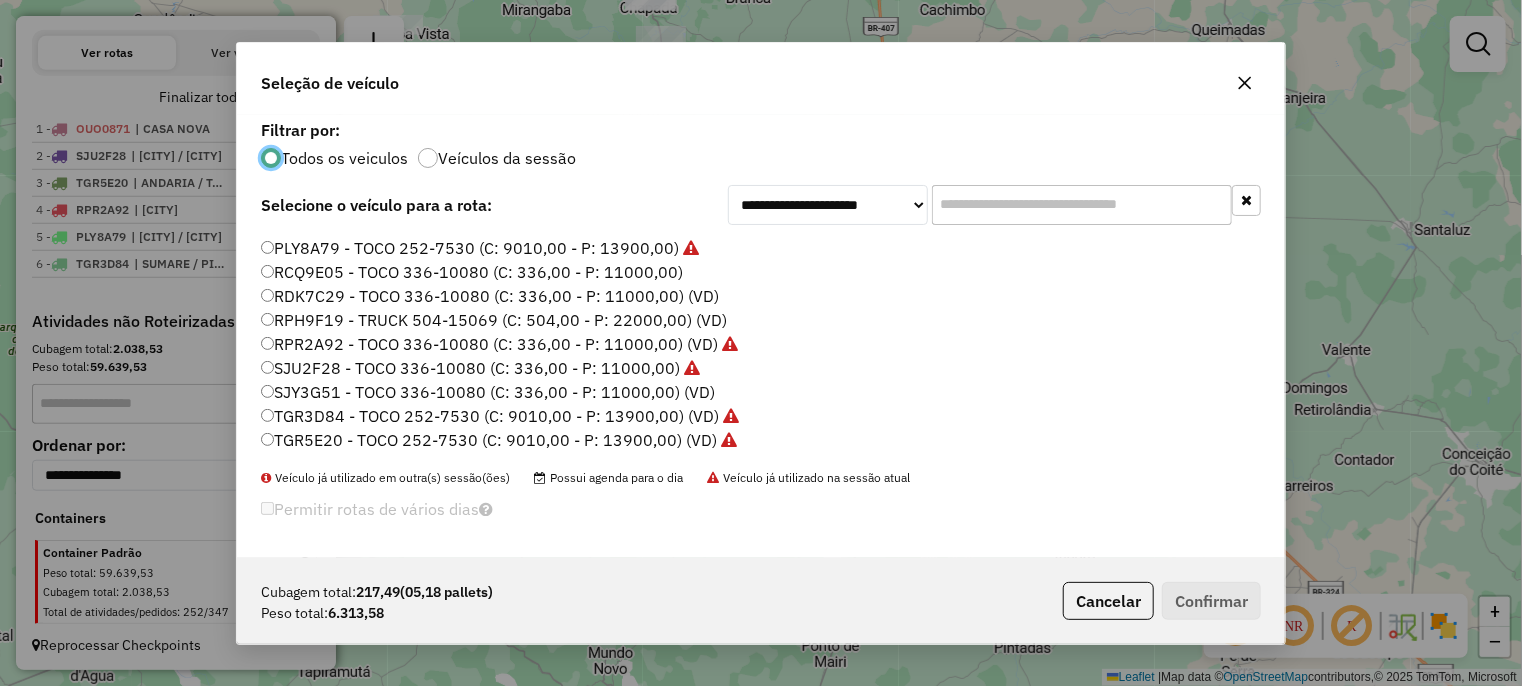 click on "RPH9F19 - TRUCK 504-15069 (C: 504,00 - P: 22000,00) (VD)" 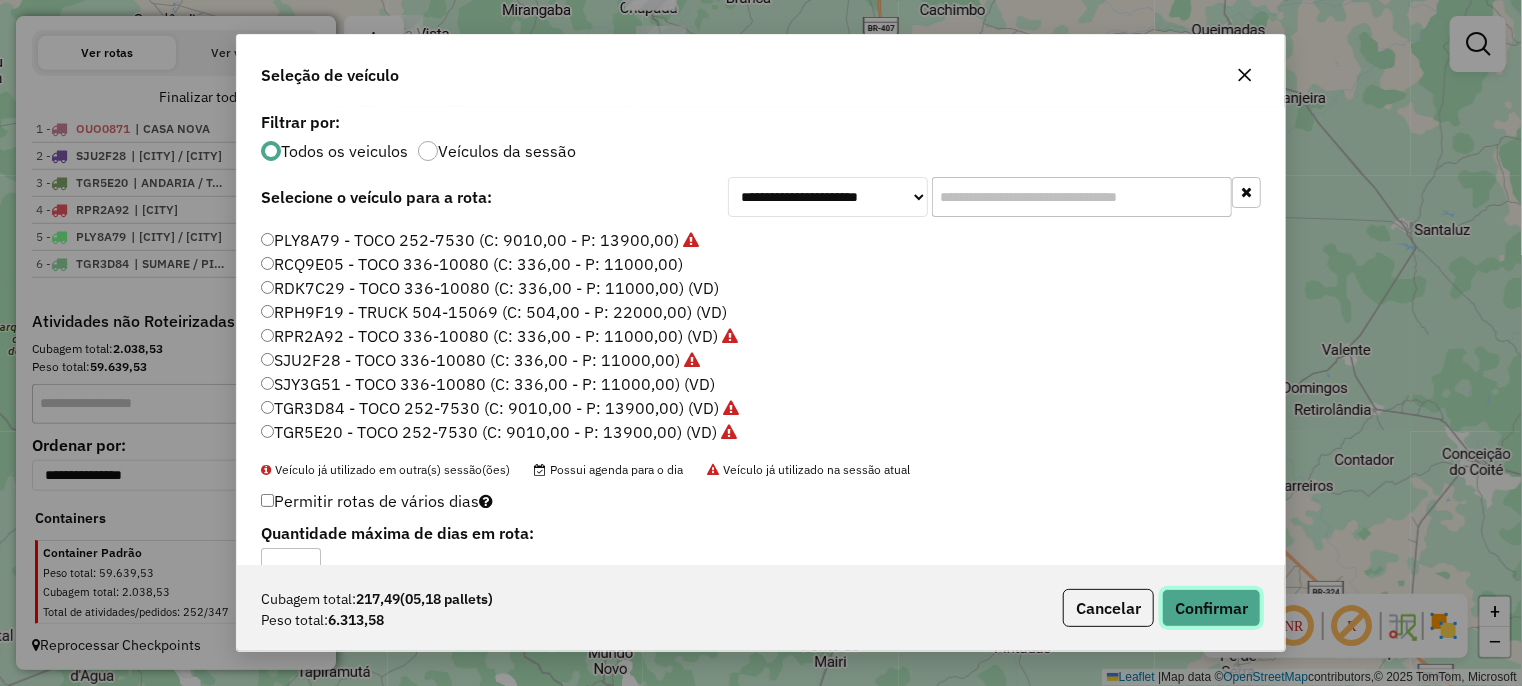 click on "Confirmar" 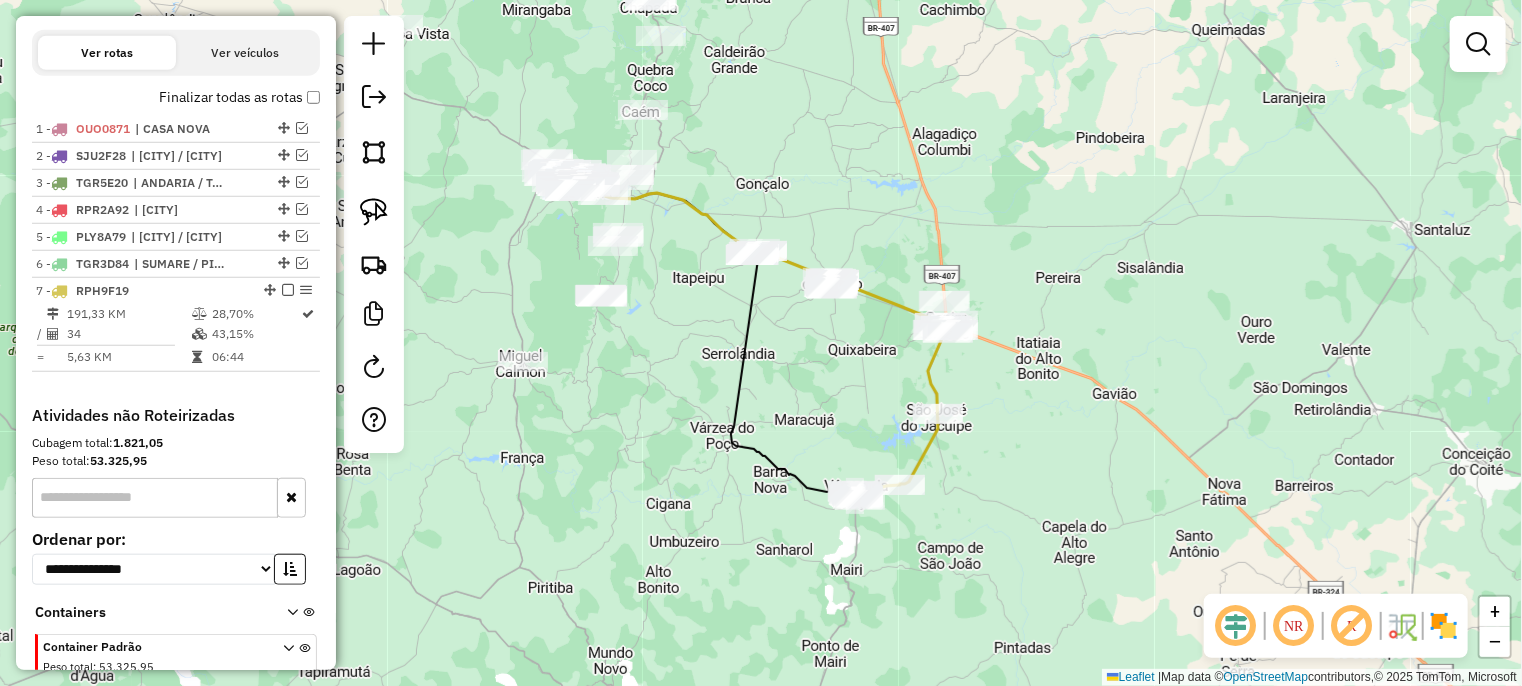 scroll, scrollTop: 740, scrollLeft: 0, axis: vertical 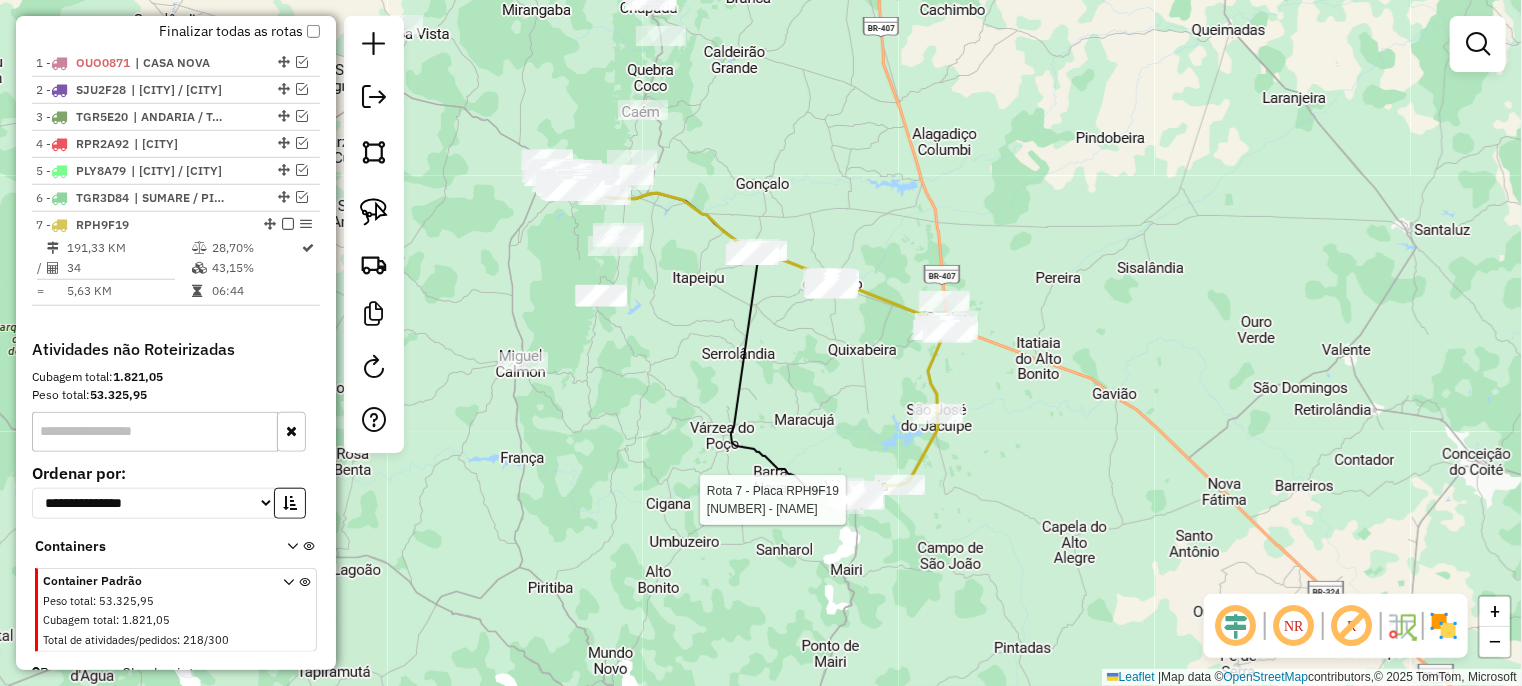 select on "**********" 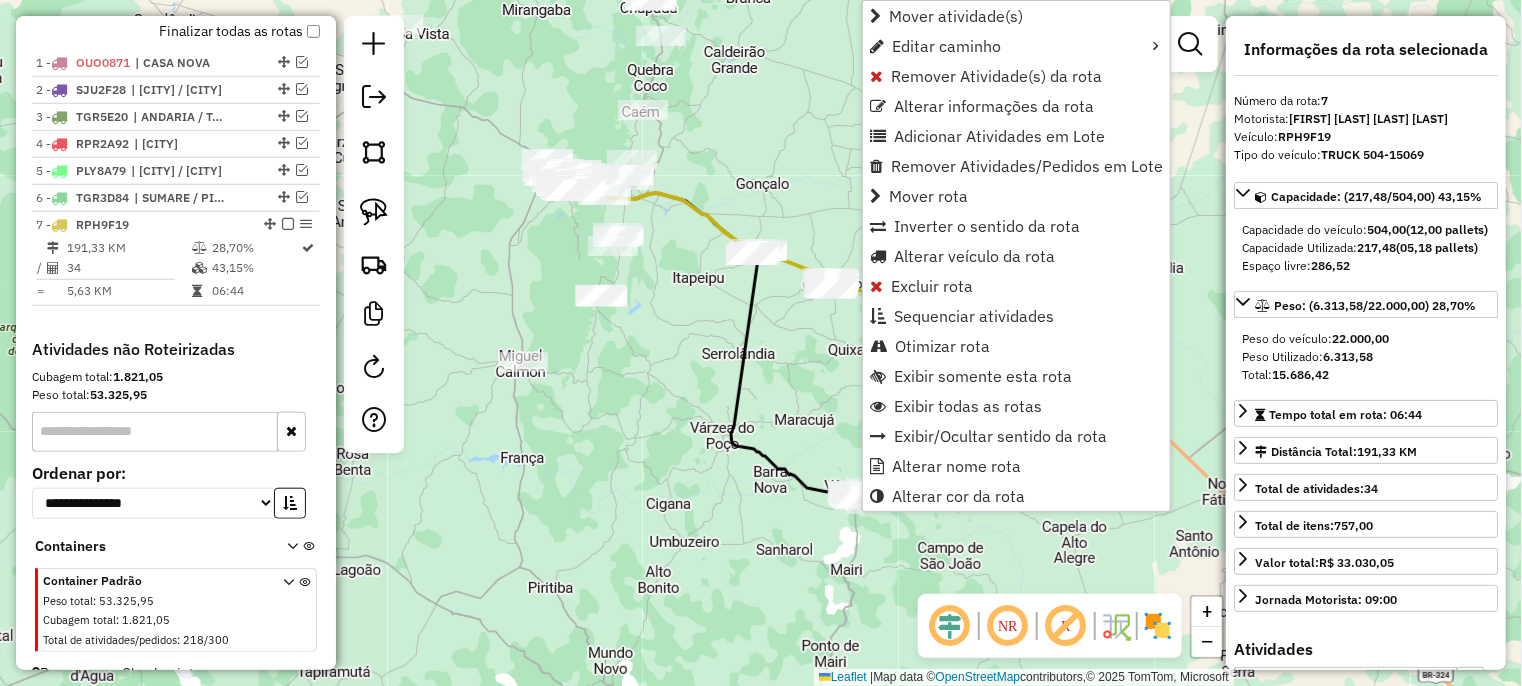 scroll, scrollTop: 768, scrollLeft: 0, axis: vertical 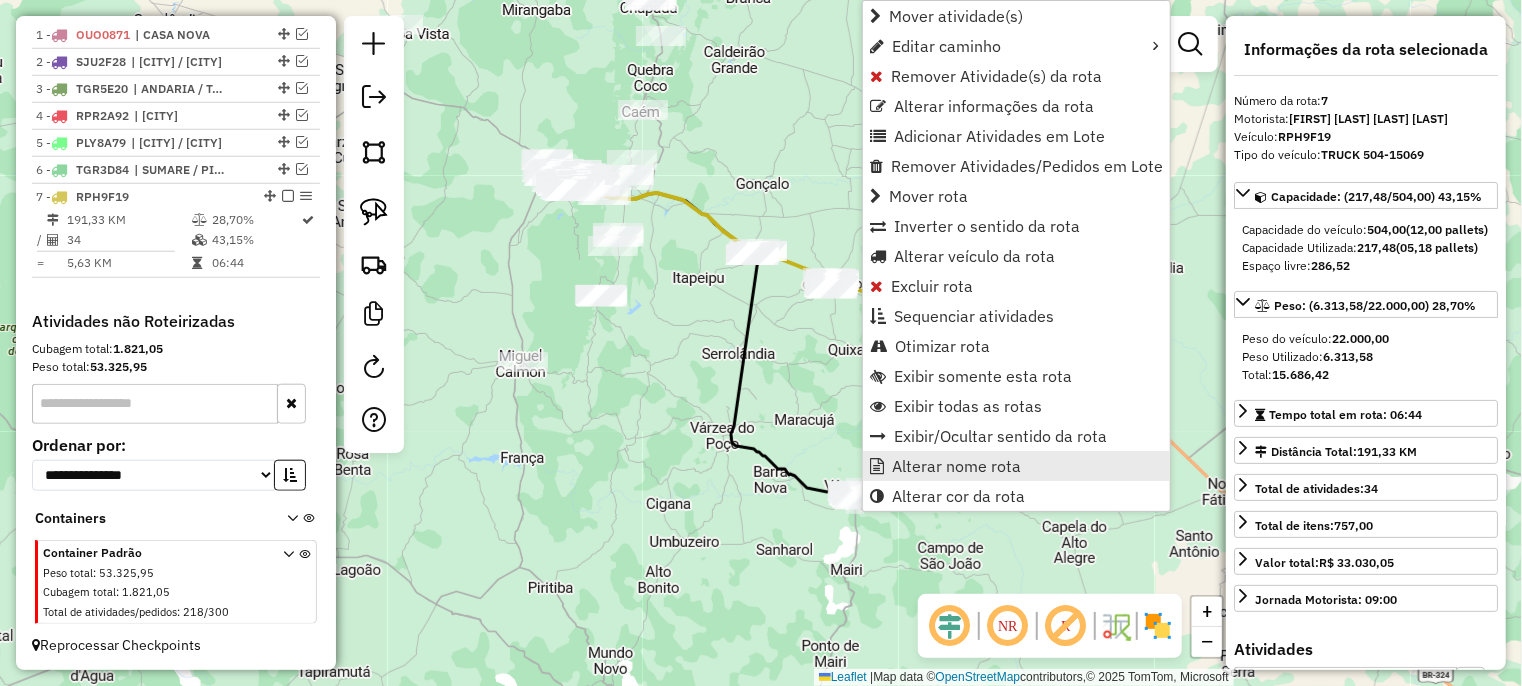click on "Alterar nome rota" at bounding box center [956, 466] 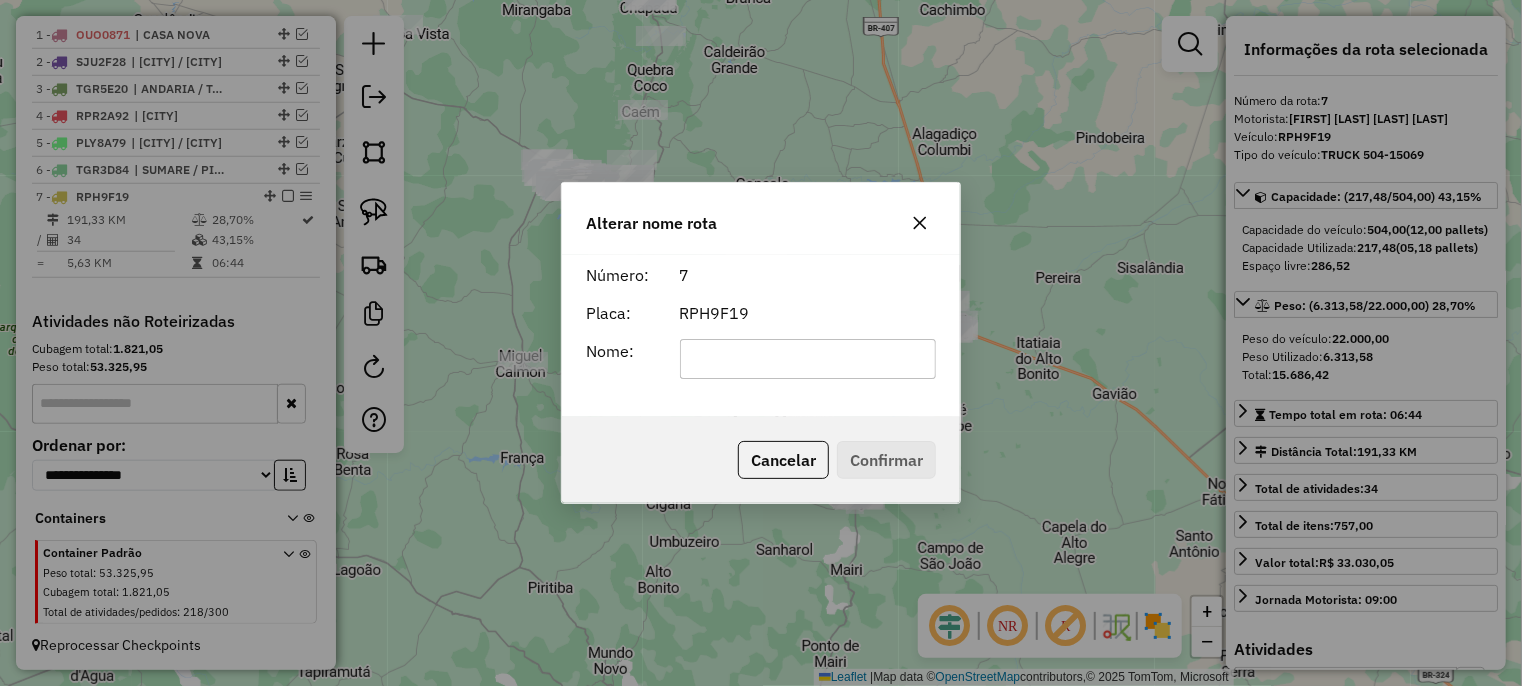 click 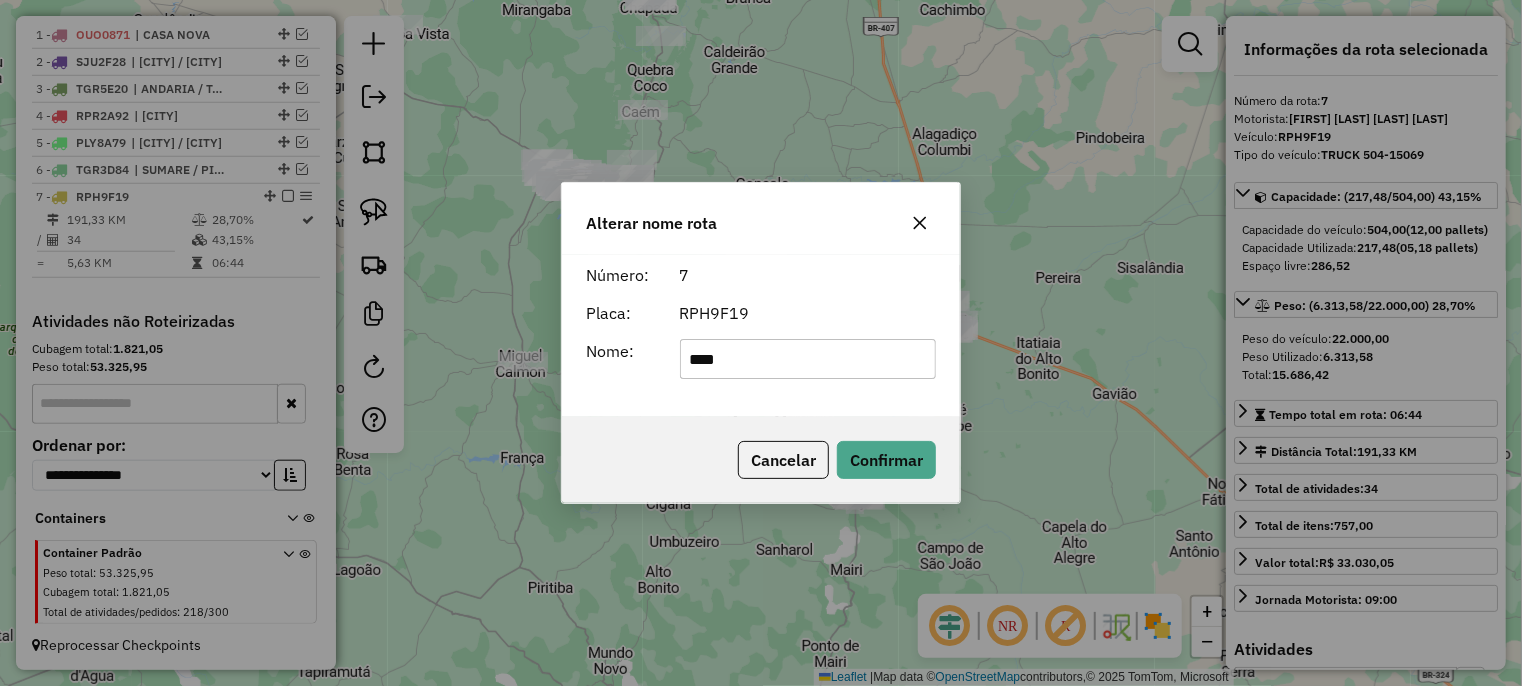type on "**********" 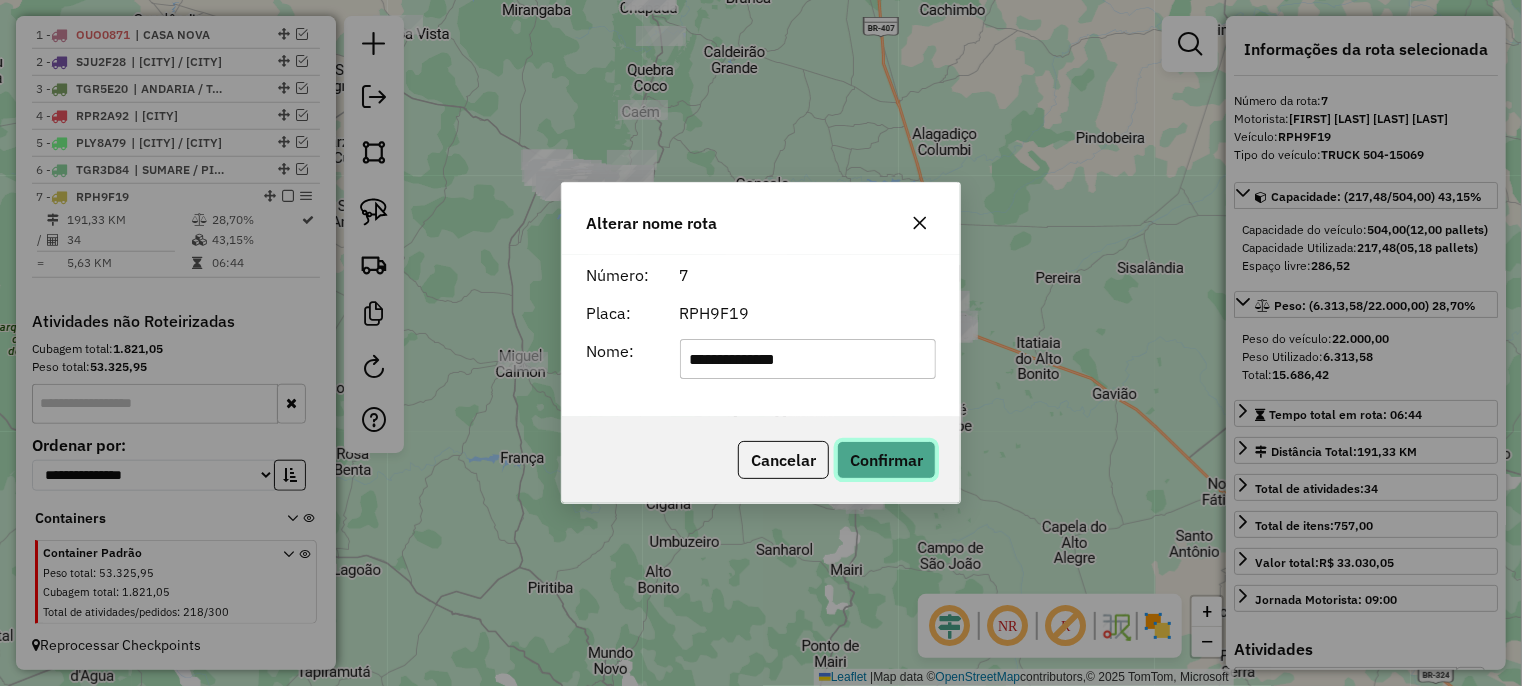 click on "Confirmar" 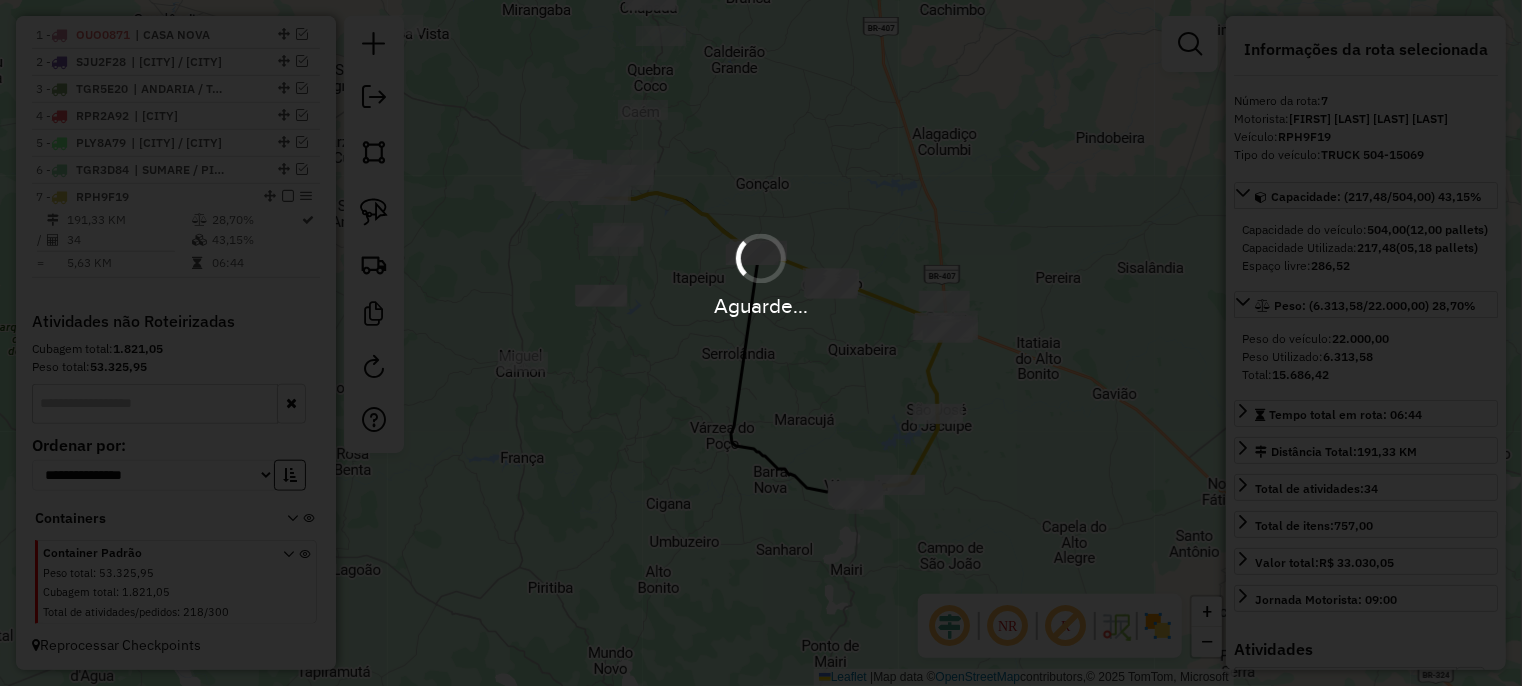 type 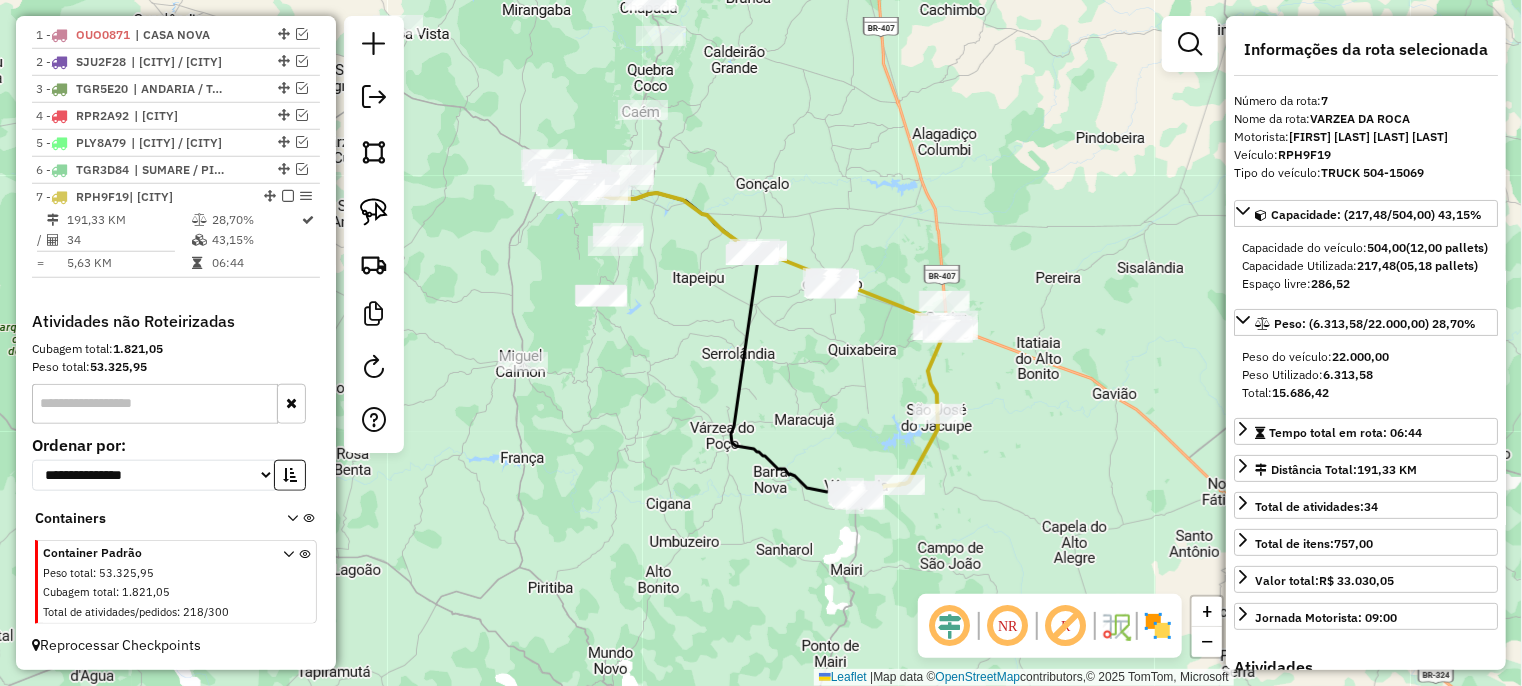 click at bounding box center [288, 196] 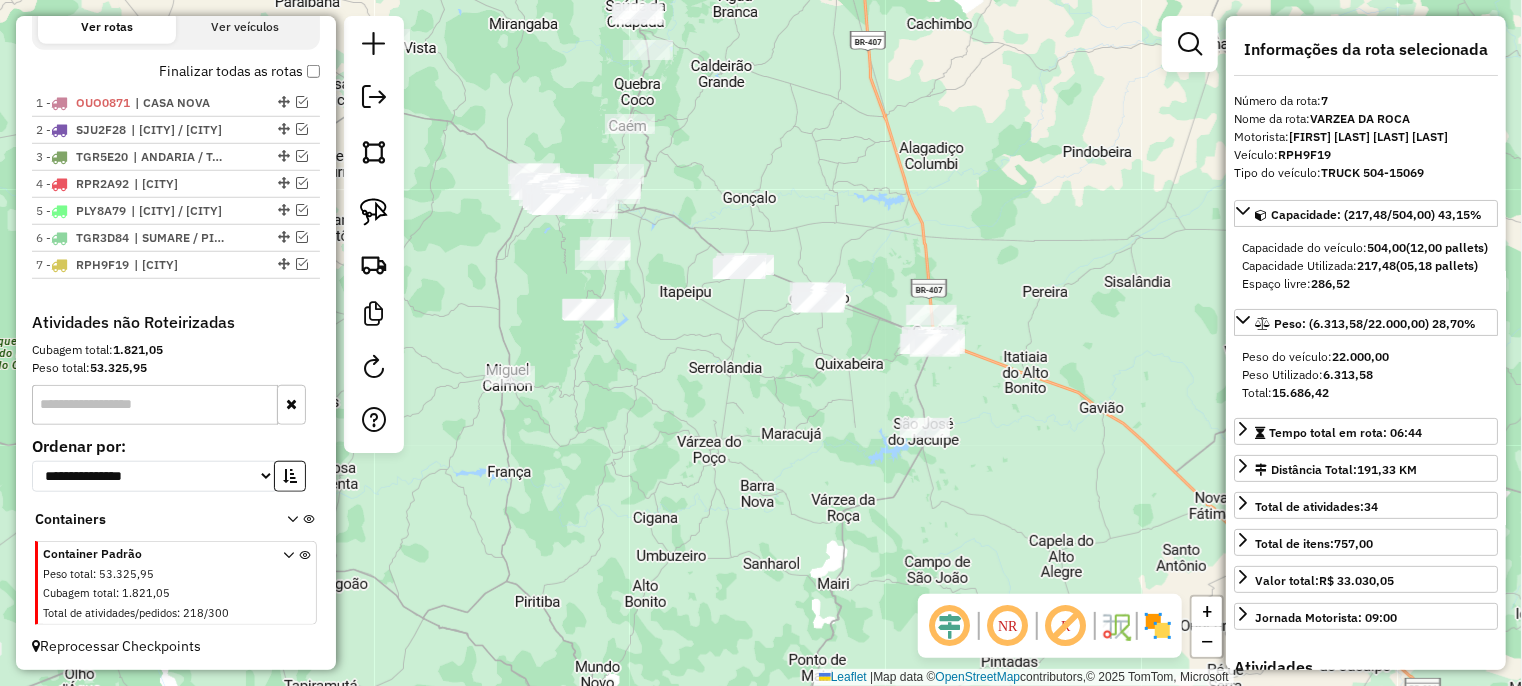 drag, startPoint x: 714, startPoint y: 414, endPoint x: 632, endPoint y: 469, distance: 98.73702 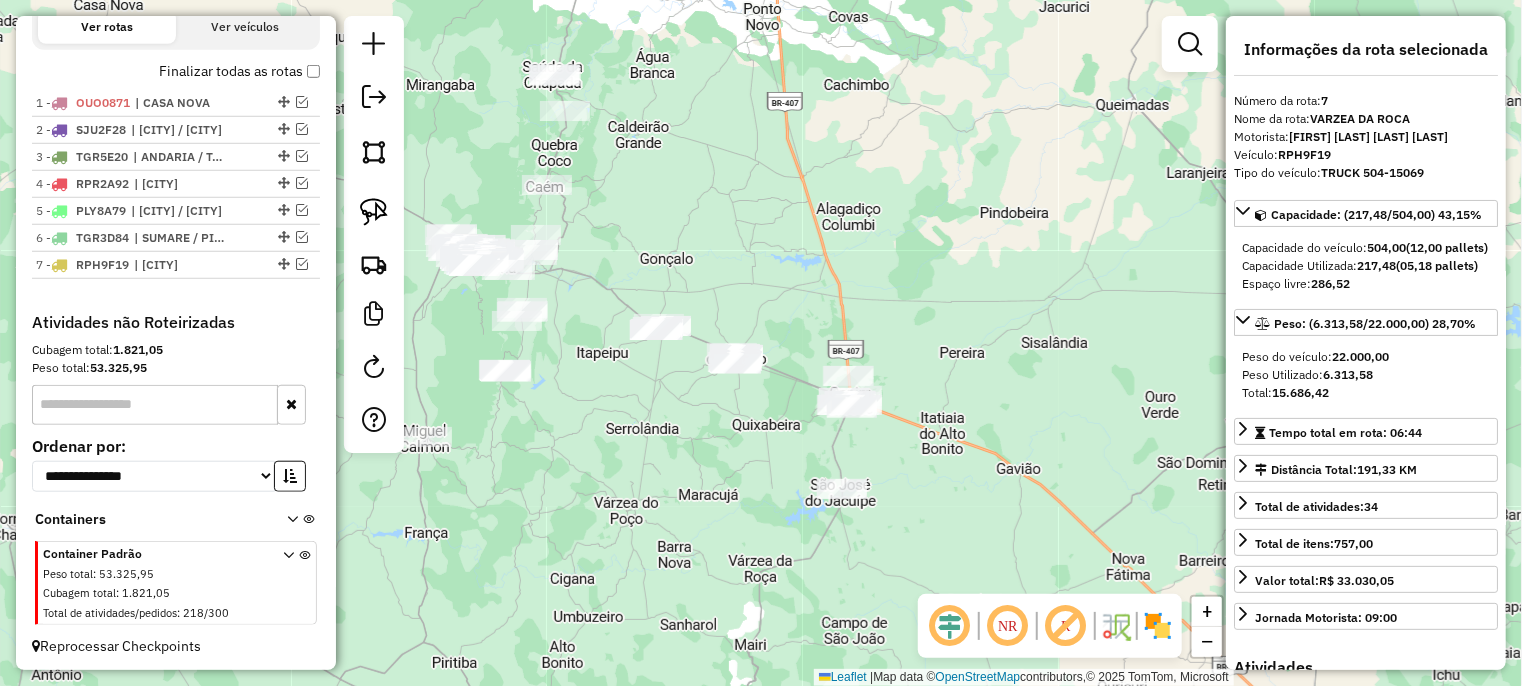 drag, startPoint x: 738, startPoint y: 463, endPoint x: 708, endPoint y: 503, distance: 50 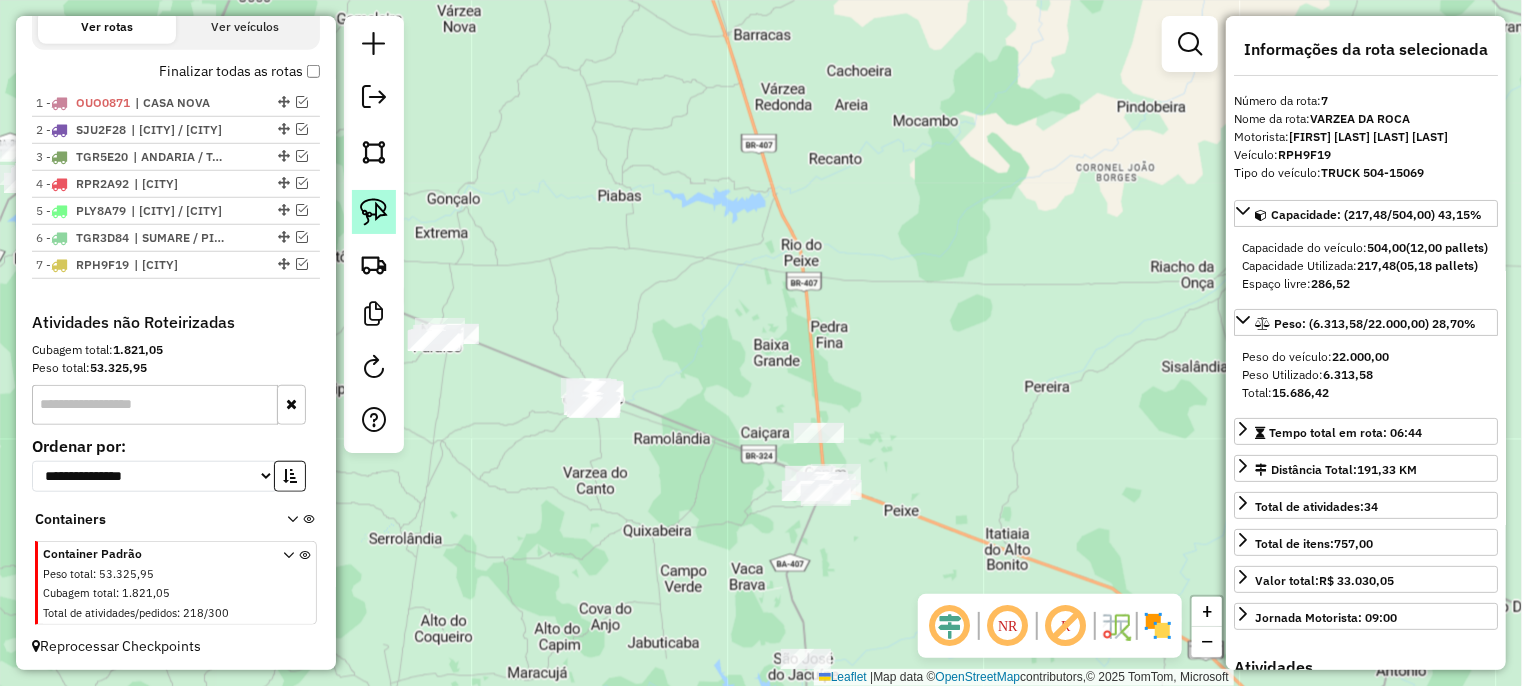 click 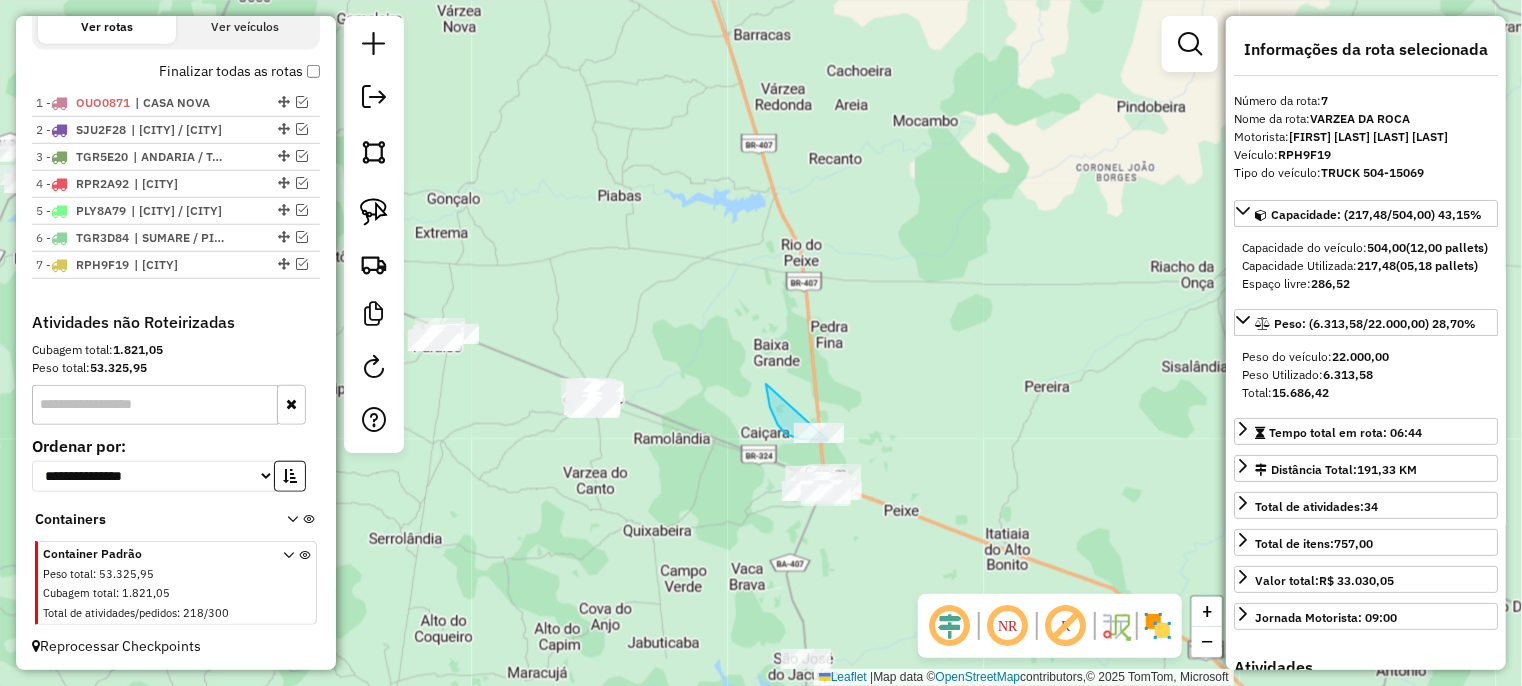 drag, startPoint x: 766, startPoint y: 384, endPoint x: 869, endPoint y: 428, distance: 112.00446 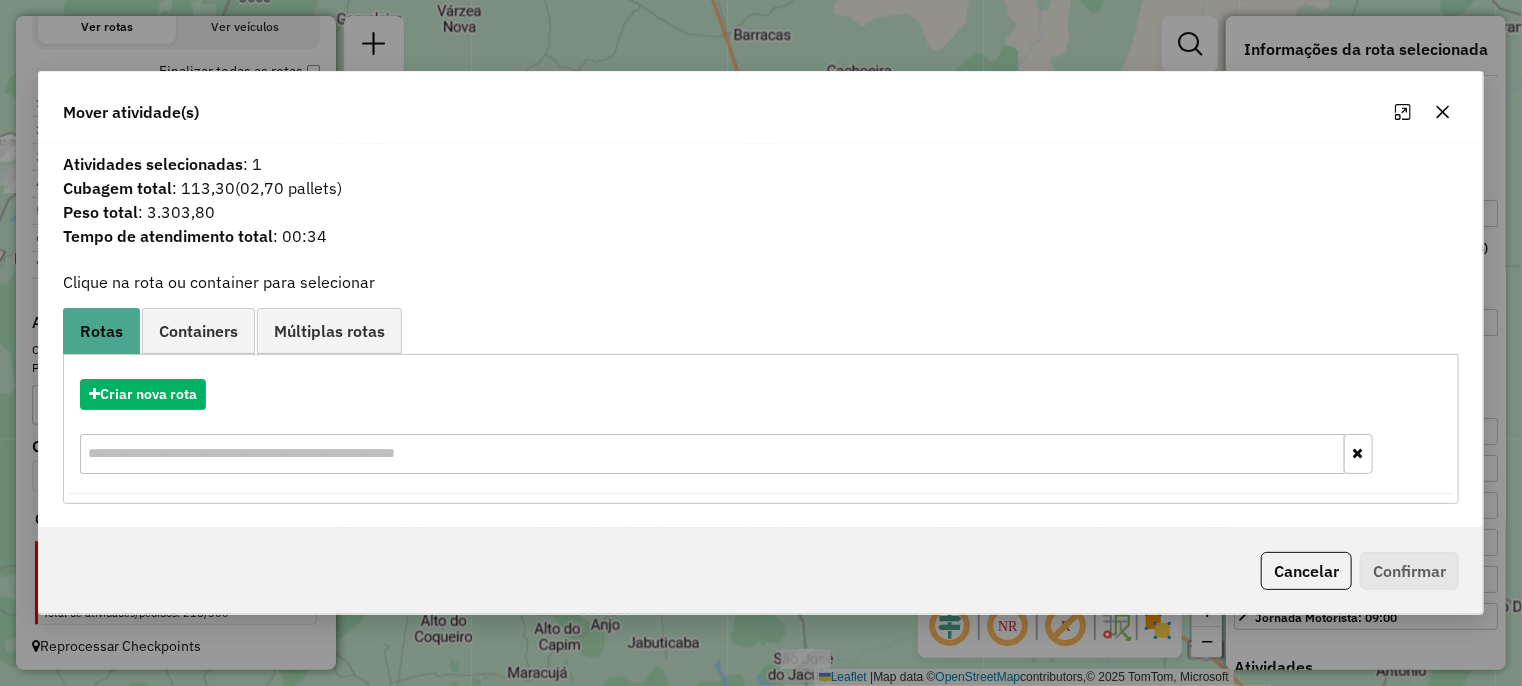click 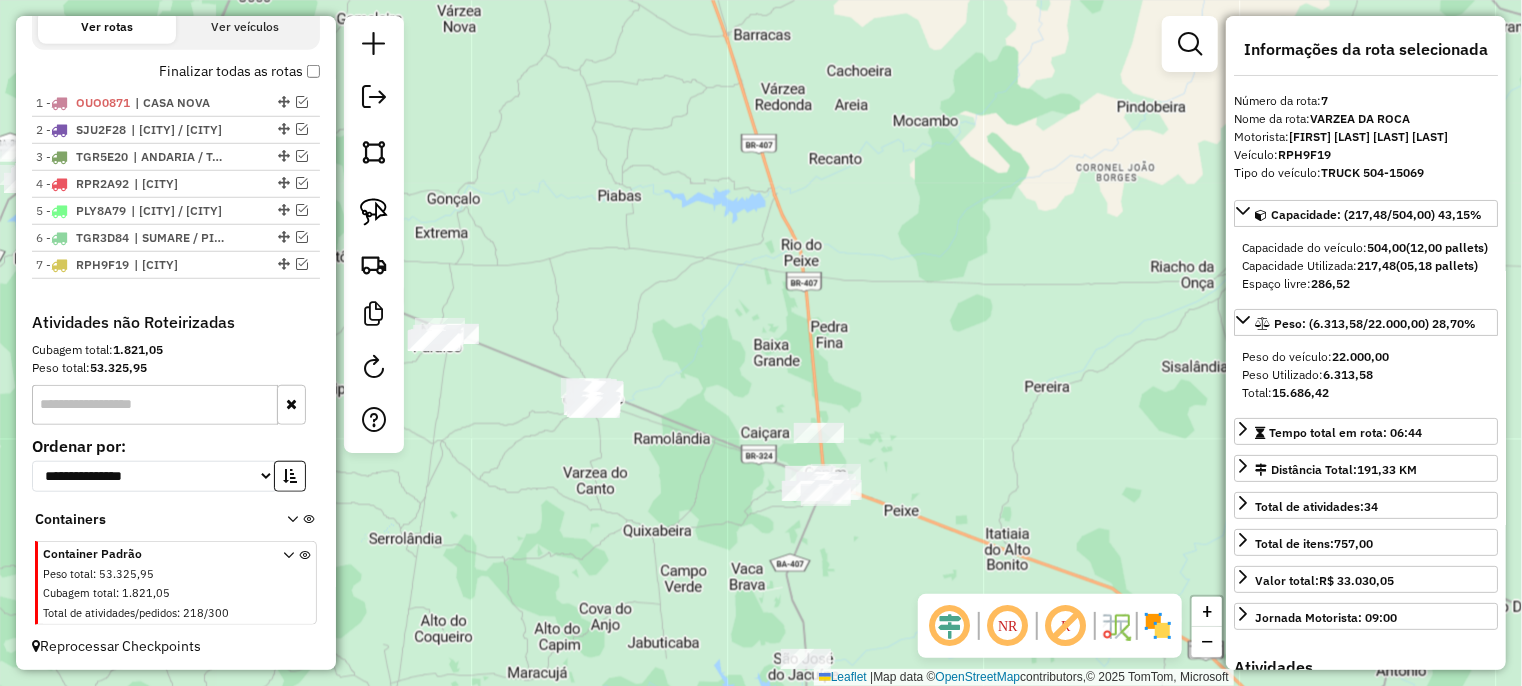 drag, startPoint x: 1076, startPoint y: 433, endPoint x: 1085, endPoint y: 302, distance: 131.30879 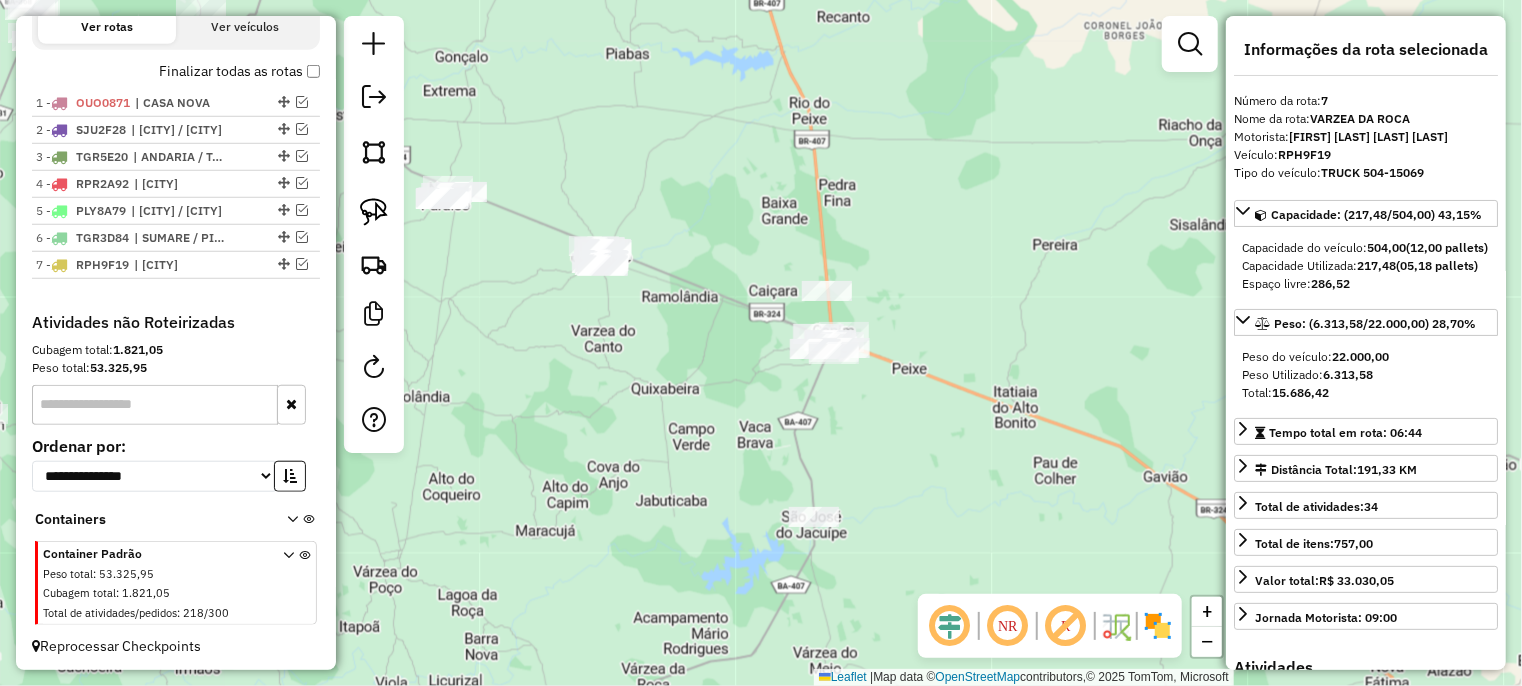drag, startPoint x: 973, startPoint y: 367, endPoint x: 1030, endPoint y: 380, distance: 58.463665 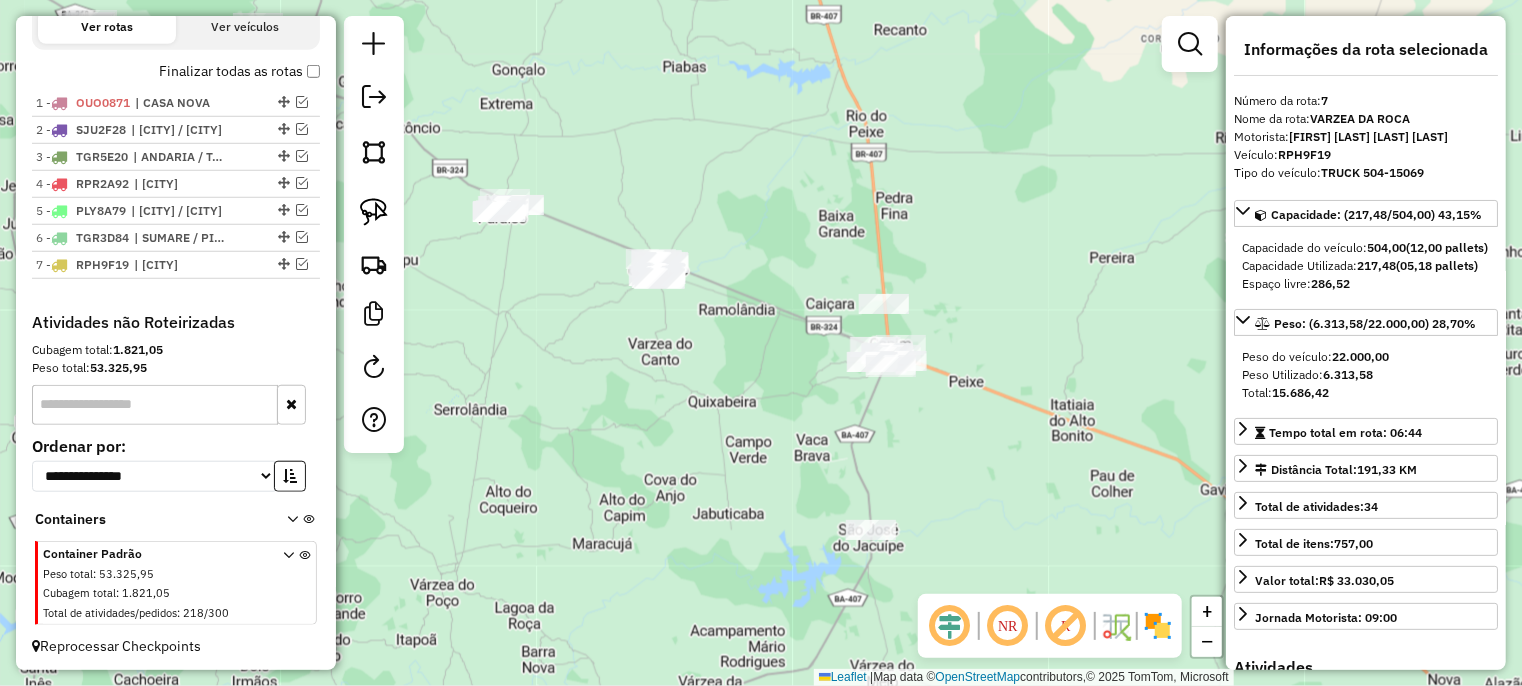 drag, startPoint x: 1043, startPoint y: 323, endPoint x: 1075, endPoint y: 355, distance: 45.254833 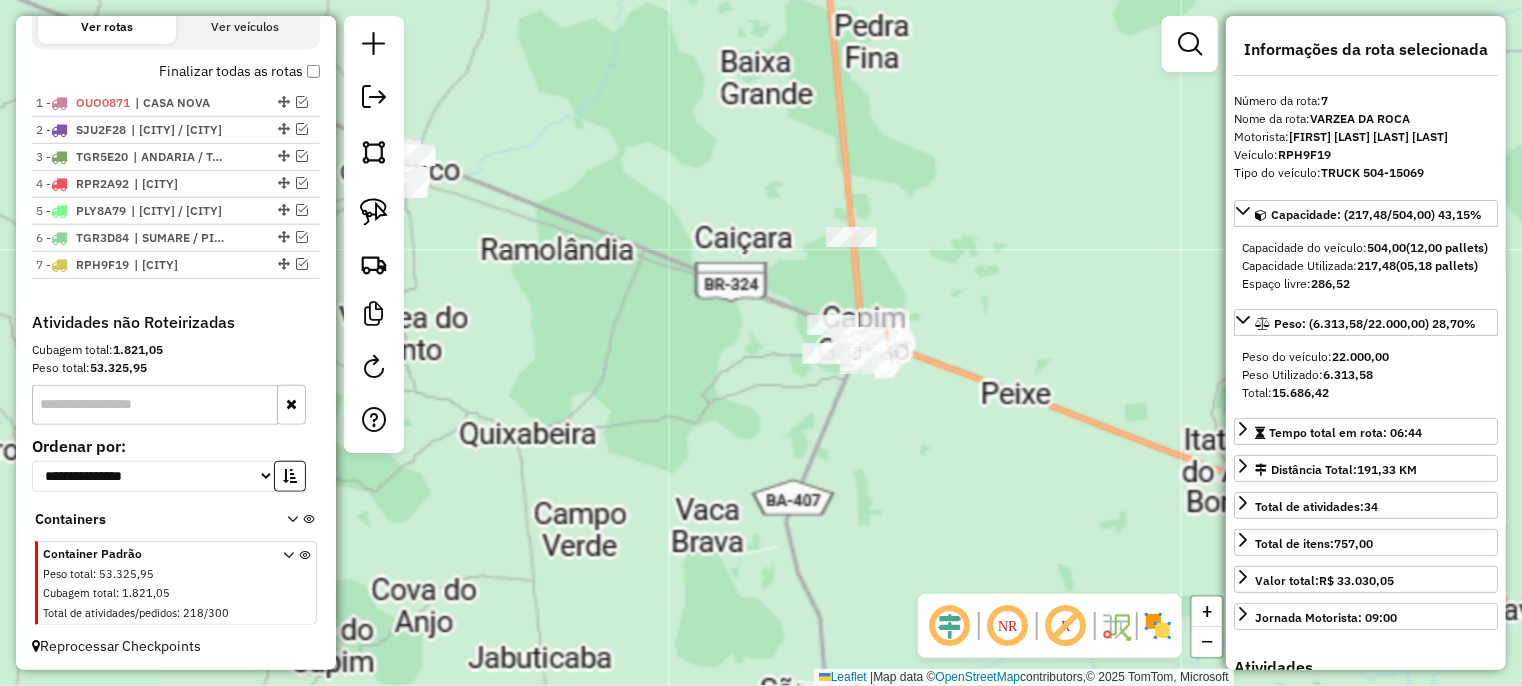 drag, startPoint x: 997, startPoint y: 446, endPoint x: 833, endPoint y: 479, distance: 167.28719 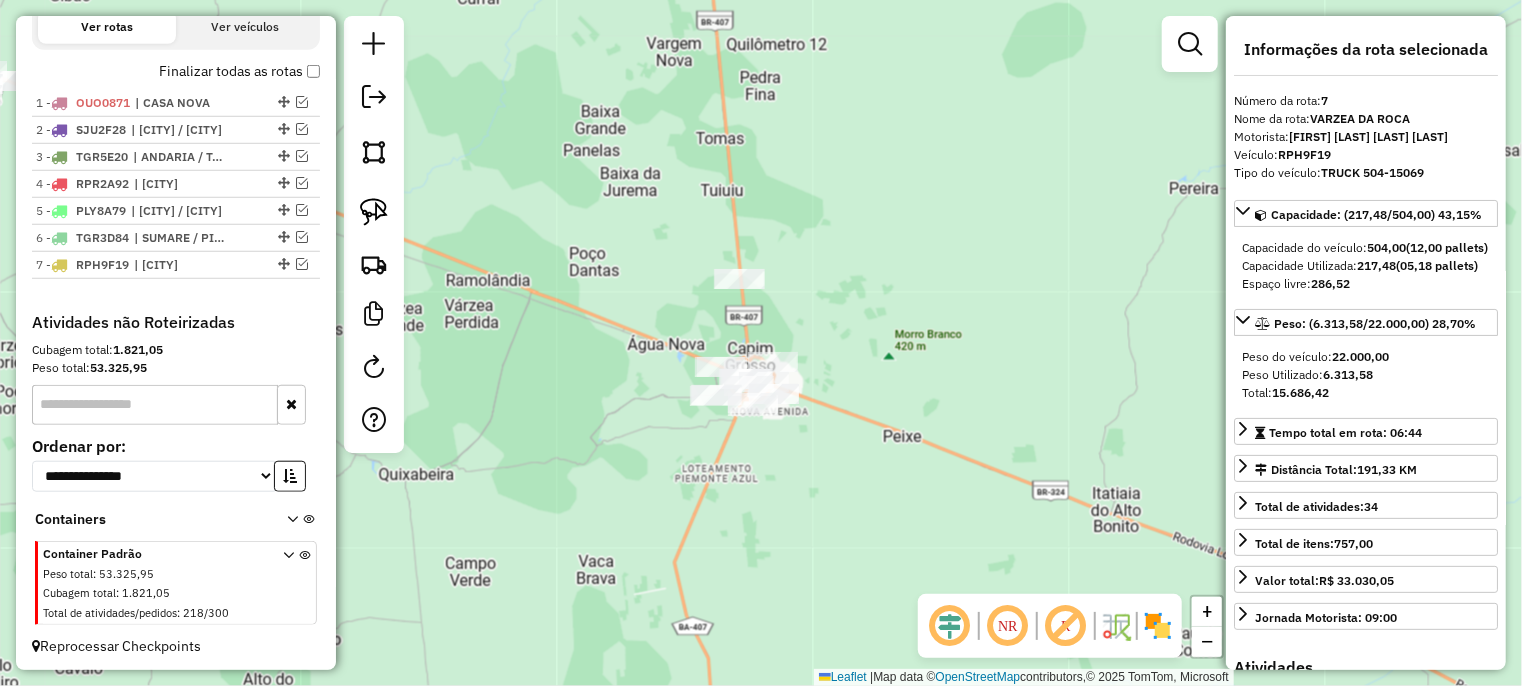 drag, startPoint x: 375, startPoint y: 206, endPoint x: 500, endPoint y: 293, distance: 152.29576 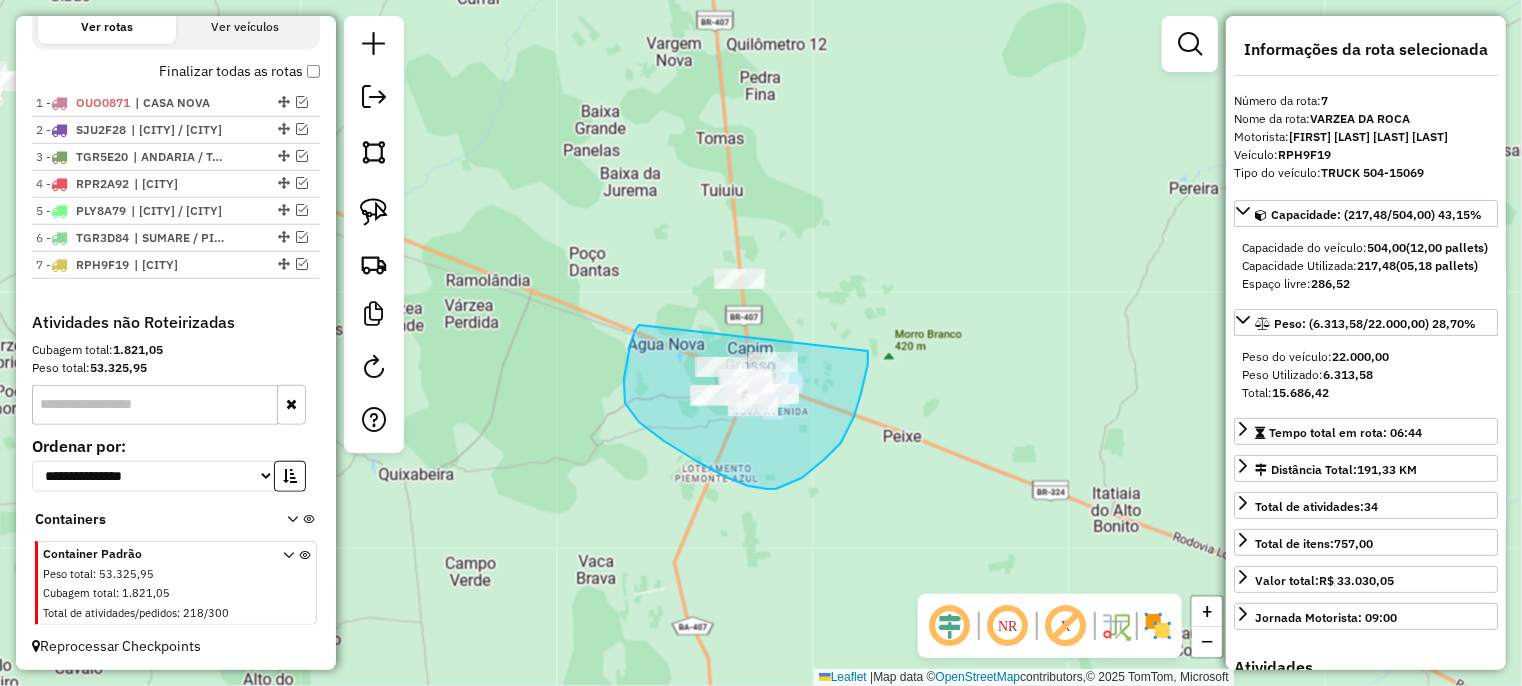 drag, startPoint x: 632, startPoint y: 412, endPoint x: 866, endPoint y: 346, distance: 243.1296 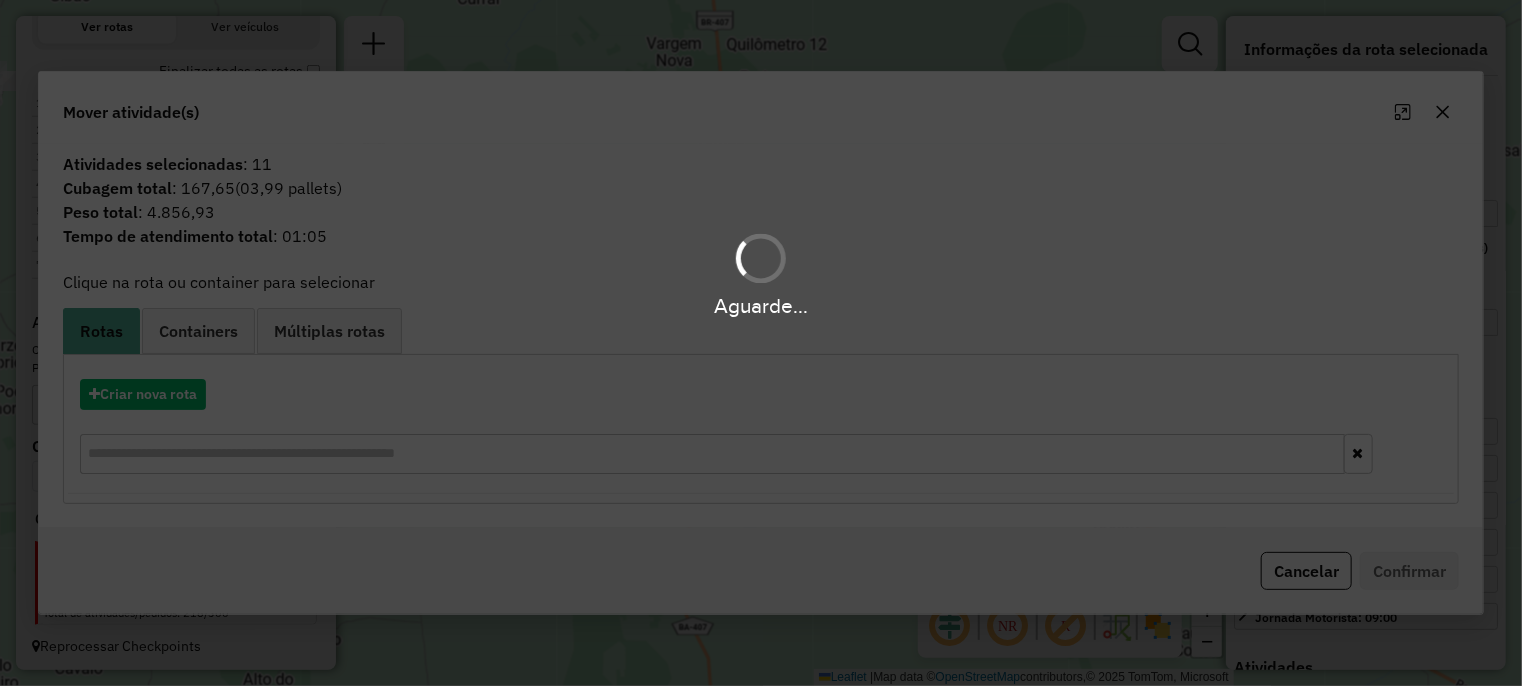 click on "Aguarde..." at bounding box center (761, 343) 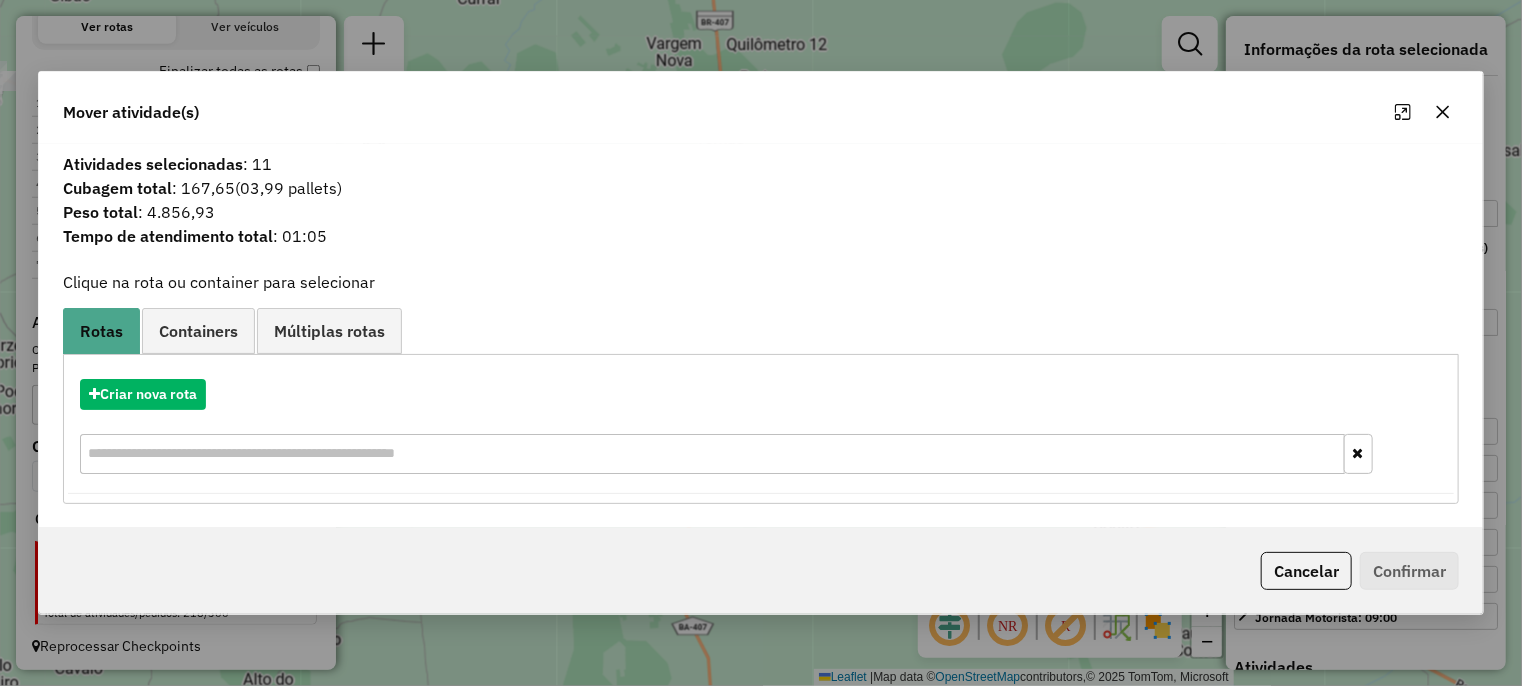 click 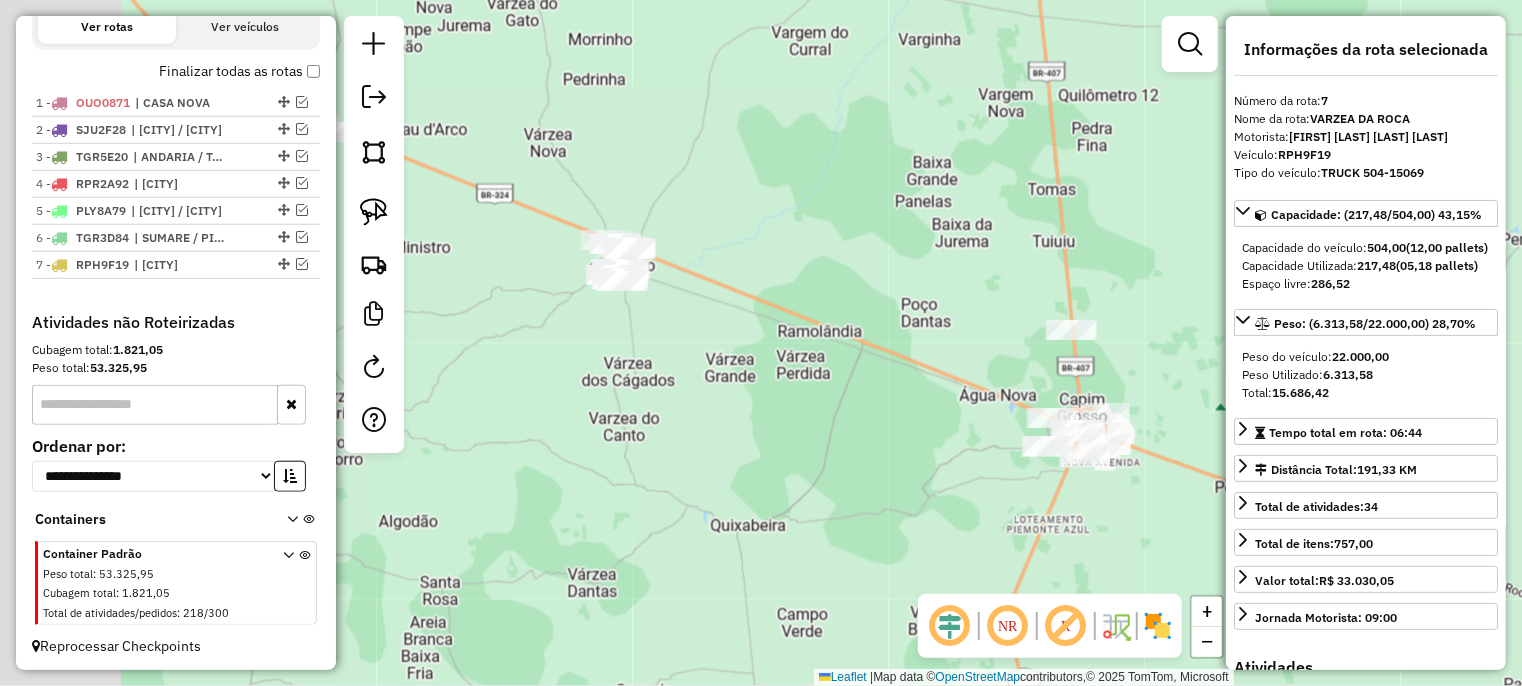 drag, startPoint x: 1015, startPoint y: 458, endPoint x: 1206, endPoint y: 475, distance: 191.75505 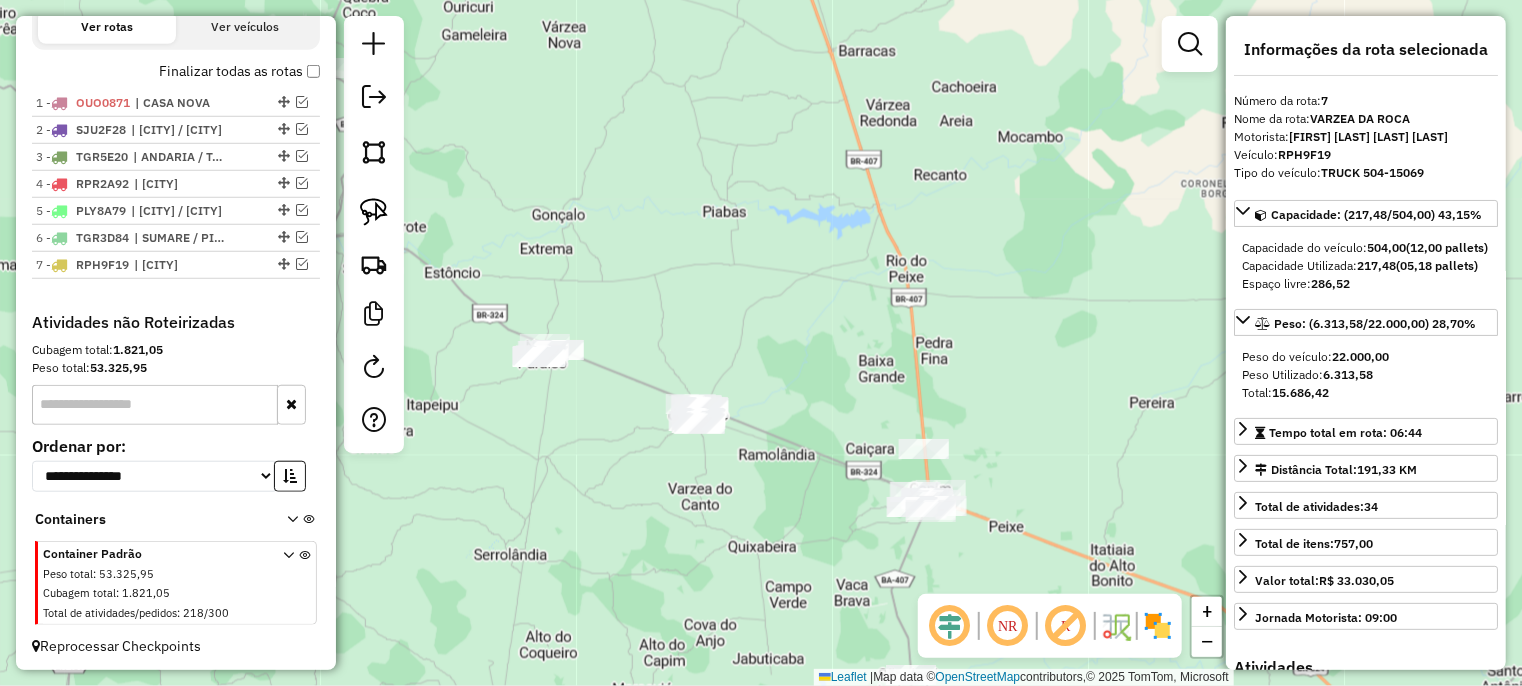 click on "Janela de atendimento Grade de atendimento Capacidade Transportadoras Veículos Cliente Pedidos  Rotas Selecione os dias de semana para filtrar as janelas de atendimento  Seg   Ter   Qua   Qui   Sex   Sáb   Dom  Informe o período da janela de atendimento: De: Até:  Filtrar exatamente a janela do cliente  Considerar janela de atendimento padrão  Selecione os dias de semana para filtrar as grades de atendimento  Seg   Ter   Qua   Qui   Sex   Sáb   Dom   Considerar clientes sem dia de atendimento cadastrado  Clientes fora do dia de atendimento selecionado Filtrar as atividades entre os valores definidos abaixo:  Peso mínimo:   Peso máximo:   Cubagem mínima:   Cubagem máxima:   De:   Até:  Filtrar as atividades entre o tempo de atendimento definido abaixo:  De:   Até:   Considerar capacidade total dos clientes não roteirizados Transportadora: Selecione um ou mais itens Tipo de veículo: Selecione um ou mais itens Veículo: Selecione um ou mais itens Motorista: Selecione um ou mais itens Nome: Rótulo:" 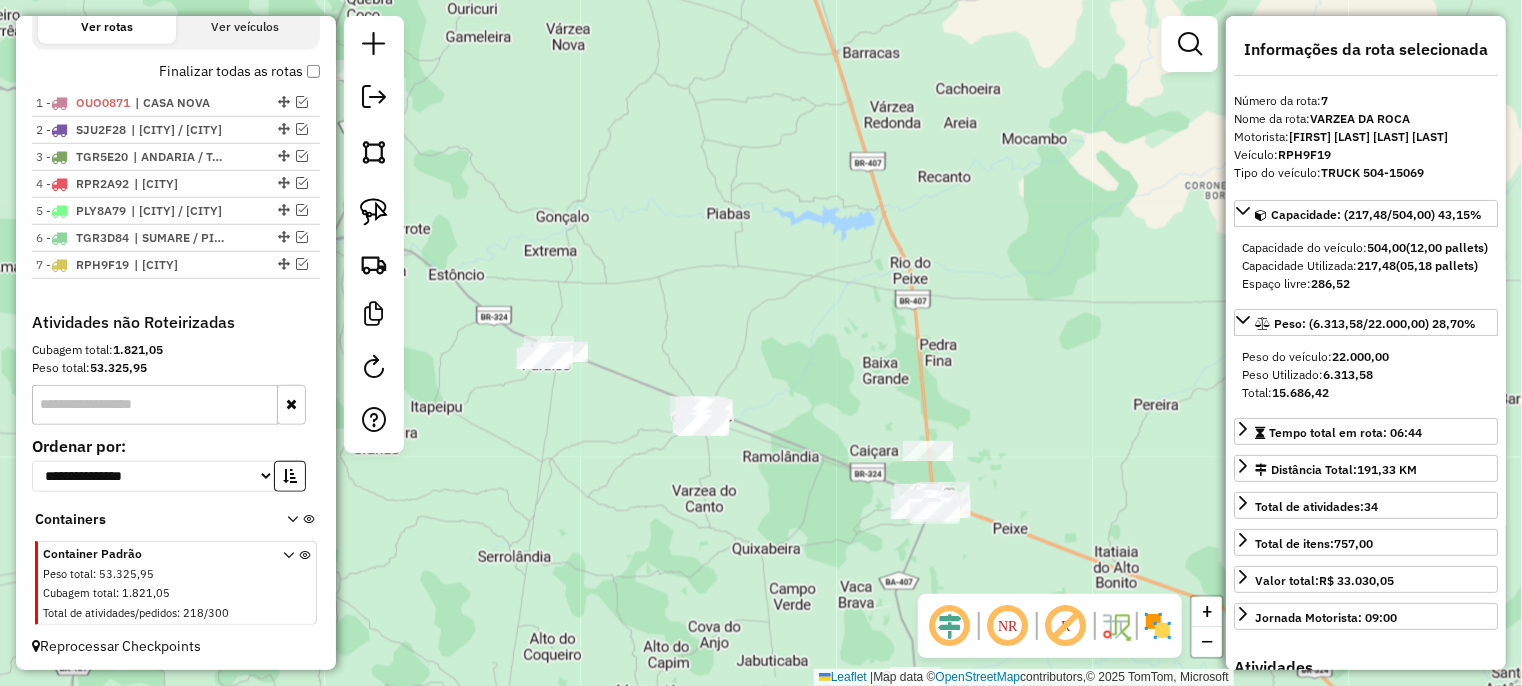 drag, startPoint x: 706, startPoint y: 532, endPoint x: 761, endPoint y: 427, distance: 118.5327 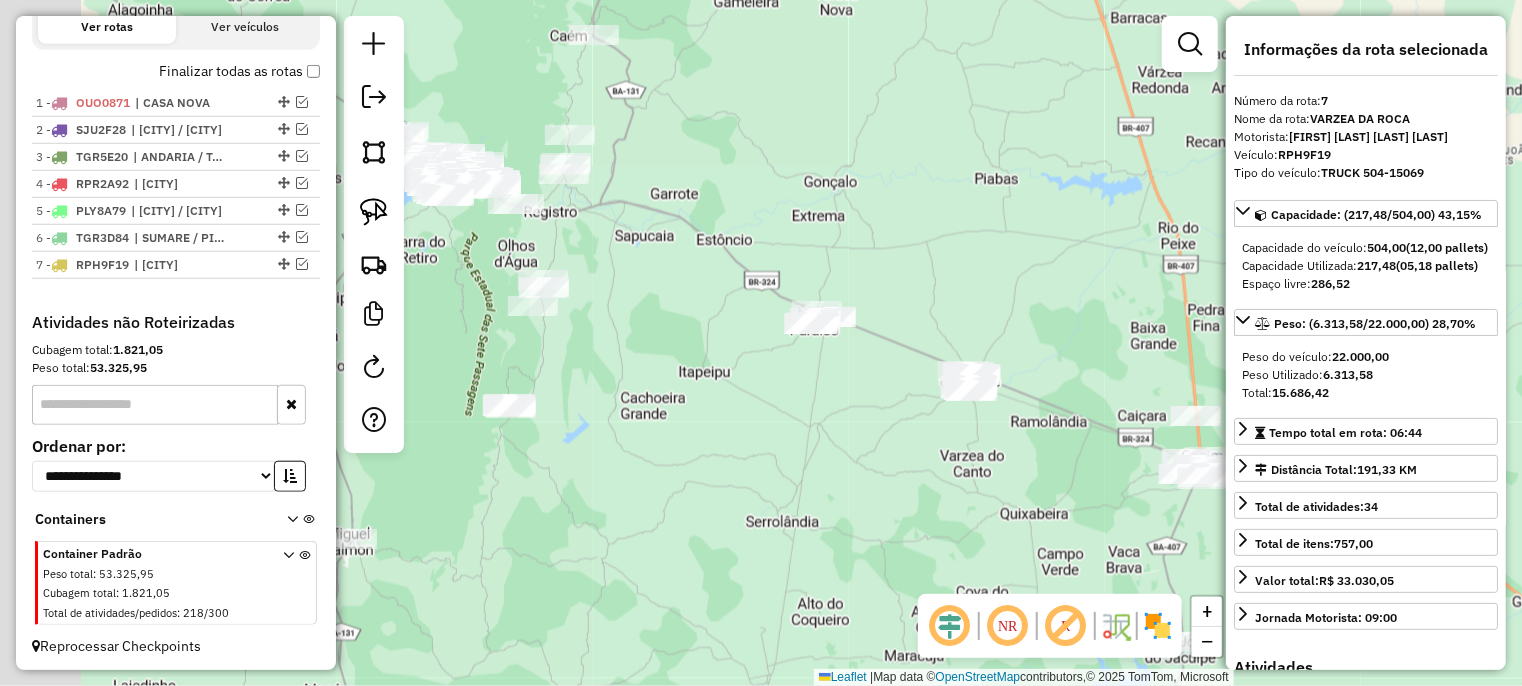 drag, startPoint x: 730, startPoint y: 477, endPoint x: 871, endPoint y: 496, distance: 142.27438 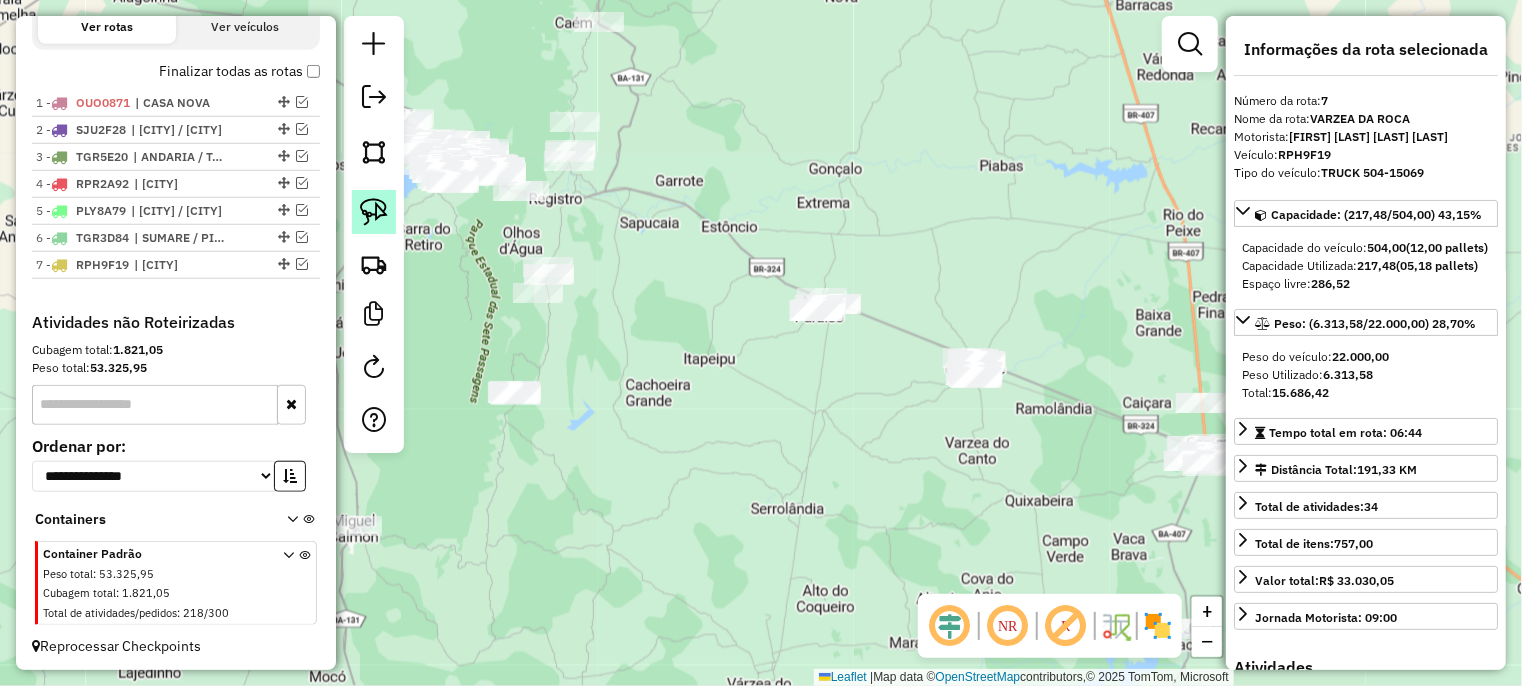 click 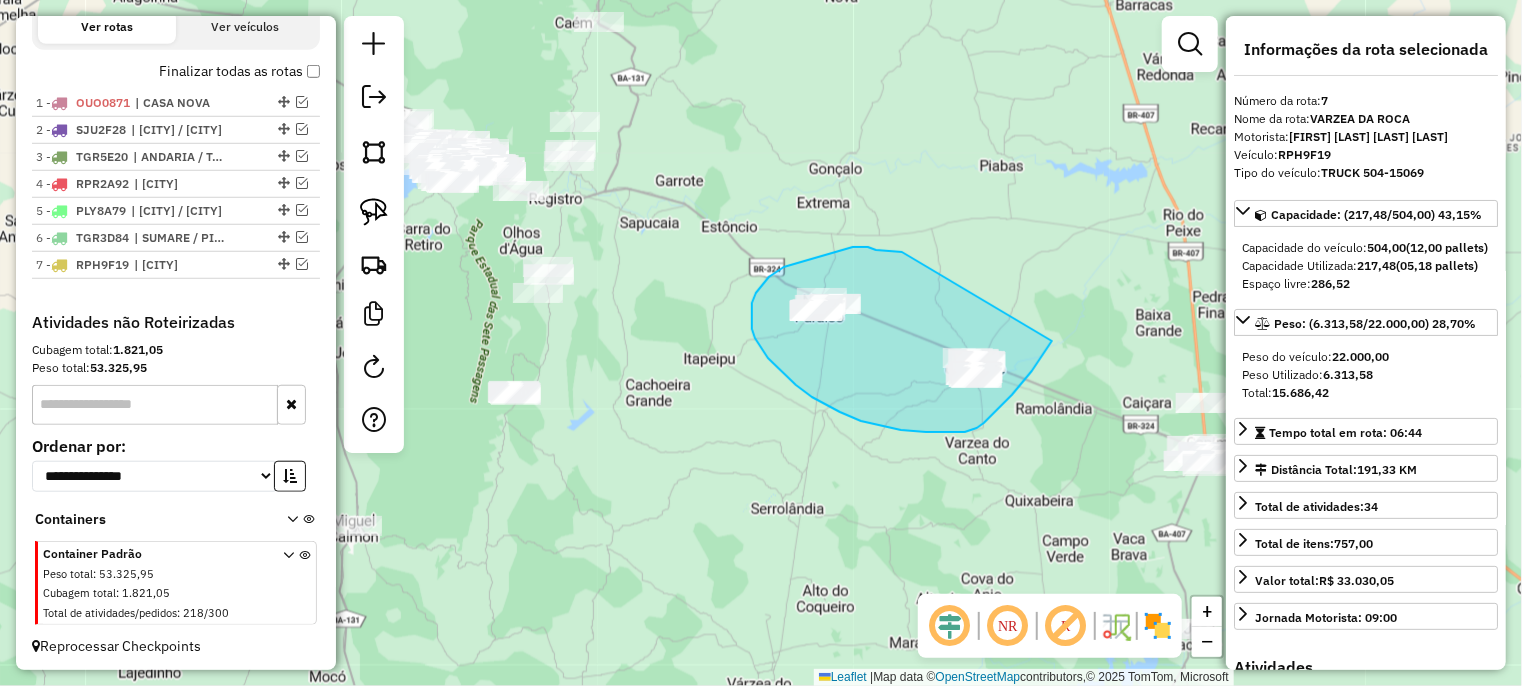drag, startPoint x: 902, startPoint y: 252, endPoint x: 1061, endPoint y: 315, distance: 171.0263 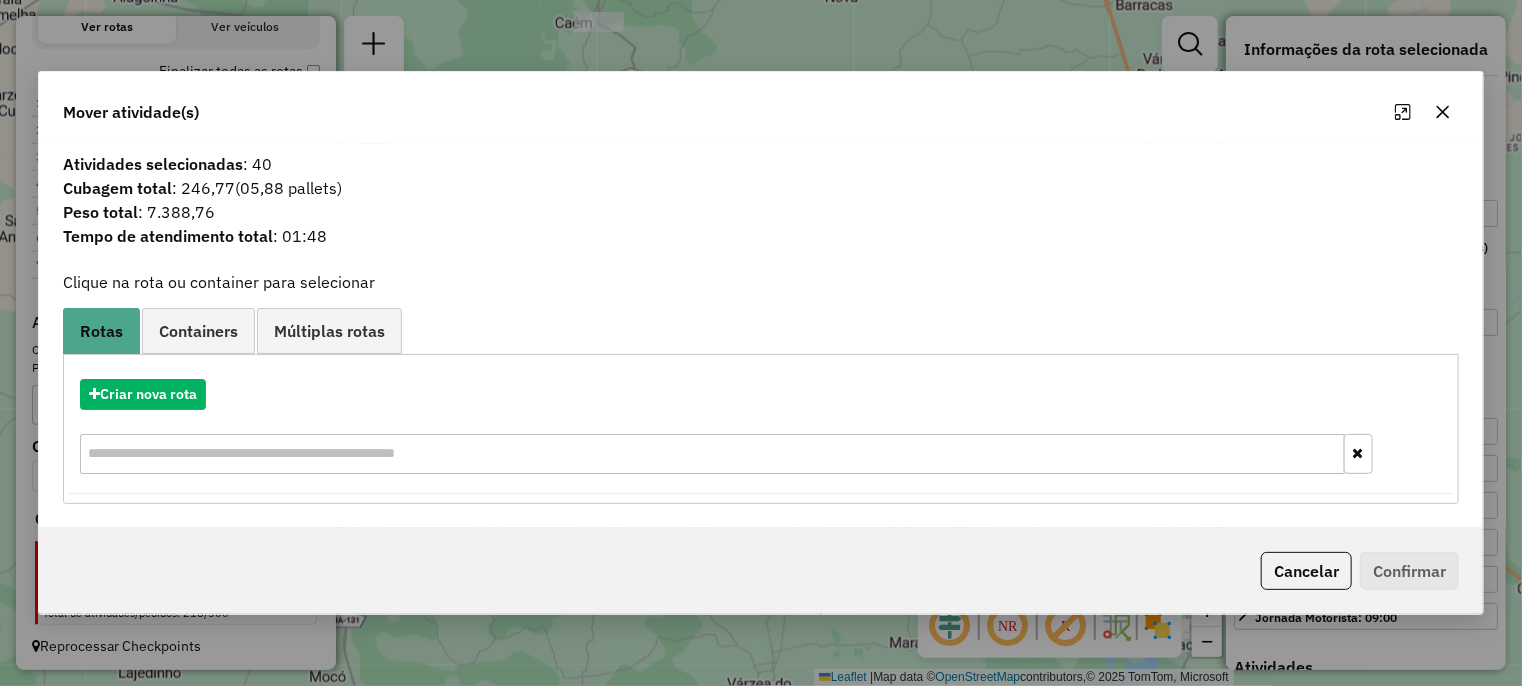 click 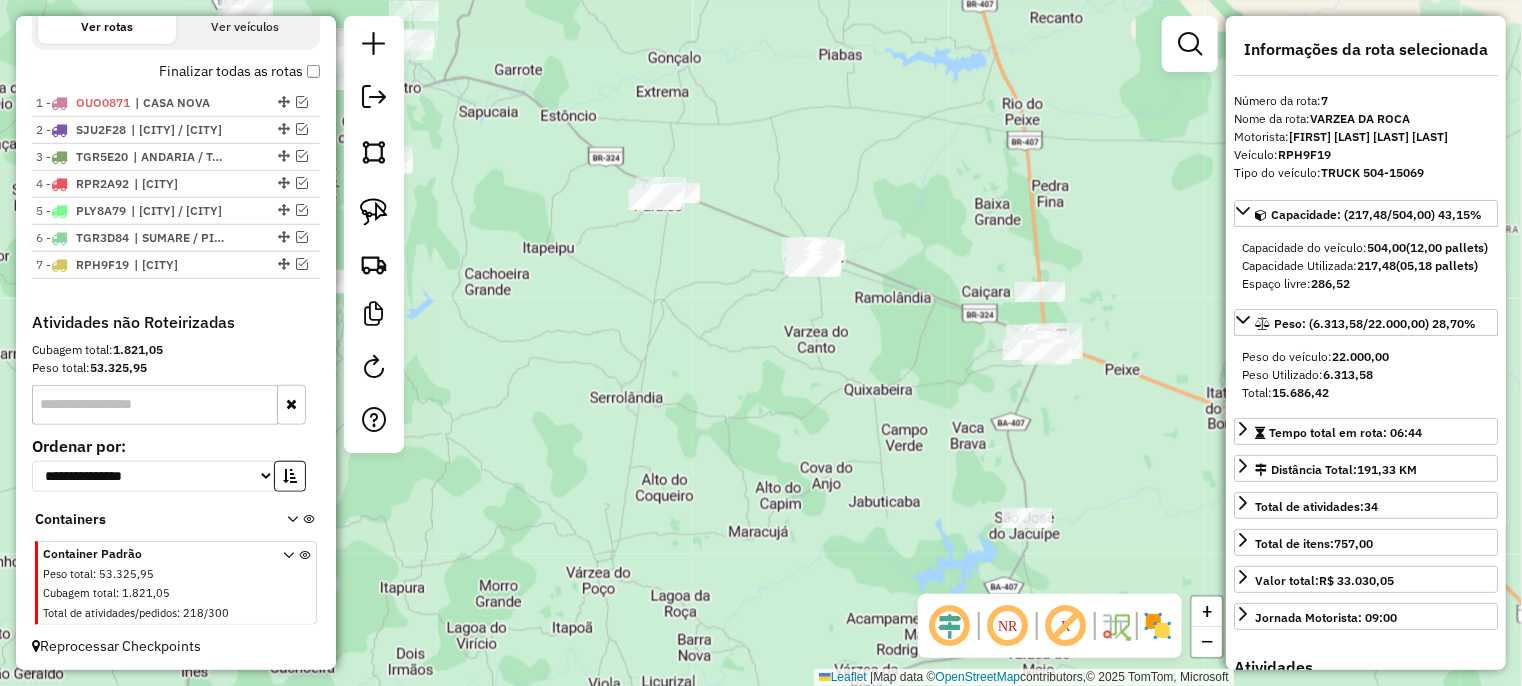 drag, startPoint x: 987, startPoint y: 505, endPoint x: 821, endPoint y: 406, distance: 193.27959 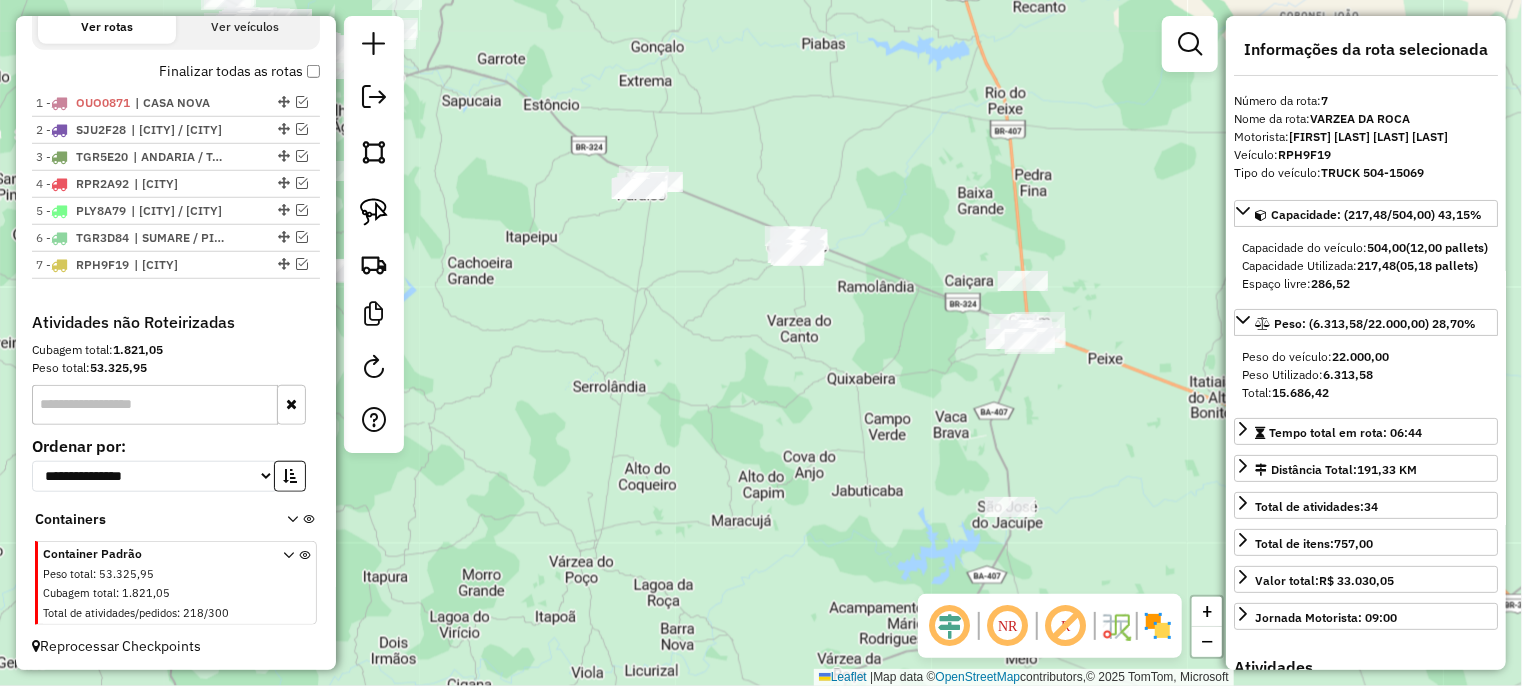 drag, startPoint x: 736, startPoint y: 355, endPoint x: 676, endPoint y: 375, distance: 63.245552 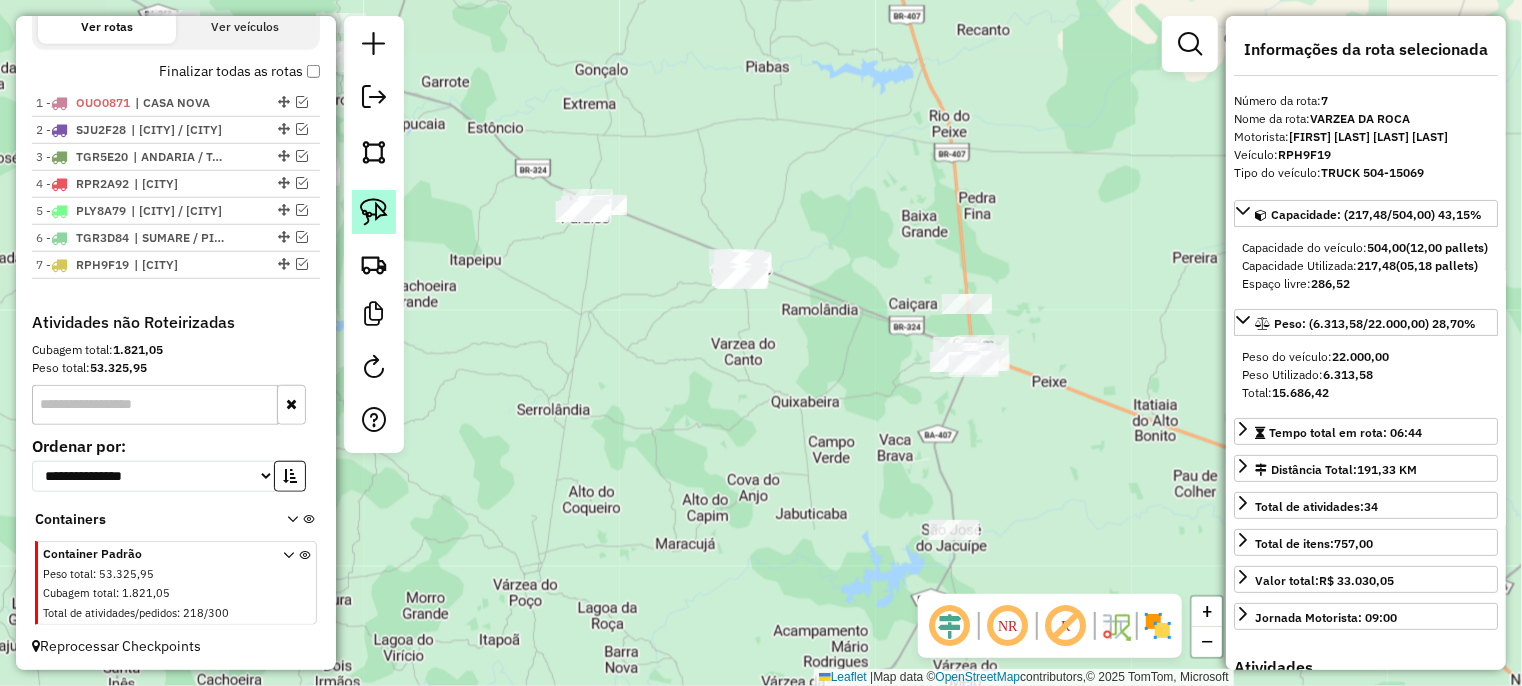 click 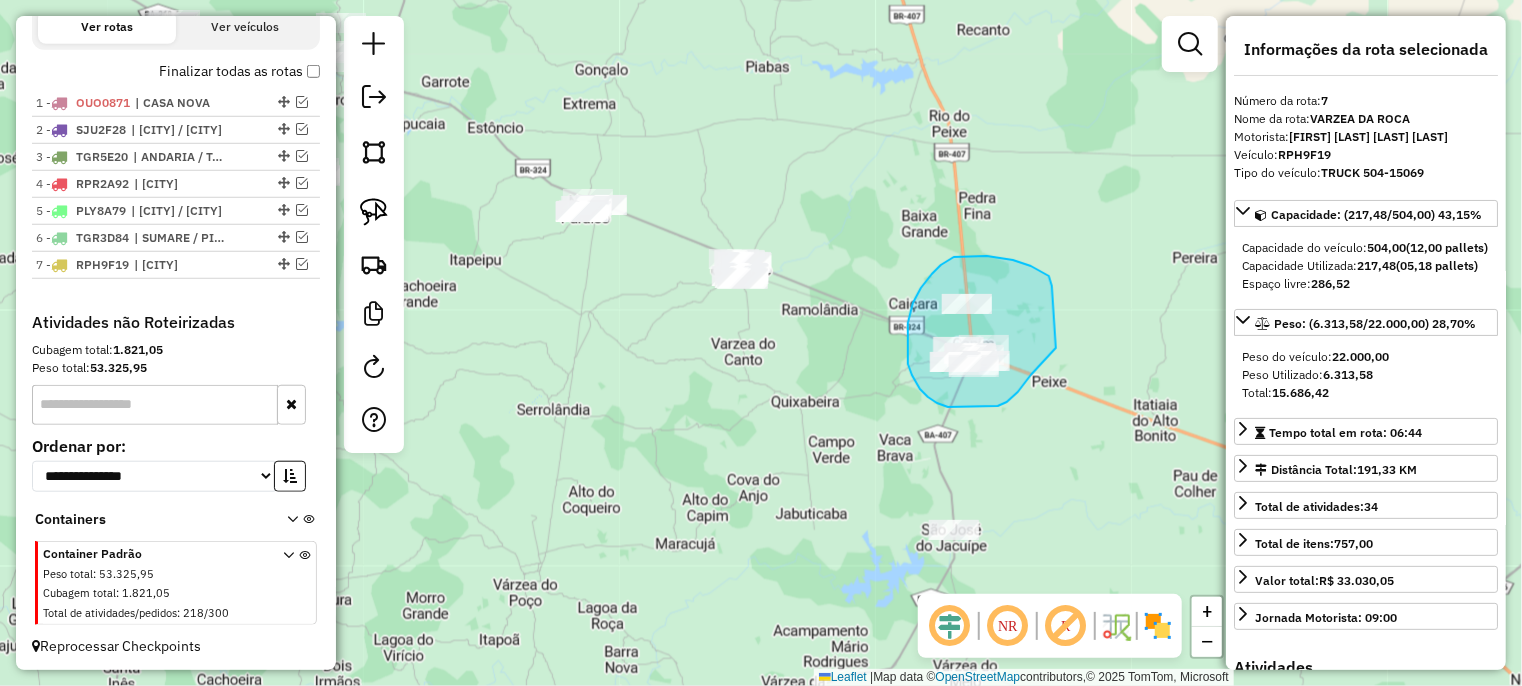 drag, startPoint x: 1052, startPoint y: 283, endPoint x: 1056, endPoint y: 348, distance: 65.12296 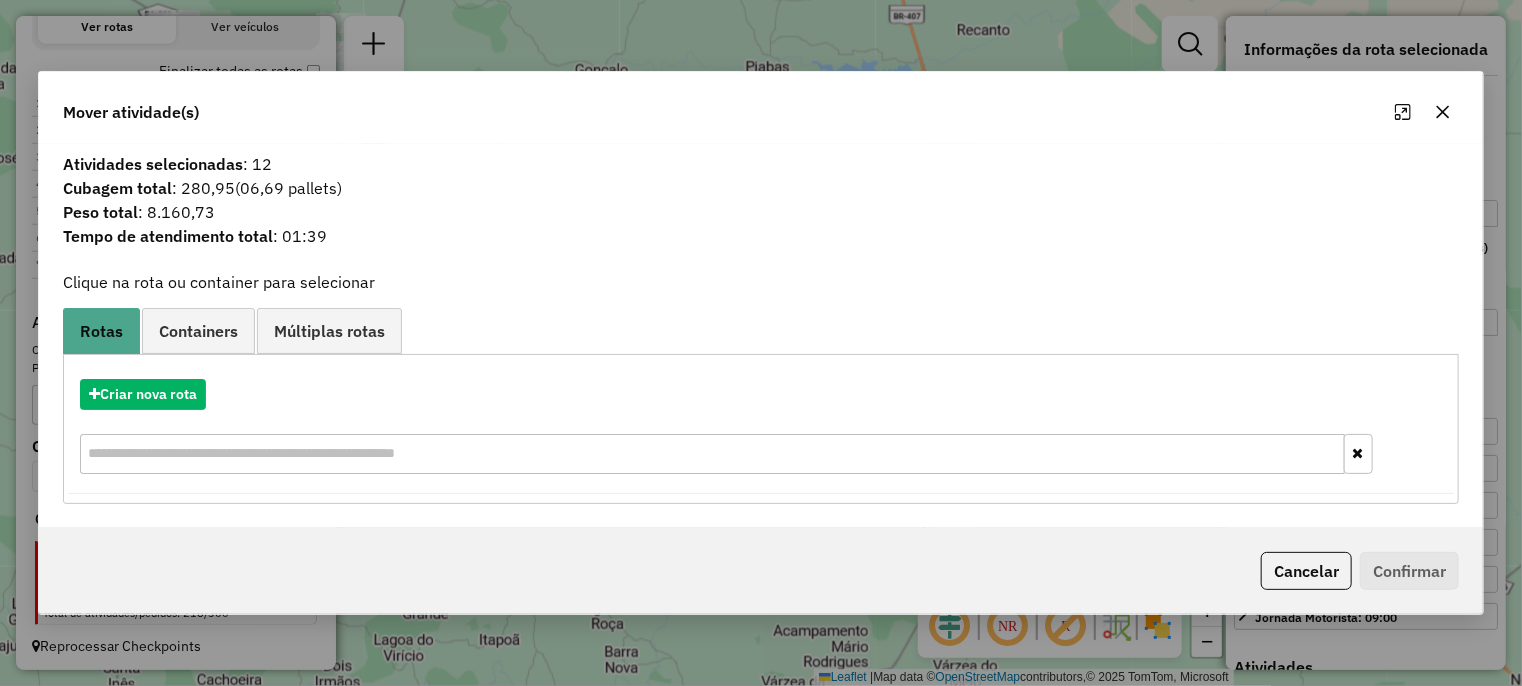 click 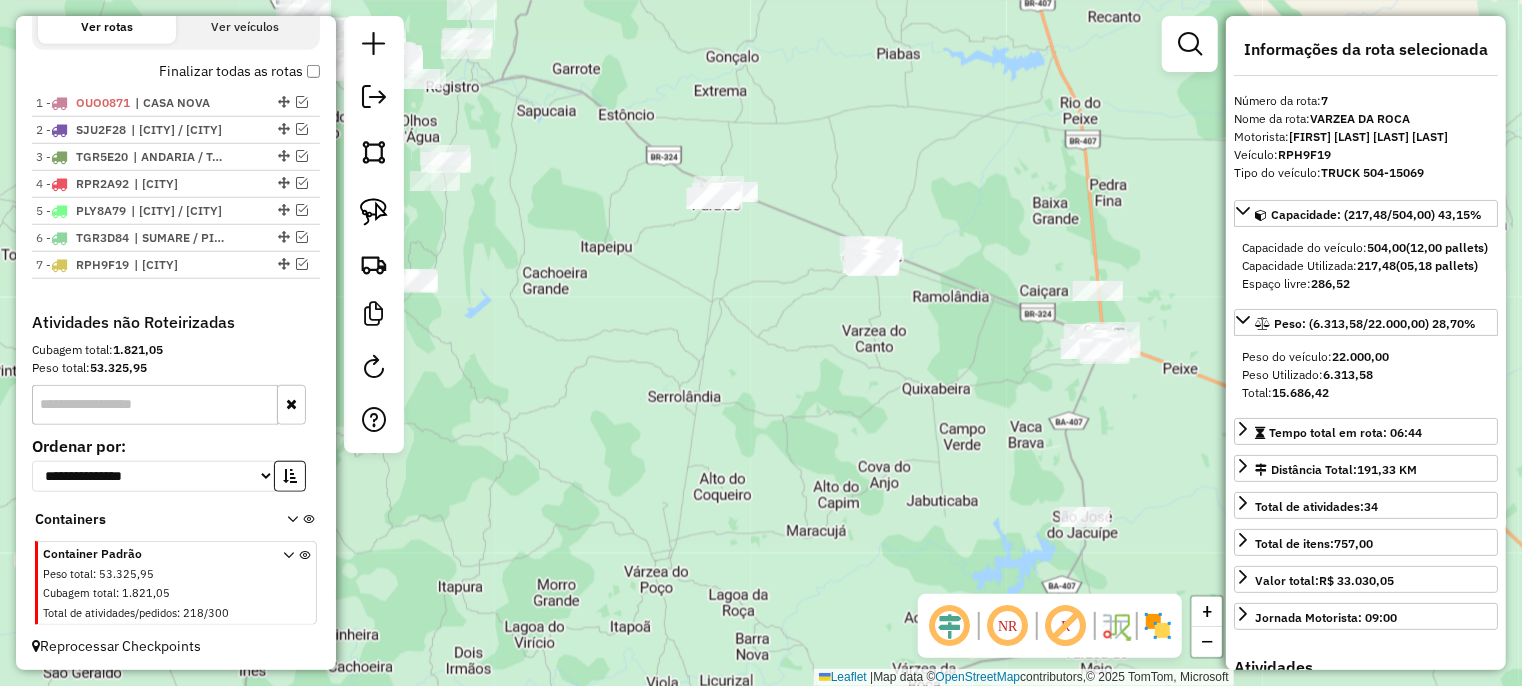 drag, startPoint x: 884, startPoint y: 367, endPoint x: 548, endPoint y: 247, distance: 356.78564 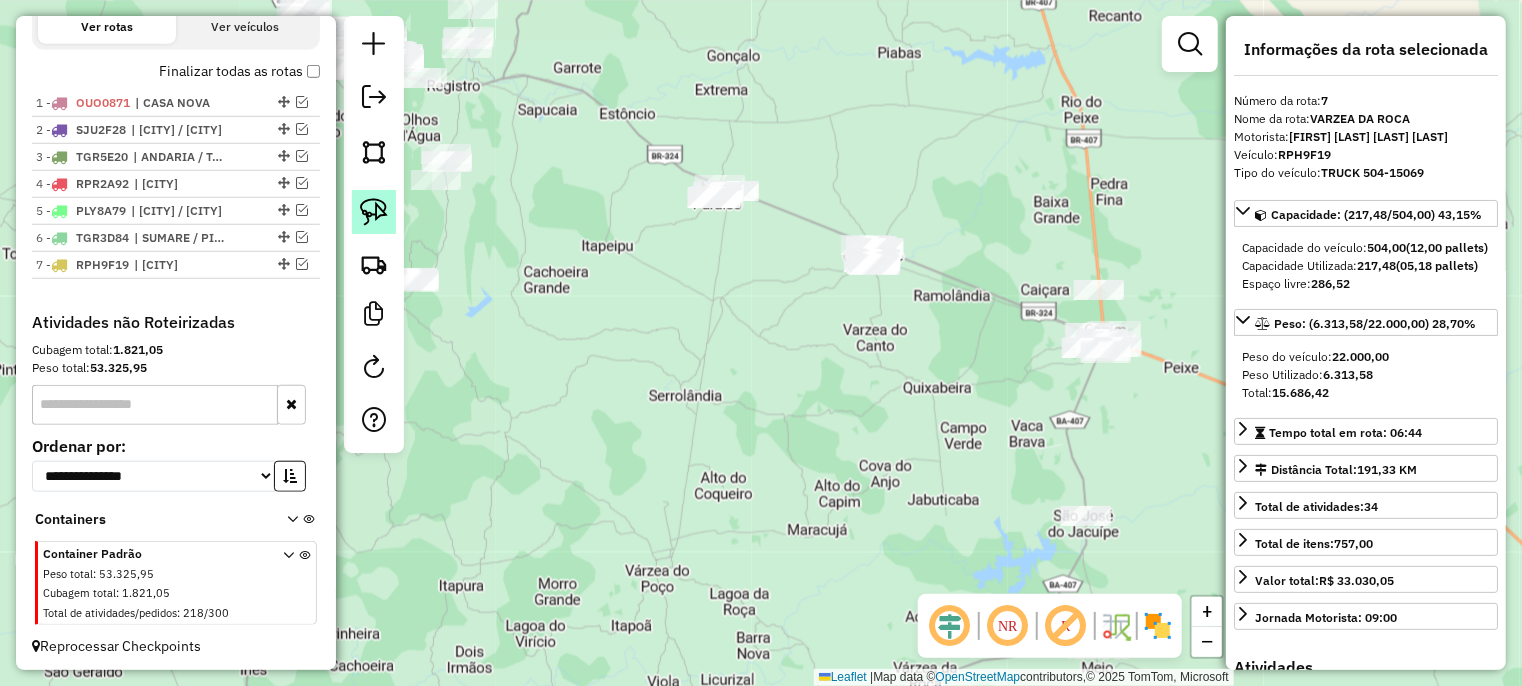 click 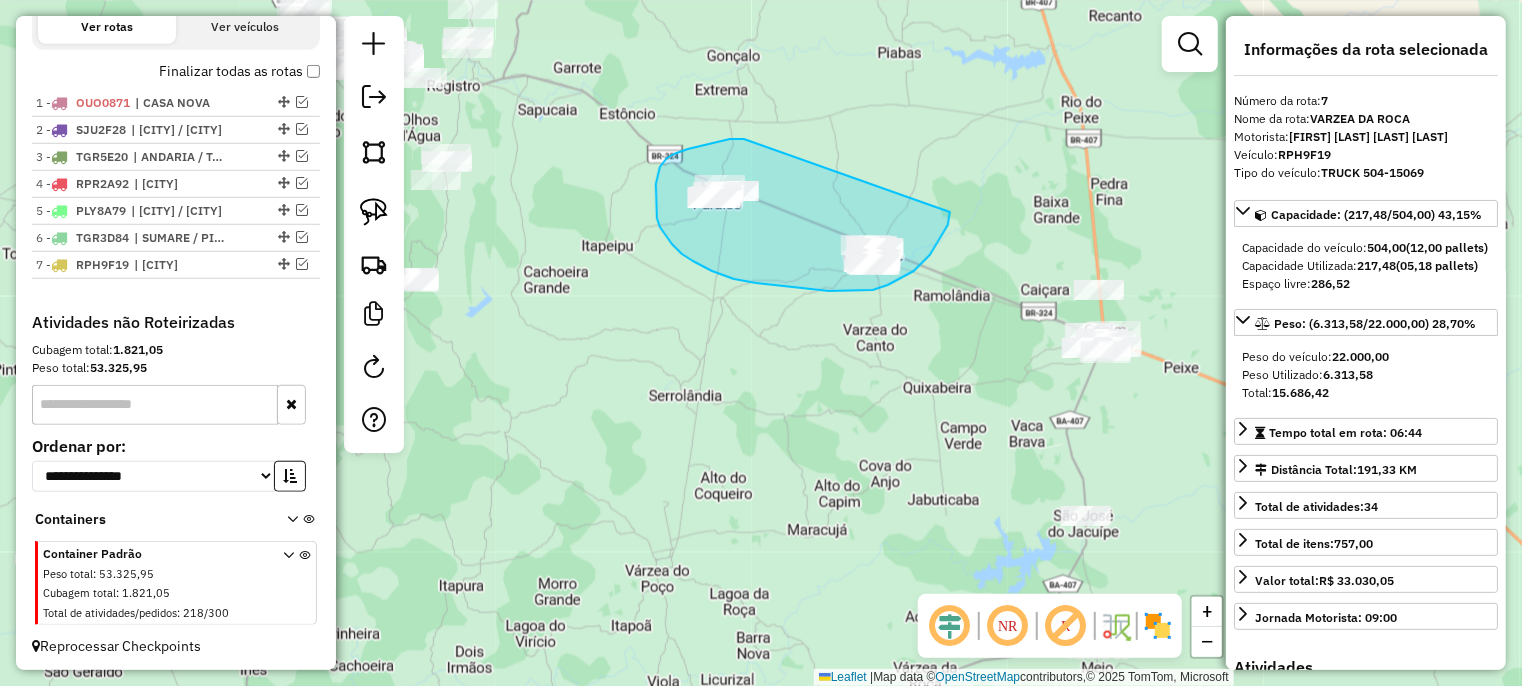 drag, startPoint x: 667, startPoint y: 158, endPoint x: 902, endPoint y: 189, distance: 237.03586 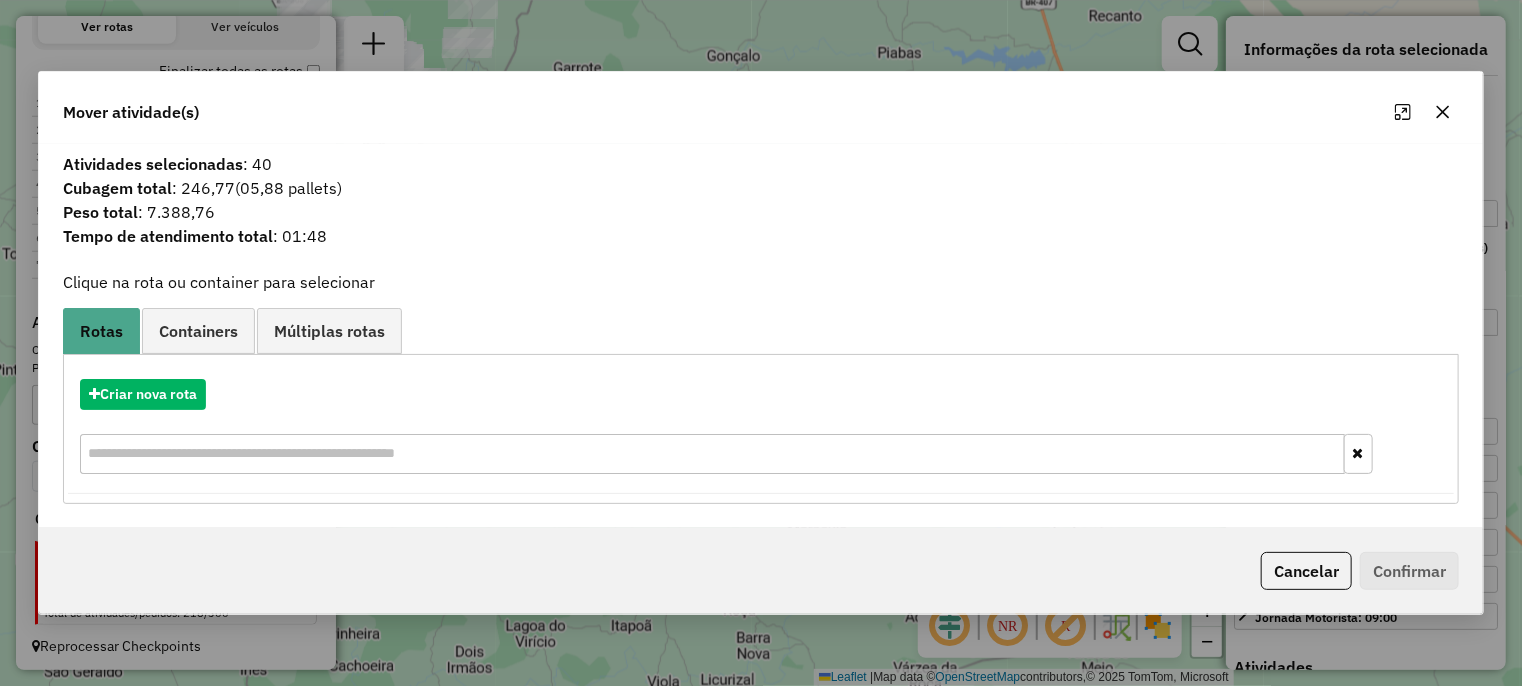 click 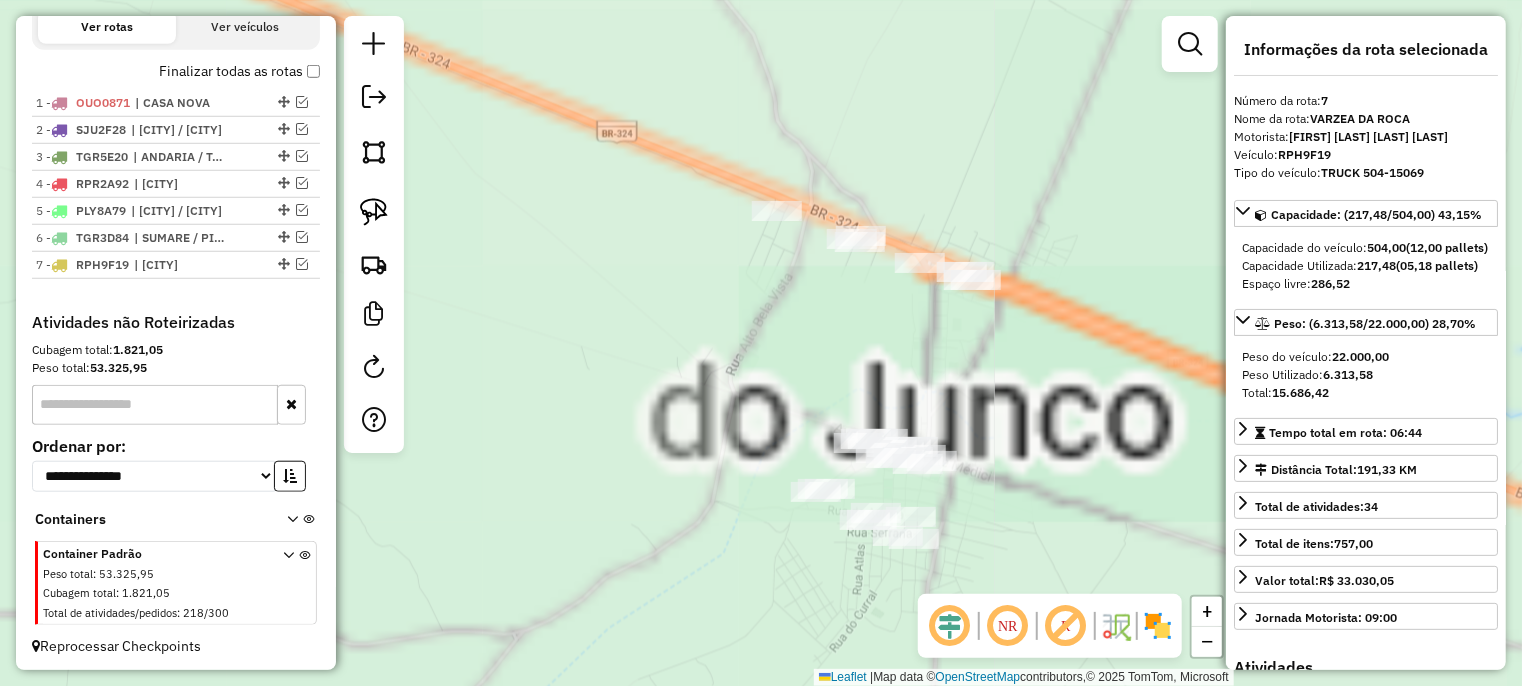 drag, startPoint x: 852, startPoint y: 324, endPoint x: 686, endPoint y: 284, distance: 170.75128 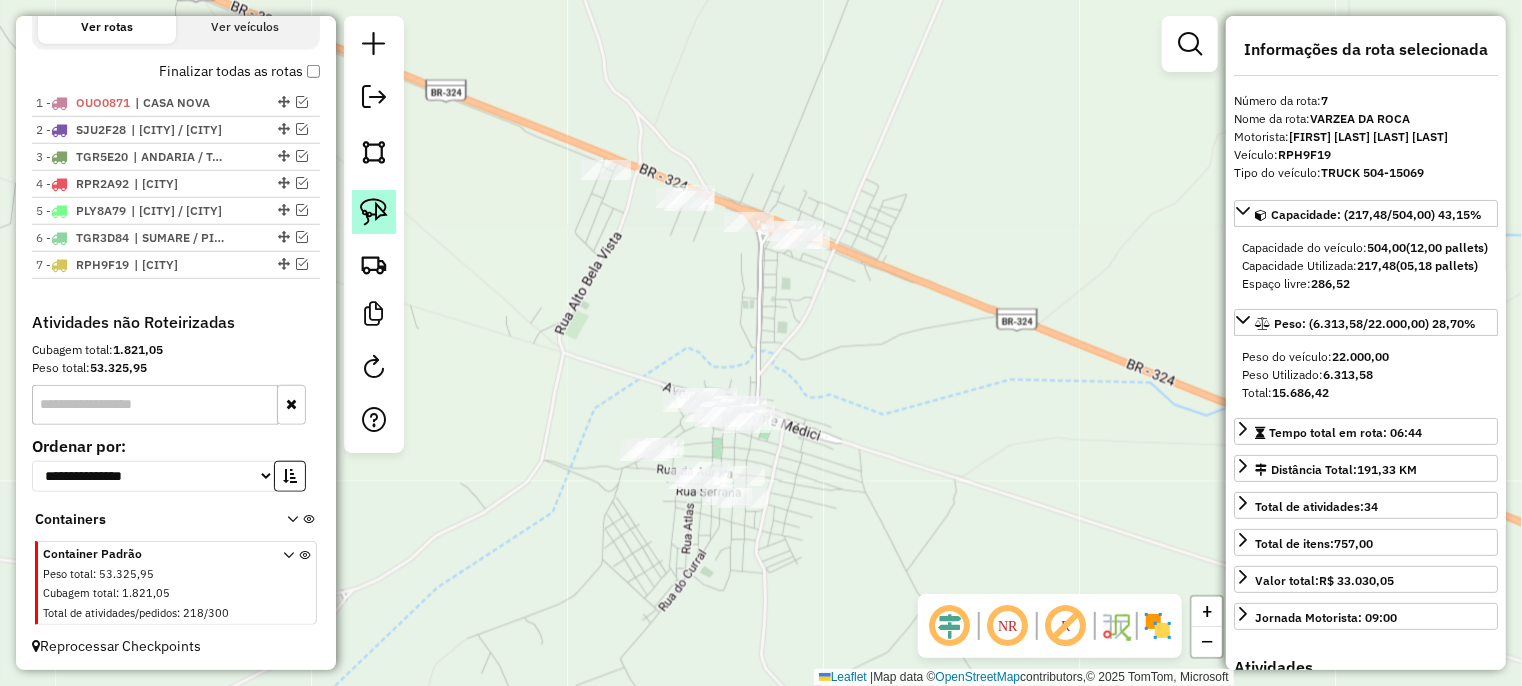 click 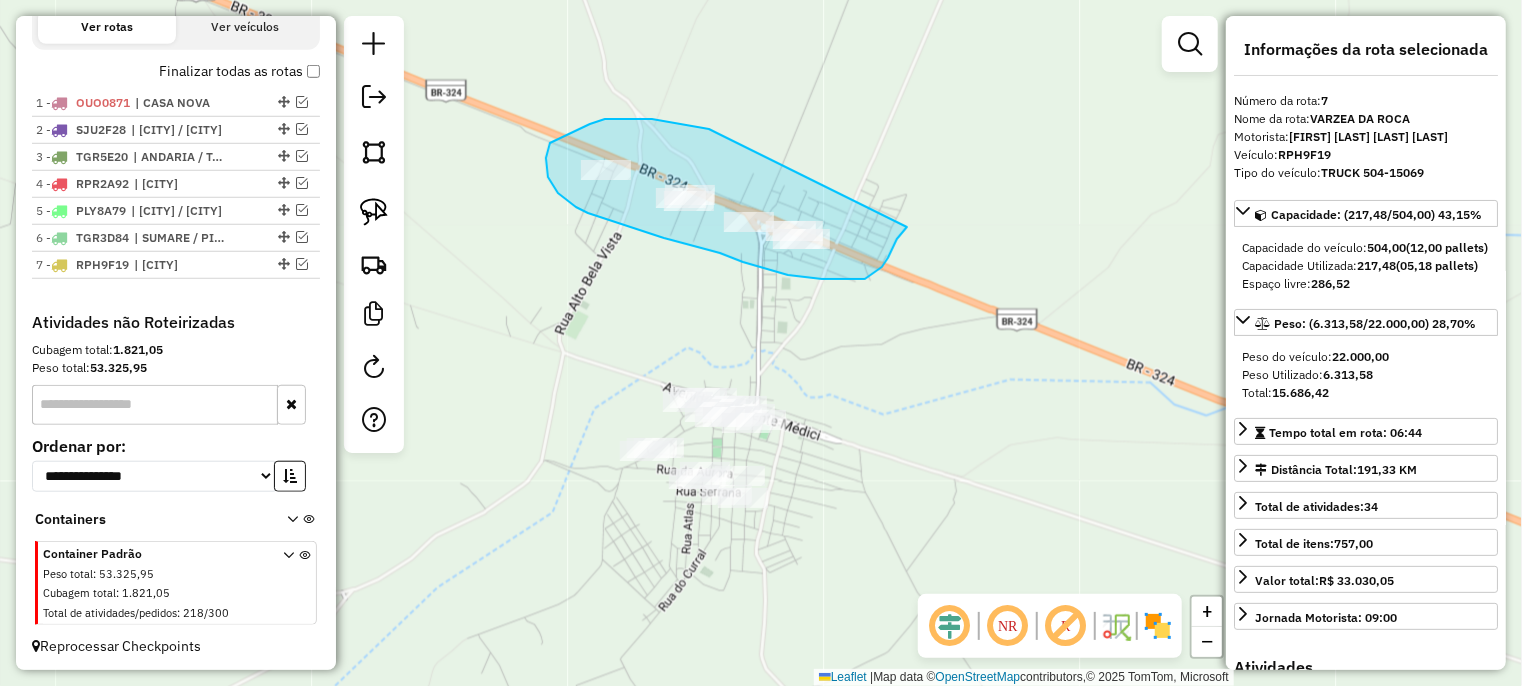 drag, startPoint x: 708, startPoint y: 129, endPoint x: 907, endPoint y: 227, distance: 221.822 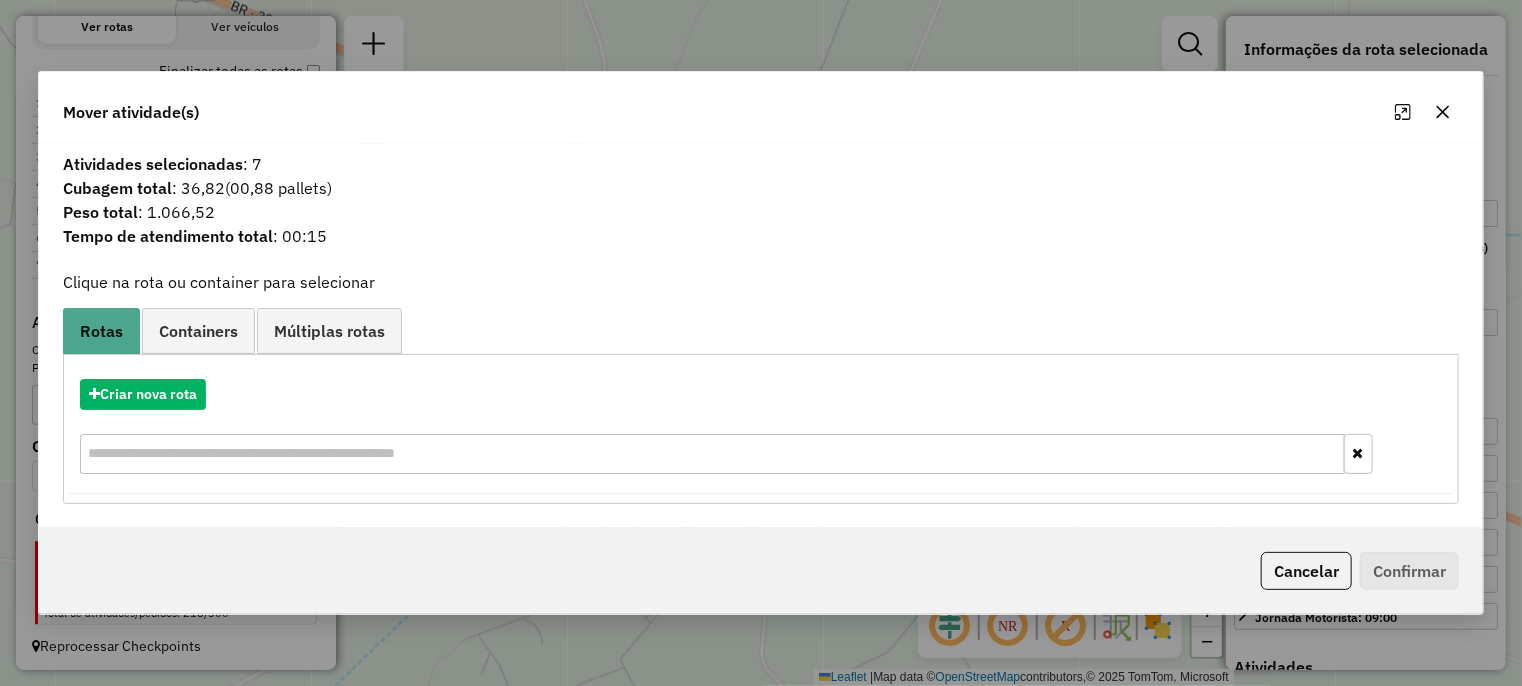 click 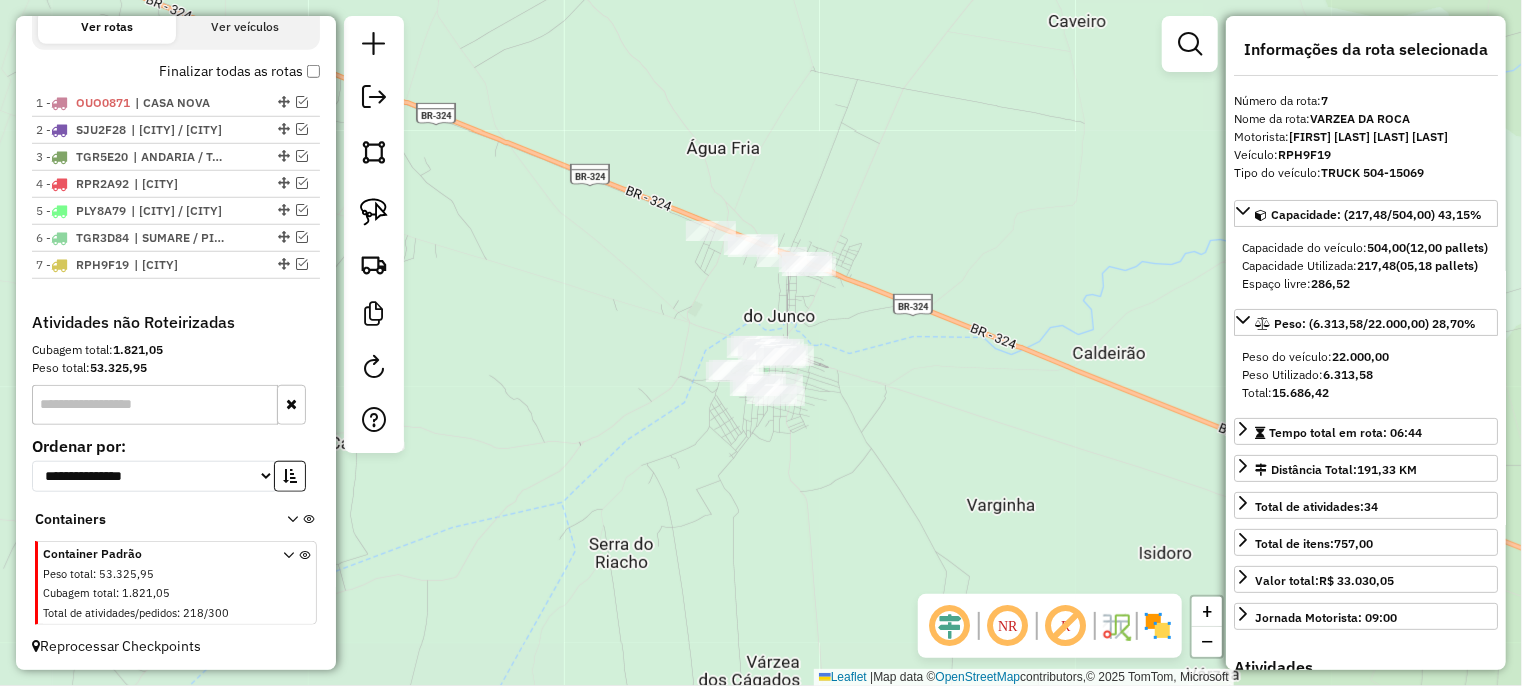 drag, startPoint x: 982, startPoint y: 330, endPoint x: 727, endPoint y: 379, distance: 259.66516 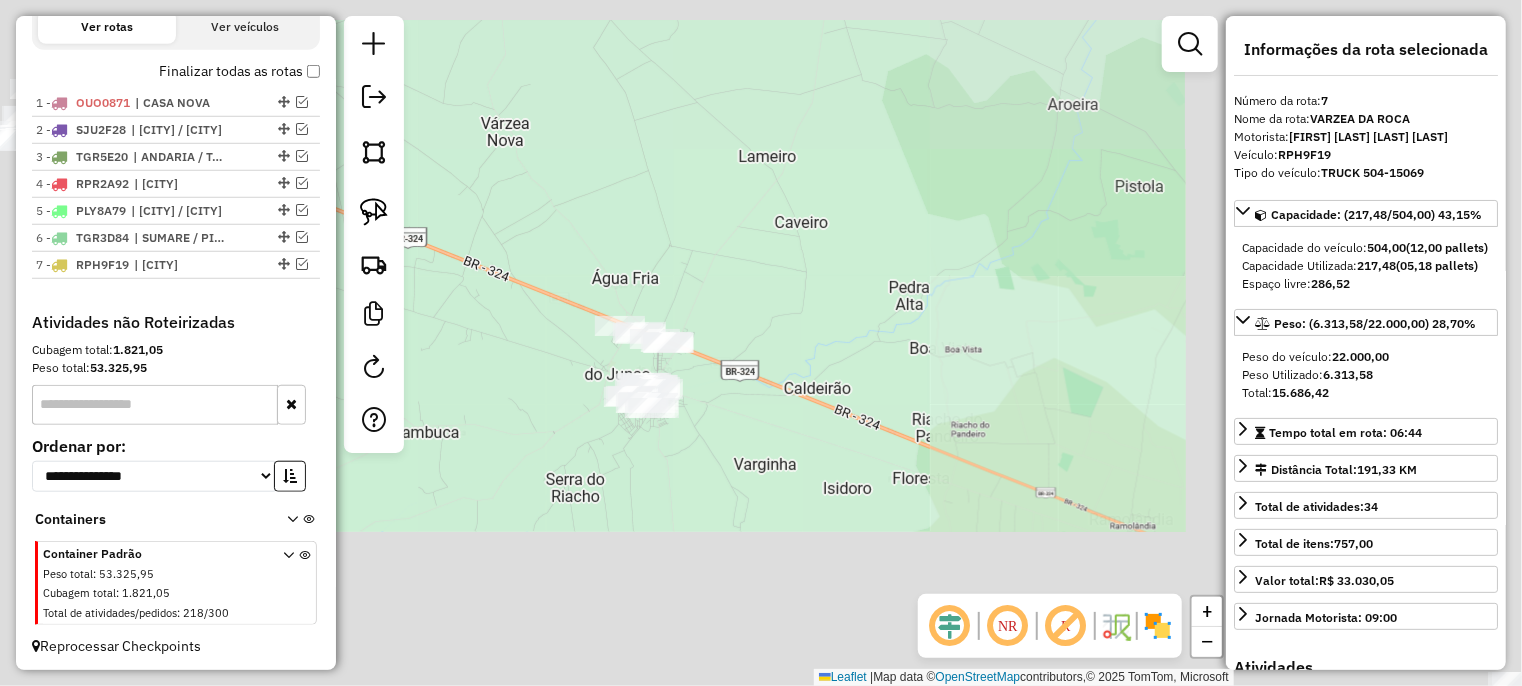 drag, startPoint x: 804, startPoint y: 450, endPoint x: 808, endPoint y: 333, distance: 117.06836 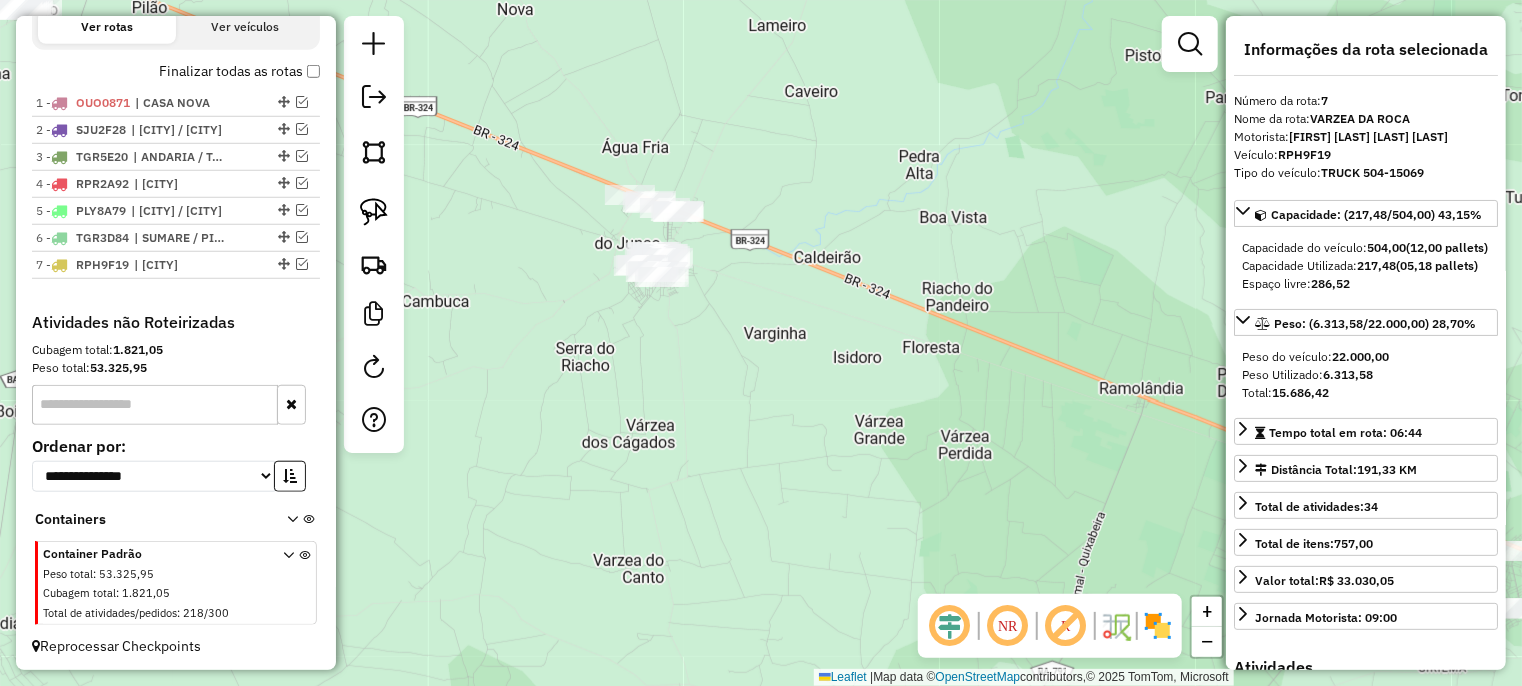 drag, startPoint x: 850, startPoint y: 427, endPoint x: 903, endPoint y: 304, distance: 133.93282 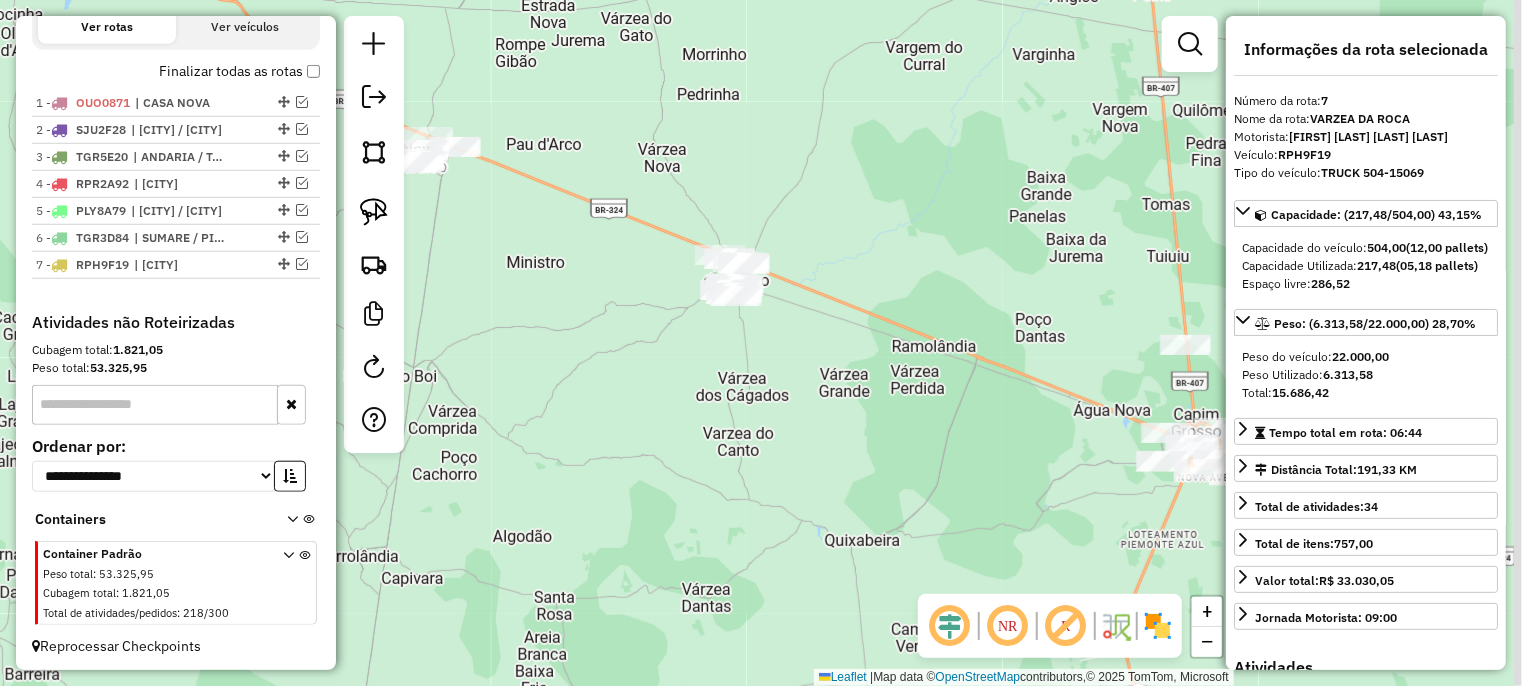 drag, startPoint x: 938, startPoint y: 351, endPoint x: 857, endPoint y: 476, distance: 148.94966 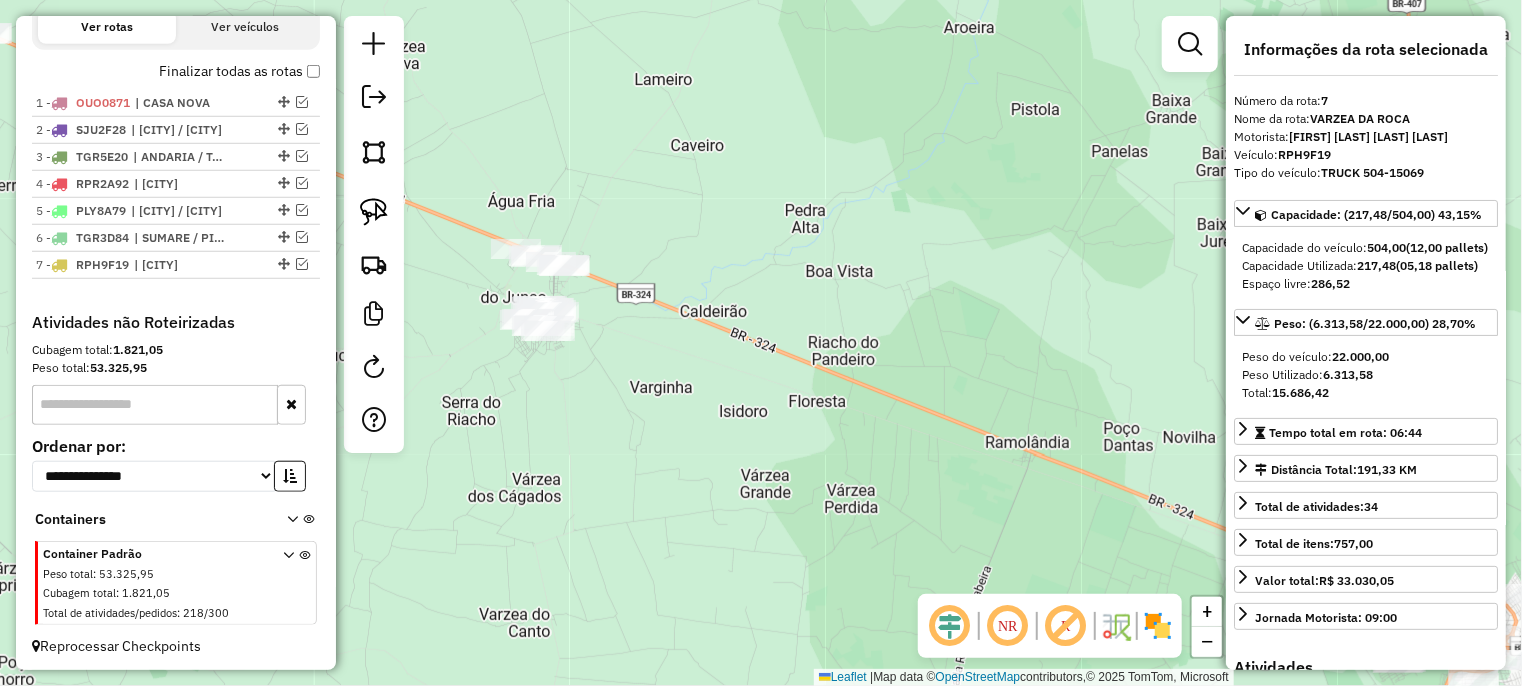 drag, startPoint x: 921, startPoint y: 428, endPoint x: 577, endPoint y: 234, distance: 394.9329 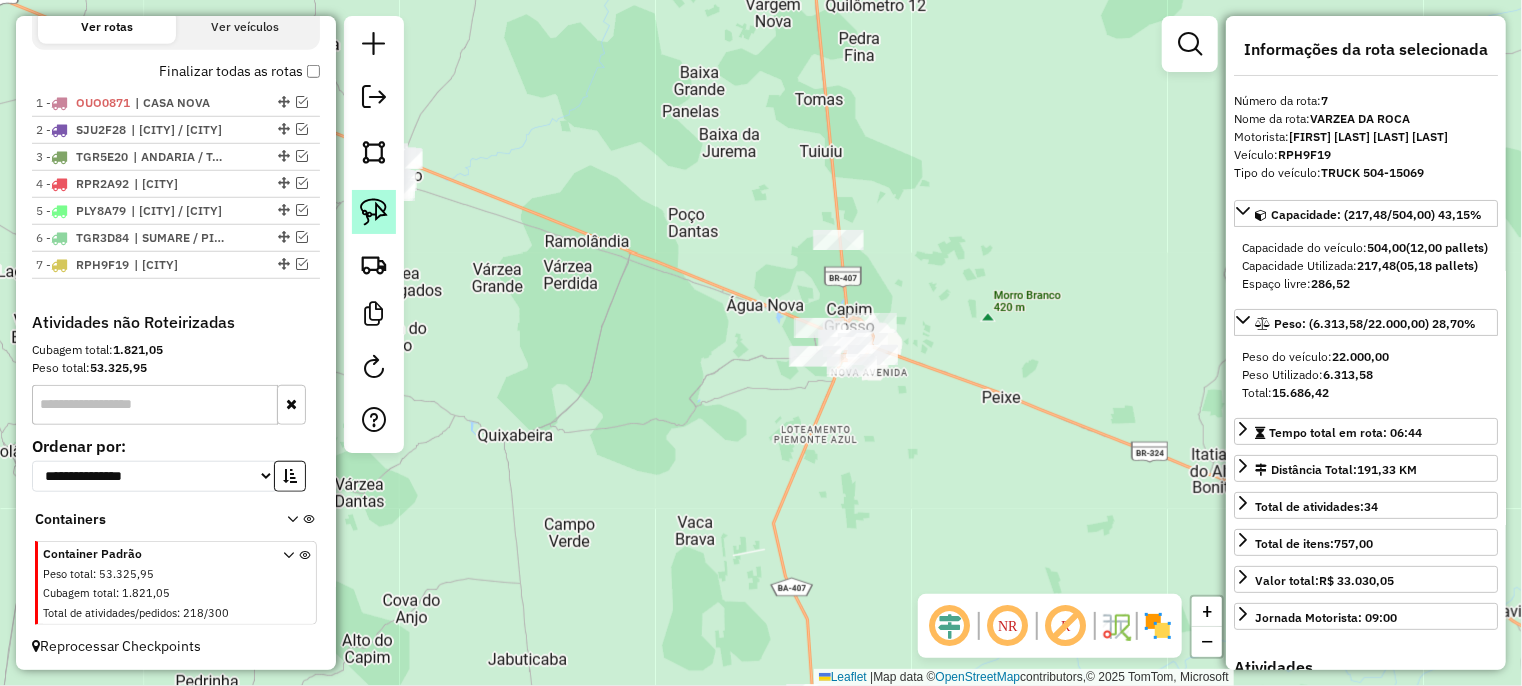 click 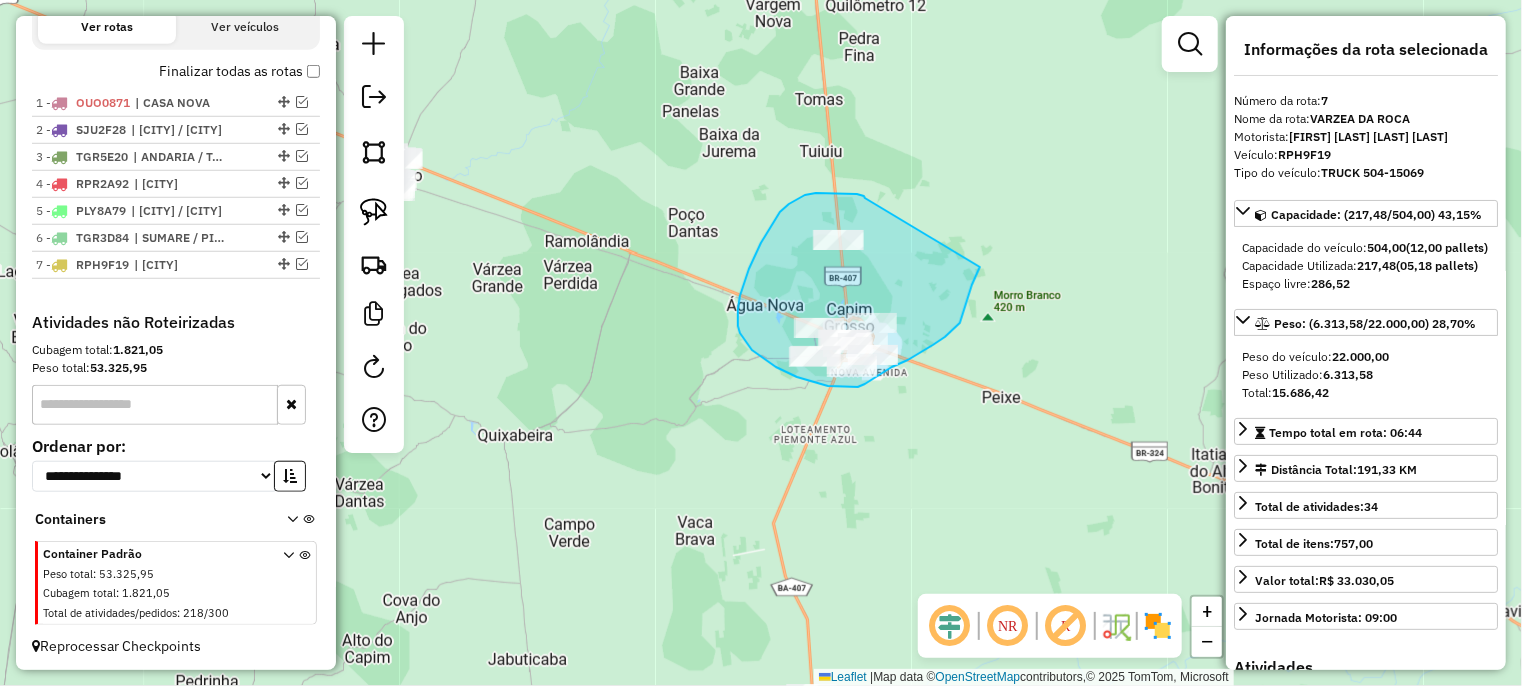 drag, startPoint x: 820, startPoint y: 193, endPoint x: 980, endPoint y: 267, distance: 176.28386 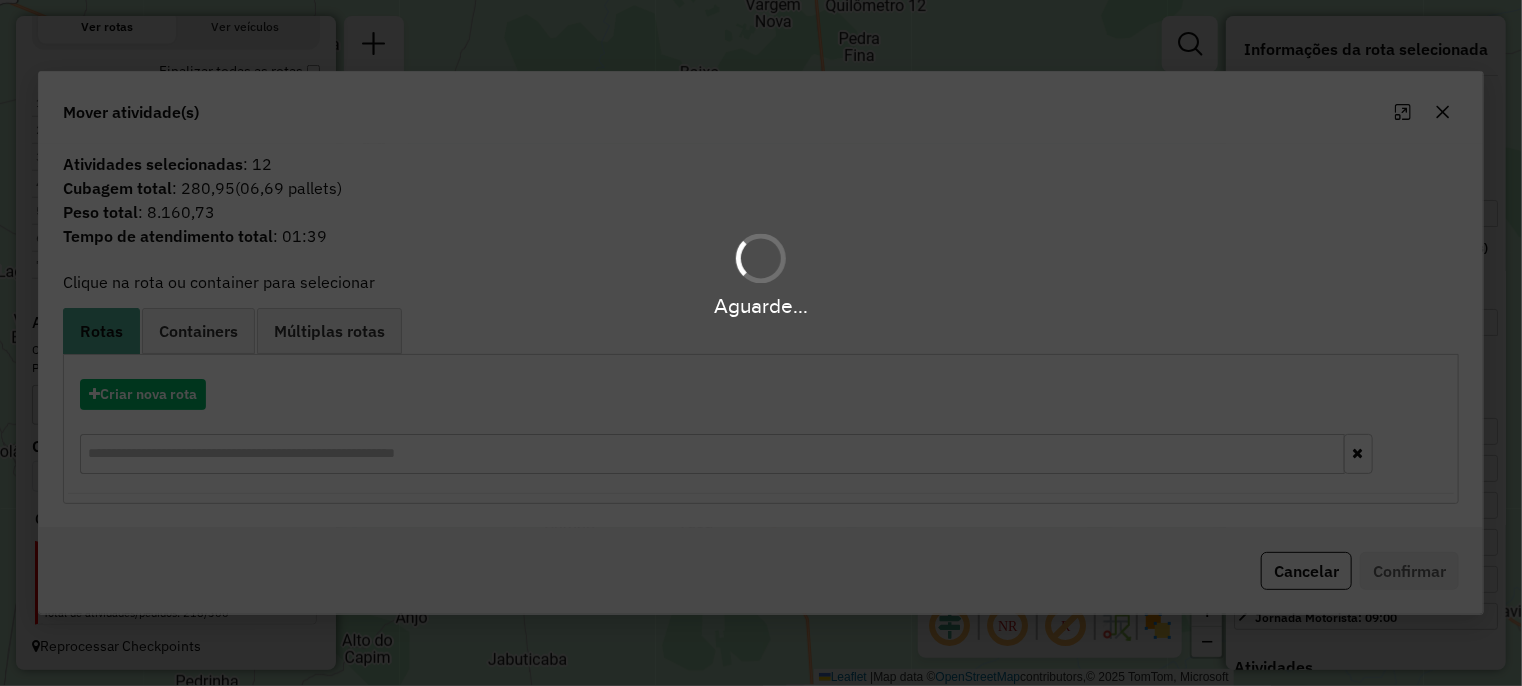 click on "Aguarde..." at bounding box center [761, 343] 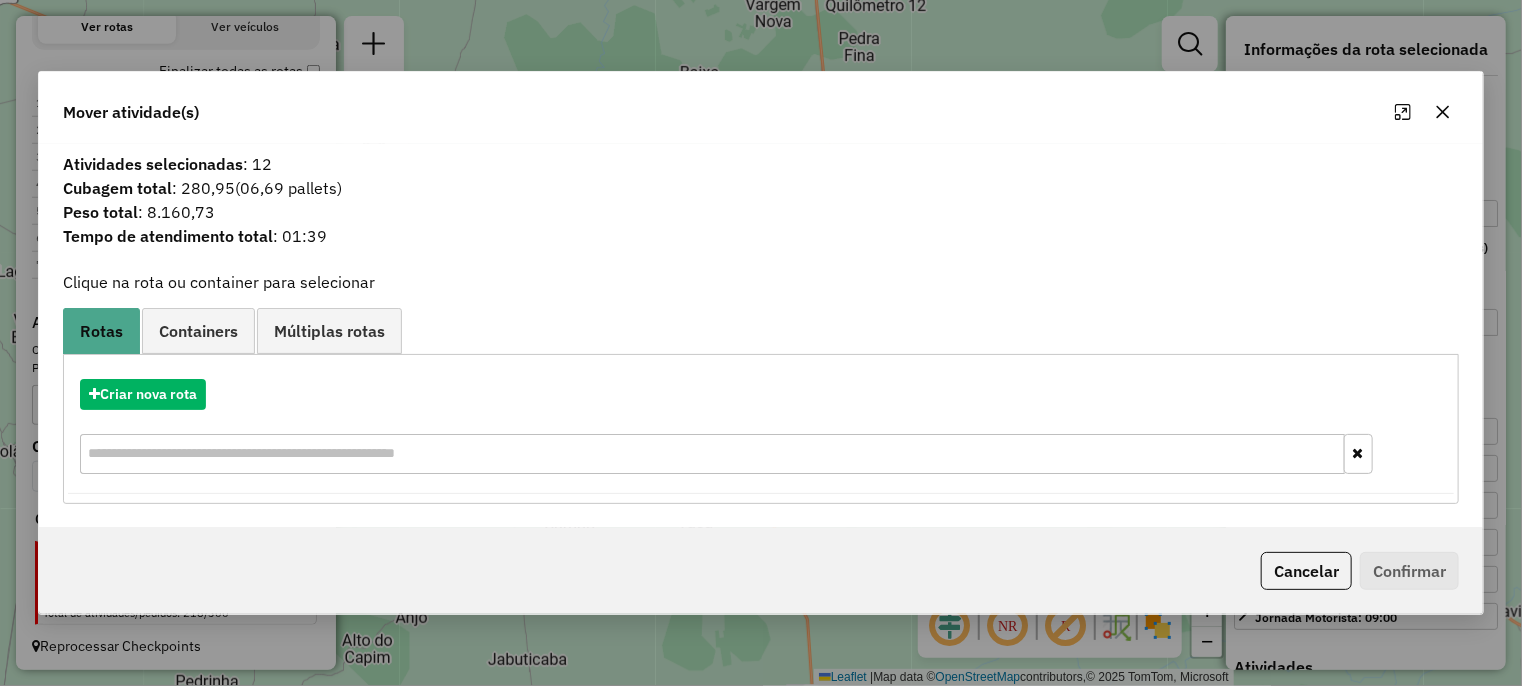 click 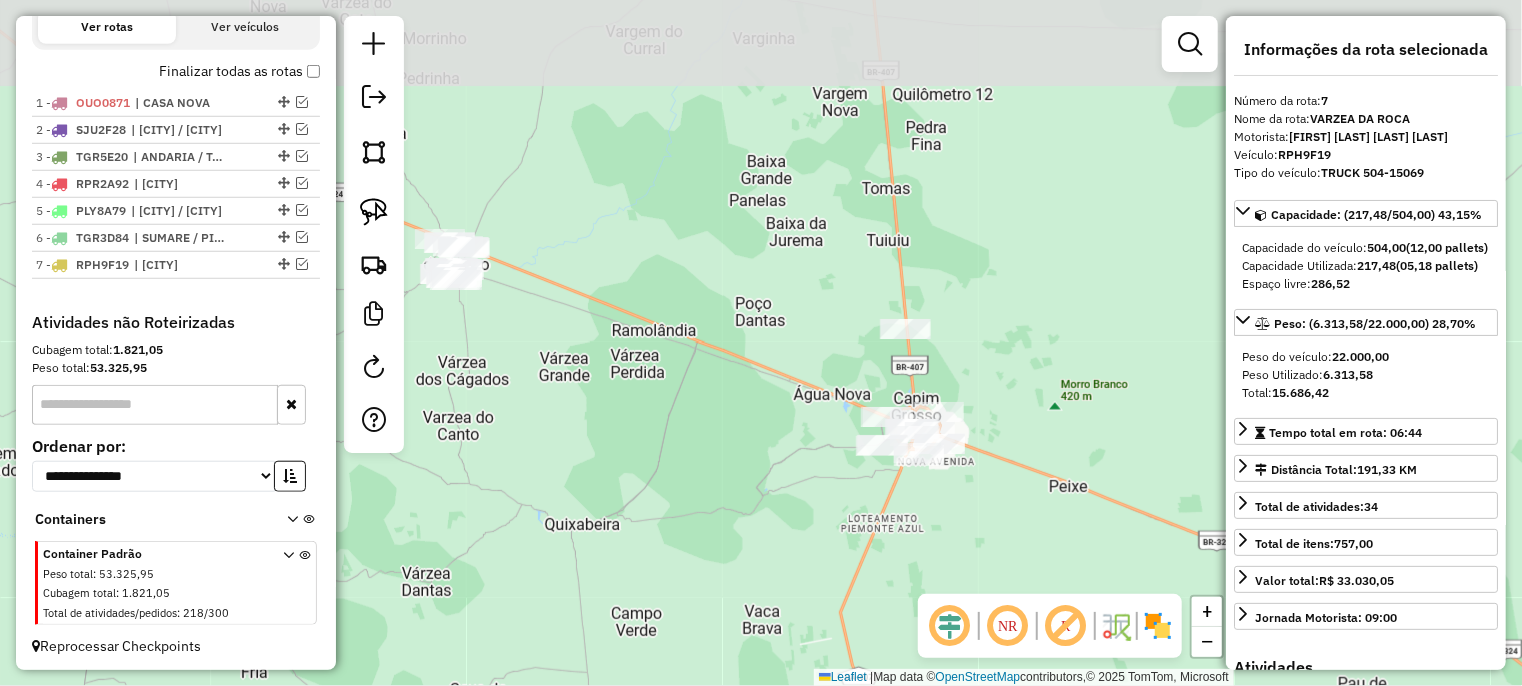 drag, startPoint x: 715, startPoint y: 258, endPoint x: 766, endPoint y: 380, distance: 132.23087 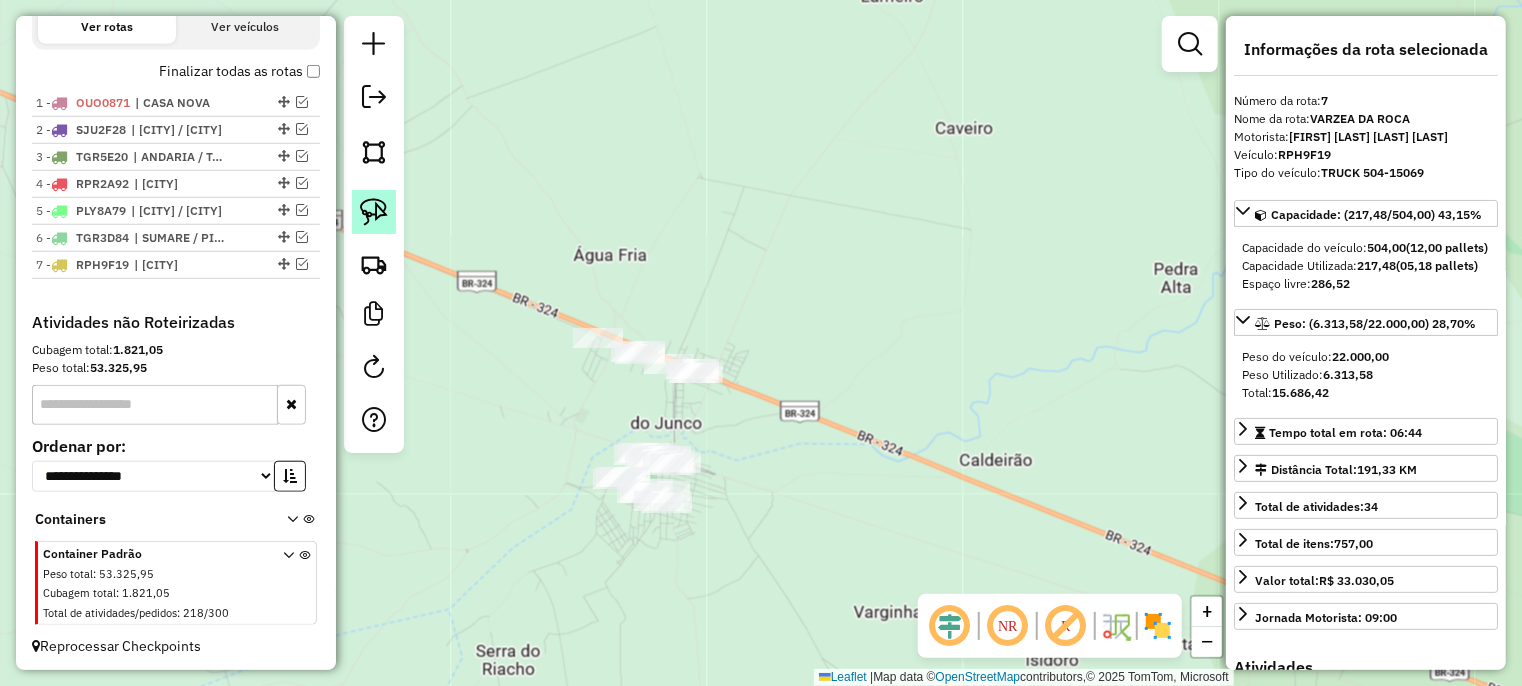 click 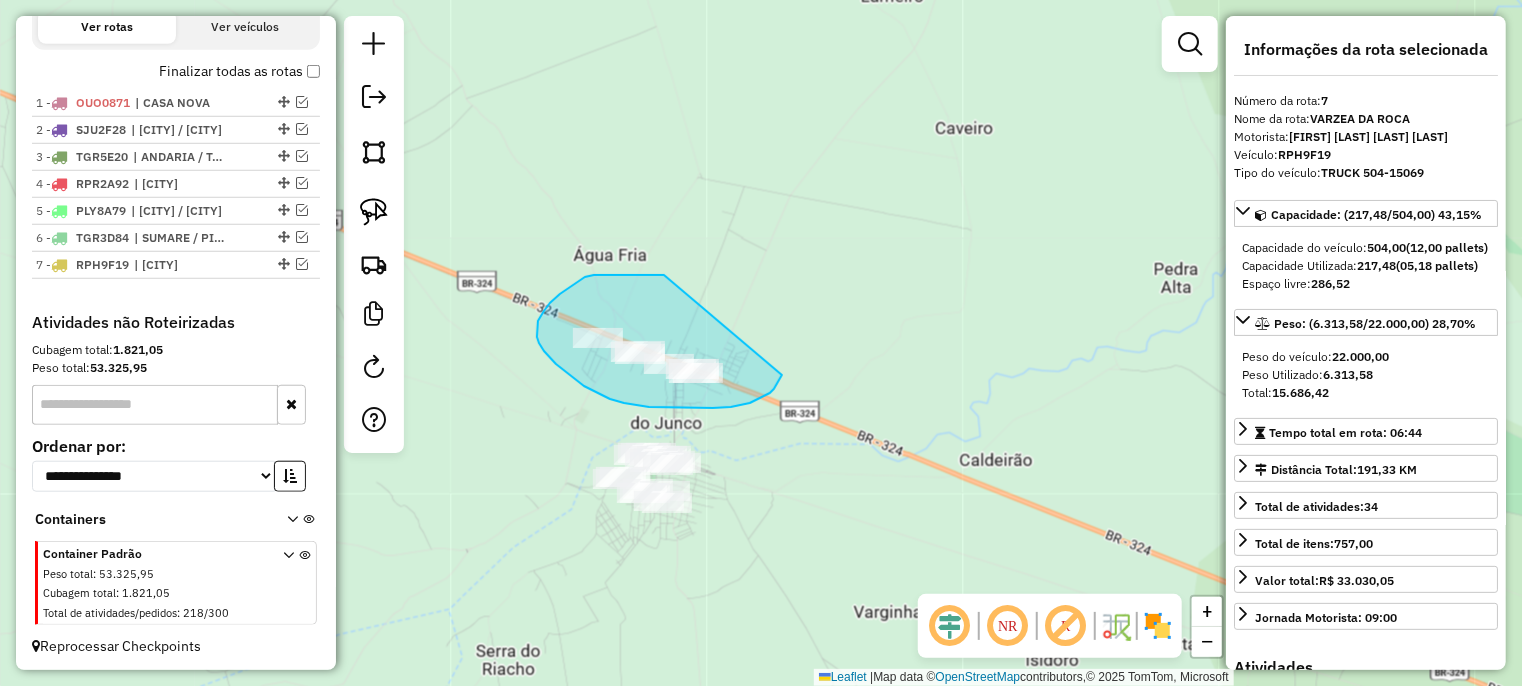 drag, startPoint x: 664, startPoint y: 275, endPoint x: 788, endPoint y: 353, distance: 146.49232 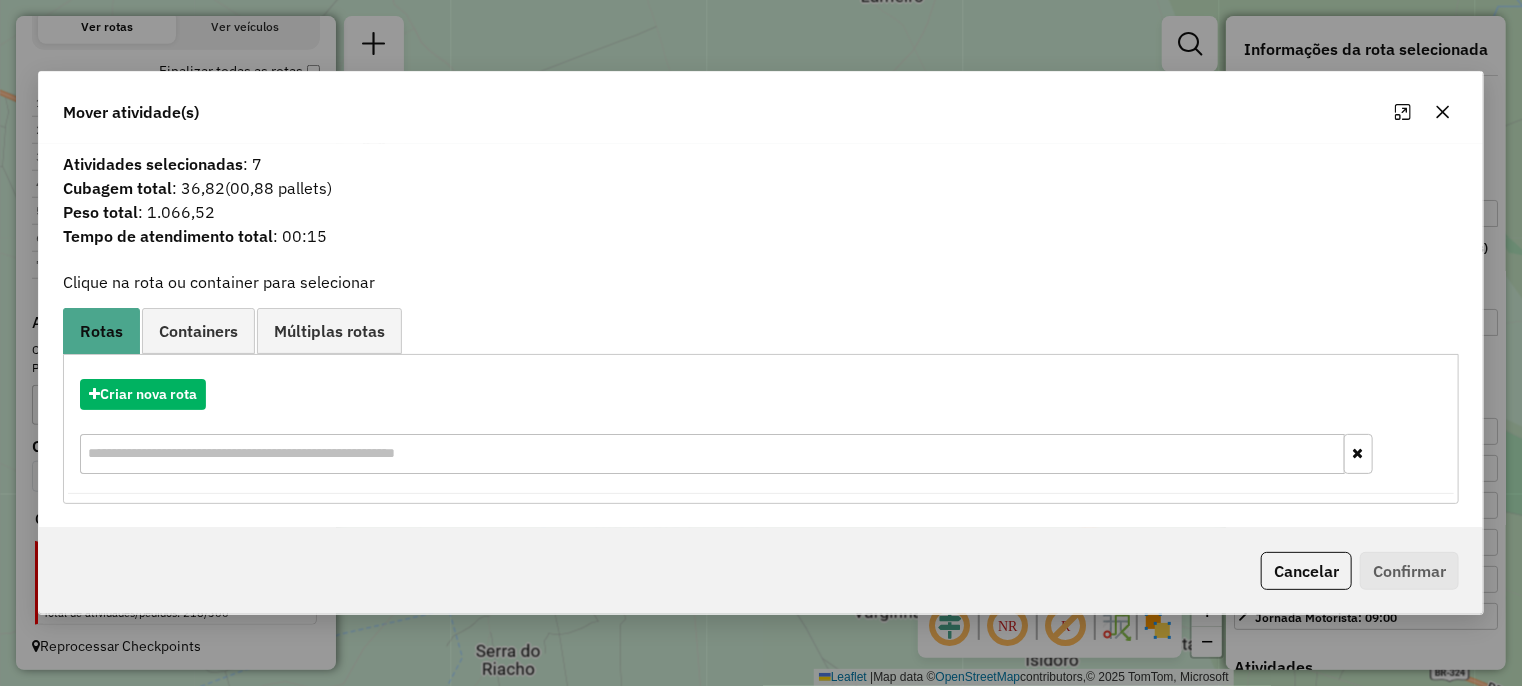 click 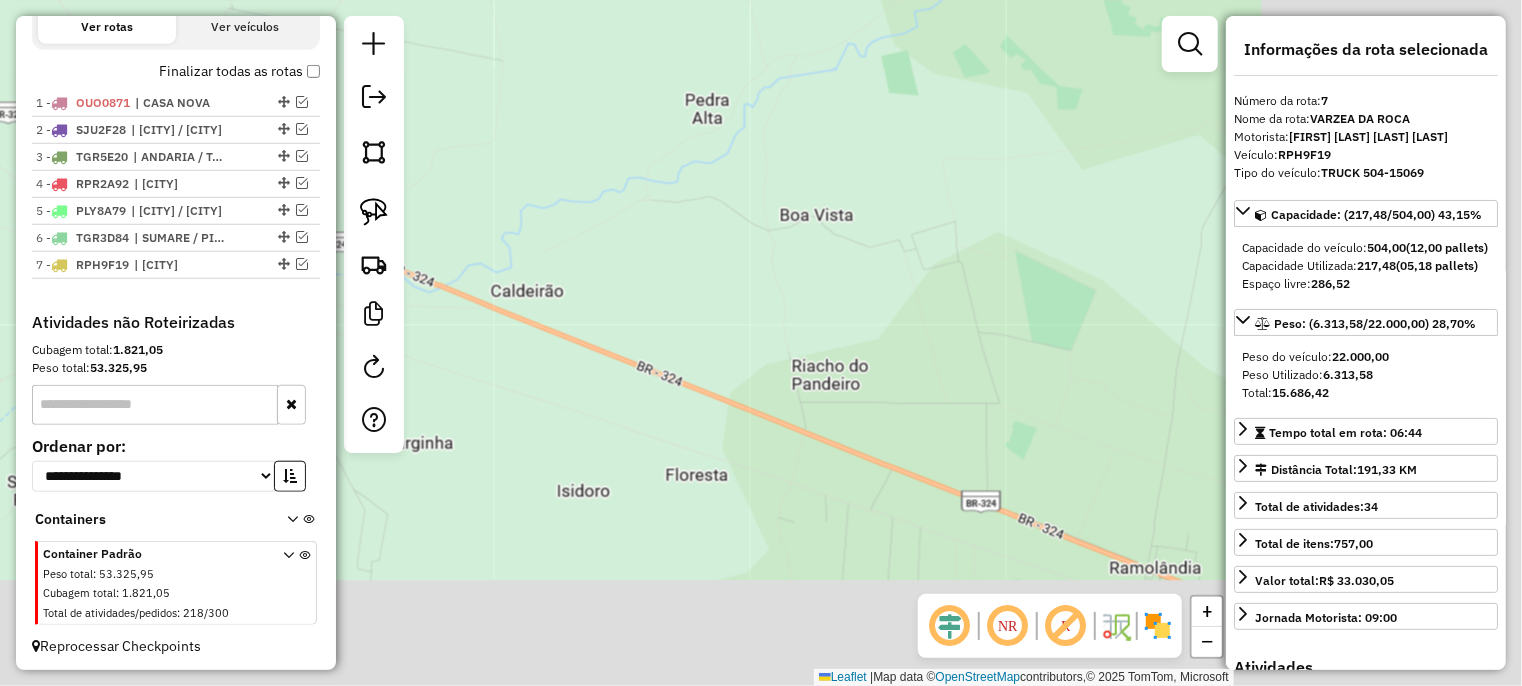 drag, startPoint x: 1060, startPoint y: 307, endPoint x: 616, endPoint y: 145, distance: 472.63092 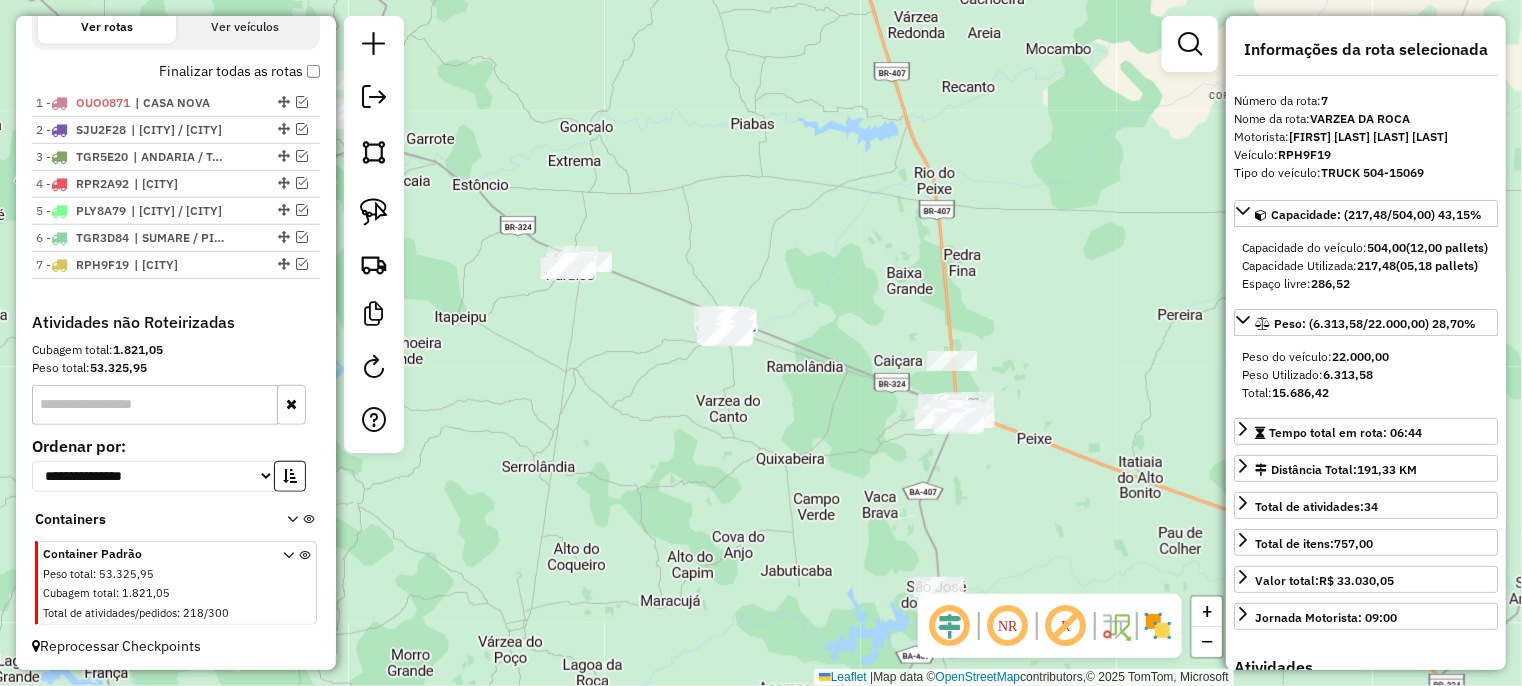 drag, startPoint x: 759, startPoint y: 380, endPoint x: 738, endPoint y: 374, distance: 21.84033 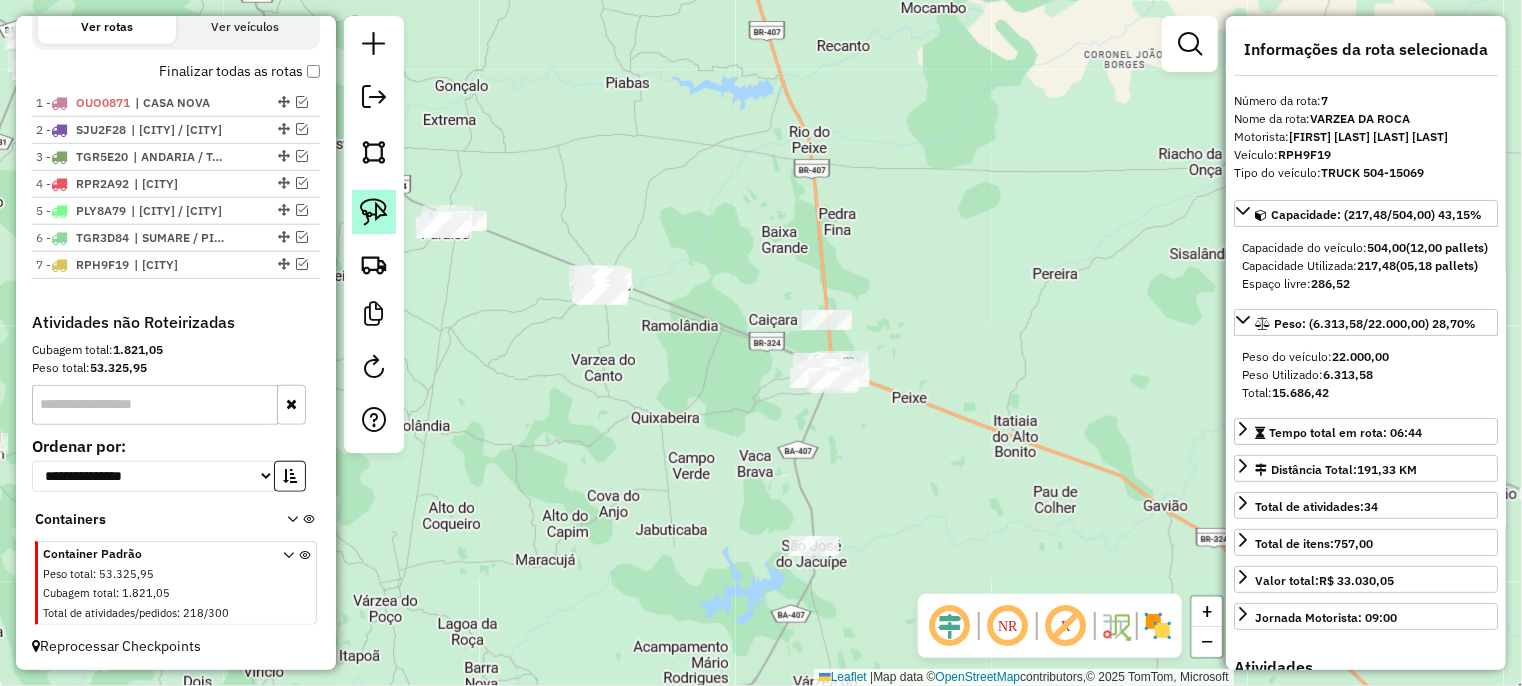 click 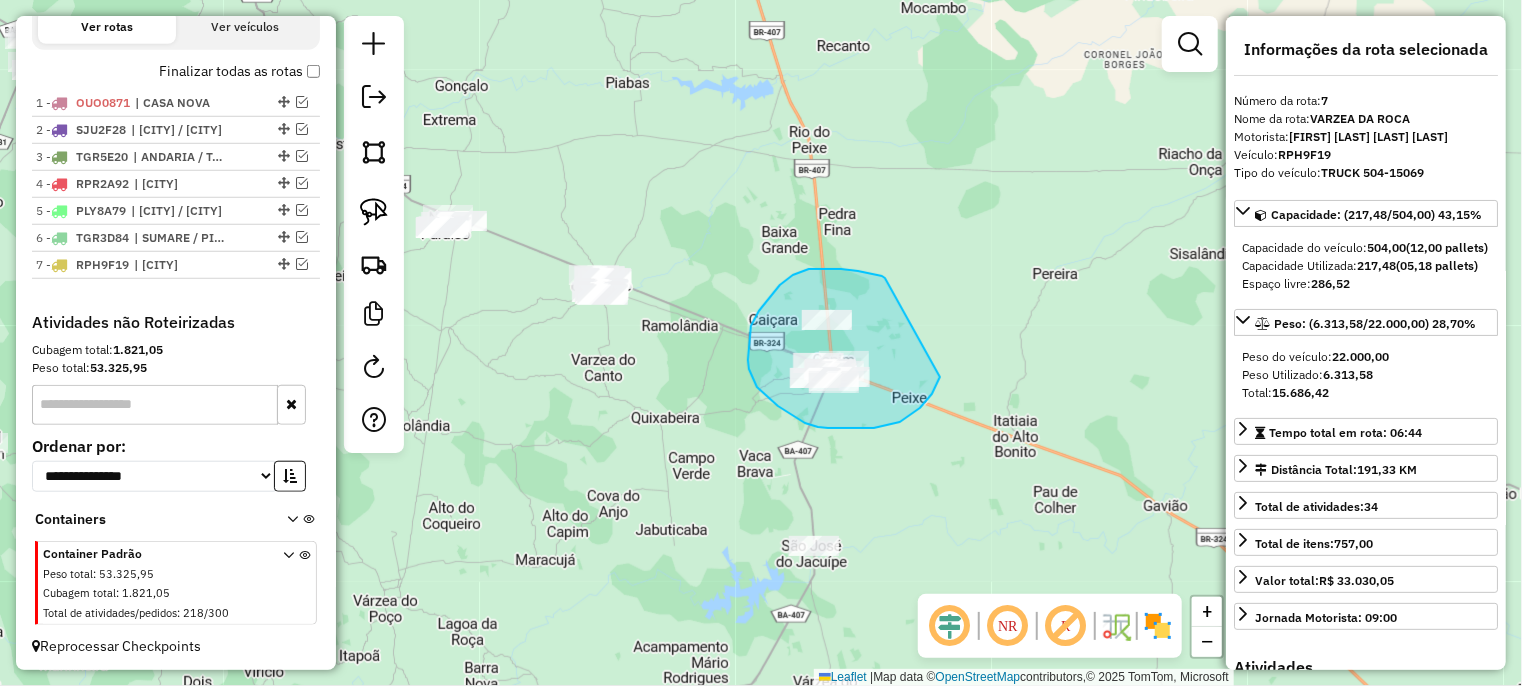 drag, startPoint x: 885, startPoint y: 278, endPoint x: 956, endPoint y: 336, distance: 91.67879 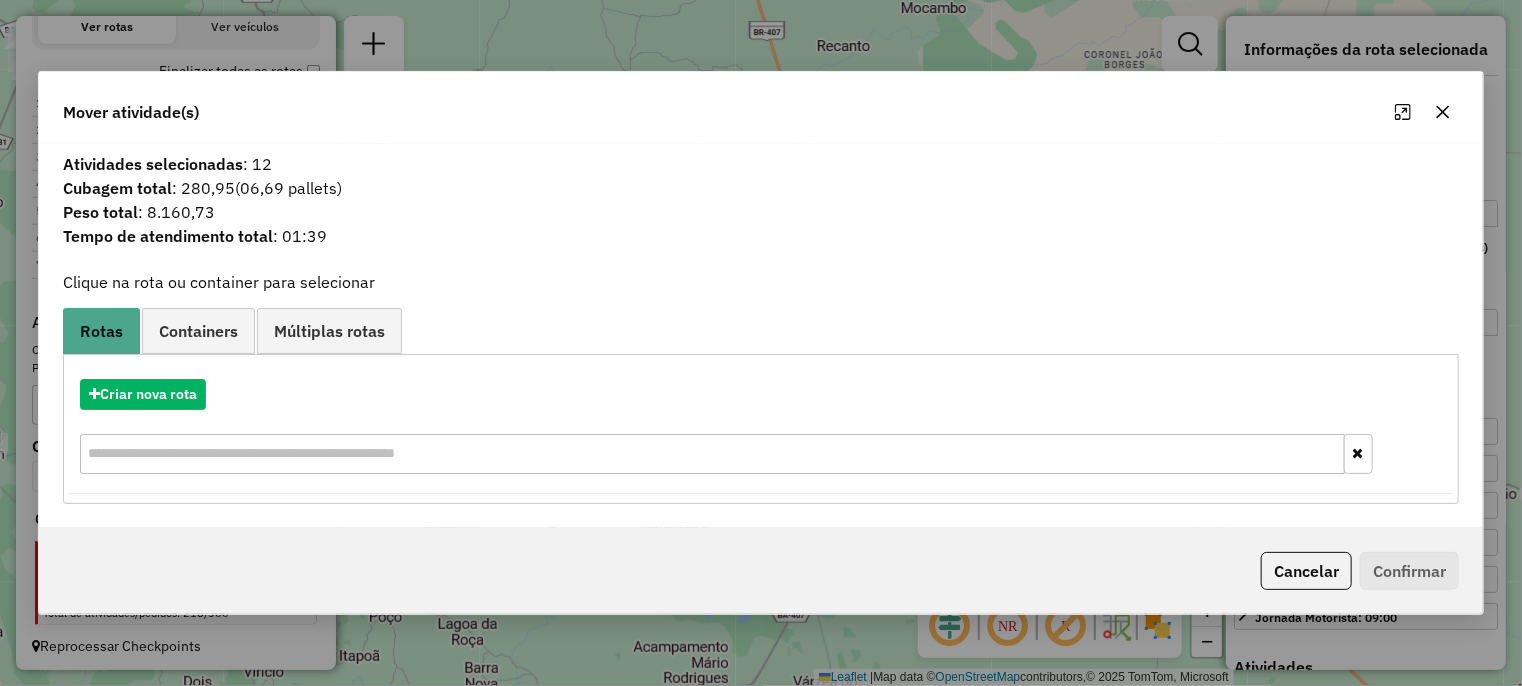 click 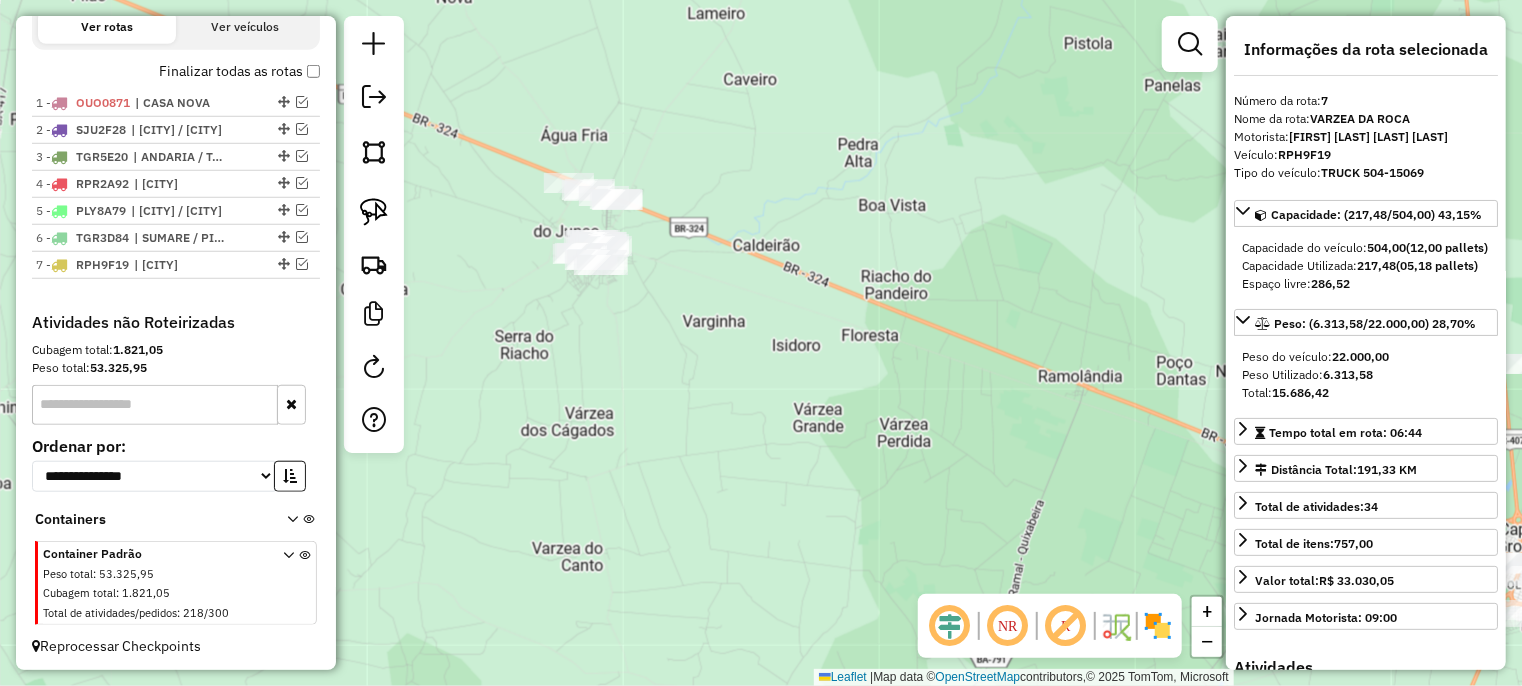 drag, startPoint x: 725, startPoint y: 255, endPoint x: 837, endPoint y: 325, distance: 132.07573 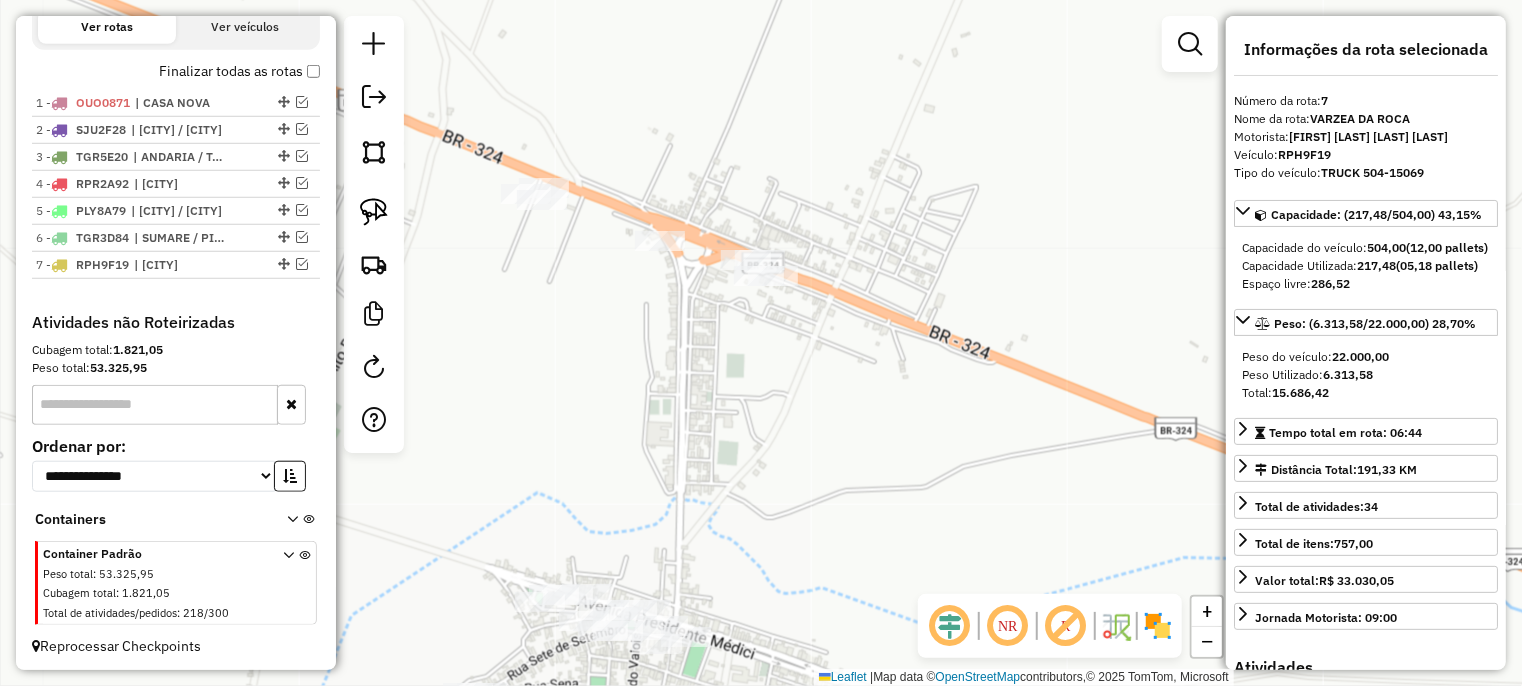 drag, startPoint x: 774, startPoint y: 218, endPoint x: 742, endPoint y: 219, distance: 32.01562 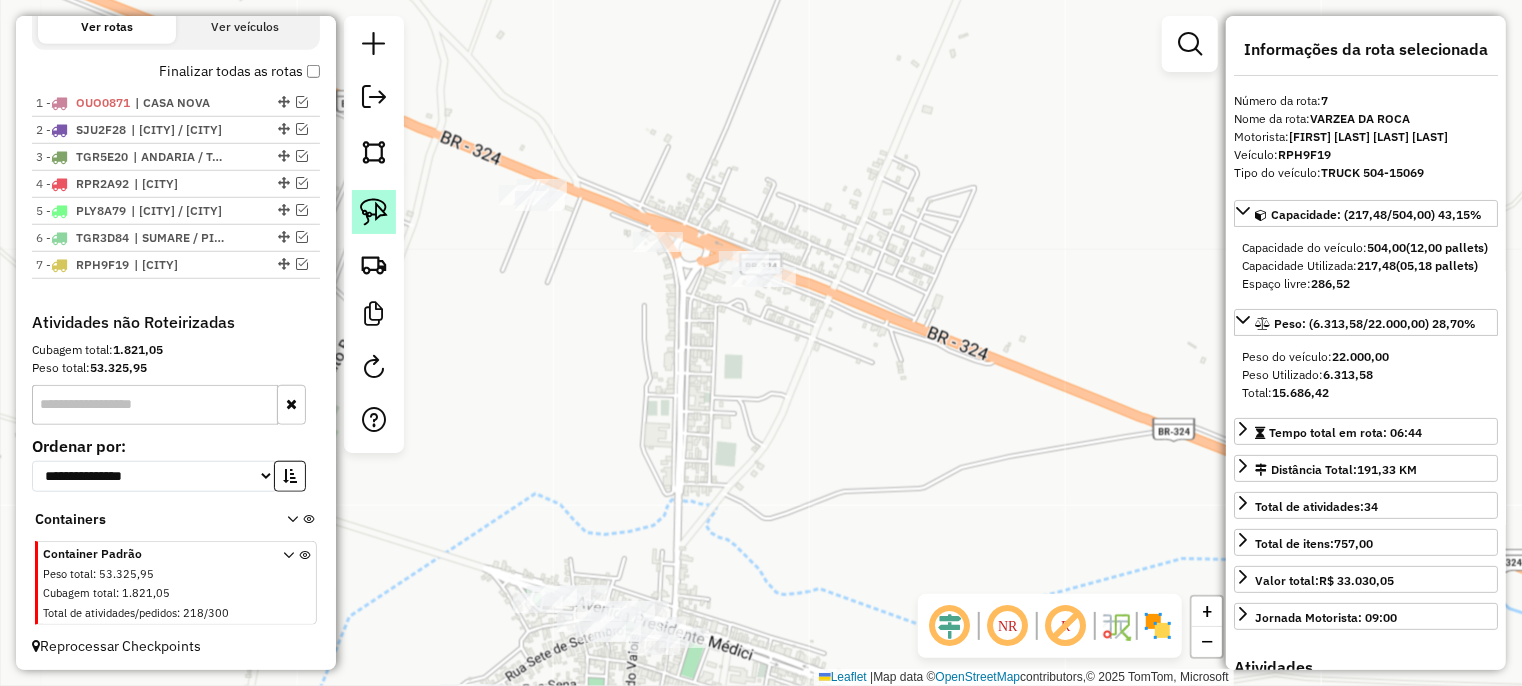 click 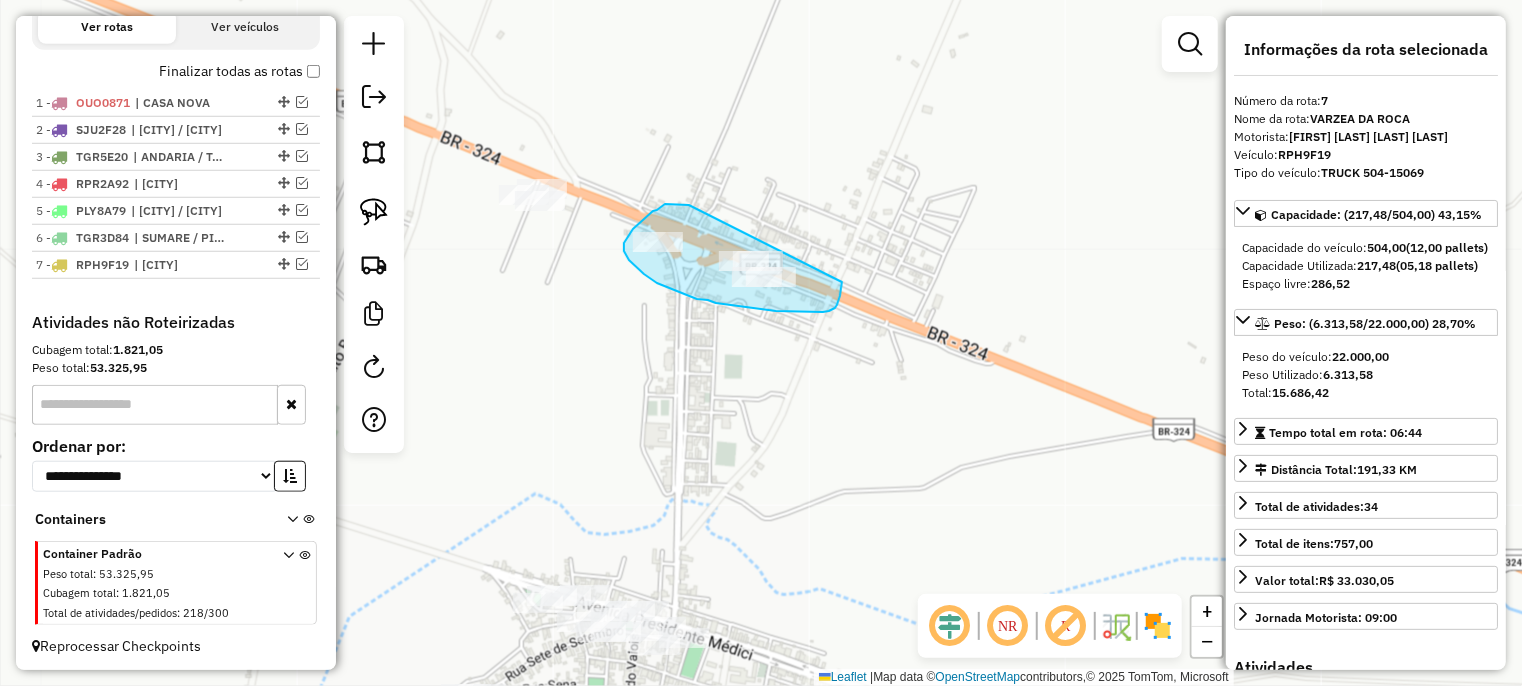 drag, startPoint x: 672, startPoint y: 204, endPoint x: 832, endPoint y: 219, distance: 160.70158 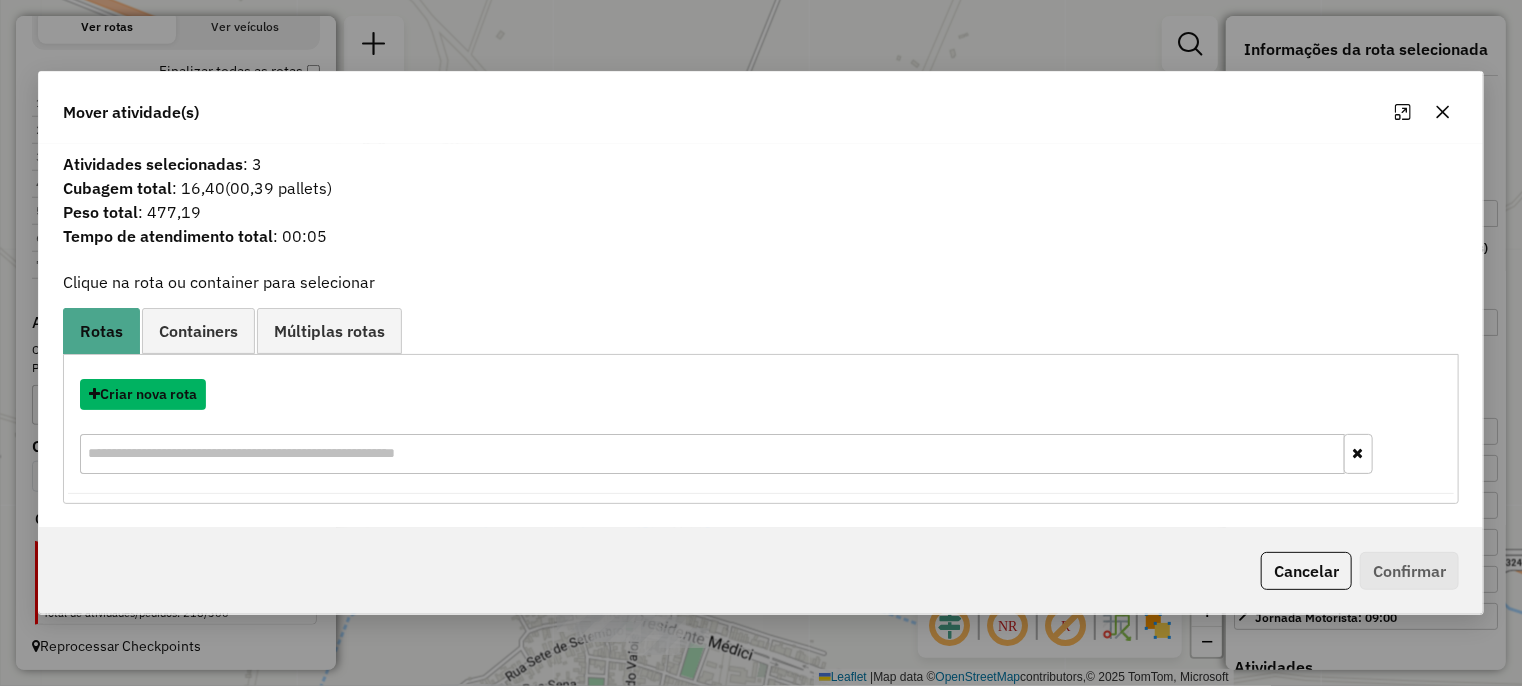 click on "Criar nova rota" at bounding box center [143, 394] 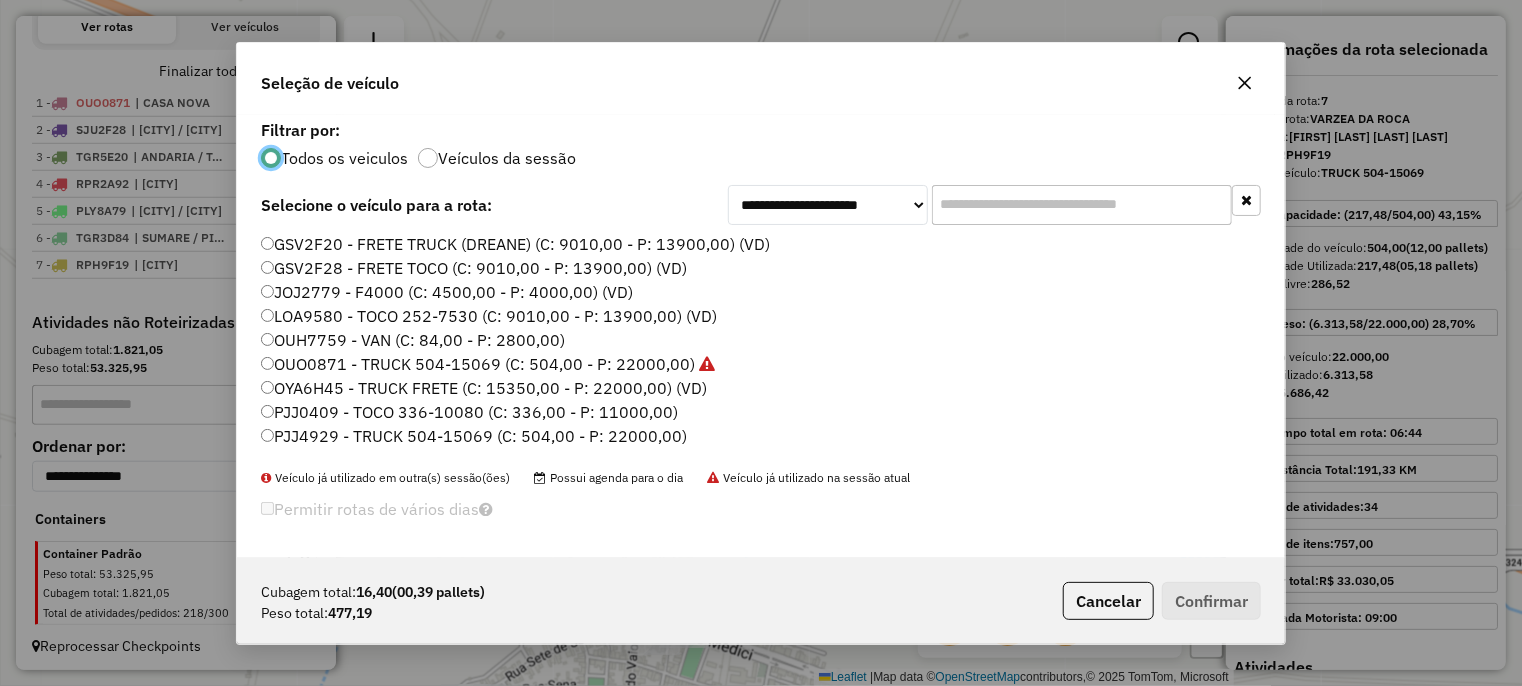 scroll, scrollTop: 10, scrollLeft: 6, axis: both 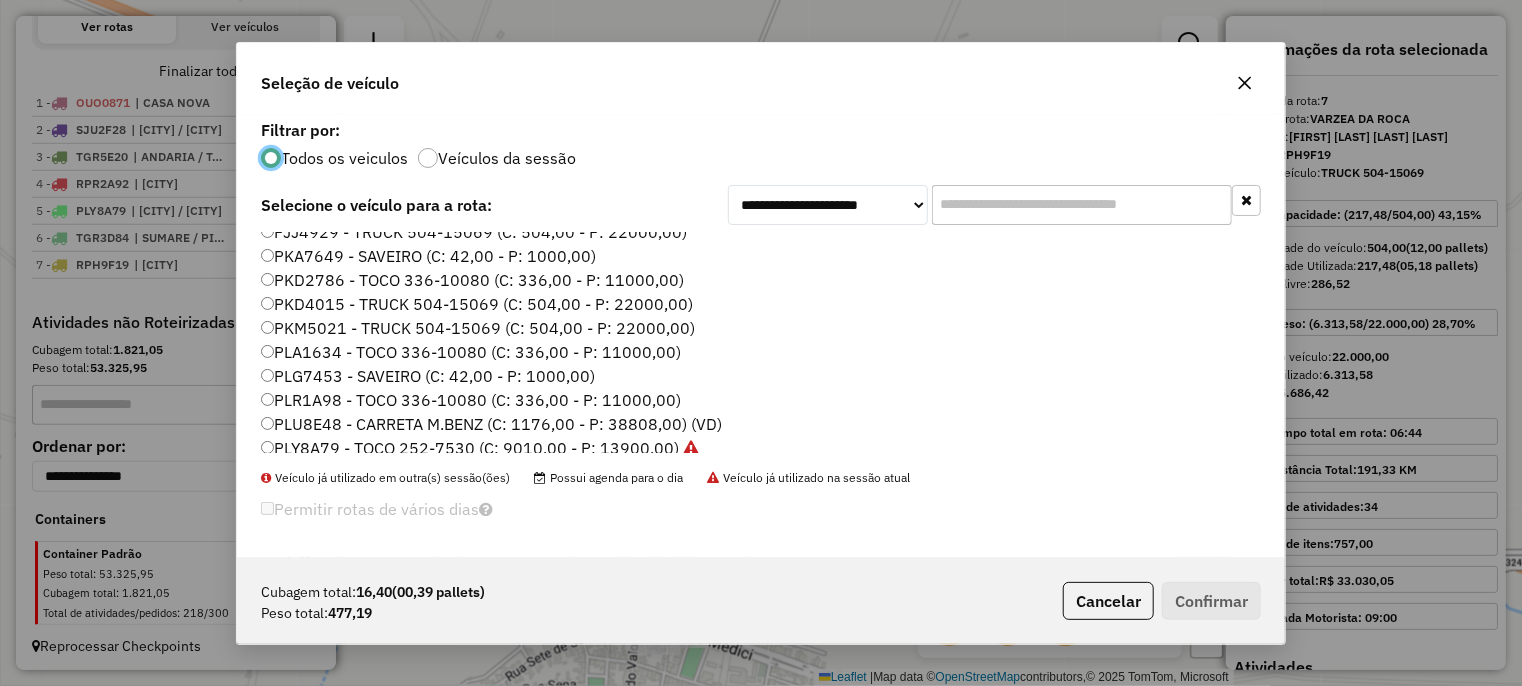 click on "PKM5021 - TRUCK 504-15069 (C: 504,00 - P: 22000,00)" 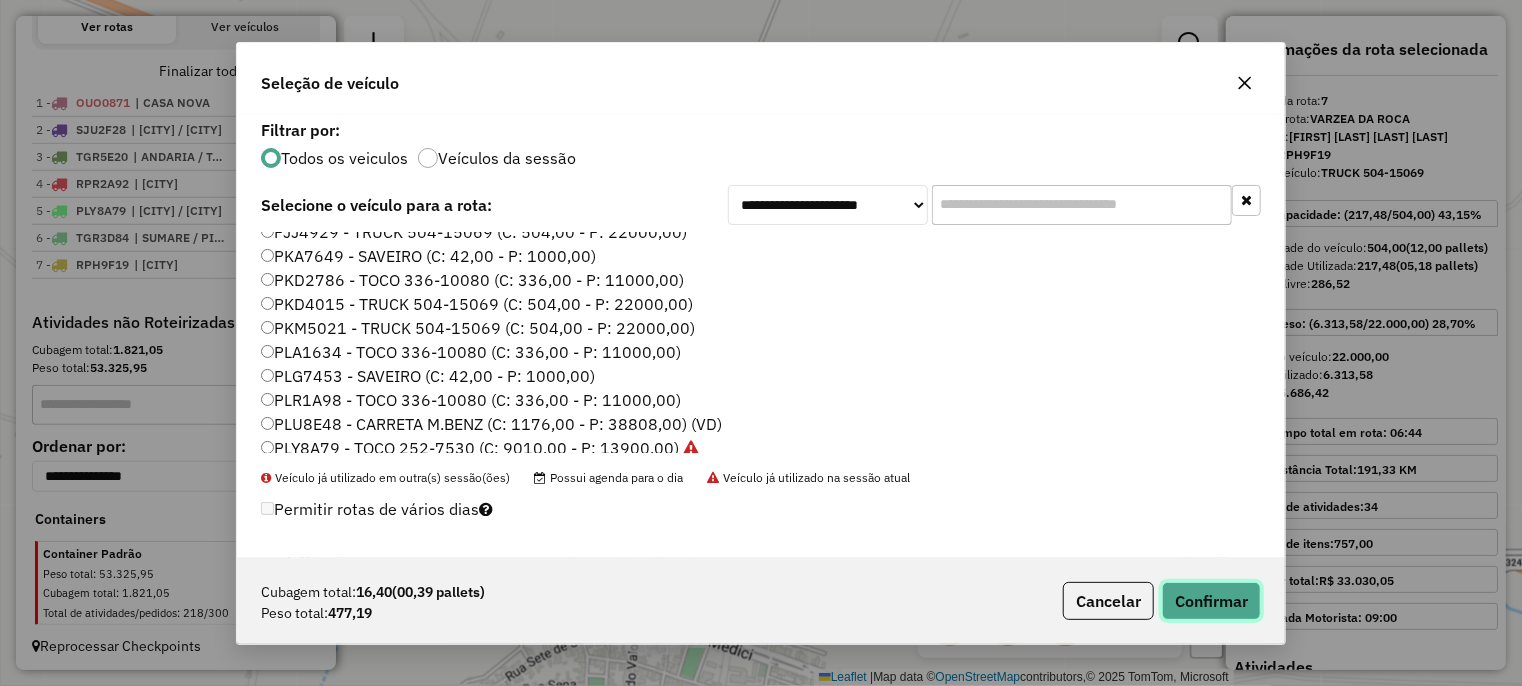 click on "Confirmar" 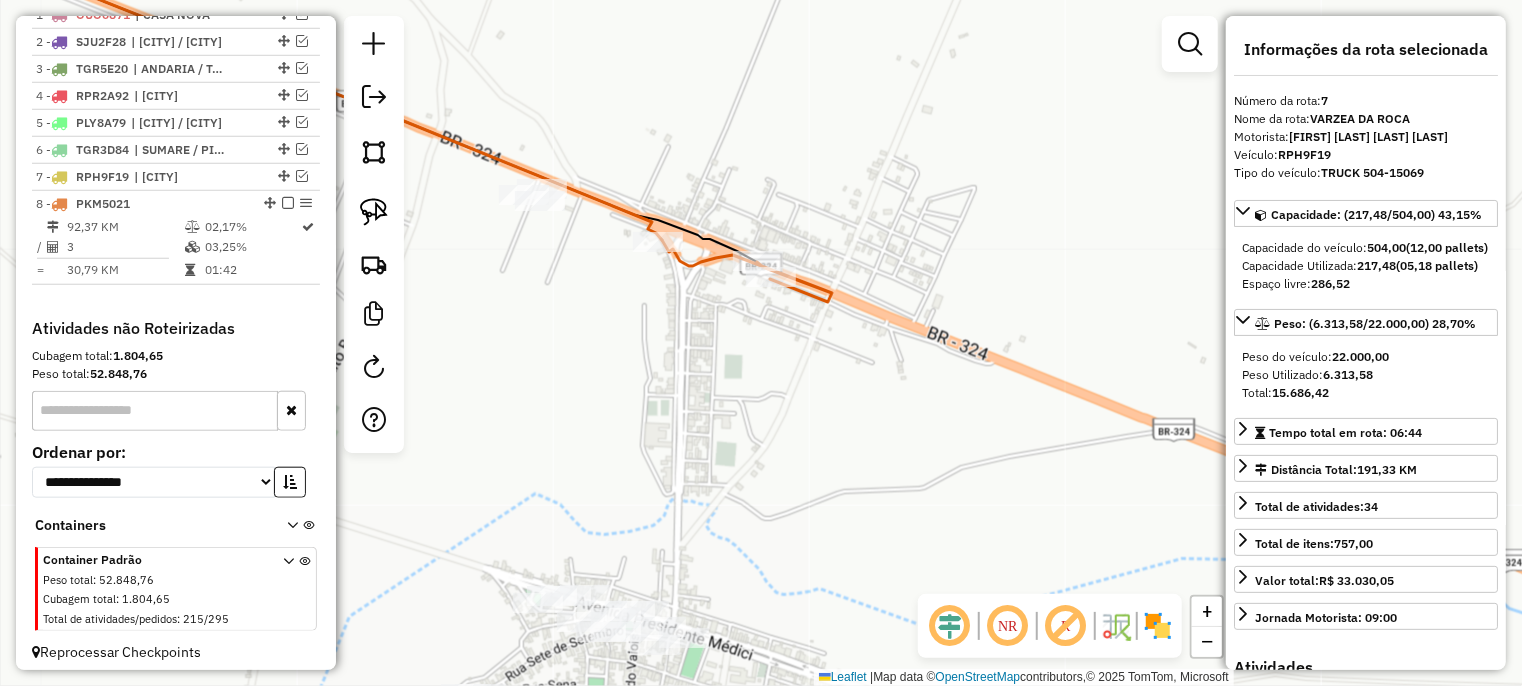 scroll, scrollTop: 794, scrollLeft: 0, axis: vertical 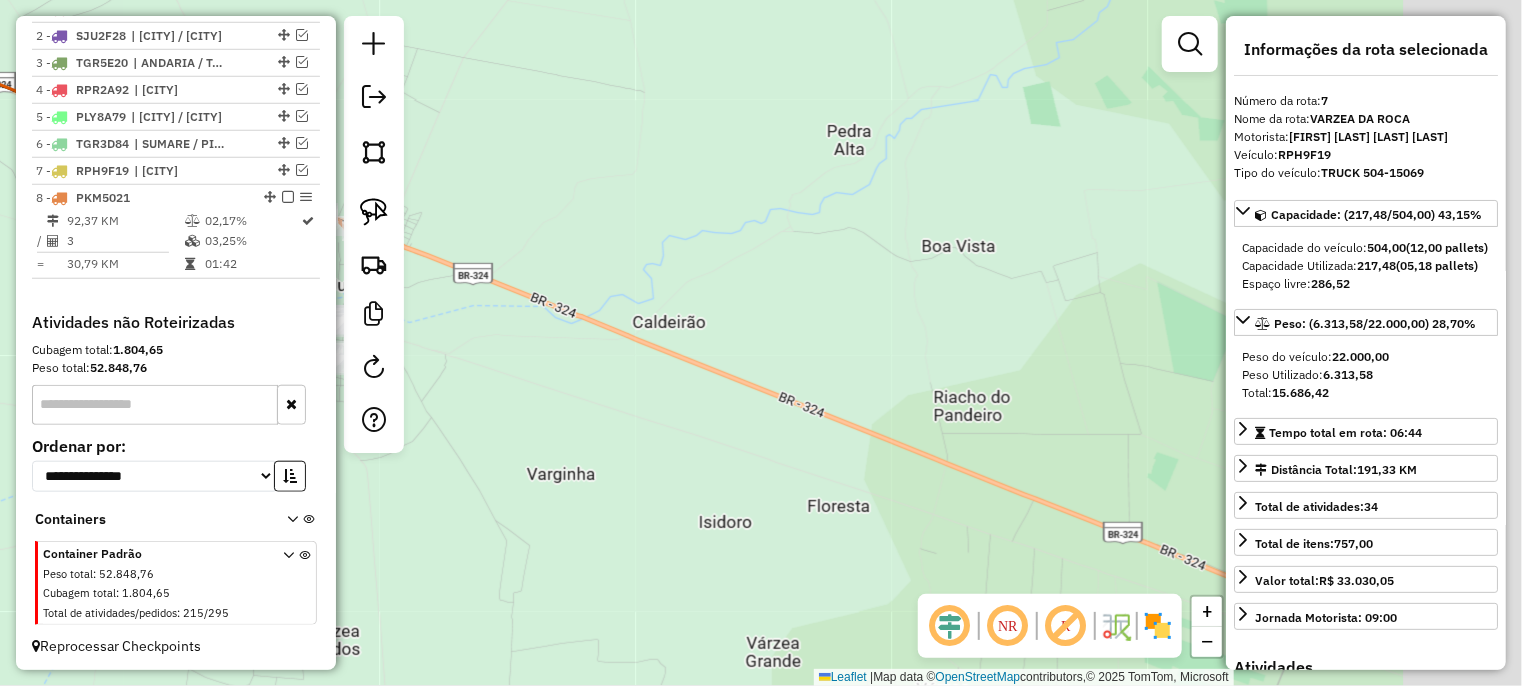 drag, startPoint x: 927, startPoint y: 391, endPoint x: 544, endPoint y: 359, distance: 384.3345 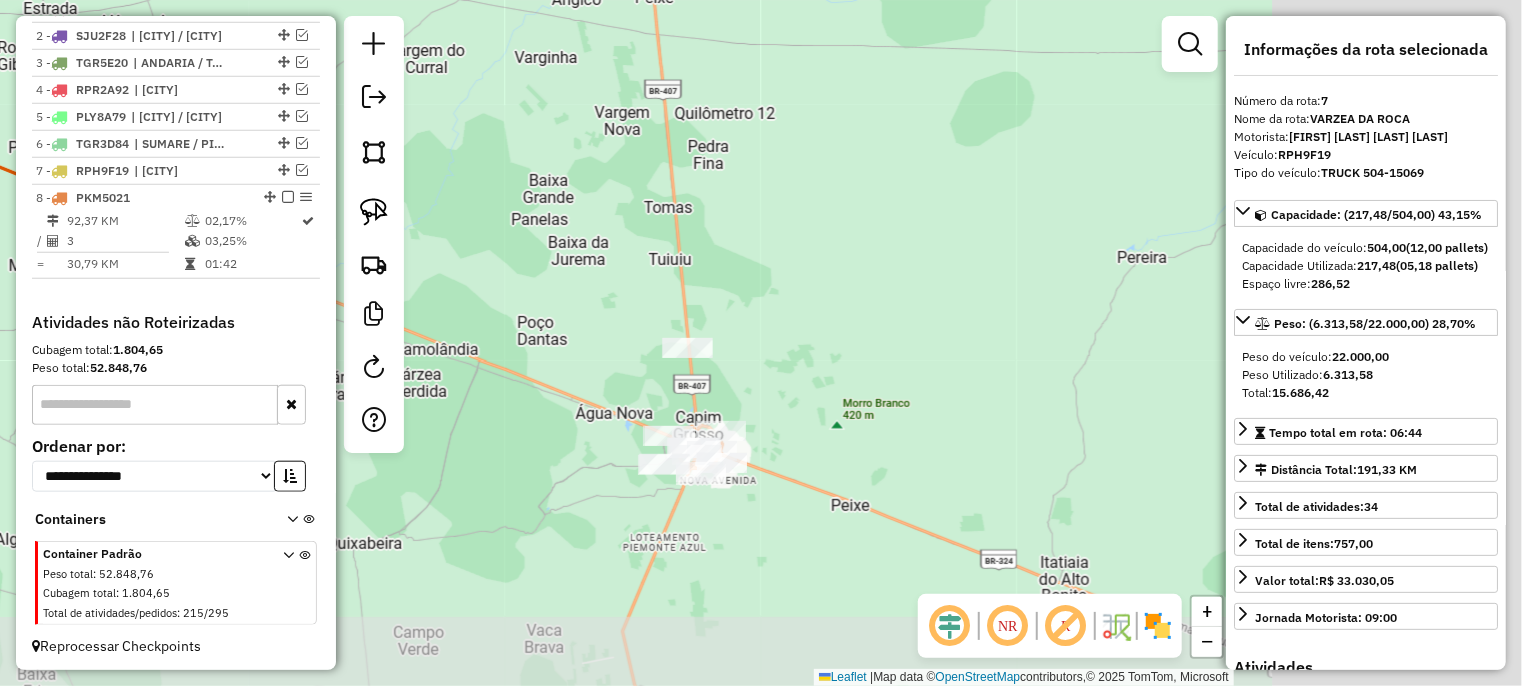 drag, startPoint x: 864, startPoint y: 417, endPoint x: 558, endPoint y: 346, distance: 314.12897 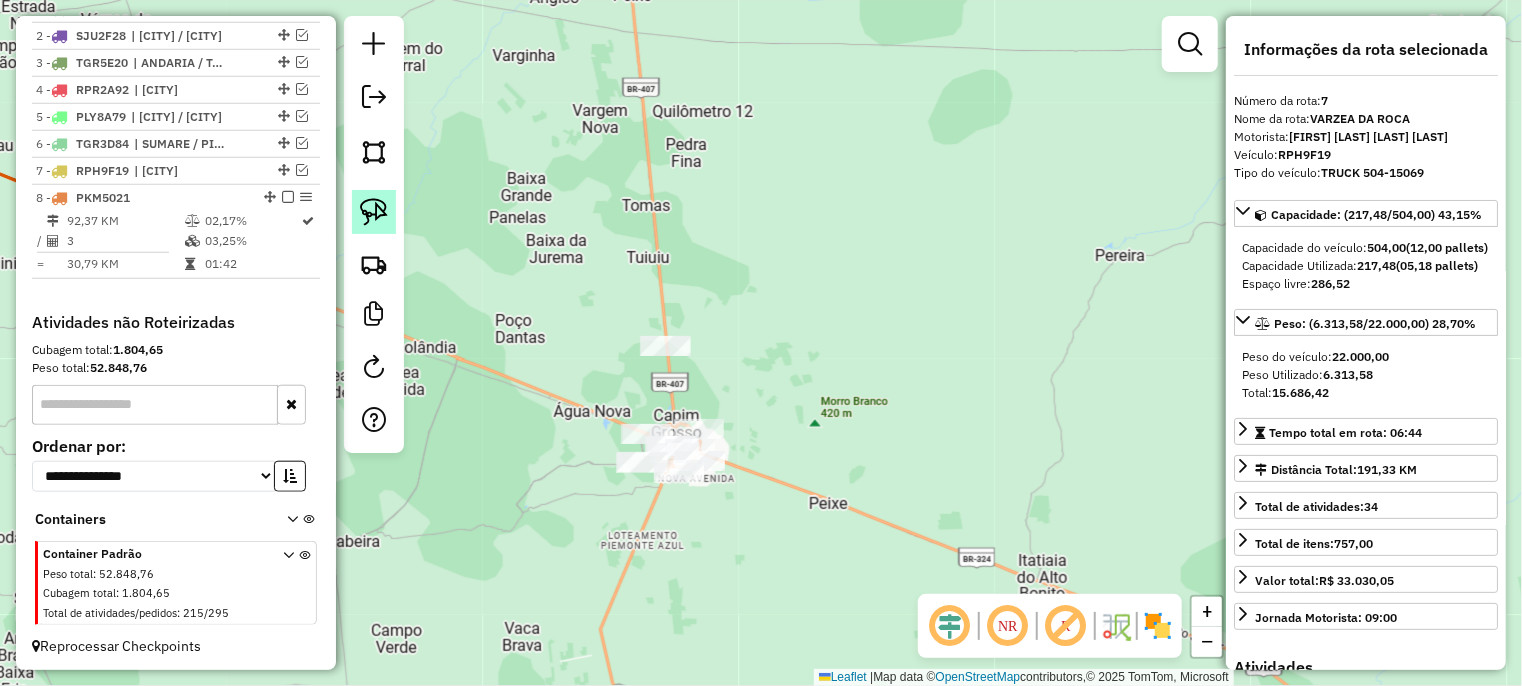 click 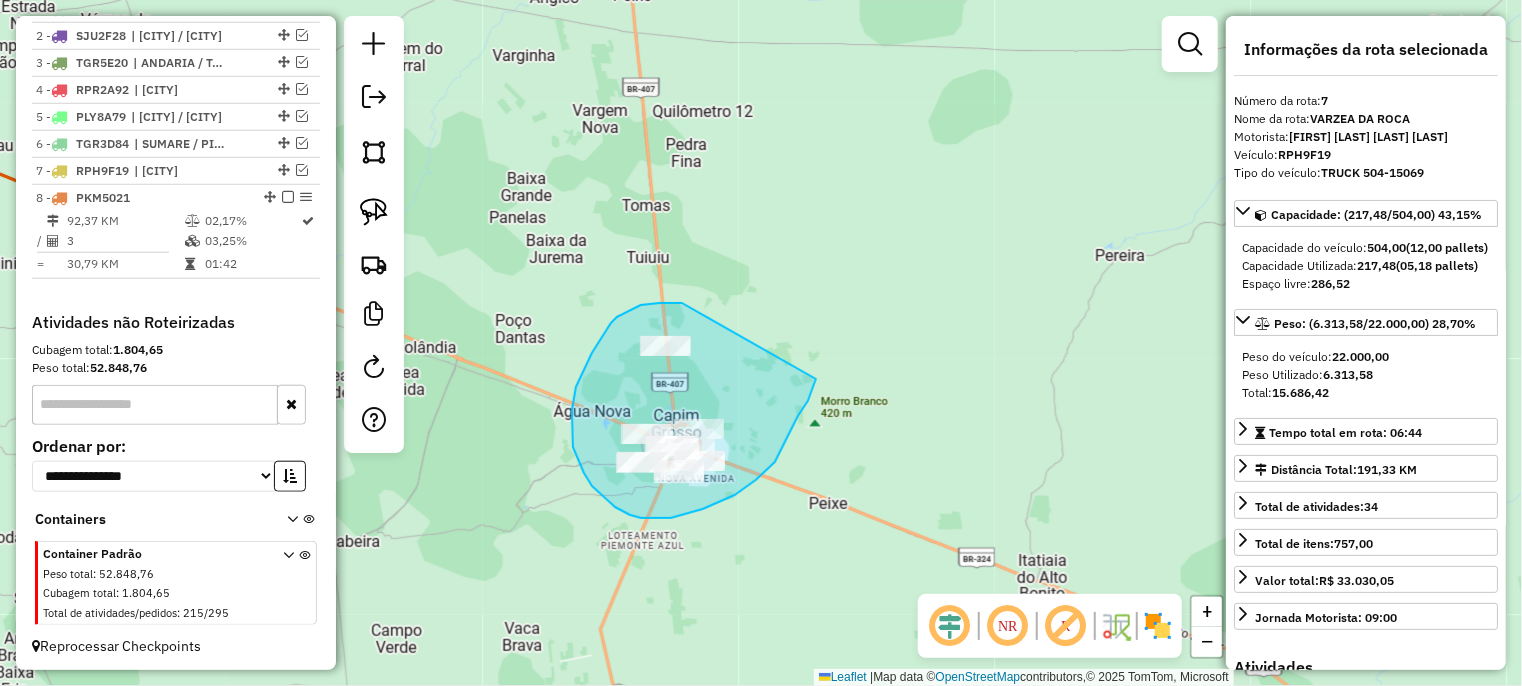 drag, startPoint x: 678, startPoint y: 303, endPoint x: 815, endPoint y: 383, distance: 158.64742 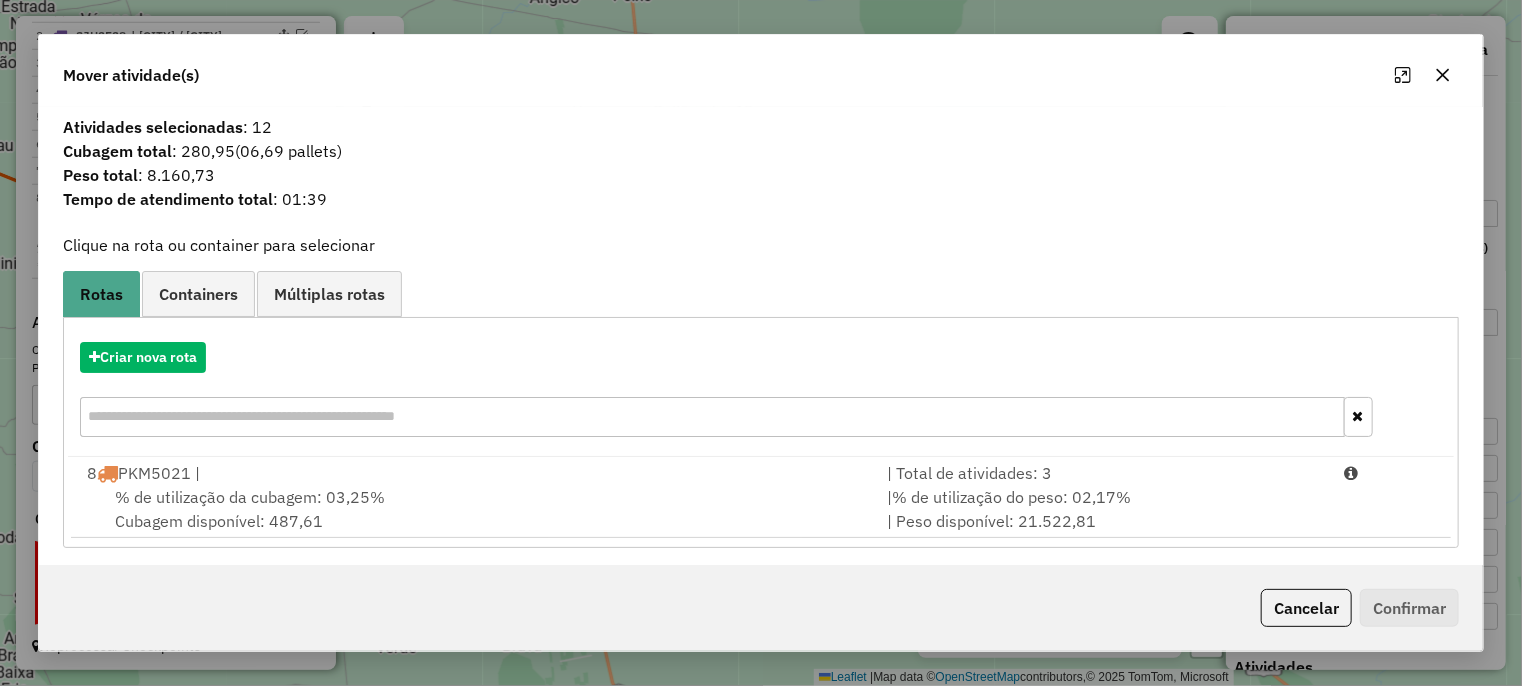 click on "% de utilização da cubagem: 03,25%" at bounding box center (250, 497) 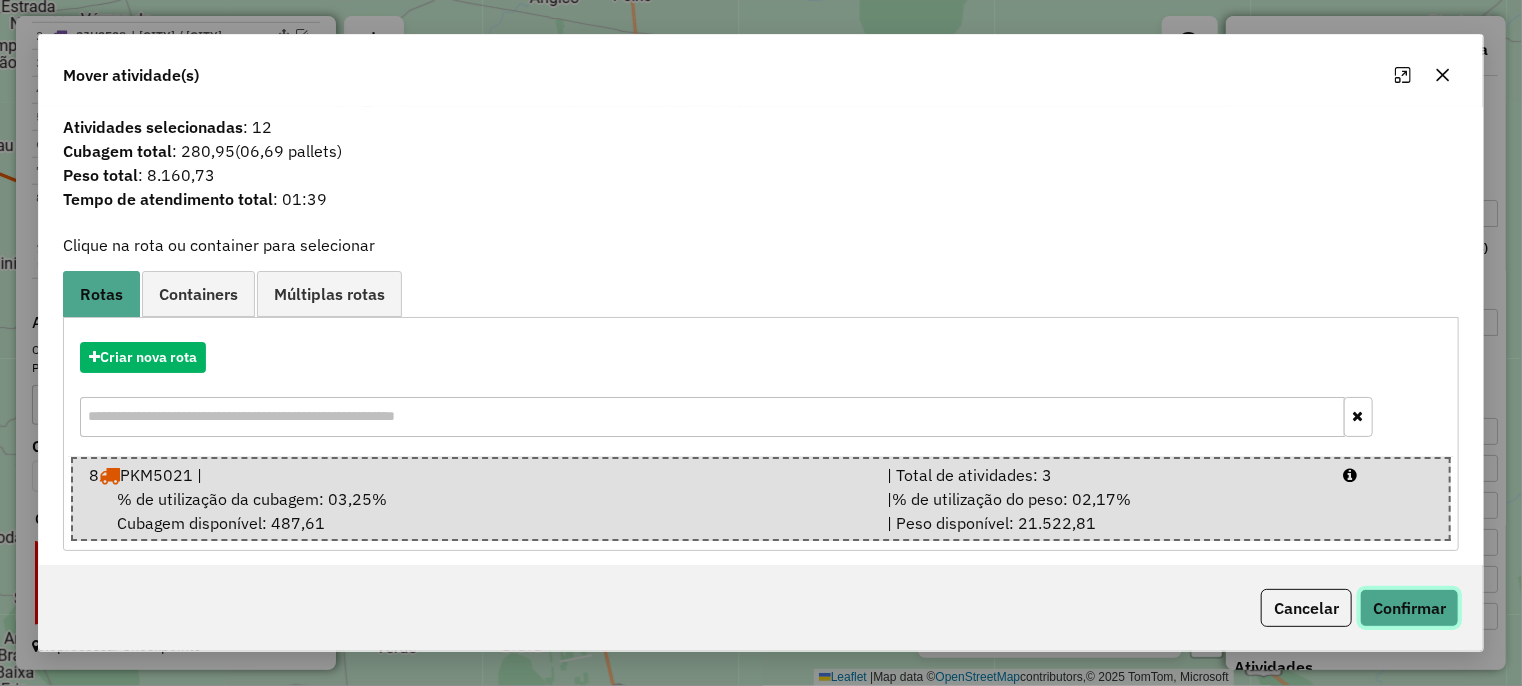 click on "Confirmar" 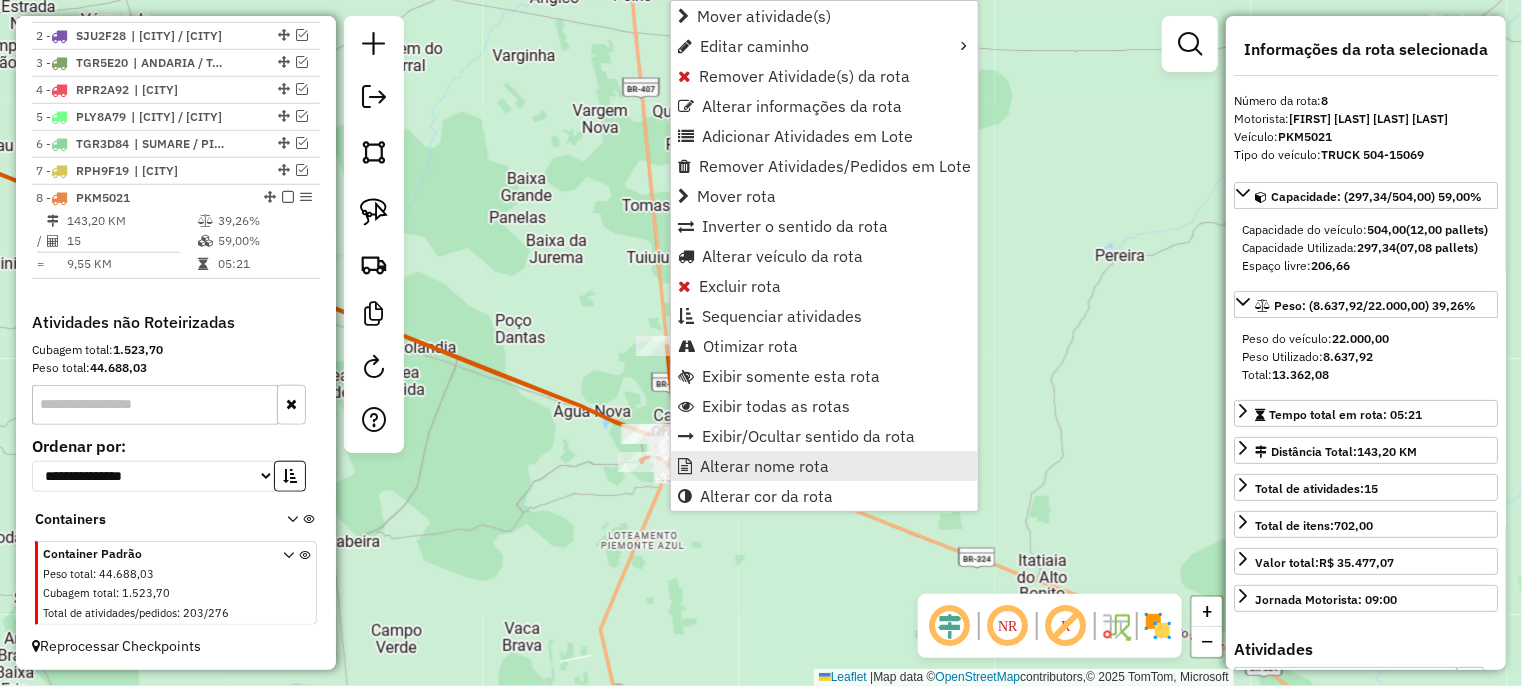 click on "Alterar nome rota" at bounding box center [764, 466] 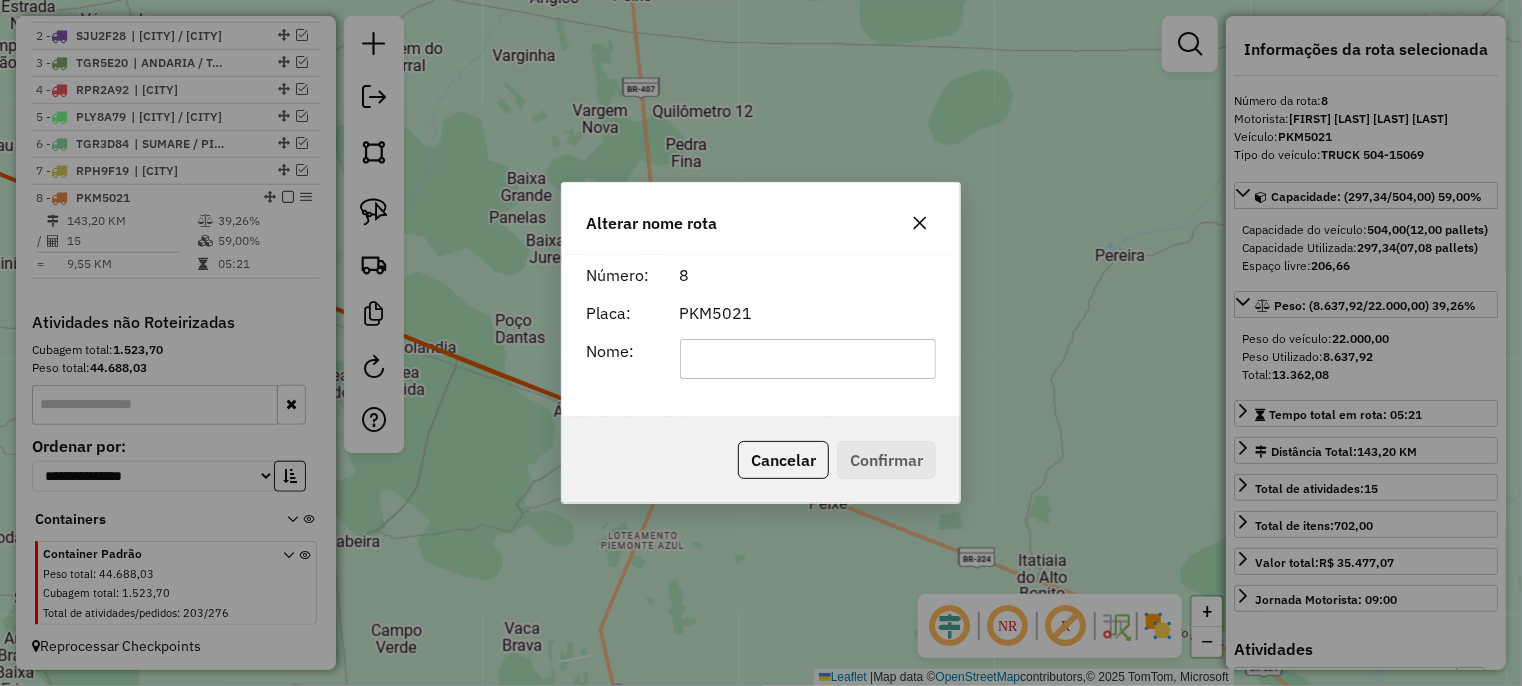 click 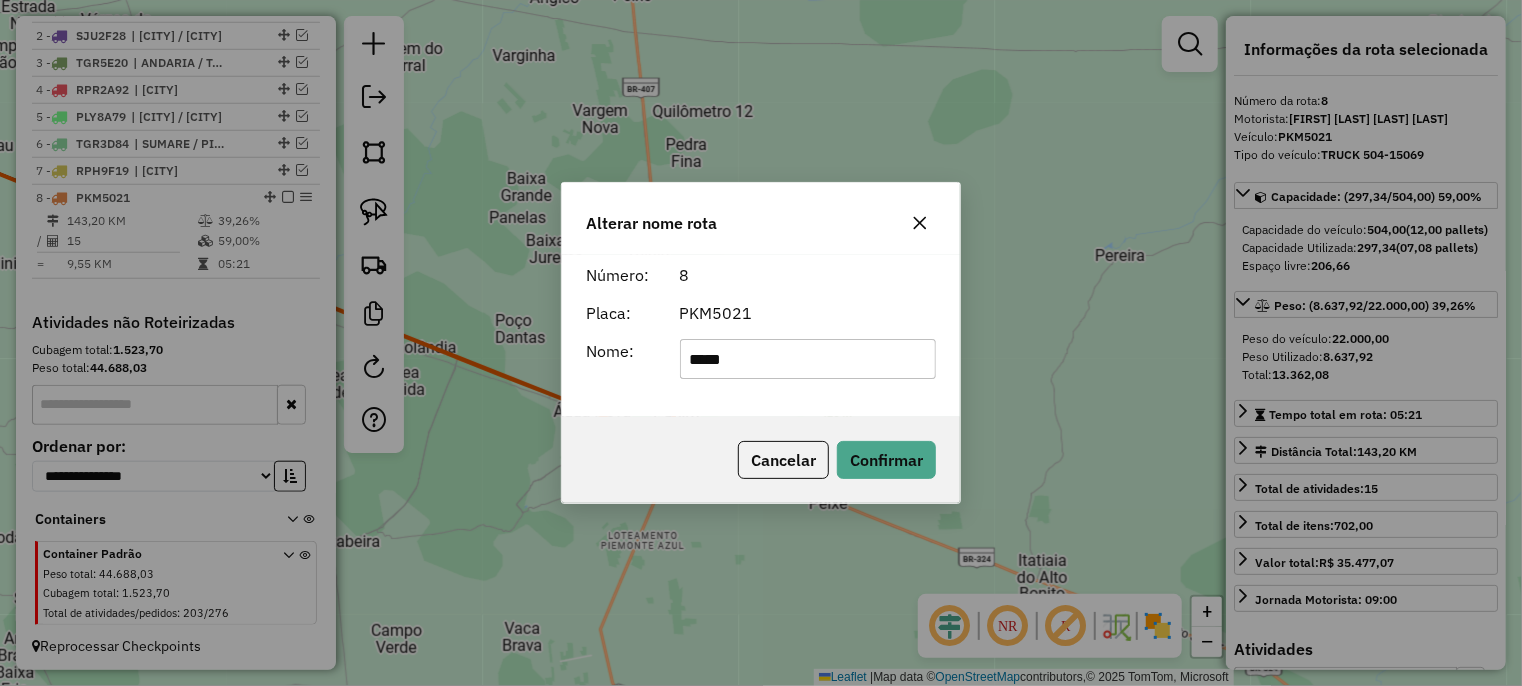 type on "**********" 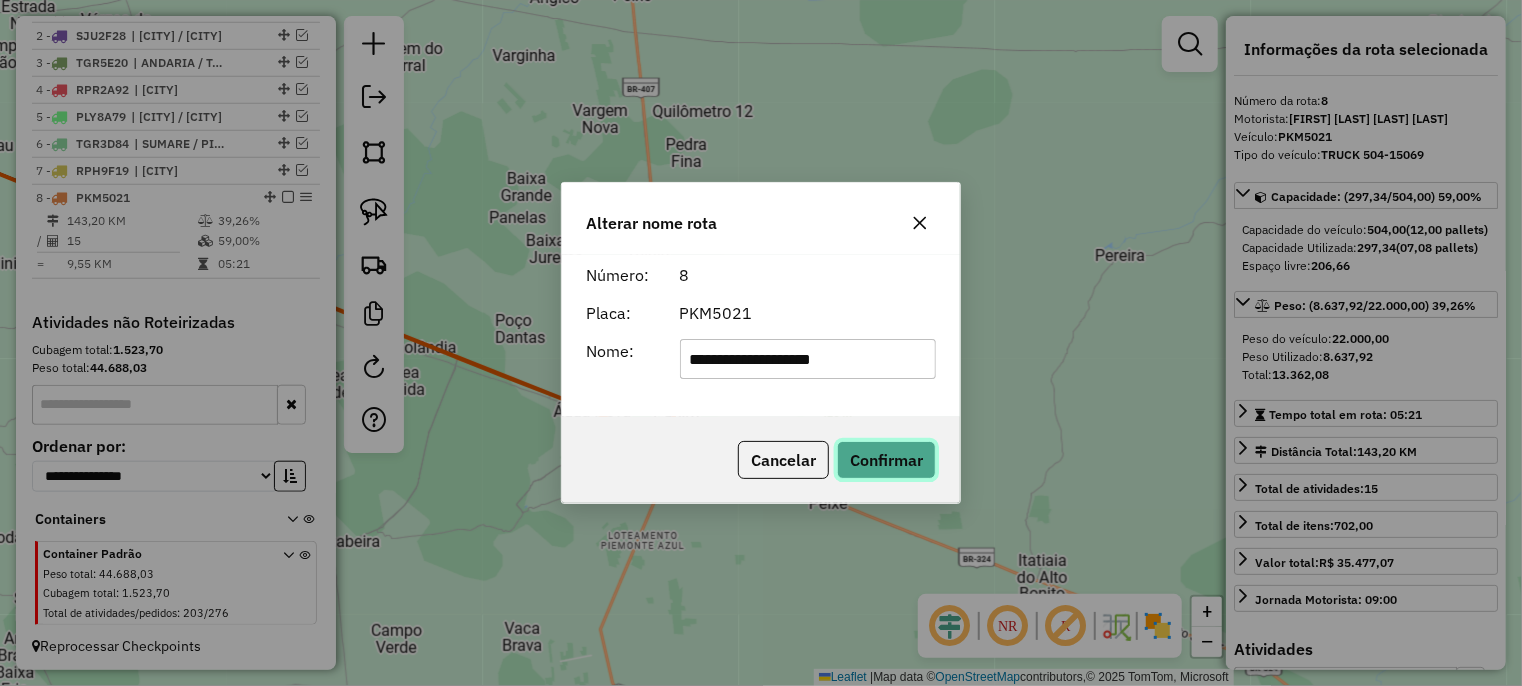 click on "Confirmar" 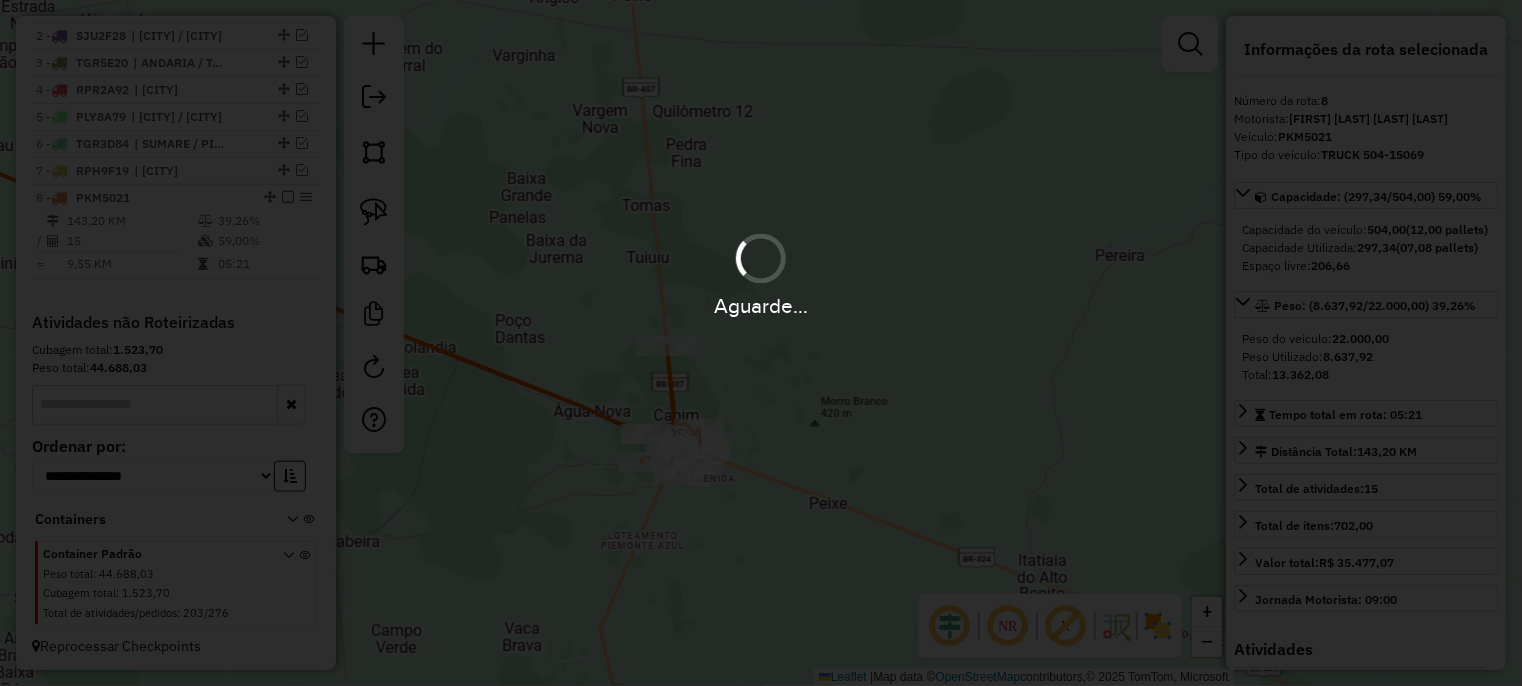 type 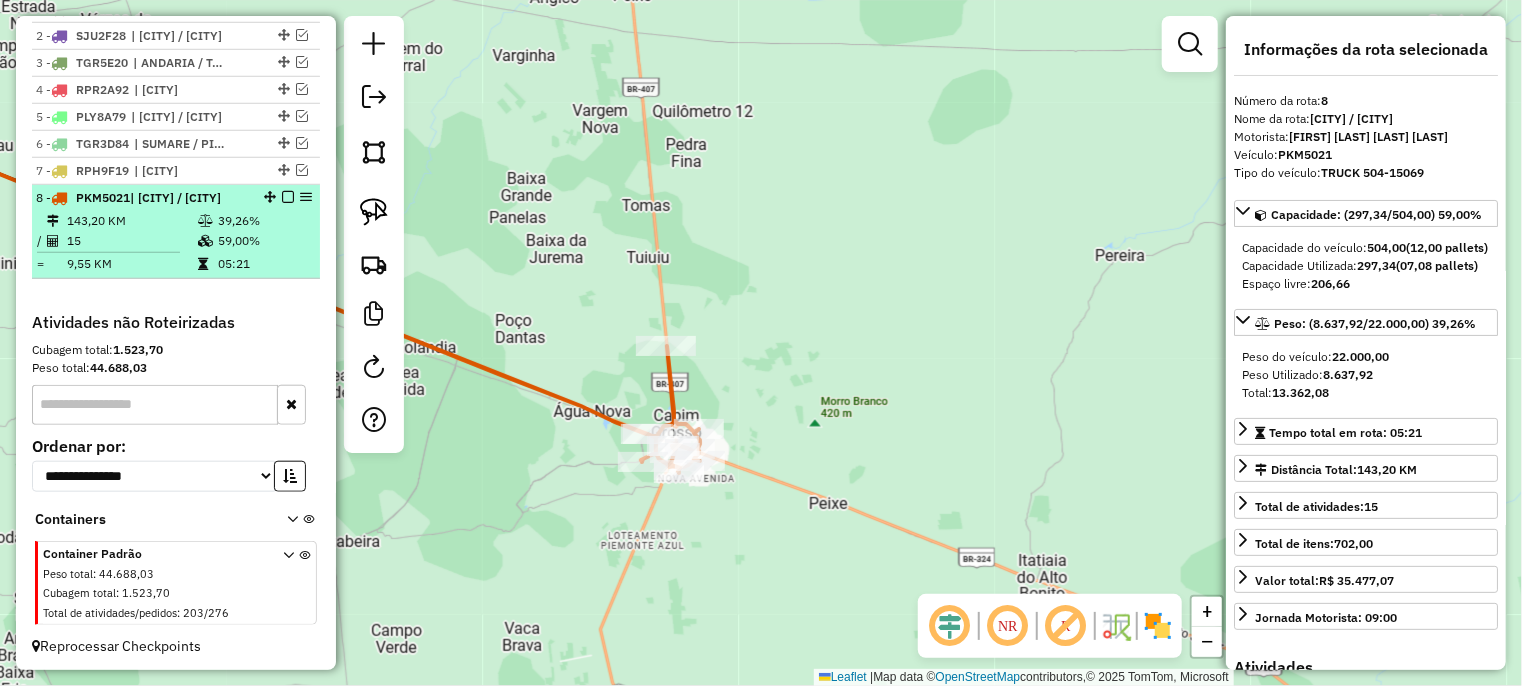 click at bounding box center [288, 197] 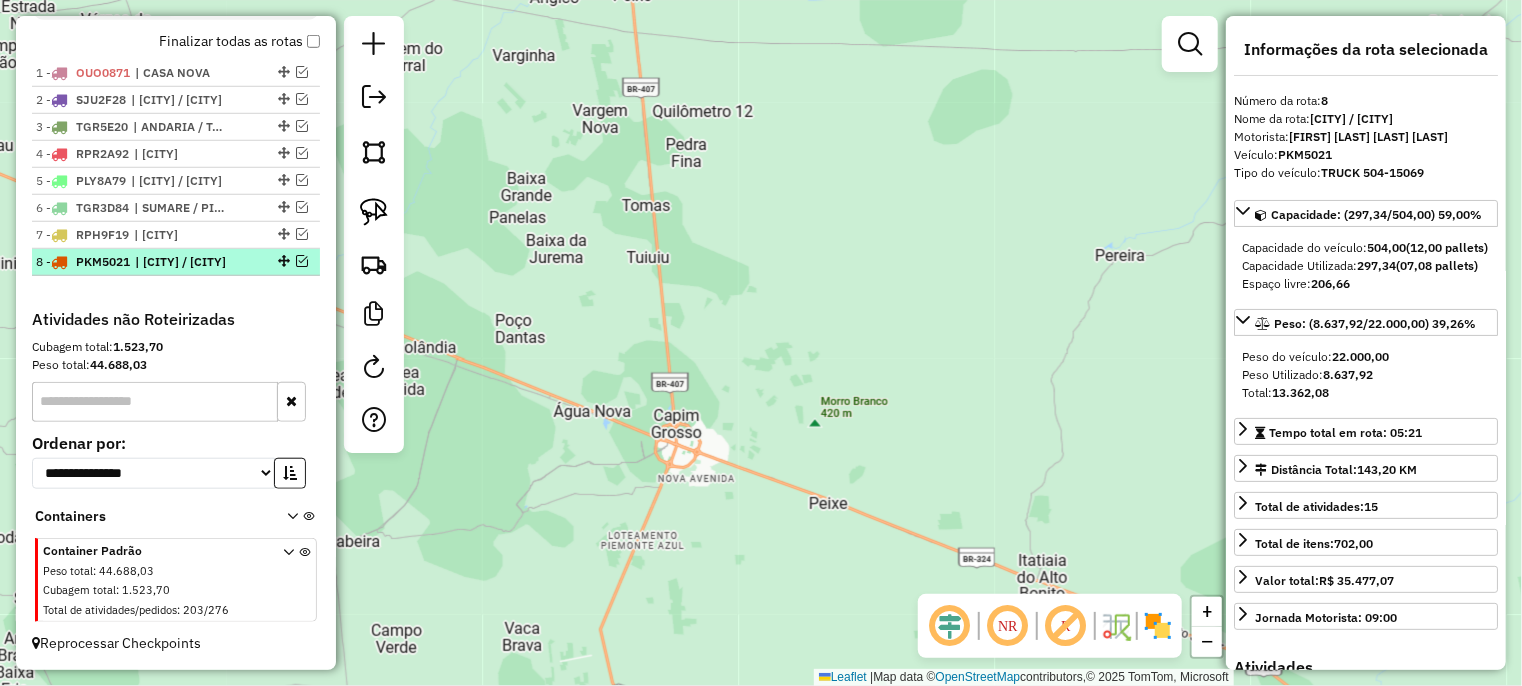 scroll, scrollTop: 728, scrollLeft: 0, axis: vertical 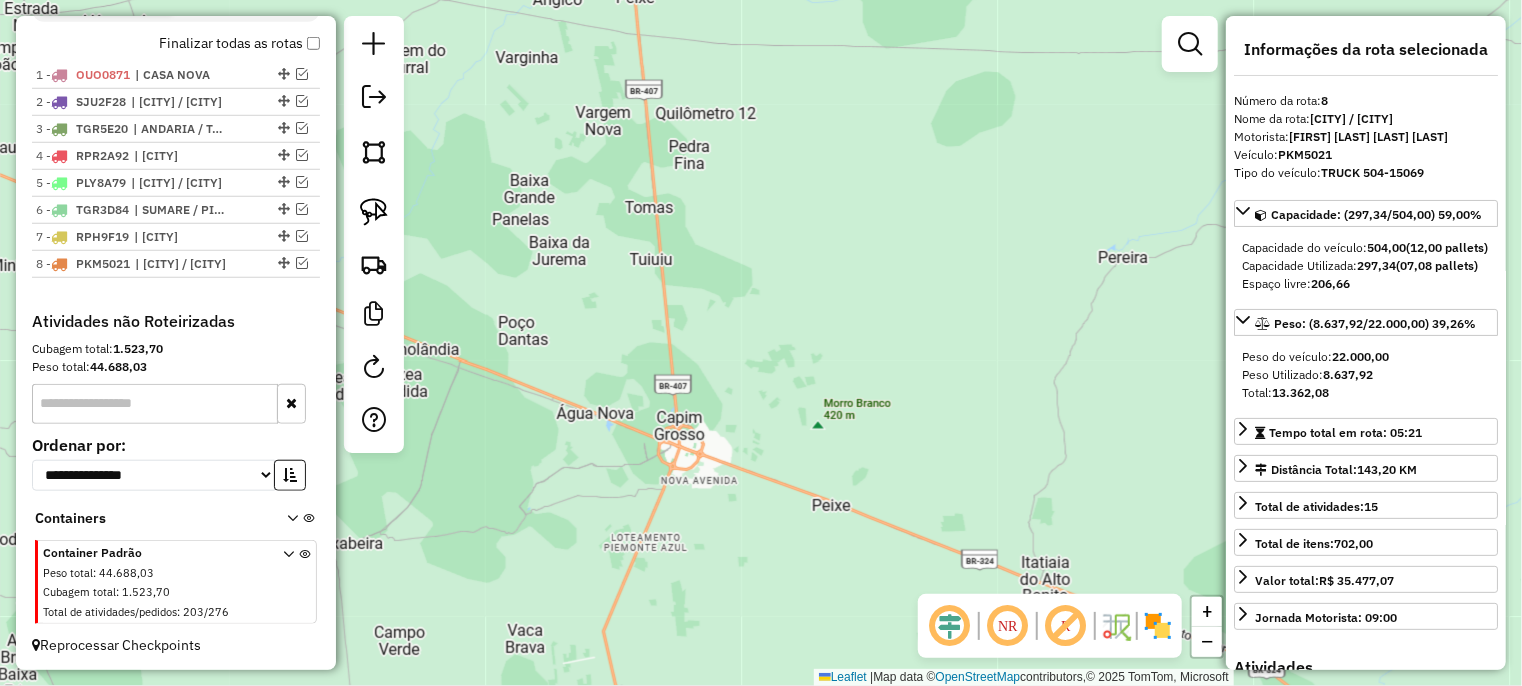 drag, startPoint x: 498, startPoint y: 399, endPoint x: 968, endPoint y: 468, distance: 475.0379 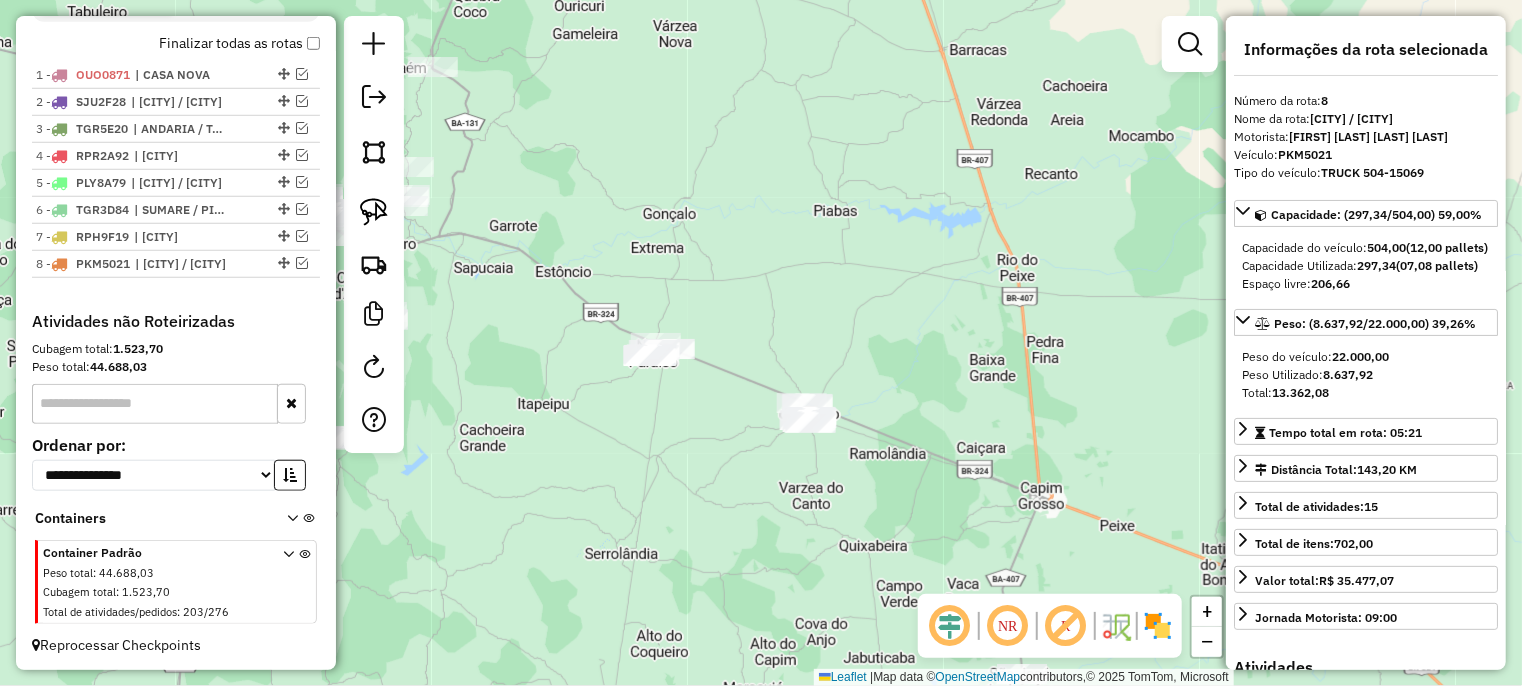drag, startPoint x: 676, startPoint y: 466, endPoint x: 743, endPoint y: 495, distance: 73.00685 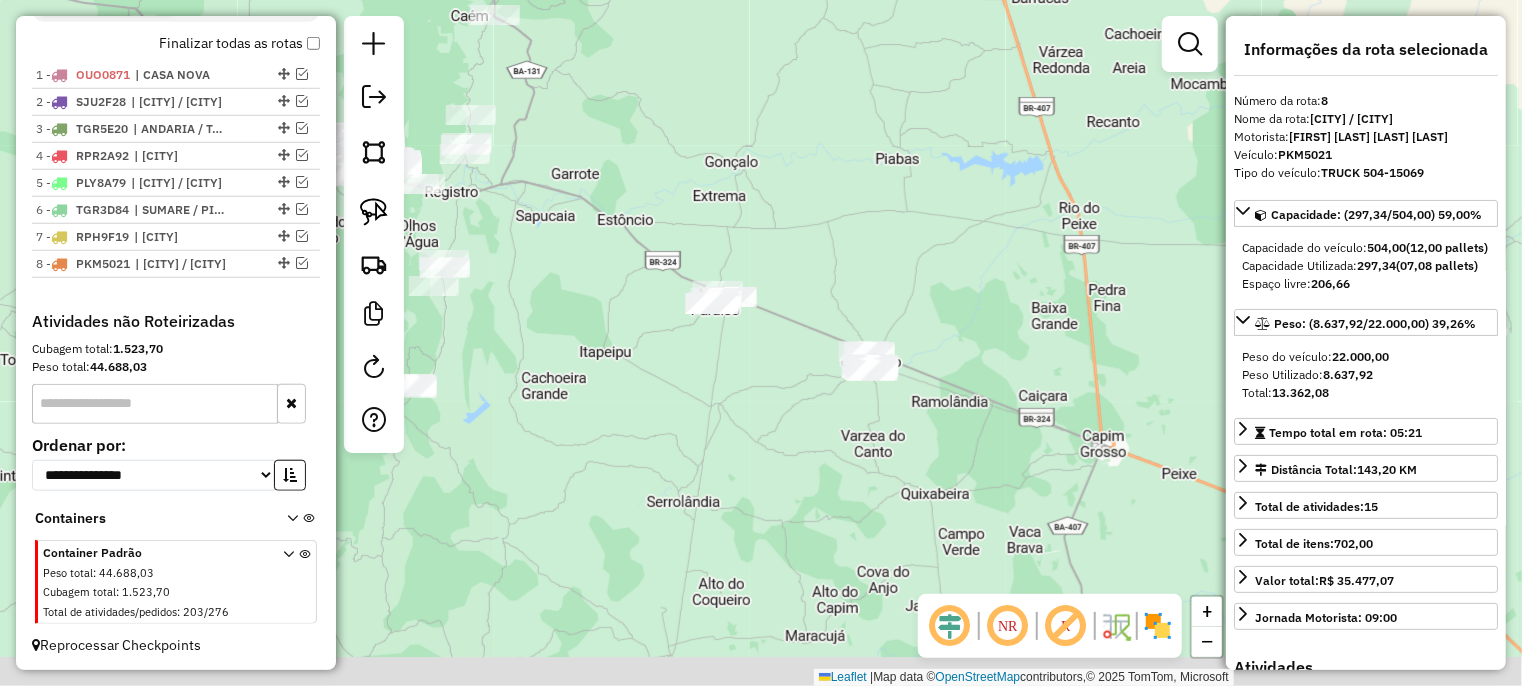 drag, startPoint x: 756, startPoint y: 516, endPoint x: 712, endPoint y: 432, distance: 94.82616 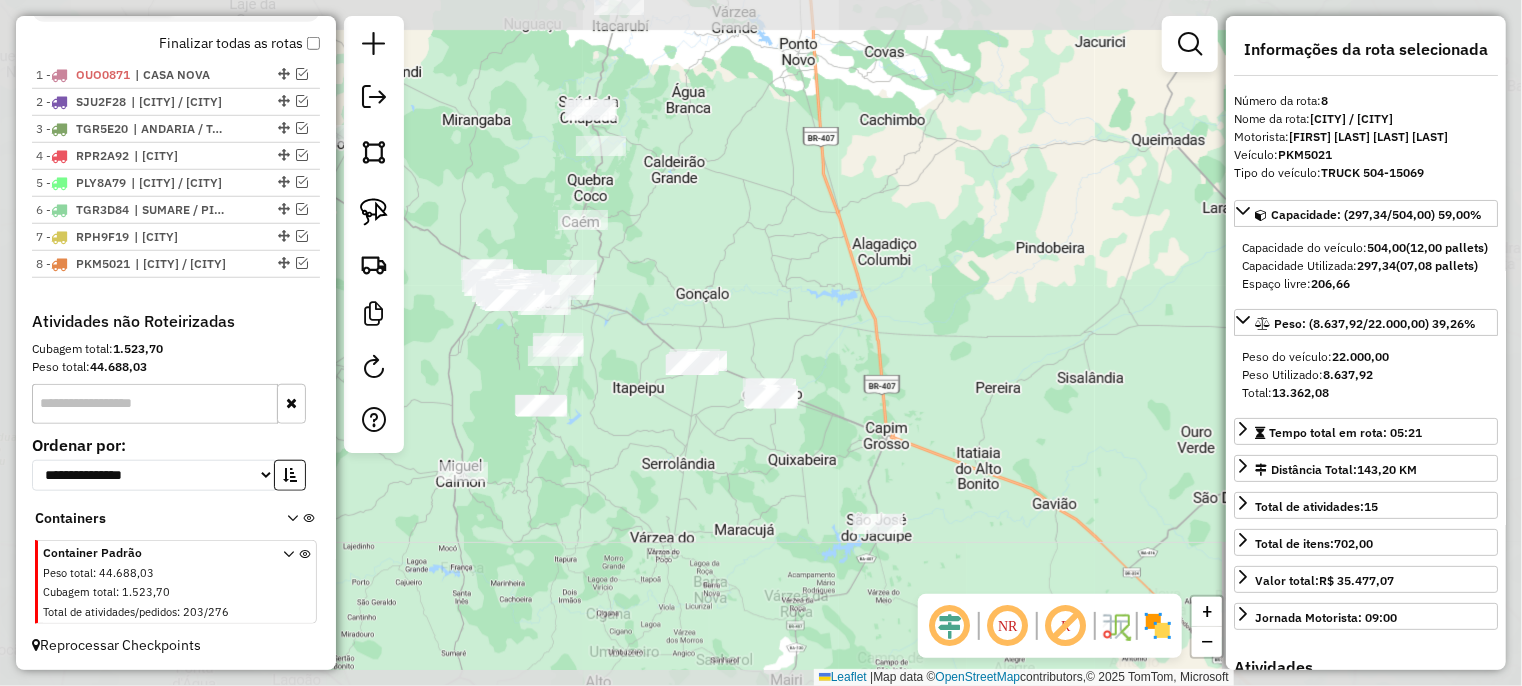 drag, startPoint x: 713, startPoint y: 424, endPoint x: 717, endPoint y: 451, distance: 27.294687 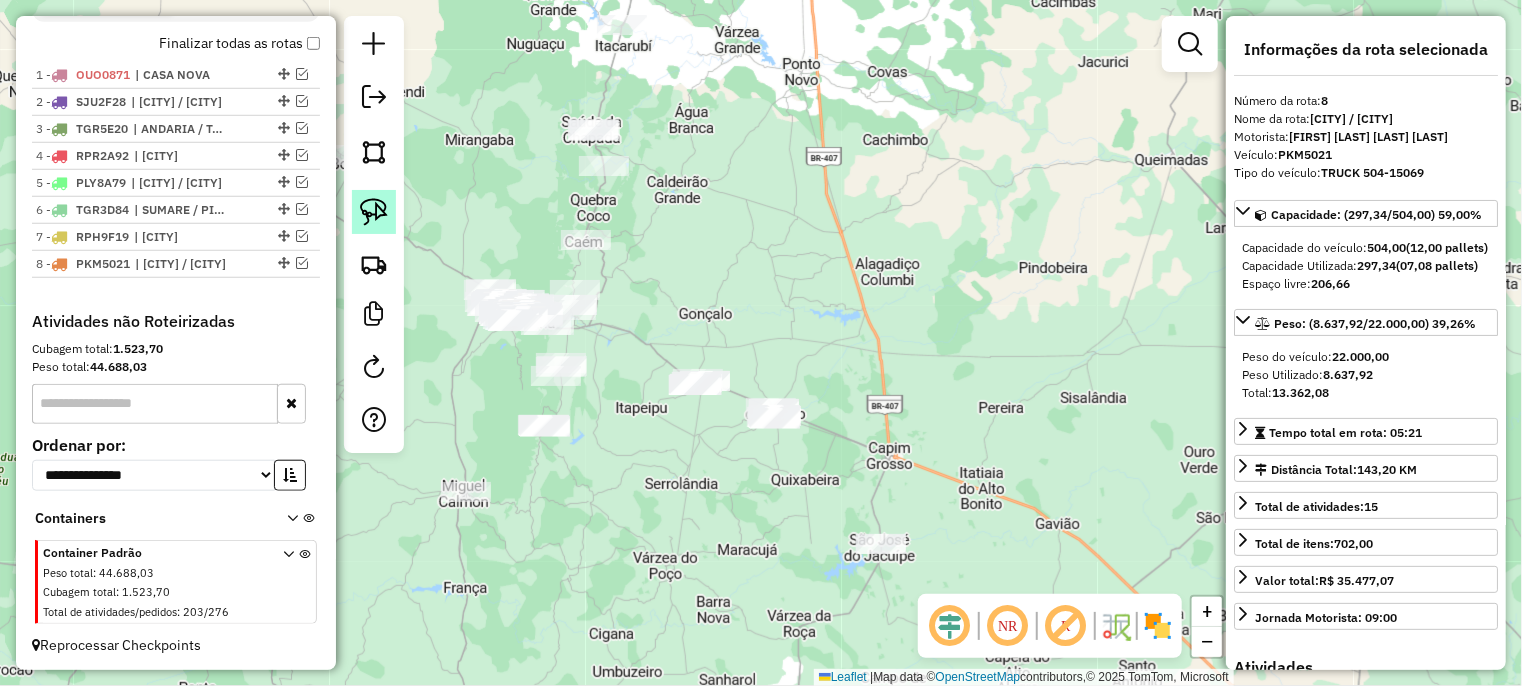 click 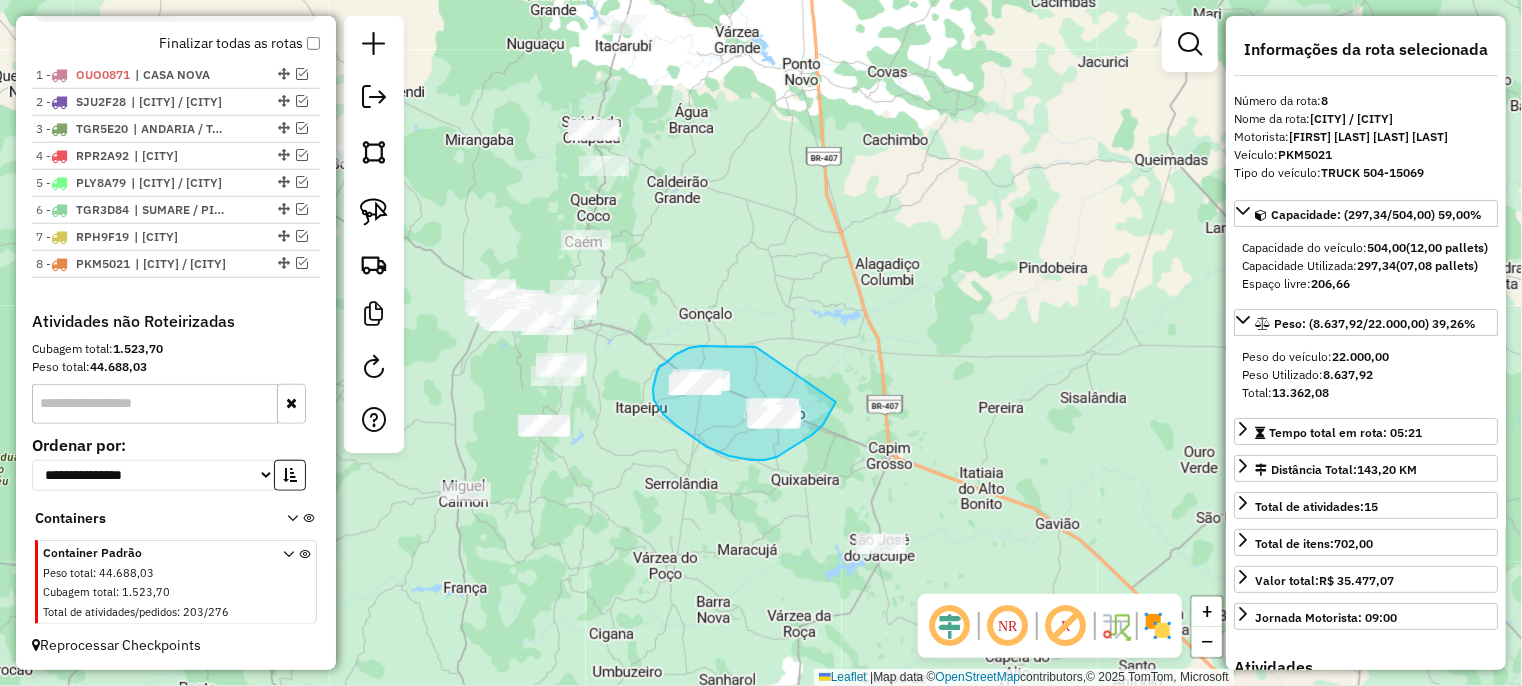 drag, startPoint x: 756, startPoint y: 347, endPoint x: 843, endPoint y: 381, distance: 93.40771 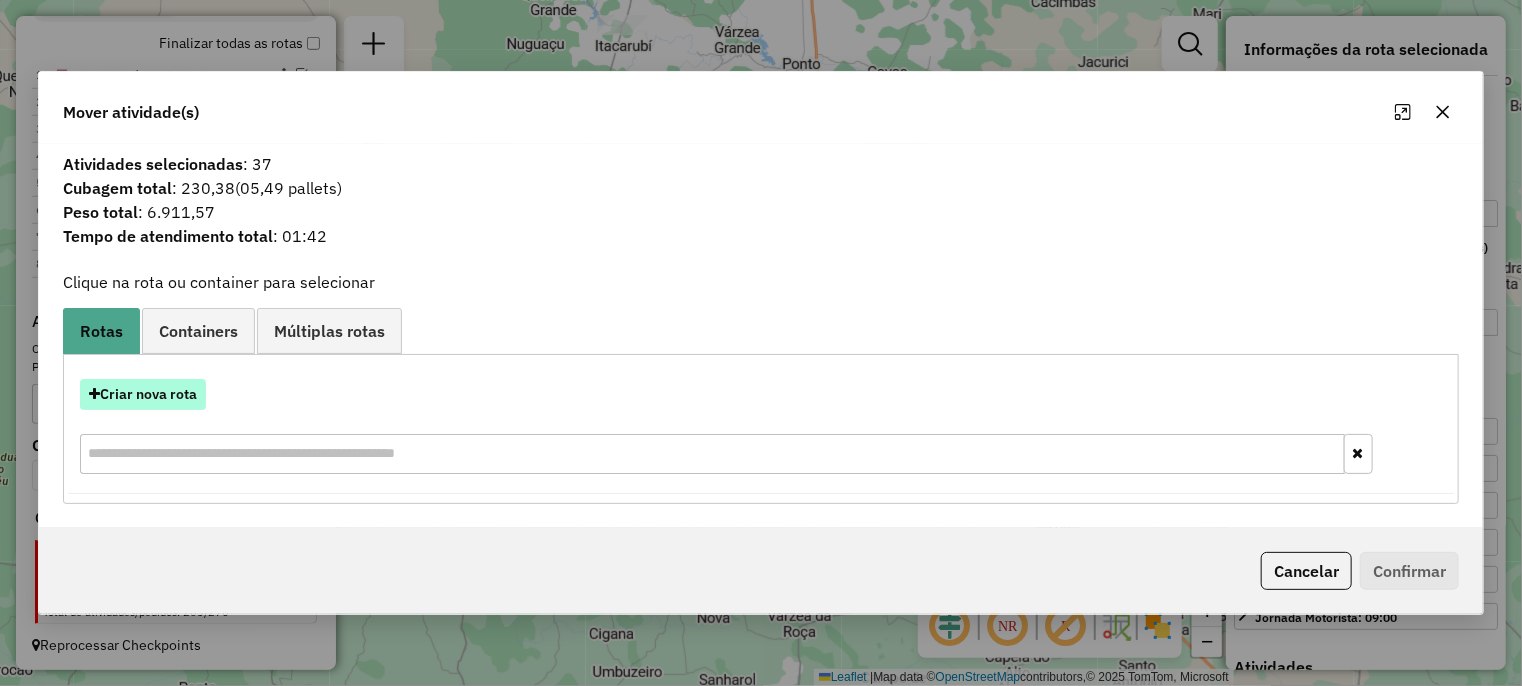 click on "Criar nova rota" at bounding box center [143, 394] 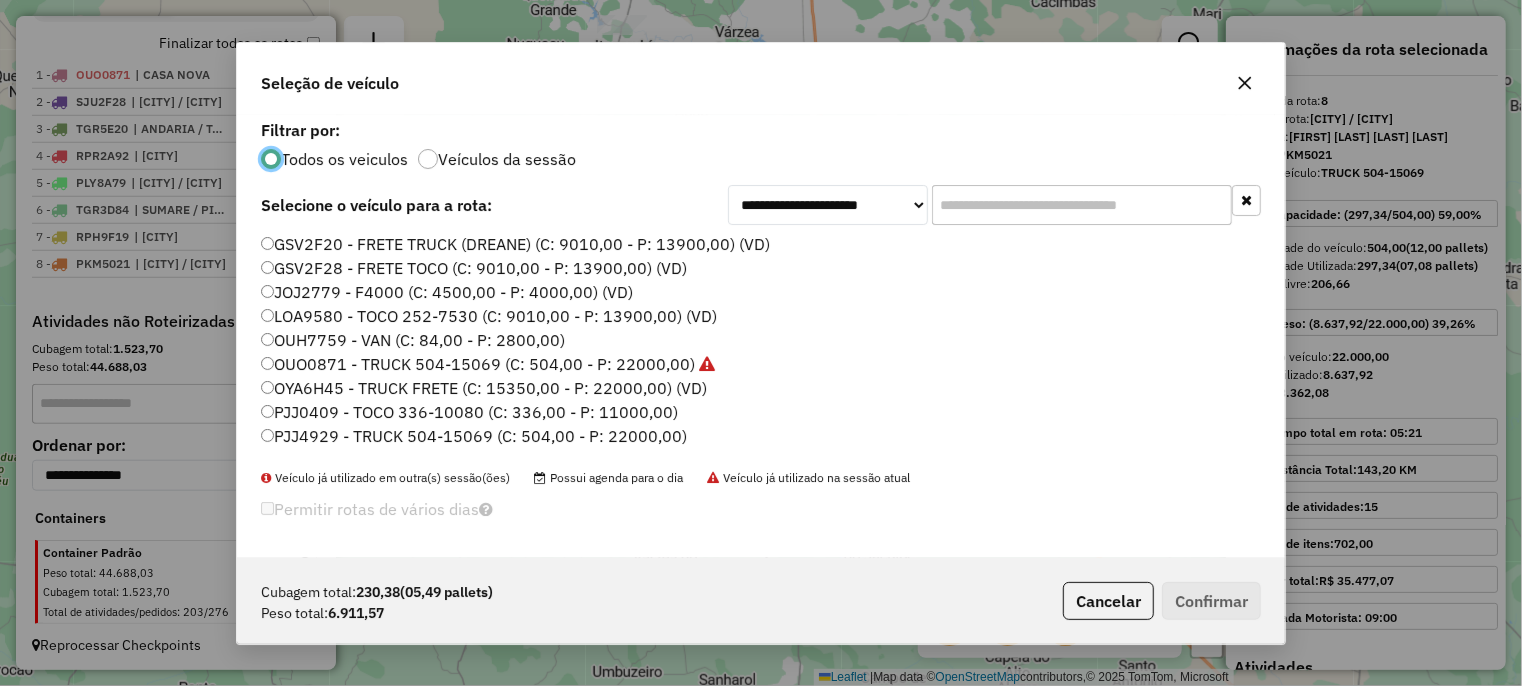 scroll, scrollTop: 10, scrollLeft: 6, axis: both 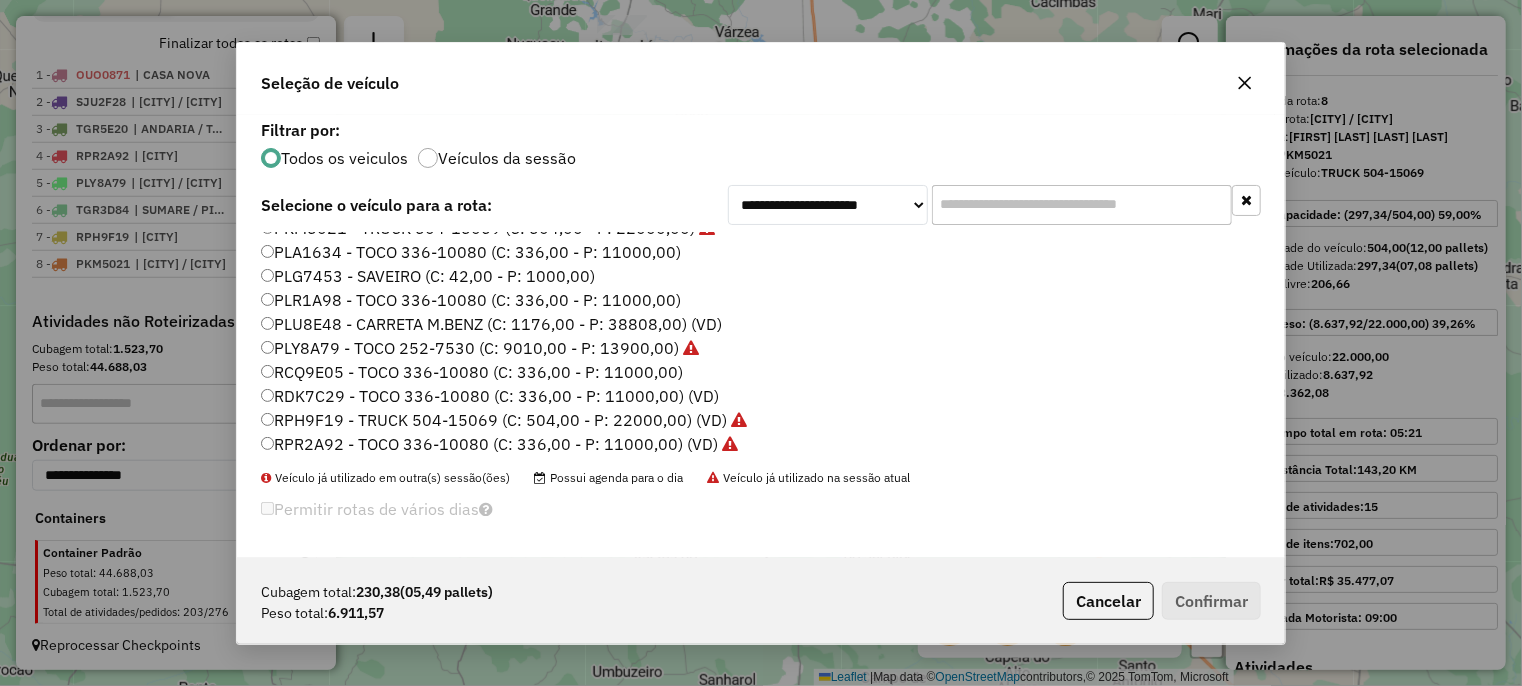 click on "PLA1634 - TOCO 336-10080 (C: 336,00 - P: 11000,00)" 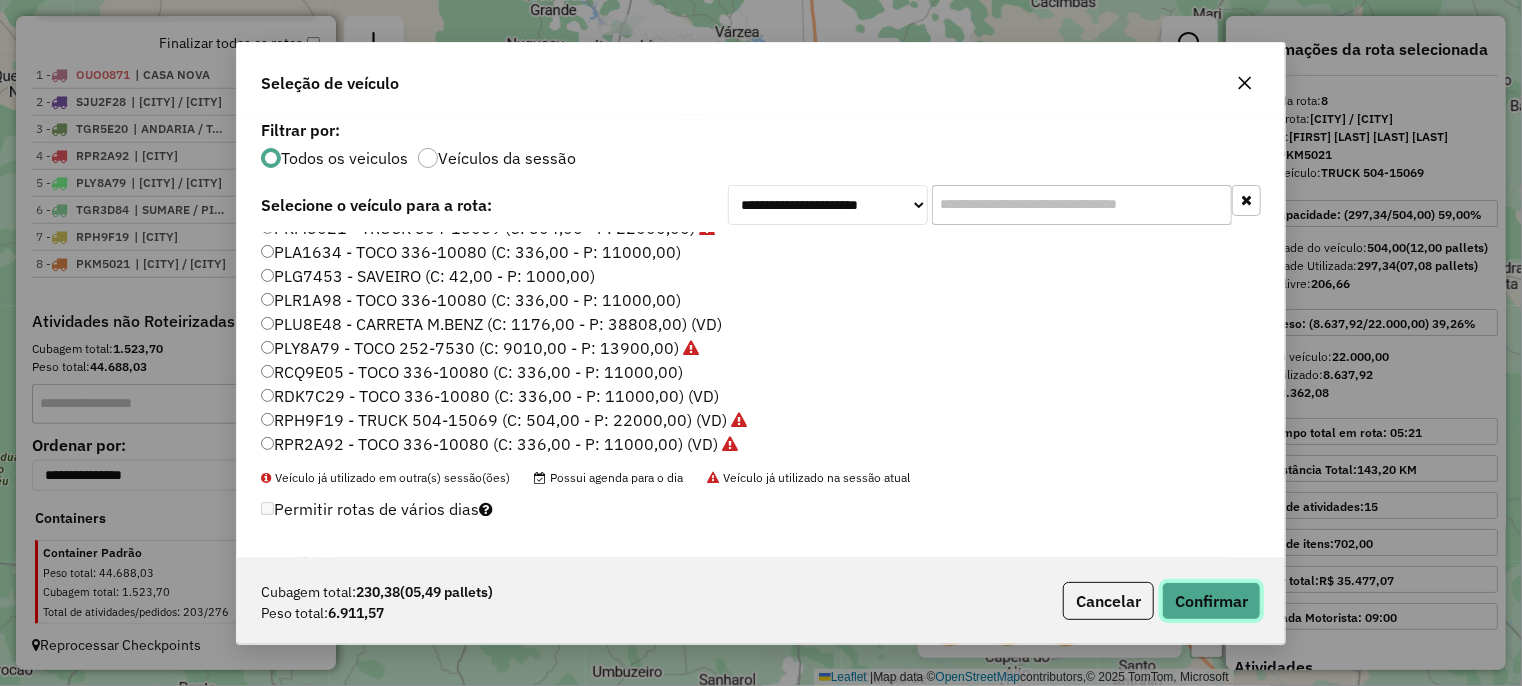 click on "Confirmar" 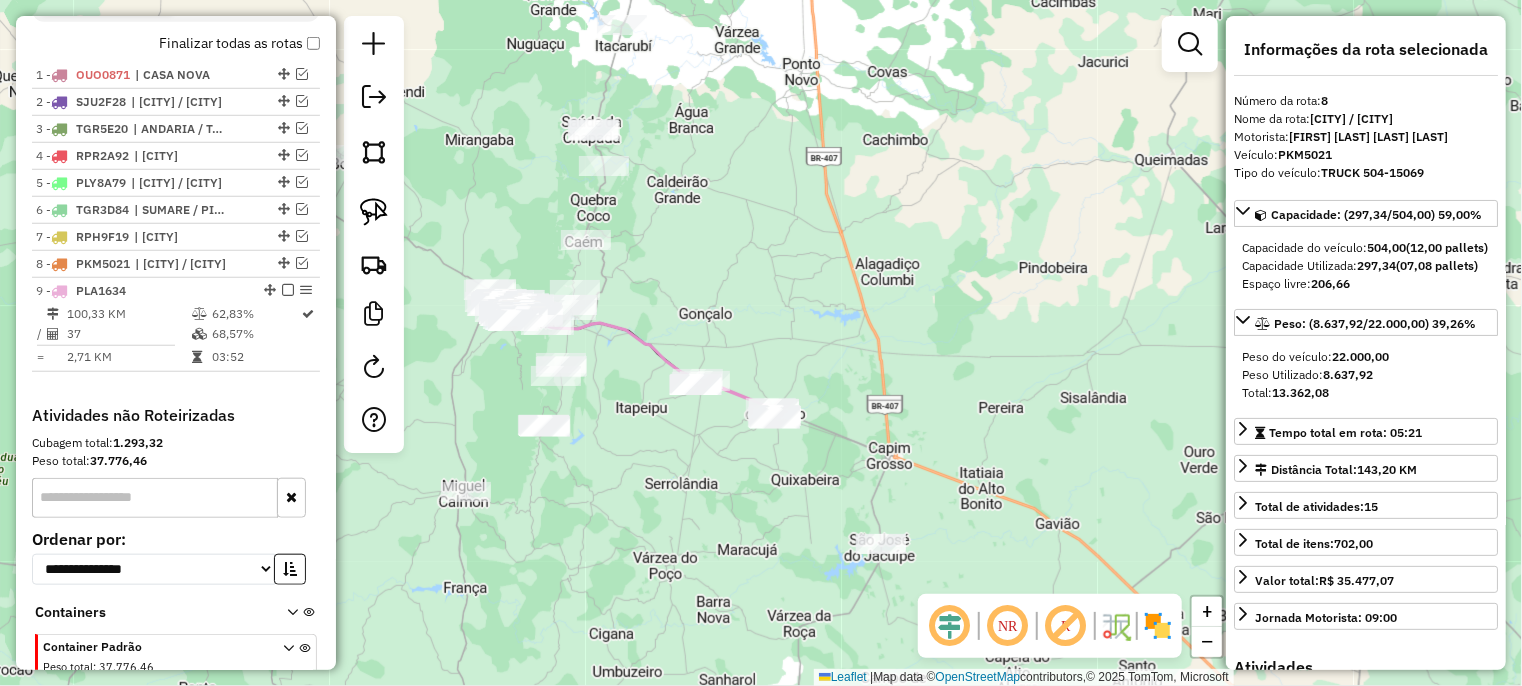 scroll, scrollTop: 821, scrollLeft: 0, axis: vertical 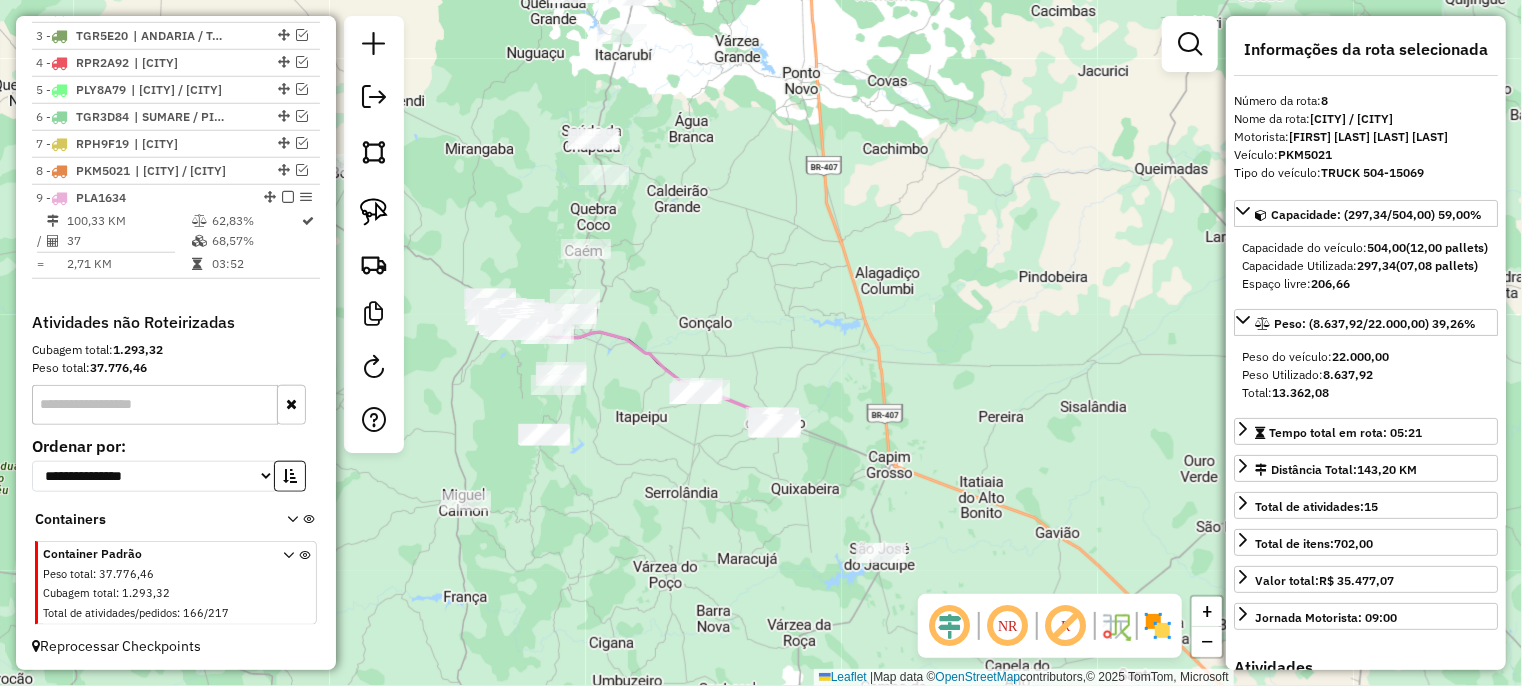 click on "Janela de atendimento Grade de atendimento Capacidade Transportadoras Veículos Cliente Pedidos  Rotas Selecione os dias de semana para filtrar as janelas de atendimento  Seg   Ter   Qua   Qui   Sex   Sáb   Dom  Informe o período da janela de atendimento: De: Até:  Filtrar exatamente a janela do cliente  Considerar janela de atendimento padrão  Selecione os dias de semana para filtrar as grades de atendimento  Seg   Ter   Qua   Qui   Sex   Sáb   Dom   Considerar clientes sem dia de atendimento cadastrado  Clientes fora do dia de atendimento selecionado Filtrar as atividades entre os valores definidos abaixo:  Peso mínimo:   Peso máximo:   Cubagem mínima:   Cubagem máxima:   De:   Até:  Filtrar as atividades entre o tempo de atendimento definido abaixo:  De:   Até:   Considerar capacidade total dos clientes não roteirizados Transportadora: Selecione um ou mais itens Tipo de veículo: Selecione um ou mais itens Veículo: Selecione um ou mais itens Motorista: Selecione um ou mais itens Nome: Rótulo:" 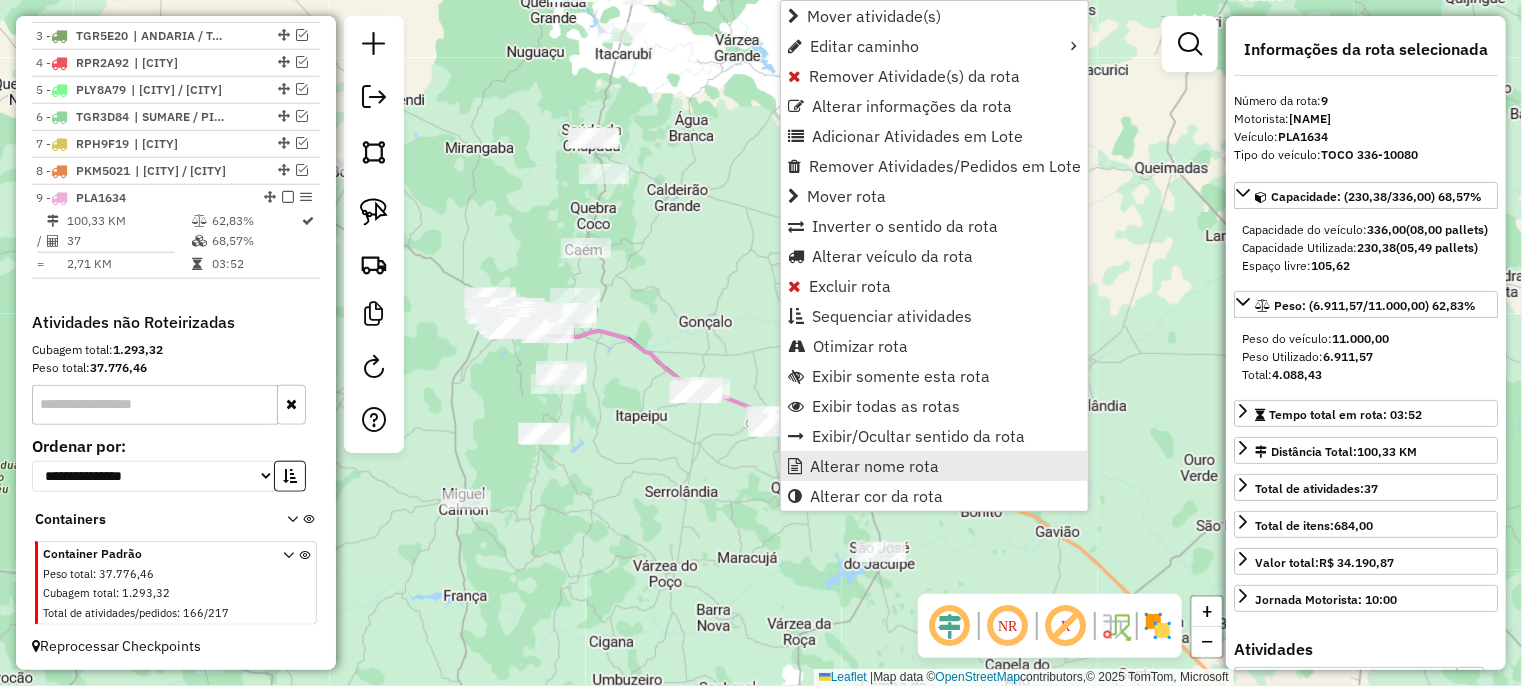 click on "Alterar nome rota" at bounding box center [874, 466] 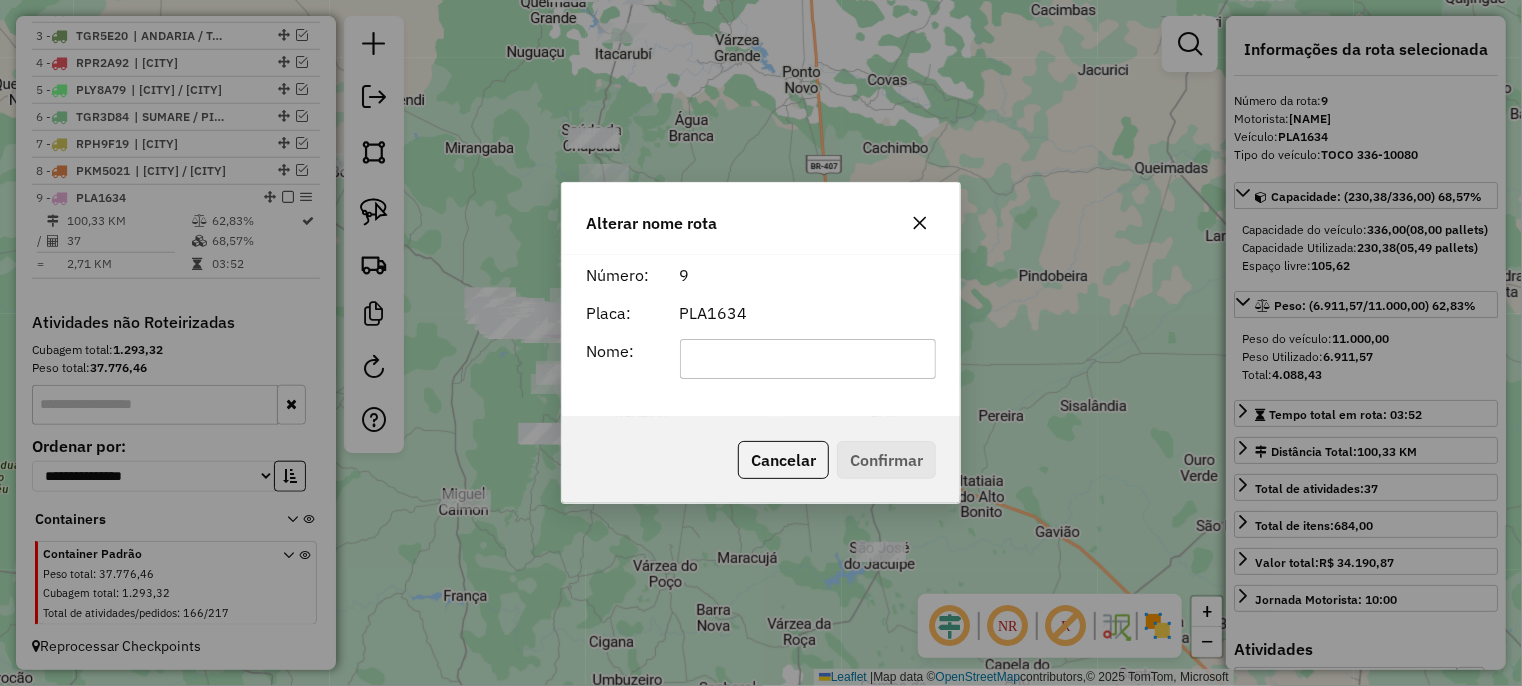 click 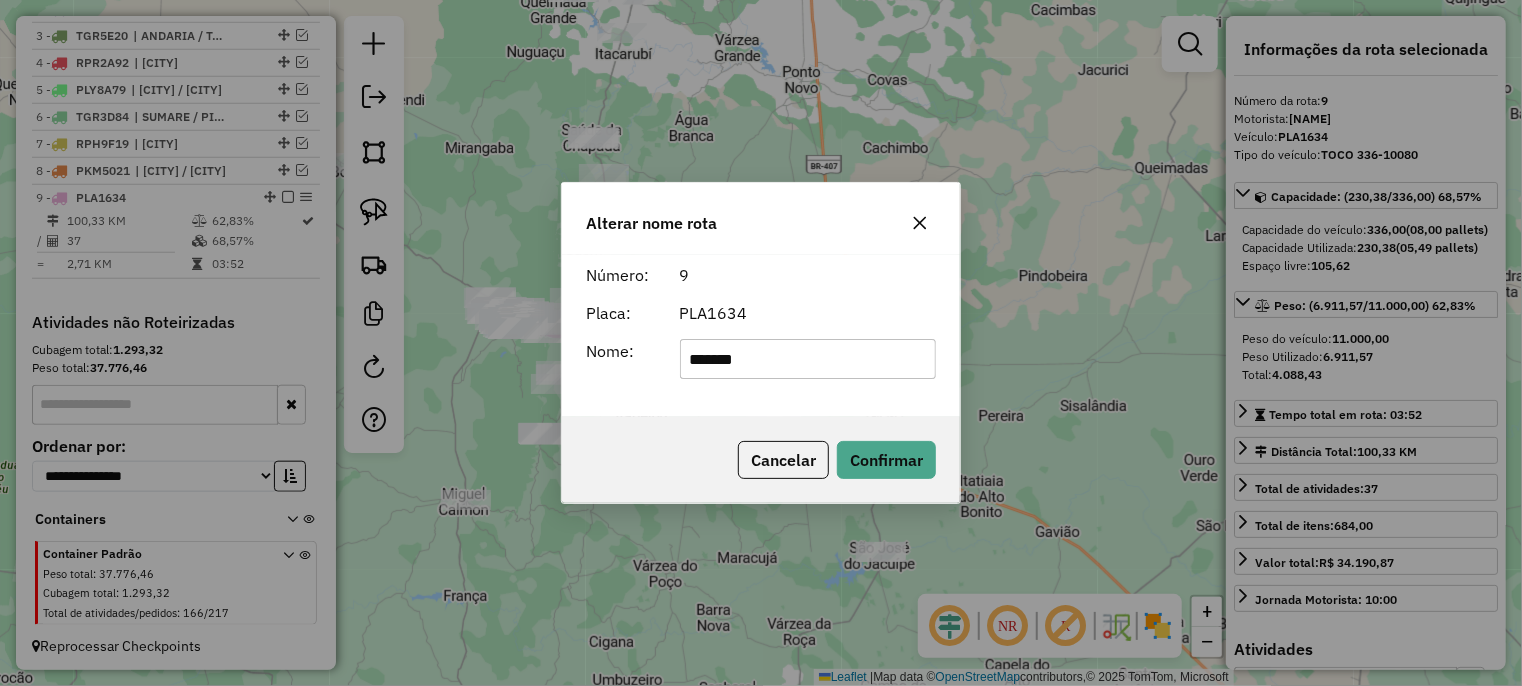 type on "**********" 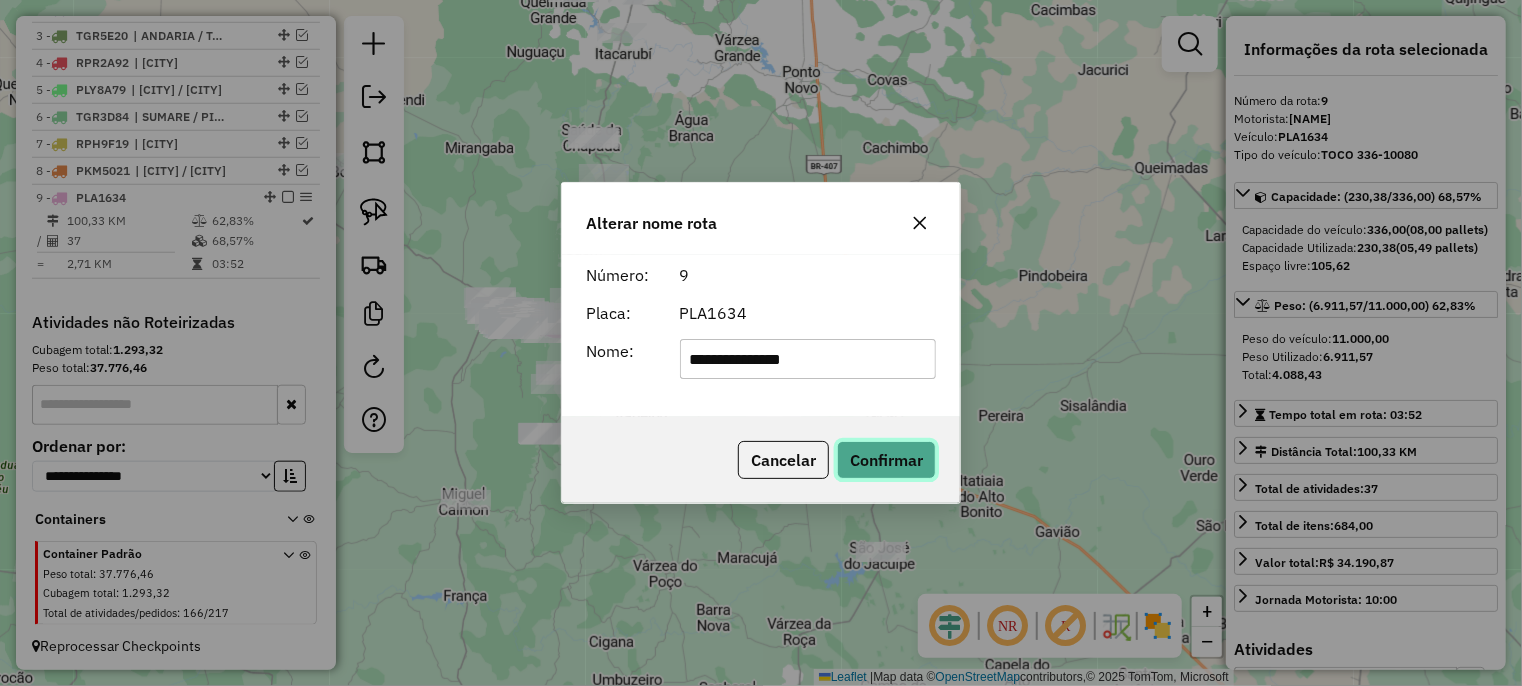 click on "Confirmar" 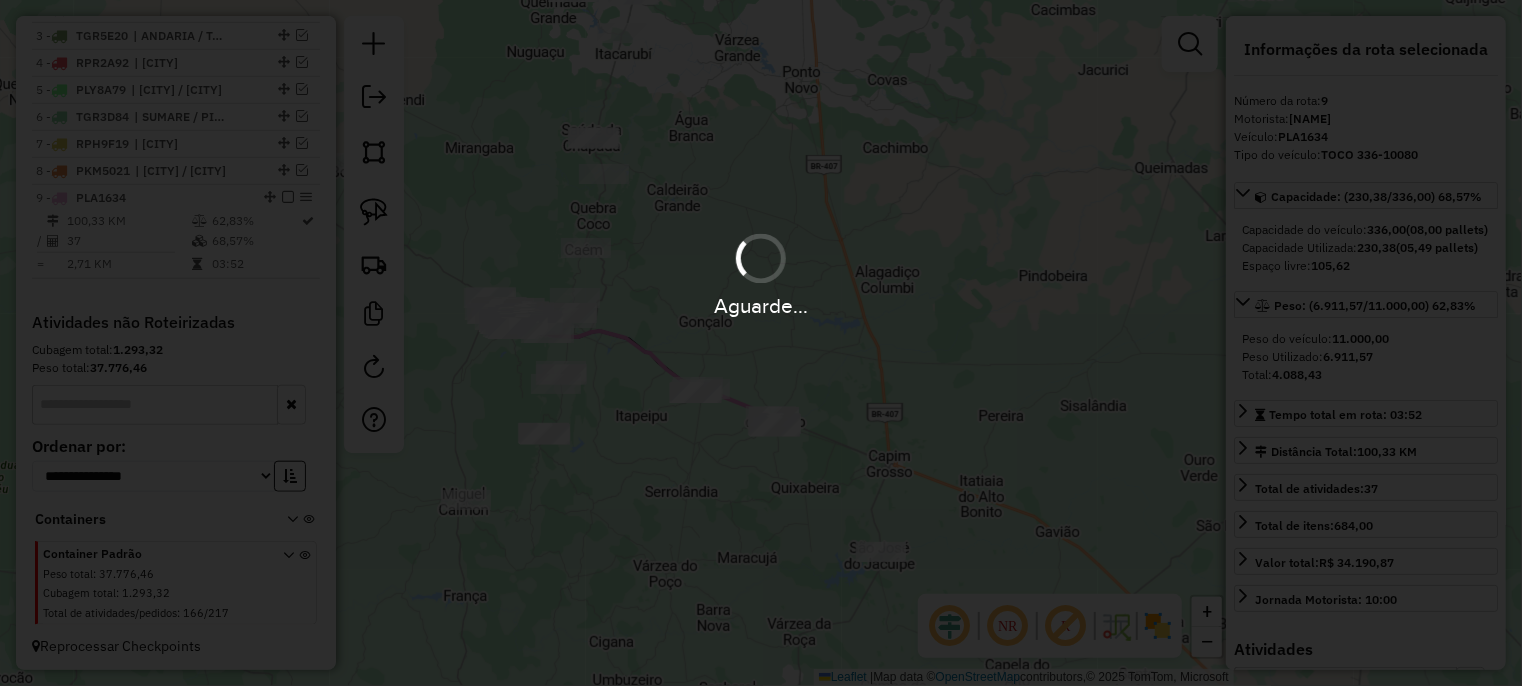 type 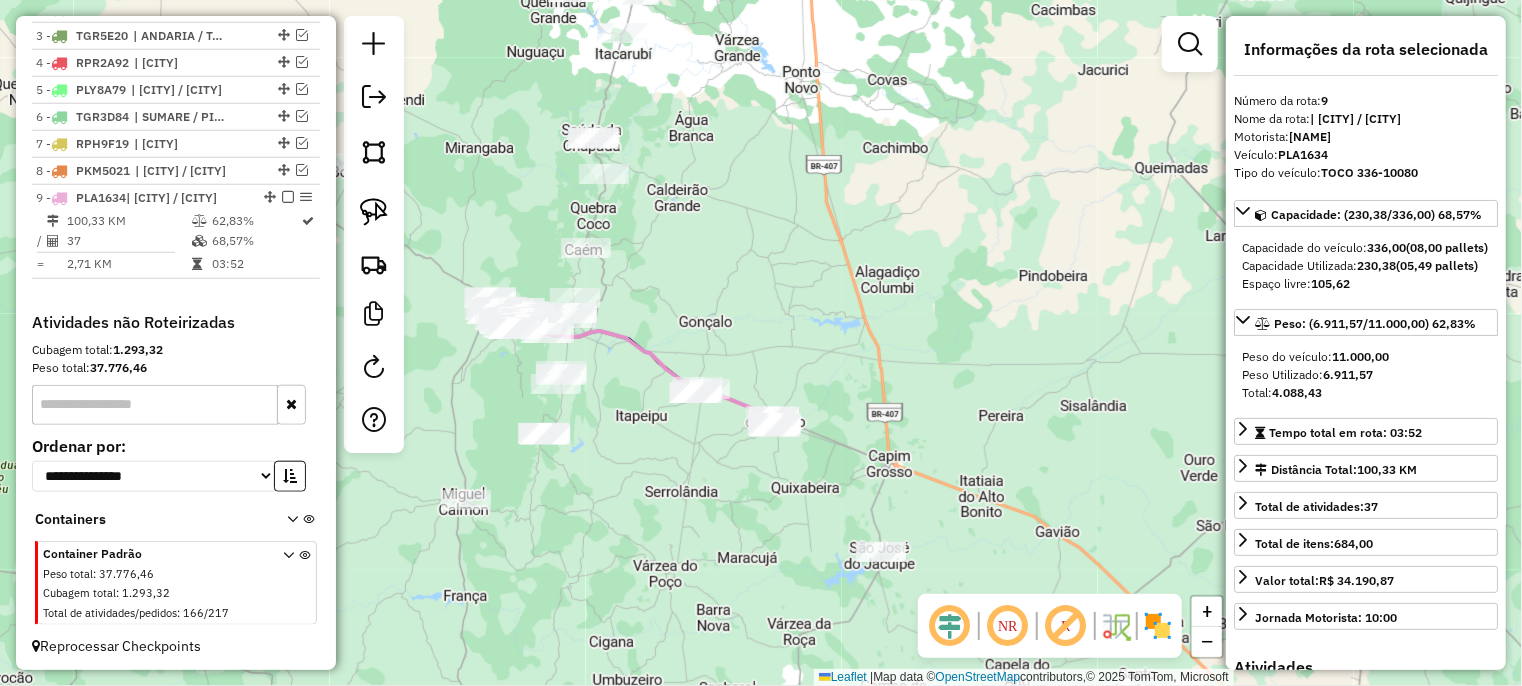 click at bounding box center (288, 197) 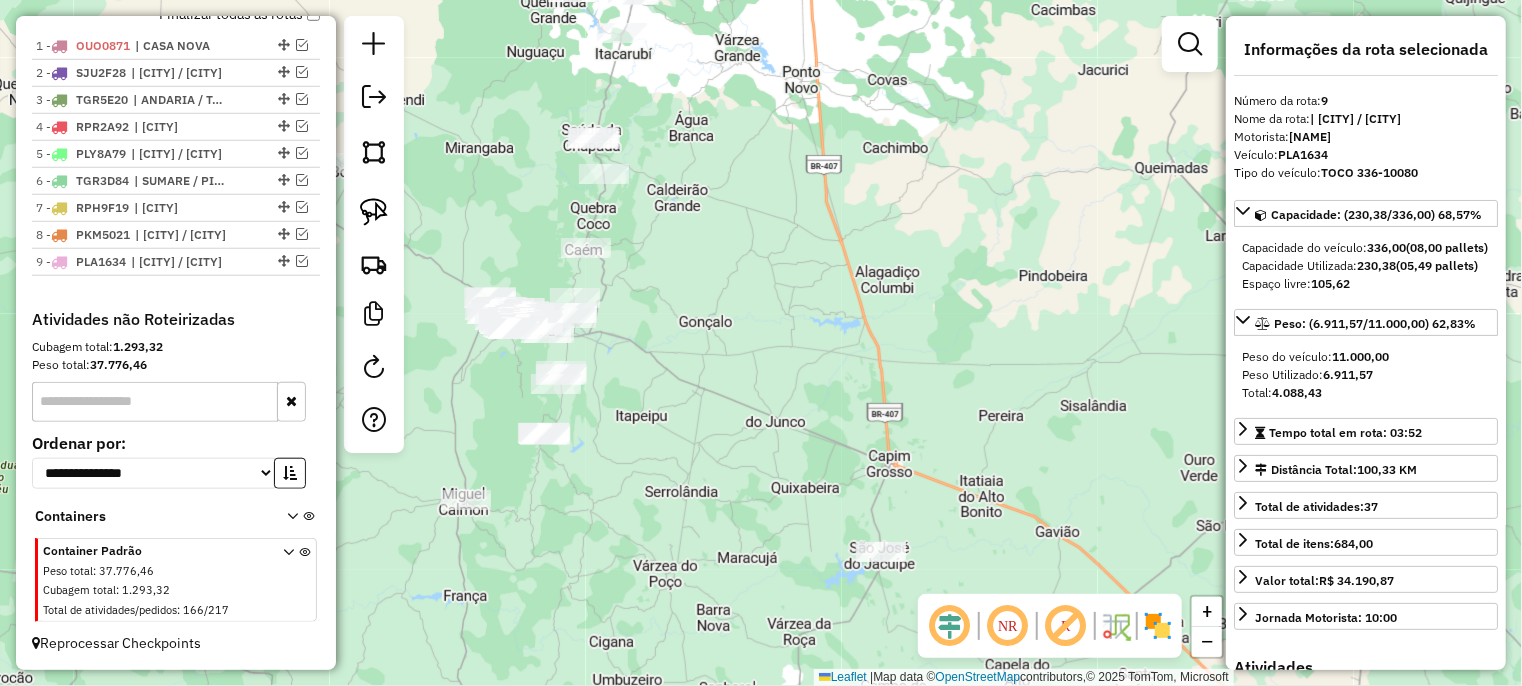 scroll, scrollTop: 754, scrollLeft: 0, axis: vertical 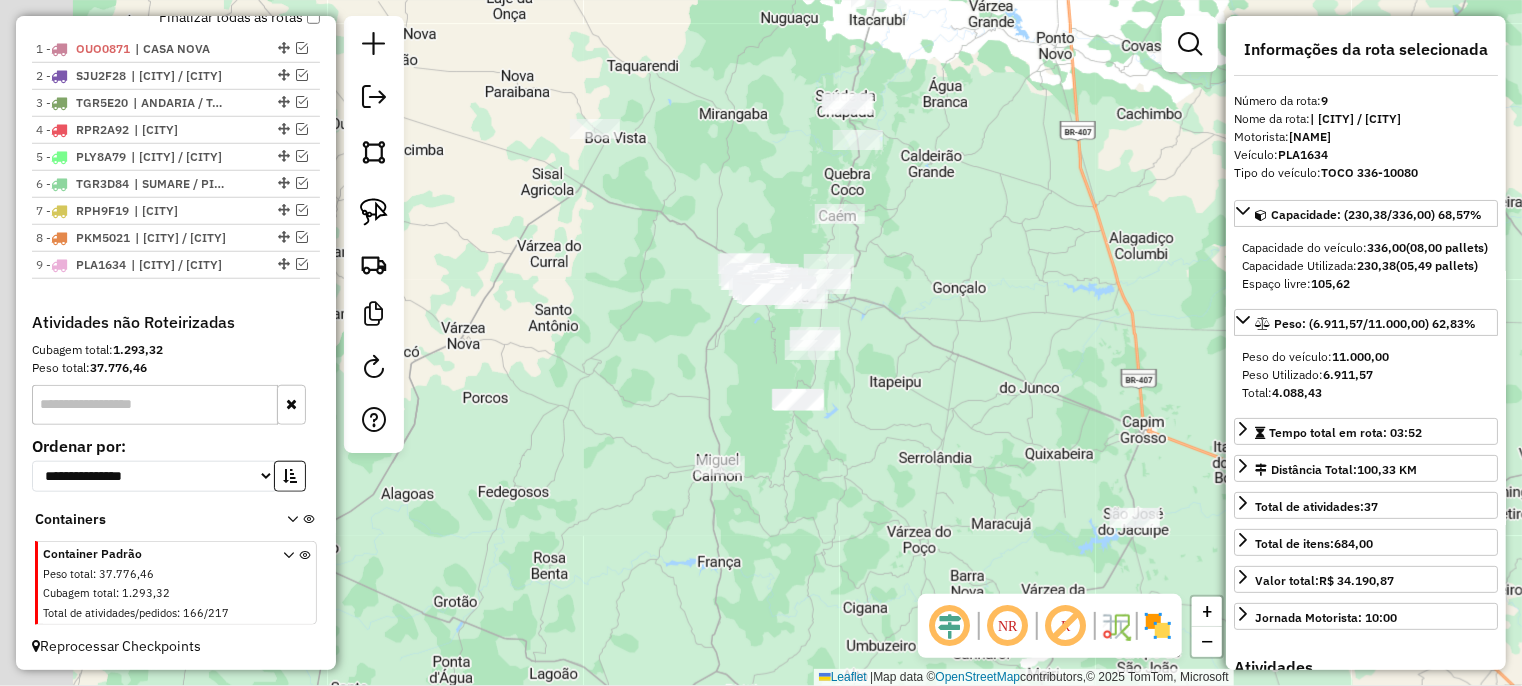 drag, startPoint x: 709, startPoint y: 453, endPoint x: 896, endPoint y: 449, distance: 187.04277 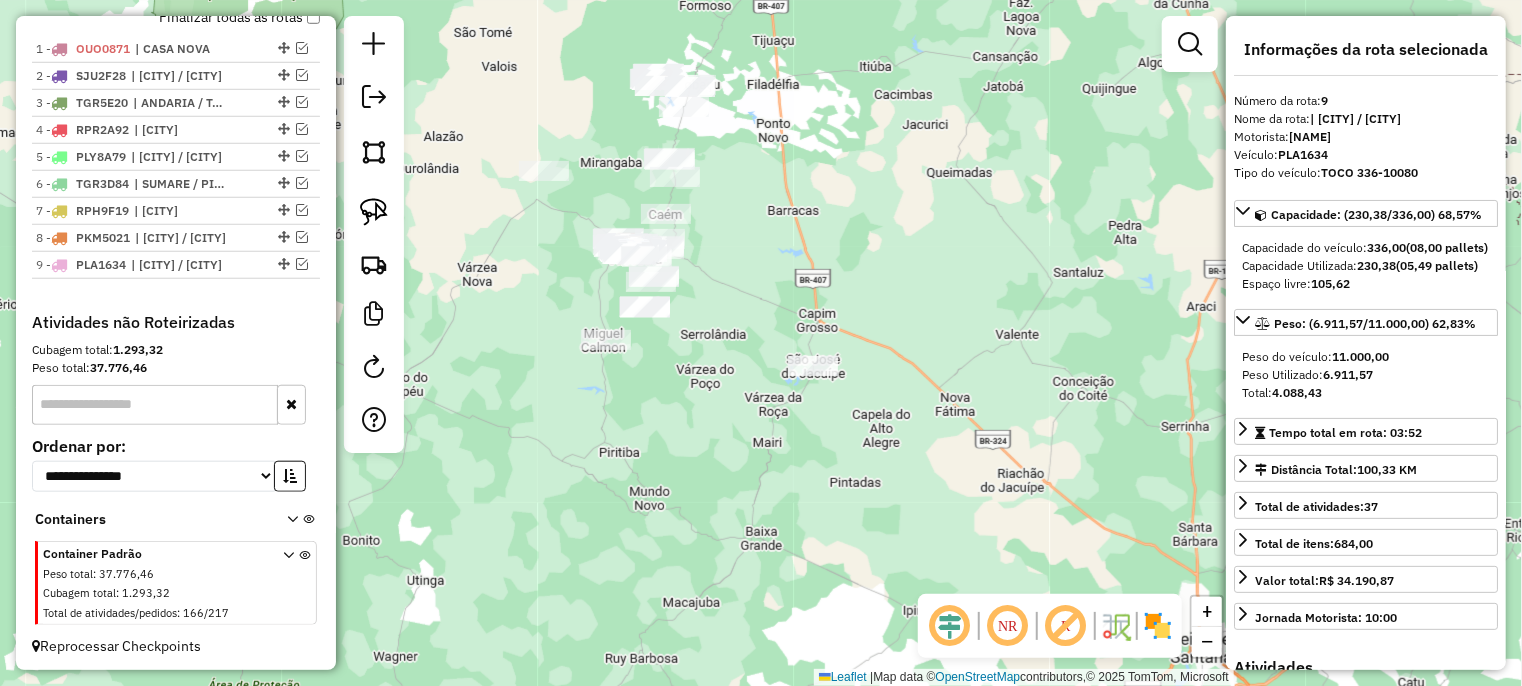 drag, startPoint x: 1007, startPoint y: 291, endPoint x: 812, endPoint y: 151, distance: 240.05208 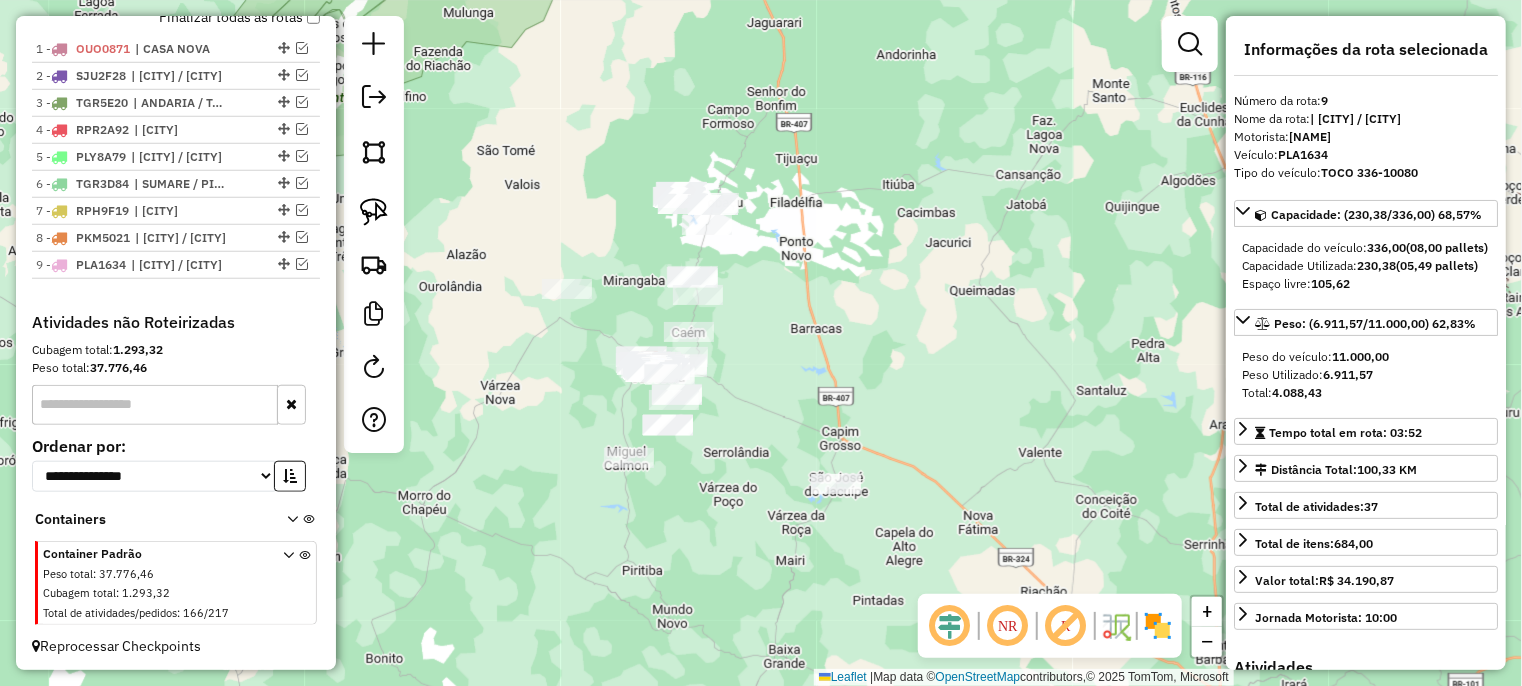 drag, startPoint x: 792, startPoint y: 312, endPoint x: 800, endPoint y: 334, distance: 23.409399 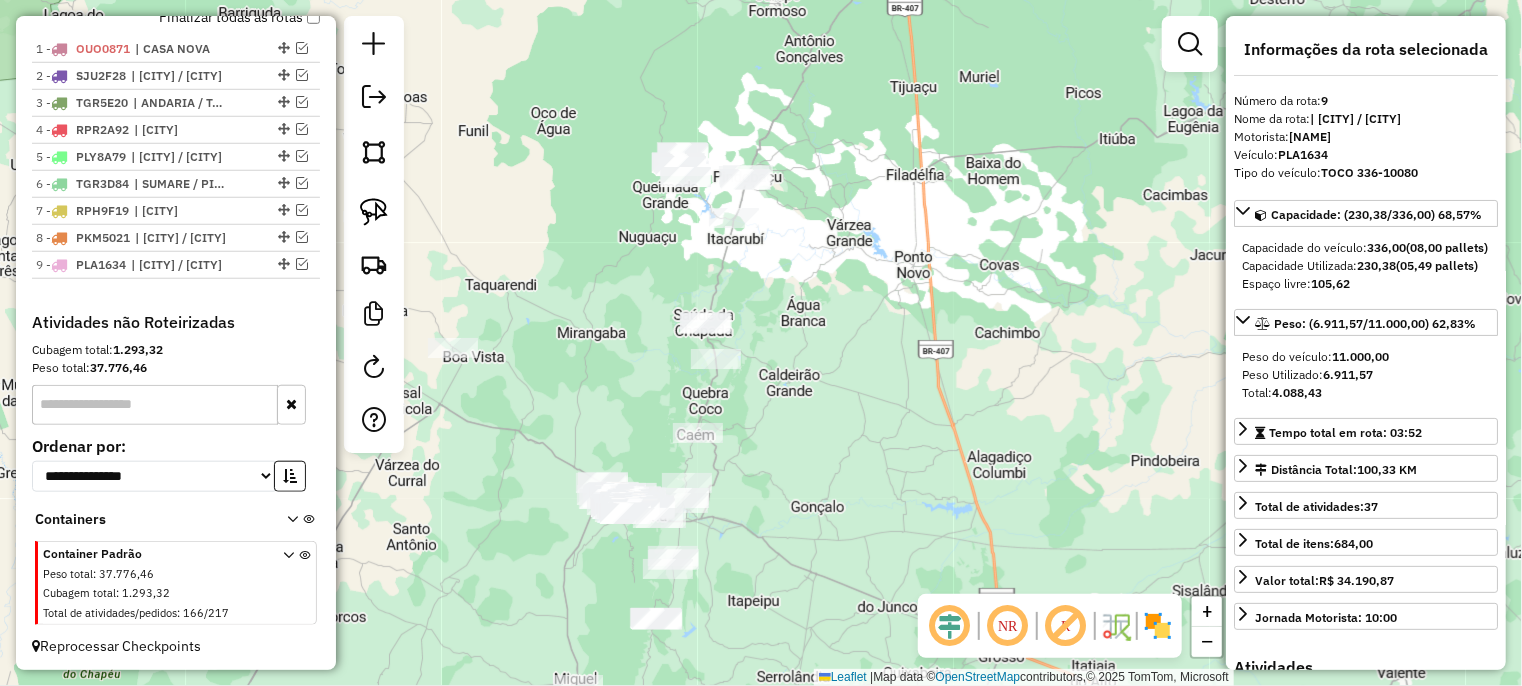 drag, startPoint x: 780, startPoint y: 326, endPoint x: 833, endPoint y: 376, distance: 72.862885 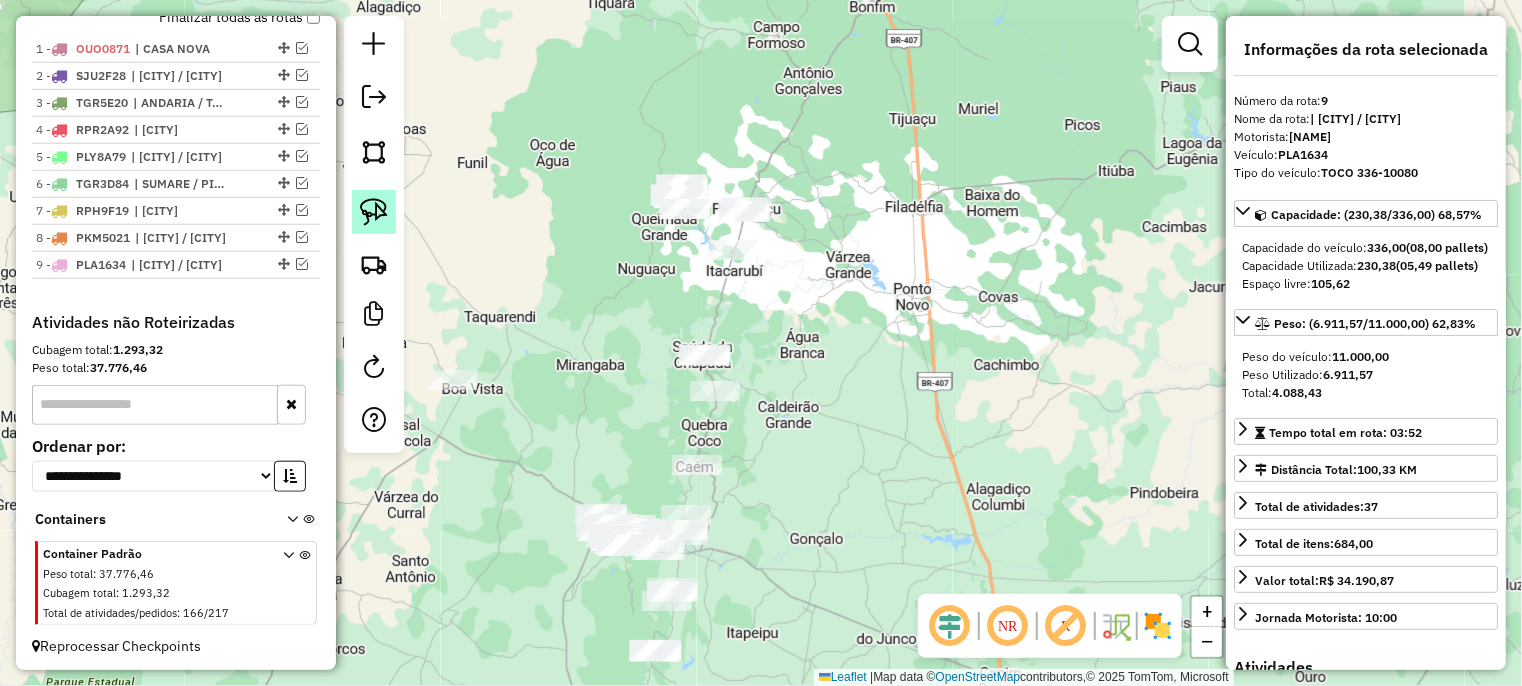 click 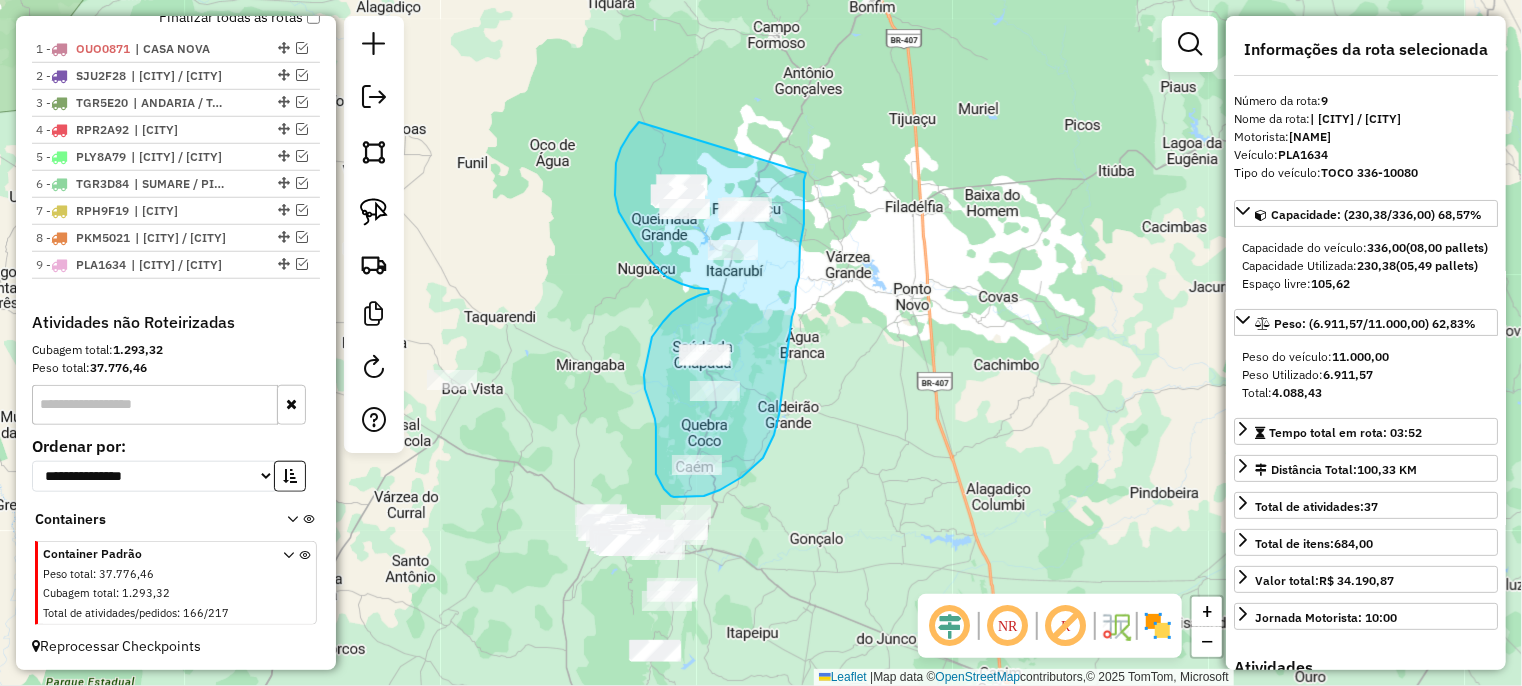 drag, startPoint x: 630, startPoint y: 133, endPoint x: 808, endPoint y: 170, distance: 181.80484 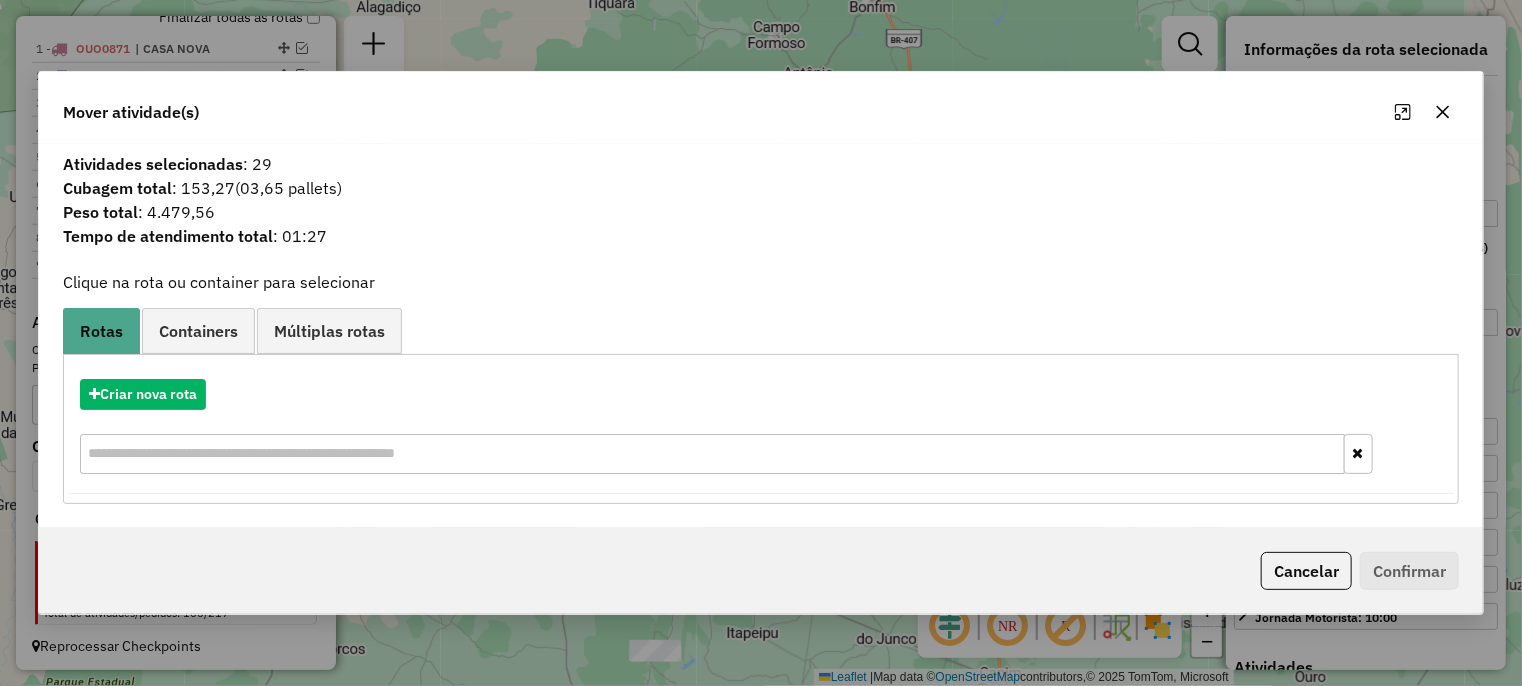 click 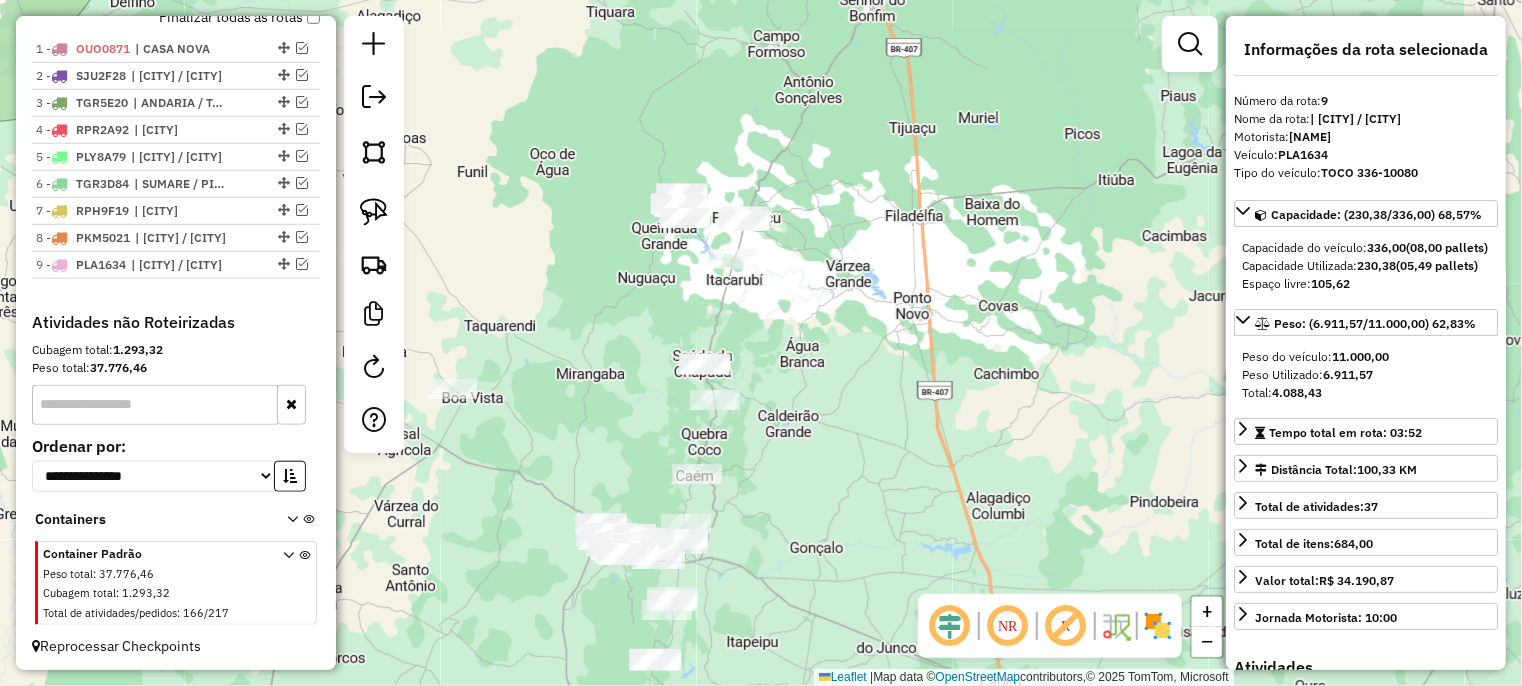 drag, startPoint x: 951, startPoint y: 262, endPoint x: 949, endPoint y: 296, distance: 34.058773 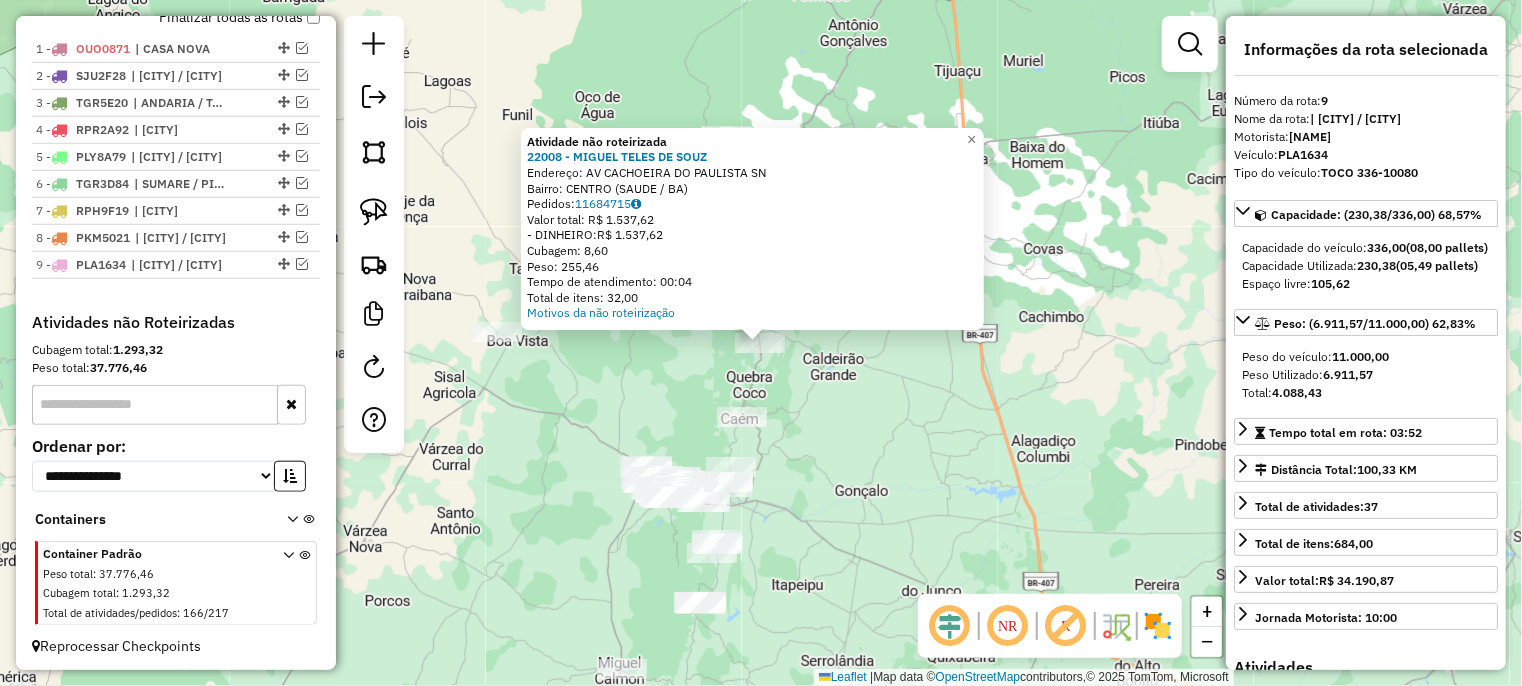 click on "Atividade não roteirizada [NUMBER] - [NAME]  Endereço: AV  CACHOEIRA DO PAULISTA         SN   Bairro: [CITY] ([CITY] / [STATE])   Pedidos:  [NUMBER]   Valor total: R$ [NUMBER], [NUMBER]   - DINHEIRO:  R$ [NUMBER], [NUMBER]   Cubagem: [NUMBER]   Peso: [NUMBER]   Tempo de atendimento: [NUMBER]   Total de itens: [NUMBER]  Motivos da não roteirização × Janela de atendimento Grade de atendimento Capacidade Transportadoras Veículos Cliente Pedidos  Rotas Selecione os dias de semana para filtrar as janelas de atendimento  Seg   Ter   Qua   Qui   Sex   Sáb   Dom  Informe o período da janela de atendimento: De: Até:  Filtrar exatamente a janela do cliente  Considerar janela de atendimento padrão  Selecione os dias de semana para filtrar as grades de atendimento  Seg   Ter   Qua   Qui   Sex   Sáb   Dom   Considerar clientes sem dia de atendimento cadastrado  Clientes fora do dia de atendimento selecionado Filtrar as atividades entre os valores definidos abaixo:  Peso mínimo:   Peso máximo:   Cubagem mínima:   Cubagem máxima:  De:" 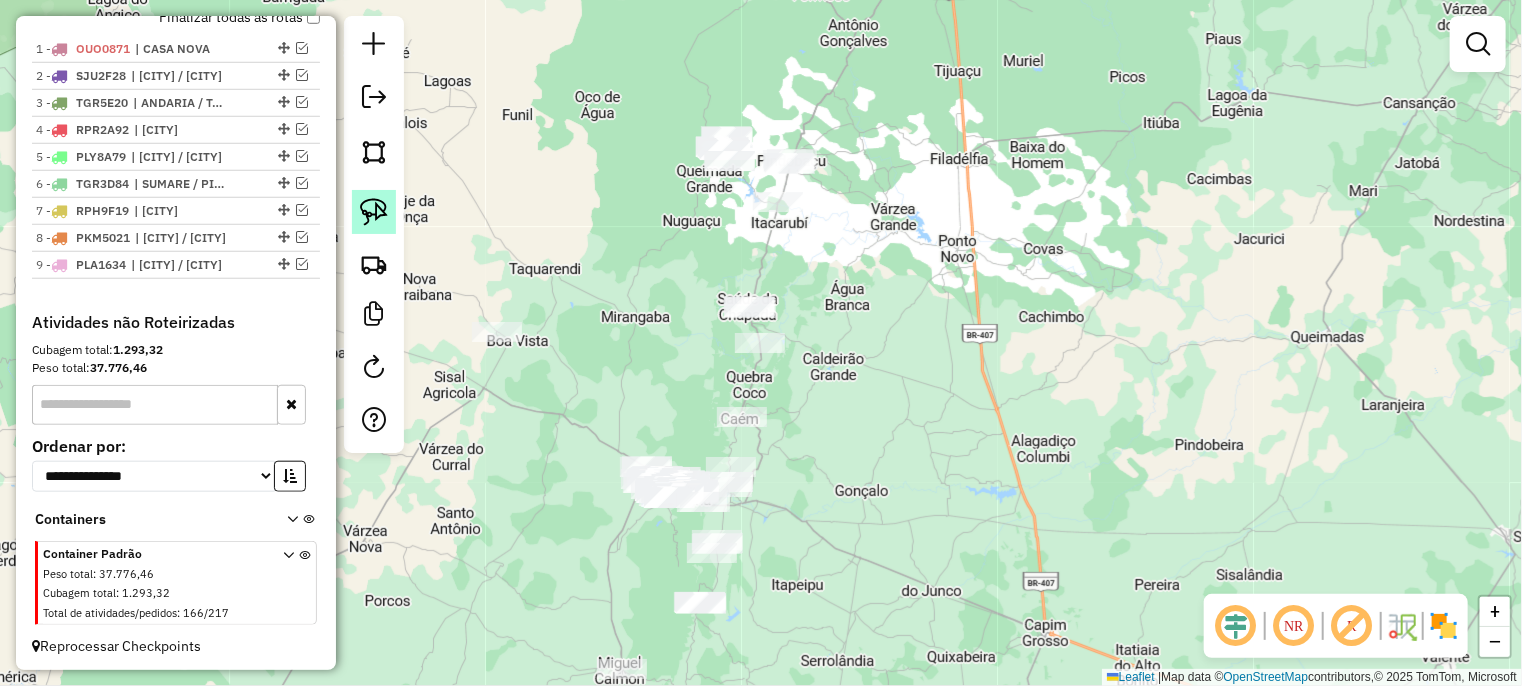click 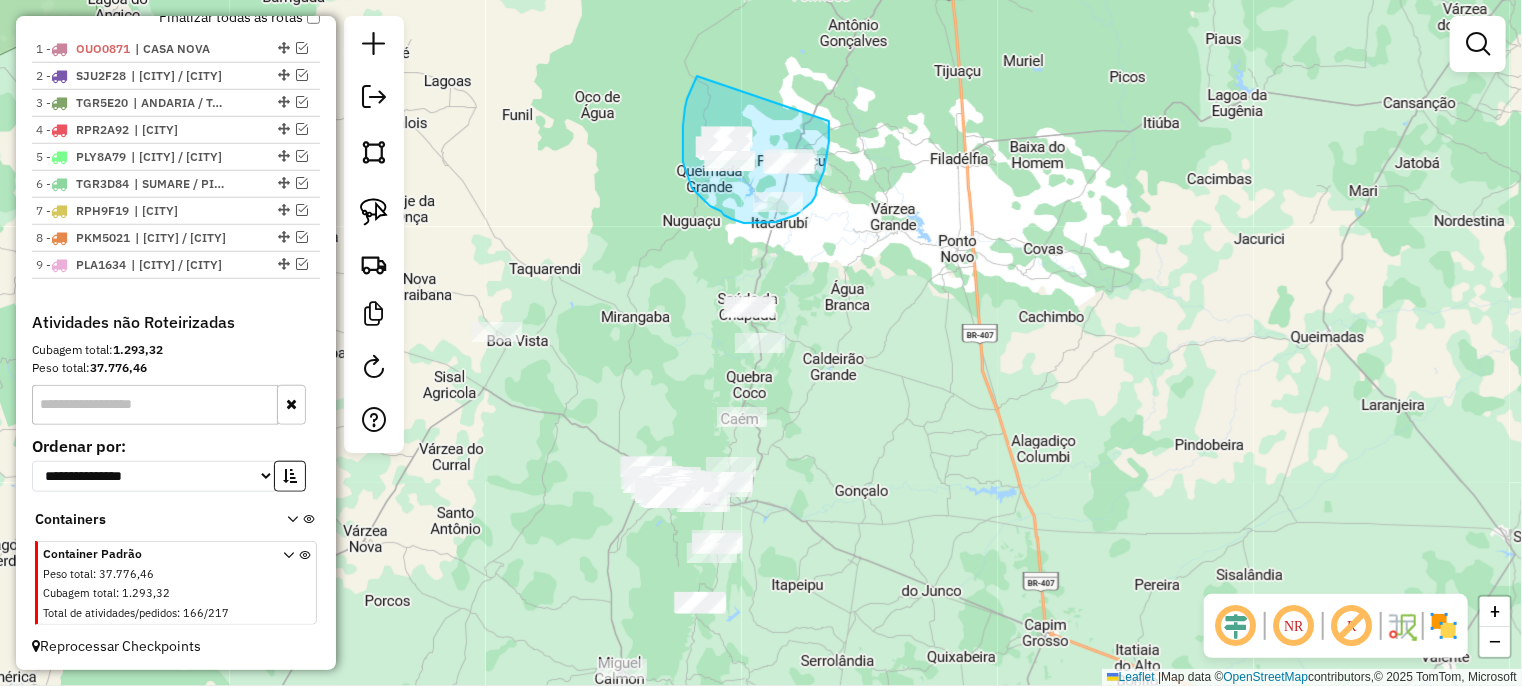 drag, startPoint x: 697, startPoint y: 76, endPoint x: 828, endPoint y: 113, distance: 136.12494 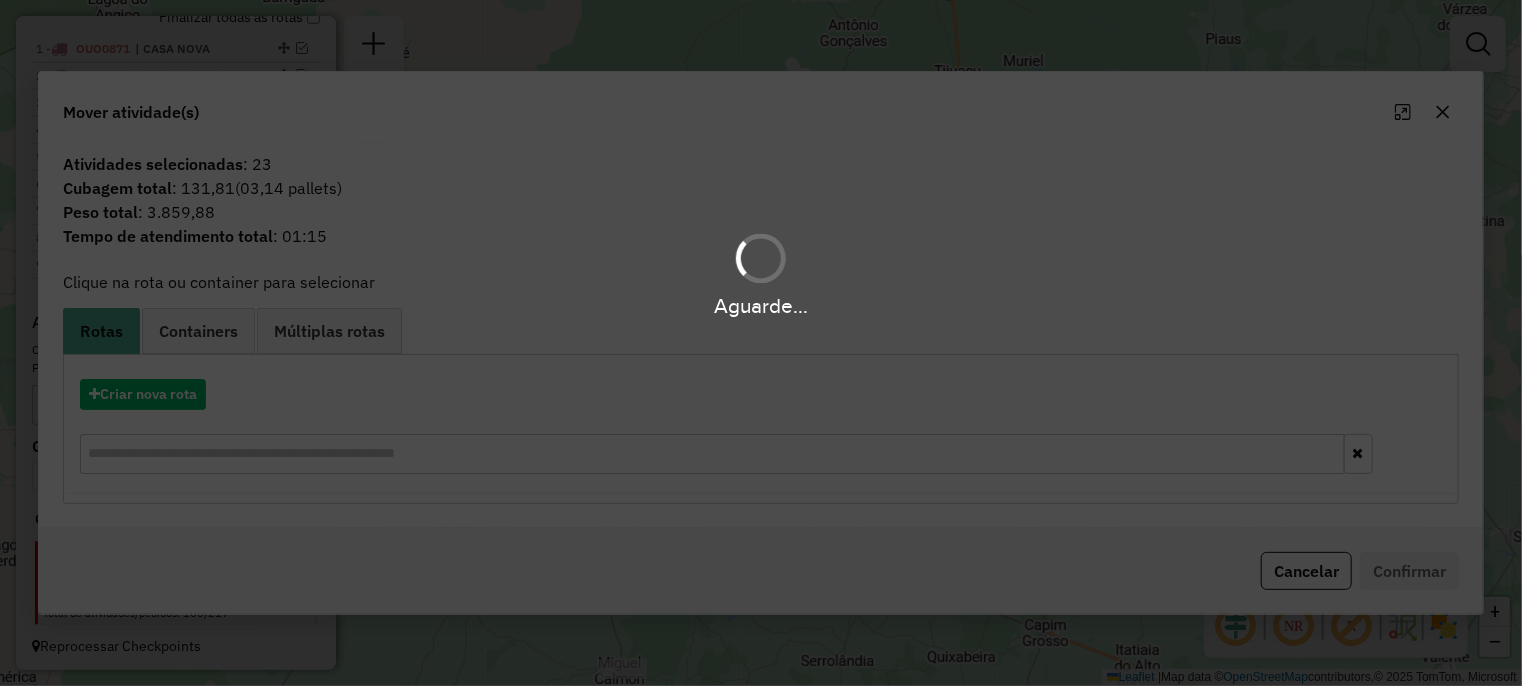 click on "Aguarde..." at bounding box center [761, 343] 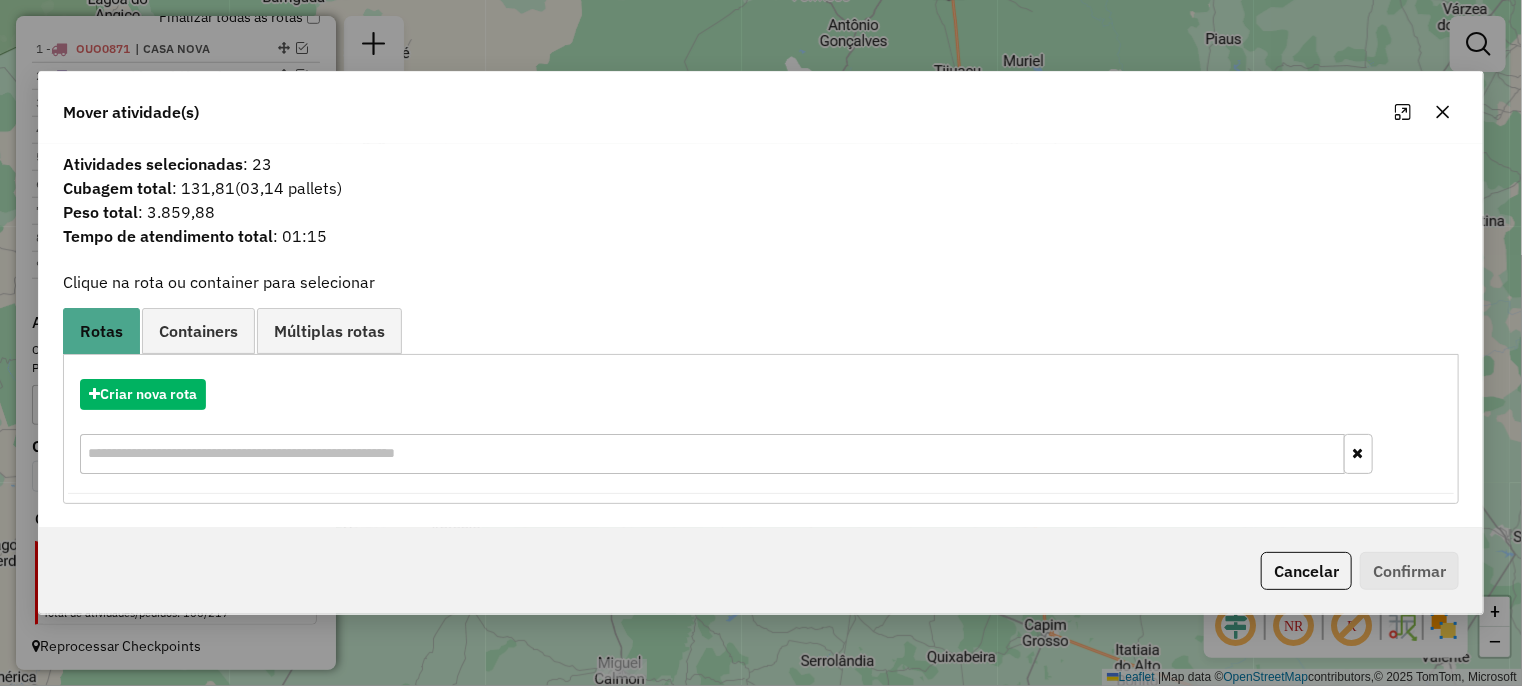 click 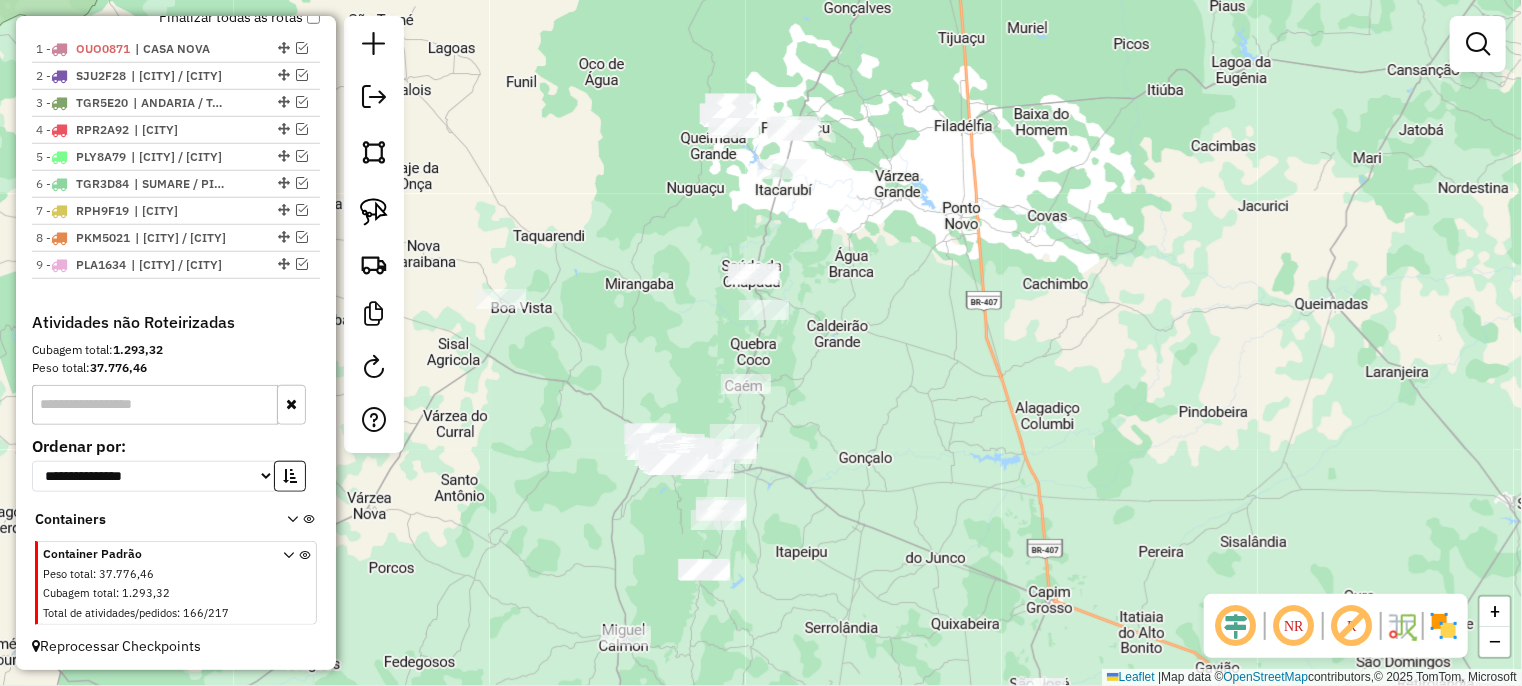 drag, startPoint x: 768, startPoint y: 423, endPoint x: 773, endPoint y: 383, distance: 40.311287 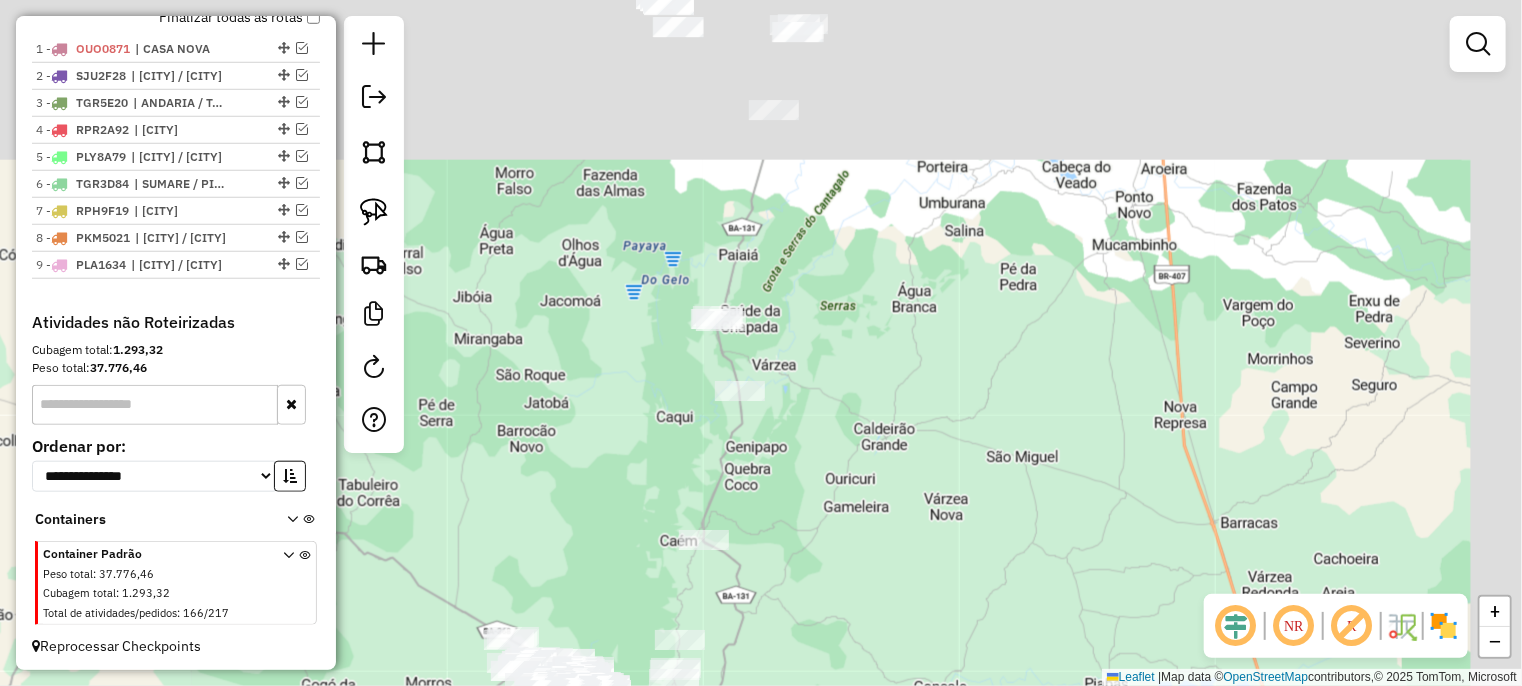 drag, startPoint x: 888, startPoint y: 196, endPoint x: 808, endPoint y: 430, distance: 247.2974 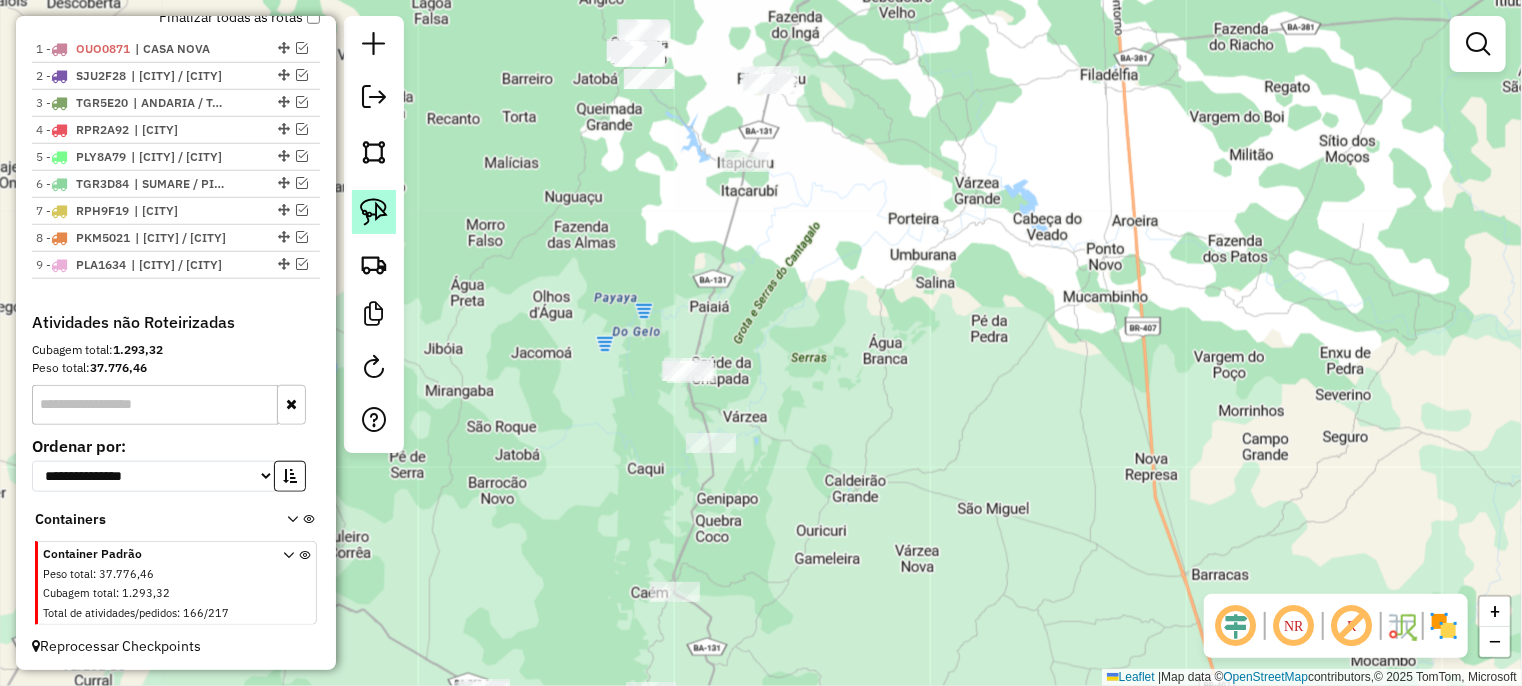 click 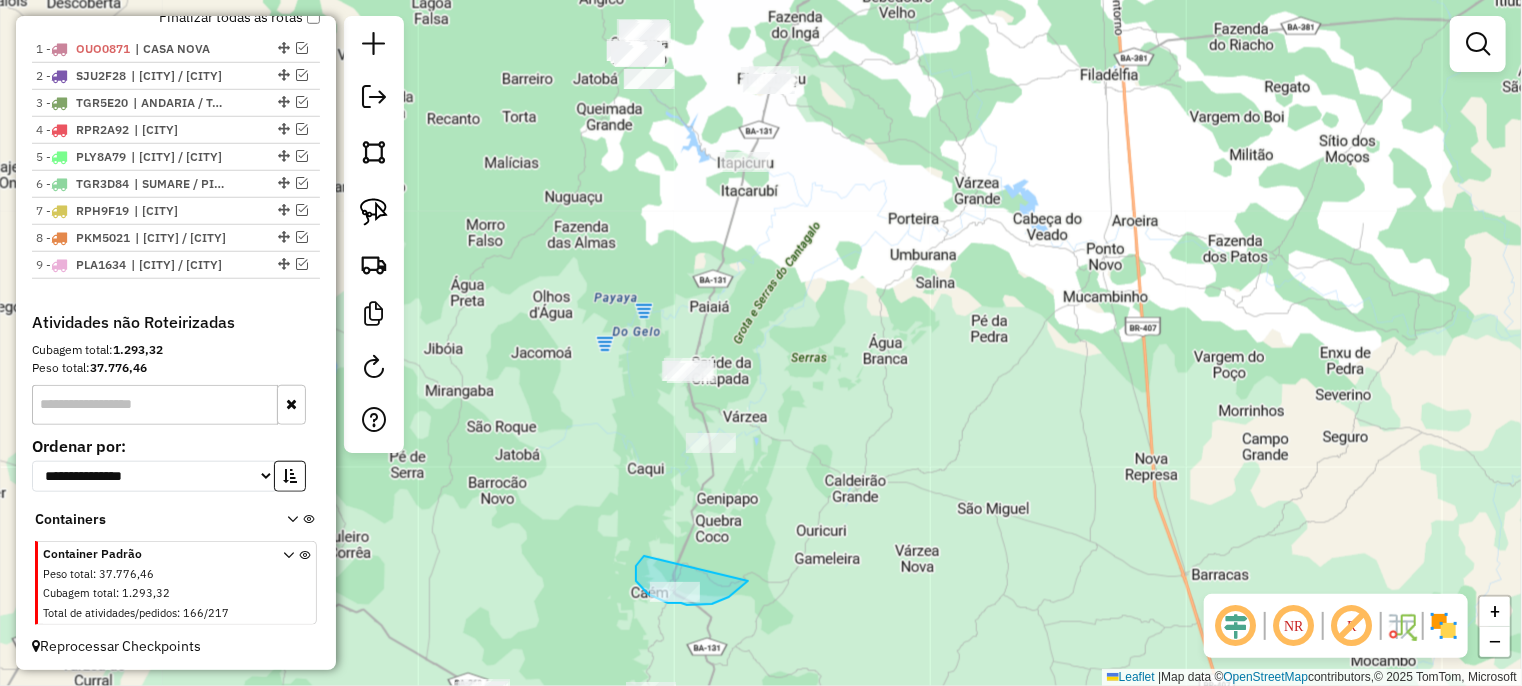 drag, startPoint x: 636, startPoint y: 581, endPoint x: 752, endPoint y: 577, distance: 116.06895 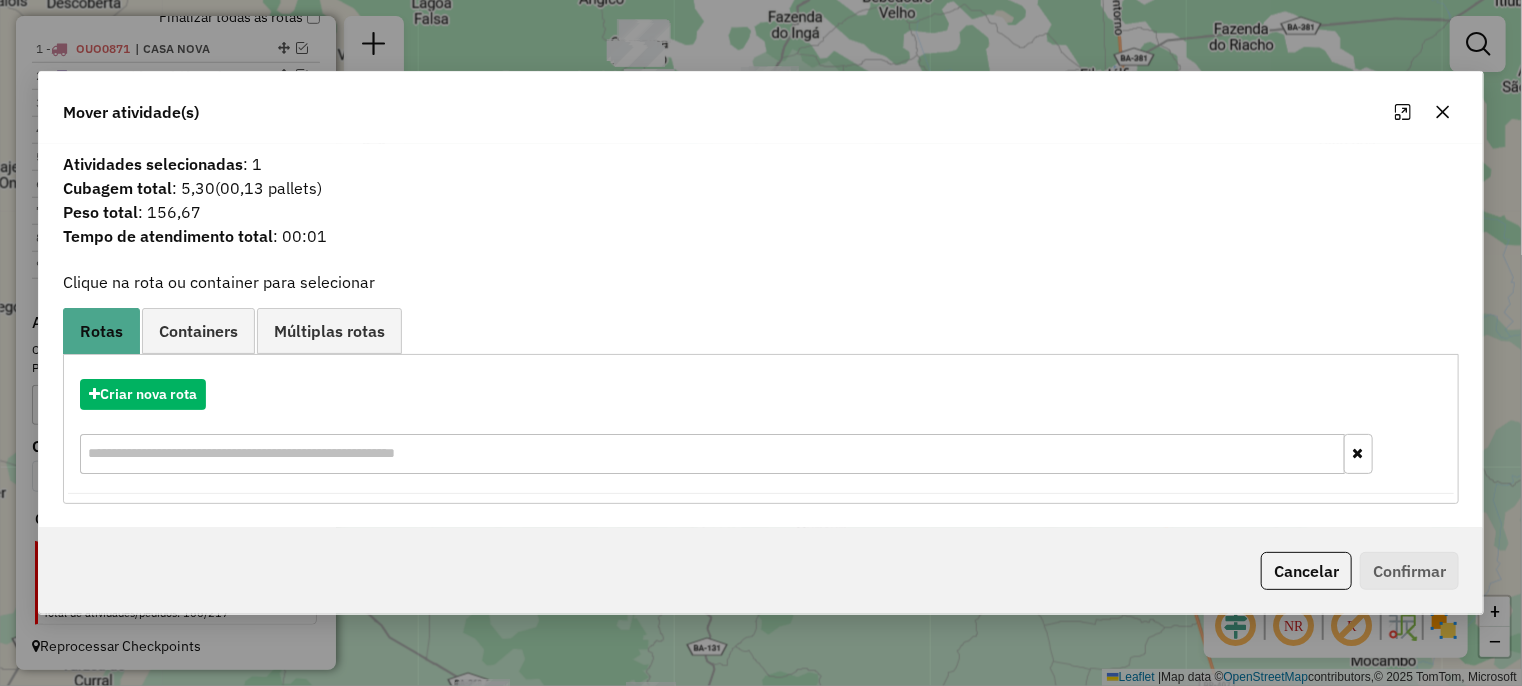 click 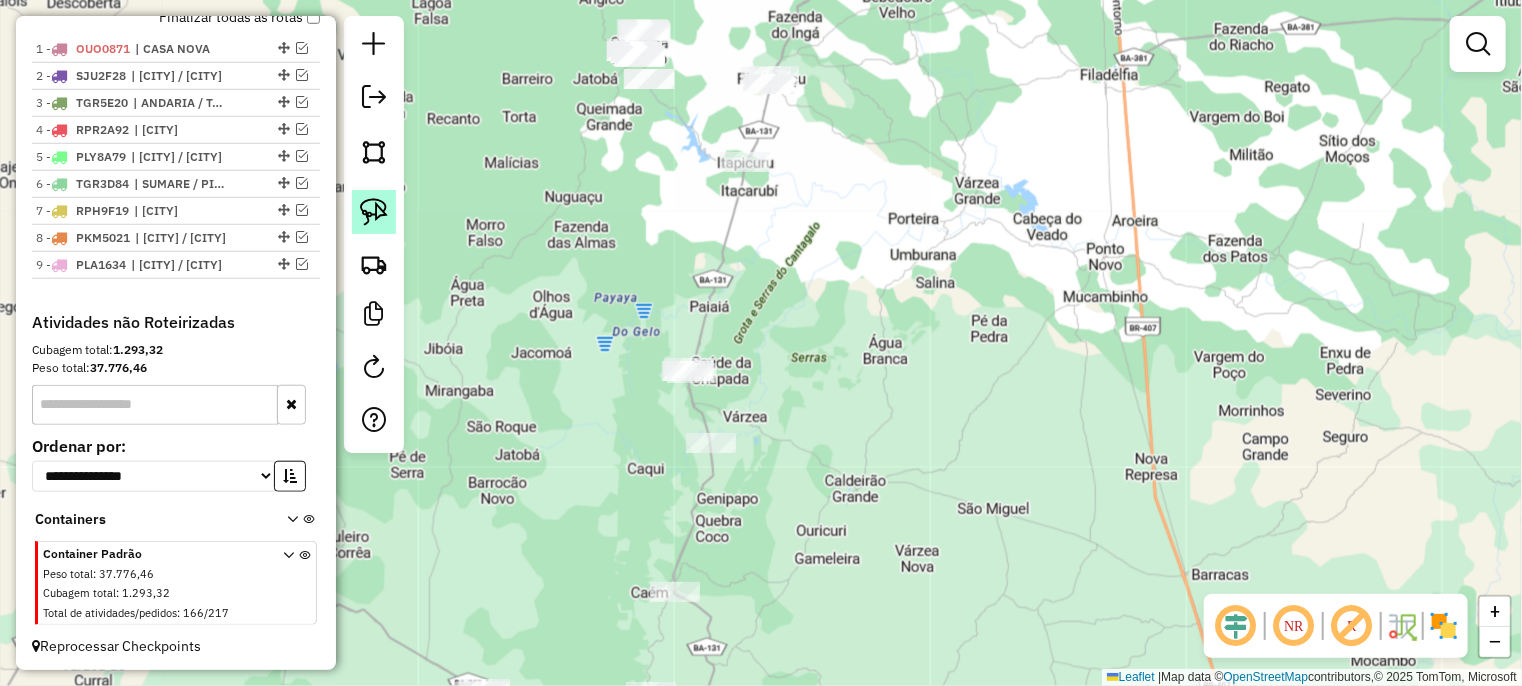 click 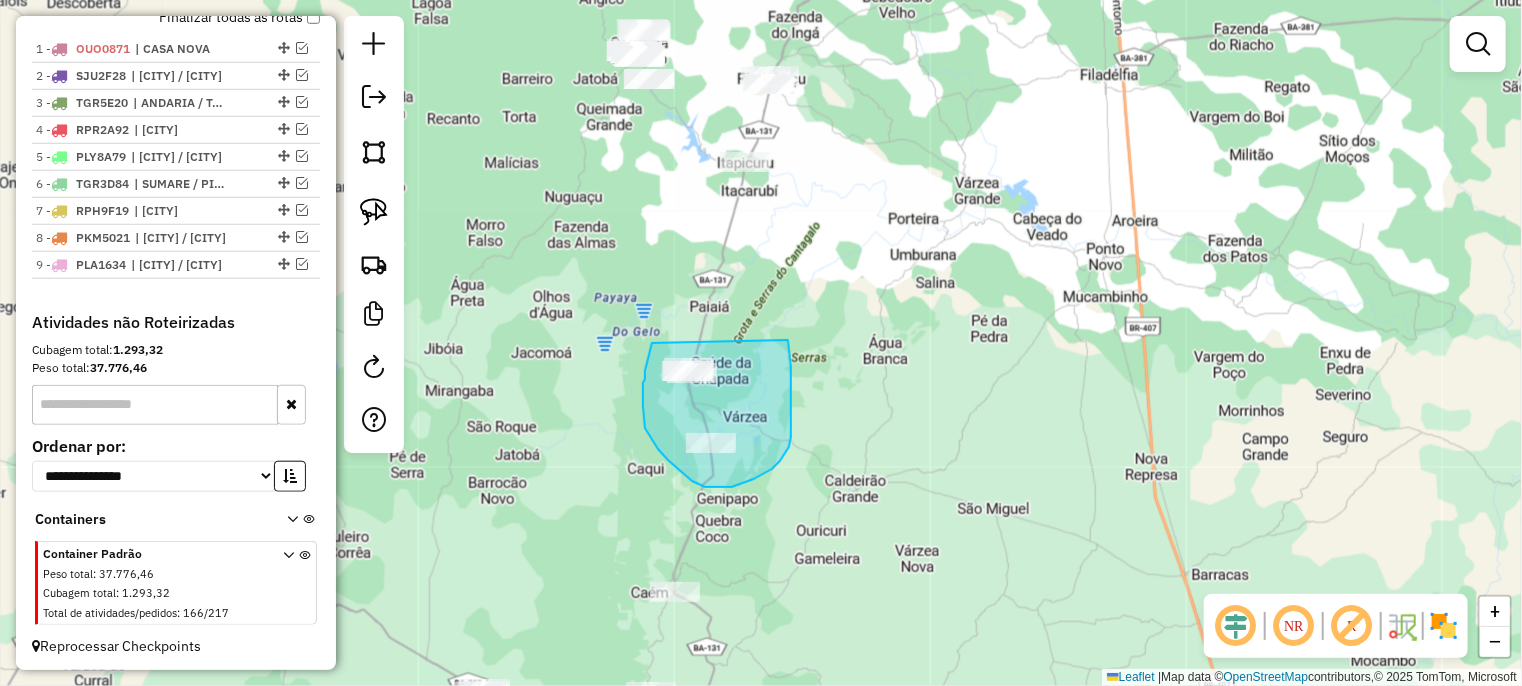drag, startPoint x: 650, startPoint y: 354, endPoint x: 785, endPoint y: 331, distance: 136.94525 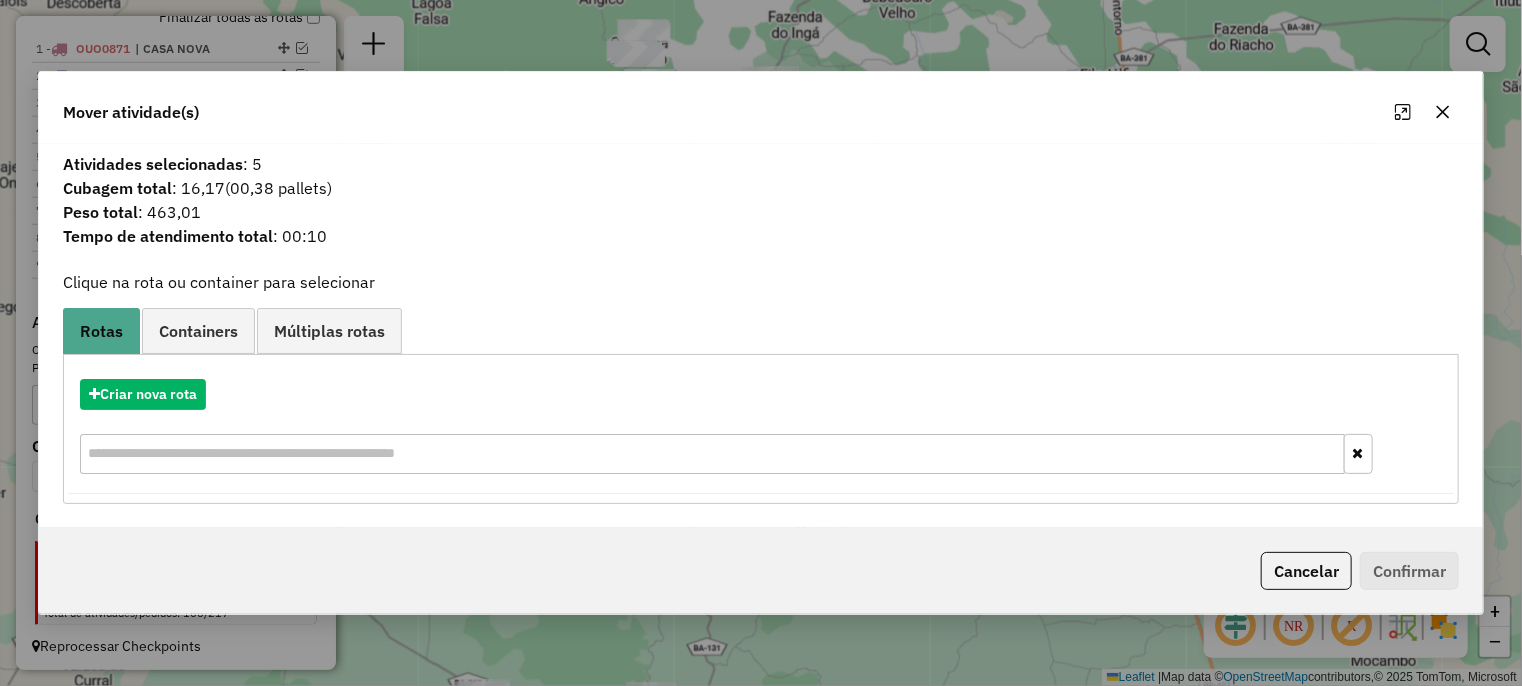 click 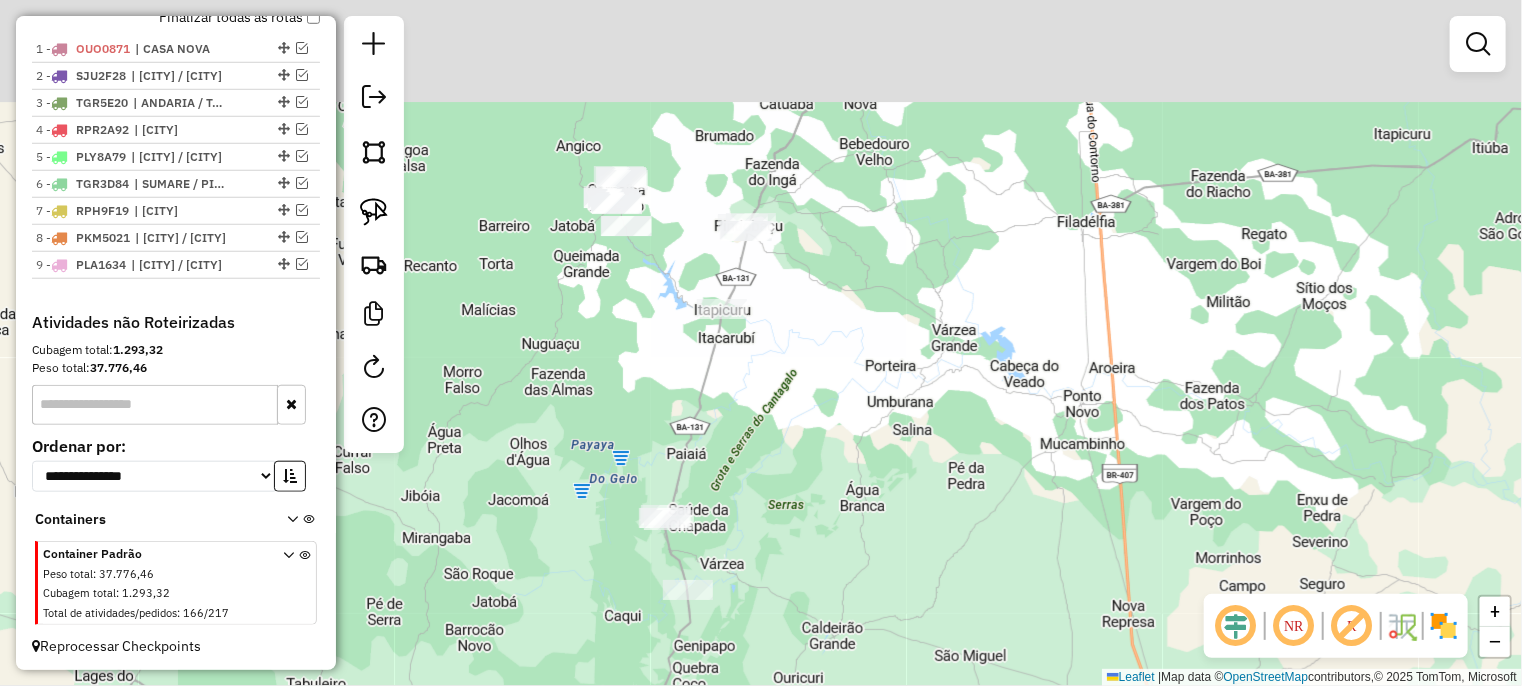 drag, startPoint x: 780, startPoint y: 430, endPoint x: 739, endPoint y: 524, distance: 102.55243 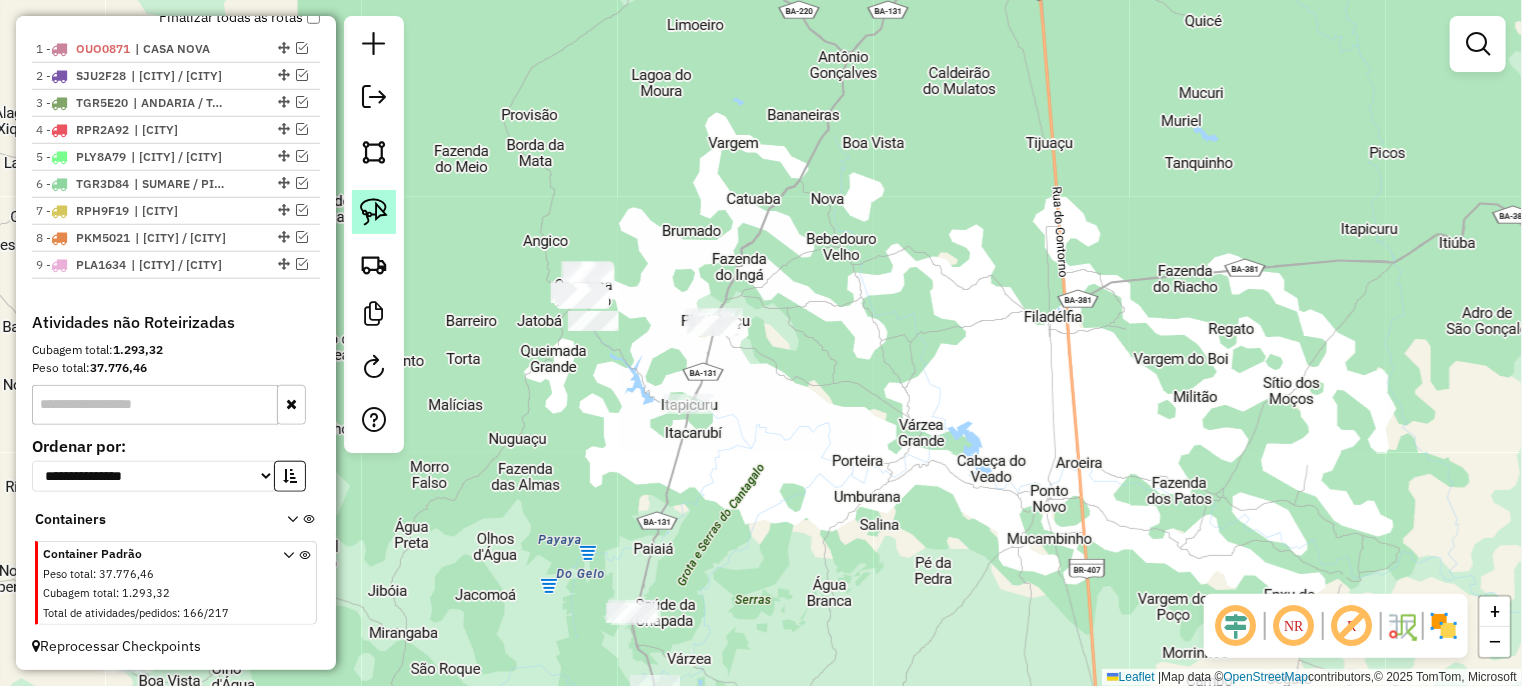 click 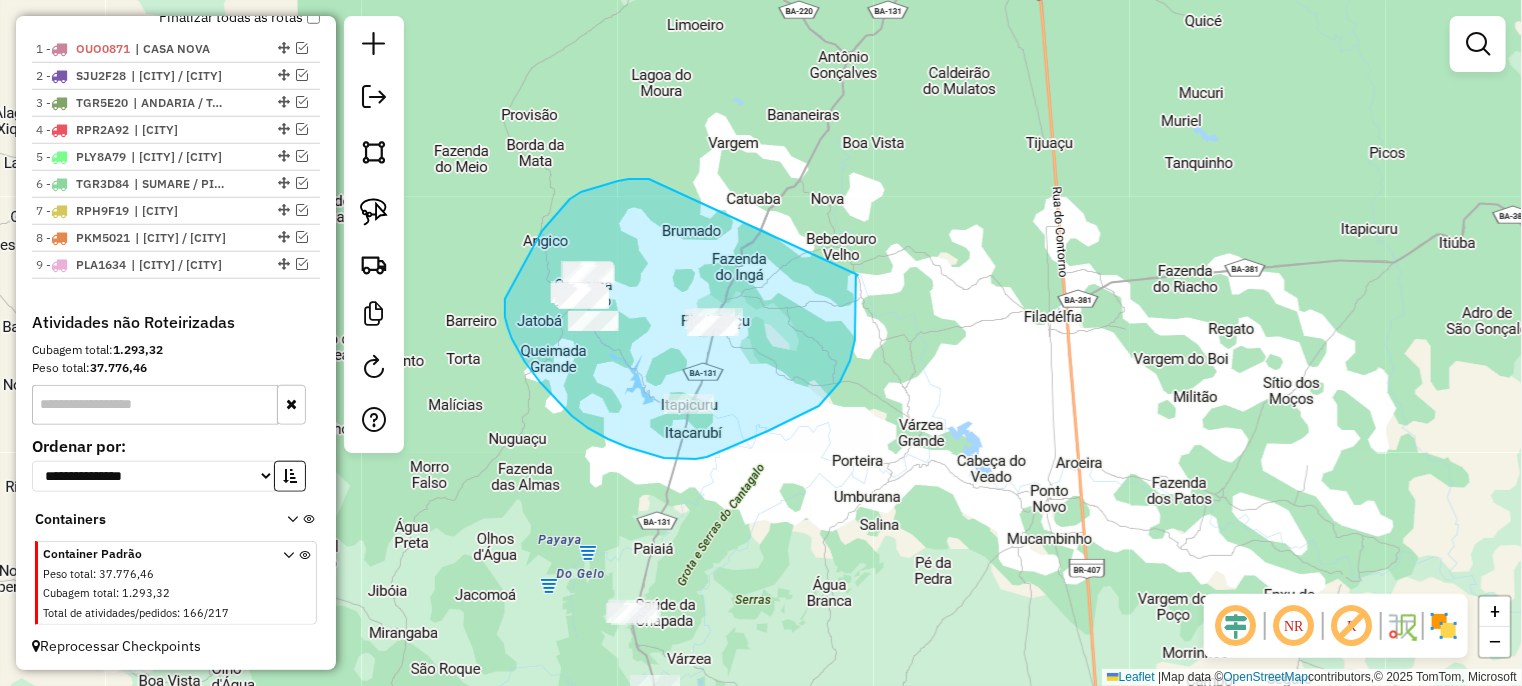 drag, startPoint x: 618, startPoint y: 181, endPoint x: 855, endPoint y: 275, distance: 254.96078 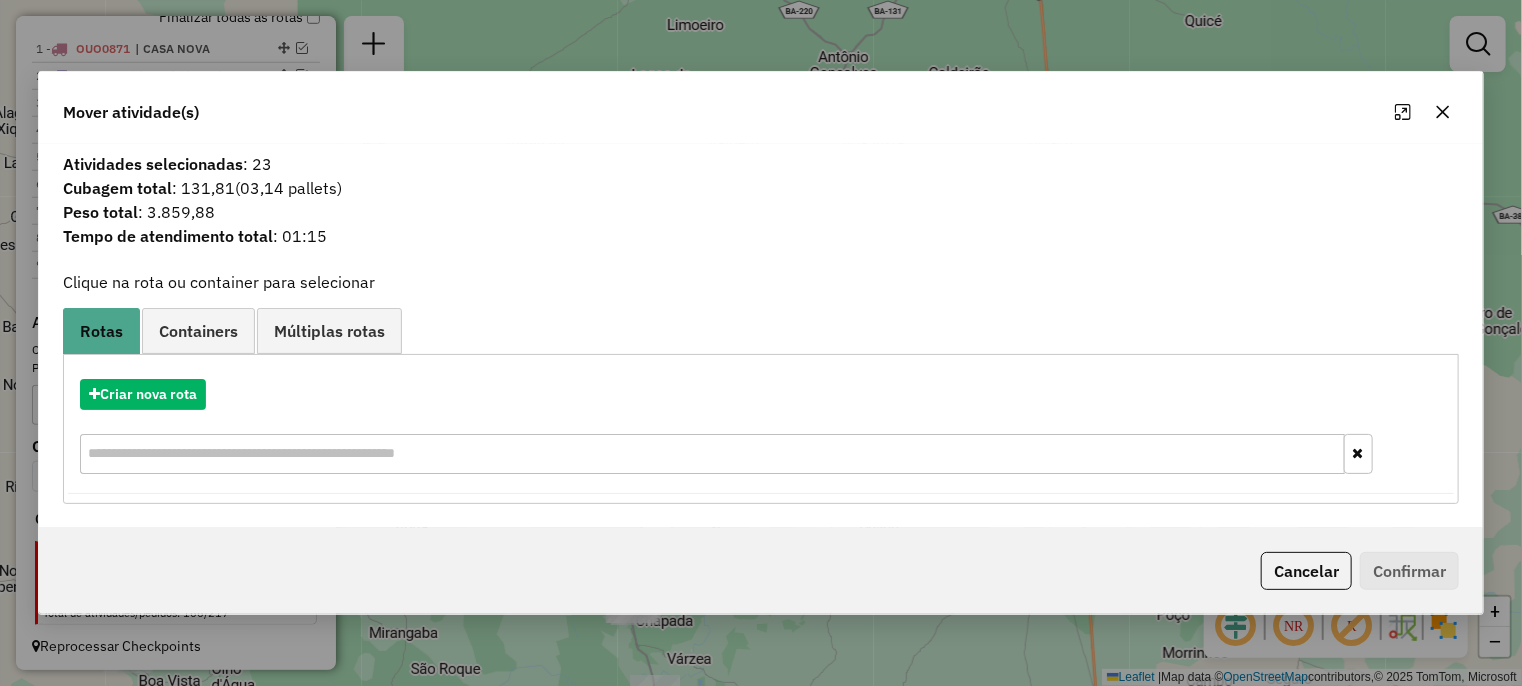 click 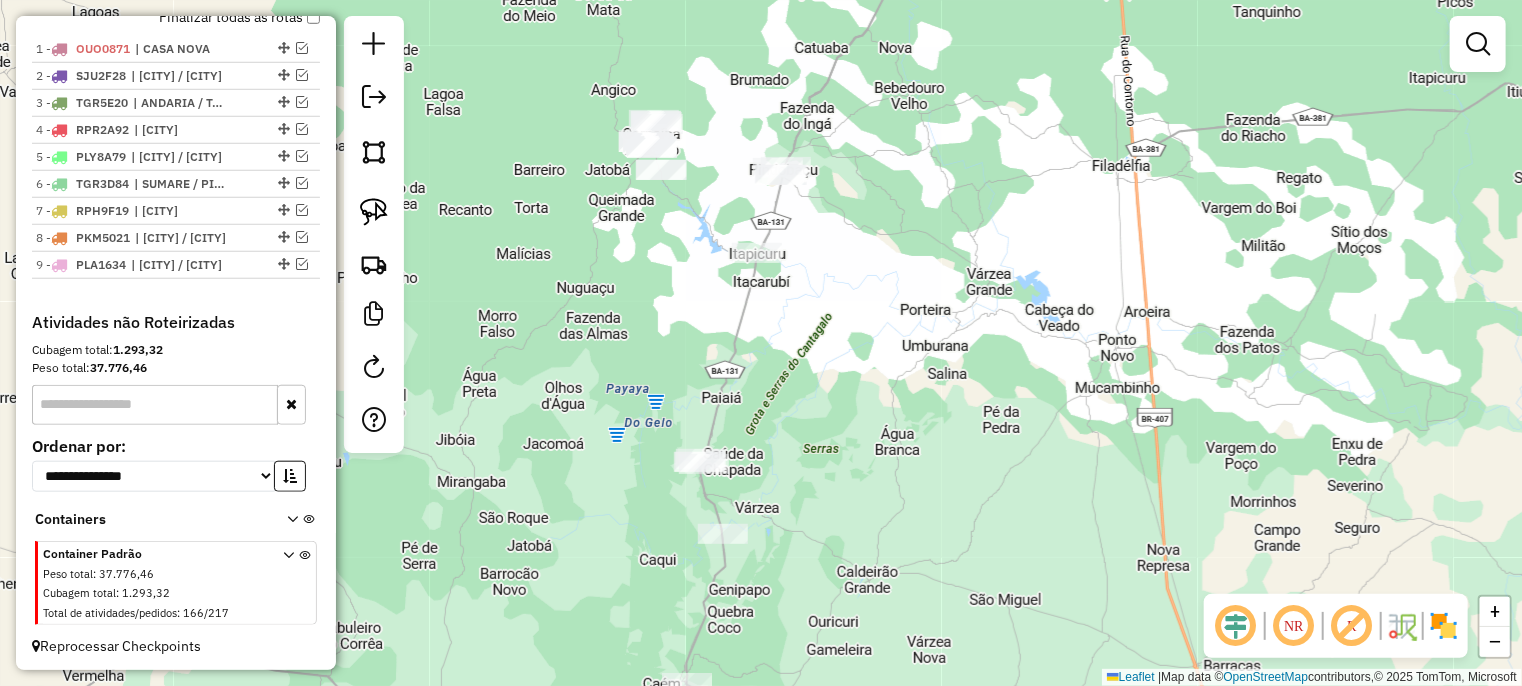 drag, startPoint x: 792, startPoint y: 539, endPoint x: 851, endPoint y: 346, distance: 201.81674 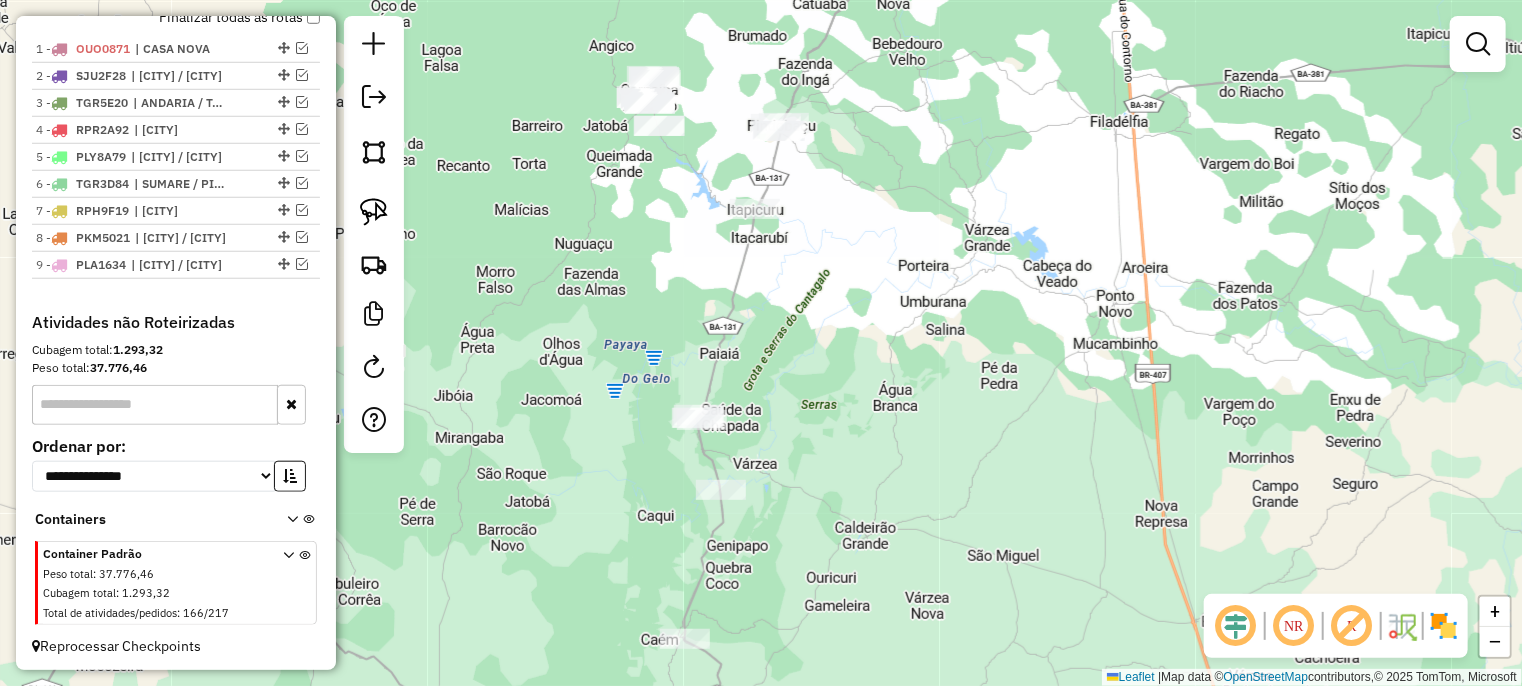 drag, startPoint x: 516, startPoint y: 211, endPoint x: 495, endPoint y: 283, distance: 75 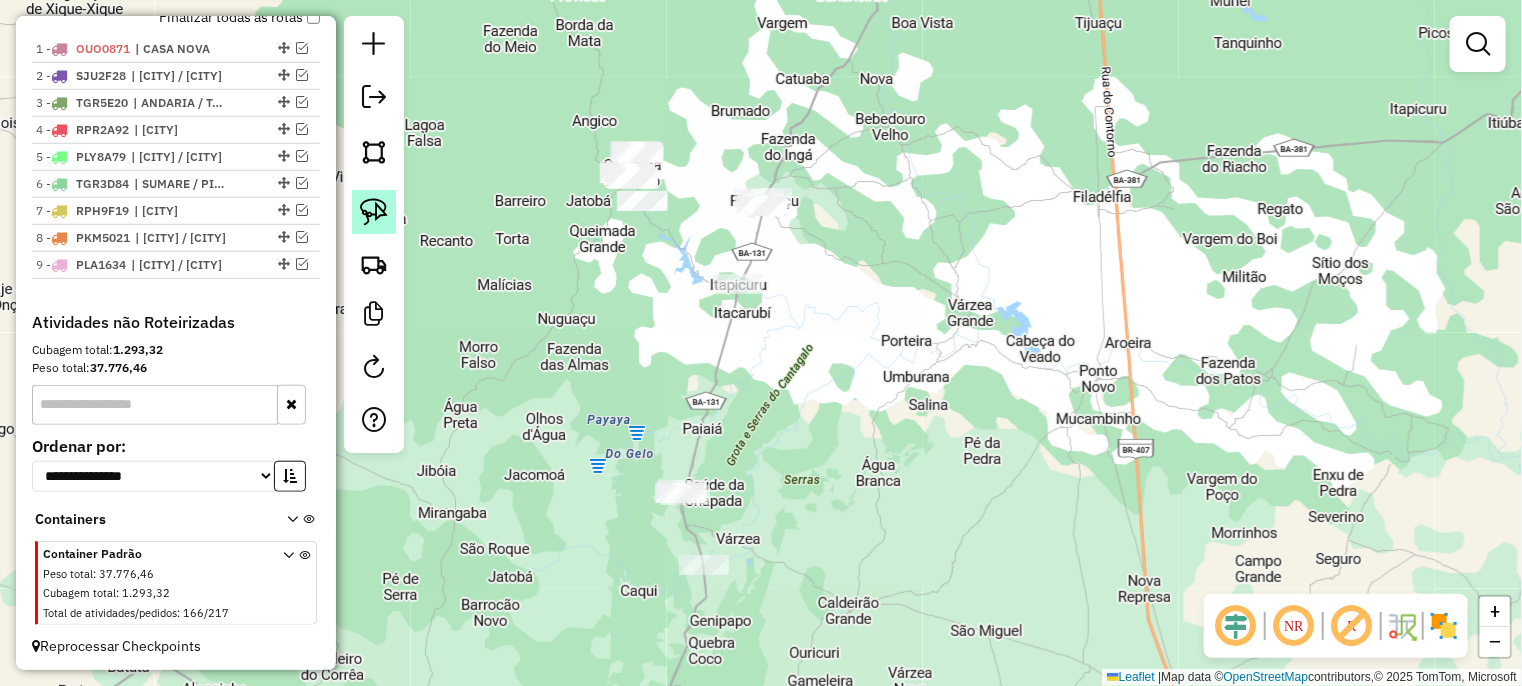 click 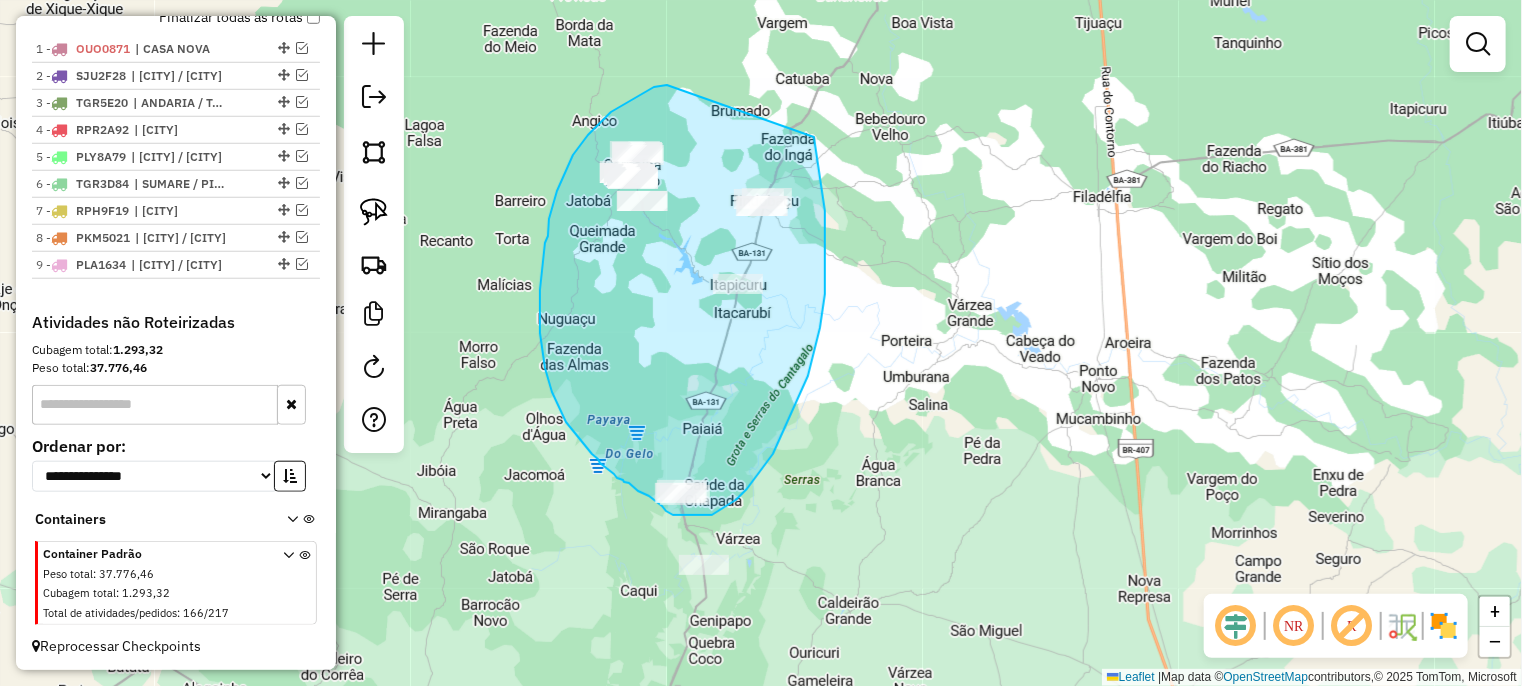 drag, startPoint x: 644, startPoint y: 92, endPoint x: 814, endPoint y: 137, distance: 175.85506 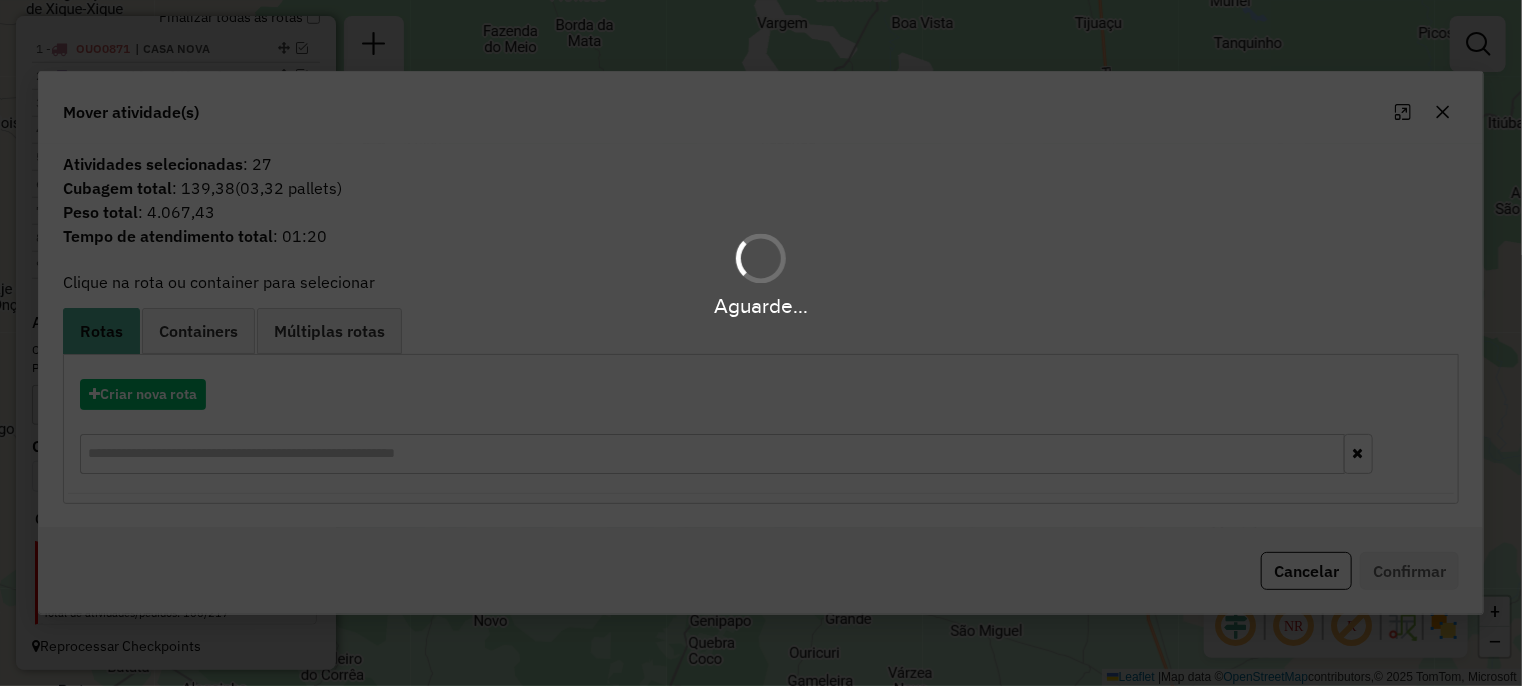 click on "Aguarde..." at bounding box center [761, 343] 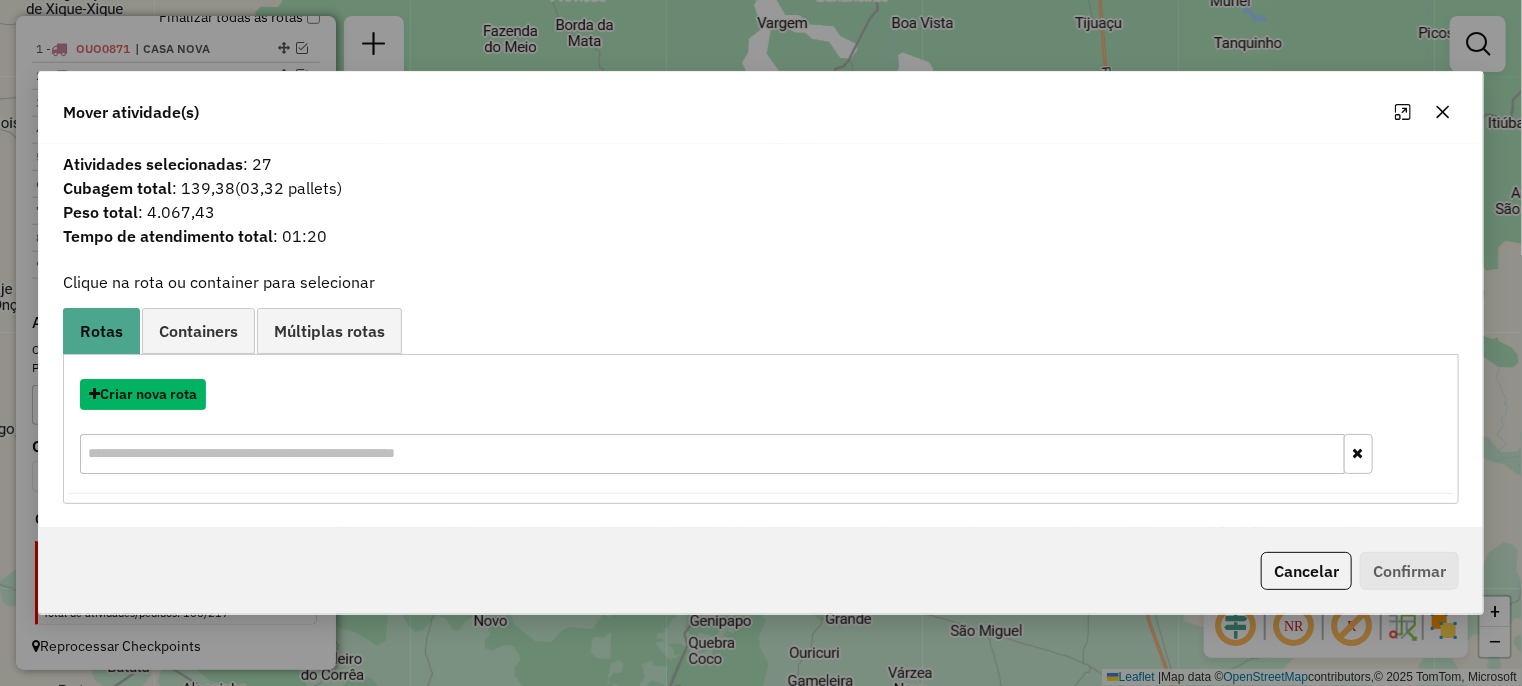 click on "Criar nova rota" at bounding box center [143, 394] 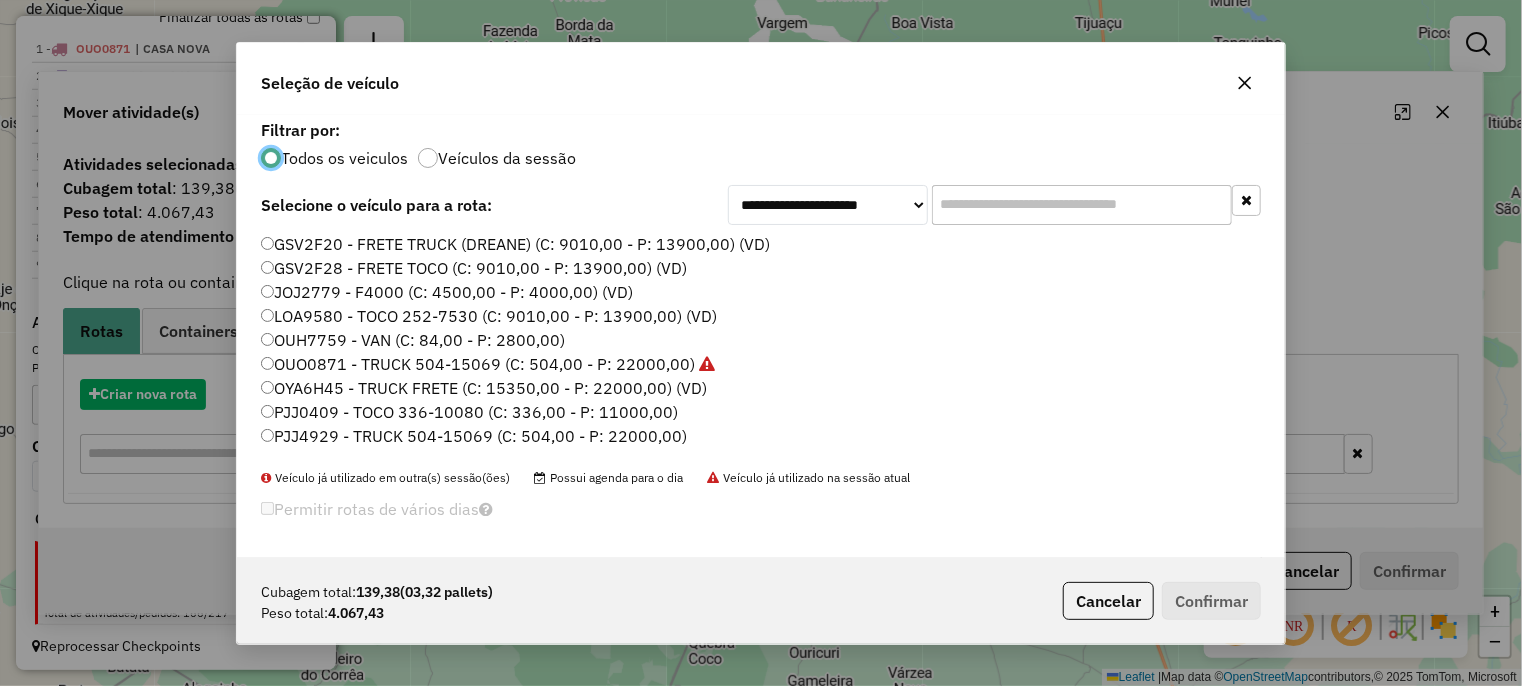 scroll, scrollTop: 10, scrollLeft: 6, axis: both 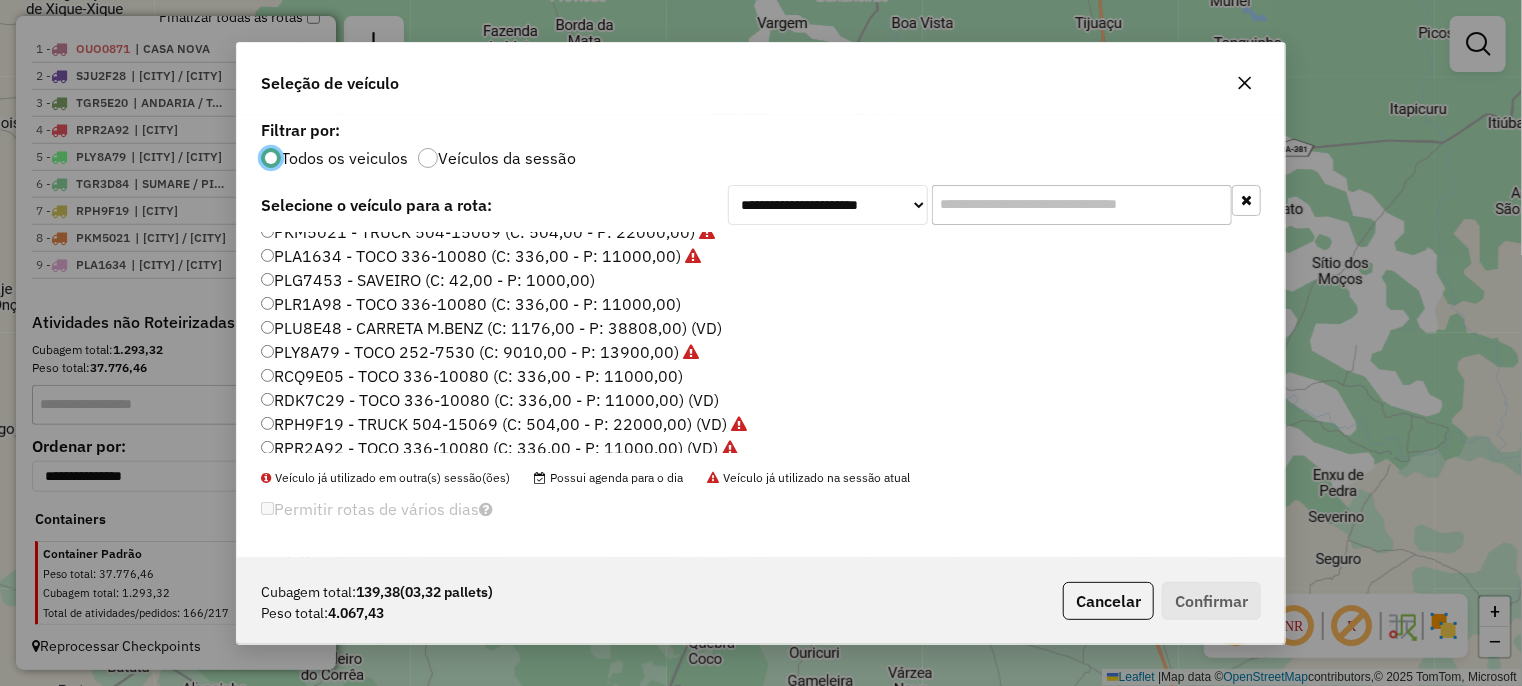 click on "PLA1634 - TOCO 336-10080 (C: 336,00 - P: 11000,00)" 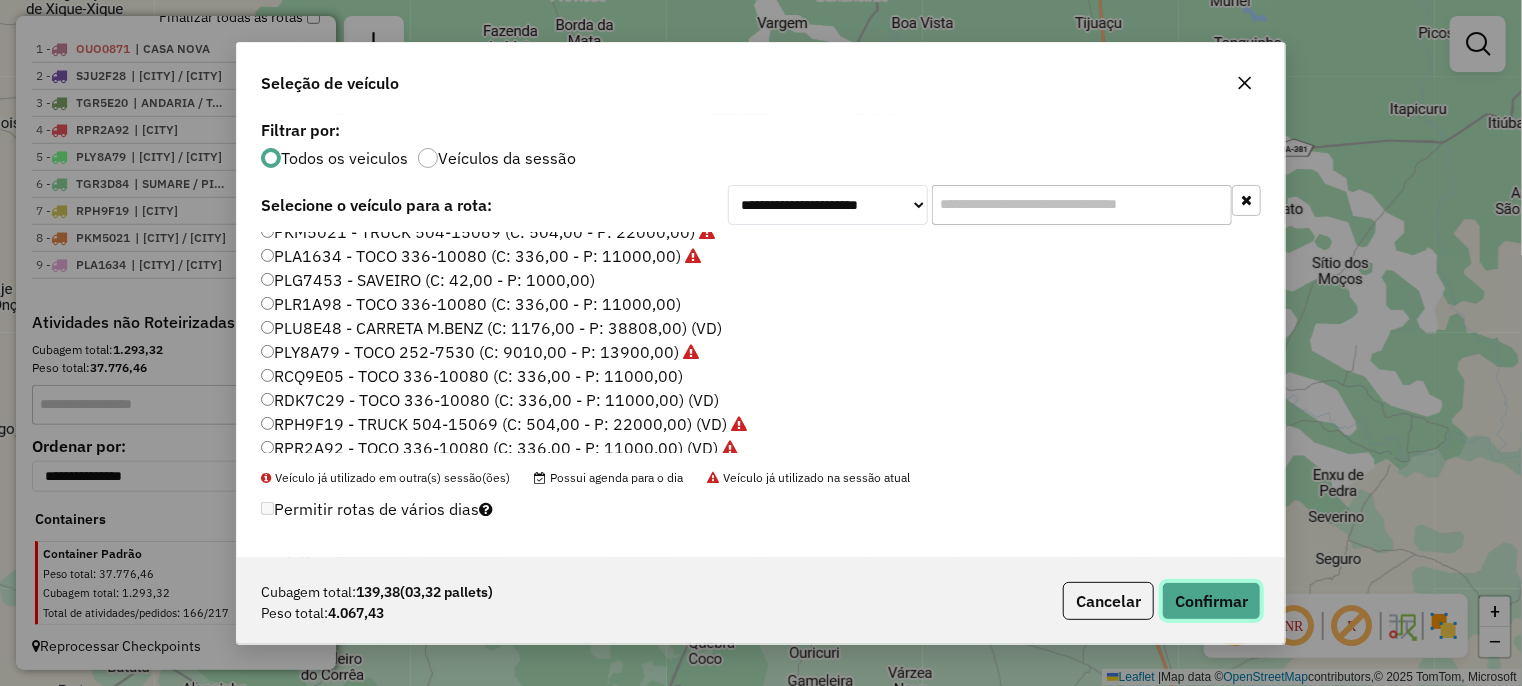 click on "Confirmar" 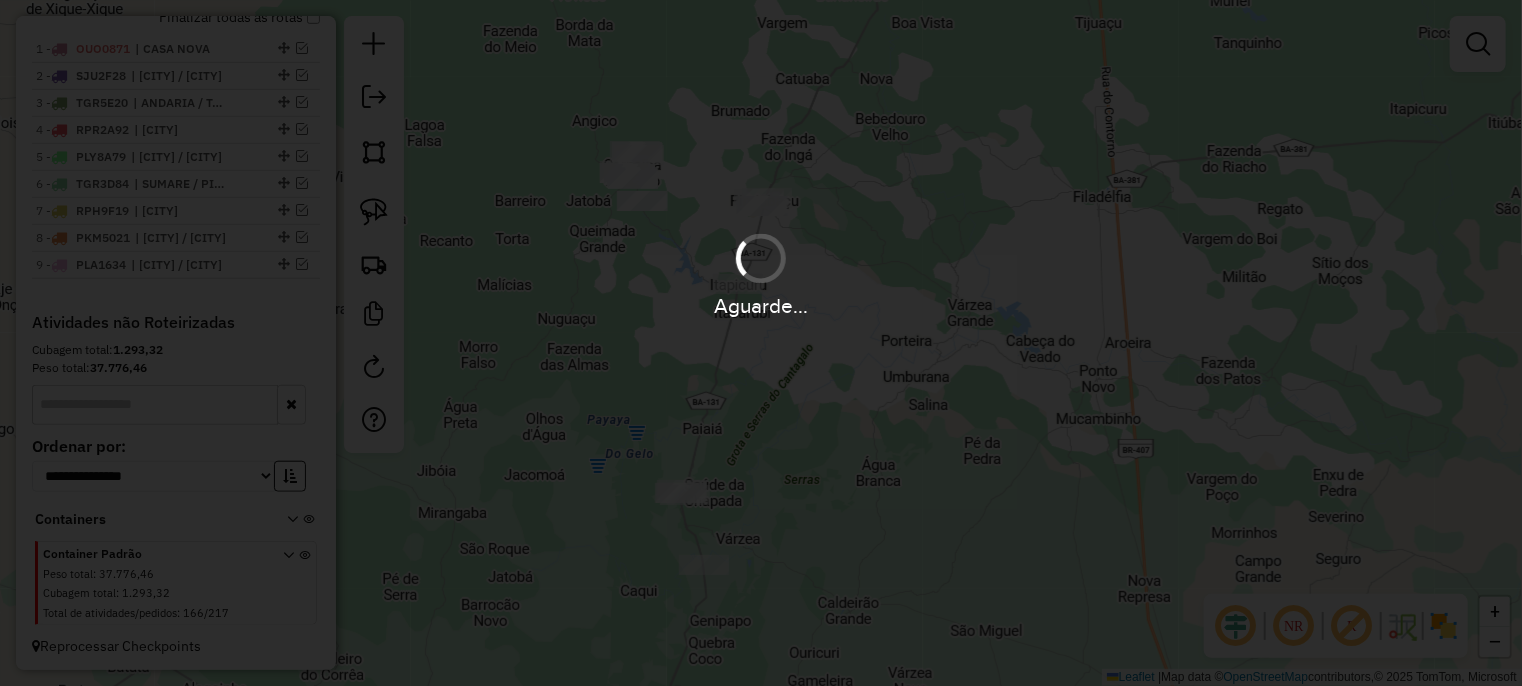 scroll, scrollTop: 821, scrollLeft: 0, axis: vertical 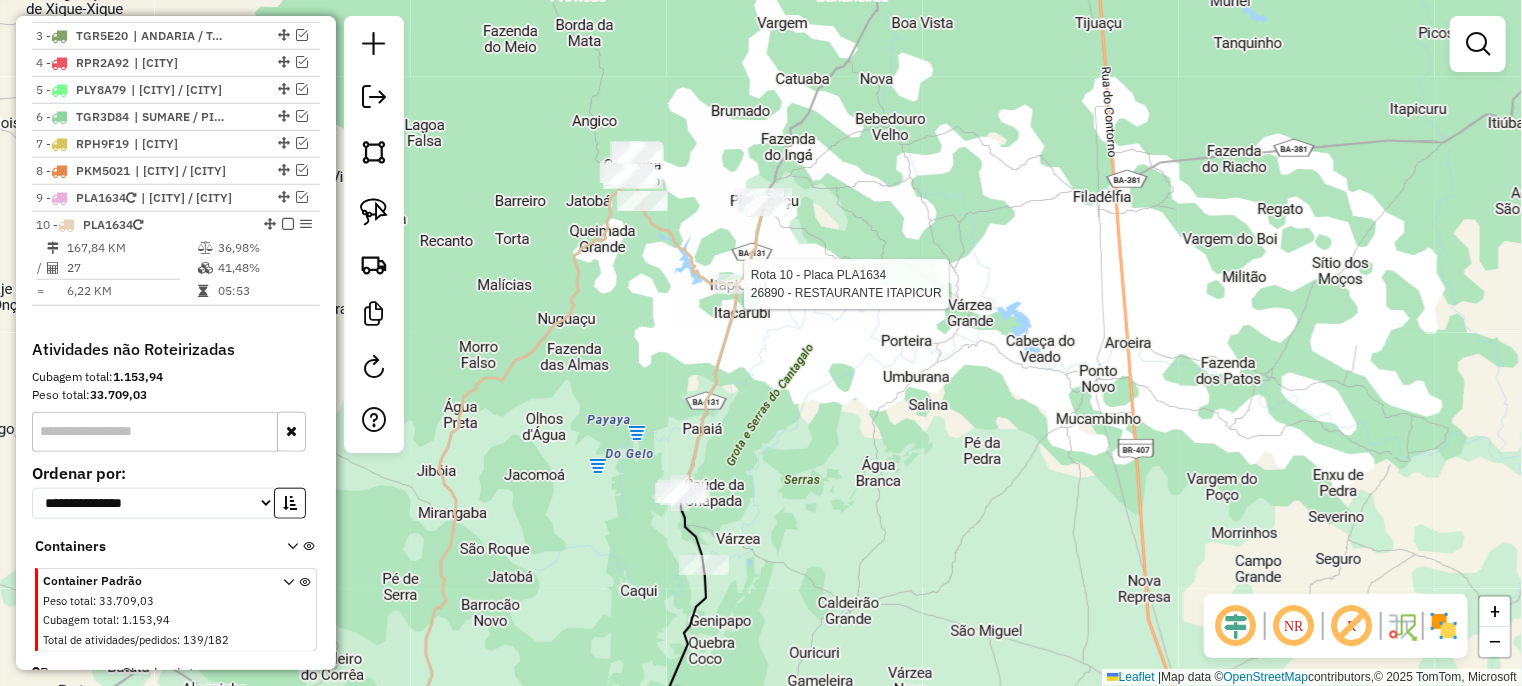 select on "**********" 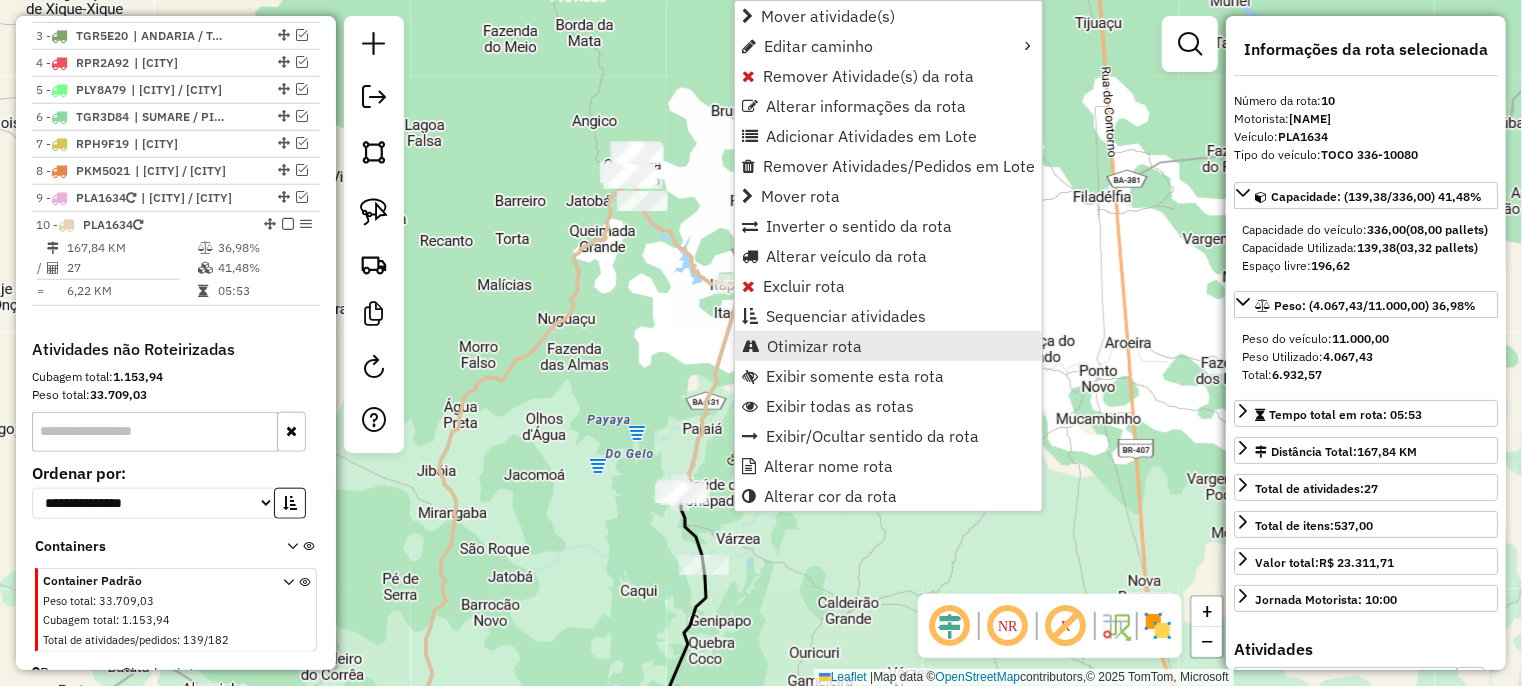 scroll, scrollTop: 848, scrollLeft: 0, axis: vertical 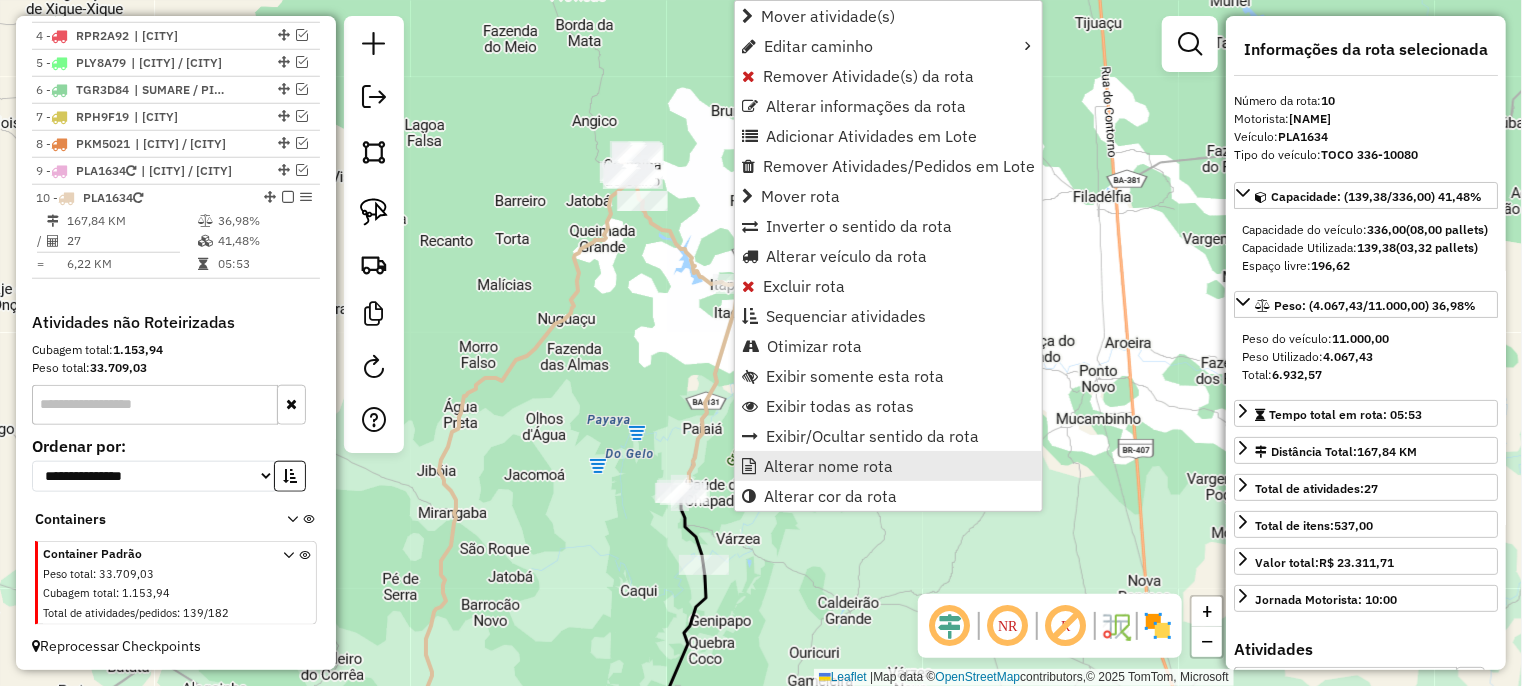 click on "Alterar nome rota" at bounding box center [828, 466] 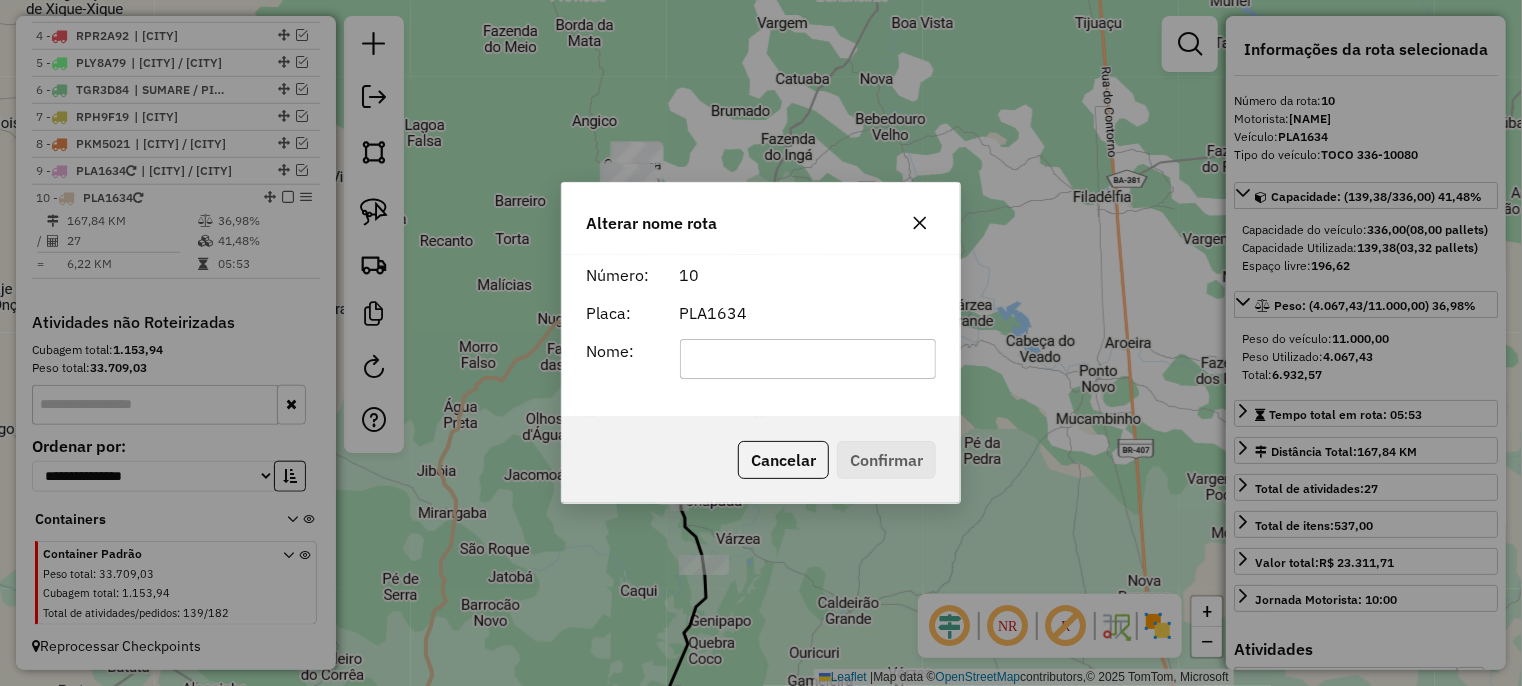 click 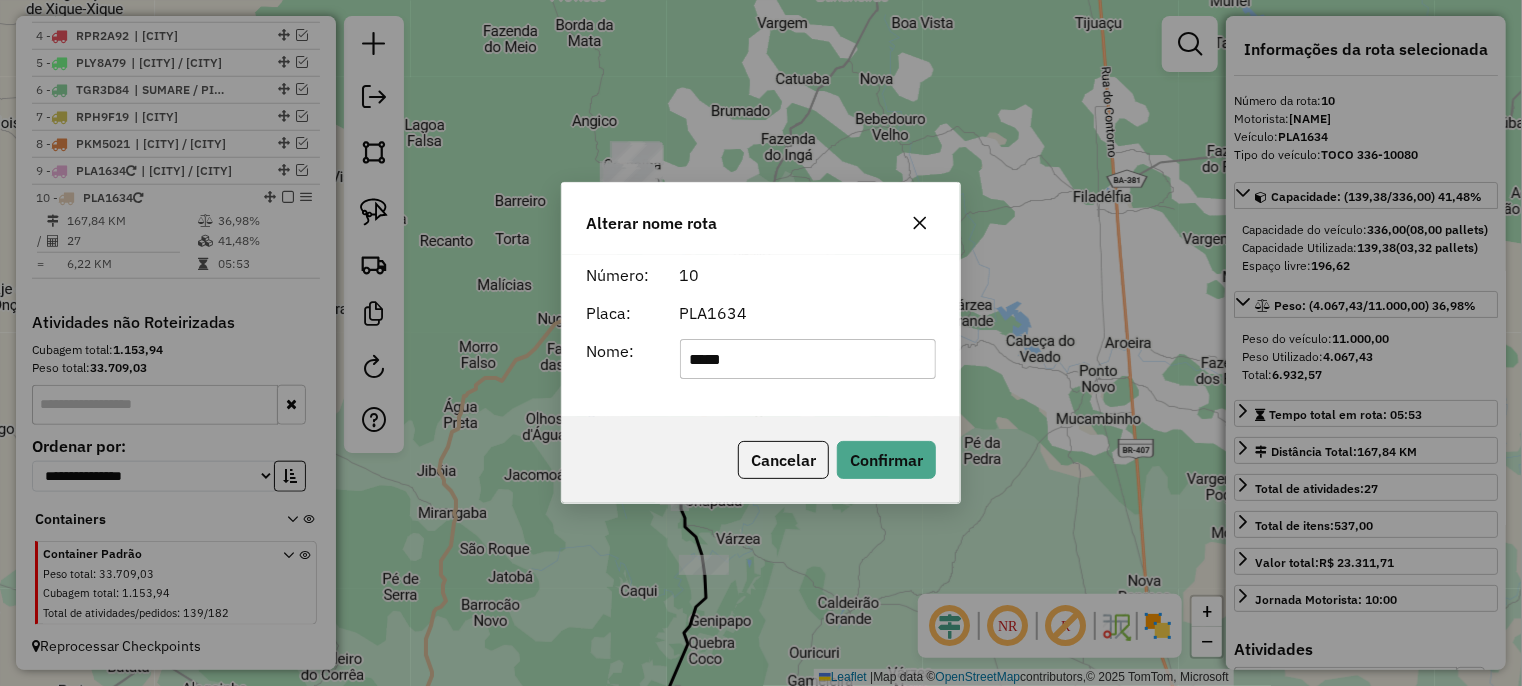 type on "**********" 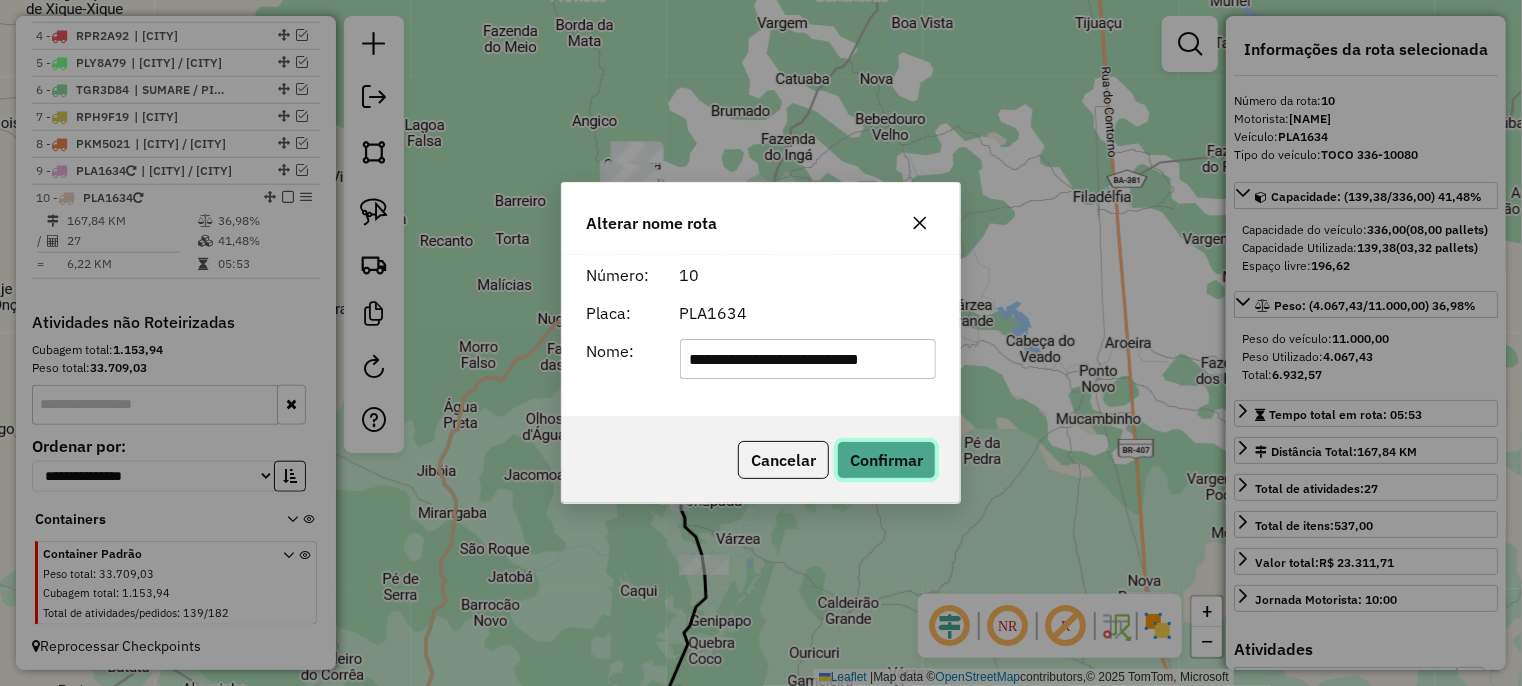 click on "Confirmar" 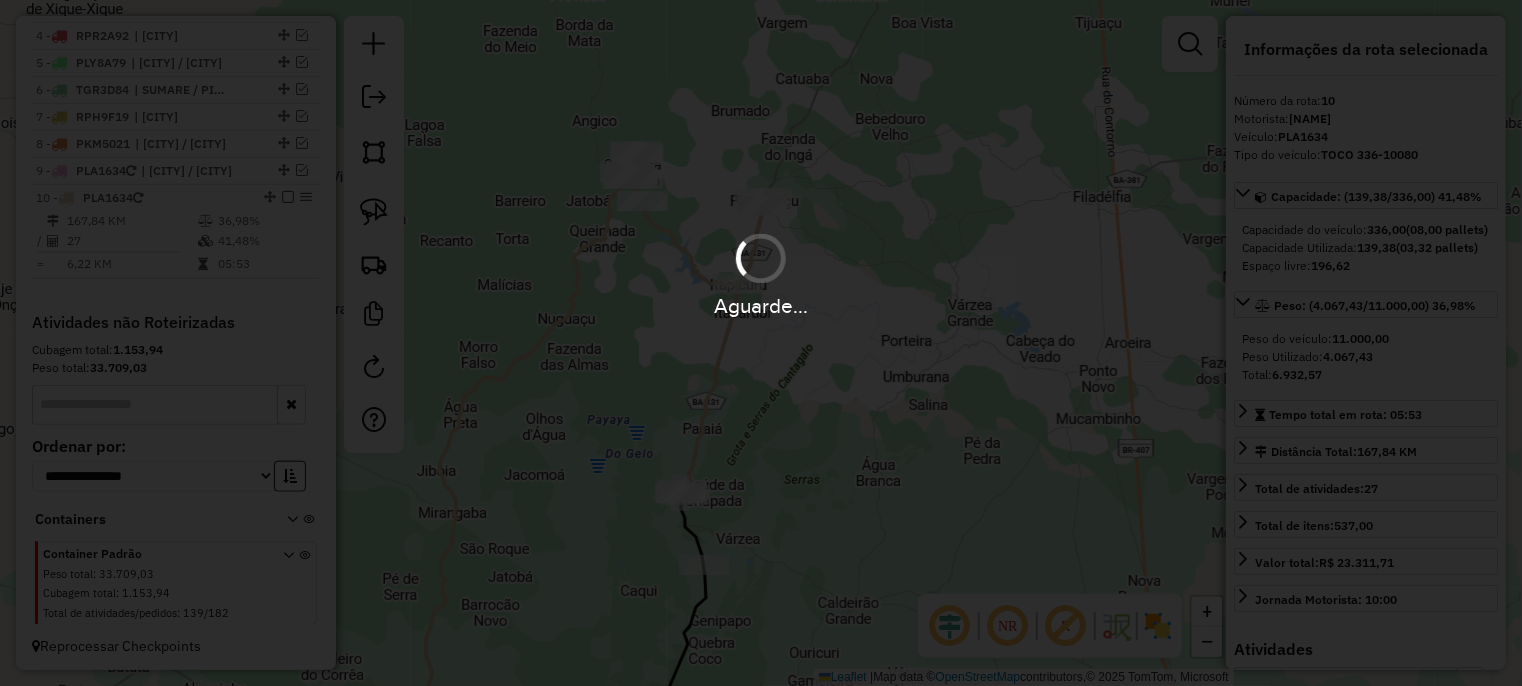 type 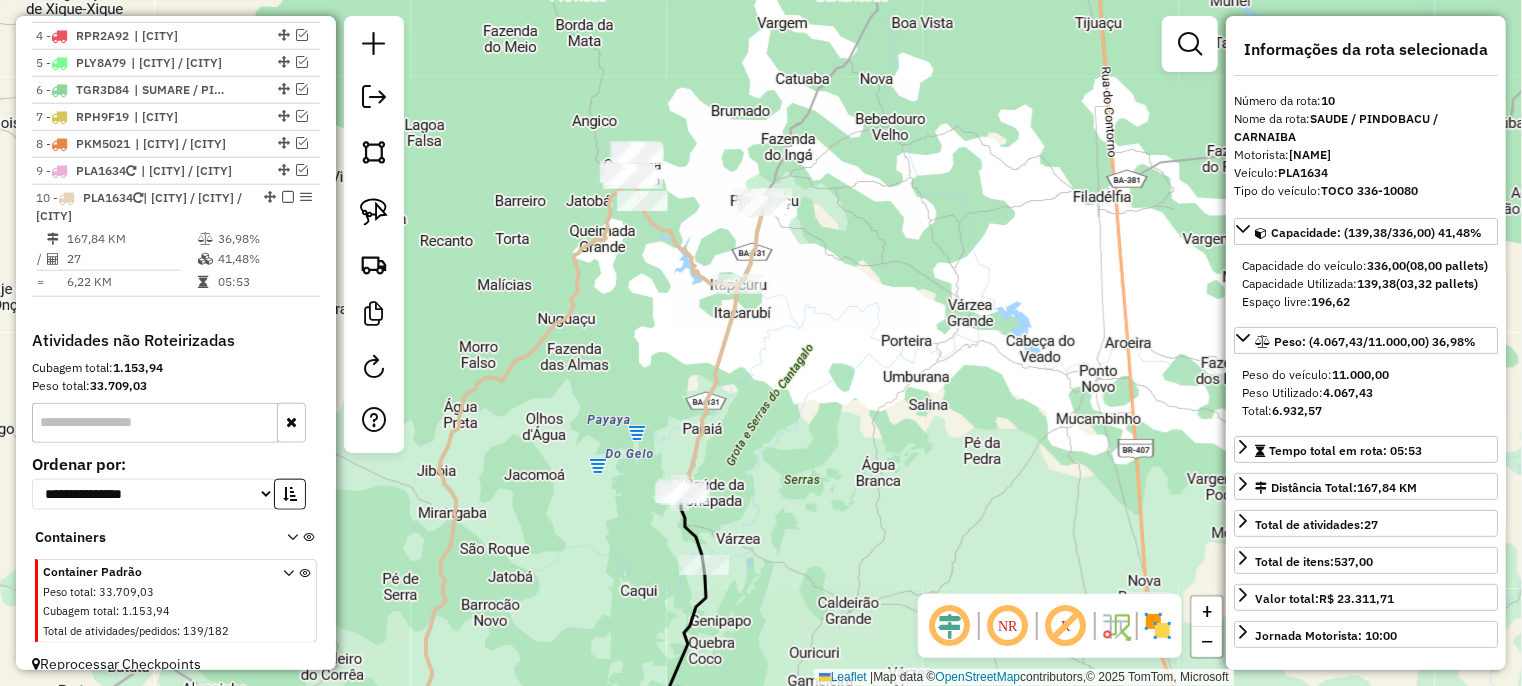 click at bounding box center [288, 197] 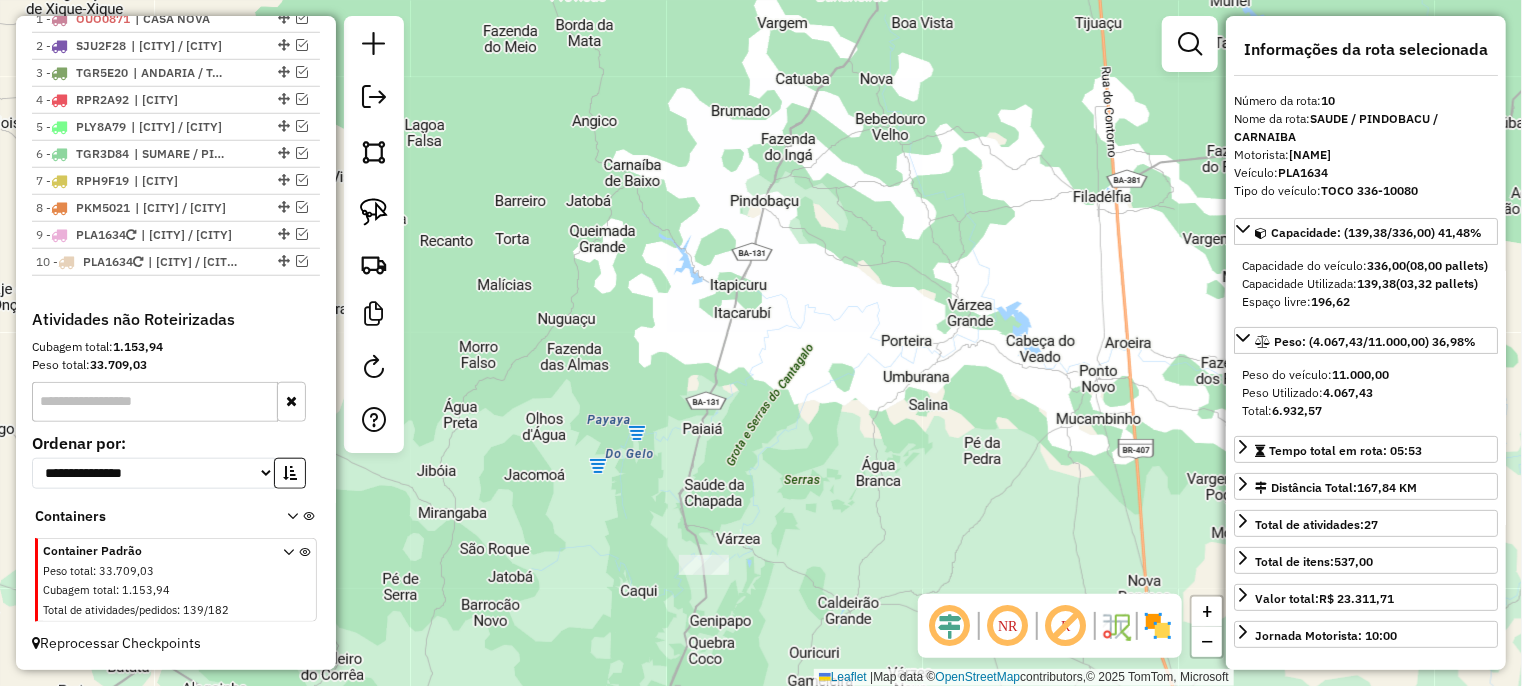scroll, scrollTop: 781, scrollLeft: 0, axis: vertical 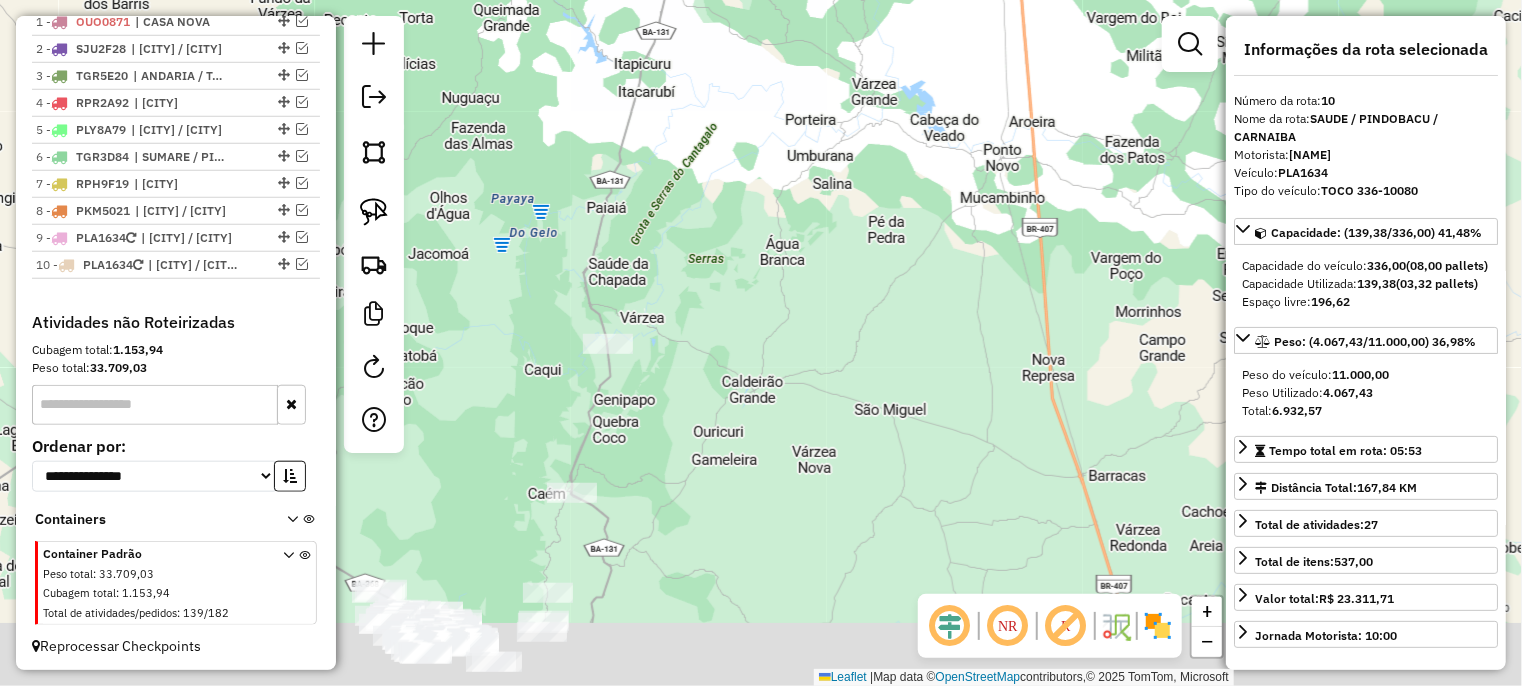 drag, startPoint x: 739, startPoint y: 379, endPoint x: 596, endPoint y: 235, distance: 202.94087 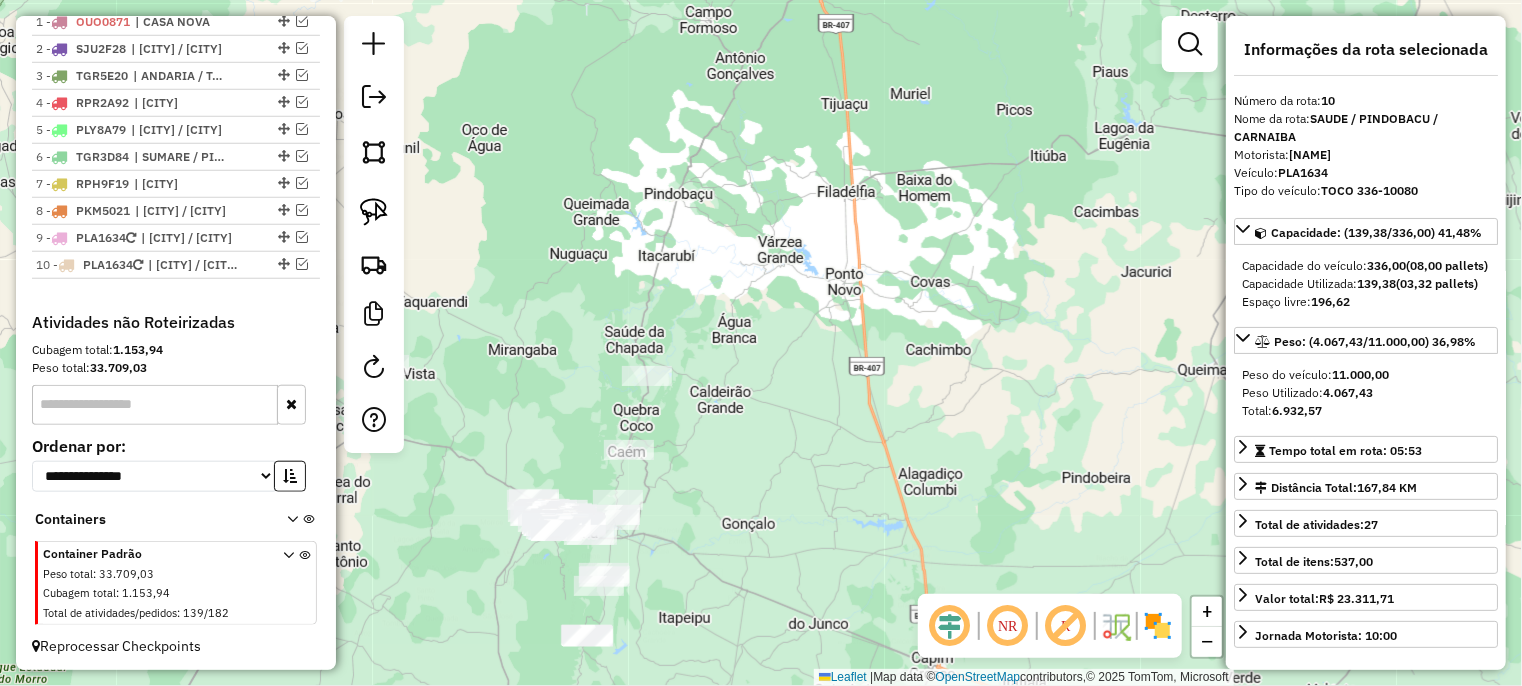 drag, startPoint x: 761, startPoint y: 582, endPoint x: 845, endPoint y: 480, distance: 132.13629 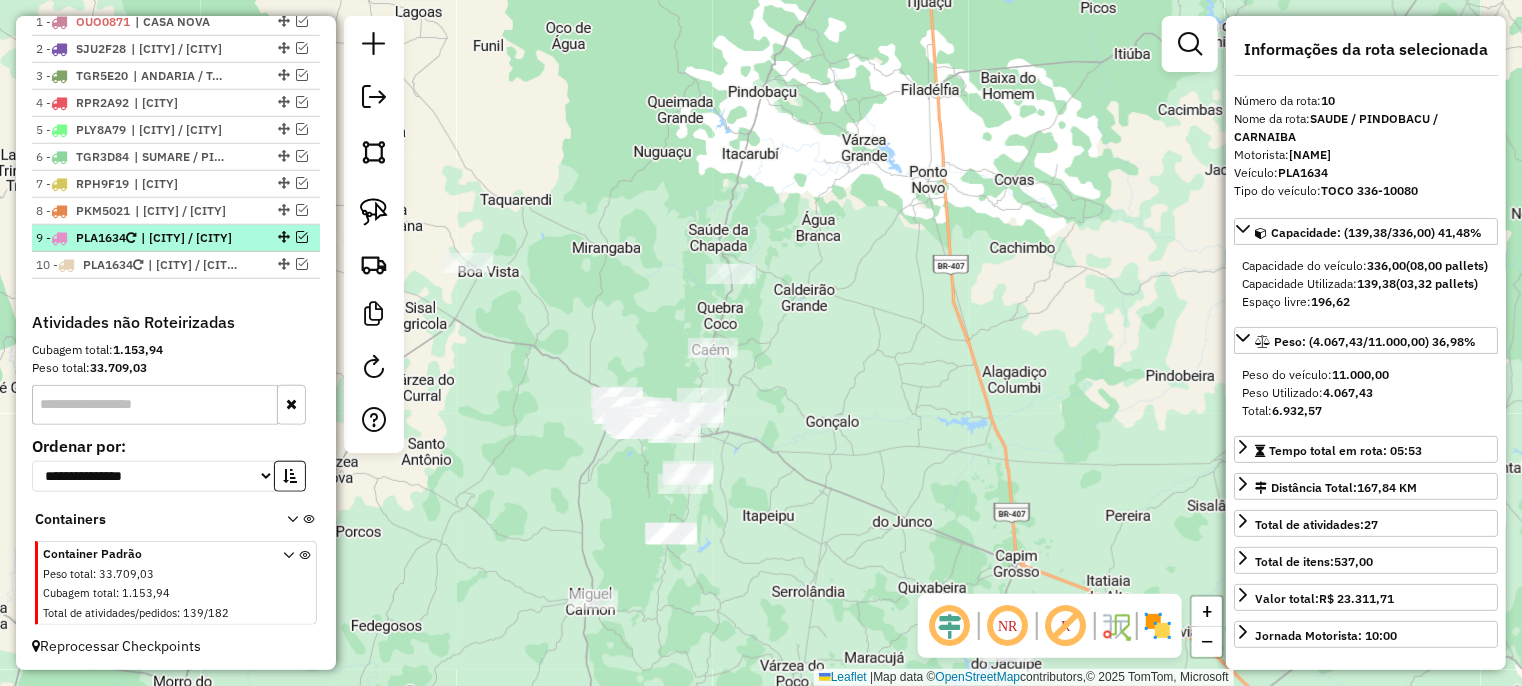 click at bounding box center (302, 237) 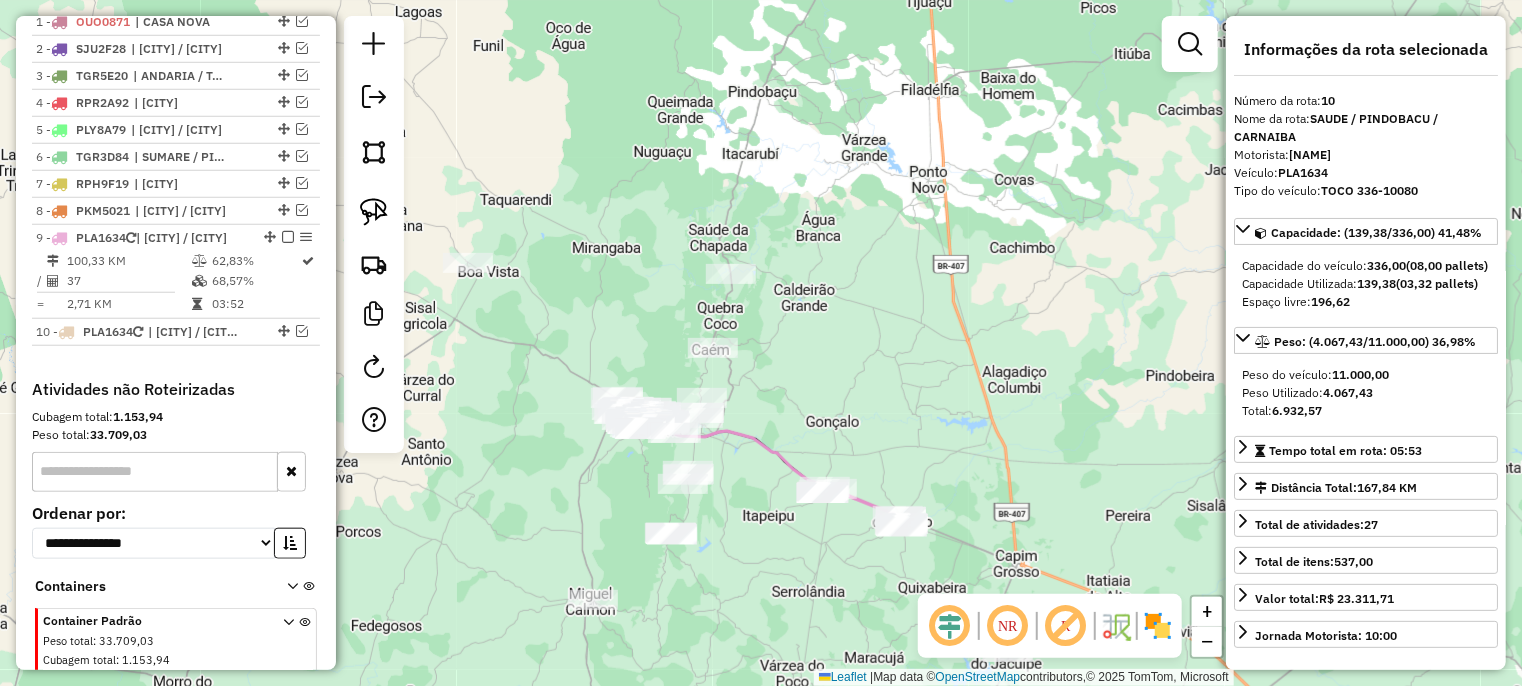 scroll, scrollTop: 848, scrollLeft: 0, axis: vertical 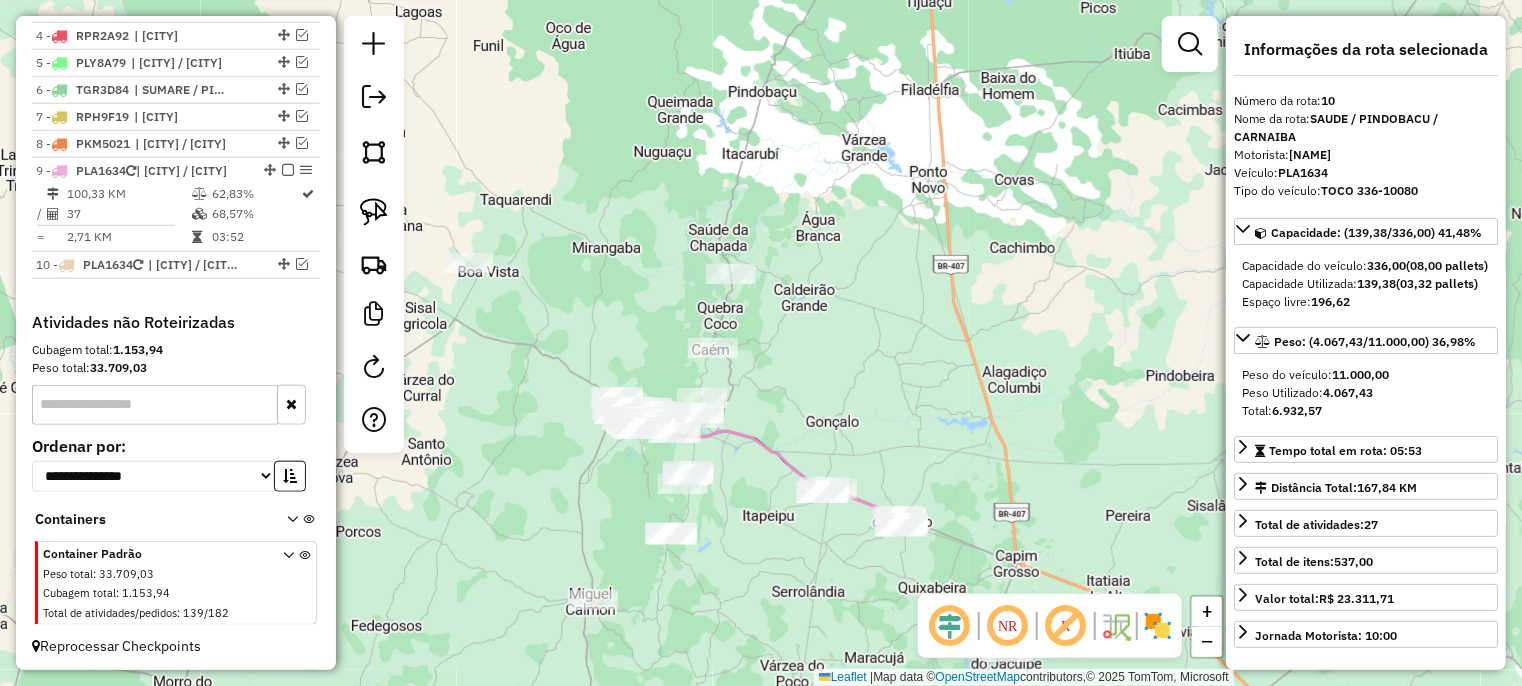 drag, startPoint x: 883, startPoint y: 420, endPoint x: 868, endPoint y: 355, distance: 66.70832 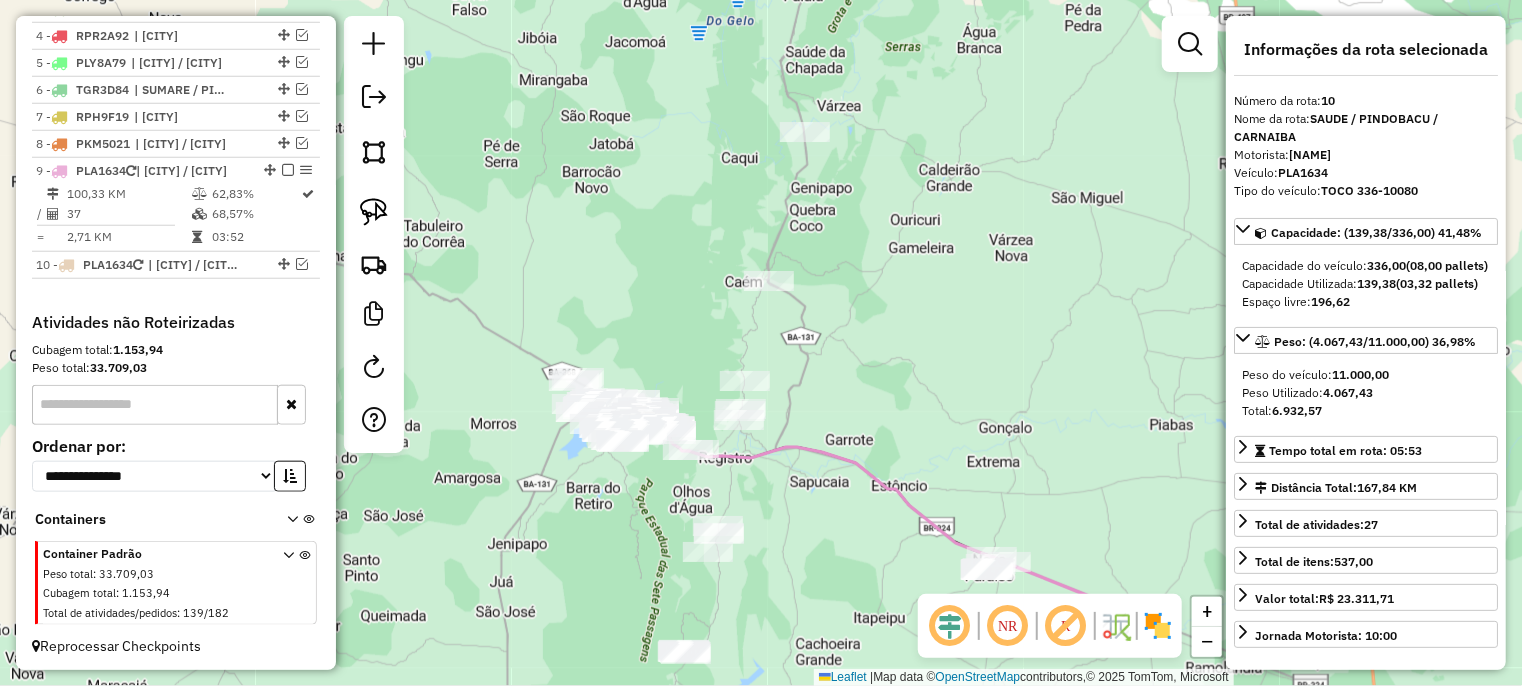 drag, startPoint x: 736, startPoint y: 431, endPoint x: 758, endPoint y: 493, distance: 65.78754 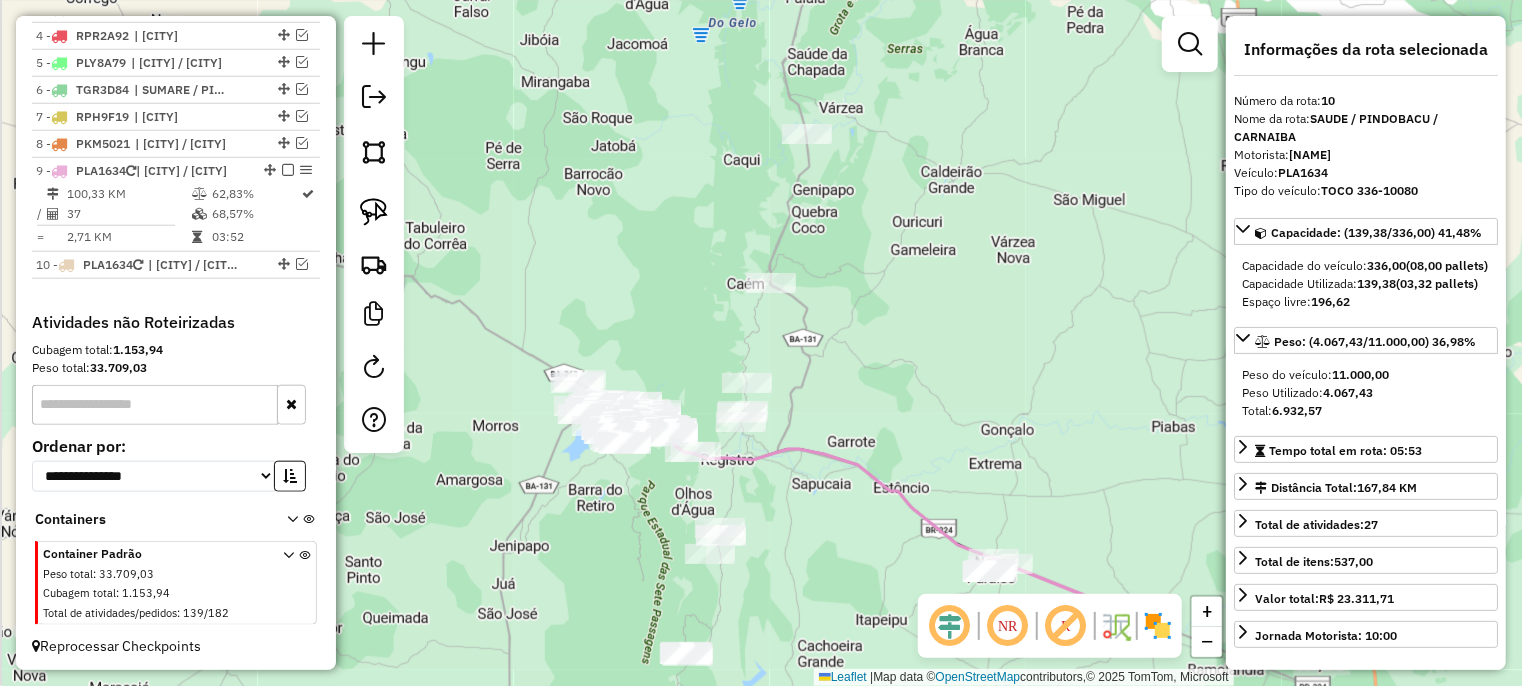 drag, startPoint x: 496, startPoint y: 389, endPoint x: 488, endPoint y: 299, distance: 90.35486 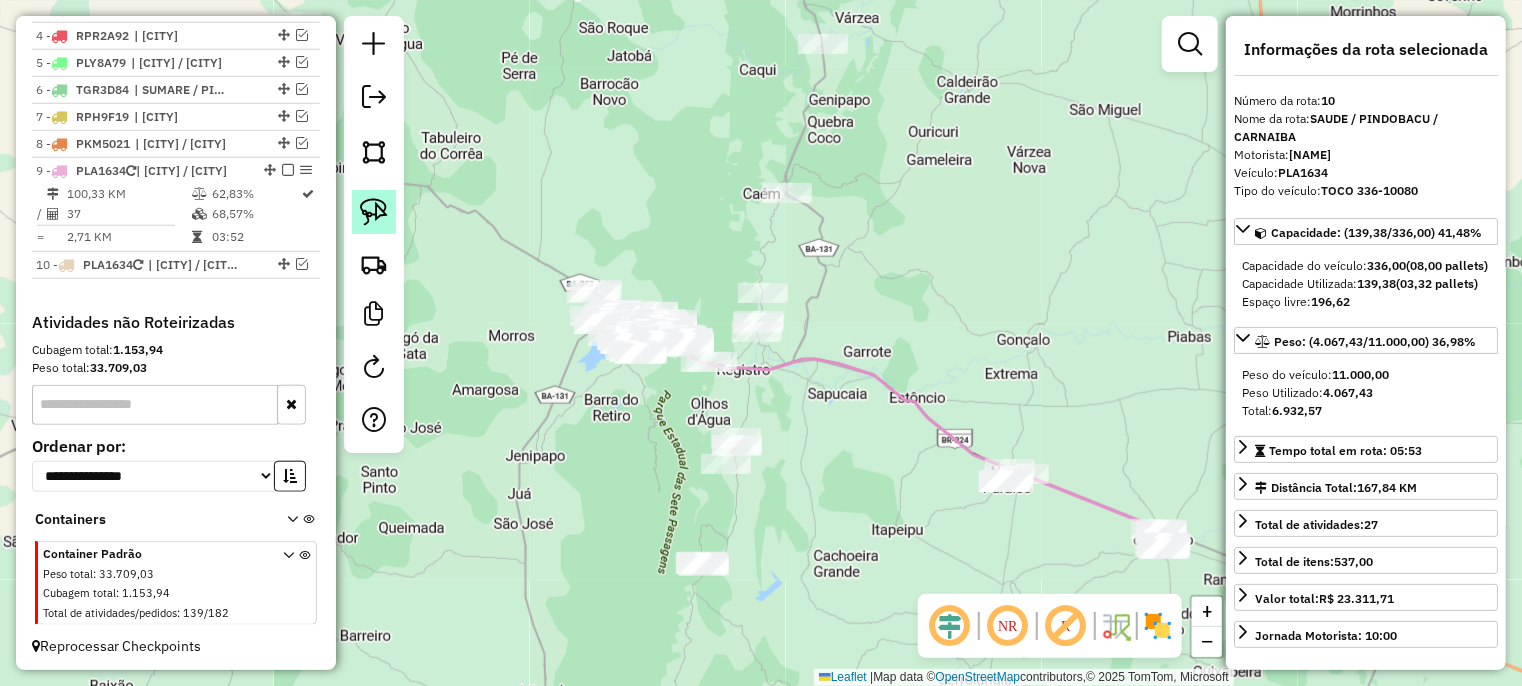 click 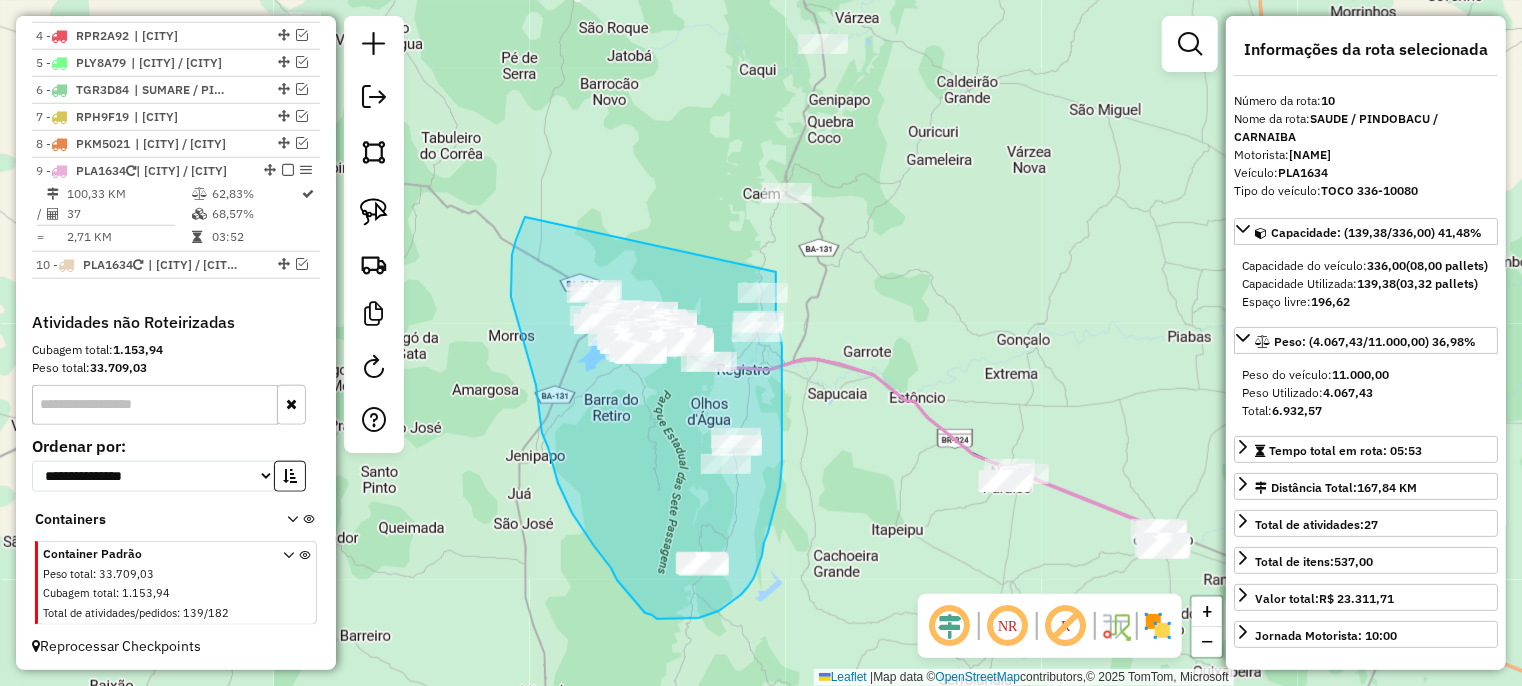 drag, startPoint x: 525, startPoint y: 217, endPoint x: 776, endPoint y: 271, distance: 256.74307 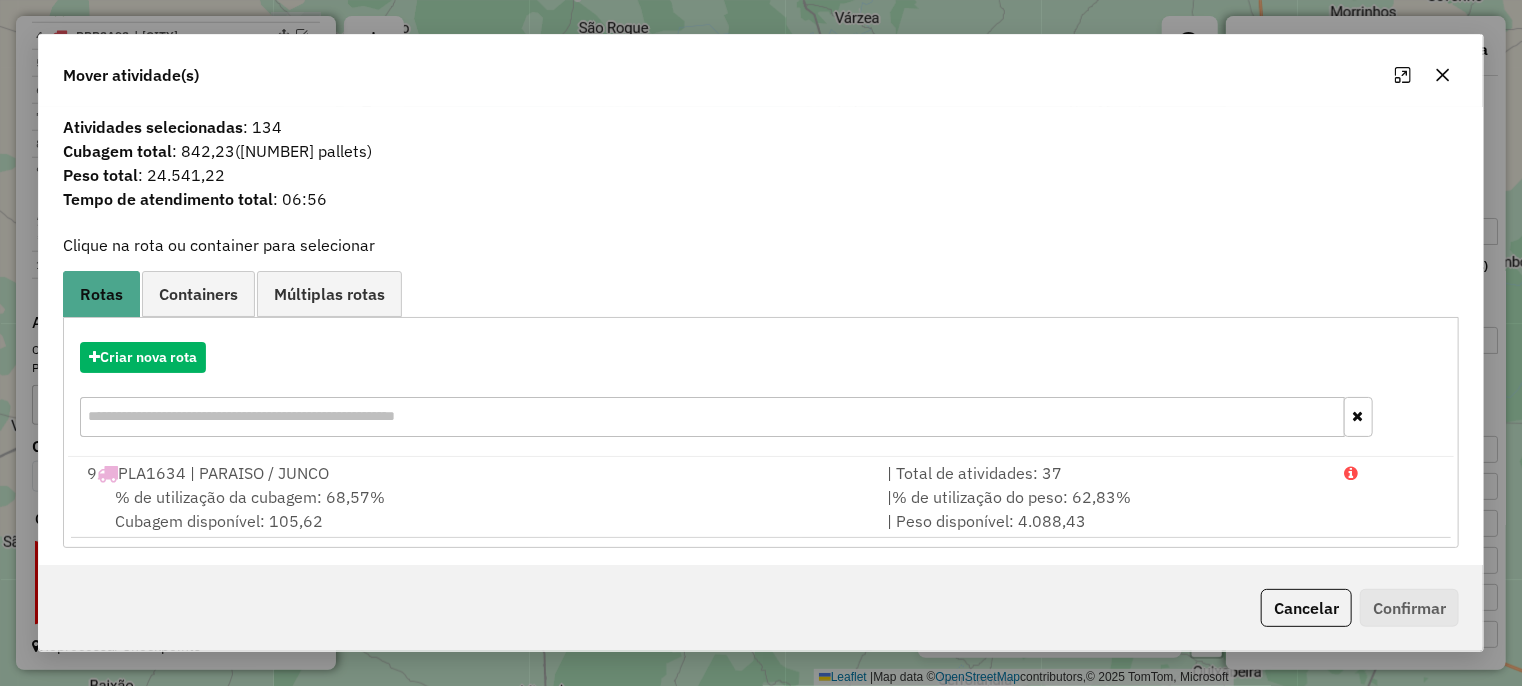 click 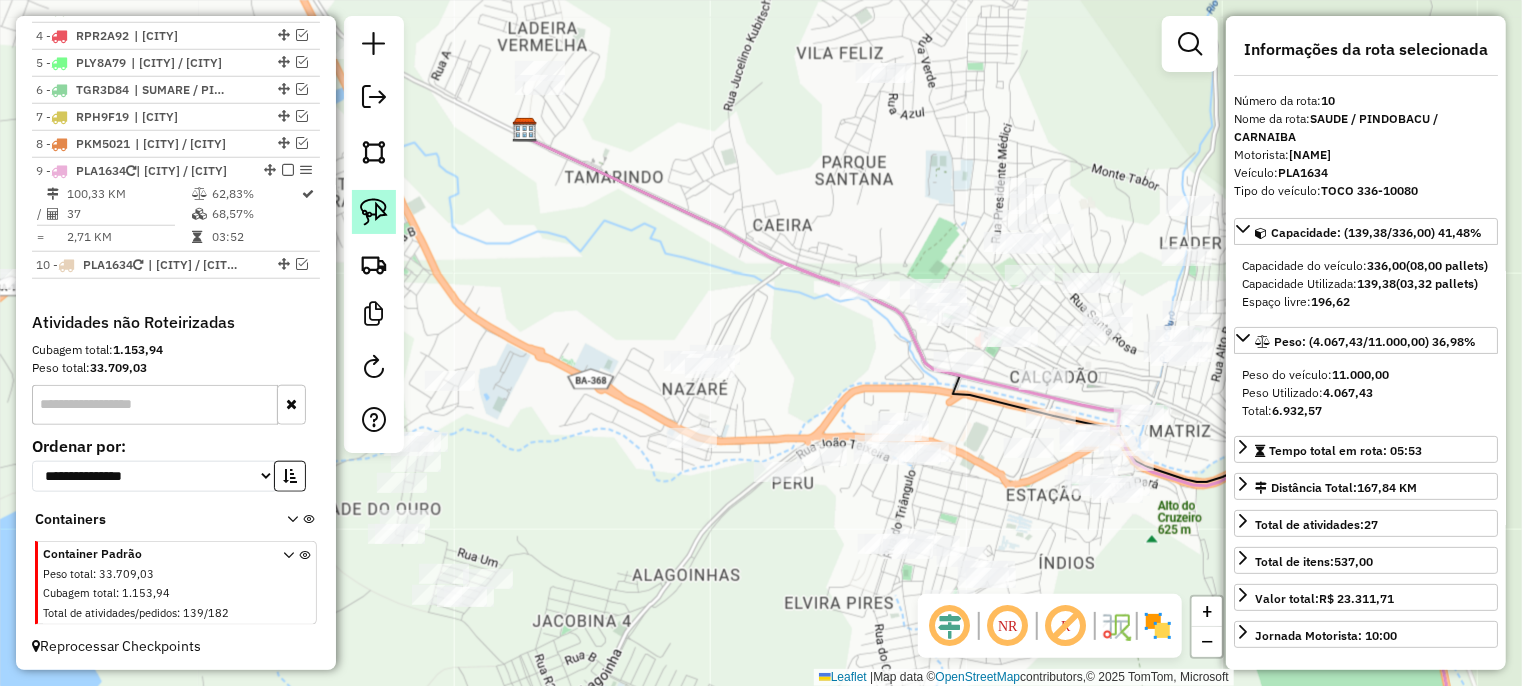 click 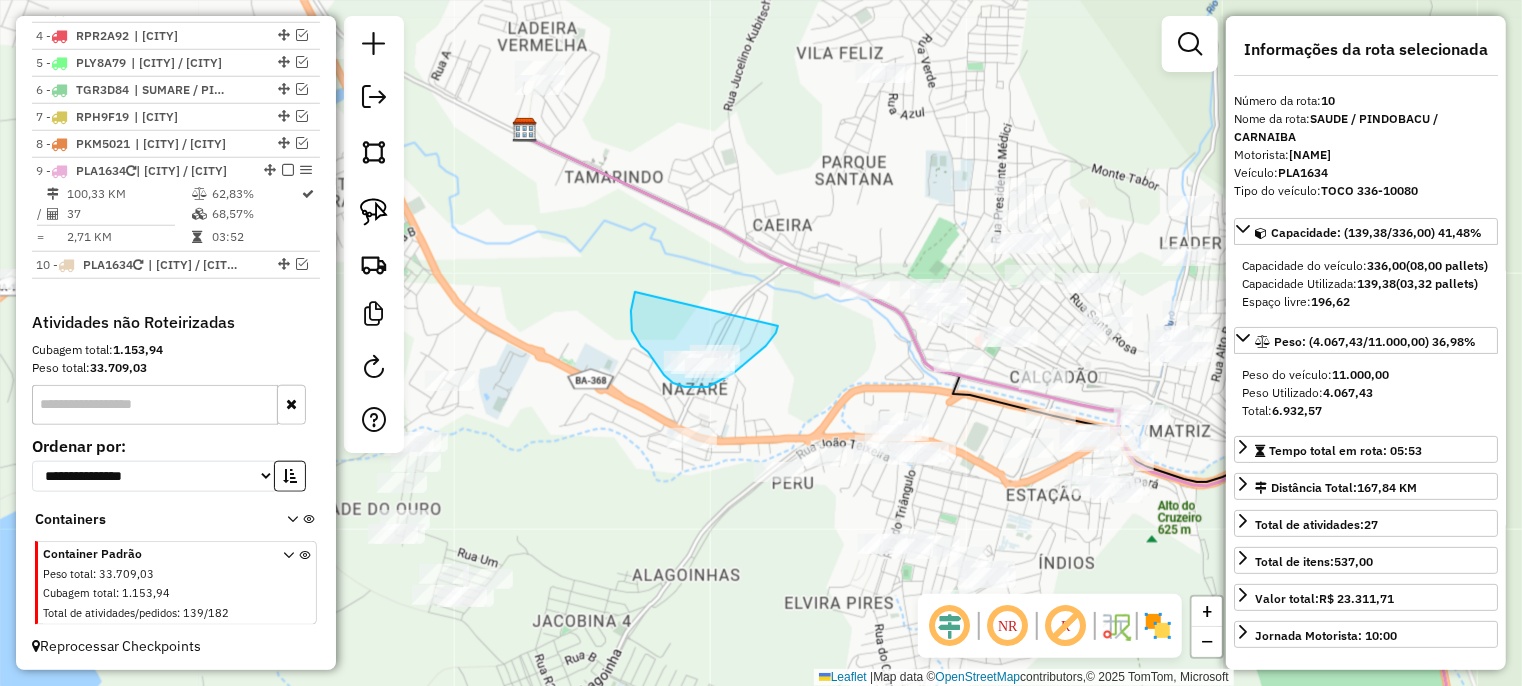 drag, startPoint x: 632, startPoint y: 331, endPoint x: 737, endPoint y: 325, distance: 105.17129 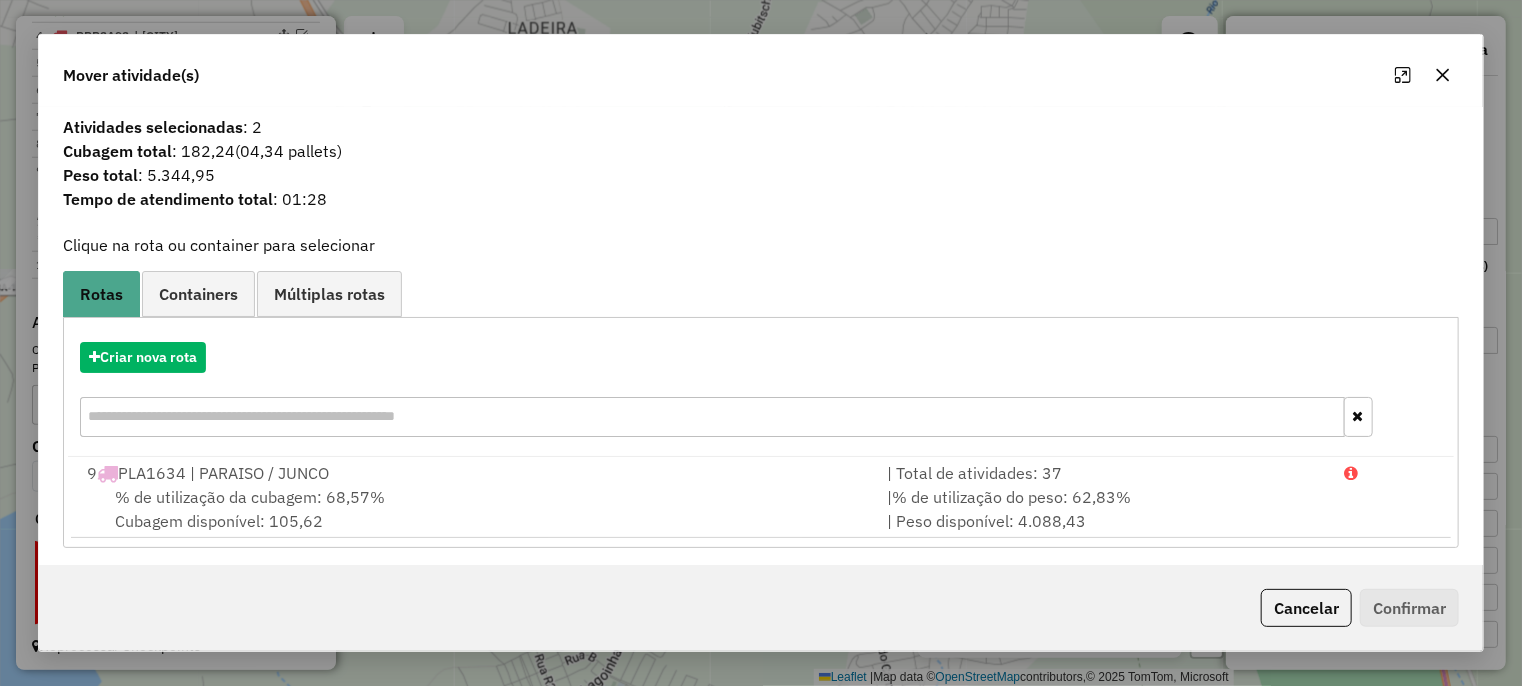 click 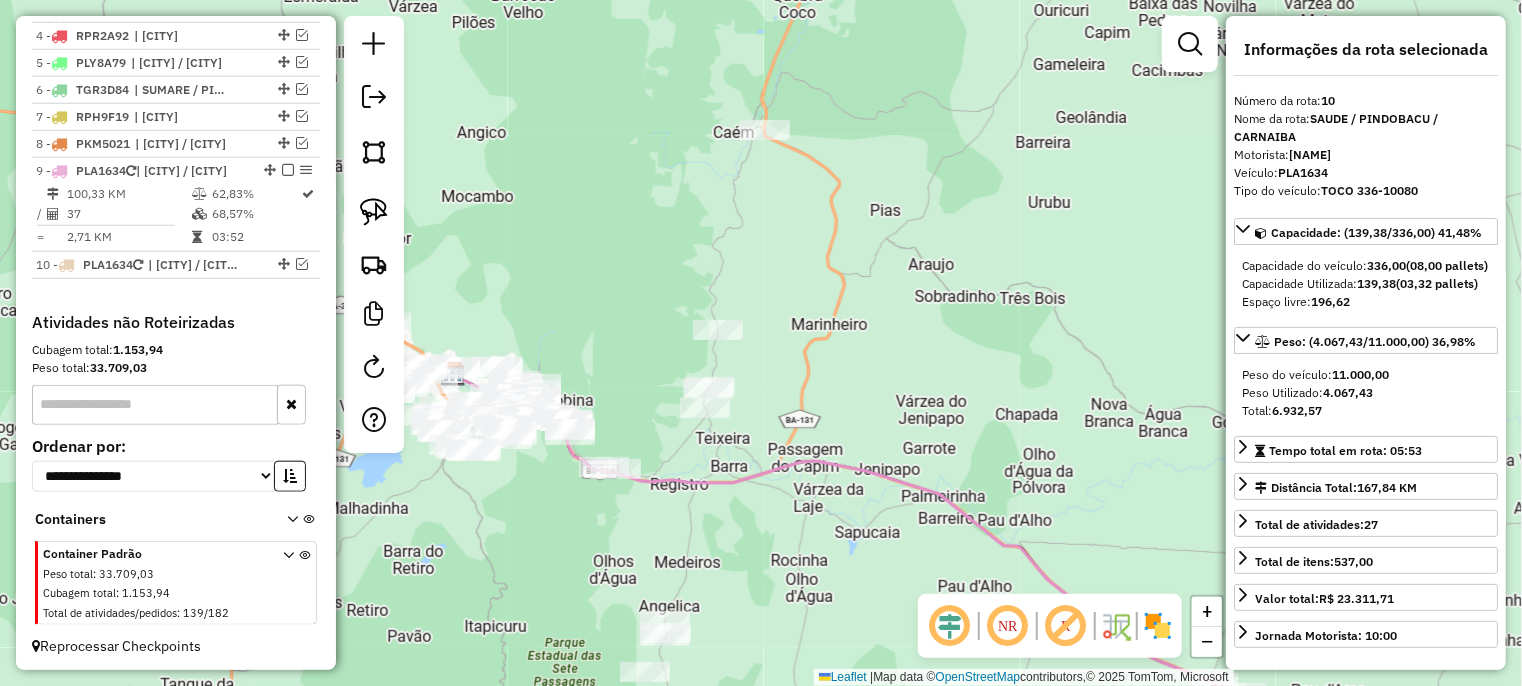drag, startPoint x: 976, startPoint y: 451, endPoint x: 754, endPoint y: 451, distance: 222 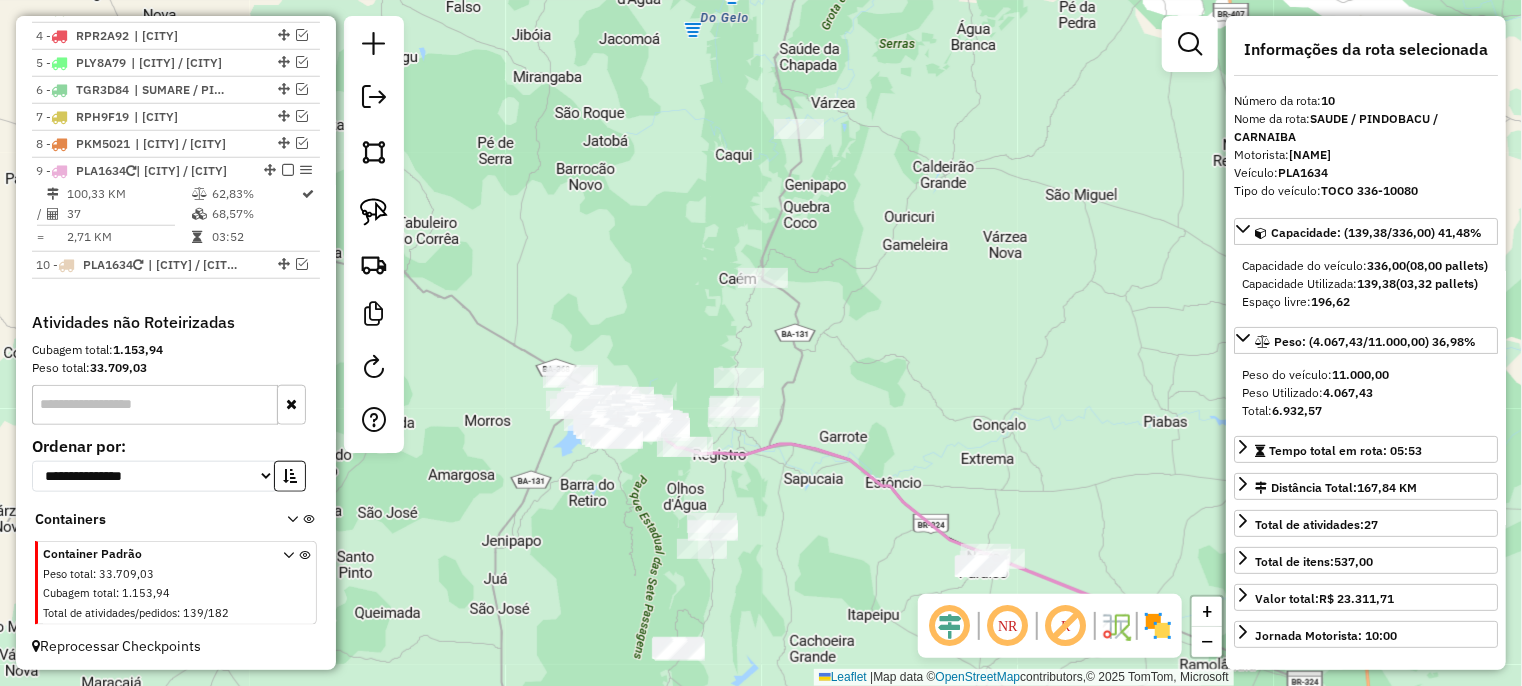 drag, startPoint x: 812, startPoint y: 354, endPoint x: 804, endPoint y: 403, distance: 49.648766 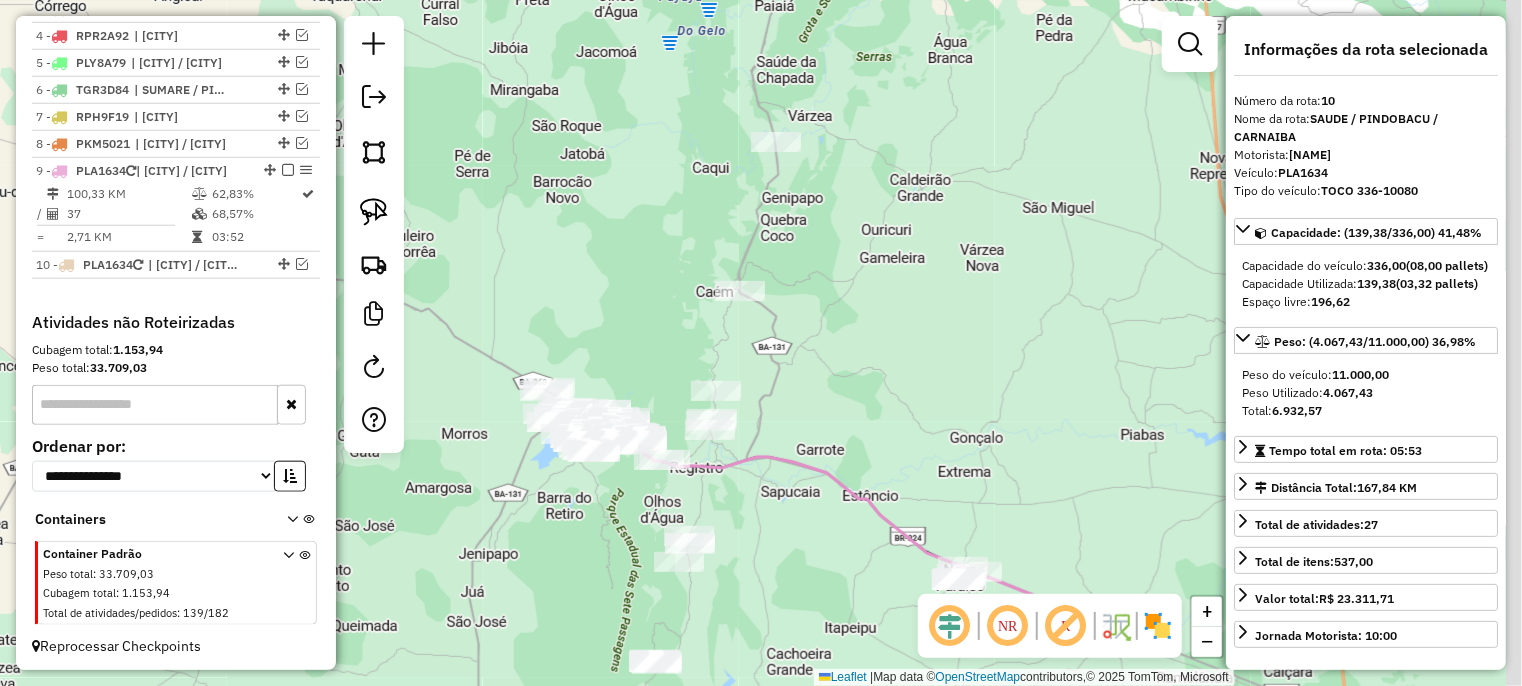 drag, startPoint x: 846, startPoint y: 481, endPoint x: 820, endPoint y: 442, distance: 46.872166 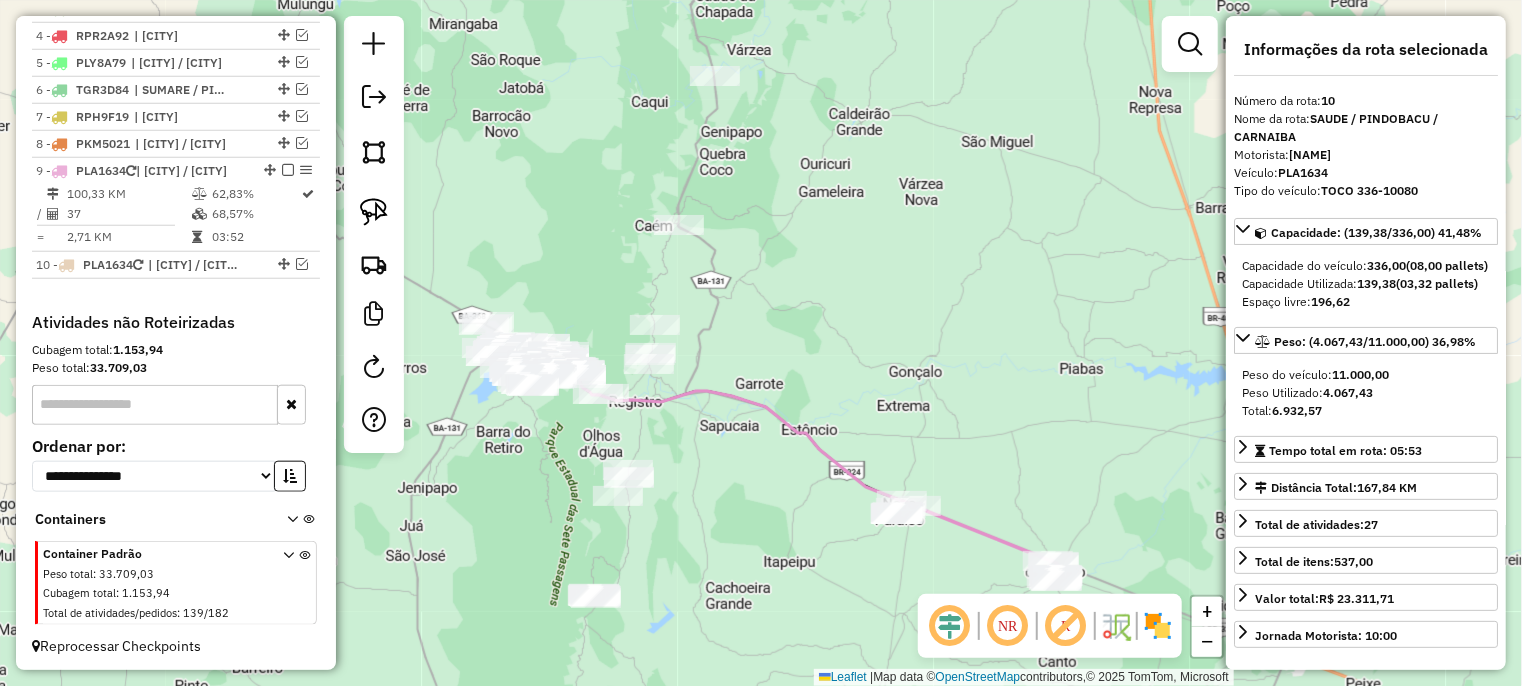 drag, startPoint x: 824, startPoint y: 488, endPoint x: 684, endPoint y: 389, distance: 171.4672 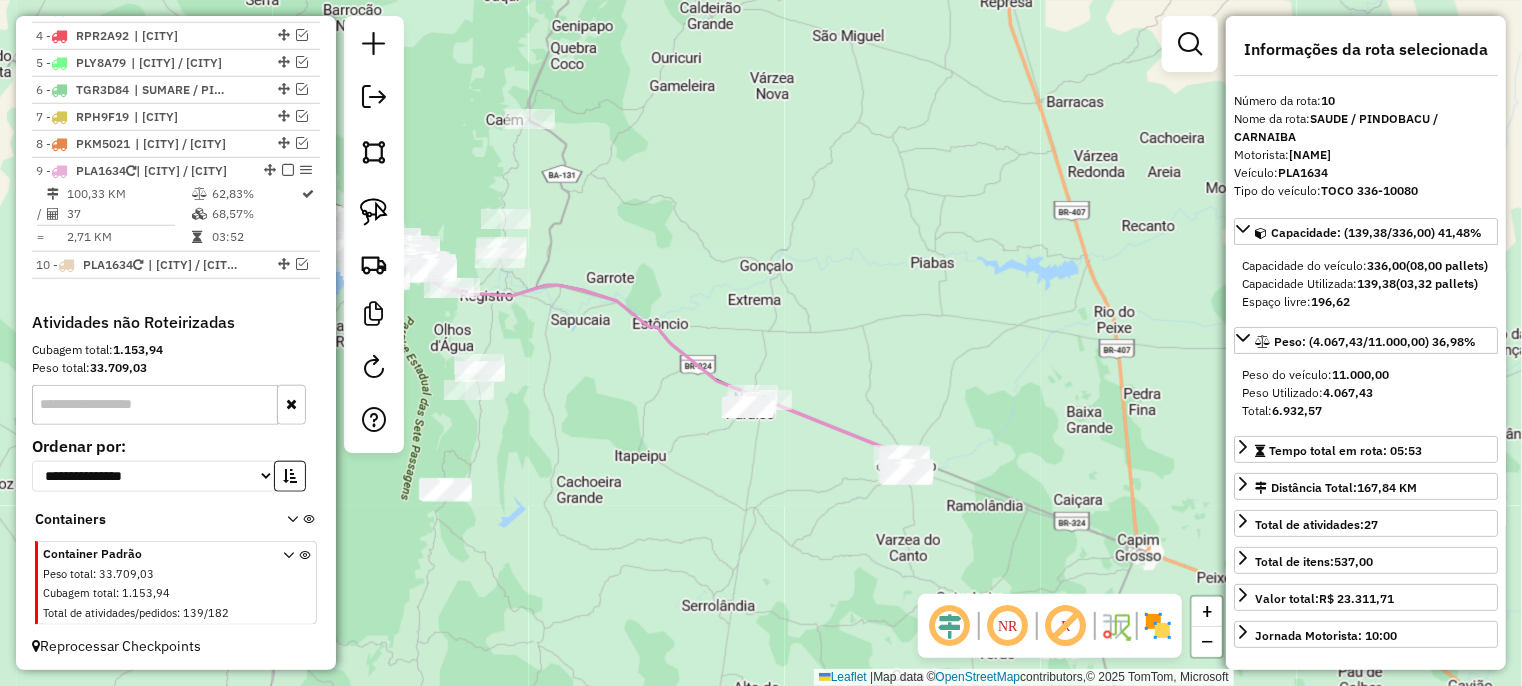 drag, startPoint x: 713, startPoint y: 481, endPoint x: 670, endPoint y: 449, distance: 53.600372 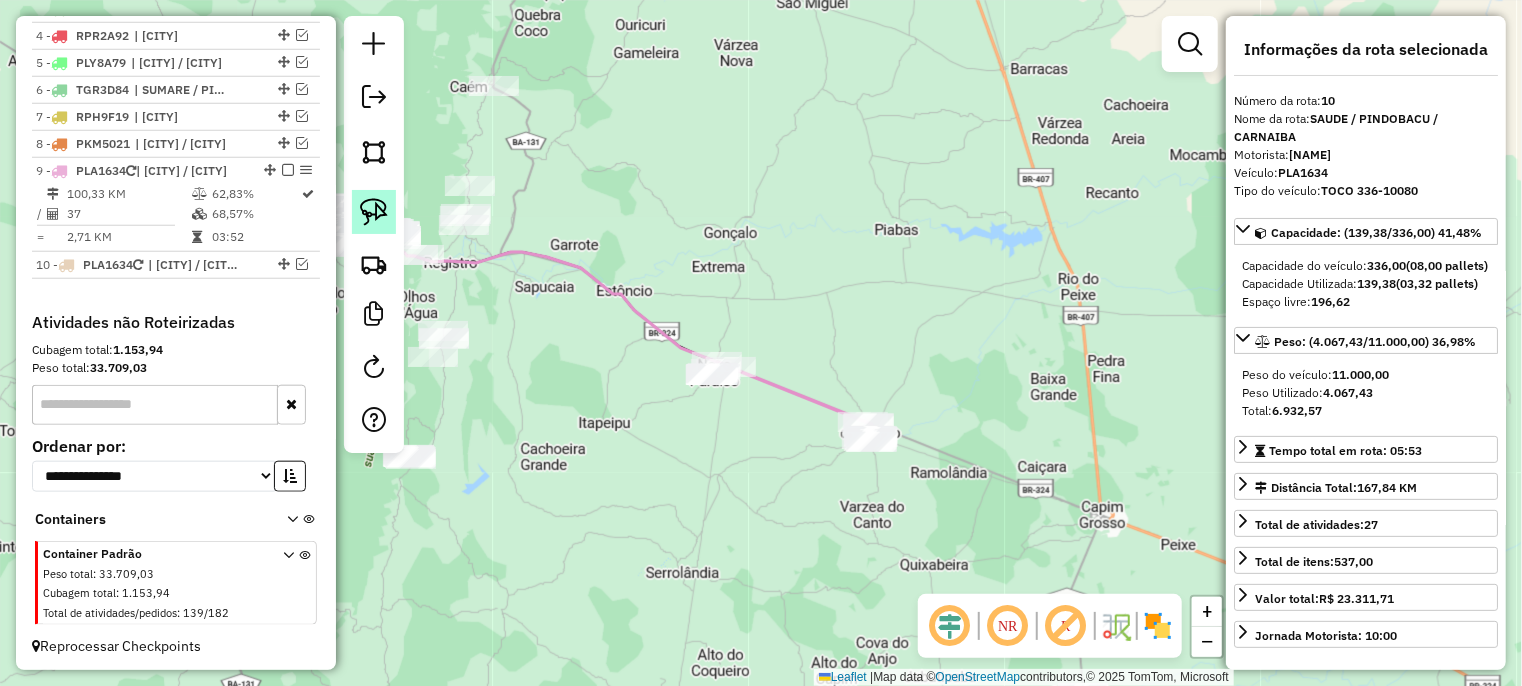 click 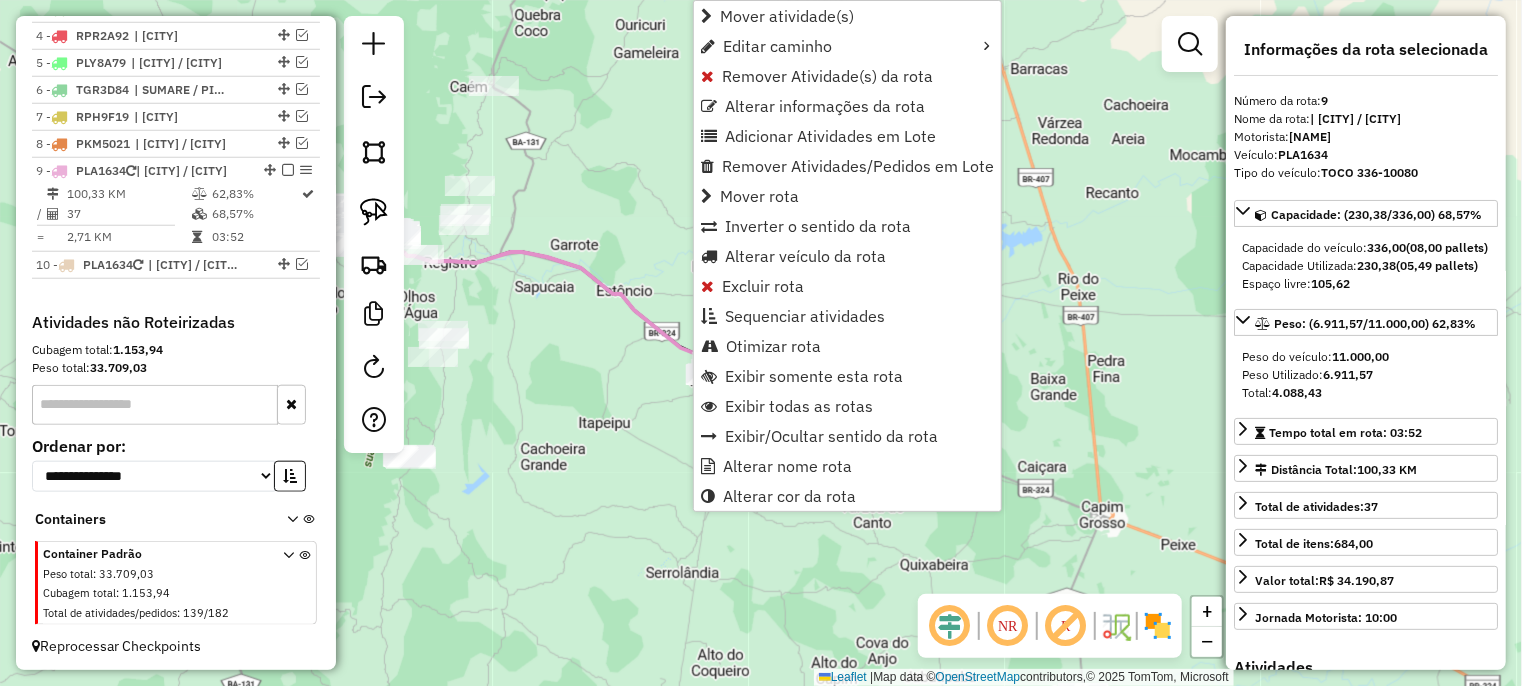 scroll, scrollTop: 866, scrollLeft: 0, axis: vertical 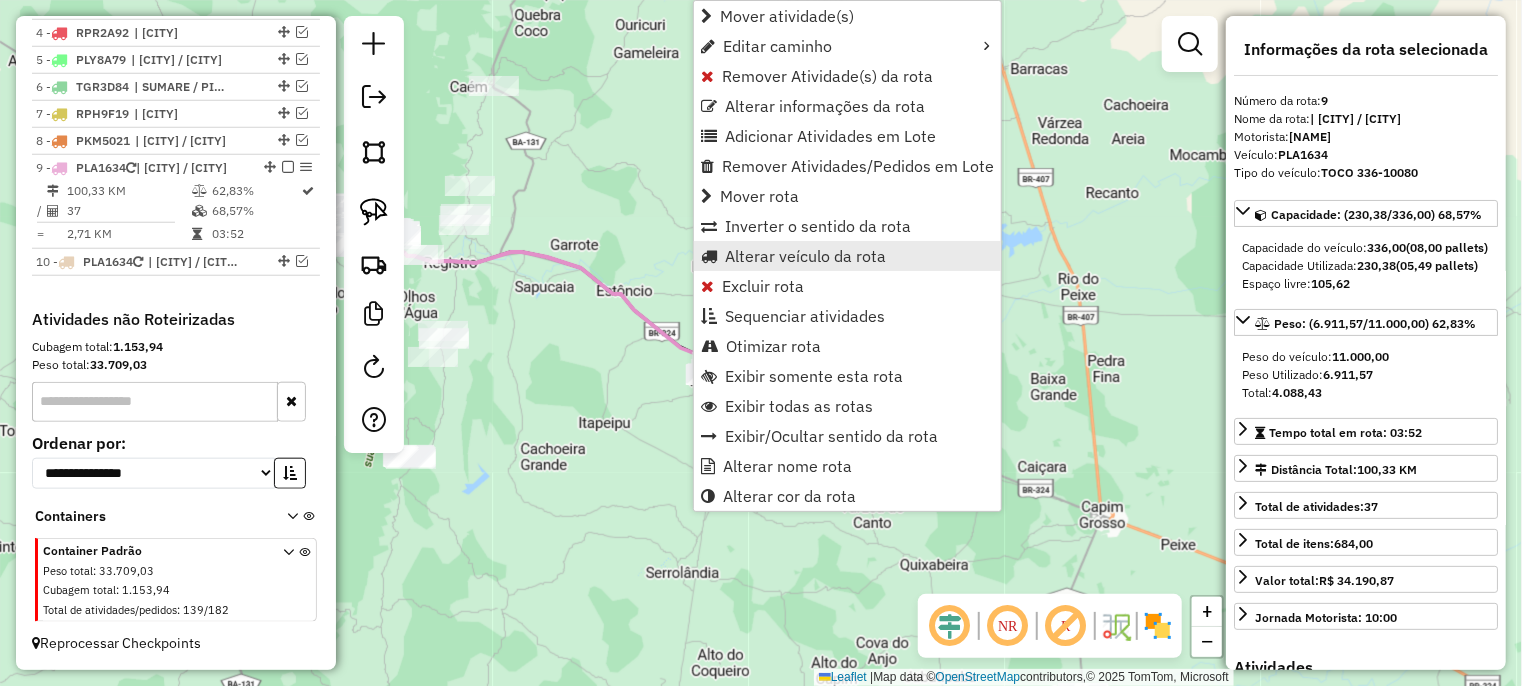 click on "Alterar veículo da rota" at bounding box center (805, 256) 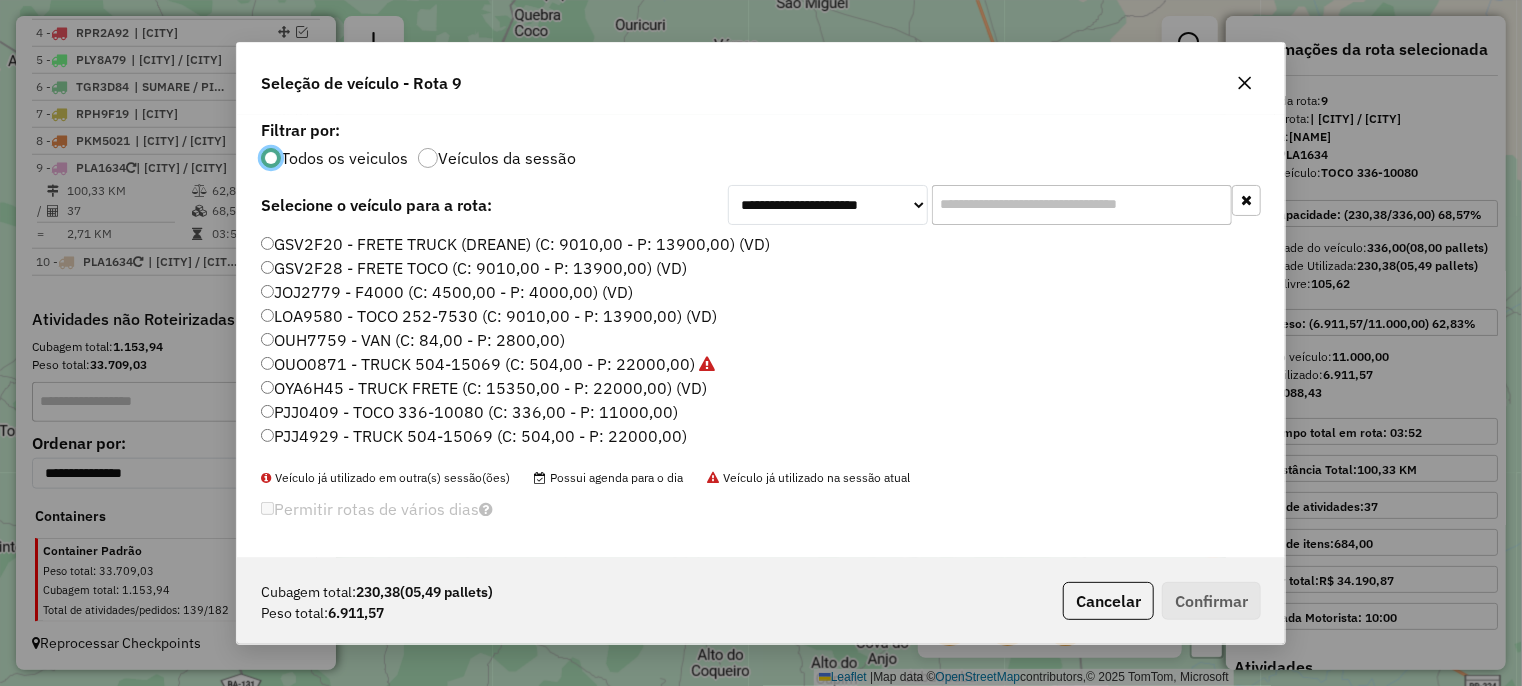 scroll, scrollTop: 10, scrollLeft: 6, axis: both 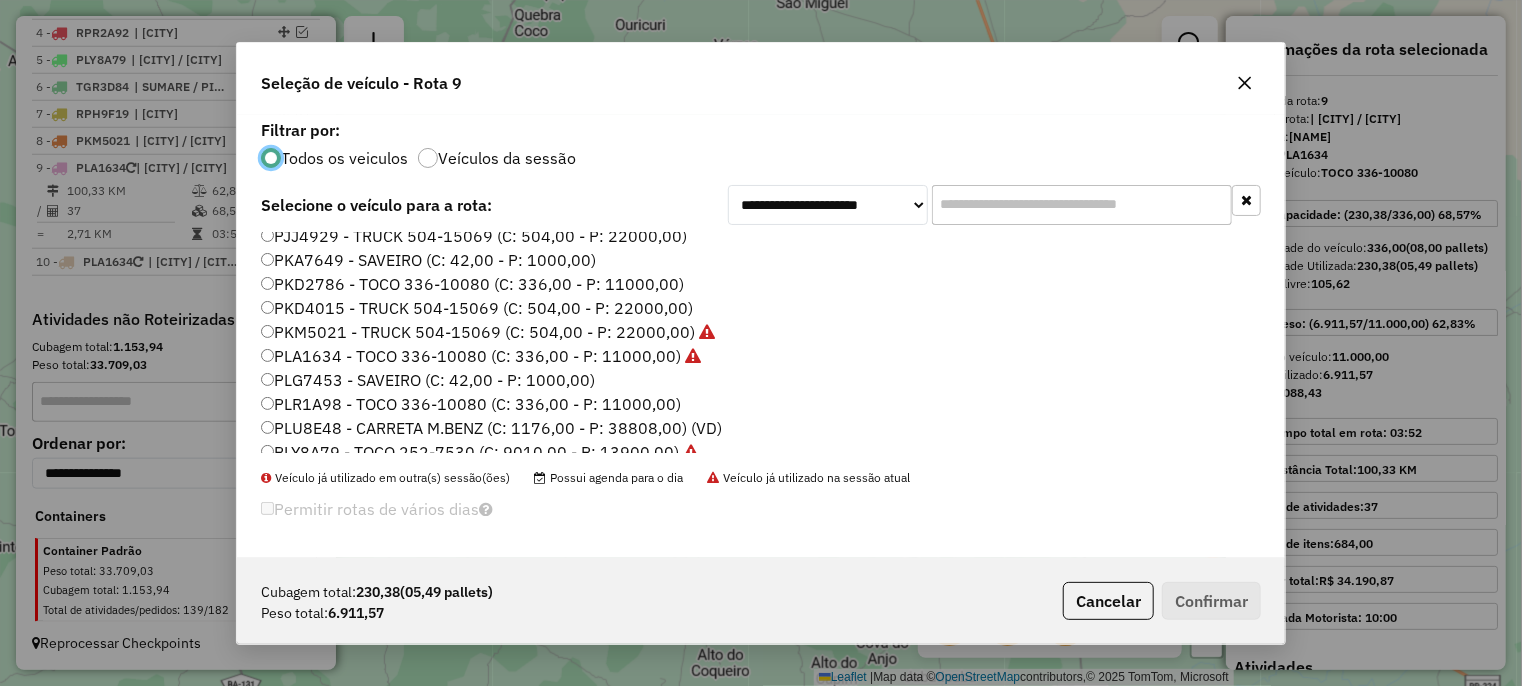 click on "PKD4015 - TRUCK 504-15069 (C: 504,00 - P: 22000,00)" 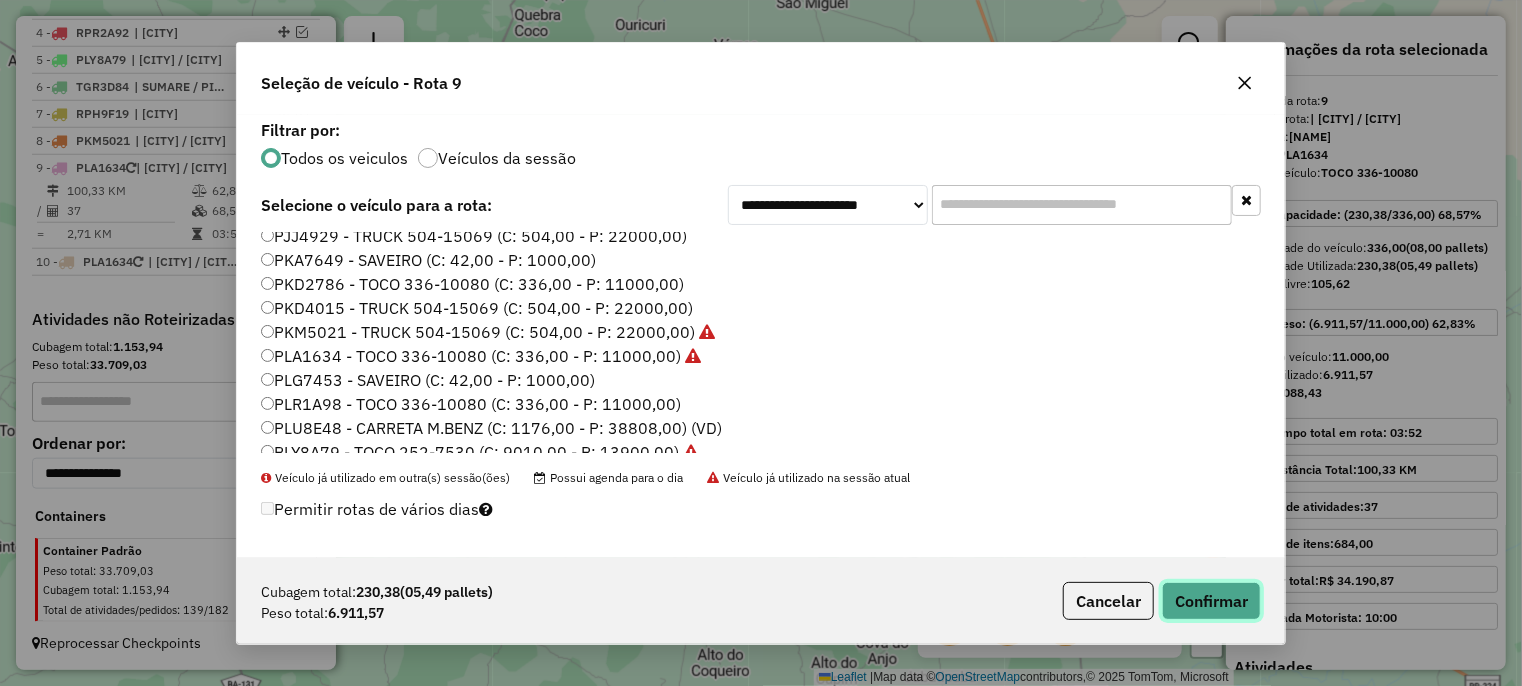 click on "Confirmar" 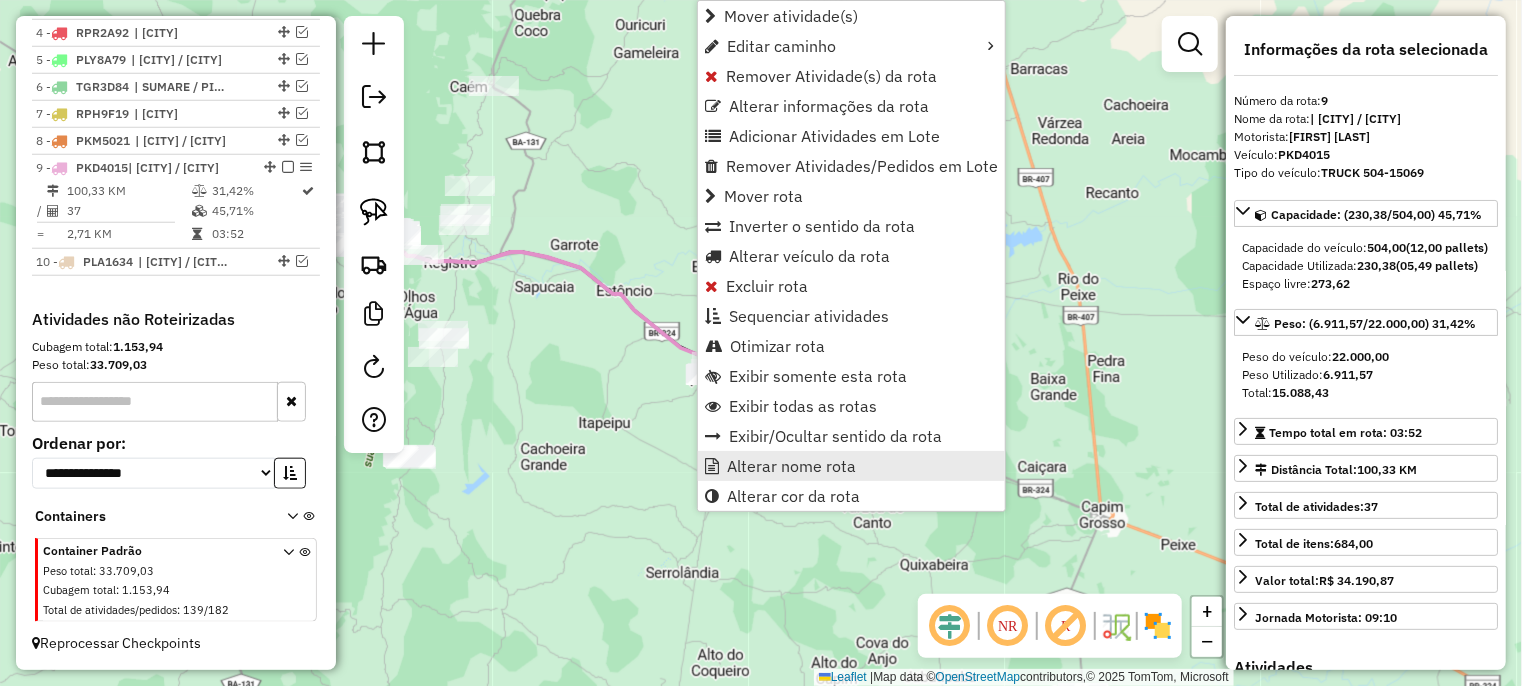 click on "Alterar nome rota" at bounding box center [791, 466] 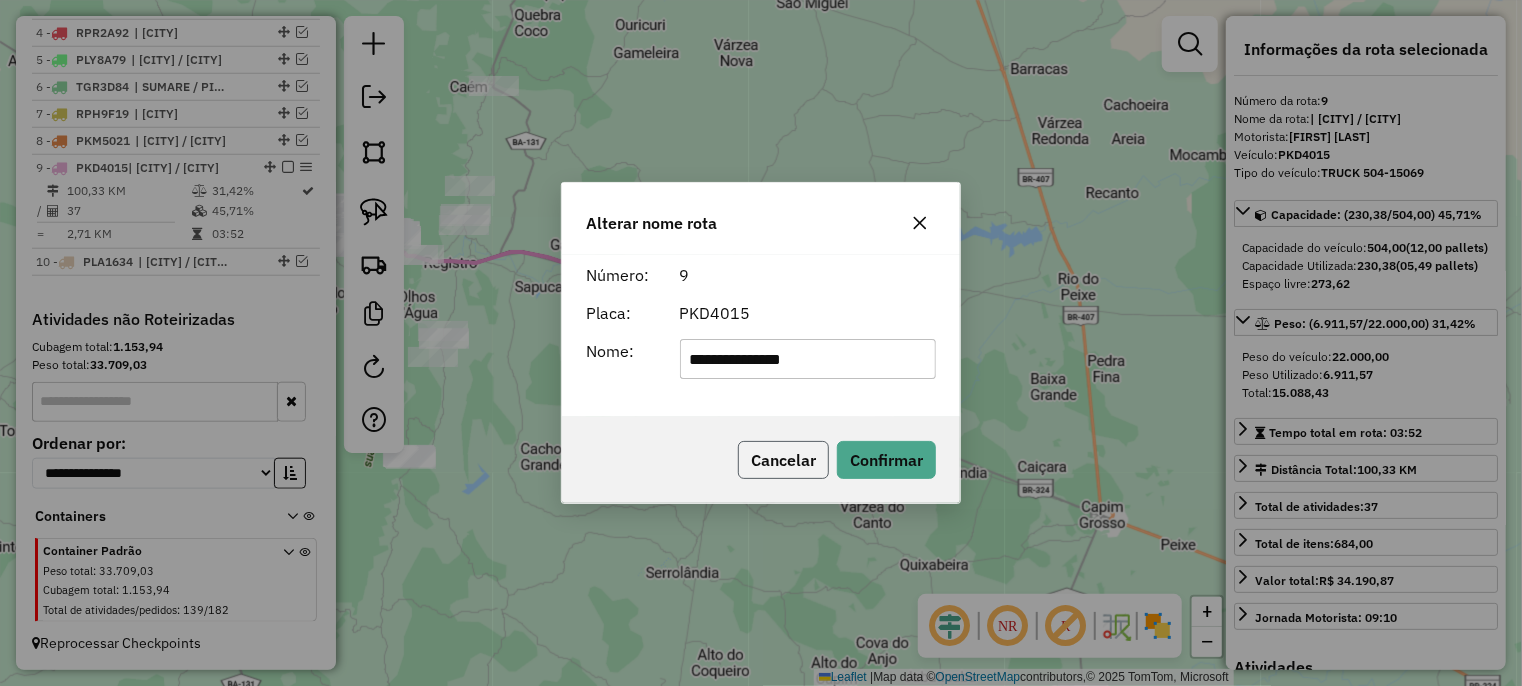 click on "Cancelar" 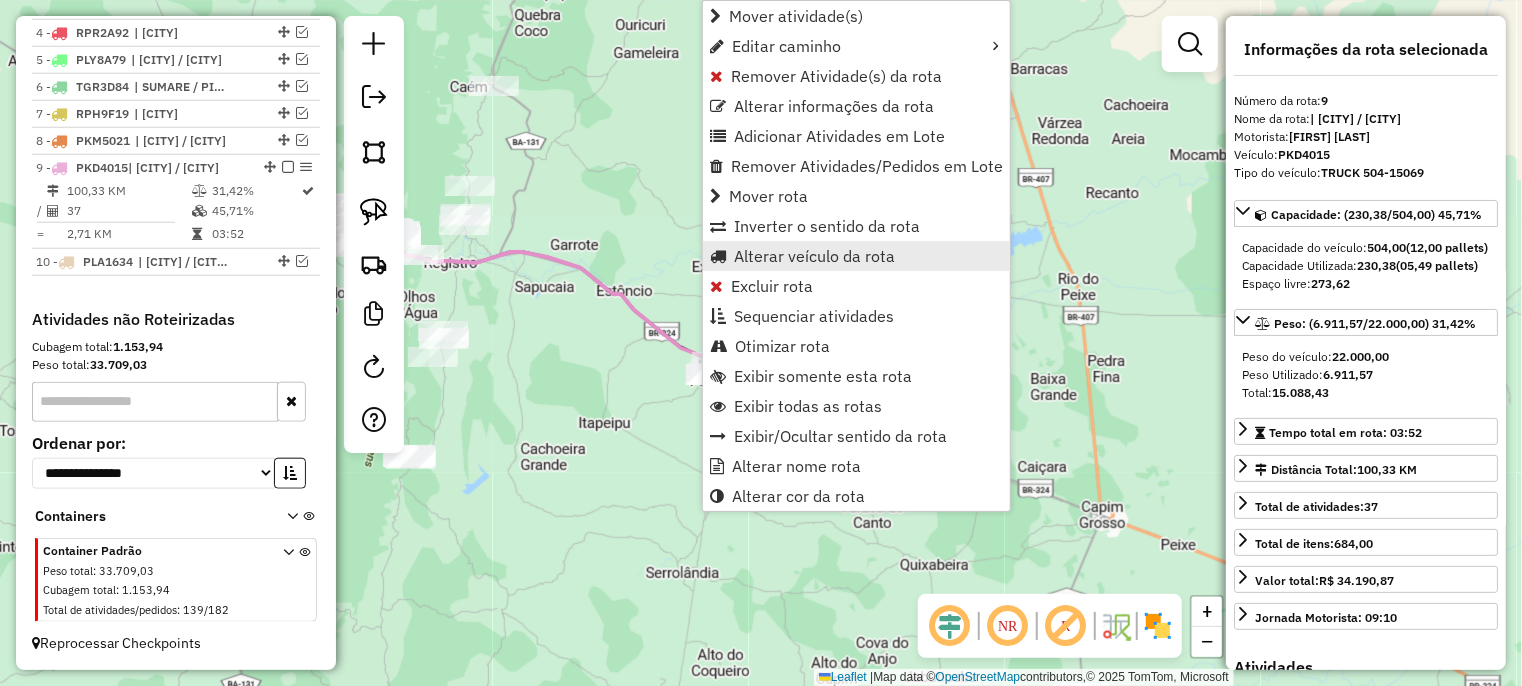 click on "Alterar veículo da rota" at bounding box center (814, 256) 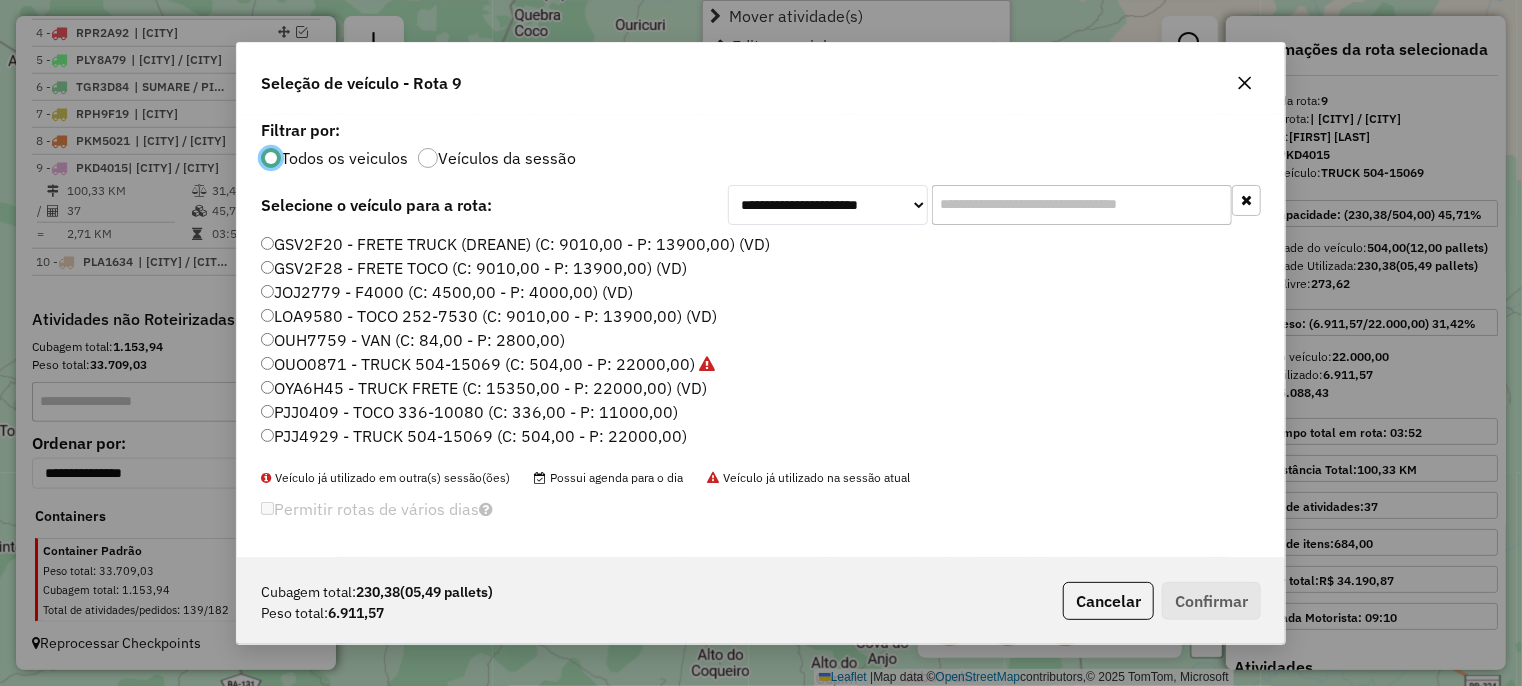 scroll, scrollTop: 10, scrollLeft: 6, axis: both 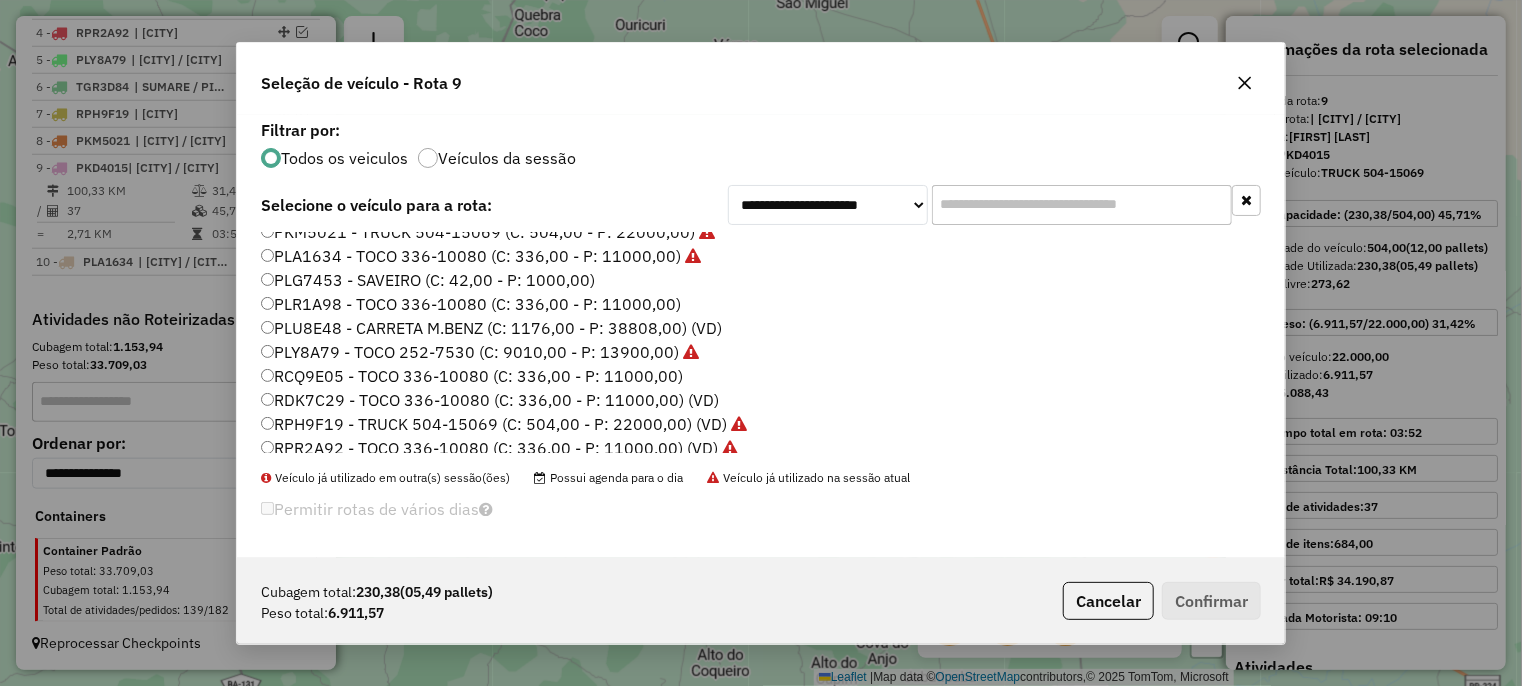 click on "PLR1A98 - TOCO 336-10080 (C: 336,00 - P: 11000,00)" 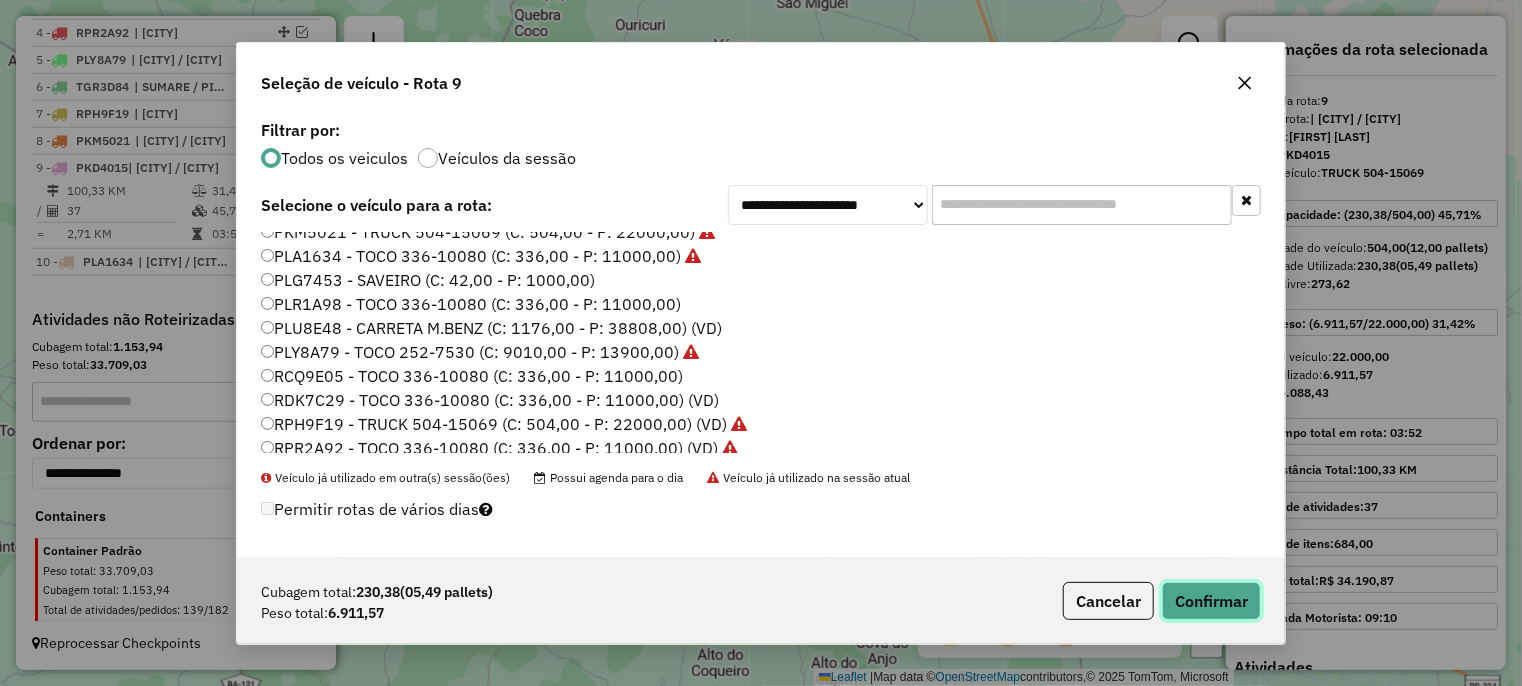 click on "Confirmar" 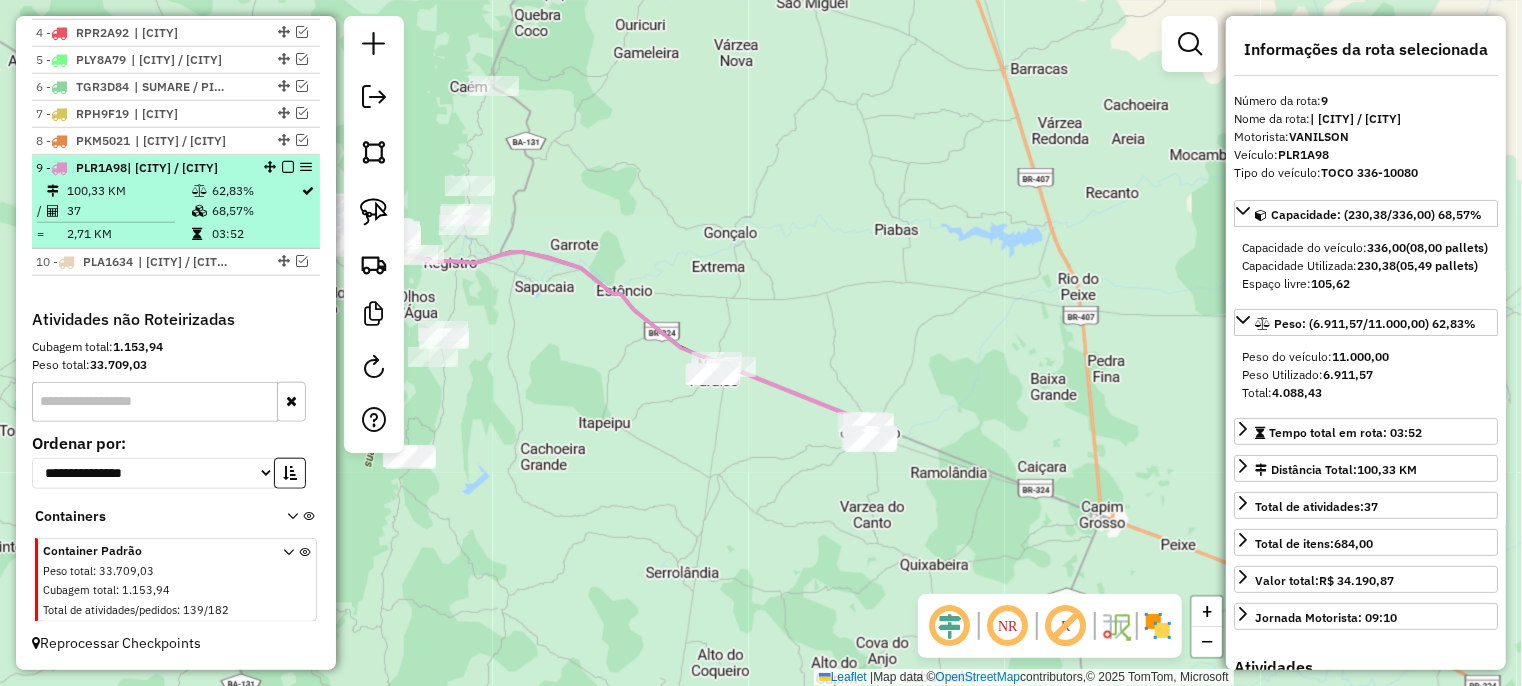 scroll, scrollTop: 848, scrollLeft: 0, axis: vertical 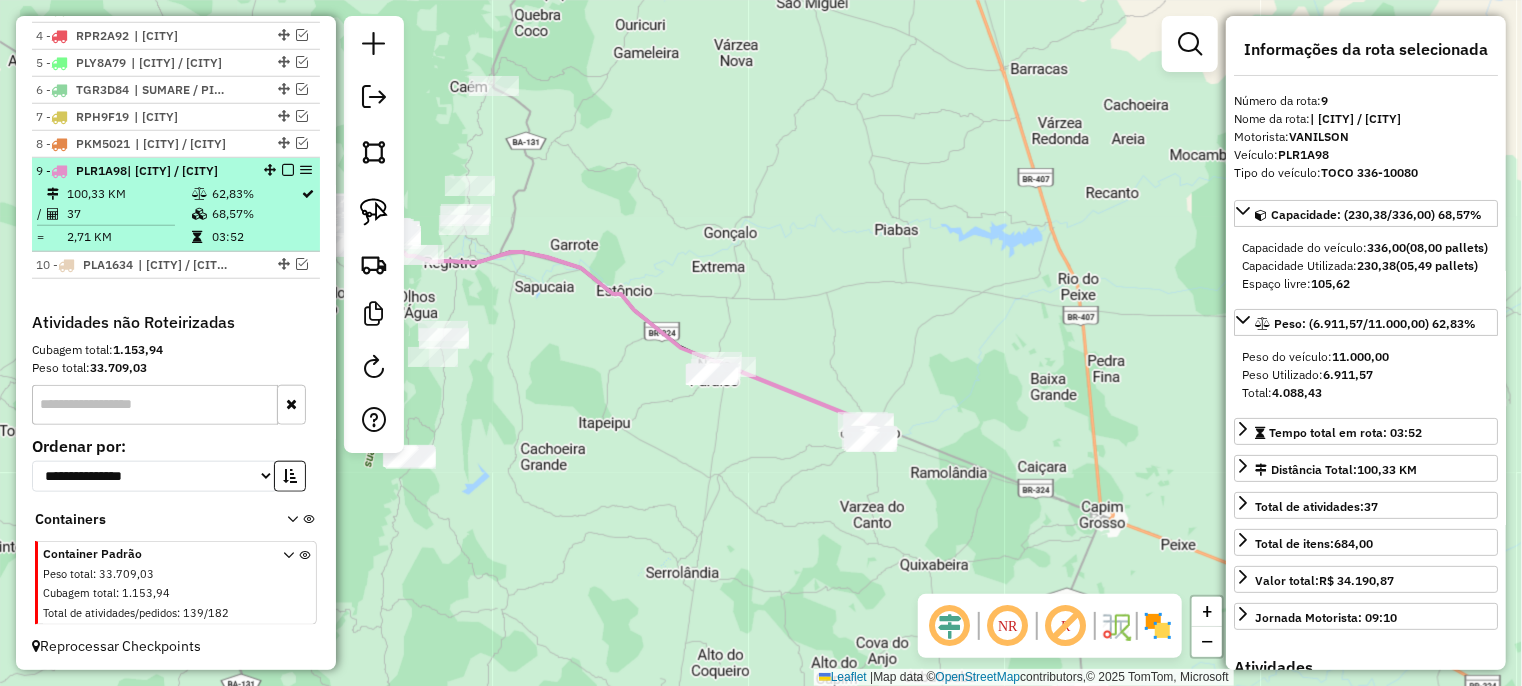 click at bounding box center [288, 170] 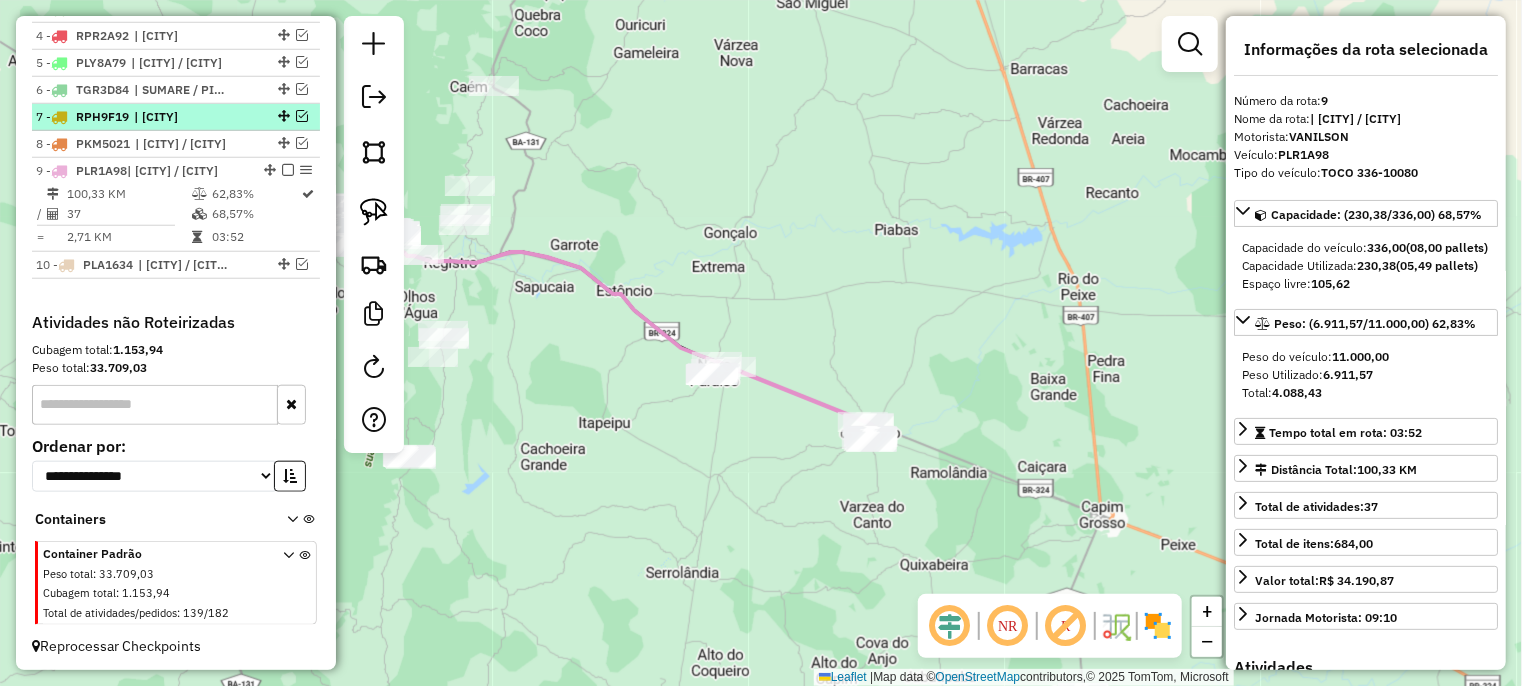 scroll, scrollTop: 781, scrollLeft: 0, axis: vertical 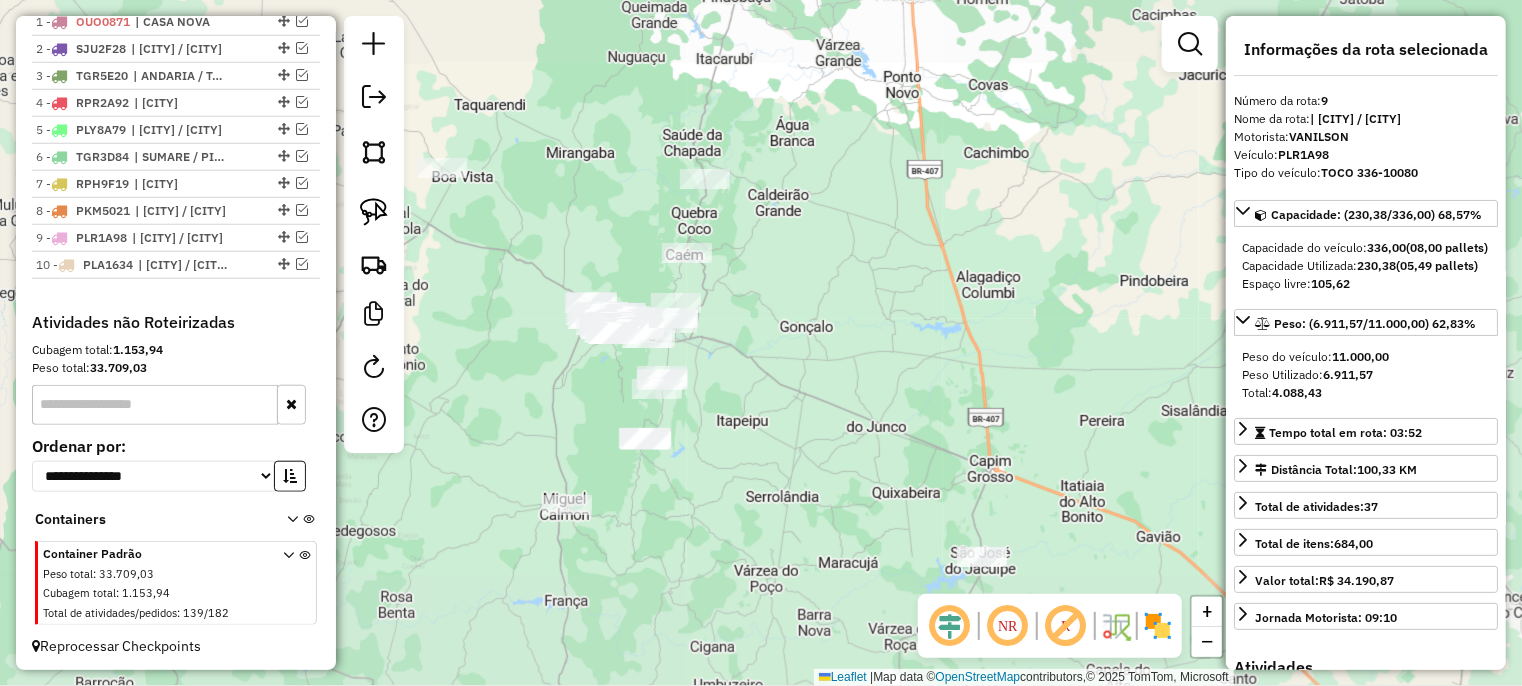 drag, startPoint x: 765, startPoint y: 446, endPoint x: 880, endPoint y: 448, distance: 115.01739 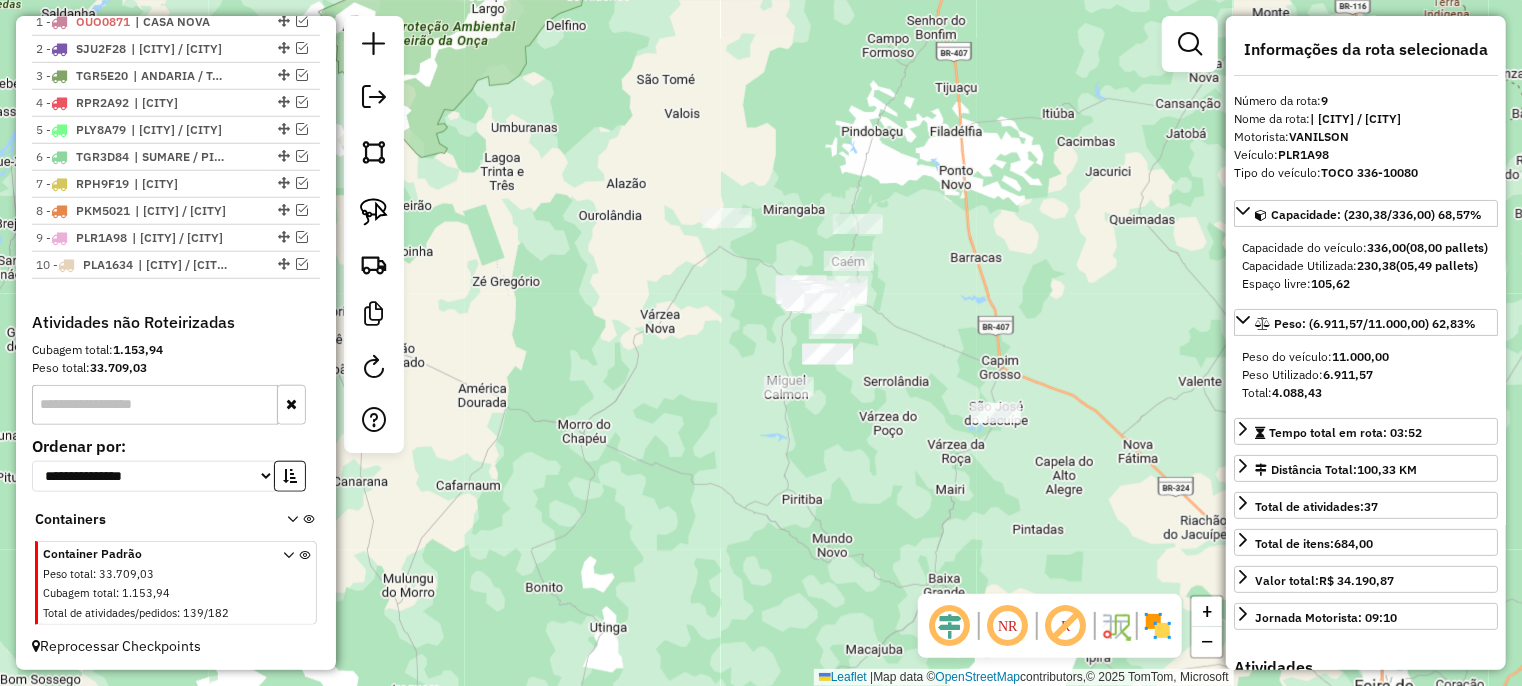 drag, startPoint x: 880, startPoint y: 497, endPoint x: 888, endPoint y: 407, distance: 90.35486 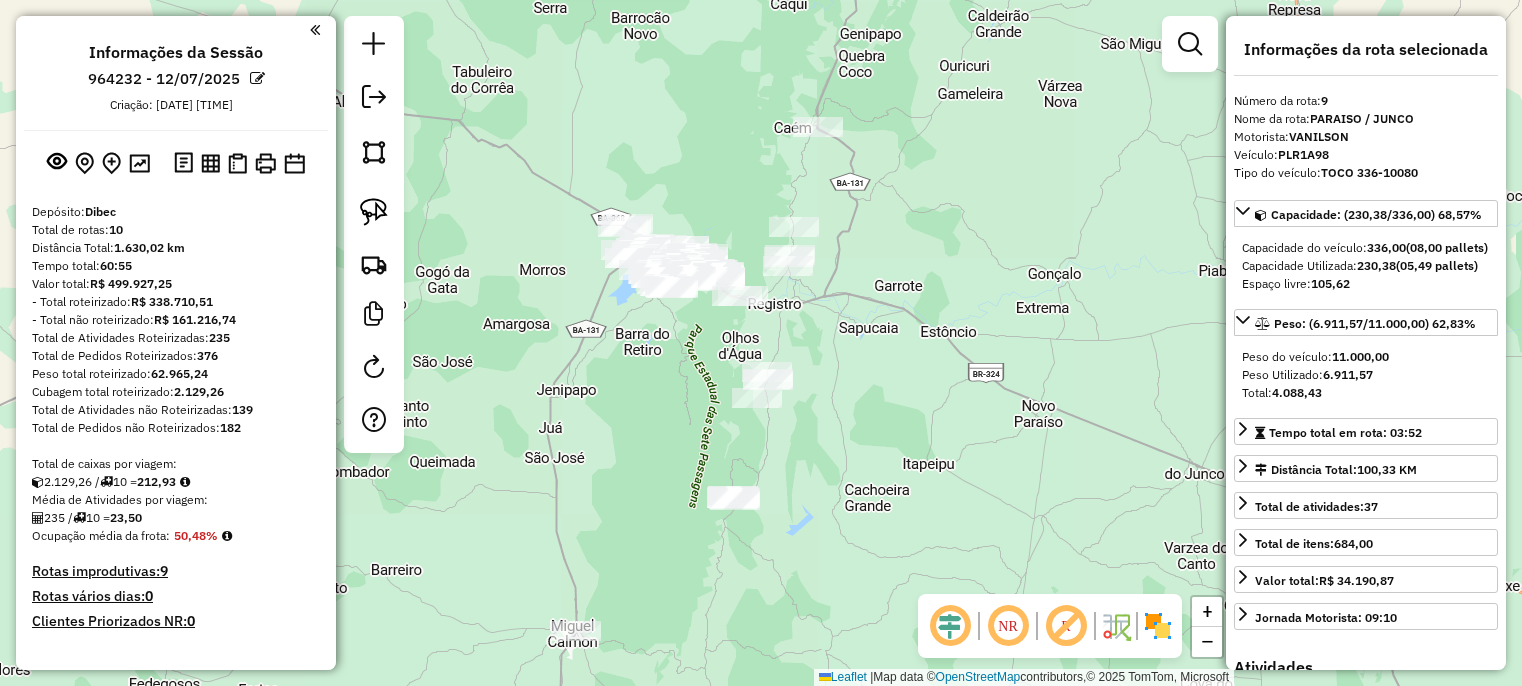 select on "**********" 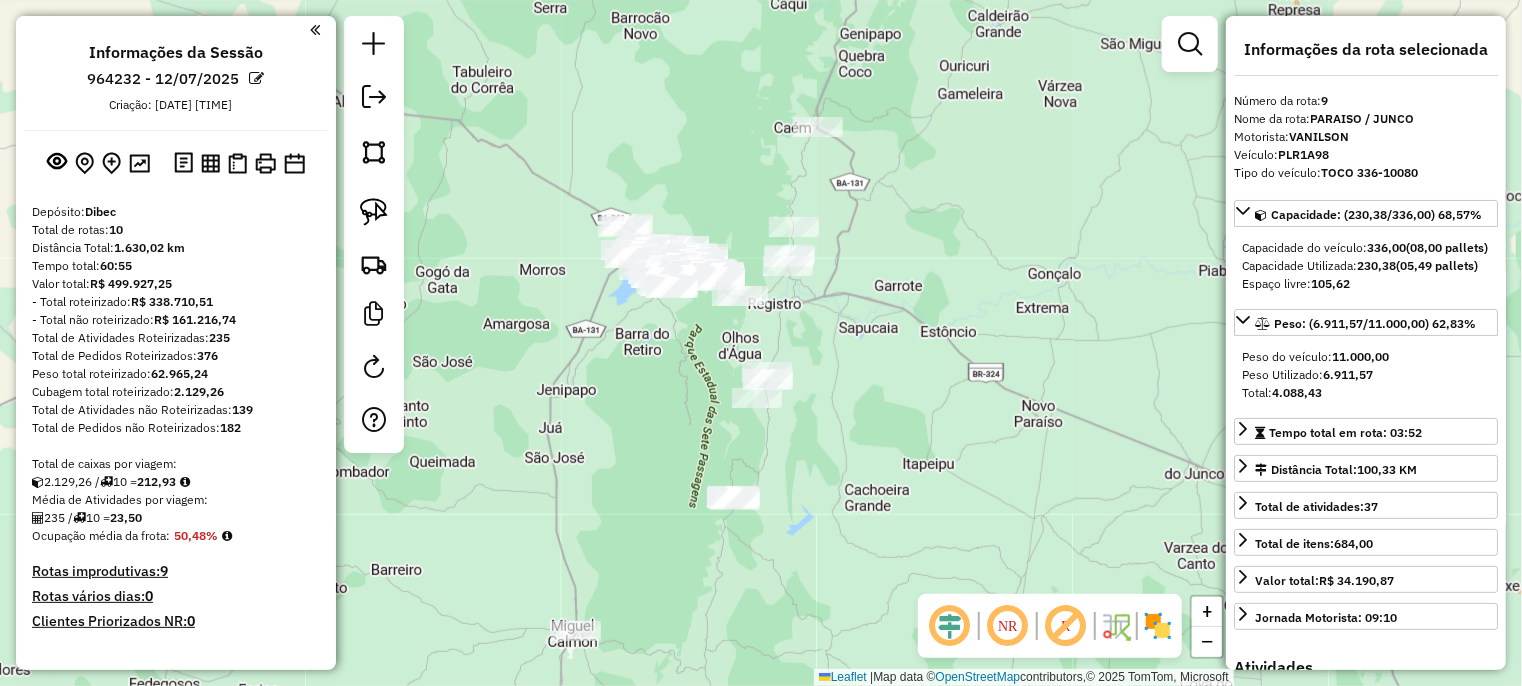 scroll, scrollTop: 781, scrollLeft: 0, axis: vertical 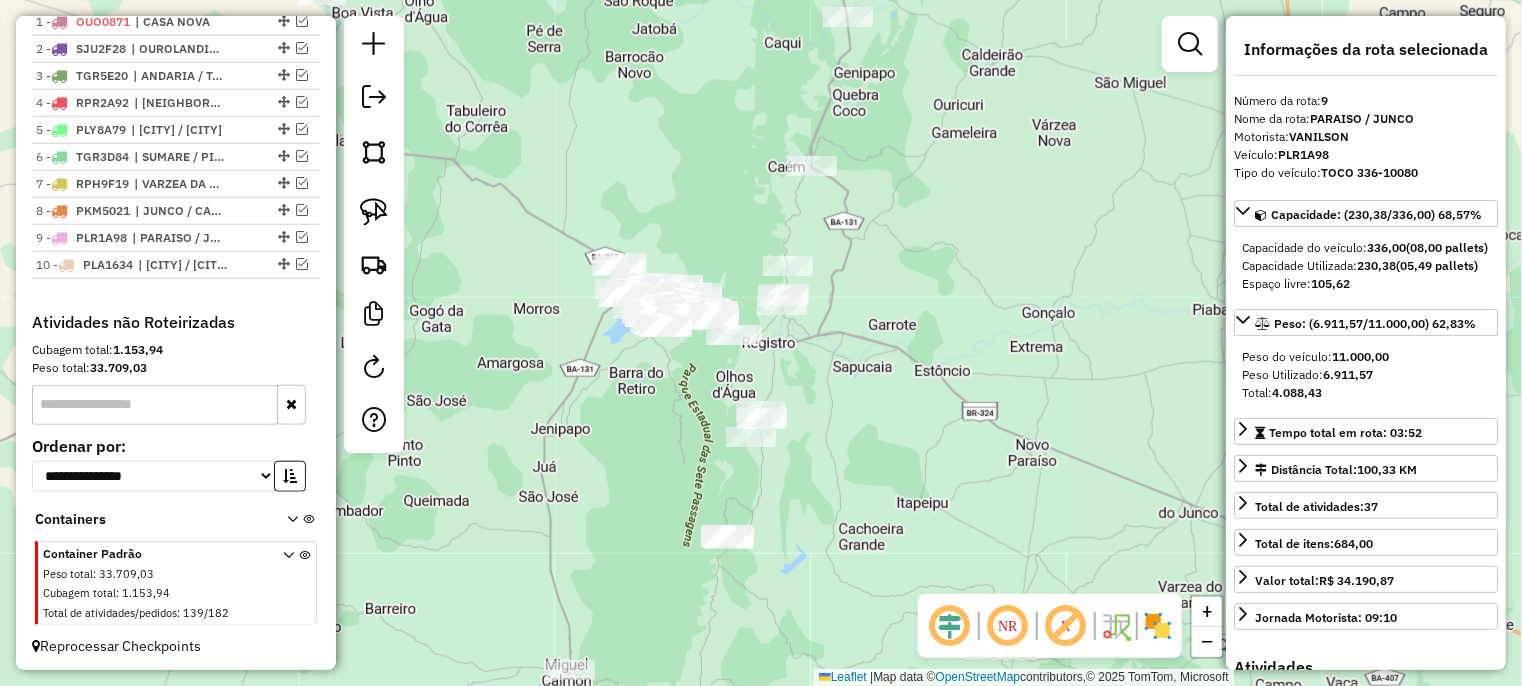 drag, startPoint x: 625, startPoint y: 427, endPoint x: 620, endPoint y: 417, distance: 11.18034 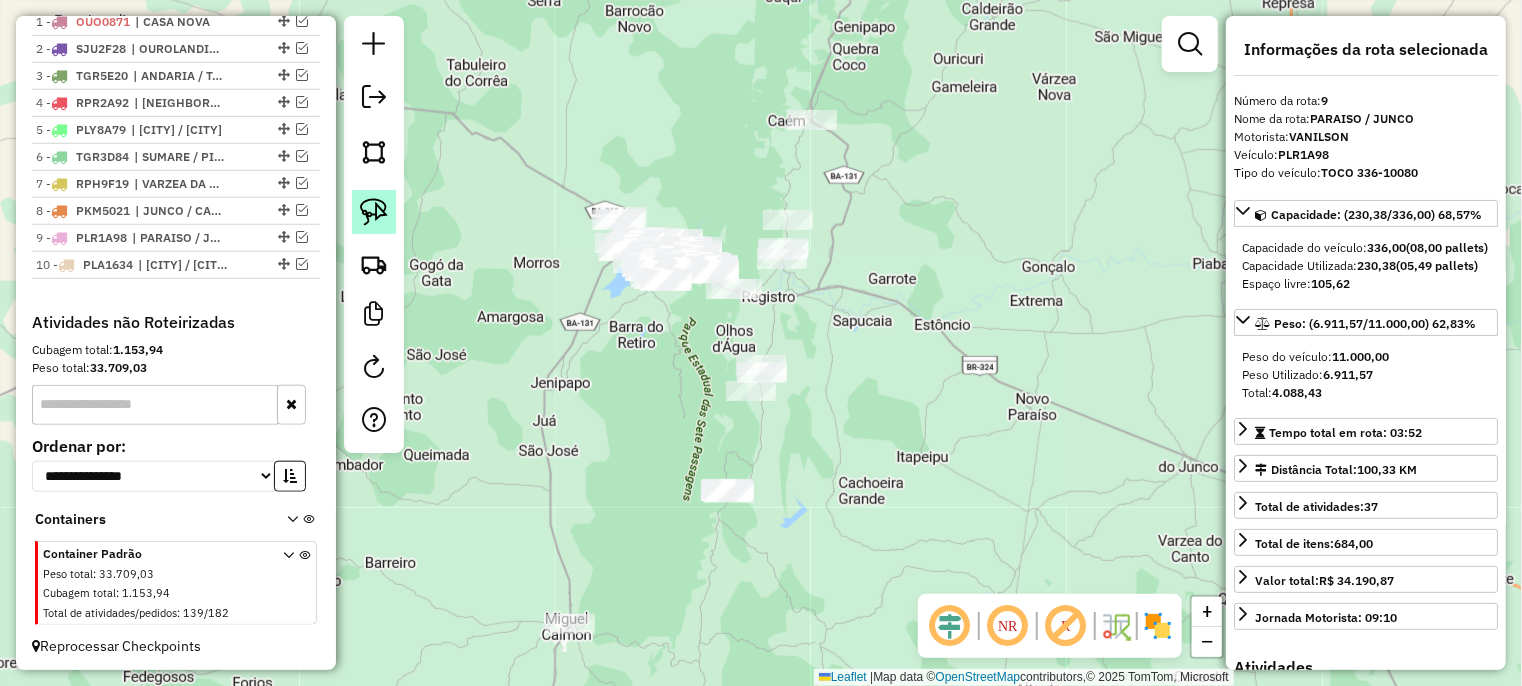 click 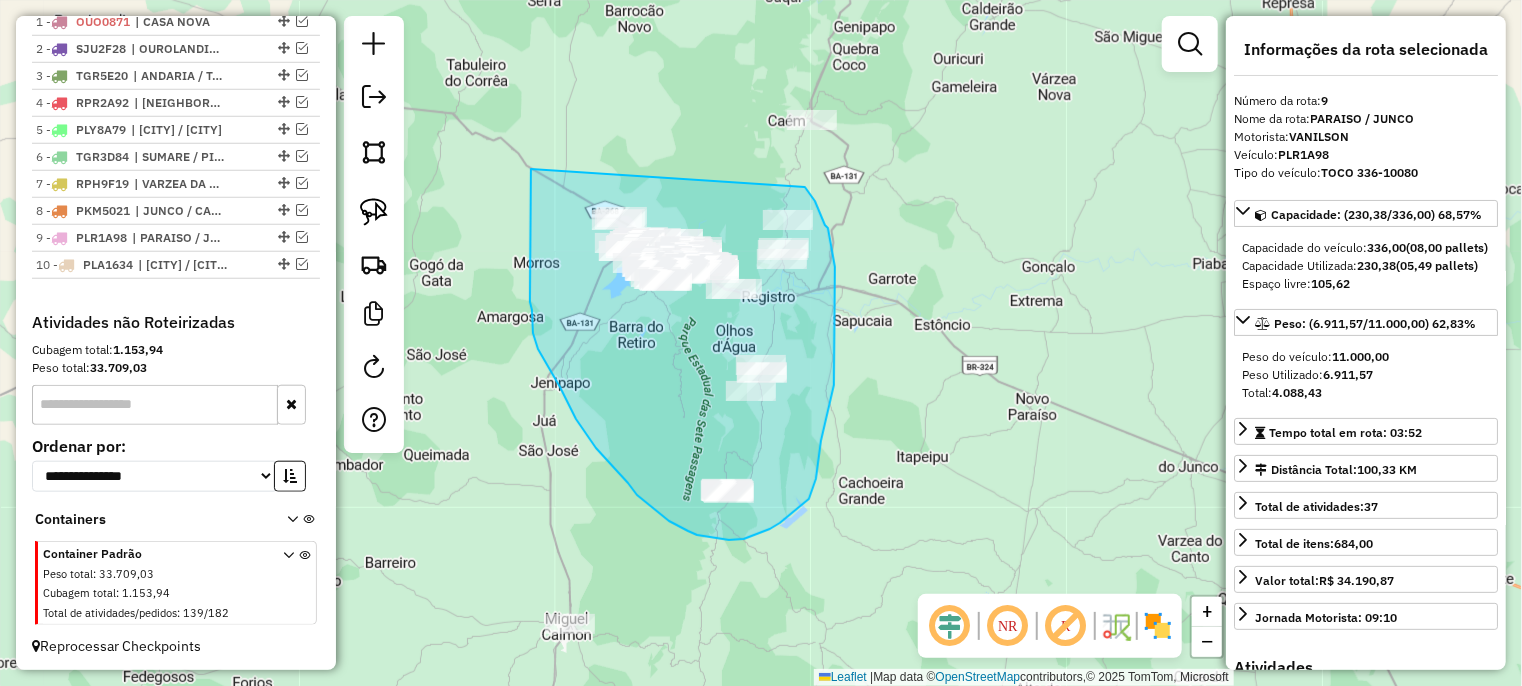 drag, startPoint x: 531, startPoint y: 169, endPoint x: 805, endPoint y: 187, distance: 274.5906 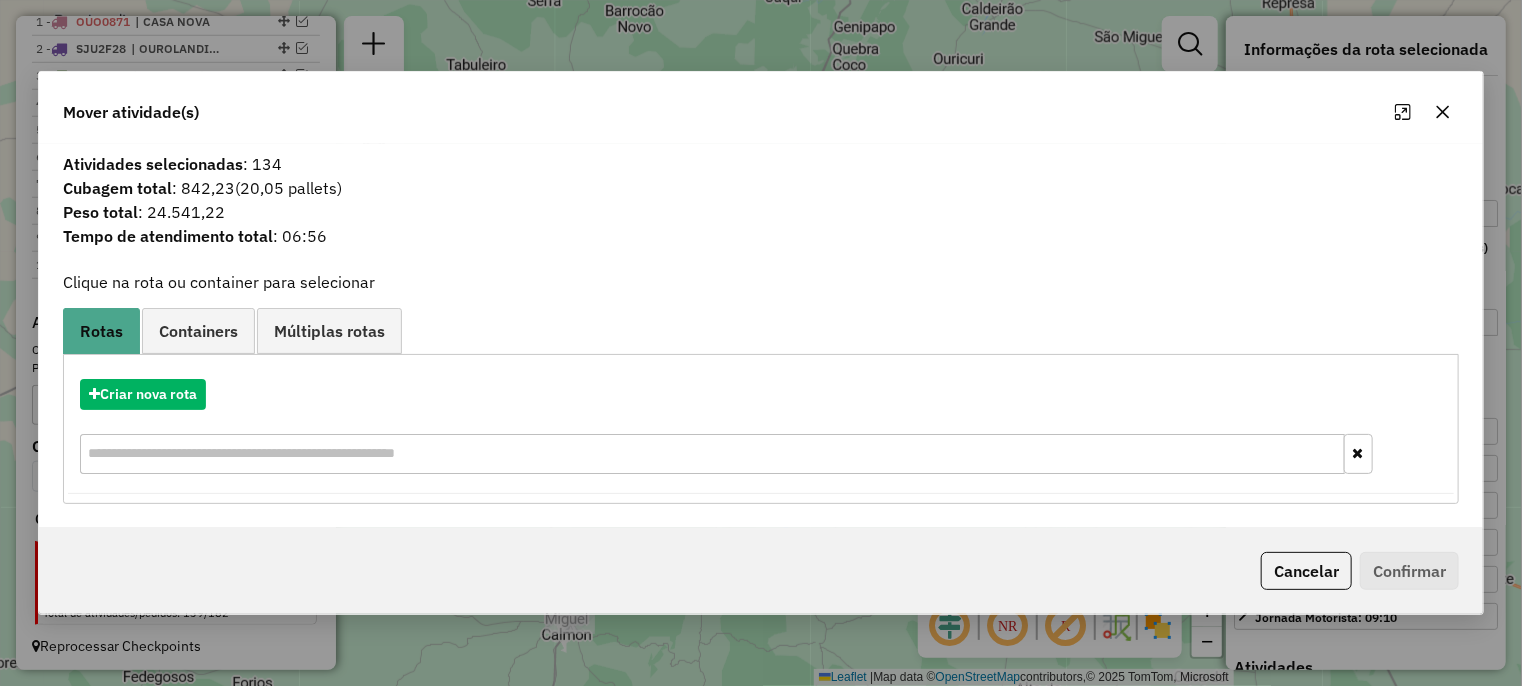 drag, startPoint x: 1442, startPoint y: 111, endPoint x: 1002, endPoint y: 282, distance: 472.06036 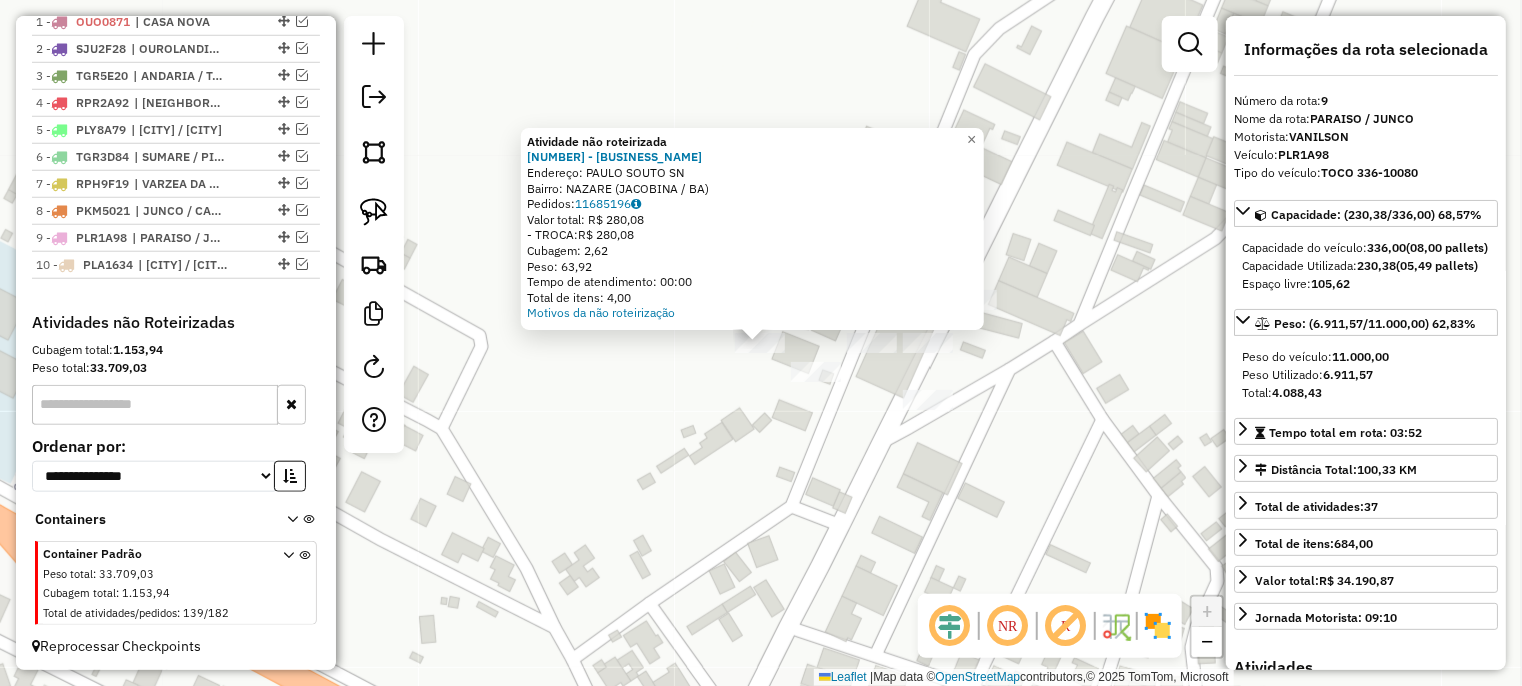 click on "Atividade não roteirizada 22734 - VAREJAO JACOBINA SMA  Endereço:  PAULO SOUTO SN   Bairro: NAZARE (JACOBINA / BA)   Pedidos:  11685196   Valor total: R$ 280,08   - TROCA:  R$ 280,08   Cubagem: 2,62   Peso: 63,92   Tempo de atendimento: 00:00   Total de itens: 4,00  Motivos da não roteirização × Janela de atendimento Grade de atendimento Capacidade Transportadoras Veículos Cliente Pedidos  Rotas Selecione os dias de semana para filtrar as janelas de atendimento  Seg   Ter   Qua   Qui   Sex   Sáb   Dom  Informe o período da janela de atendimento: De: Até:  Filtrar exatamente a janela do cliente  Considerar janela de atendimento padrão  Selecione os dias de semana para filtrar as grades de atendimento  Seg   Ter   Qua   Qui   Sex   Sáb   Dom   Considerar clientes sem dia de atendimento cadastrado  Clientes fora do dia de atendimento selecionado Filtrar as atividades entre os valores definidos abaixo:  Peso mínimo:   Peso máximo:   Cubagem mínima:   Cubagem máxima:   De:   Até:   De:   Até:  +" 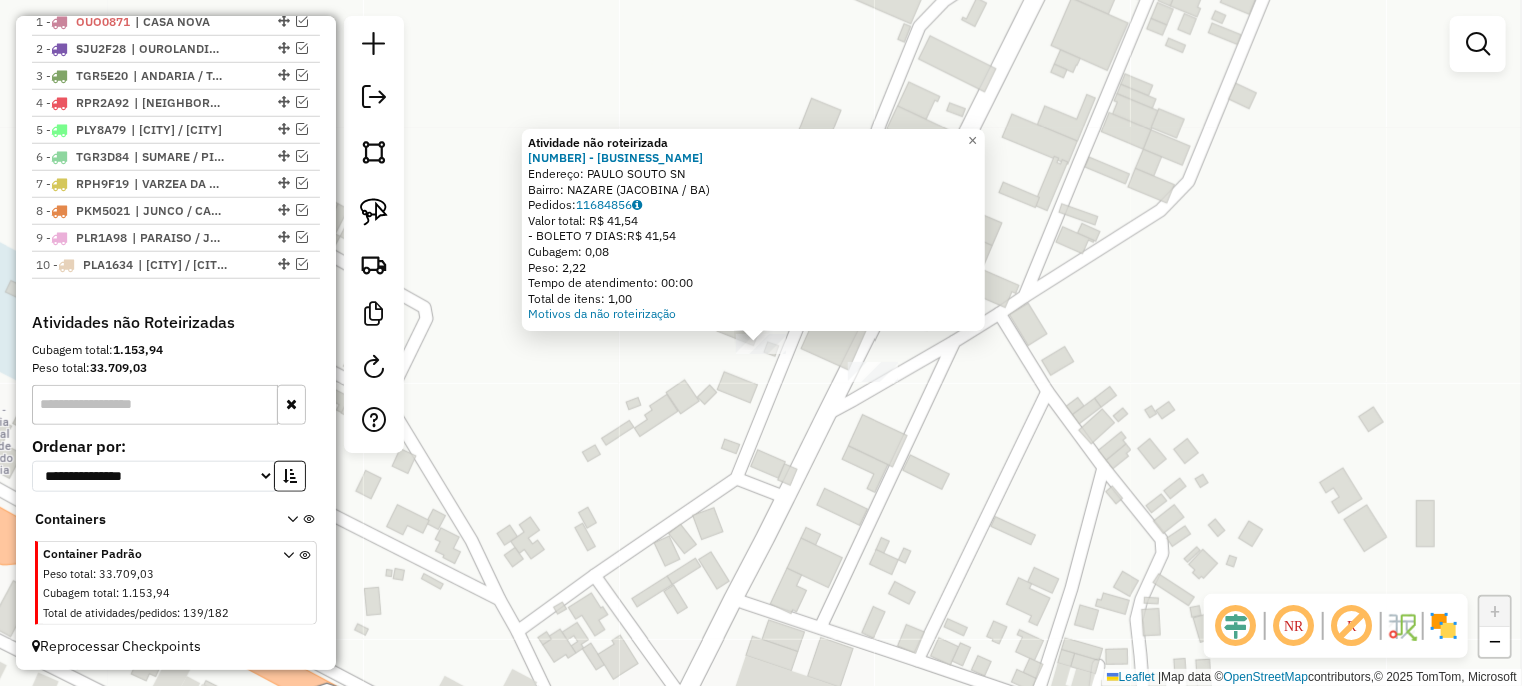 drag, startPoint x: 657, startPoint y: 450, endPoint x: 736, endPoint y: 406, distance: 90.426765 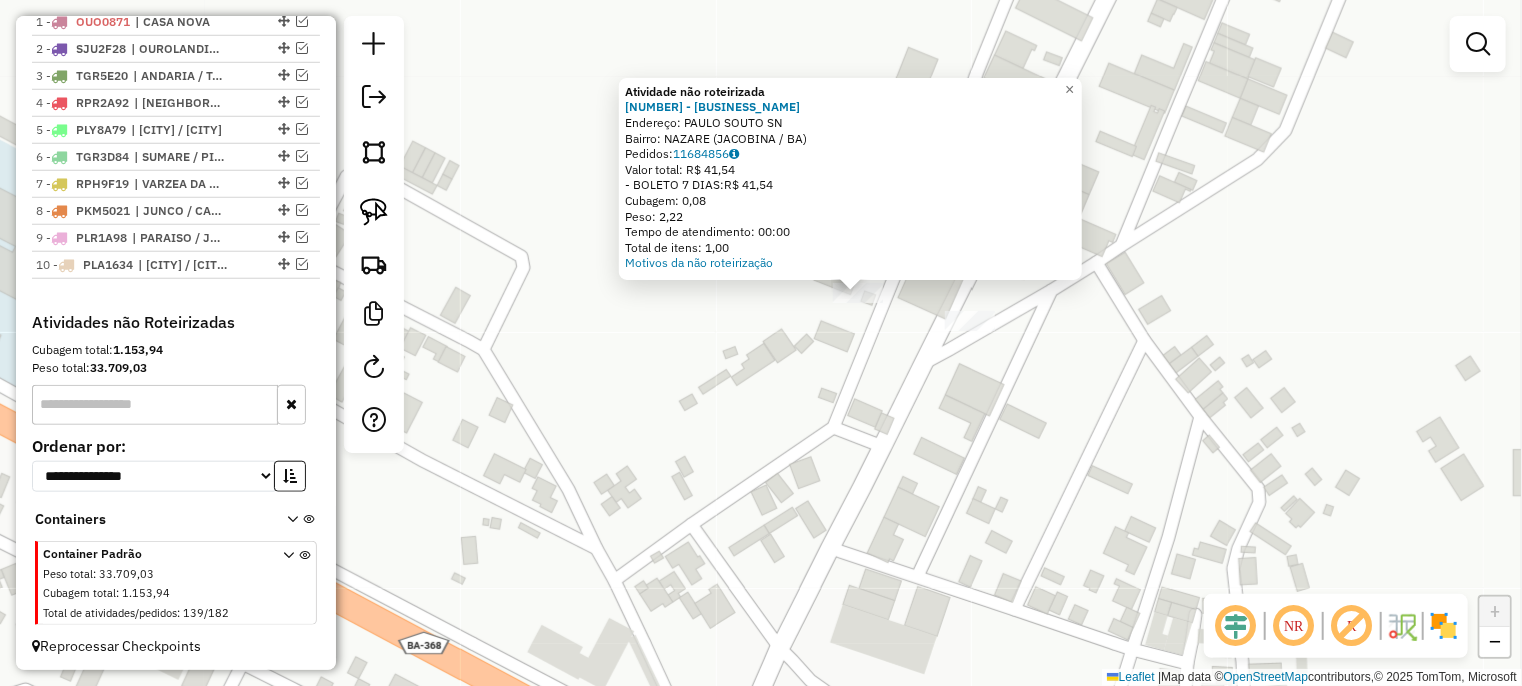 click on "Atividade não roteirizada 22734 - VAREJAO JACOBINA SMA  Endereço:  PAULO SOUTO SN   Bairro: NAZARE (JACOBINA / BA)   Pedidos:  11684856   Valor total: R$ 41,54   - BOLETO 7 DIAS:  R$ 41,54   Cubagem: 0,08   Peso: 2,22   Tempo de atendimento: 00:00   Total de itens: 1,00  Motivos da não roteirização × Janela de atendimento Grade de atendimento Capacidade Transportadoras Veículos Cliente Pedidos  Rotas Selecione os dias de semana para filtrar as janelas de atendimento  Seg   Ter   Qua   Qui   Sex   Sáb   Dom  Informe o período da janela de atendimento: De: Até:  Filtrar exatamente a janela do cliente  Considerar janela de atendimento padrão  Selecione os dias de semana para filtrar as grades de atendimento  Seg   Ter   Qua   Qui   Sex   Sáb   Dom   Considerar clientes sem dia de atendimento cadastrado  Clientes fora do dia de atendimento selecionado Filtrar as atividades entre os valores definidos abaixo:  Peso mínimo:   Peso máximo:   Cubagem mínima:   Cubagem máxima:   De:   Até:   De:  Nome:" 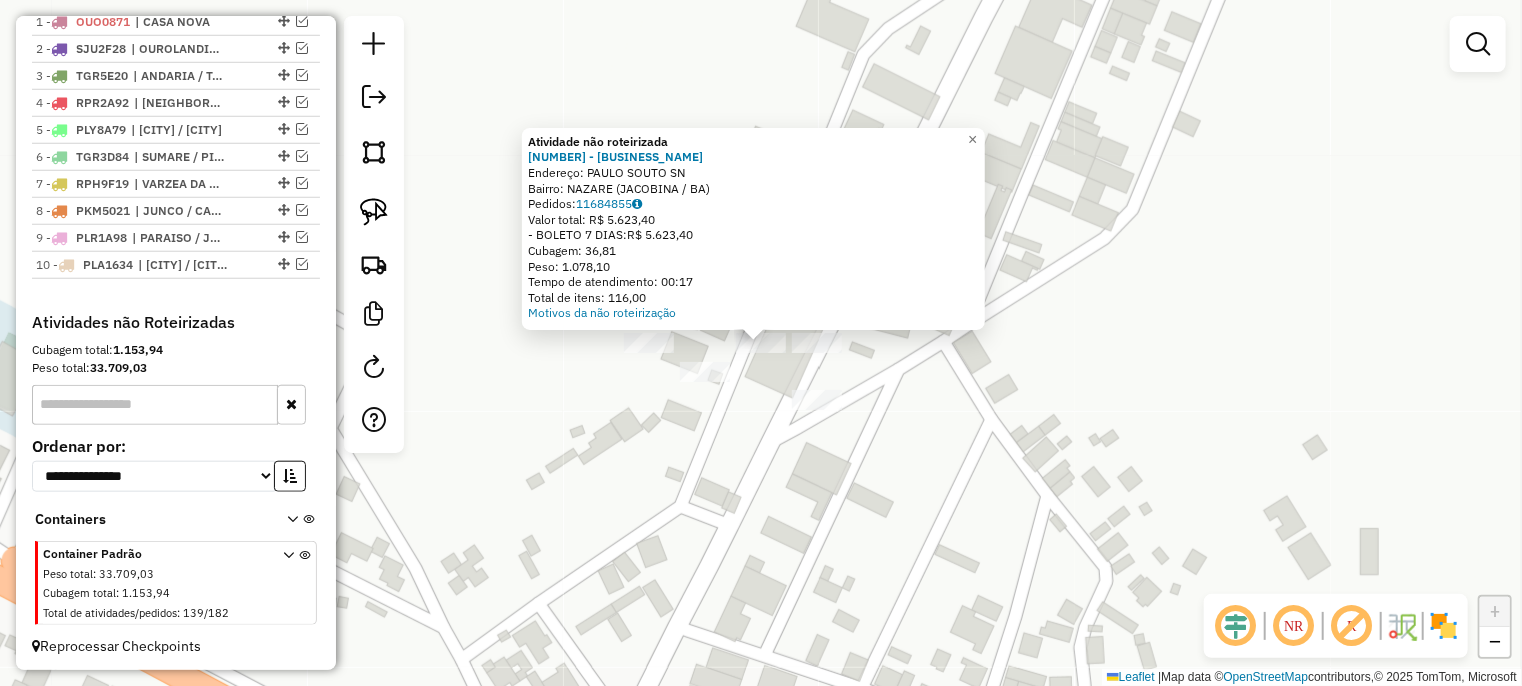 click on "Atividade não roteirizada 22734 - VAREJAO JACOBINA SMA  Endereço:  PAULO SOUTO SN   Bairro: NAZARE (JACOBINA / BA)   Pedidos:  11684855   Valor total: R$ 5.623,40   - BOLETO 7 DIAS:  R$ 5.623,40   Cubagem: 36,81   Peso: 1.078,10   Tempo de atendimento: 00:17   Total de itens: 116,00  Motivos da não roteirização × Janela de atendimento Grade de atendimento Capacidade Transportadoras Veículos Cliente Pedidos  Rotas Selecione os dias de semana para filtrar as janelas de atendimento  Seg   Ter   Qua   Qui   Sex   Sáb   Dom  Informe o período da janela de atendimento: De: Até:  Filtrar exatamente a janela do cliente  Considerar janela de atendimento padrão  Selecione os dias de semana para filtrar as grades de atendimento  Seg   Ter   Qua   Qui   Sex   Sáb   Dom   Considerar clientes sem dia de atendimento cadastrado  Clientes fora do dia de atendimento selecionado Filtrar as atividades entre os valores definidos abaixo:  Peso mínimo:   Peso máximo:   Cubagem mínima:   Cubagem máxima:   De:   De:" 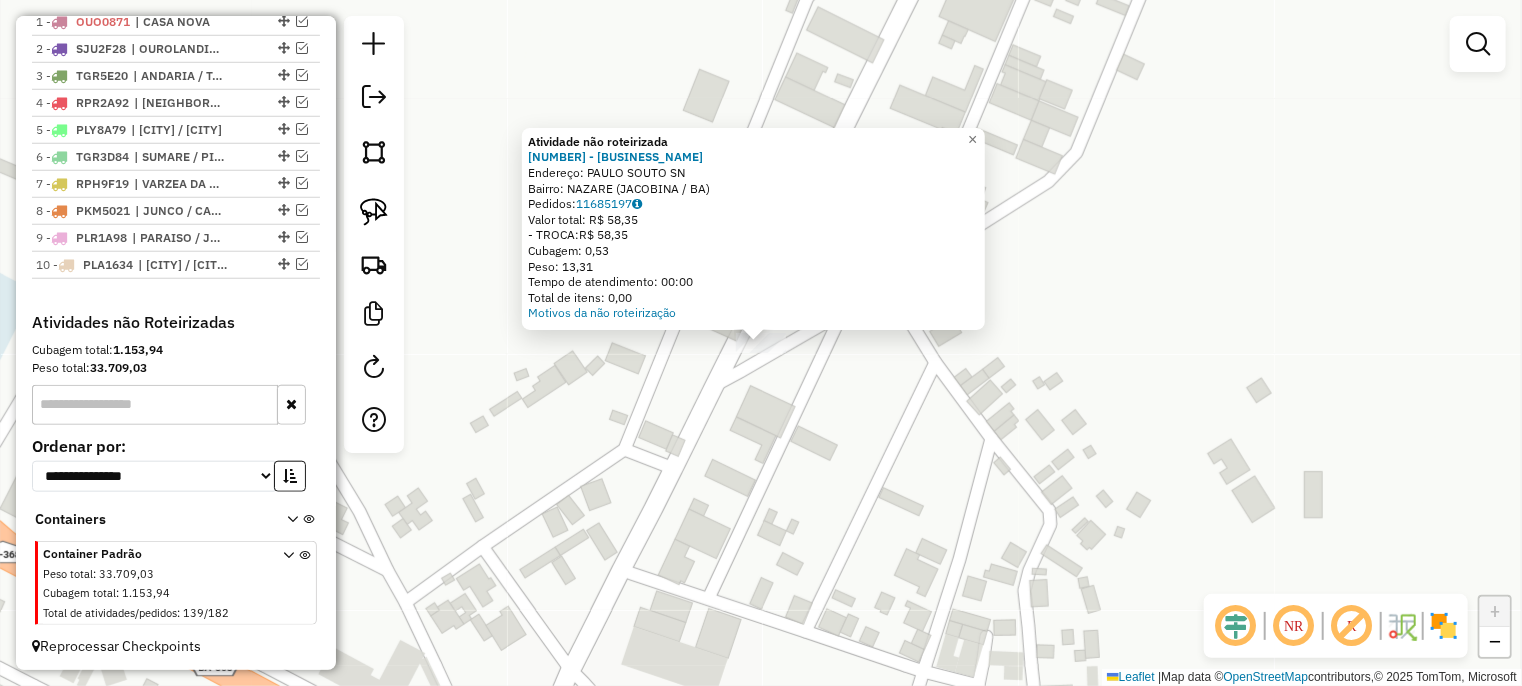 click on "Atividade não roteirizada 22734 - VAREJAO JACOBINA SMA  Endereço:  PAULO SOUTO SN   Bairro: NAZARE (JACOBINA / BA)   Pedidos:  11685197   Valor total: R$ 58,35   - TROCA:  R$ 58,35   Cubagem: 0,53   Peso: 13,31   Tempo de atendimento: 00:00   Total de itens: 0,00  Motivos da não roteirização × Janela de atendimento Grade de atendimento Capacidade Transportadoras Veículos Cliente Pedidos  Rotas Selecione os dias de semana para filtrar as janelas de atendimento  Seg   Ter   Qua   Qui   Sex   Sáb   Dom  Informe o período da janela de atendimento: De: Até:  Filtrar exatamente a janela do cliente  Considerar janela de atendimento padrão  Selecione os dias de semana para filtrar as grades de atendimento  Seg   Ter   Qua   Qui   Sex   Sáb   Dom   Considerar clientes sem dia de atendimento cadastrado  Clientes fora do dia de atendimento selecionado Filtrar as atividades entre os valores definidos abaixo:  Peso mínimo:   Peso máximo:   Cubagem mínima:   Cubagem máxima:   De:   Até:   De:   Até:  De:" 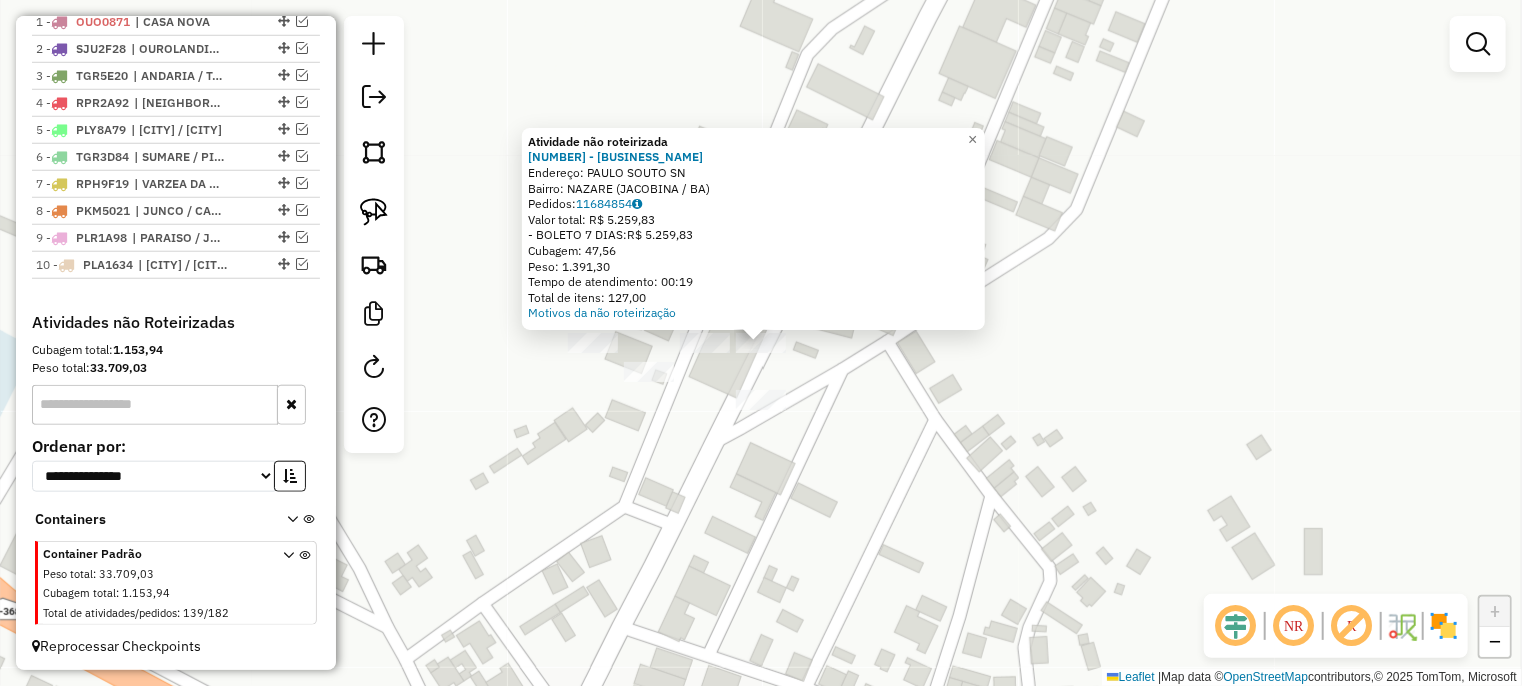 click on "Atividade não roteirizada 22734 - VAREJAO JACOBINA SMA  Endereço:  PAULO SOUTO SN   Bairro: NAZARE (JACOBINA / BA)   Pedidos:  11684854   Valor total: R$ 5.259,83   - BOLETO 7 DIAS:  R$ 5.259,83   Cubagem: 47,56   Peso: 1.391,30   Tempo de atendimento: 00:19   Total de itens: 127,00  Motivos da não roteirização × Janela de atendimento Grade de atendimento Capacidade Transportadoras Veículos Cliente Pedidos  Rotas Selecione os dias de semana para filtrar as janelas de atendimento  Seg   Ter   Qua   Qui   Sex   Sáb   Dom  Informe o período da janela de atendimento: De: Até:  Filtrar exatamente a janela do cliente  Considerar janela de atendimento padrão  Selecione os dias de semana para filtrar as grades de atendimento  Seg   Ter   Qua   Qui   Sex   Sáb   Dom   Considerar clientes sem dia de atendimento cadastrado  Clientes fora do dia de atendimento selecionado Filtrar as atividades entre os valores definidos abaixo:  Peso mínimo:   Peso máximo:   Cubagem mínima:   Cubagem máxima:   De:   De:" 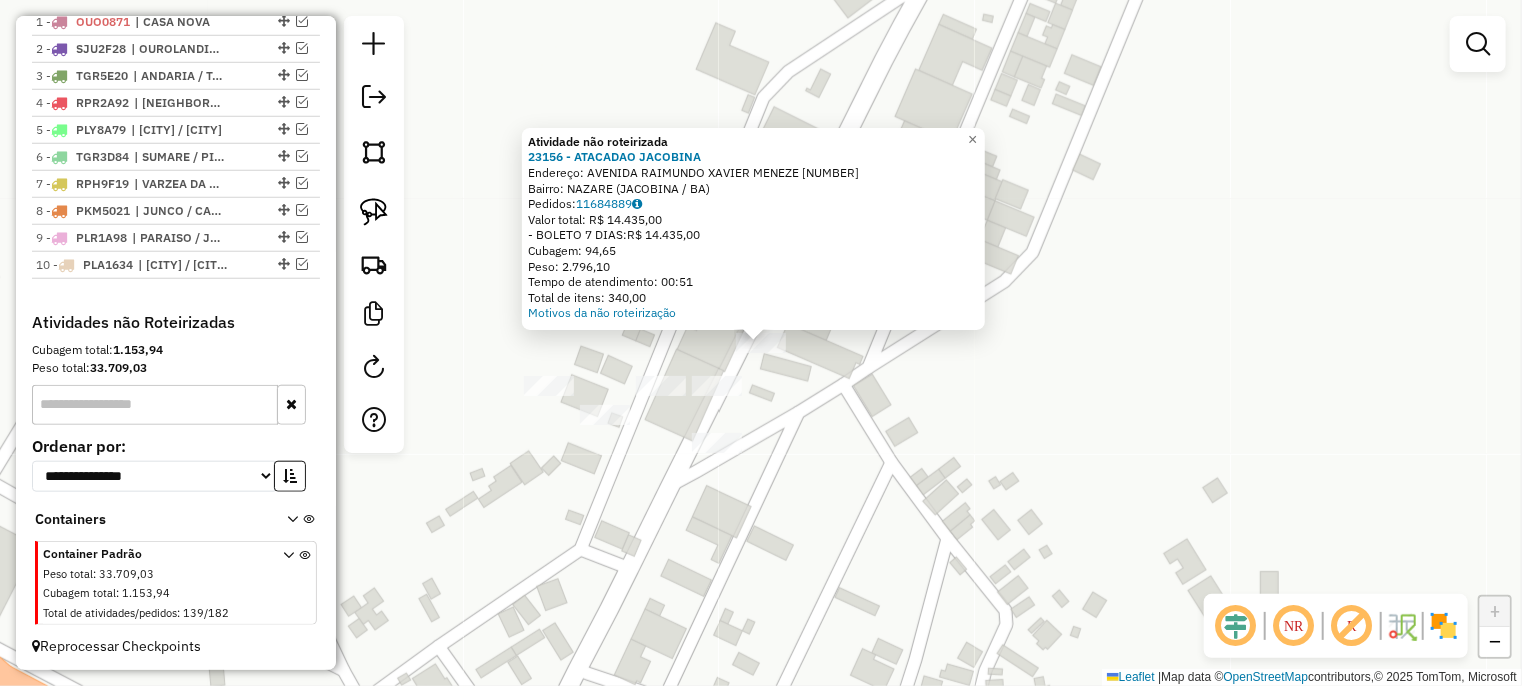 click on "Atividade não roteirizada 23156 - ATACADAO JACOBINA  Endereço:  AVENIDA RAIMUNDO XAVIER MENEZE 370   Bairro: NAZARE (JACOBINA / BA)   Pedidos:  11684889   Valor total: R$ 14.435,00   - BOLETO 7 DIAS:  R$ 14.435,00   Cubagem: 94,65   Peso: 2.796,10   Tempo de atendimento: 00:51   Total de itens: 340,00  Motivos da não roteirização × Janela de atendimento Grade de atendimento Capacidade Transportadoras Veículos Cliente Pedidos  Rotas Selecione os dias de semana para filtrar as janelas de atendimento  Seg   Ter   Qua   Qui   Sex   Sáb   Dom  Informe o período da janela de atendimento: De: Até:  Filtrar exatamente a janela do cliente  Considerar janela de atendimento padrão  Selecione os dias de semana para filtrar as grades de atendimento  Seg   Ter   Qua   Qui   Sex   Sáb   Dom   Considerar clientes sem dia de atendimento cadastrado  Clientes fora do dia de atendimento selecionado Filtrar as atividades entre os valores definidos abaixo:  Peso mínimo:   Peso máximo:   Cubagem mínima:   De:   De:" 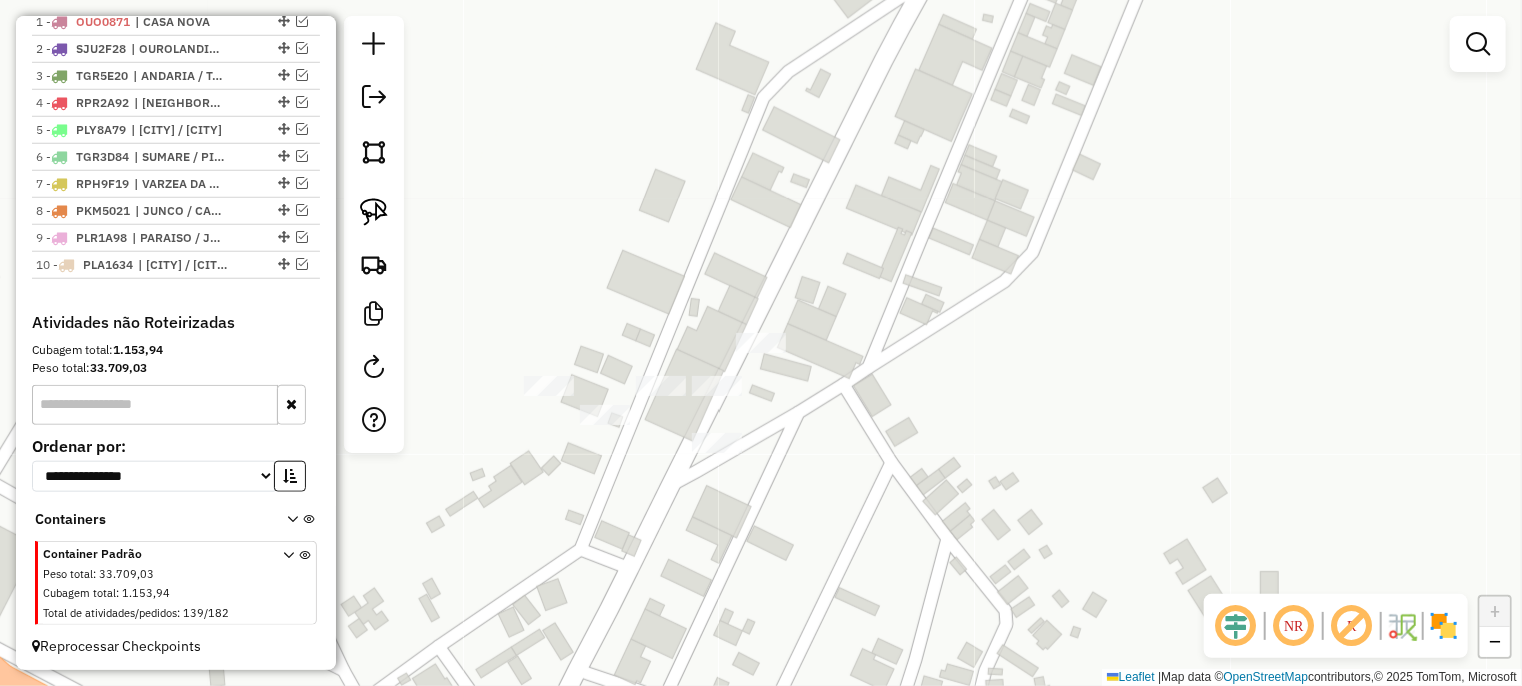 drag, startPoint x: 820, startPoint y: 448, endPoint x: 652, endPoint y: 377, distance: 182.38695 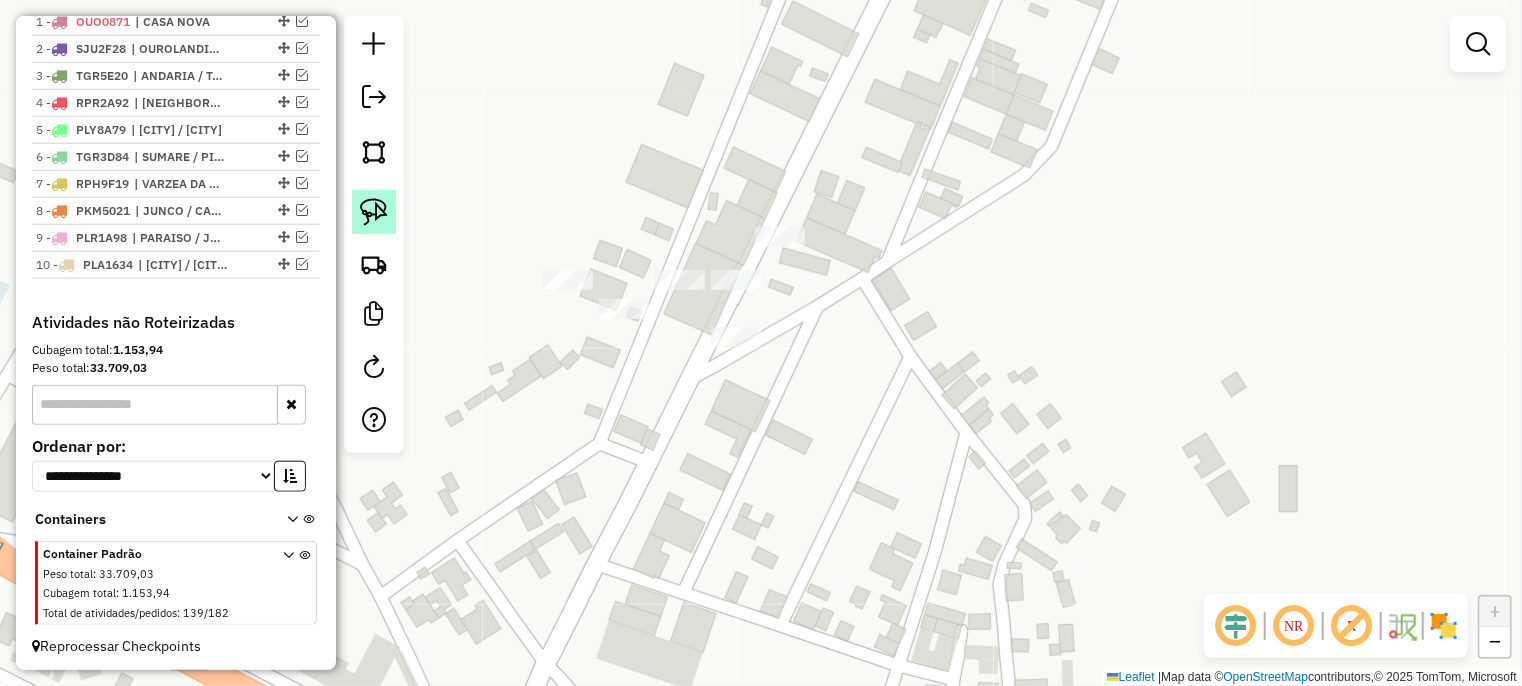click 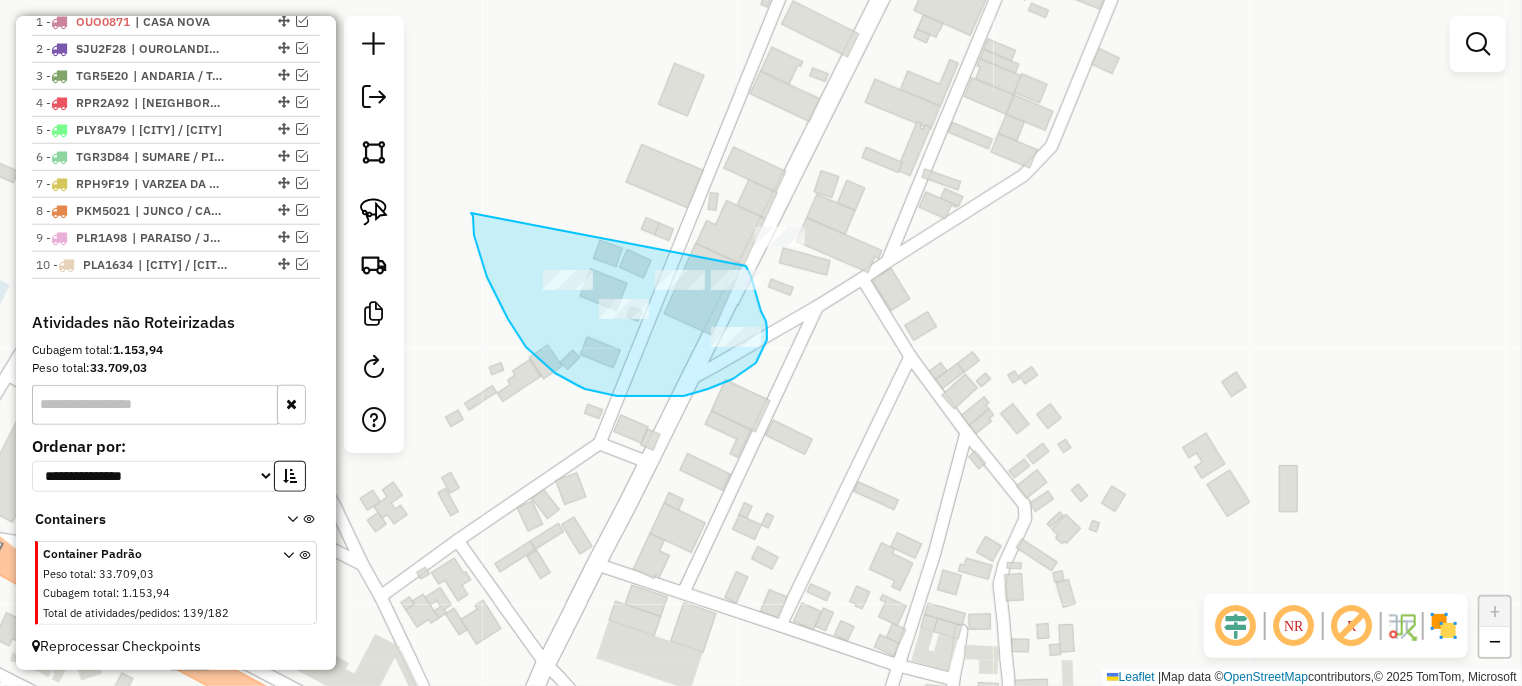 drag, startPoint x: 471, startPoint y: 213, endPoint x: 724, endPoint y: 259, distance: 257.14783 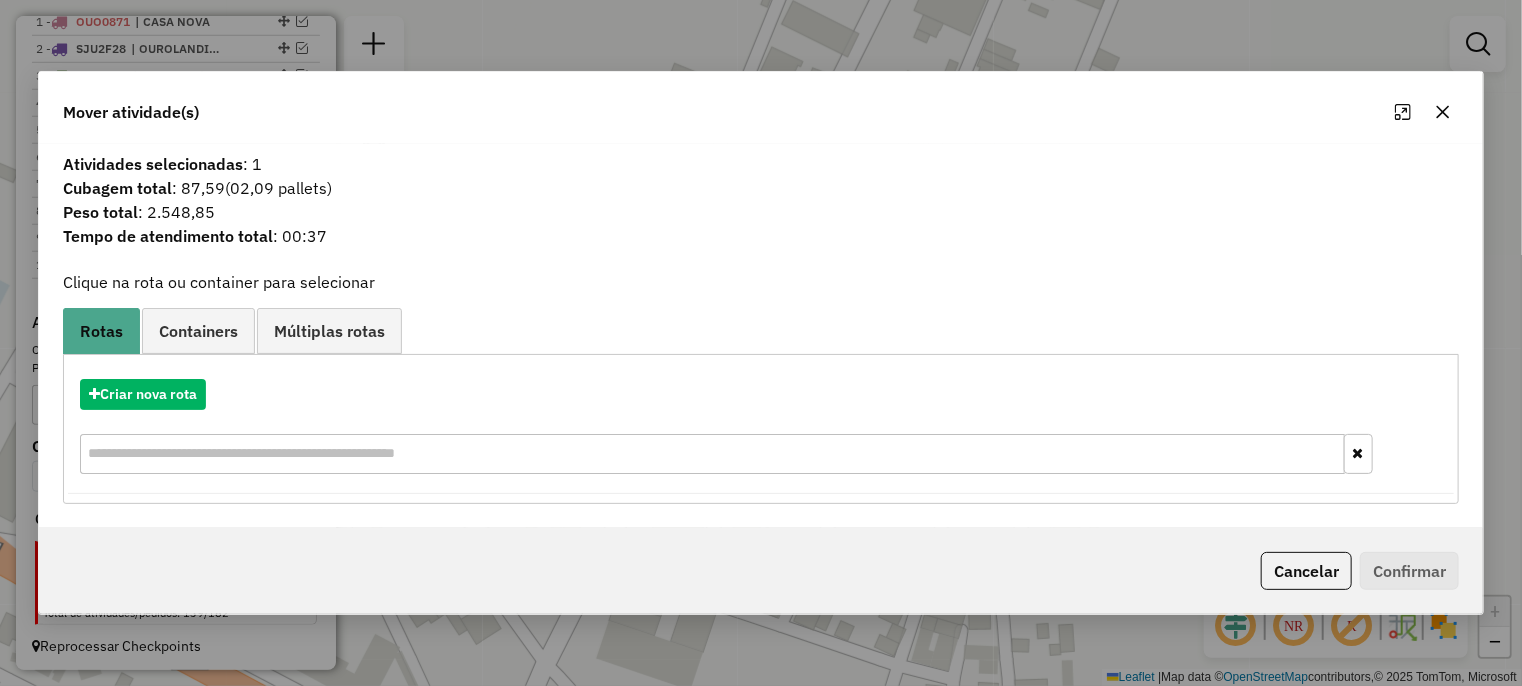 click 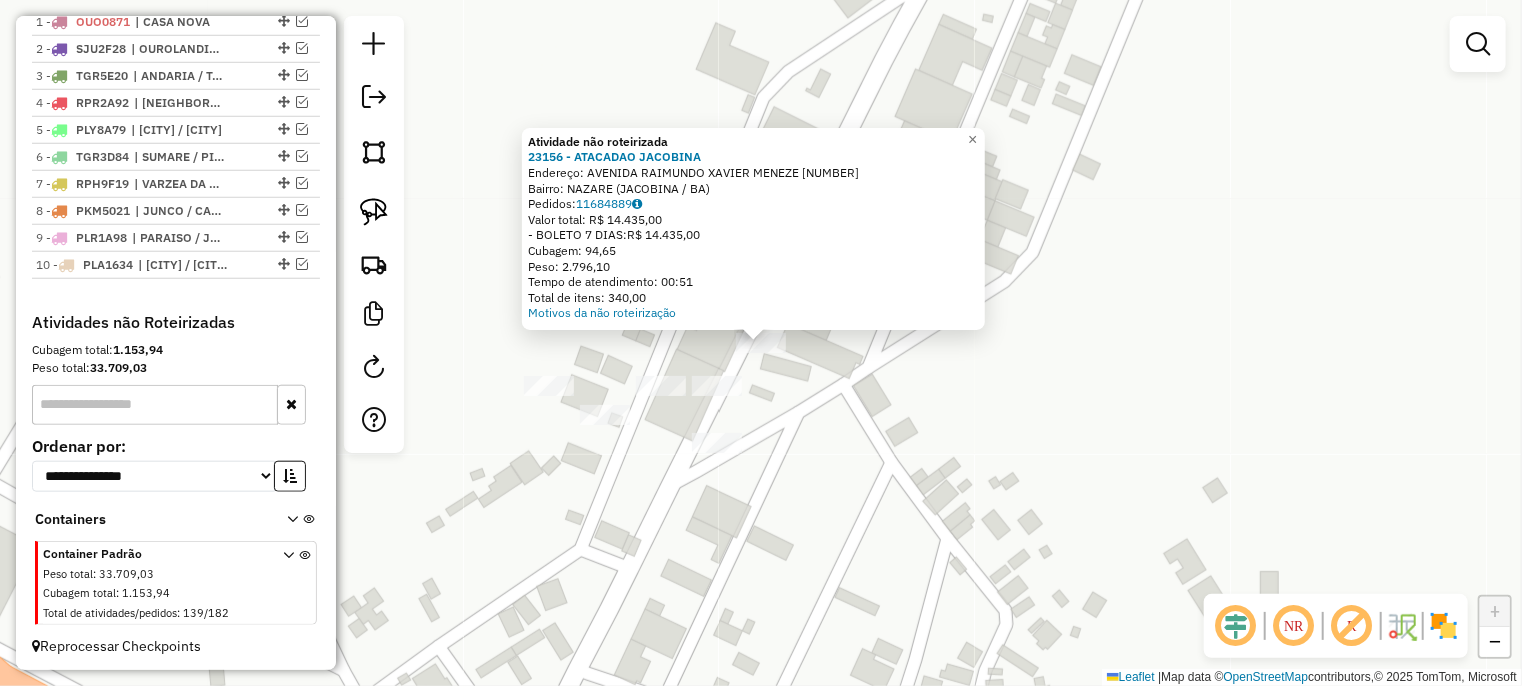 click on "Atividade não roteirizada 23156 - ATACADAO JACOBINA  Endereço:  AVENIDA RAIMUNDO XAVIER MENEZE 370   Bairro: NAZARE (JACOBINA / BA)   Pedidos:  11684889   Valor total: R$ 14.435,00   - BOLETO 7 DIAS:  R$ 14.435,00   Cubagem: 94,65   Peso: 2.796,10   Tempo de atendimento: 00:51   Total de itens: 340,00  Motivos da não roteirização × Janela de atendimento Grade de atendimento Capacidade Transportadoras Veículos Cliente Pedidos  Rotas Selecione os dias de semana para filtrar as janelas de atendimento  Seg   Ter   Qua   Qui   Sex   Sáb   Dom  Informe o período da janela de atendimento: De: Até:  Filtrar exatamente a janela do cliente  Considerar janela de atendimento padrão  Selecione os dias de semana para filtrar as grades de atendimento  Seg   Ter   Qua   Qui   Sex   Sáb   Dom   Considerar clientes sem dia de atendimento cadastrado  Clientes fora do dia de atendimento selecionado Filtrar as atividades entre os valores definidos abaixo:  Peso mínimo:   Peso máximo:   Cubagem mínima:   De:   De:" 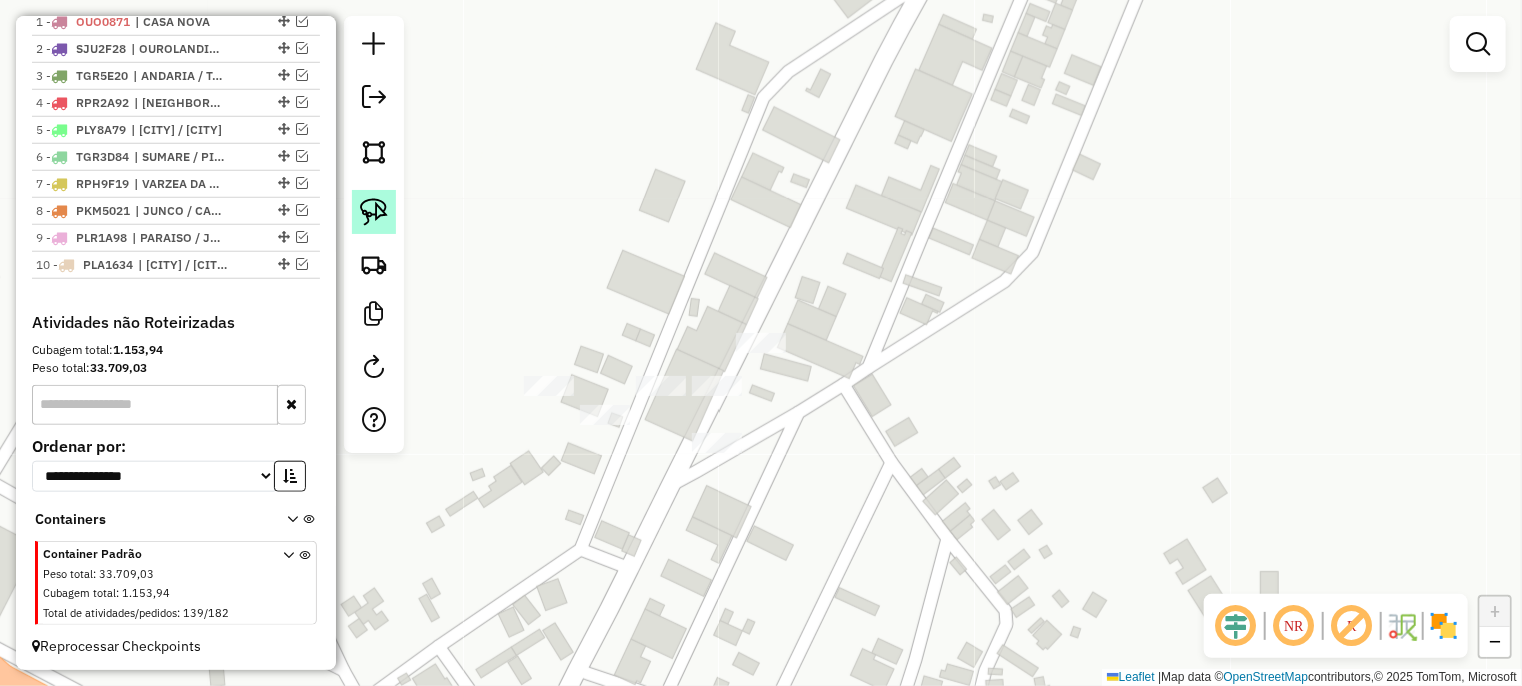 click 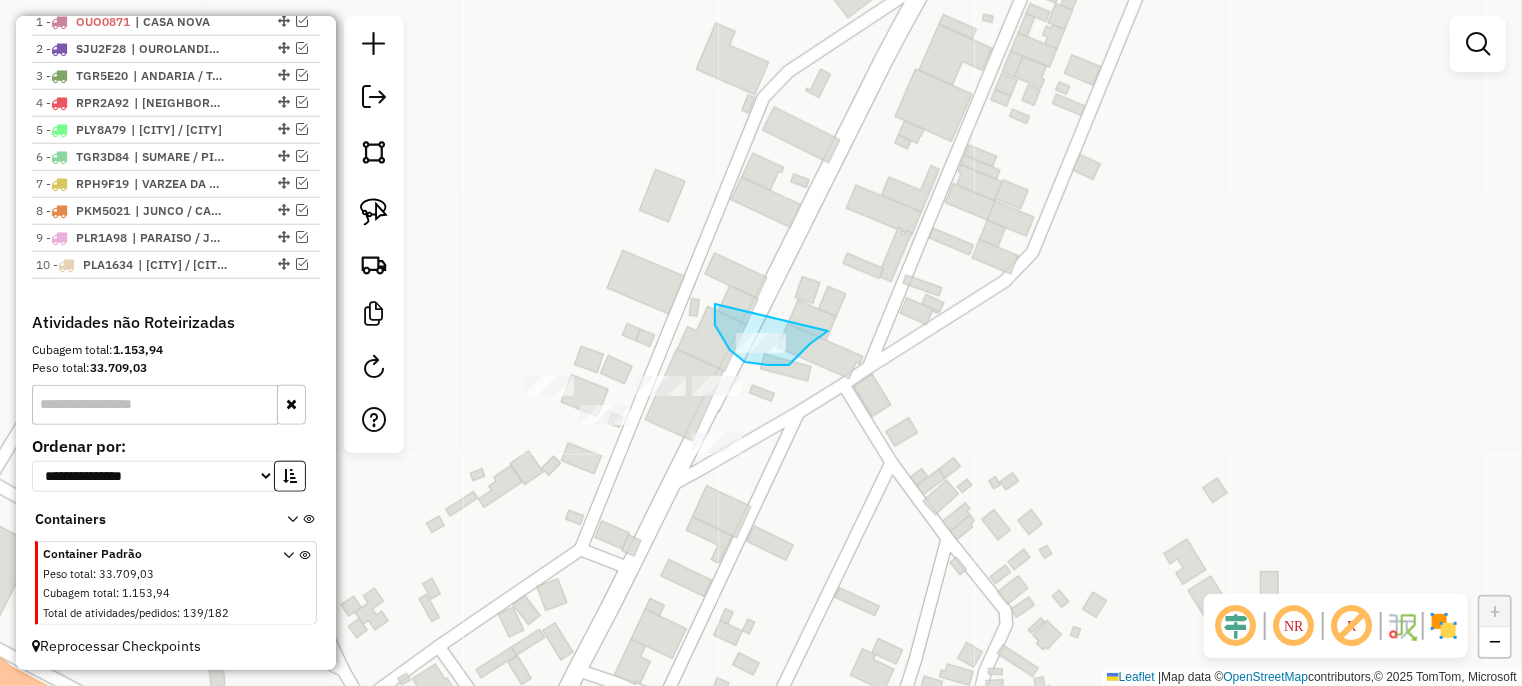 drag, startPoint x: 724, startPoint y: 340, endPoint x: 840, endPoint y: 322, distance: 117.388245 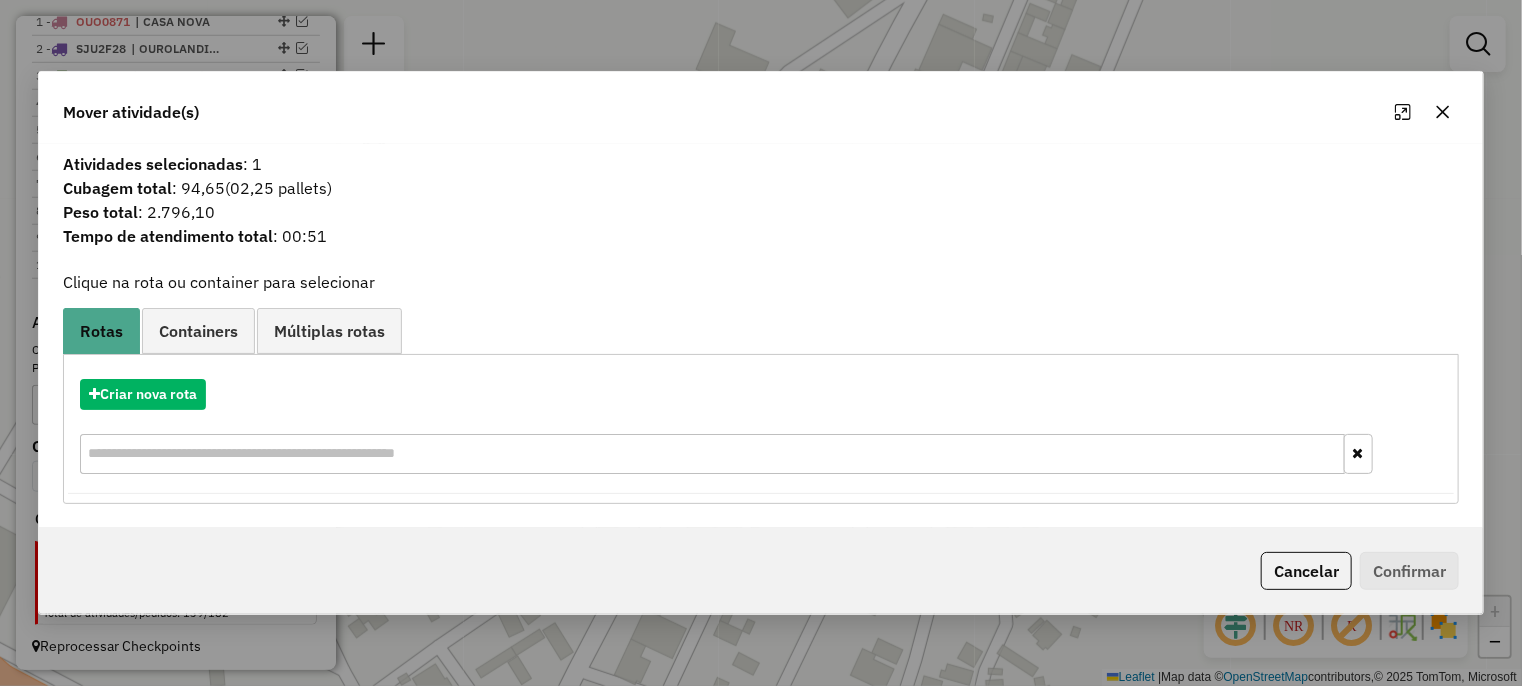 click 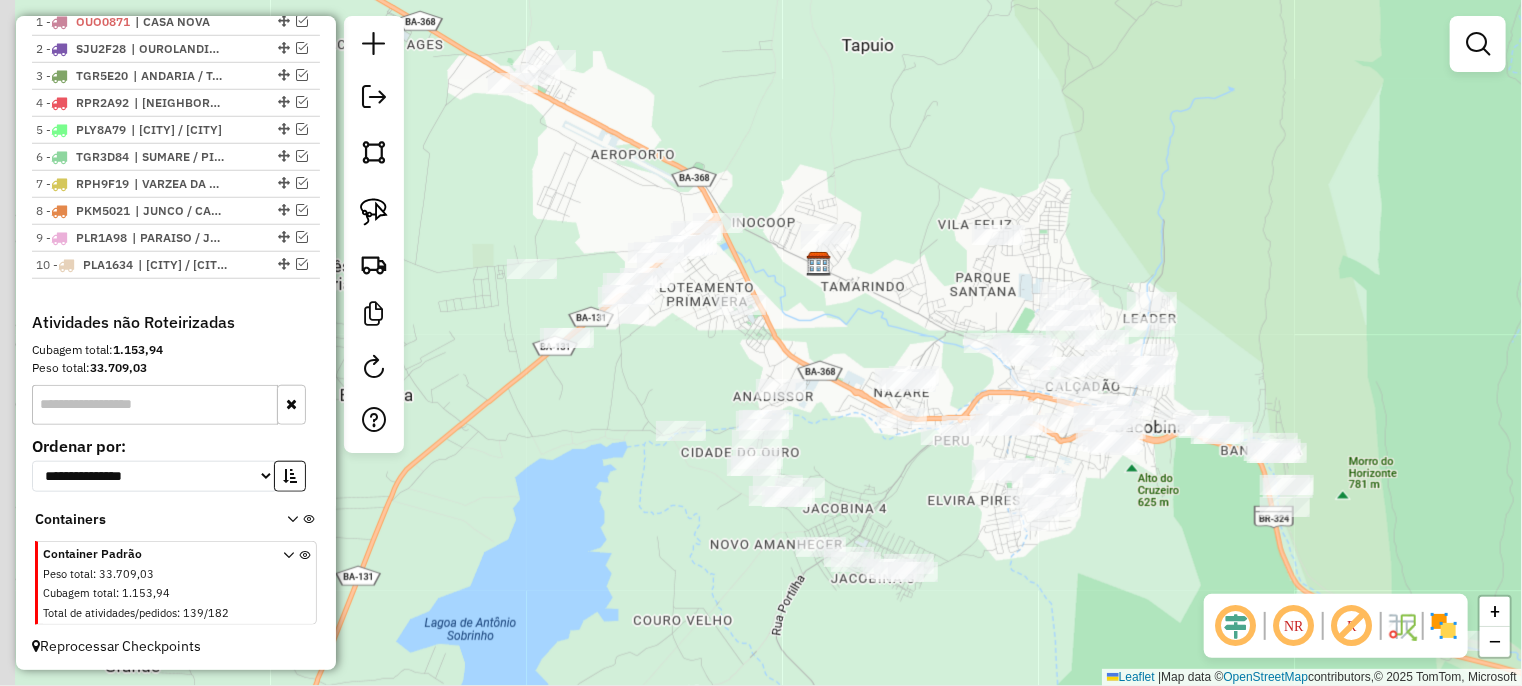 drag, startPoint x: 804, startPoint y: 299, endPoint x: 851, endPoint y: 363, distance: 79.40403 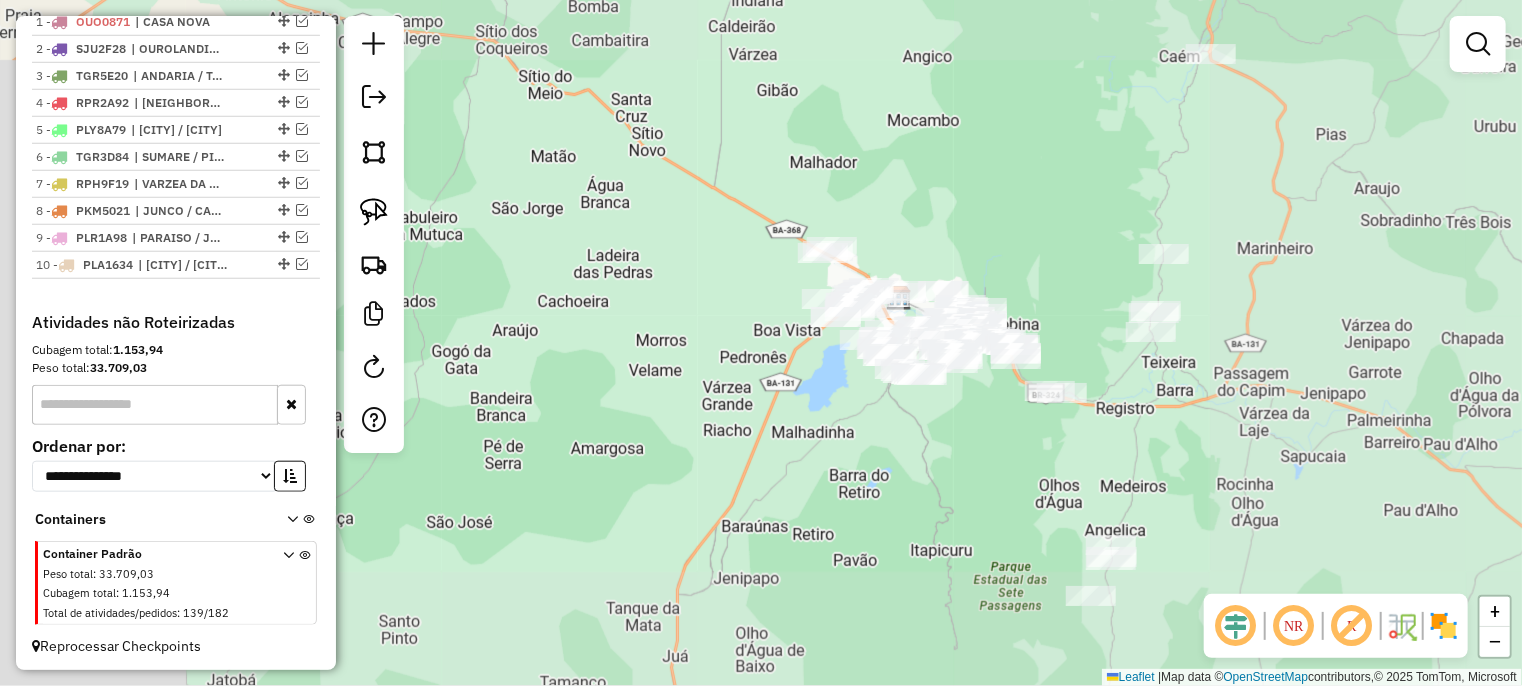drag, startPoint x: 1046, startPoint y: 238, endPoint x: 960, endPoint y: 116, distance: 149.26486 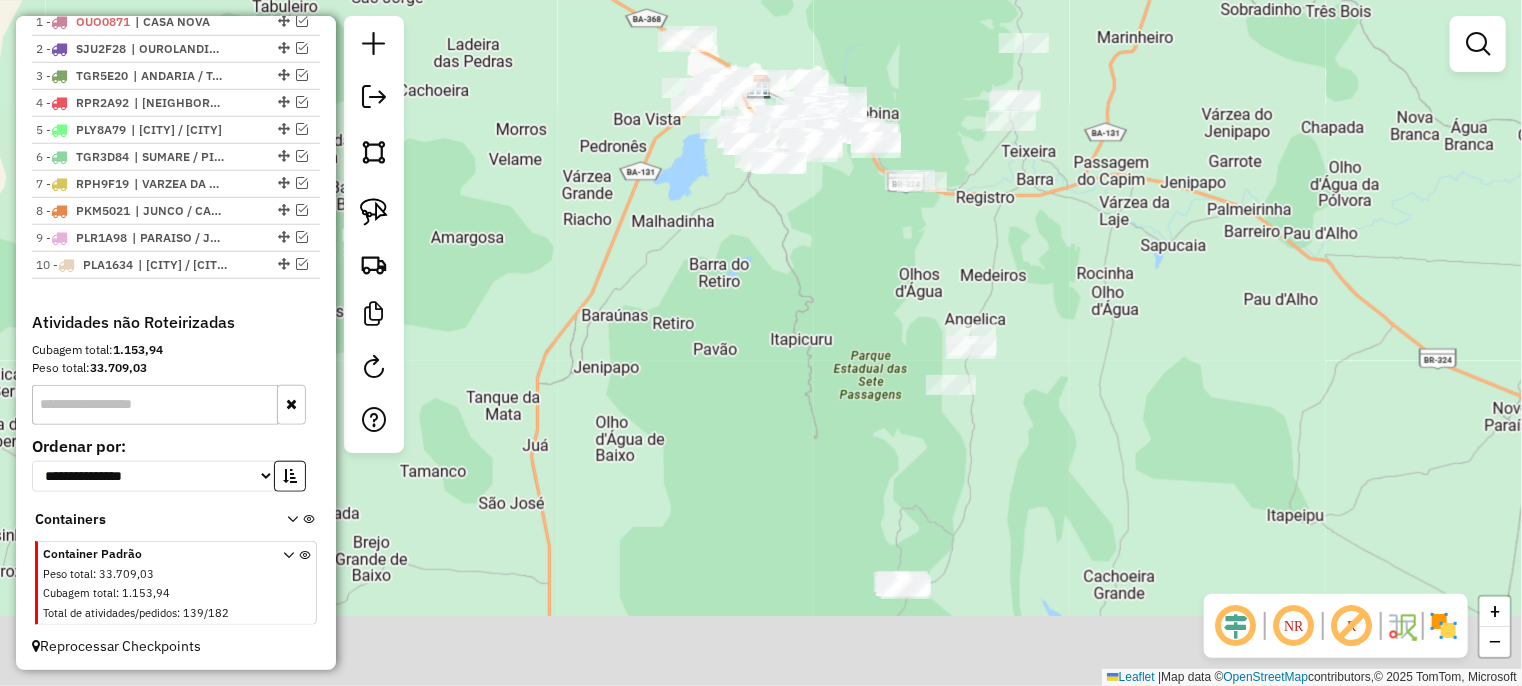 drag, startPoint x: 883, startPoint y: 365, endPoint x: 813, endPoint y: 331, distance: 77.820305 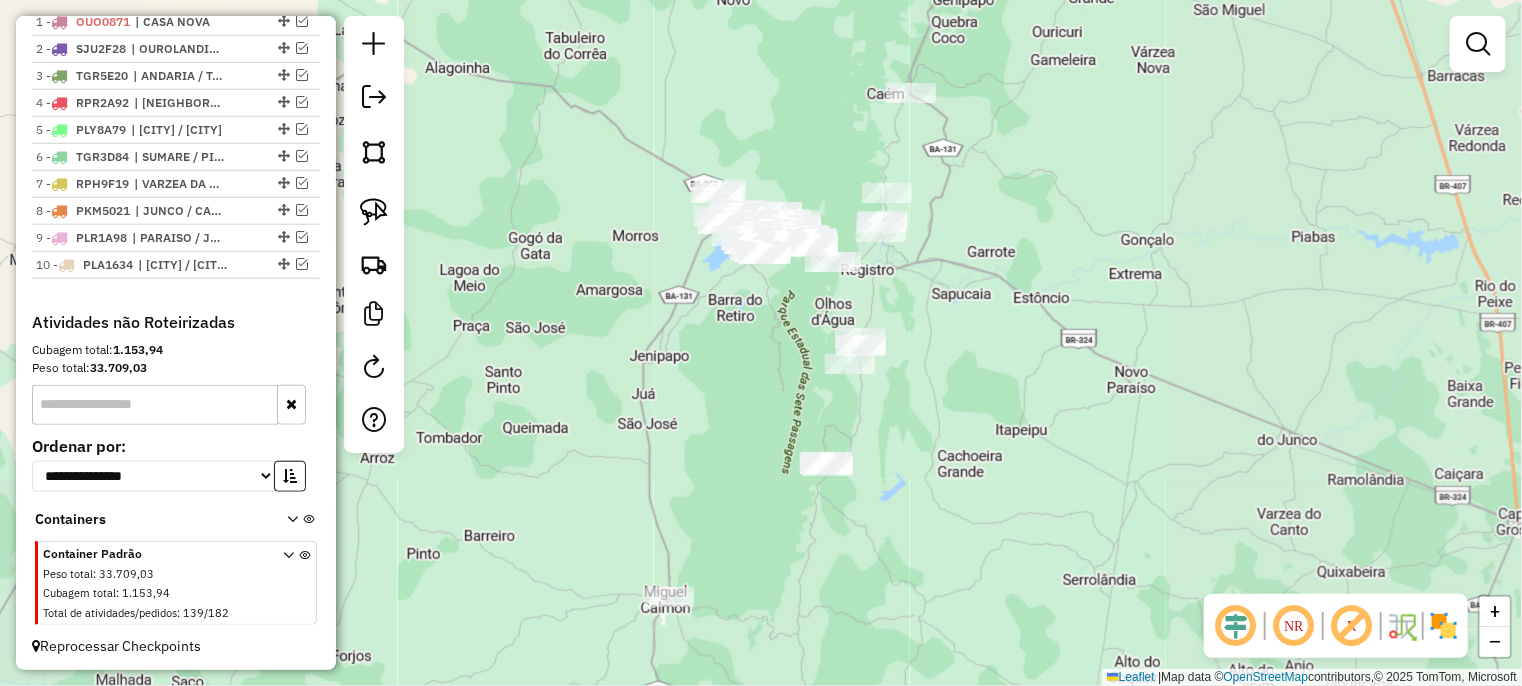 drag, startPoint x: 768, startPoint y: 348, endPoint x: 751, endPoint y: 370, distance: 27.802877 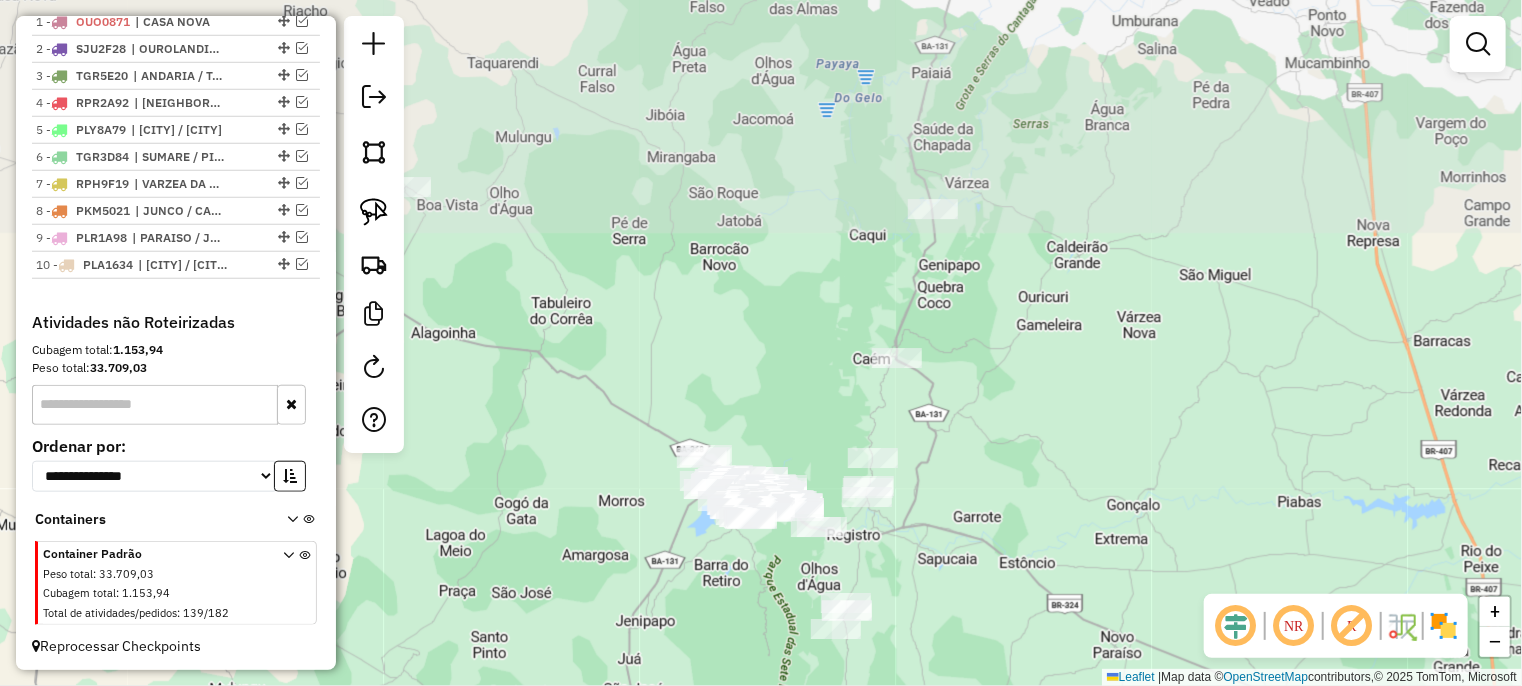 drag, startPoint x: 638, startPoint y: 269, endPoint x: 654, endPoint y: 207, distance: 64.03124 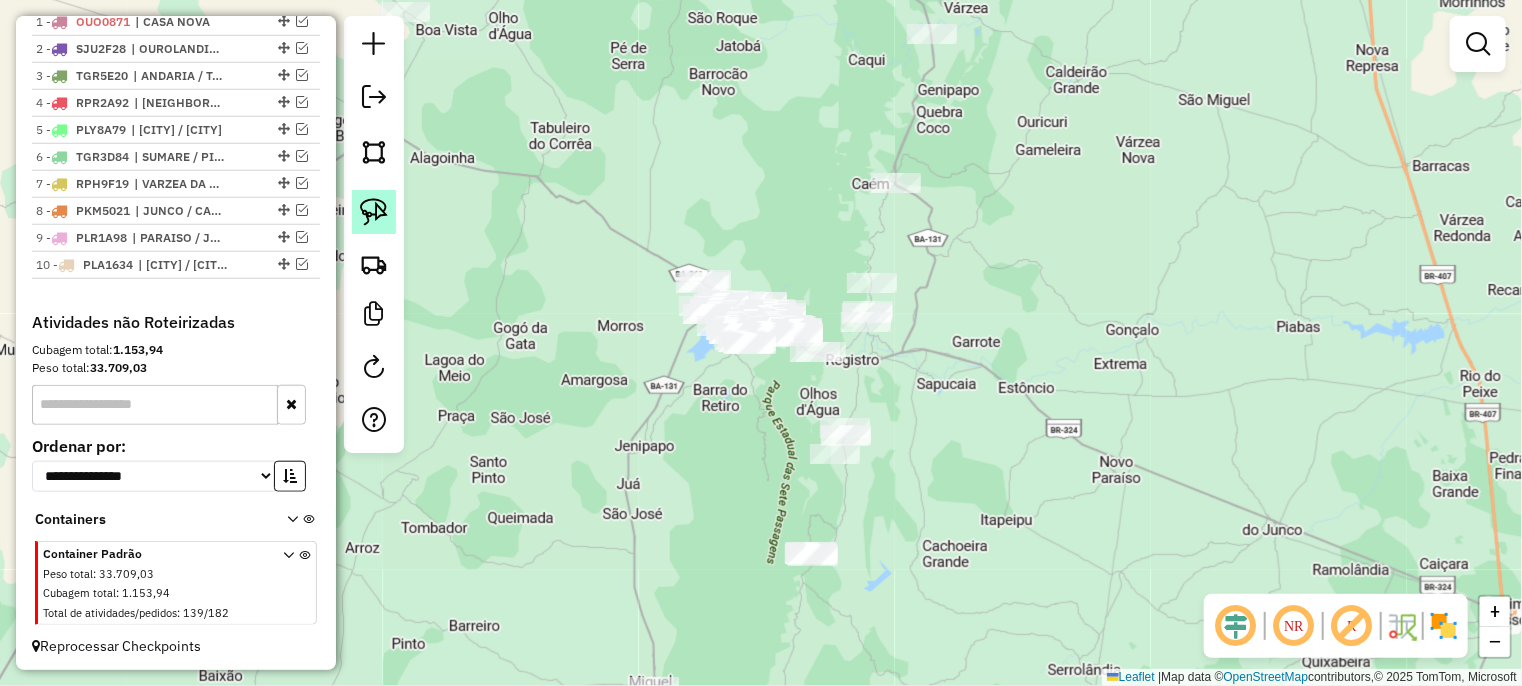 click 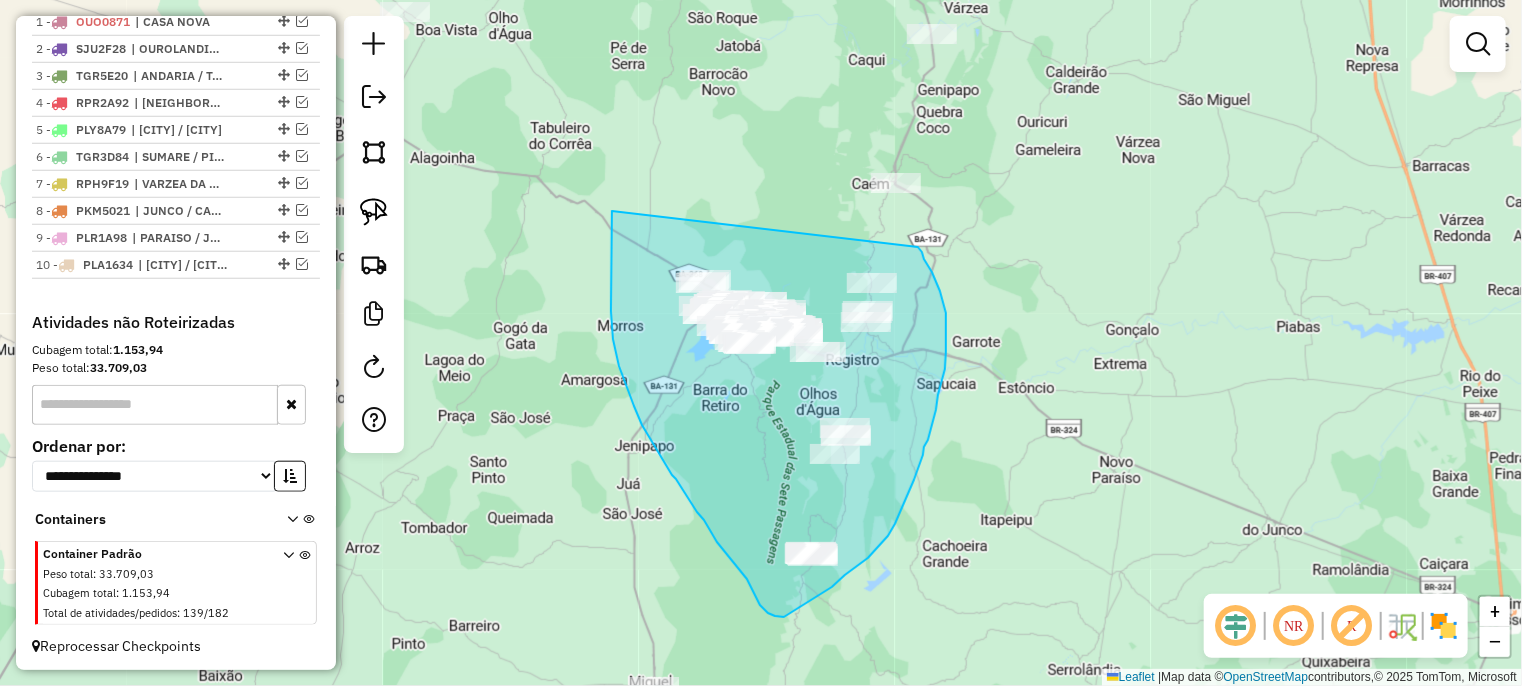 drag, startPoint x: 612, startPoint y: 211, endPoint x: 918, endPoint y: 247, distance: 308.11038 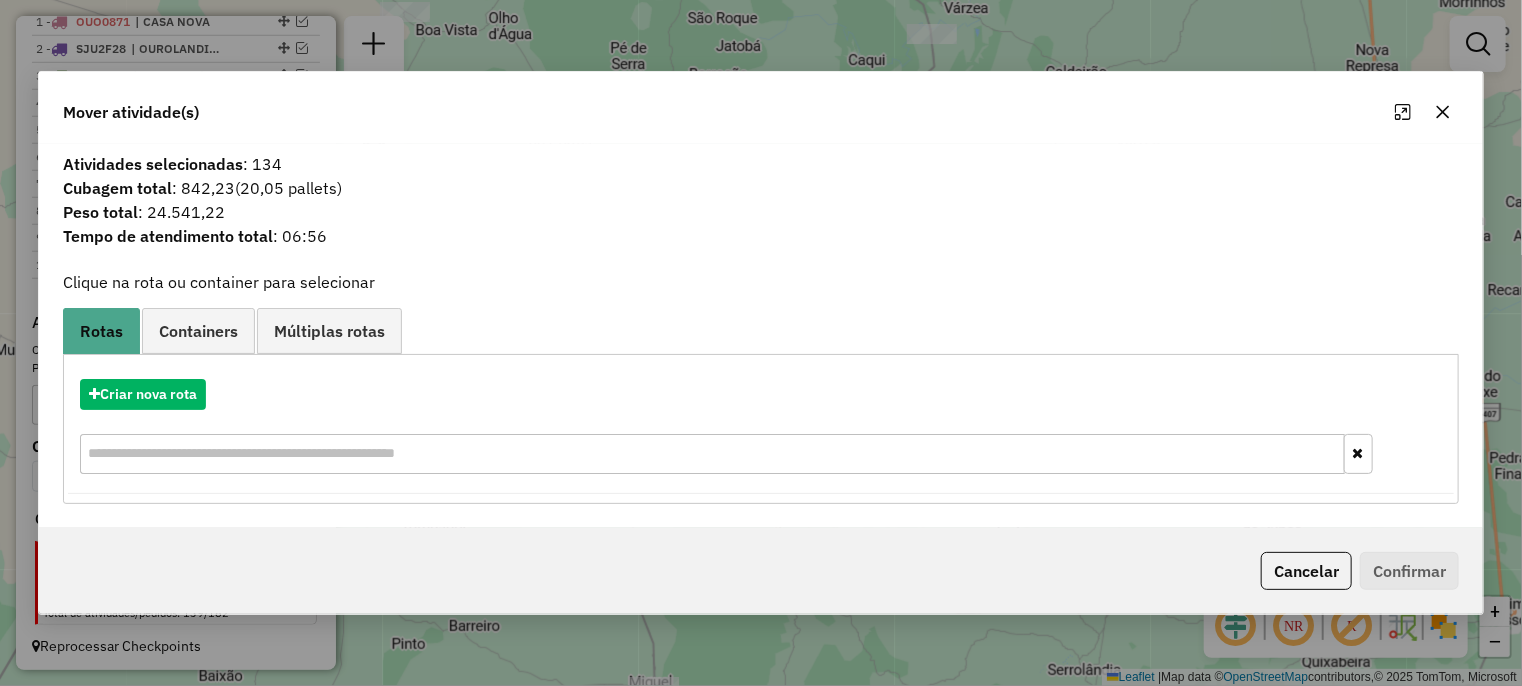 click 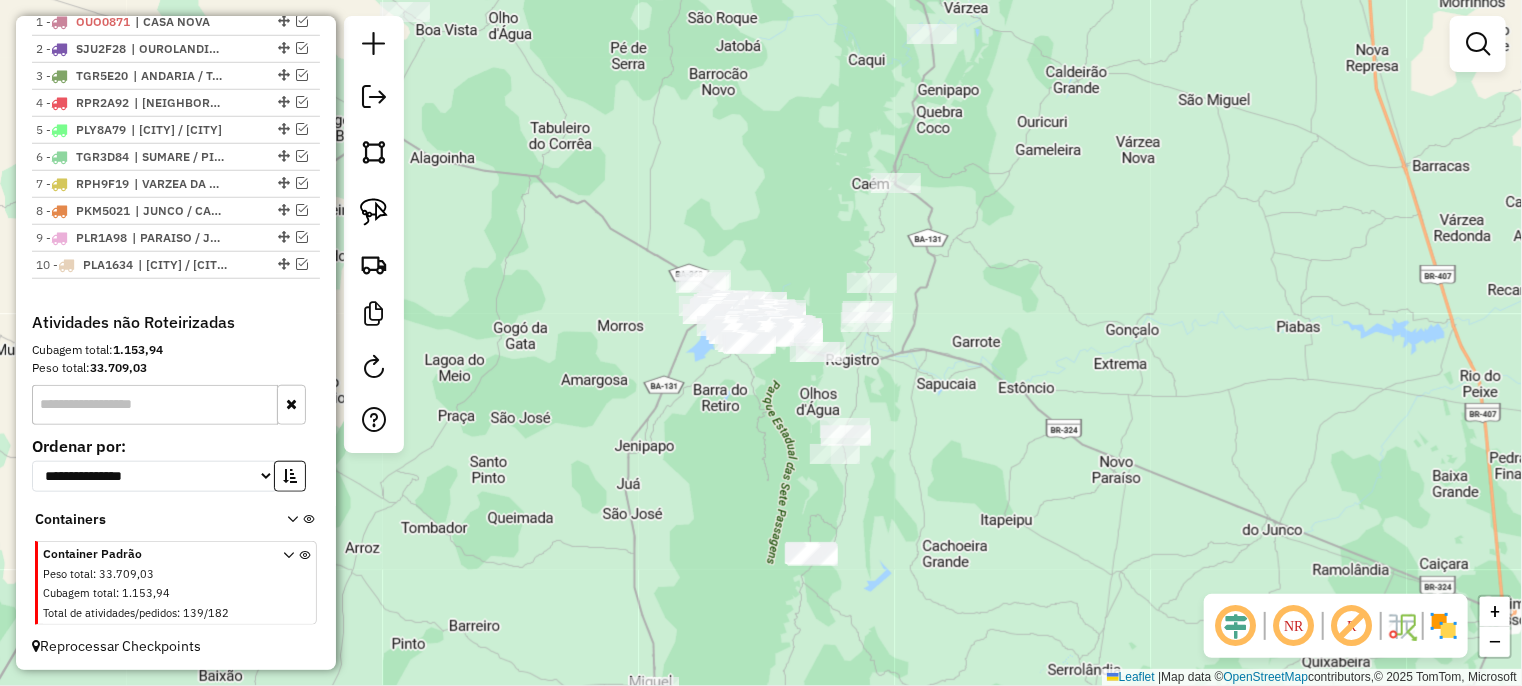 click on "Janela de atendimento Grade de atendimento Capacidade Transportadoras Veículos Cliente Pedidos  Rotas Selecione os dias de semana para filtrar as janelas de atendimento  Seg   Ter   Qua   Qui   Sex   Sáb   Dom  Informe o período da janela de atendimento: De: Até:  Filtrar exatamente a janela do cliente  Considerar janela de atendimento padrão  Selecione os dias de semana para filtrar as grades de atendimento  Seg   Ter   Qua   Qui   Sex   Sáb   Dom   Considerar clientes sem dia de atendimento cadastrado  Clientes fora do dia de atendimento selecionado Filtrar as atividades entre os valores definidos abaixo:  Peso mínimo:   Peso máximo:   Cubagem mínima:   Cubagem máxima:   De:   Até:  Filtrar as atividades entre o tempo de atendimento definido abaixo:  De:   Até:   Considerar capacidade total dos clientes não roteirizados Transportadora: Selecione um ou mais itens Tipo de veículo: Selecione um ou mais itens Veículo: Selecione um ou mais itens Motorista: Selecione um ou mais itens Nome: Rótulo:" 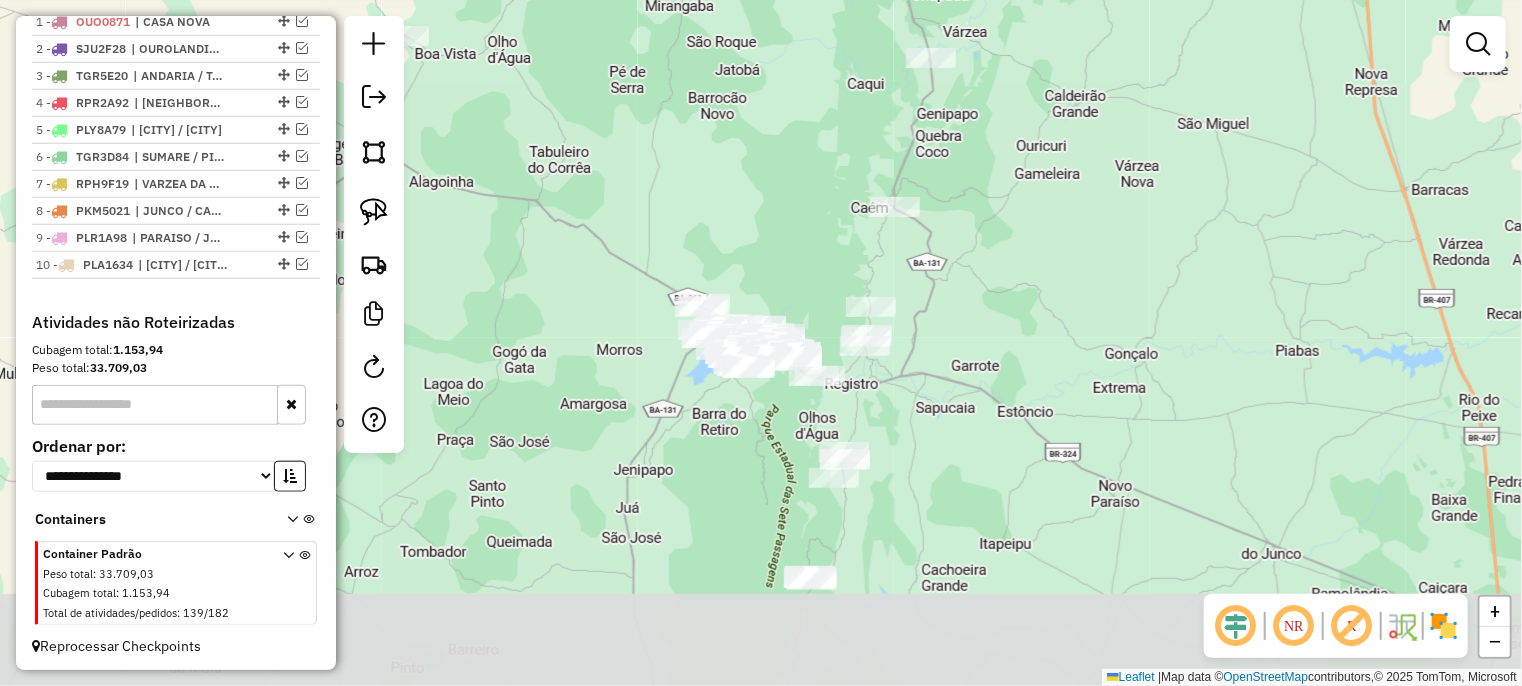 drag, startPoint x: 725, startPoint y: 534, endPoint x: 704, endPoint y: 434, distance: 102.18121 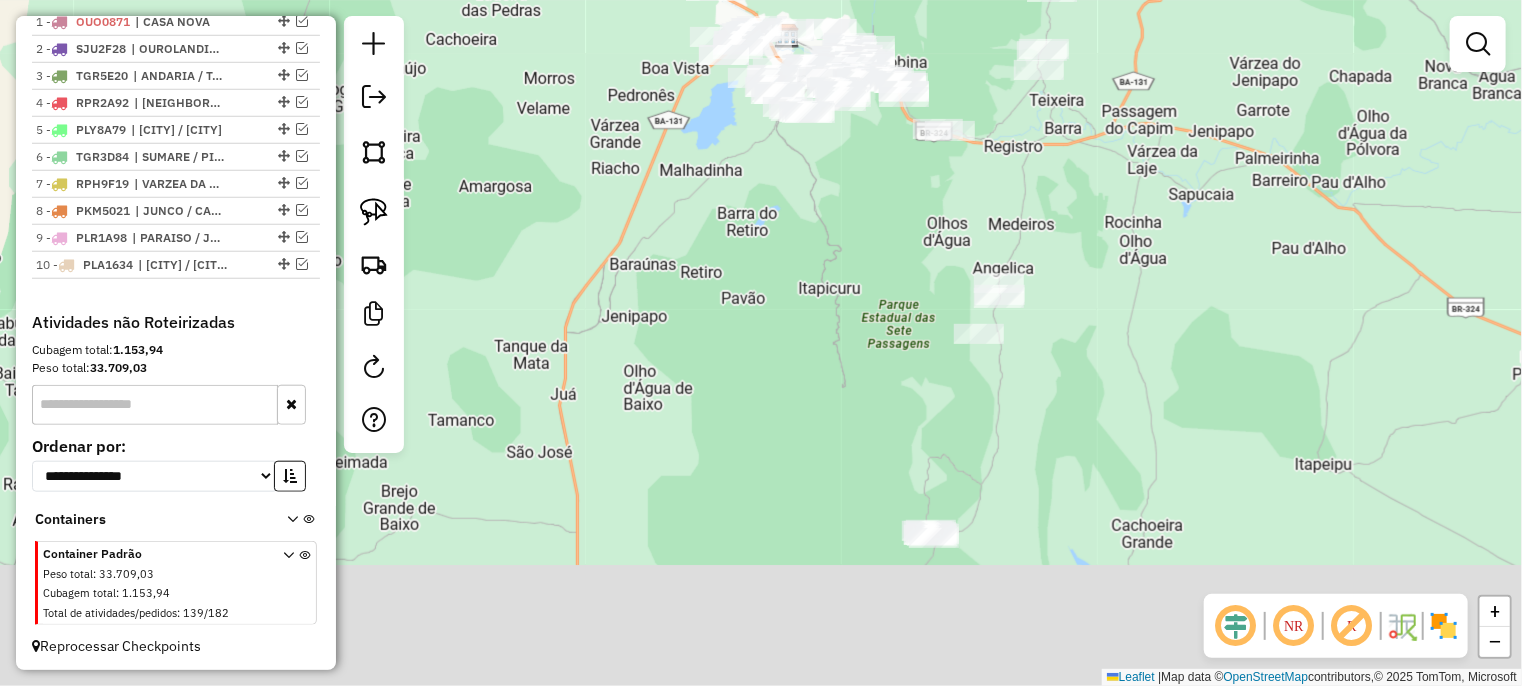 drag, startPoint x: 628, startPoint y: 347, endPoint x: 552, endPoint y: 279, distance: 101.98039 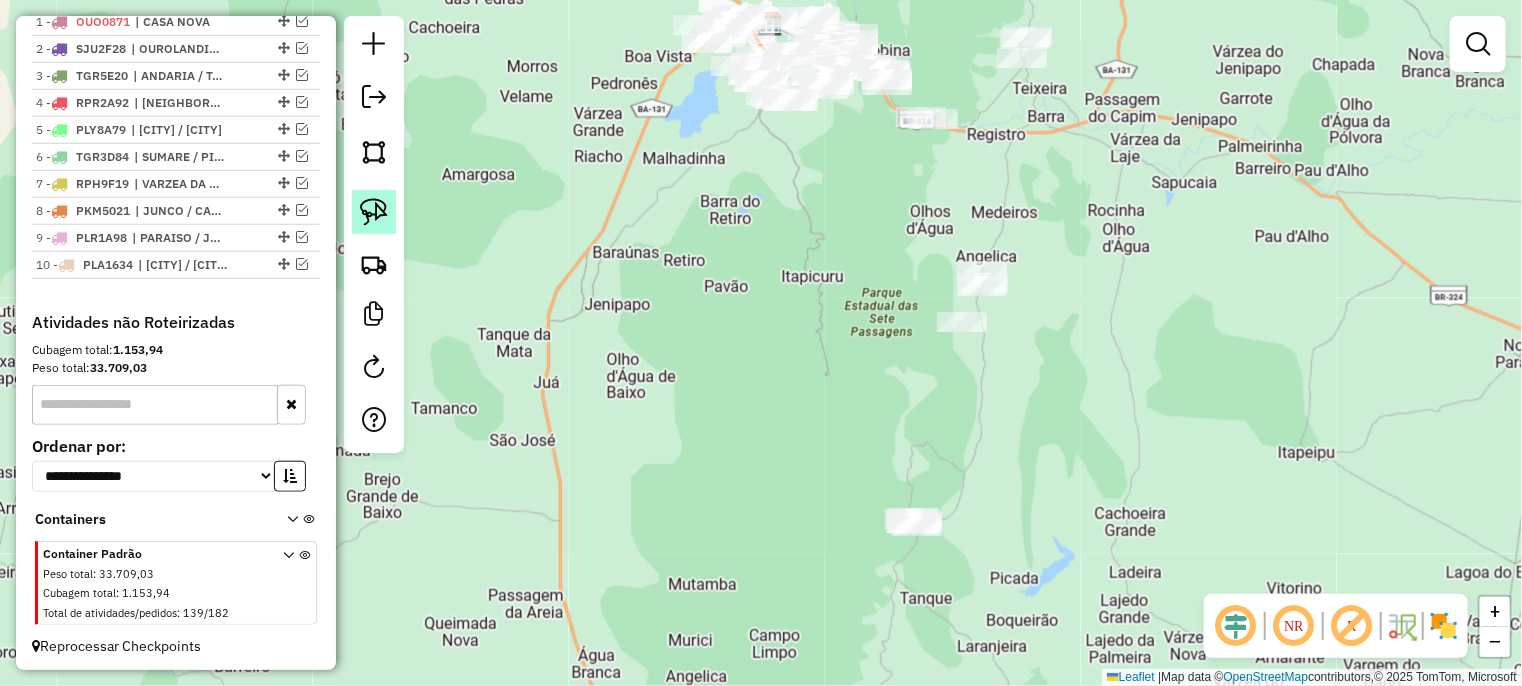 click 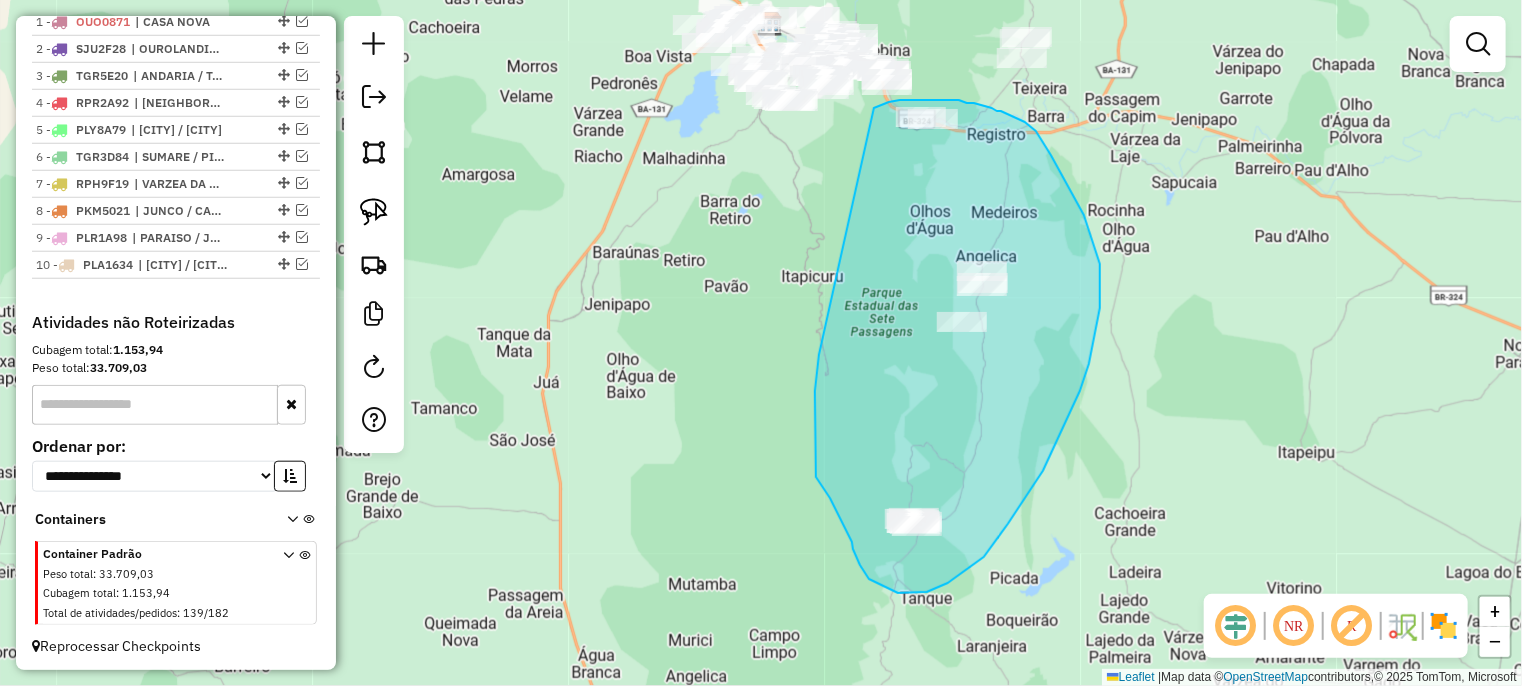 drag, startPoint x: 819, startPoint y: 355, endPoint x: 874, endPoint y: 108, distance: 253.04941 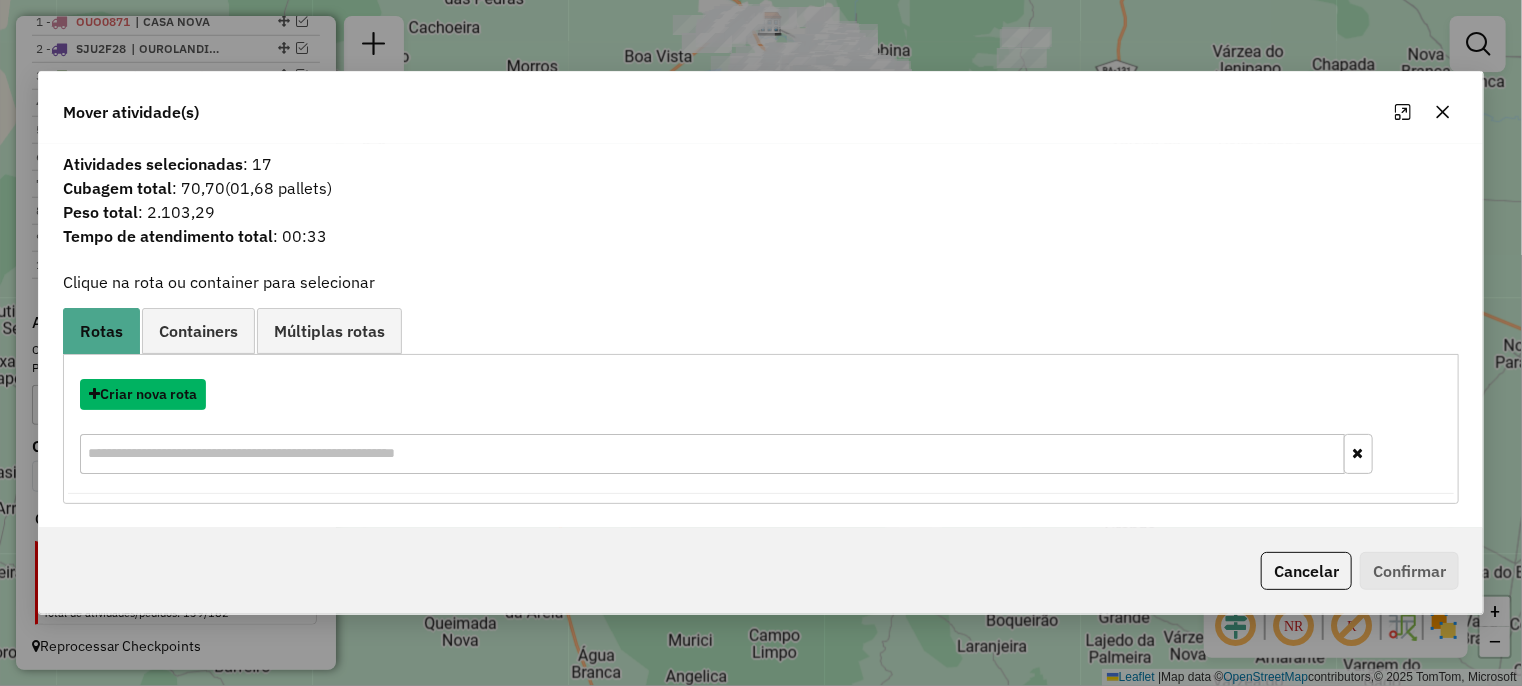 click on "Criar nova rota" at bounding box center [143, 394] 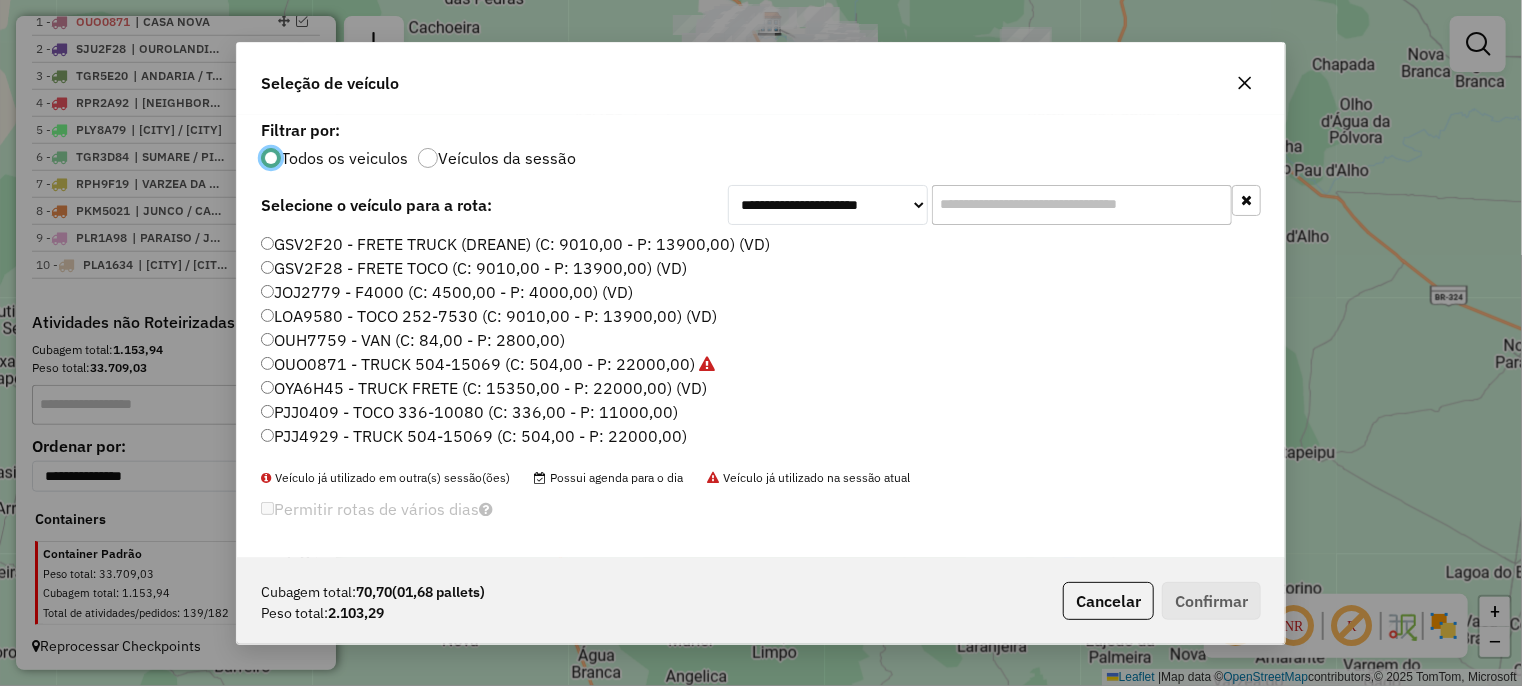 scroll, scrollTop: 10, scrollLeft: 6, axis: both 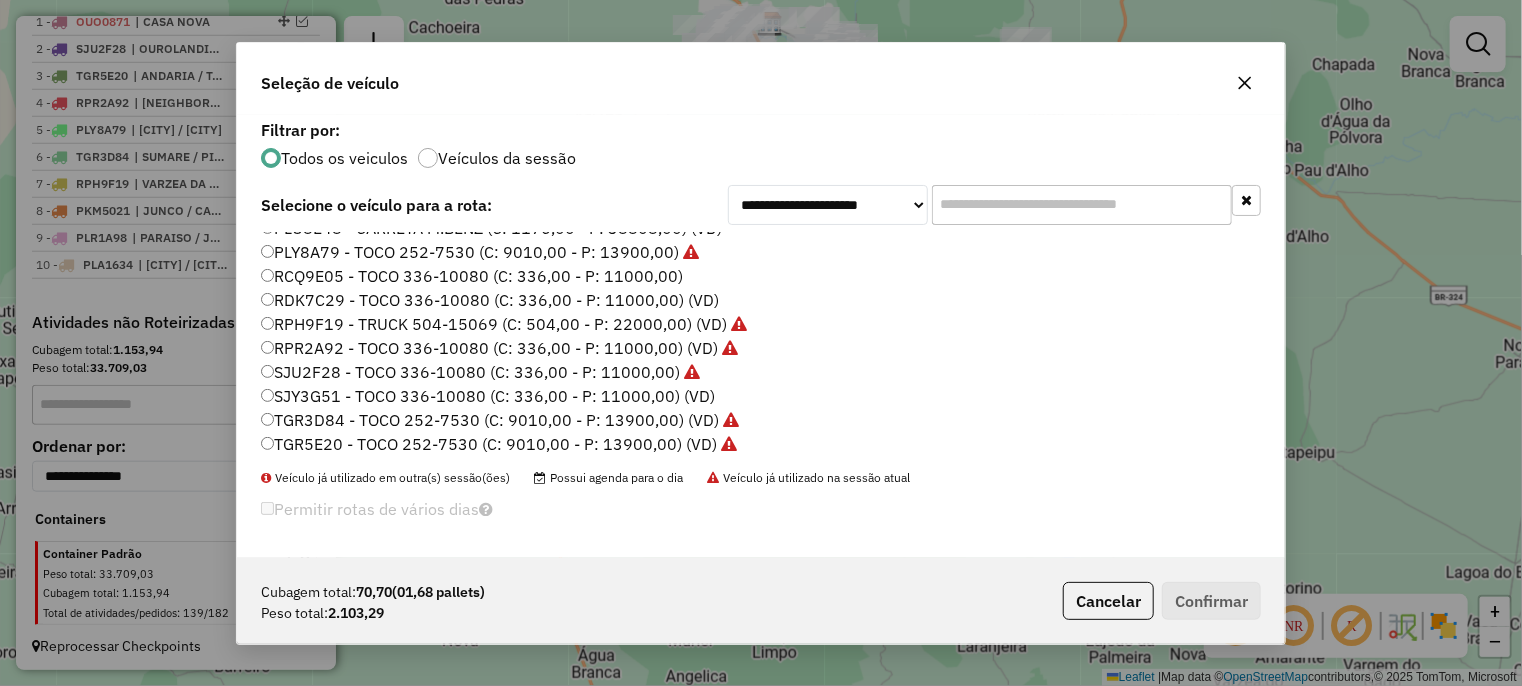 click 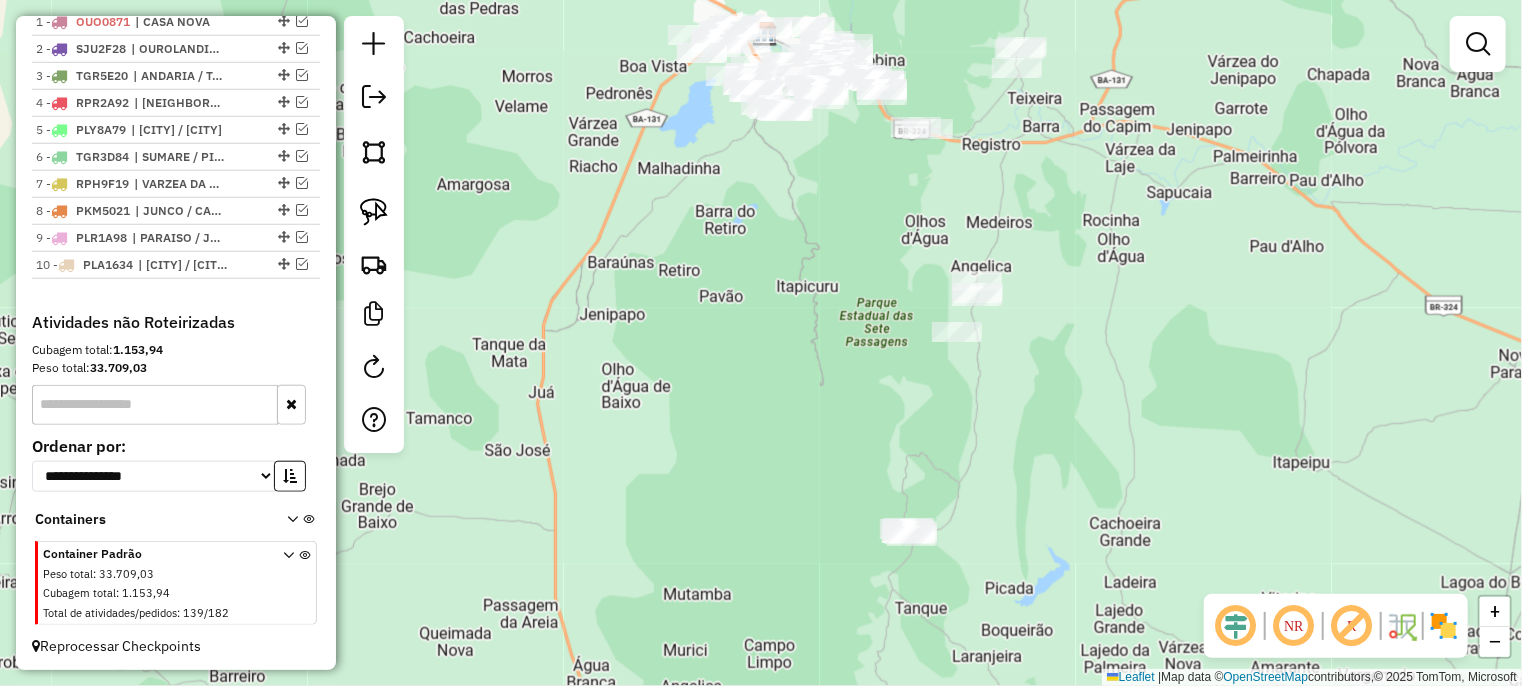 drag, startPoint x: 836, startPoint y: 241, endPoint x: 732, endPoint y: 315, distance: 127.64012 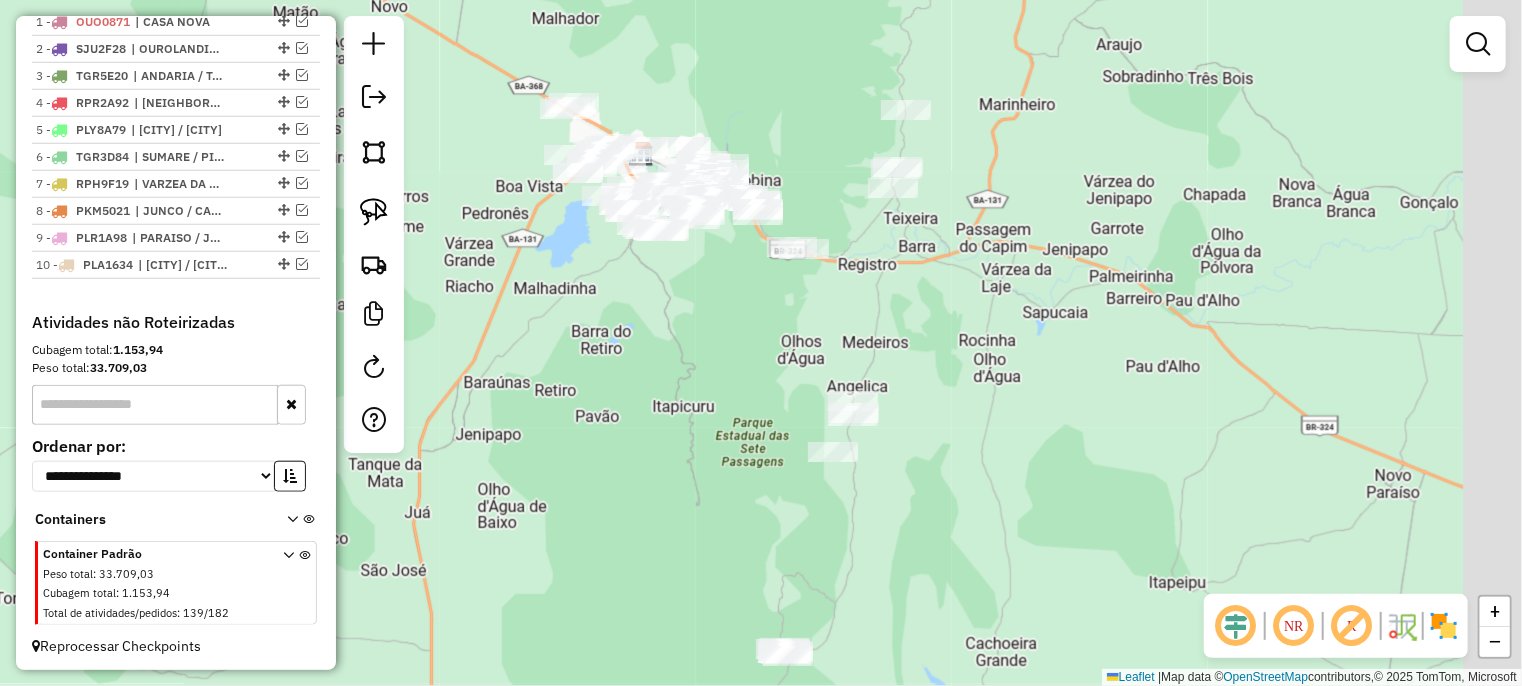 drag, startPoint x: 705, startPoint y: 327, endPoint x: 656, endPoint y: 363, distance: 60.80296 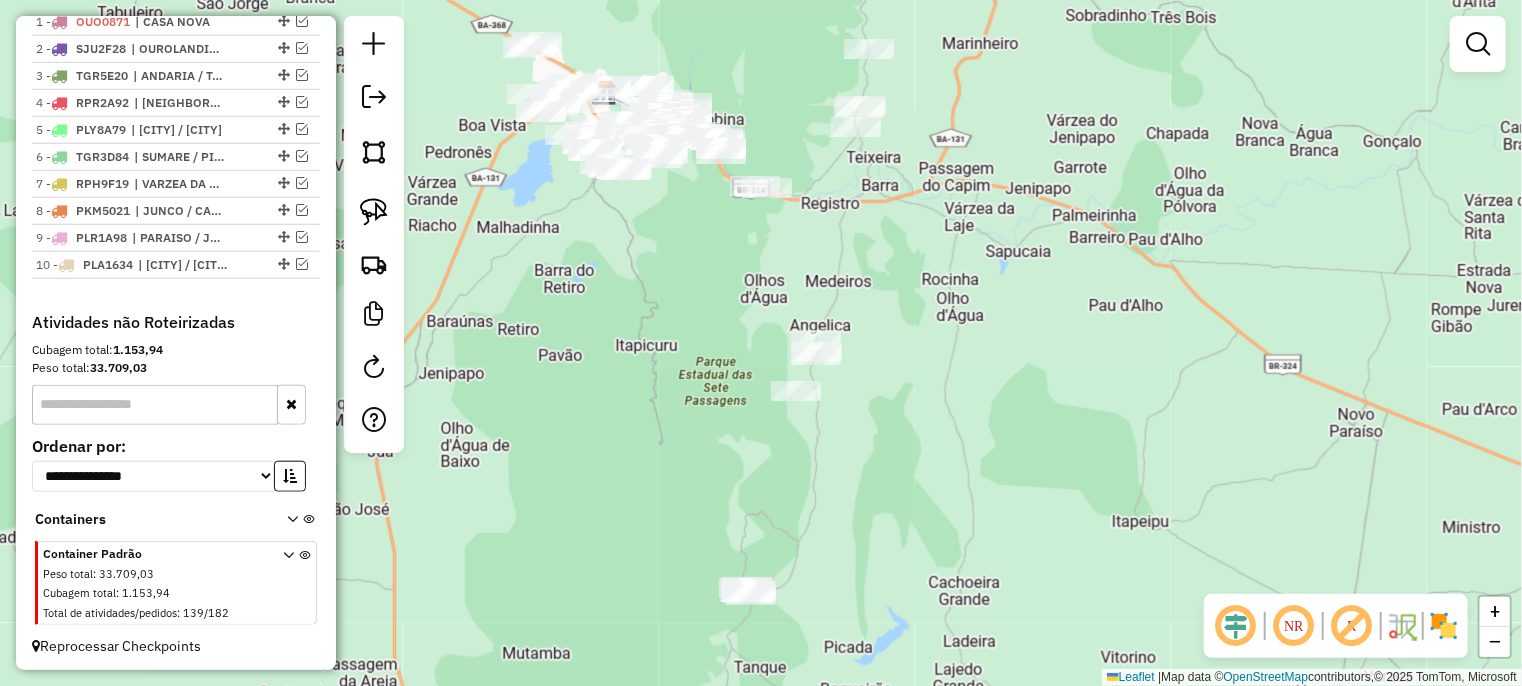 drag, startPoint x: 649, startPoint y: 314, endPoint x: 612, endPoint y: 304, distance: 38.327538 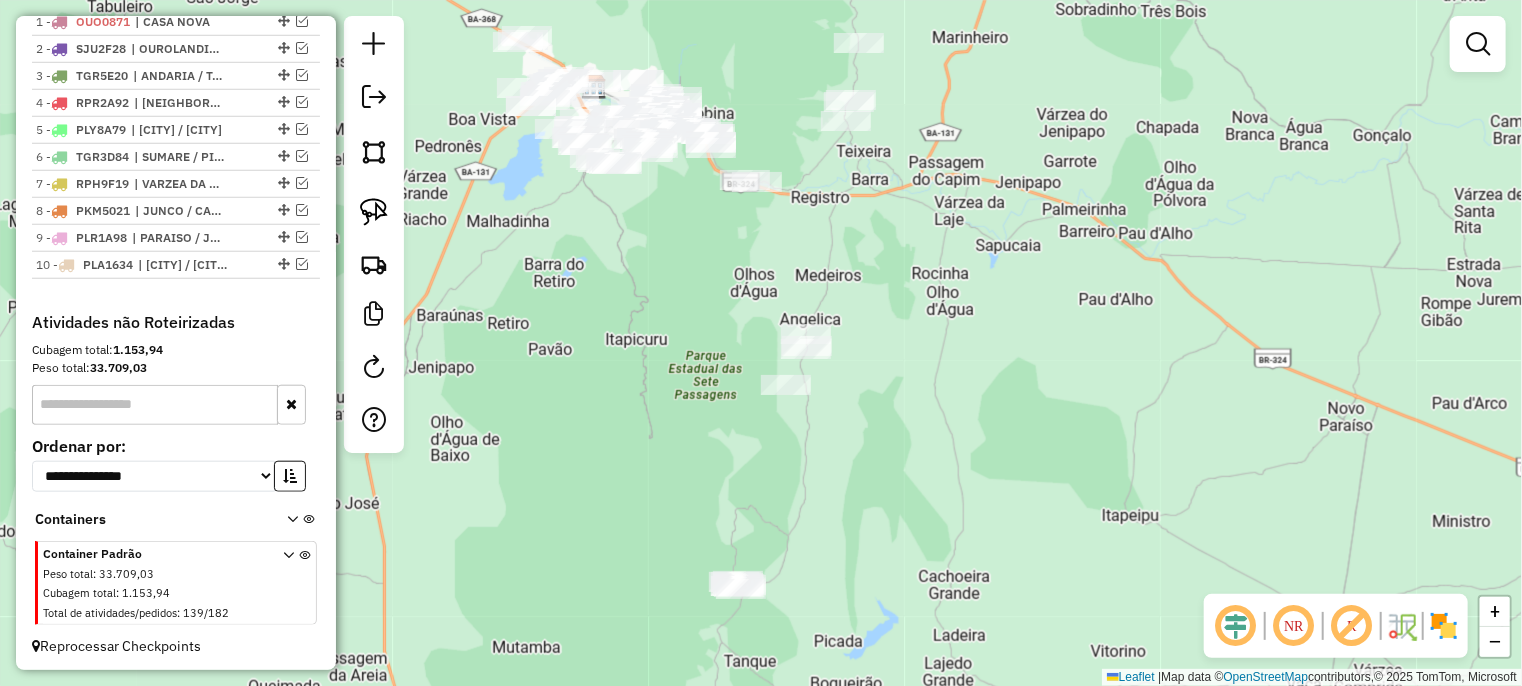click 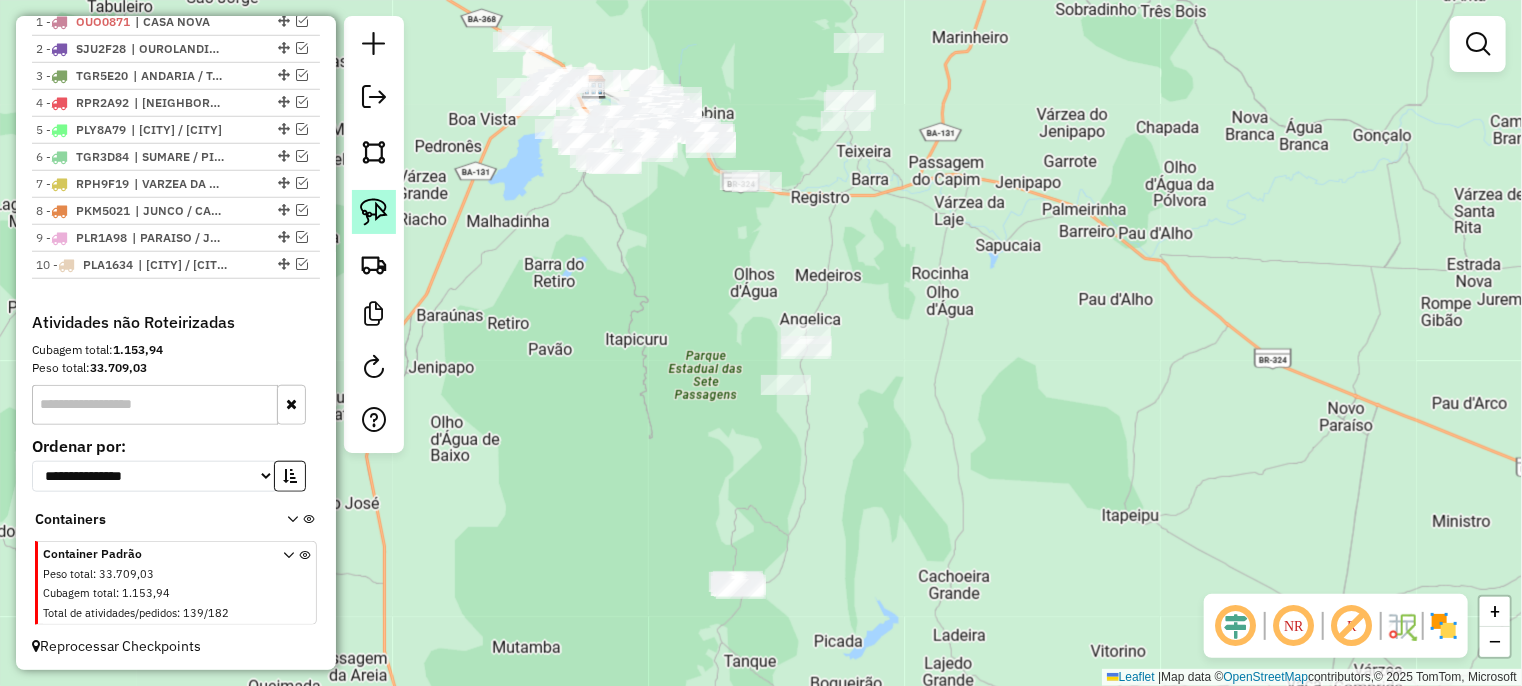 click 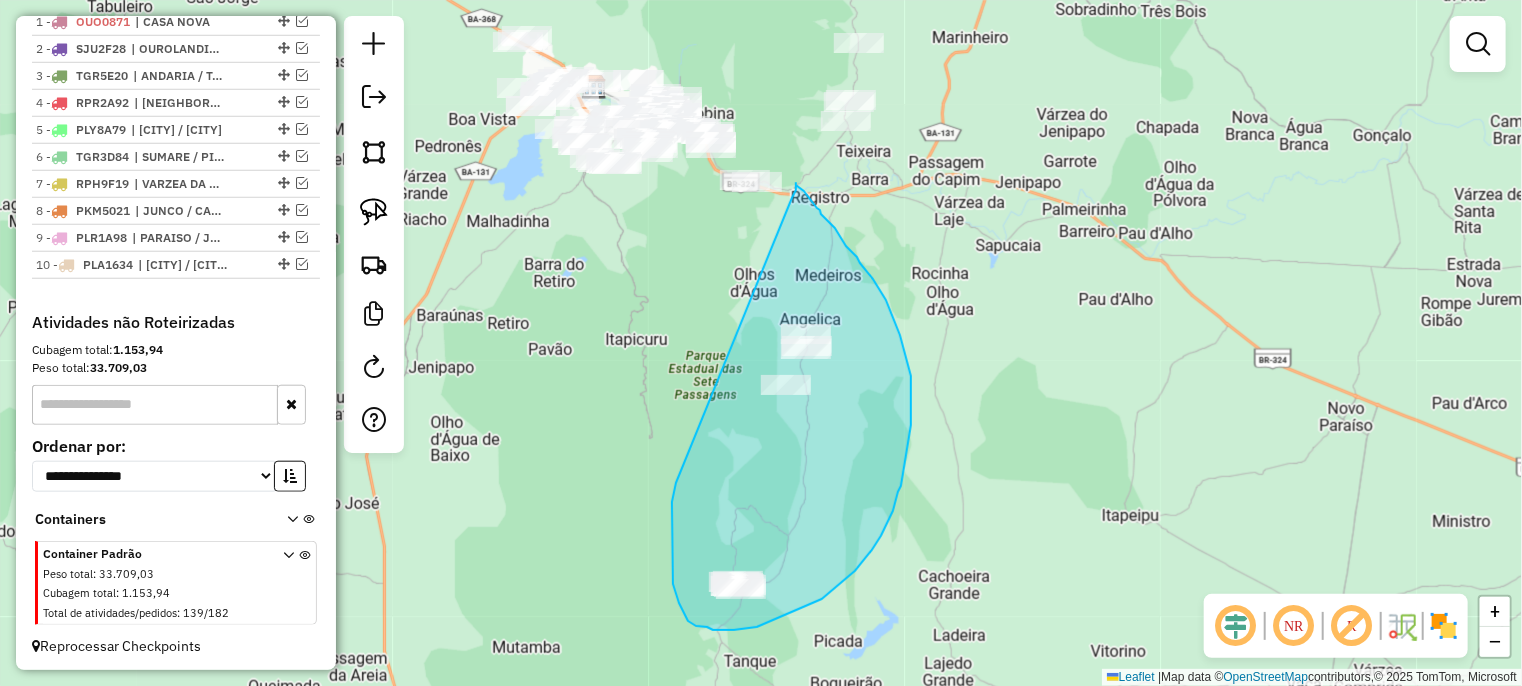 drag, startPoint x: 676, startPoint y: 483, endPoint x: 792, endPoint y: 198, distance: 307.7028 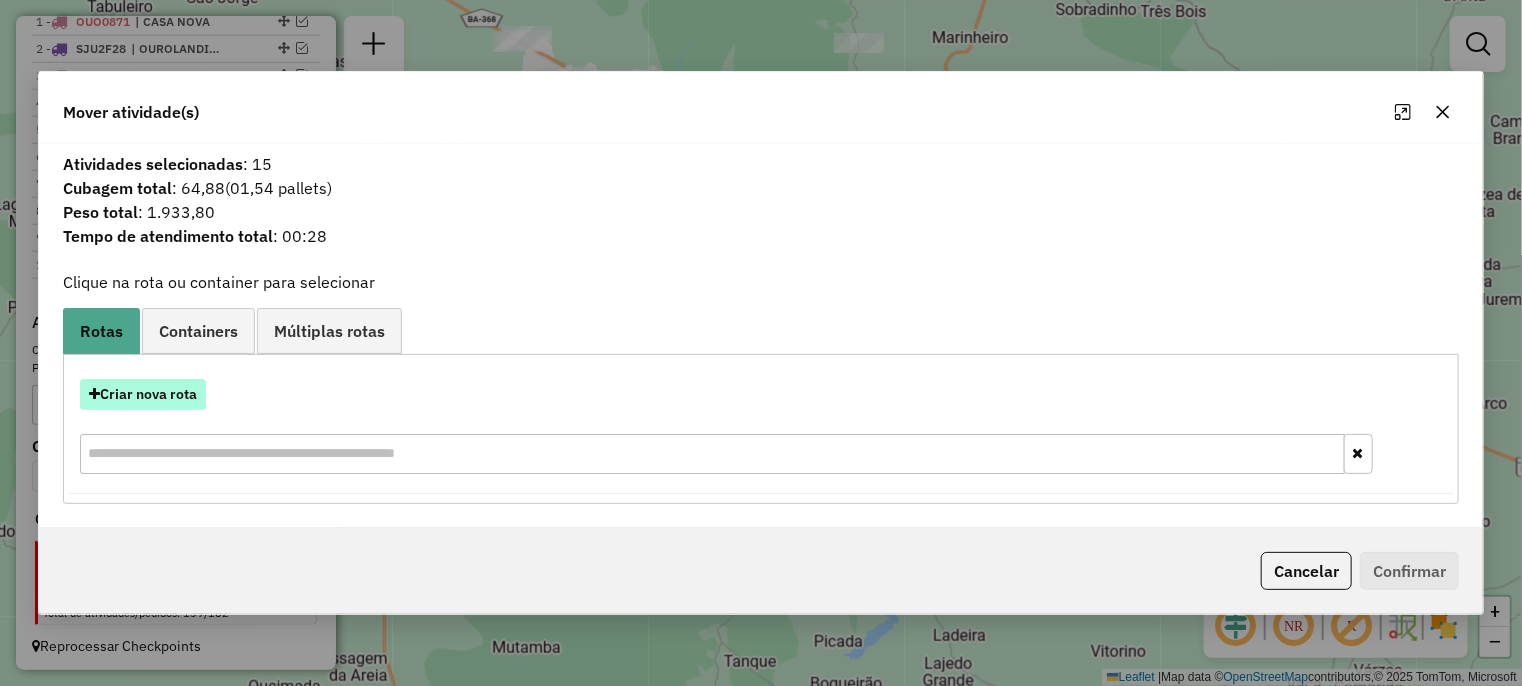 click on "Criar nova rota" at bounding box center [143, 394] 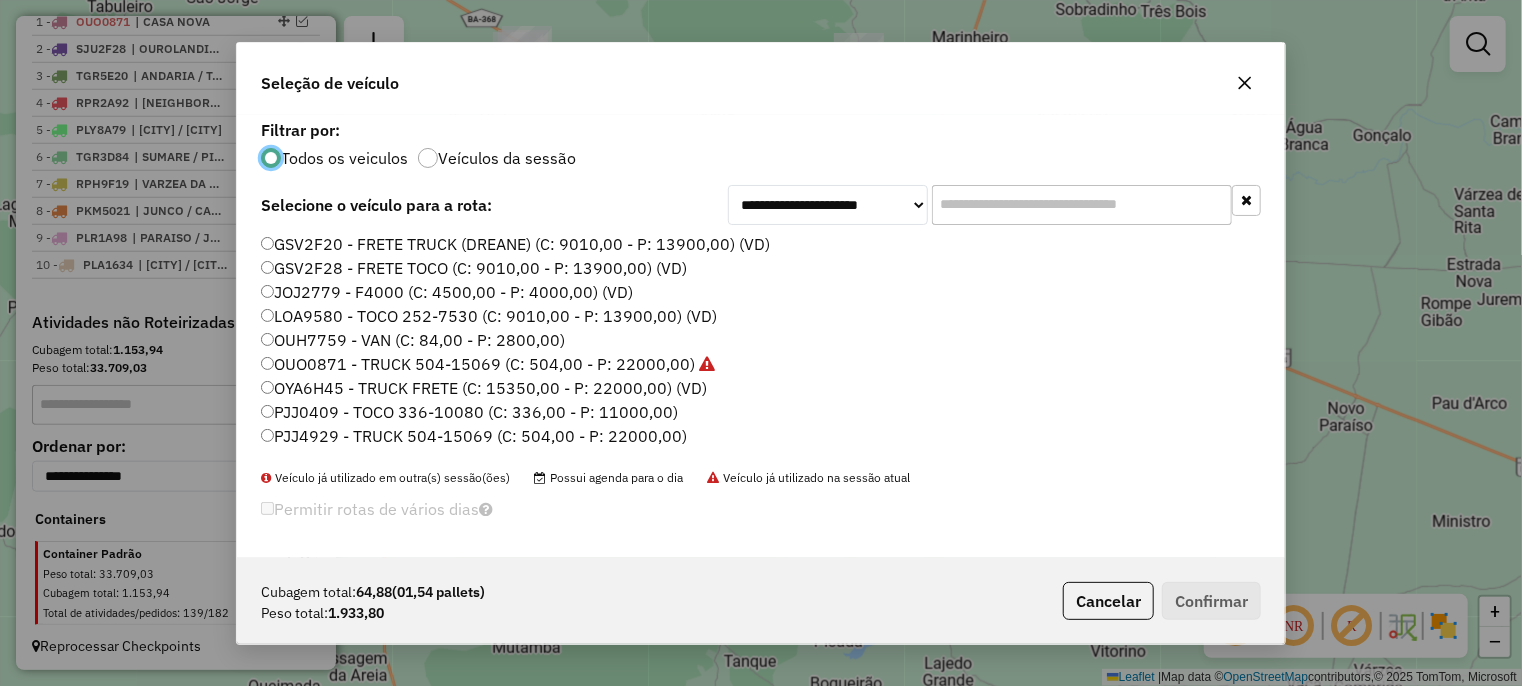 scroll, scrollTop: 10, scrollLeft: 6, axis: both 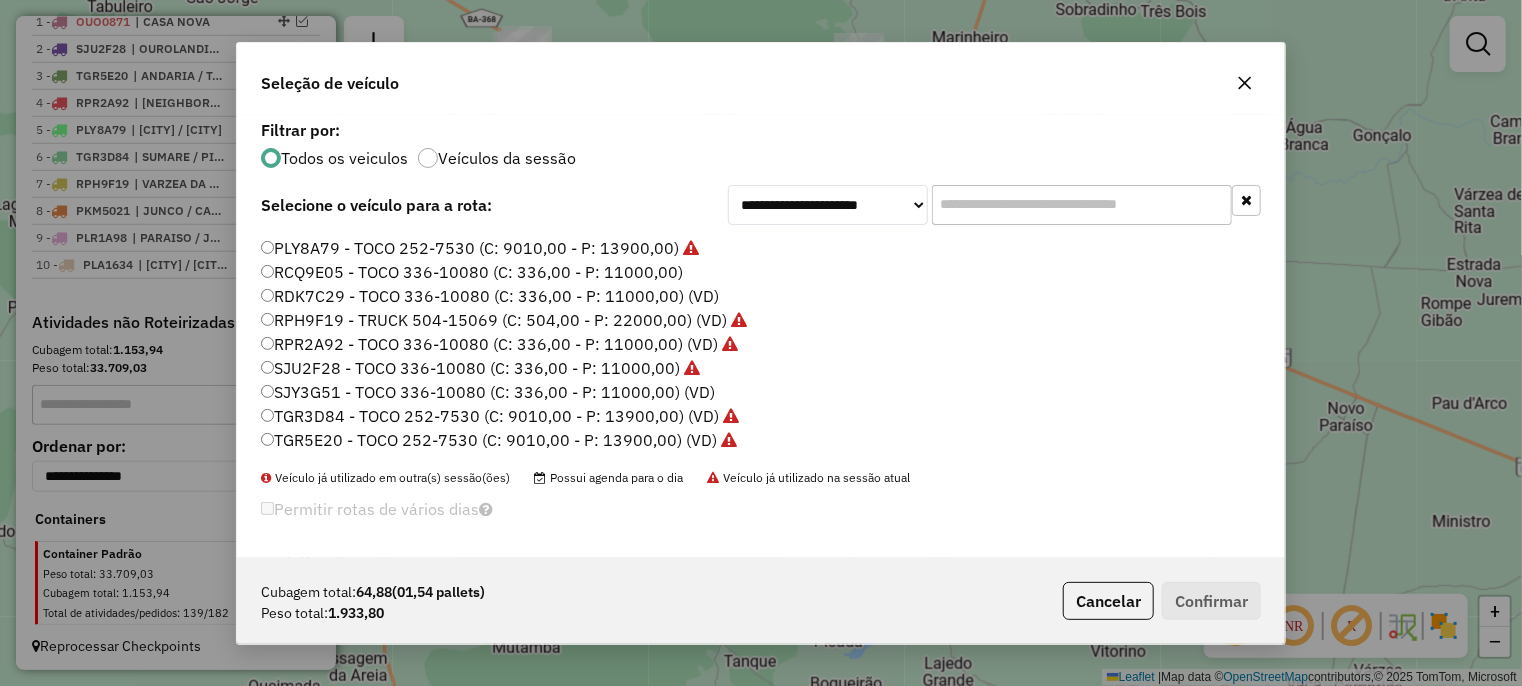 click 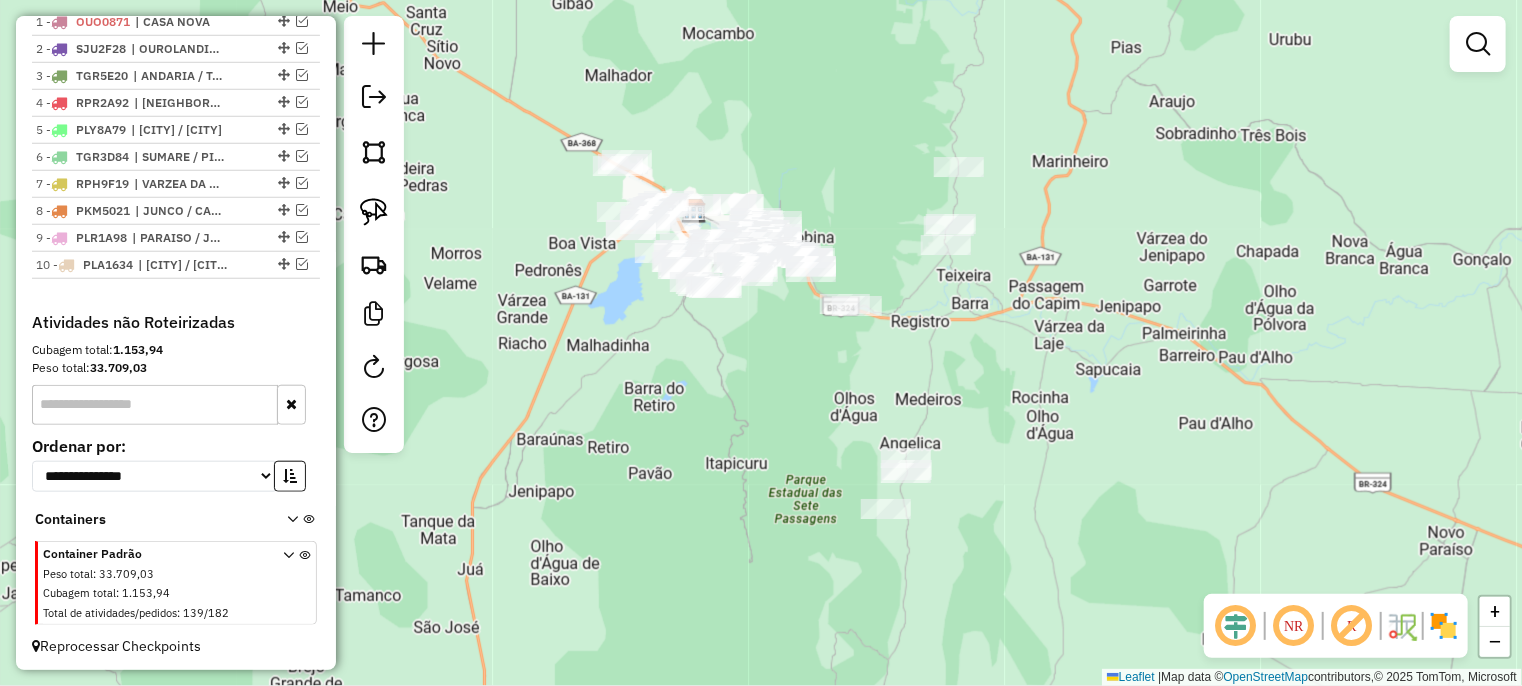 drag, startPoint x: 673, startPoint y: 455, endPoint x: 677, endPoint y: 468, distance: 13.601471 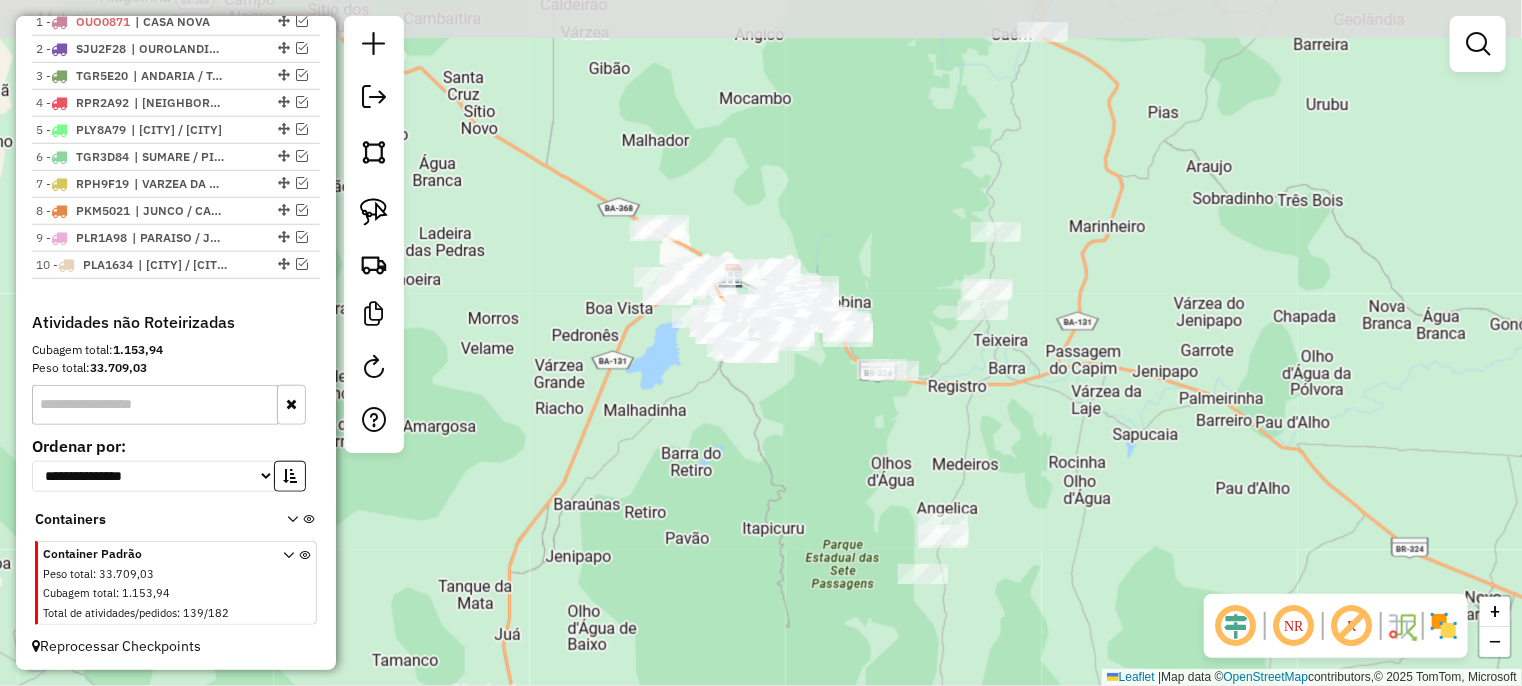 drag, startPoint x: 655, startPoint y: 455, endPoint x: 671, endPoint y: 476, distance: 26.400757 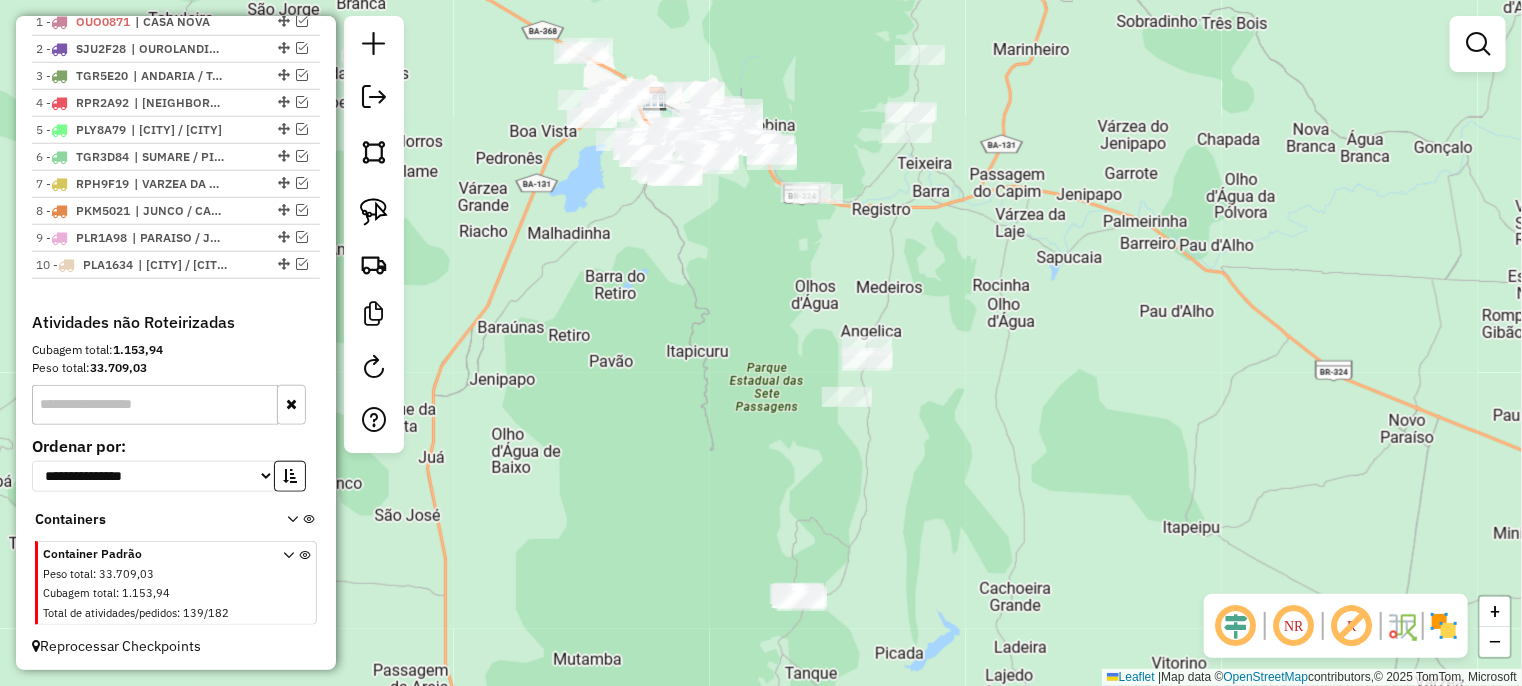 drag, startPoint x: 657, startPoint y: 352, endPoint x: 632, endPoint y: 316, distance: 43.829212 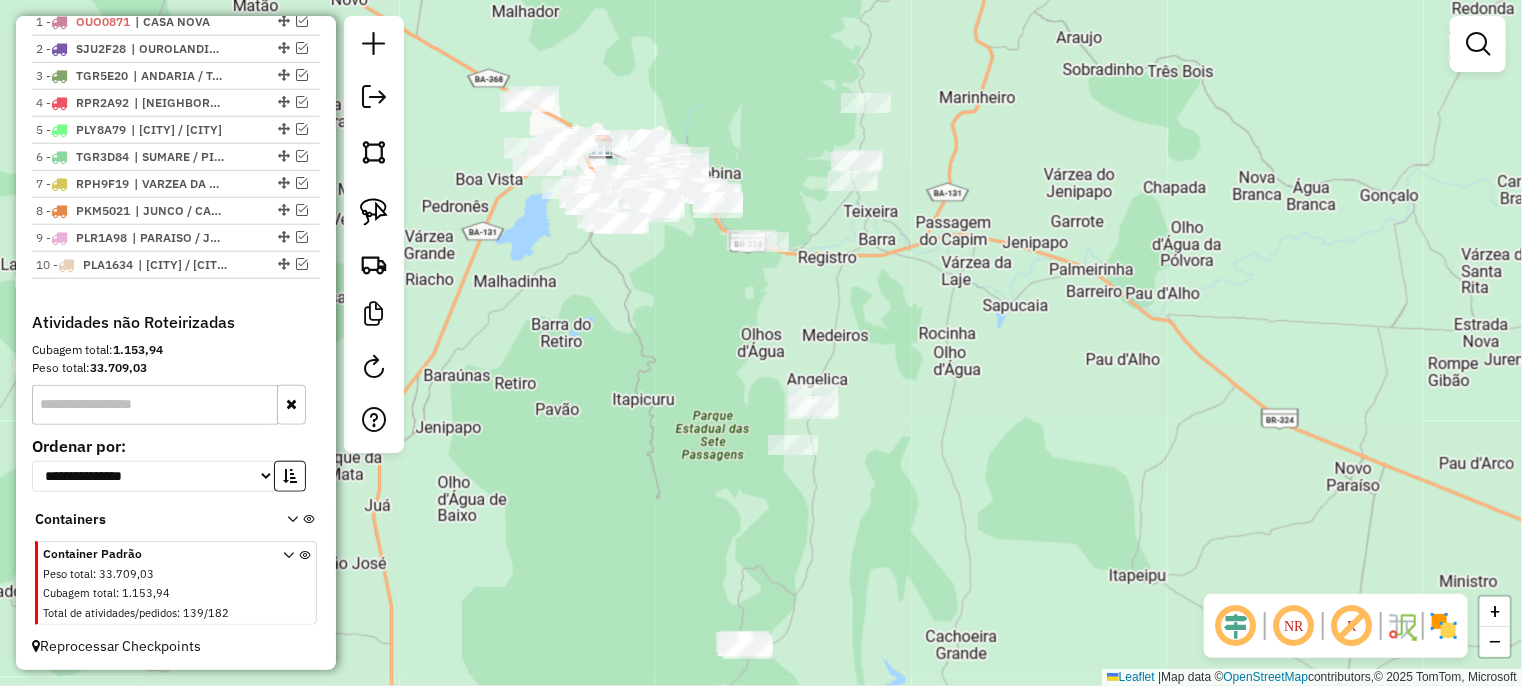 drag, startPoint x: 669, startPoint y: 290, endPoint x: 647, endPoint y: 384, distance: 96.540146 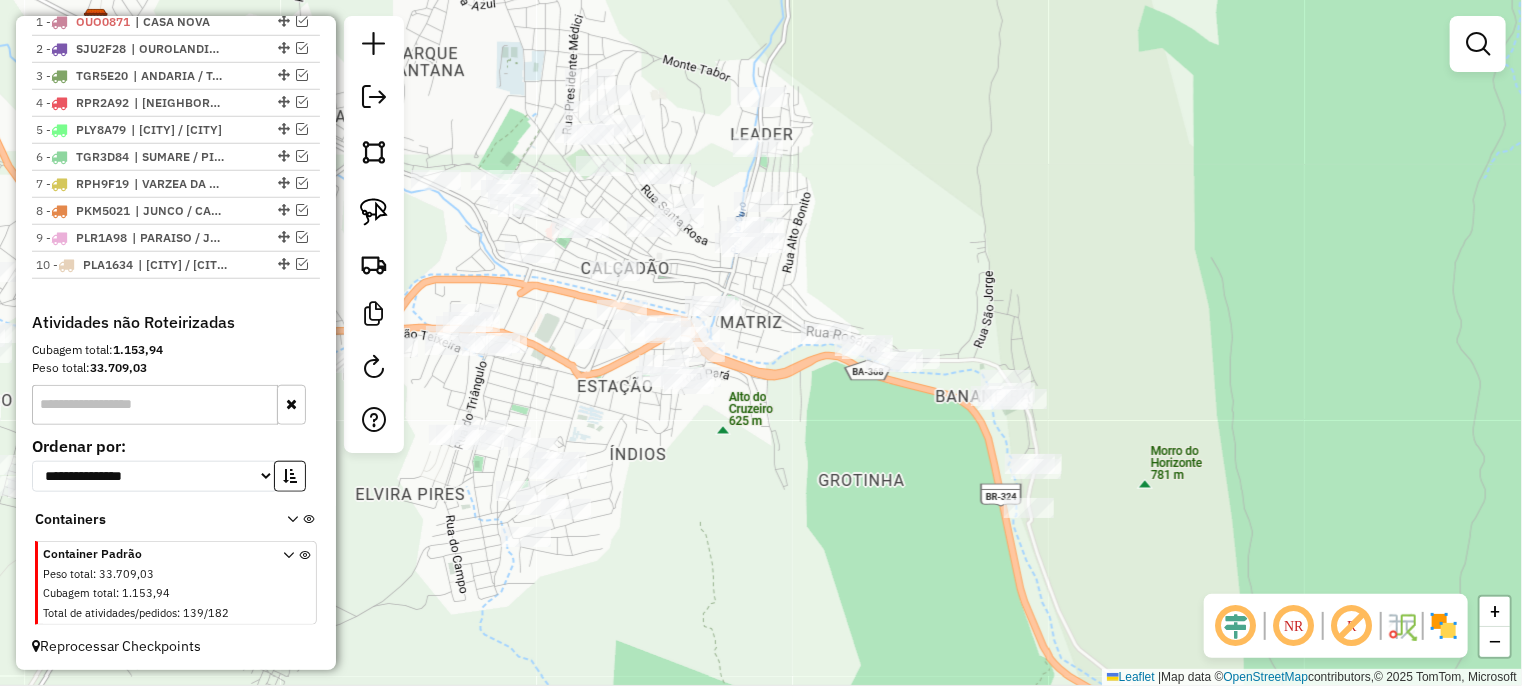 drag, startPoint x: 615, startPoint y: 211, endPoint x: 710, endPoint y: 119, distance: 132.24599 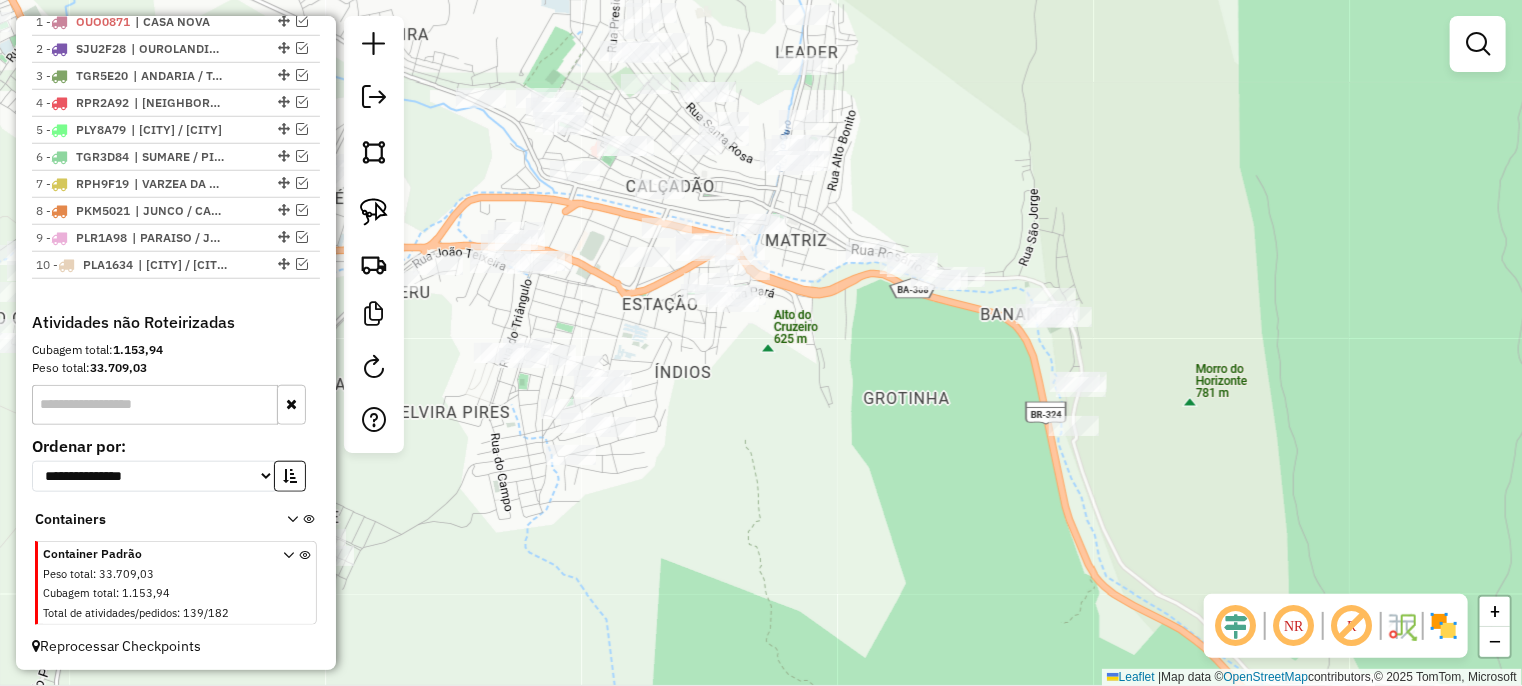 drag, startPoint x: 882, startPoint y: 382, endPoint x: 890, endPoint y: 532, distance: 150.21318 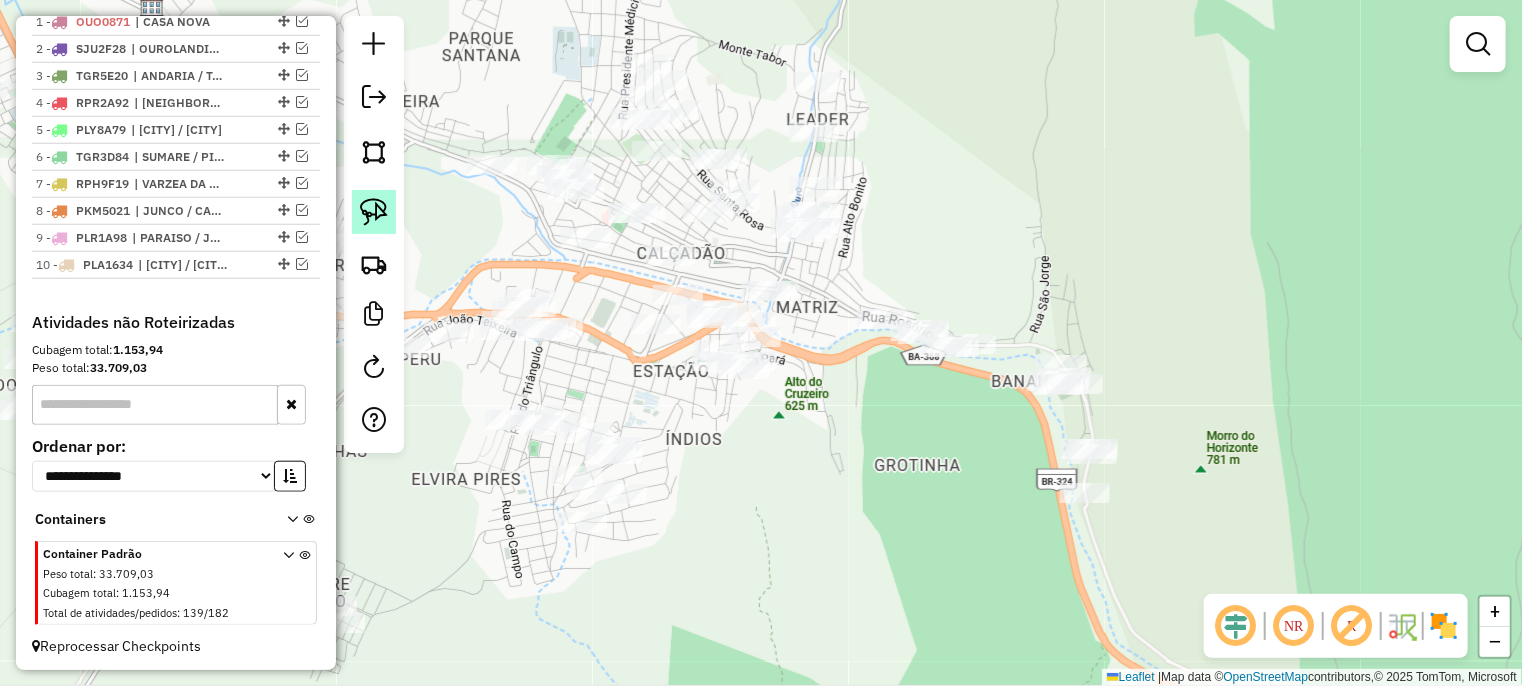 click 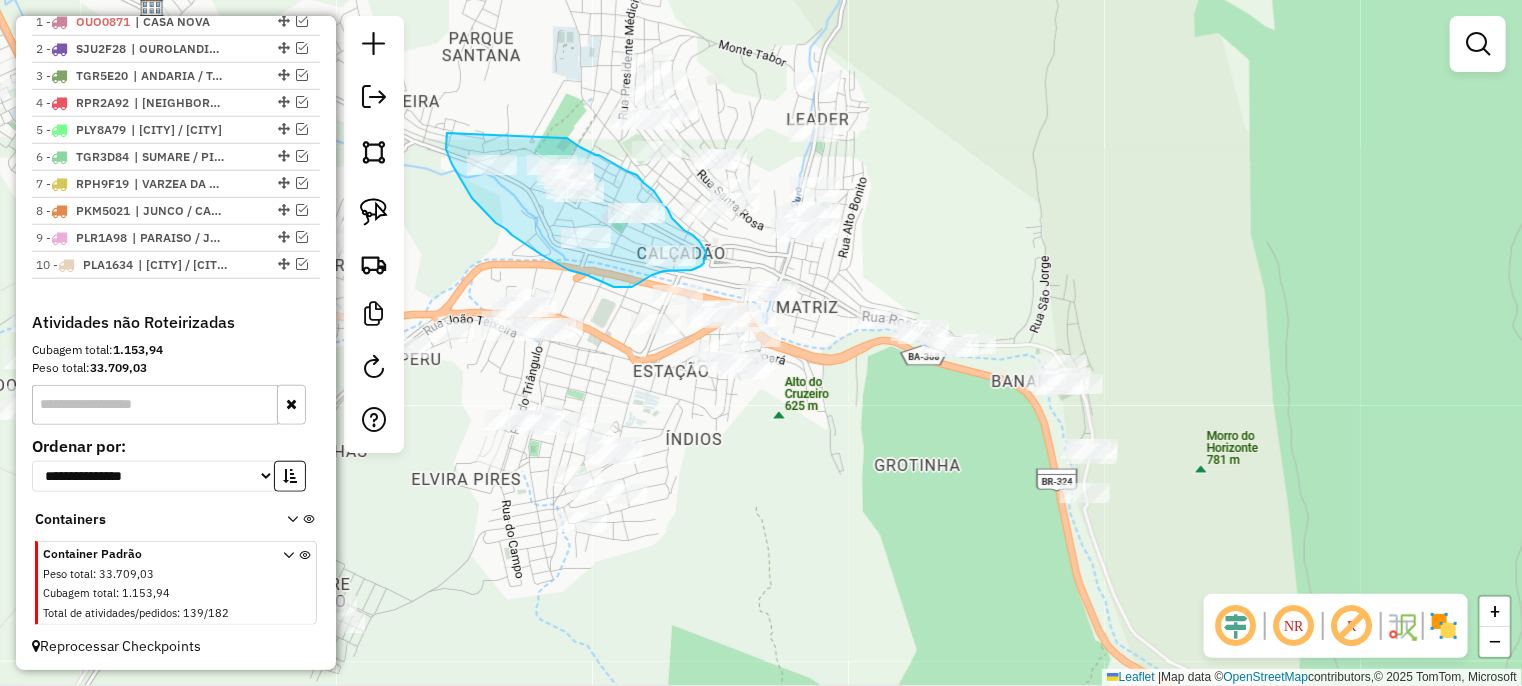 drag, startPoint x: 447, startPoint y: 133, endPoint x: 564, endPoint y: 138, distance: 117.10679 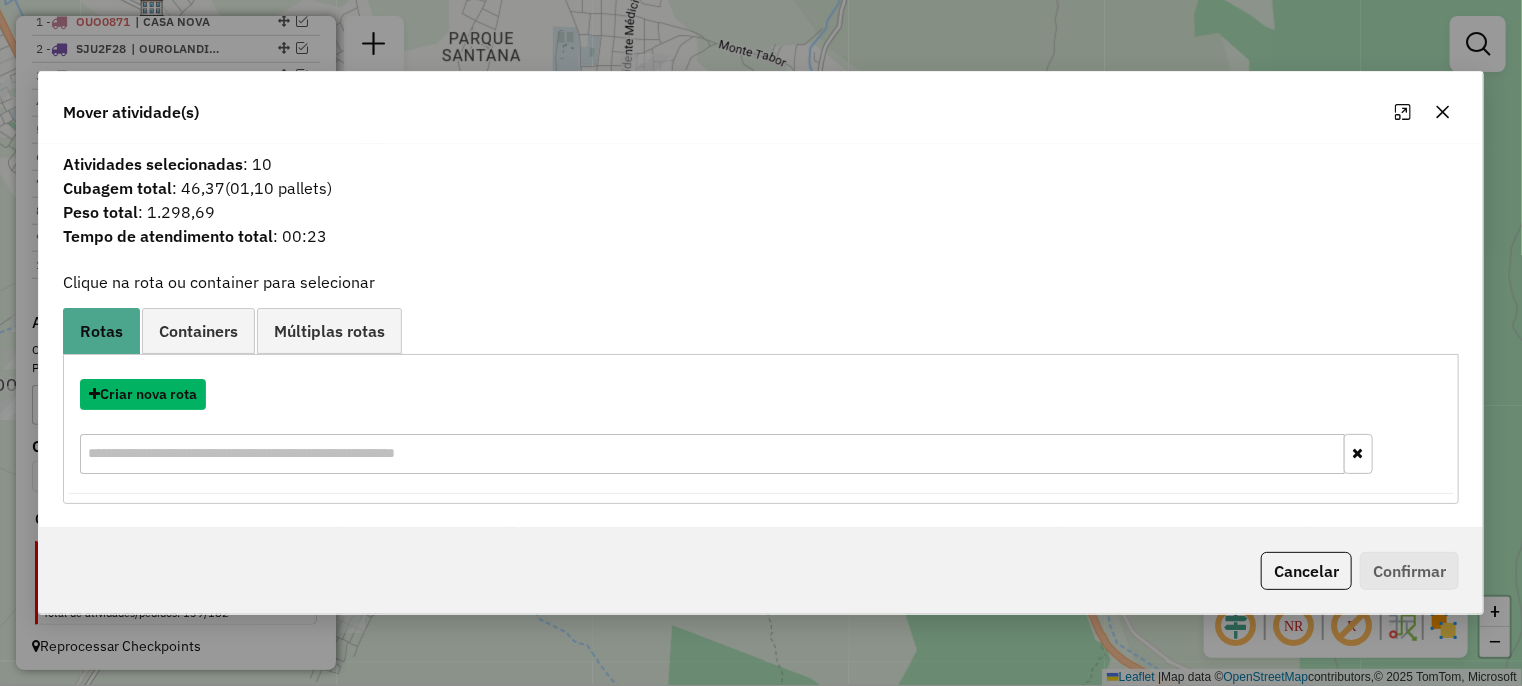 click on "Criar nova rota" at bounding box center (143, 394) 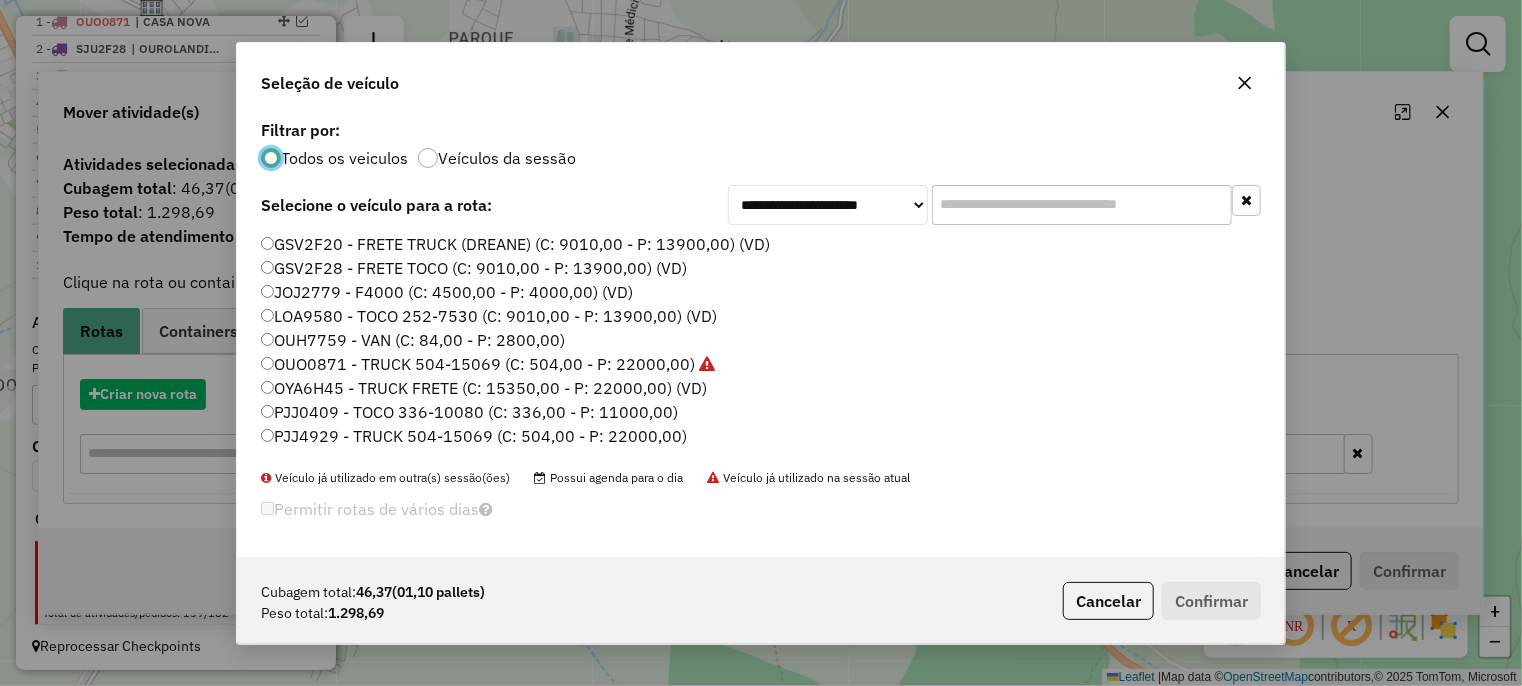 scroll, scrollTop: 10, scrollLeft: 6, axis: both 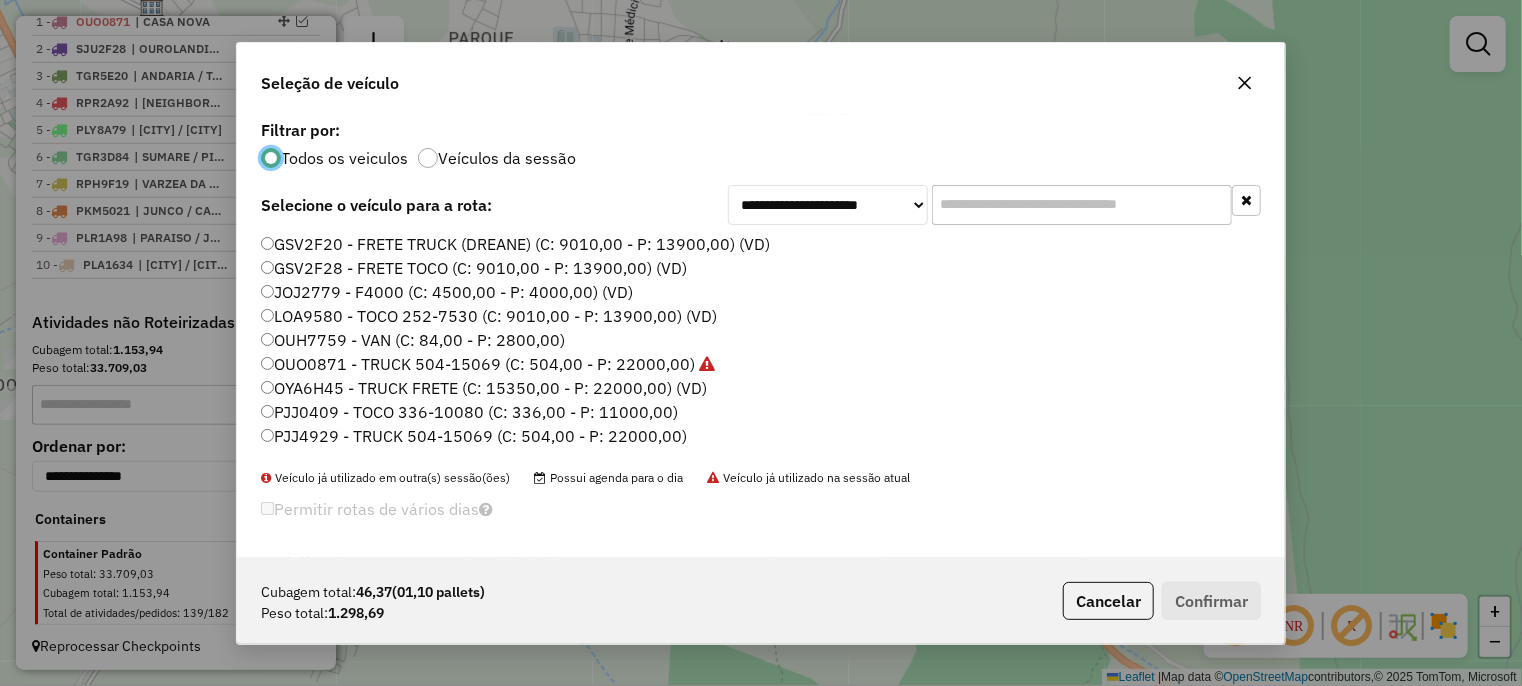 click on "OUH7759 - VAN (C: 84,00 - P: 2800,00)" 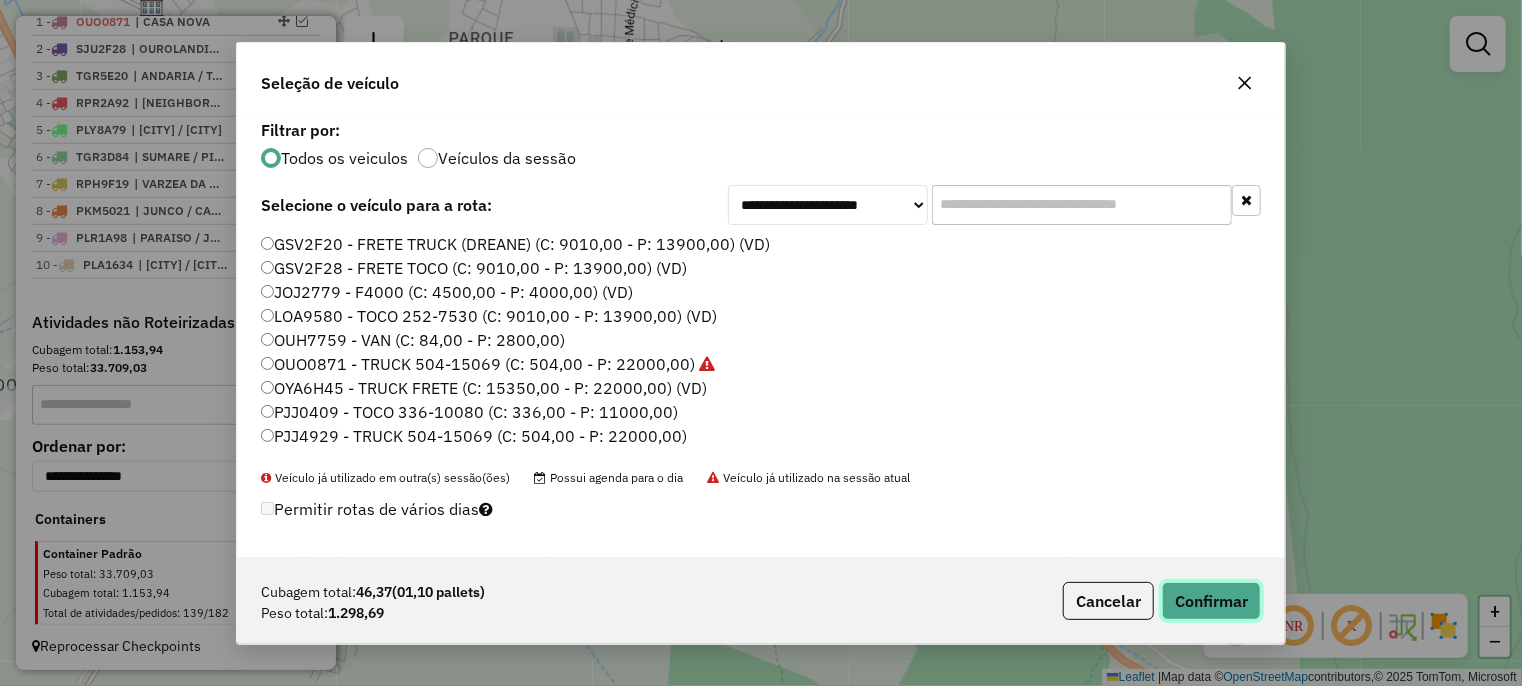 click on "Confirmar" 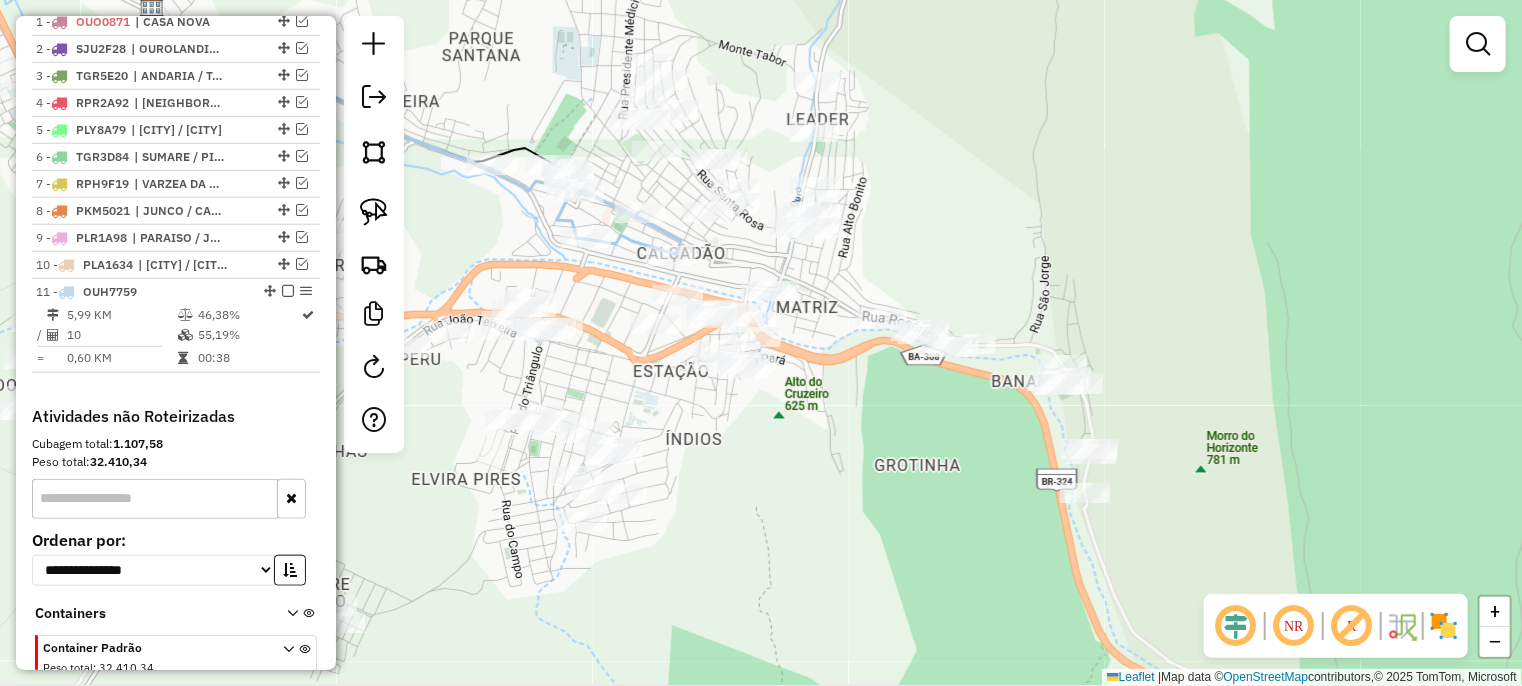 scroll, scrollTop: 866, scrollLeft: 0, axis: vertical 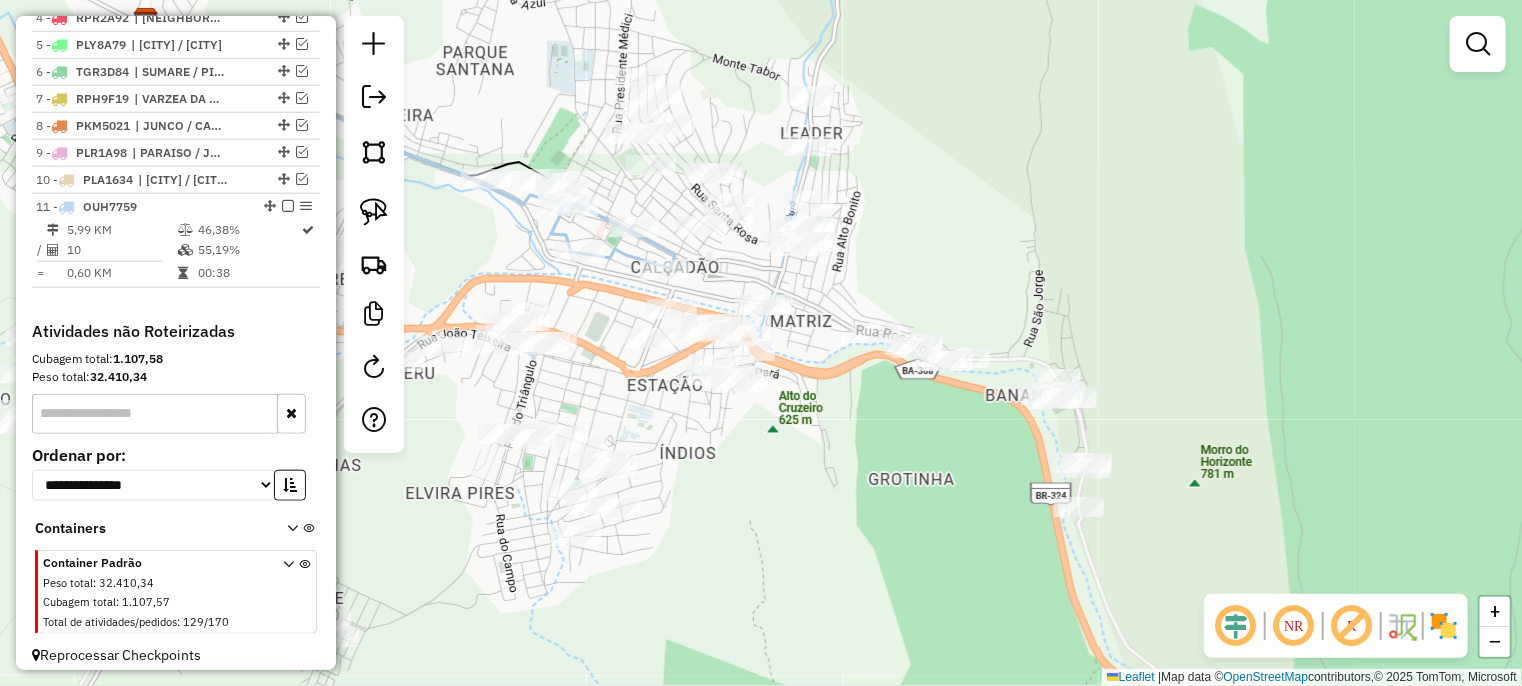 drag, startPoint x: 837, startPoint y: 267, endPoint x: 793, endPoint y: 355, distance: 98.38699 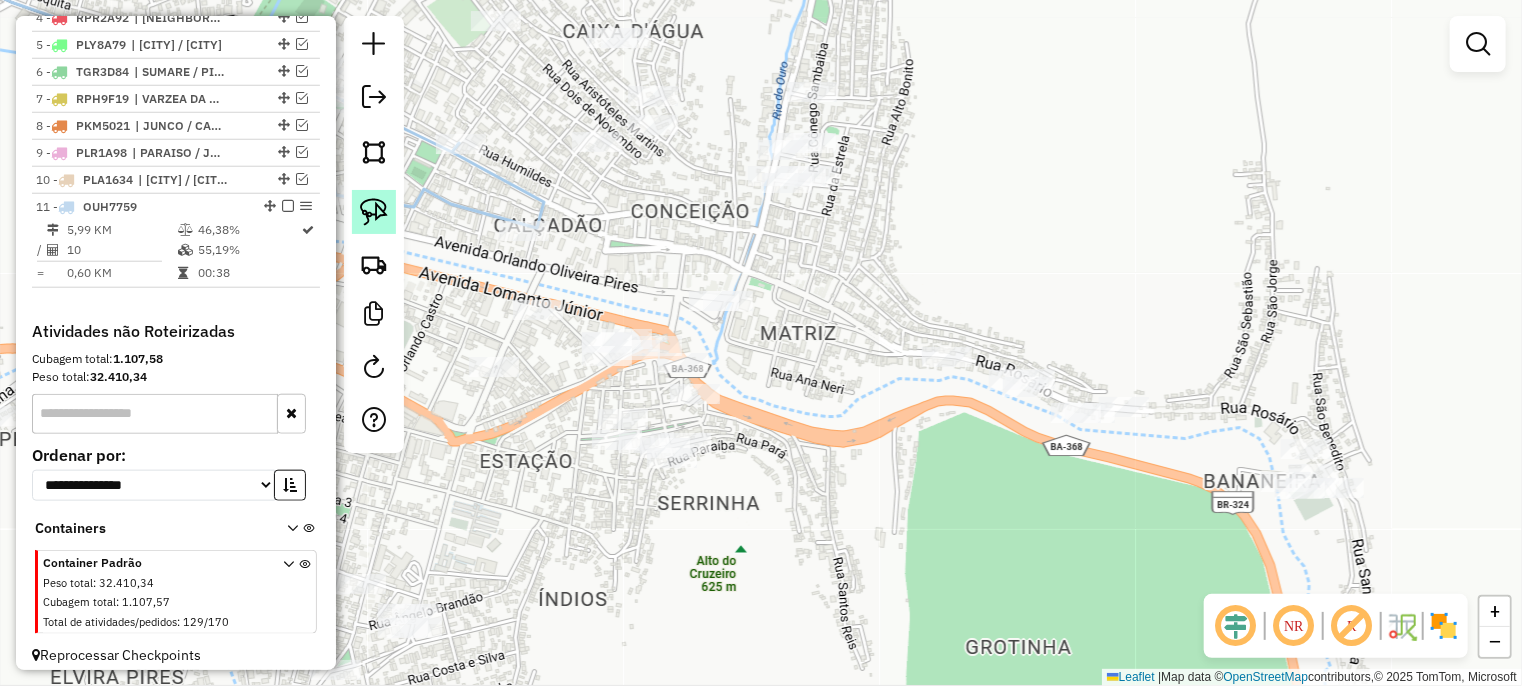 click 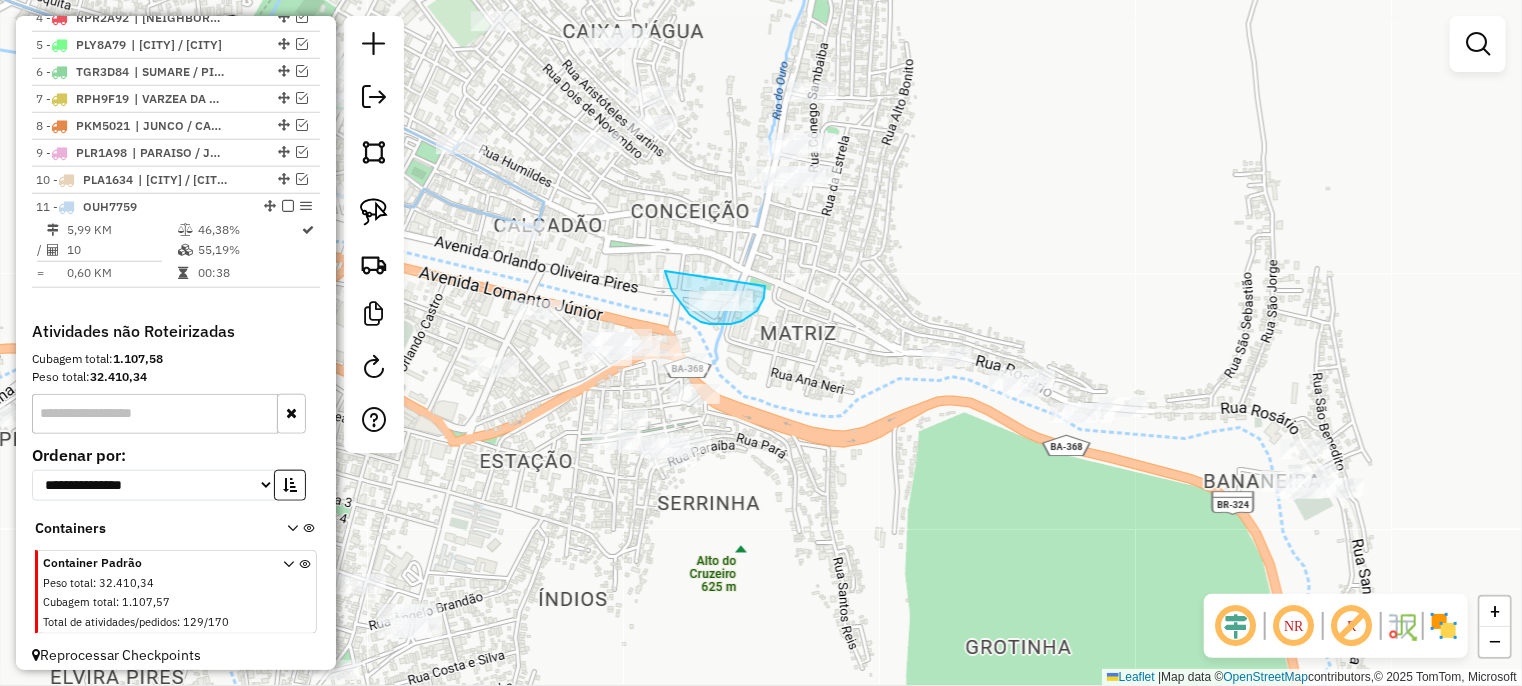 drag, startPoint x: 665, startPoint y: 271, endPoint x: 725, endPoint y: 289, distance: 62.641838 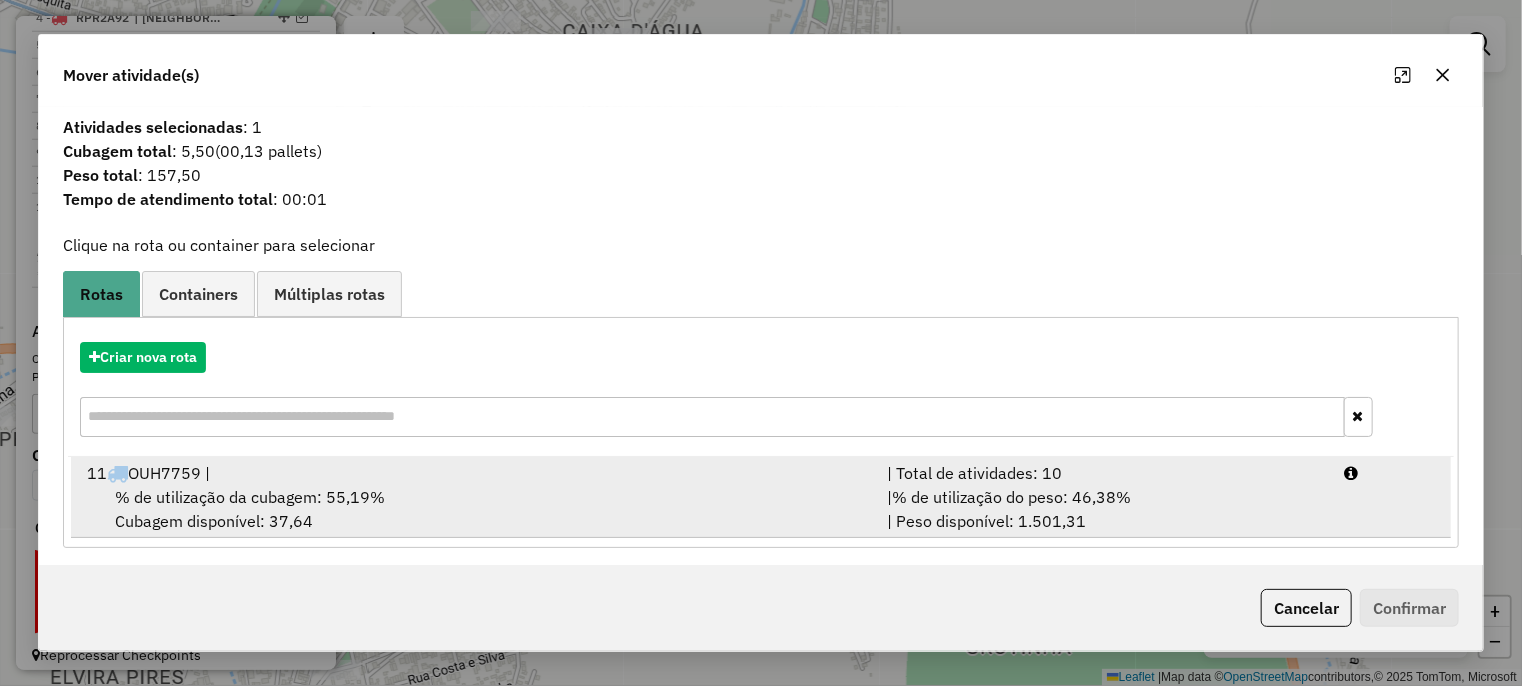 click on "11  OUH7759 |" at bounding box center (475, 473) 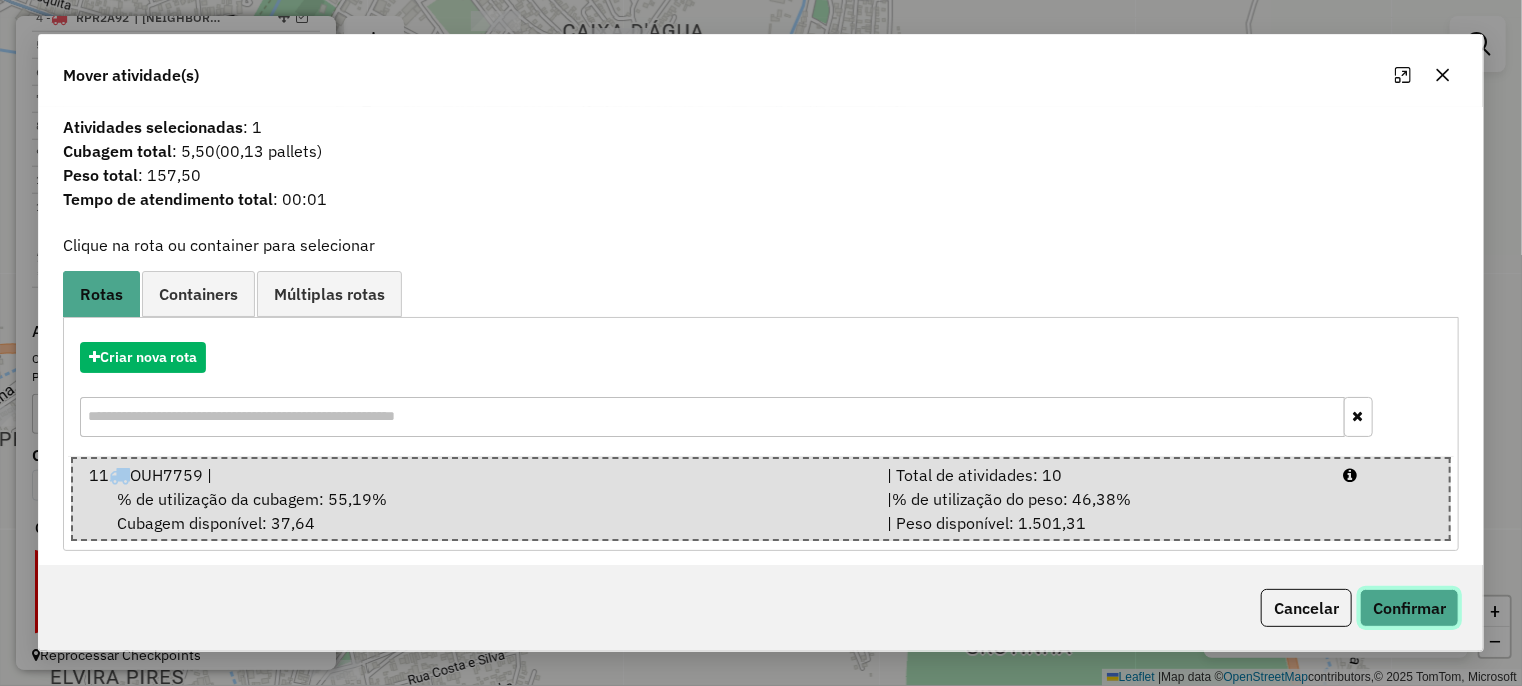 click on "Confirmar" 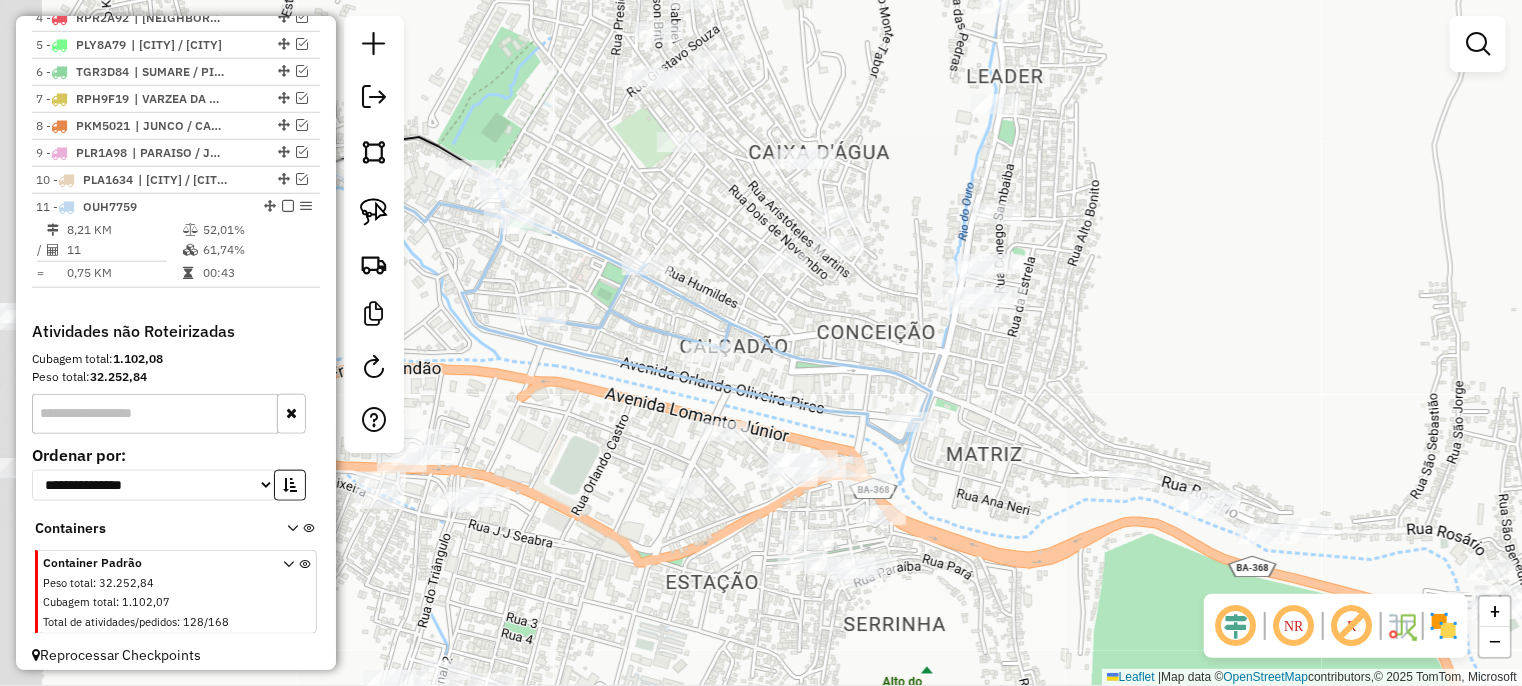 drag, startPoint x: 603, startPoint y: 194, endPoint x: 789, endPoint y: 315, distance: 221.89412 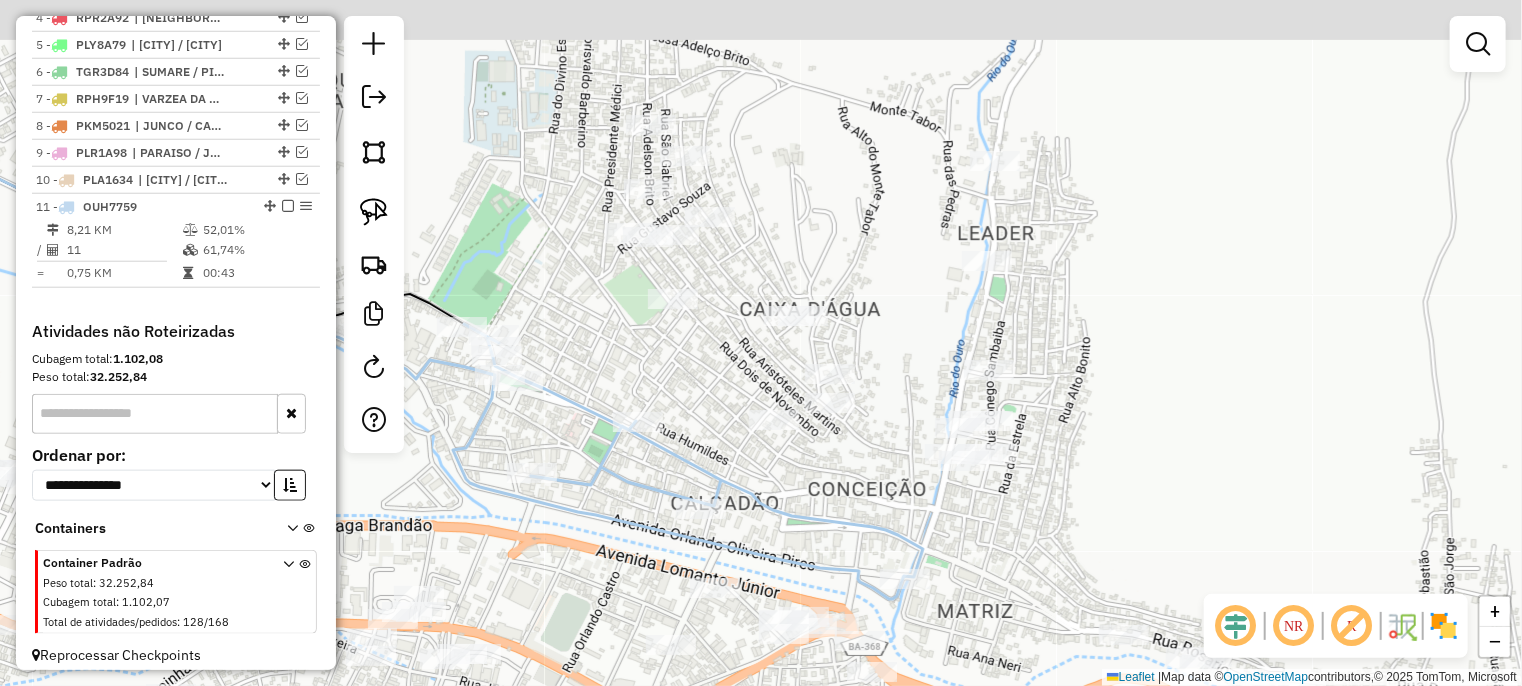 drag, startPoint x: 612, startPoint y: 175, endPoint x: 603, endPoint y: 332, distance: 157.25775 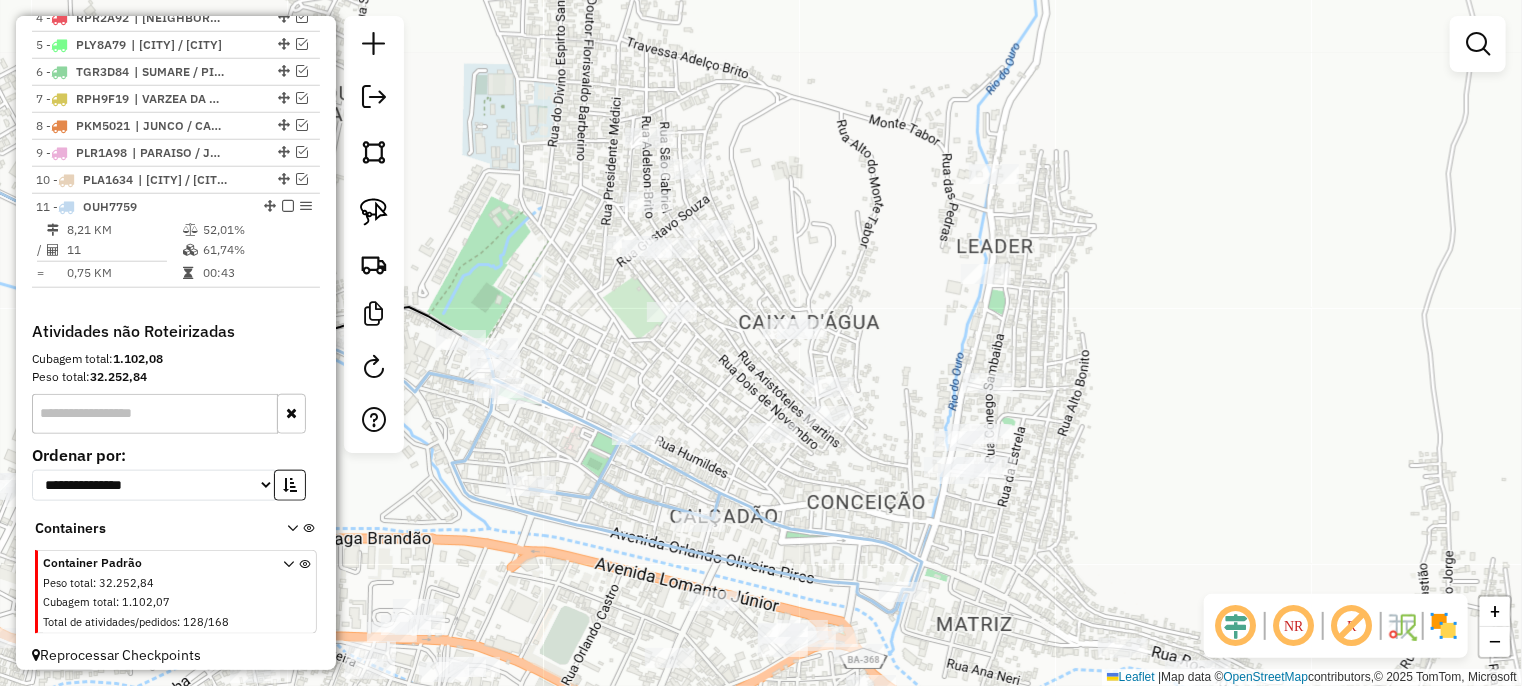 drag, startPoint x: 598, startPoint y: 315, endPoint x: 596, endPoint y: 383, distance: 68.0294 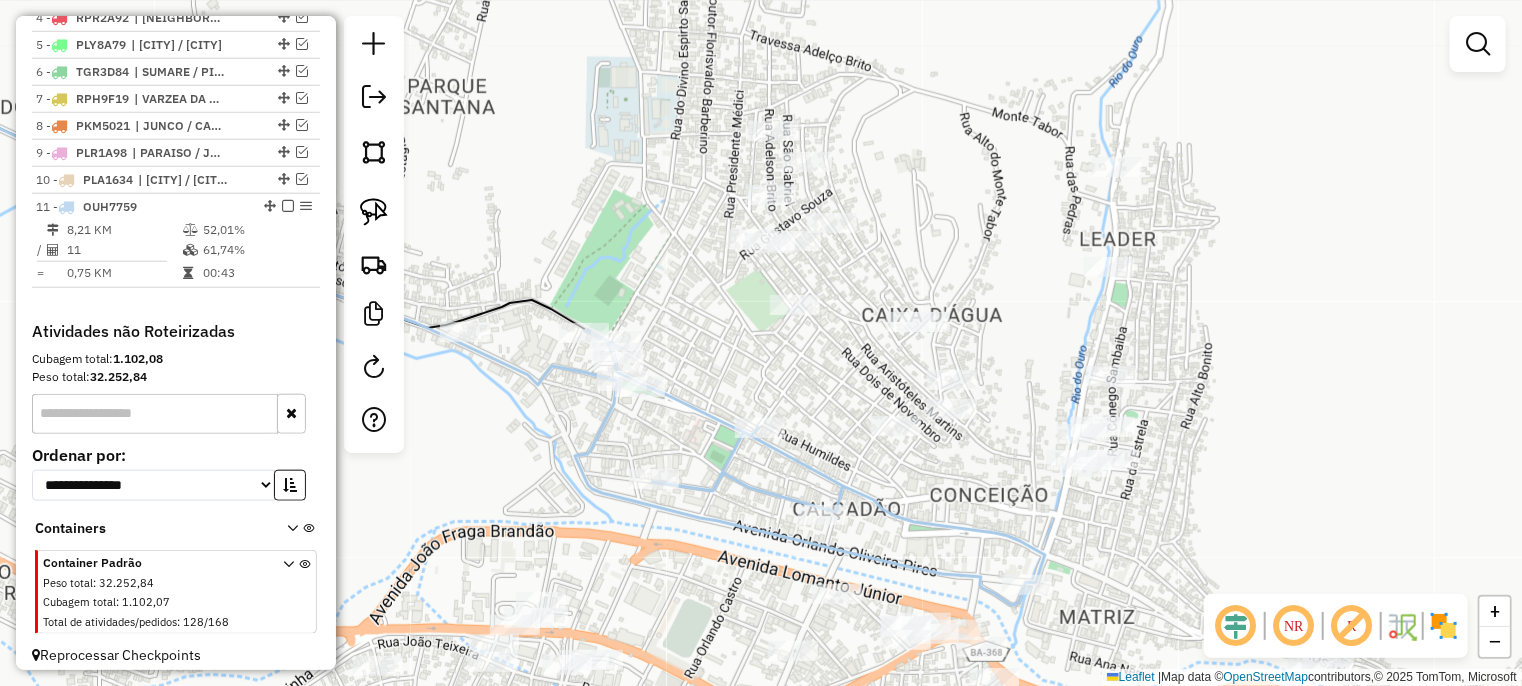drag, startPoint x: 724, startPoint y: 375, endPoint x: 818, endPoint y: 287, distance: 128.76335 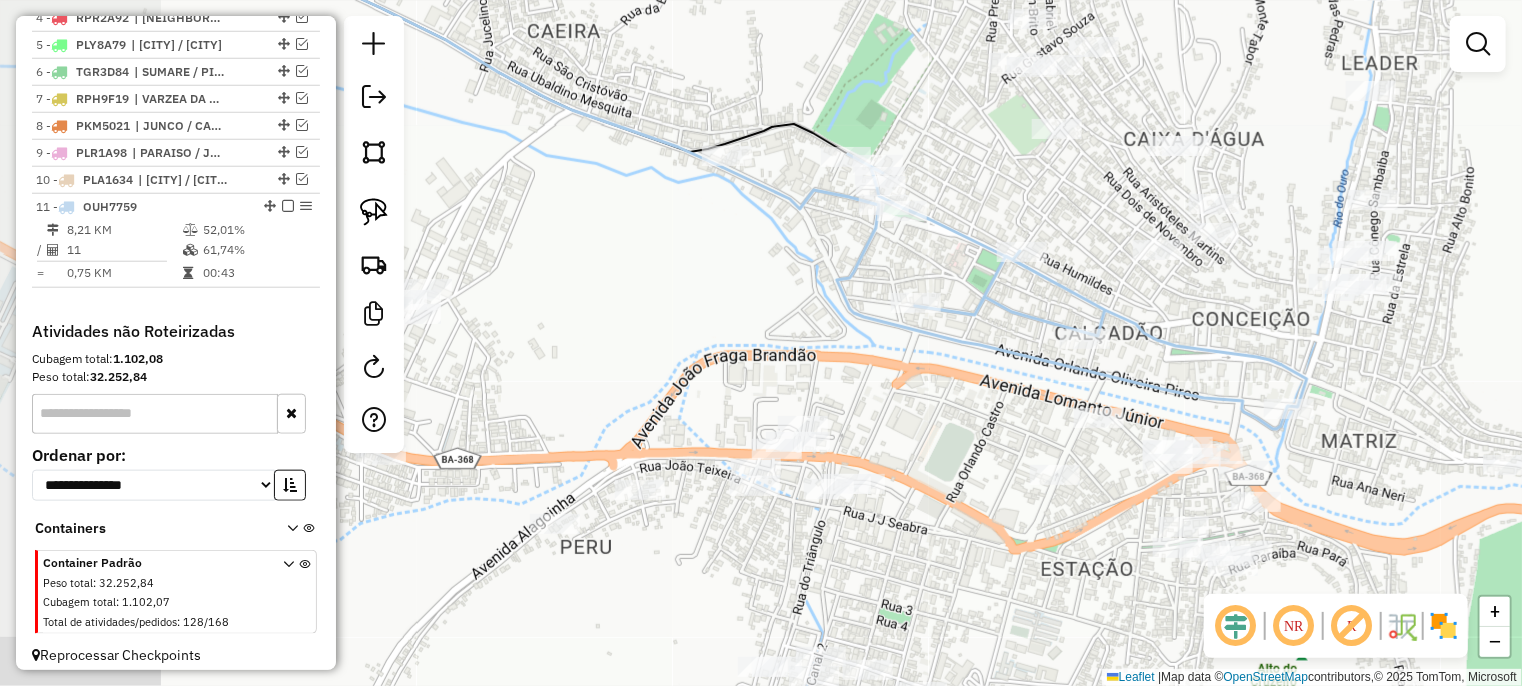 drag, startPoint x: 800, startPoint y: 264, endPoint x: 717, endPoint y: 271, distance: 83.294655 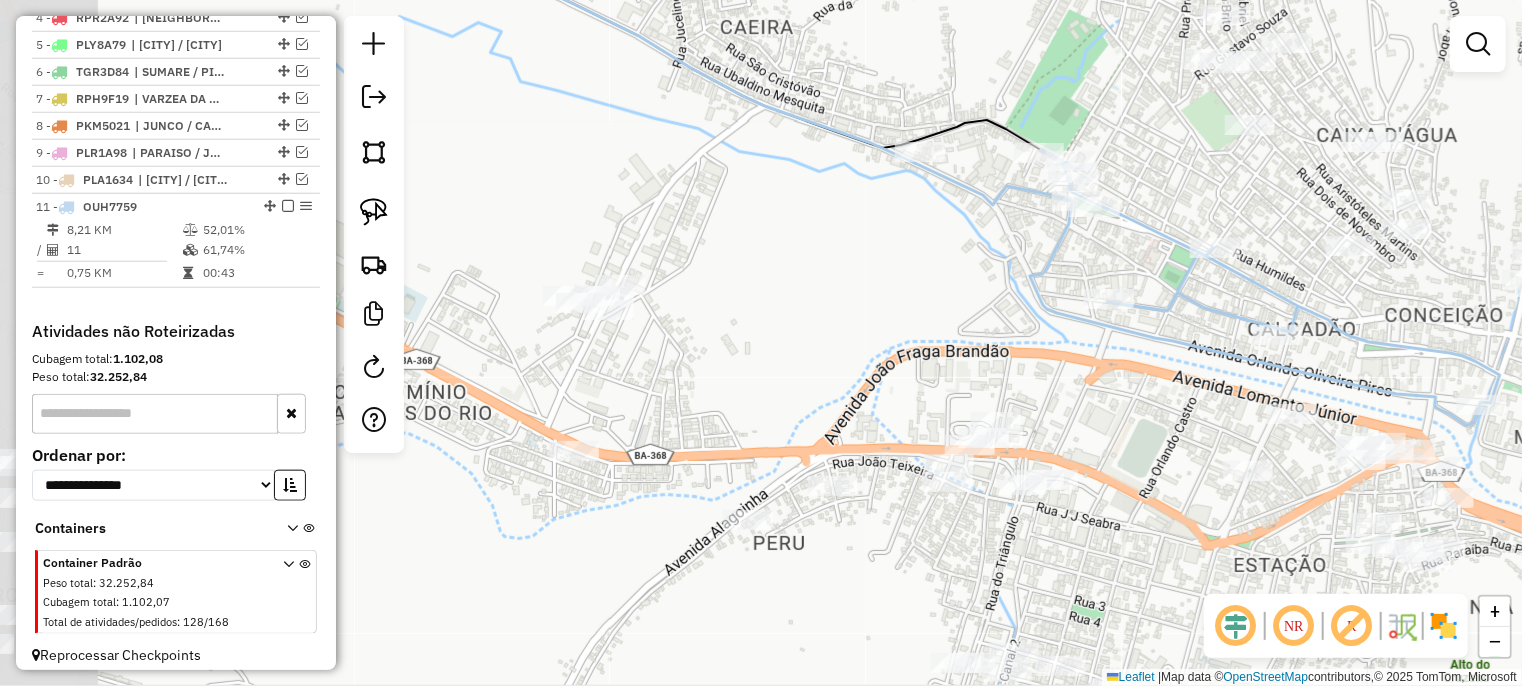 drag, startPoint x: 660, startPoint y: 295, endPoint x: 872, endPoint y: 291, distance: 212.03773 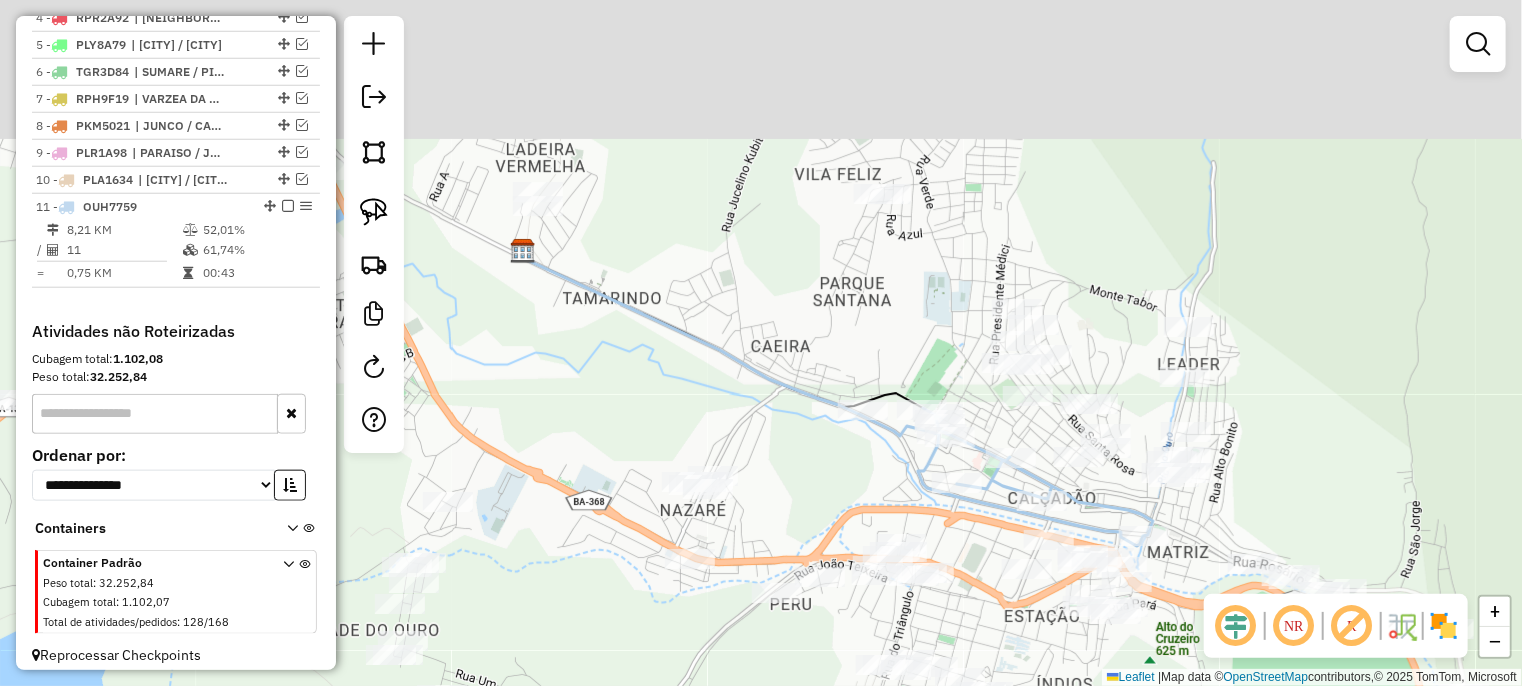drag, startPoint x: 719, startPoint y: 203, endPoint x: 672, endPoint y: 347, distance: 151.47607 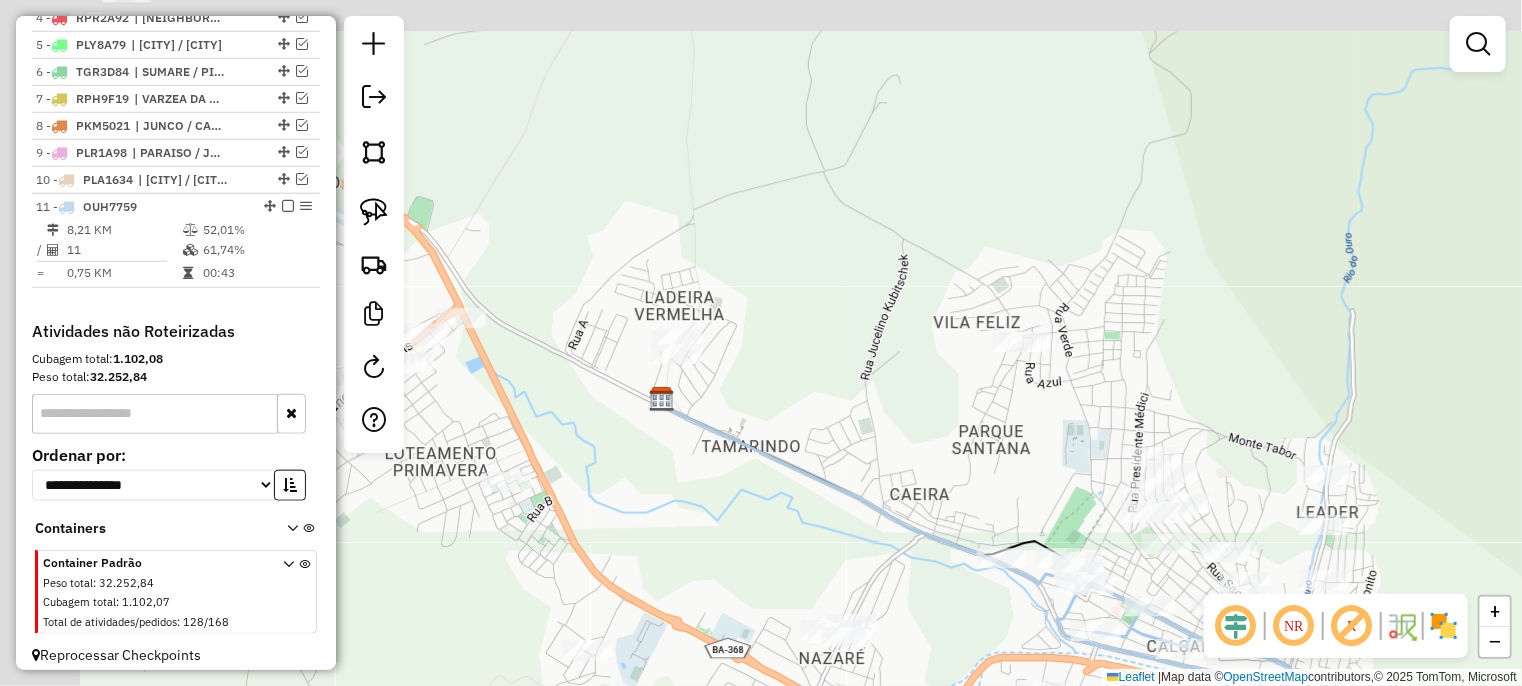 drag, startPoint x: 639, startPoint y: 335, endPoint x: 714, endPoint y: 420, distance: 113.35784 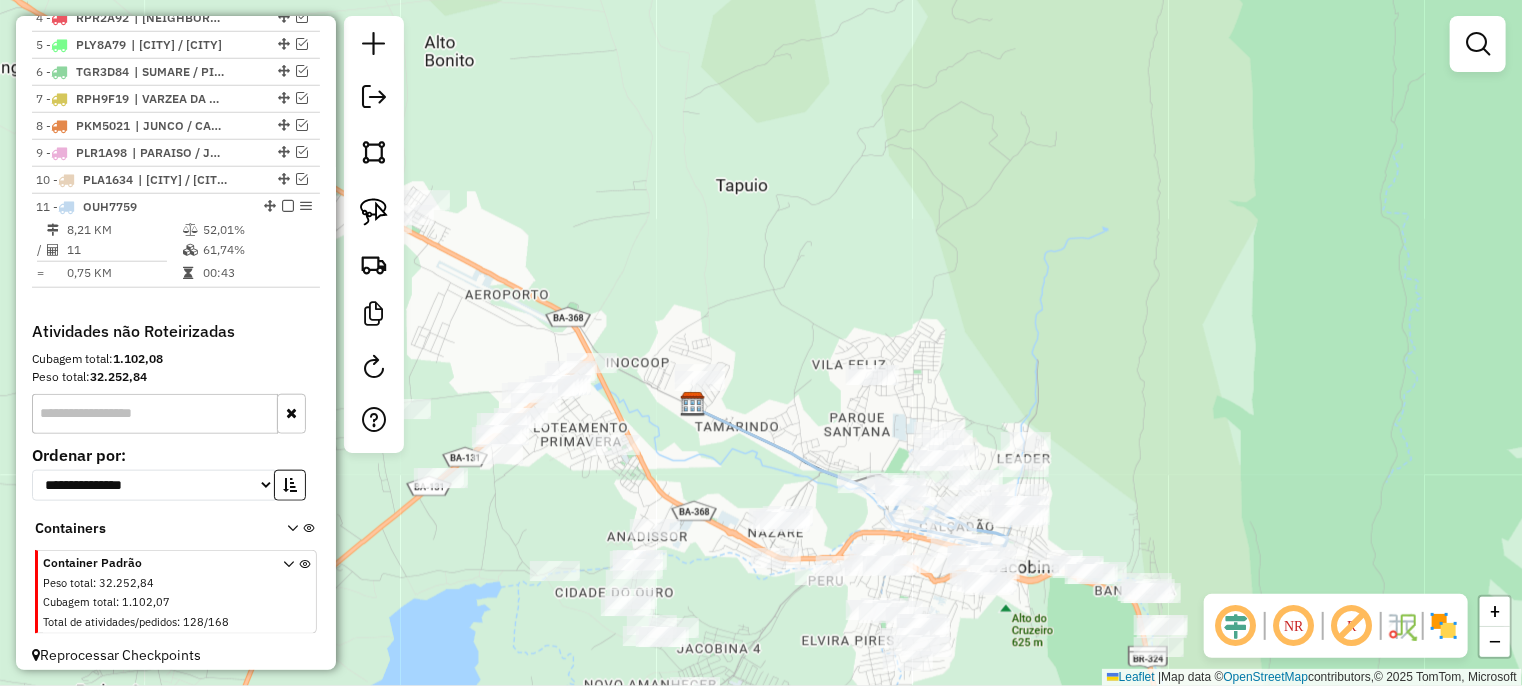 drag, startPoint x: 711, startPoint y: 437, endPoint x: 713, endPoint y: 403, distance: 34.058773 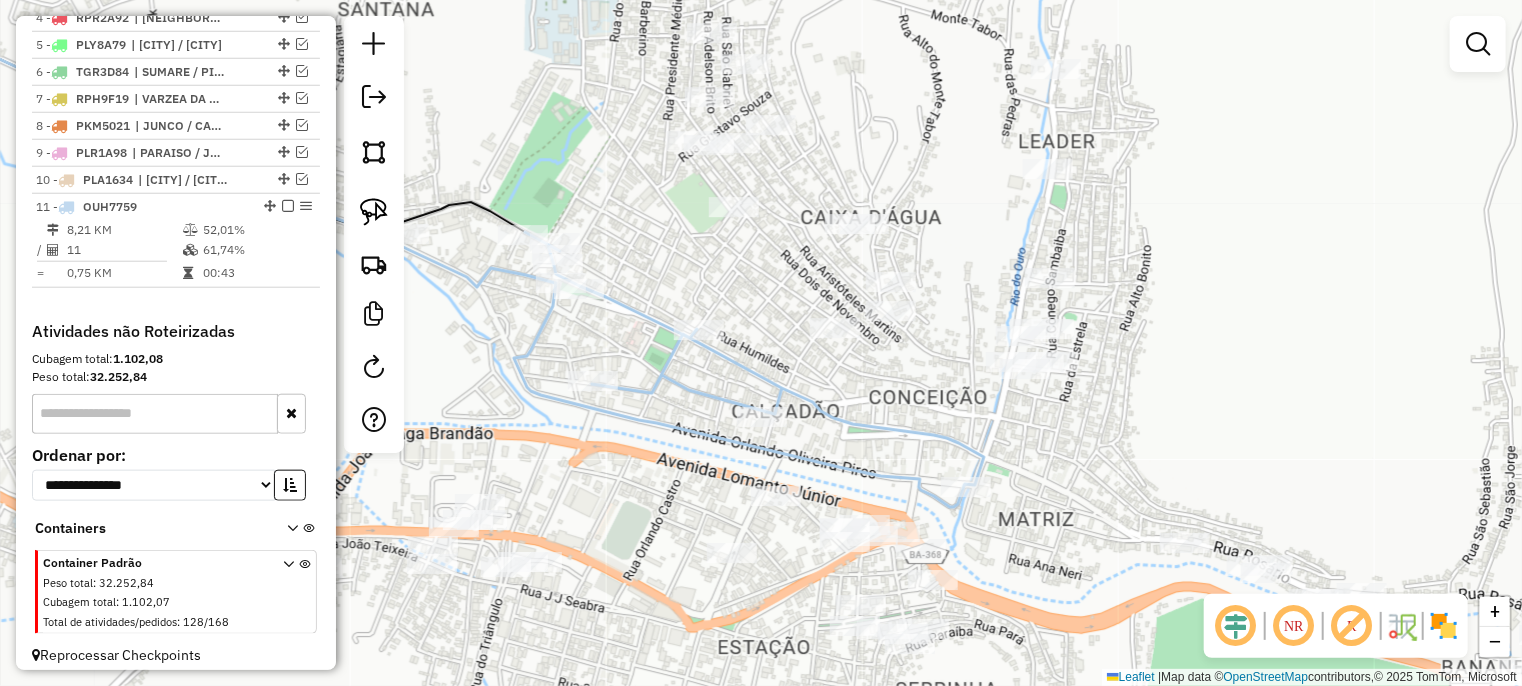 drag, startPoint x: 884, startPoint y: 483, endPoint x: 824, endPoint y: 418, distance: 88.45903 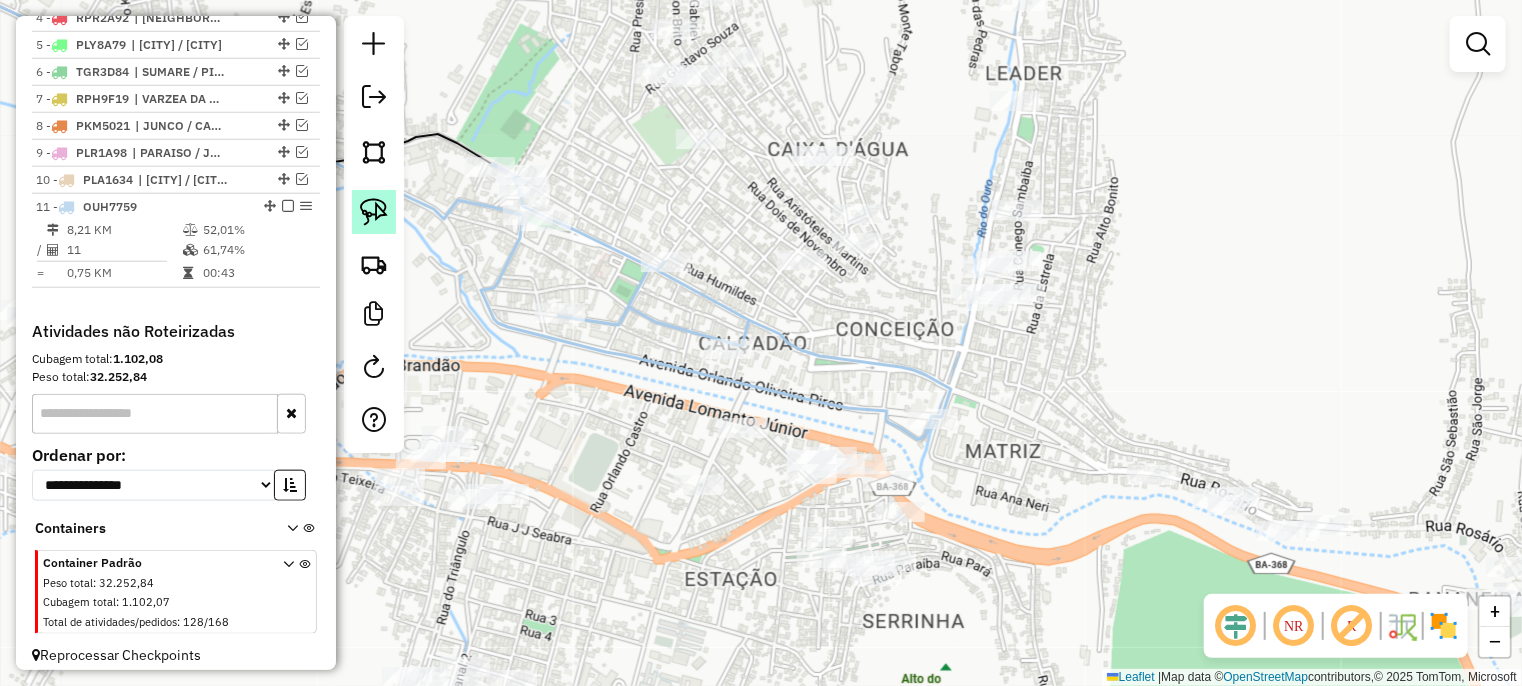 click 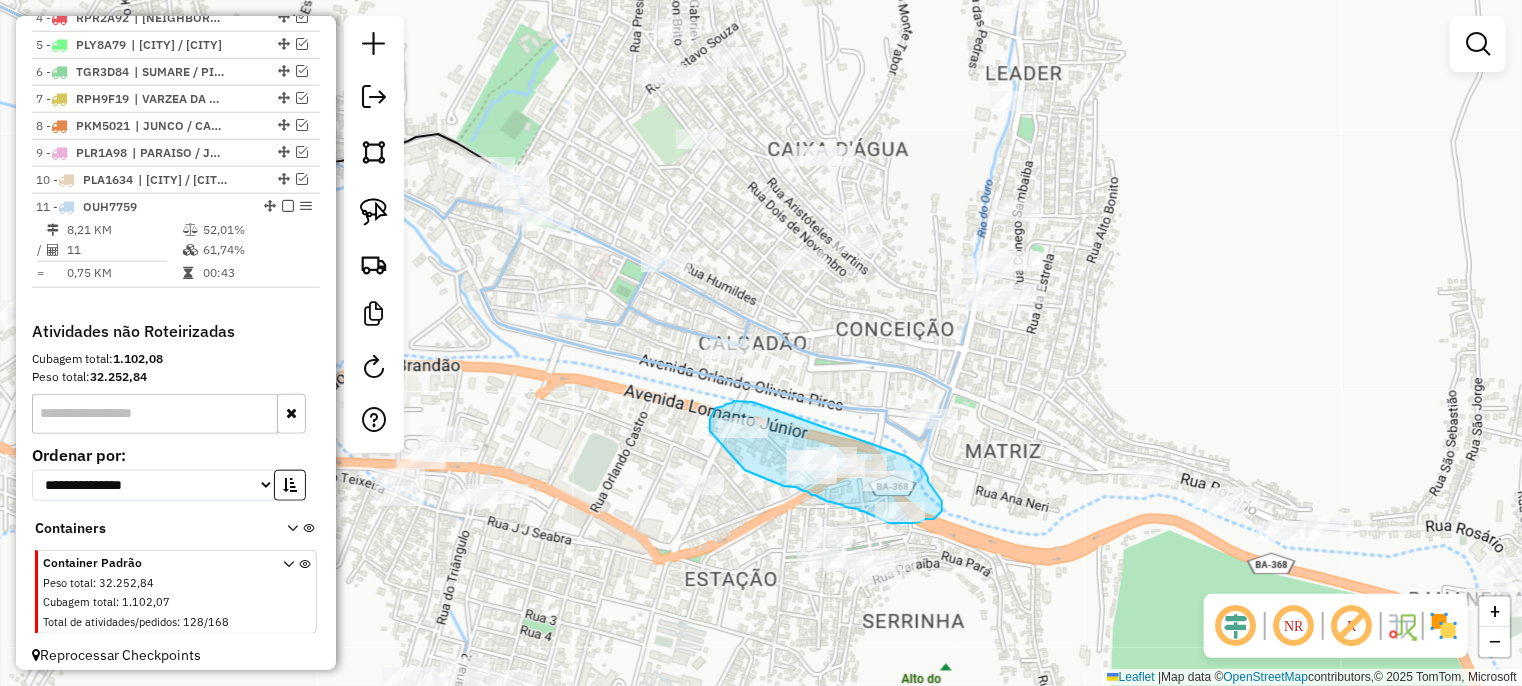 drag, startPoint x: 753, startPoint y: 402, endPoint x: 902, endPoint y: 451, distance: 156.85025 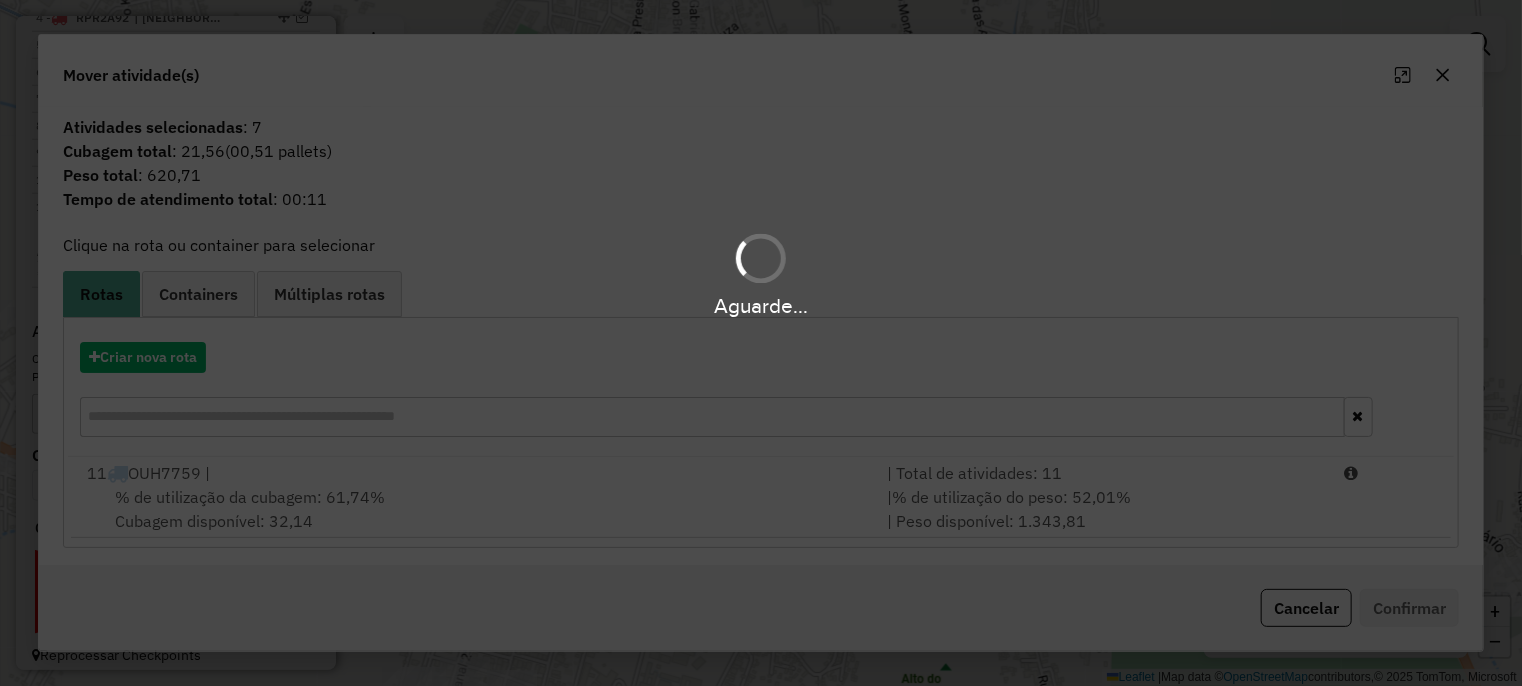click on "Aguarde..." at bounding box center [761, 343] 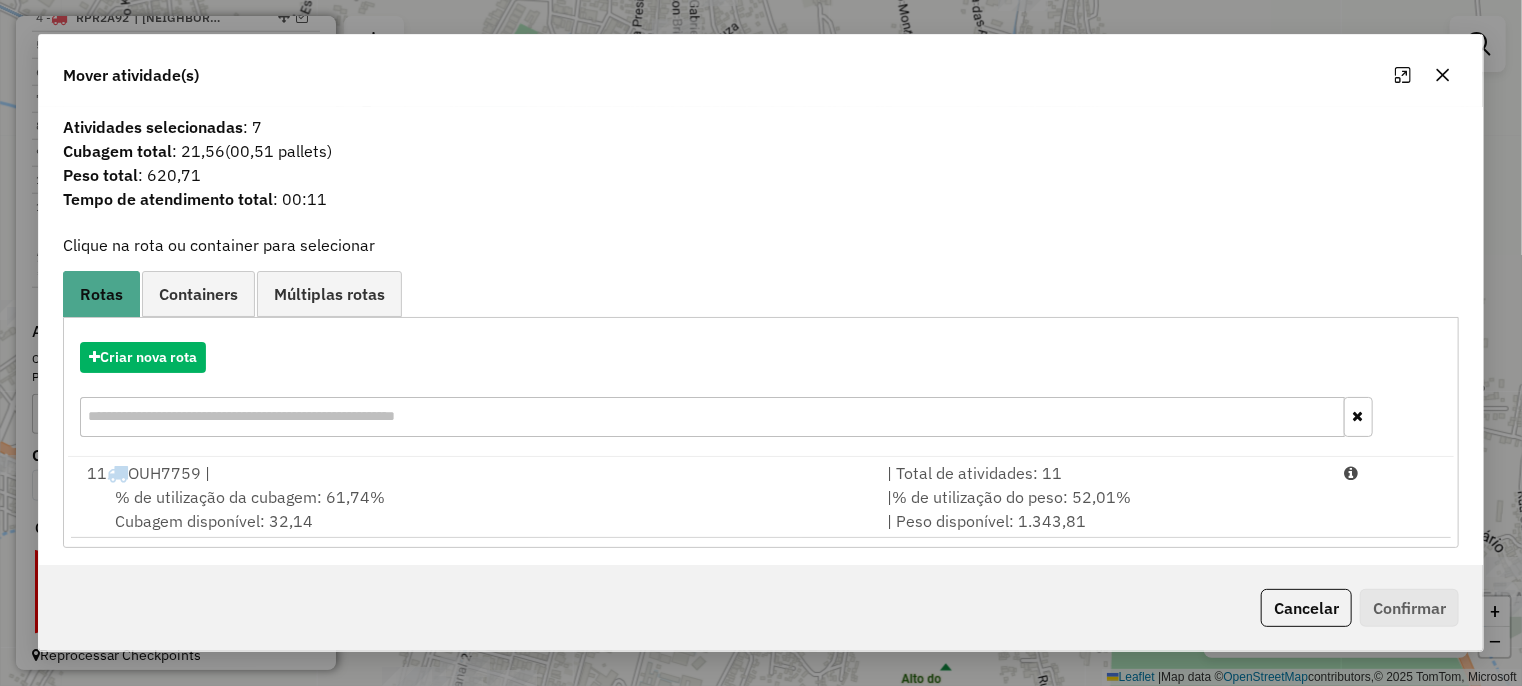 click on "11  OUH7759 |" at bounding box center (475, 473) 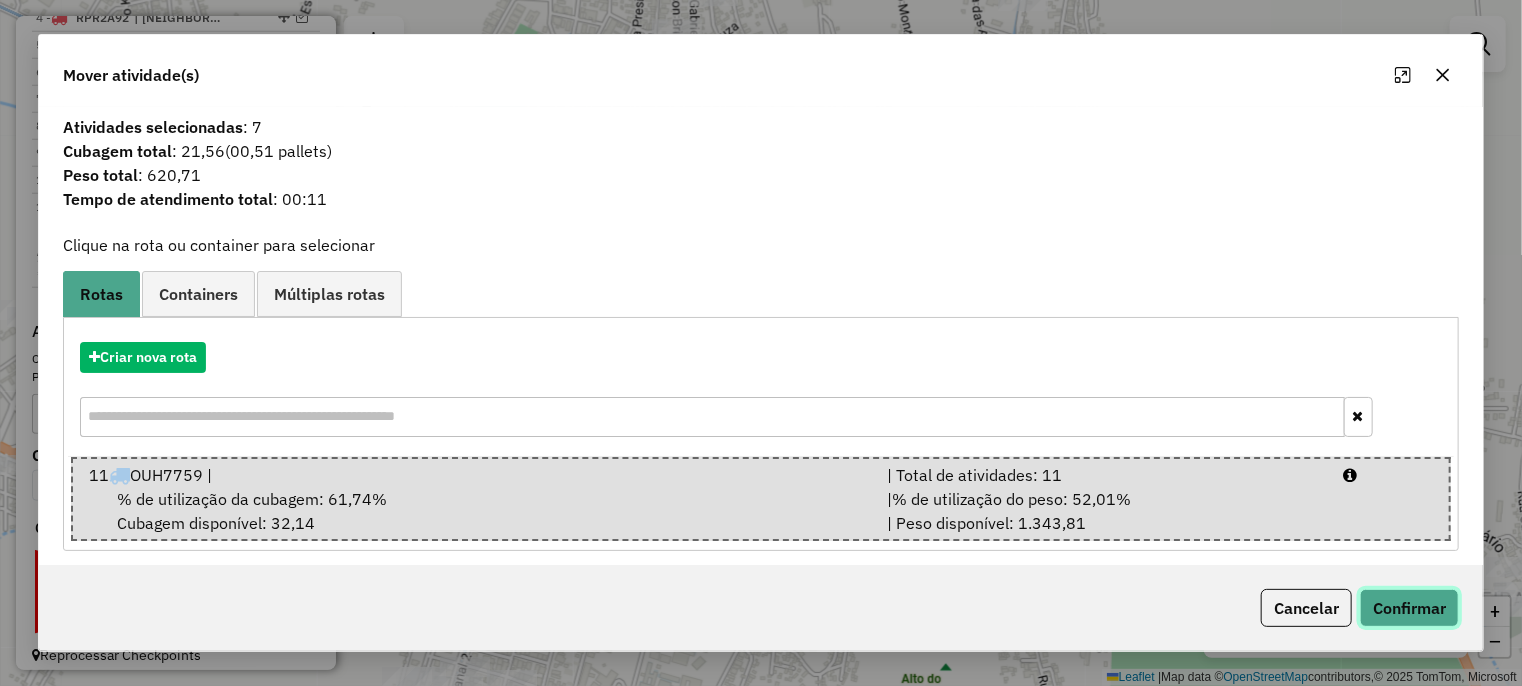 click on "Confirmar" 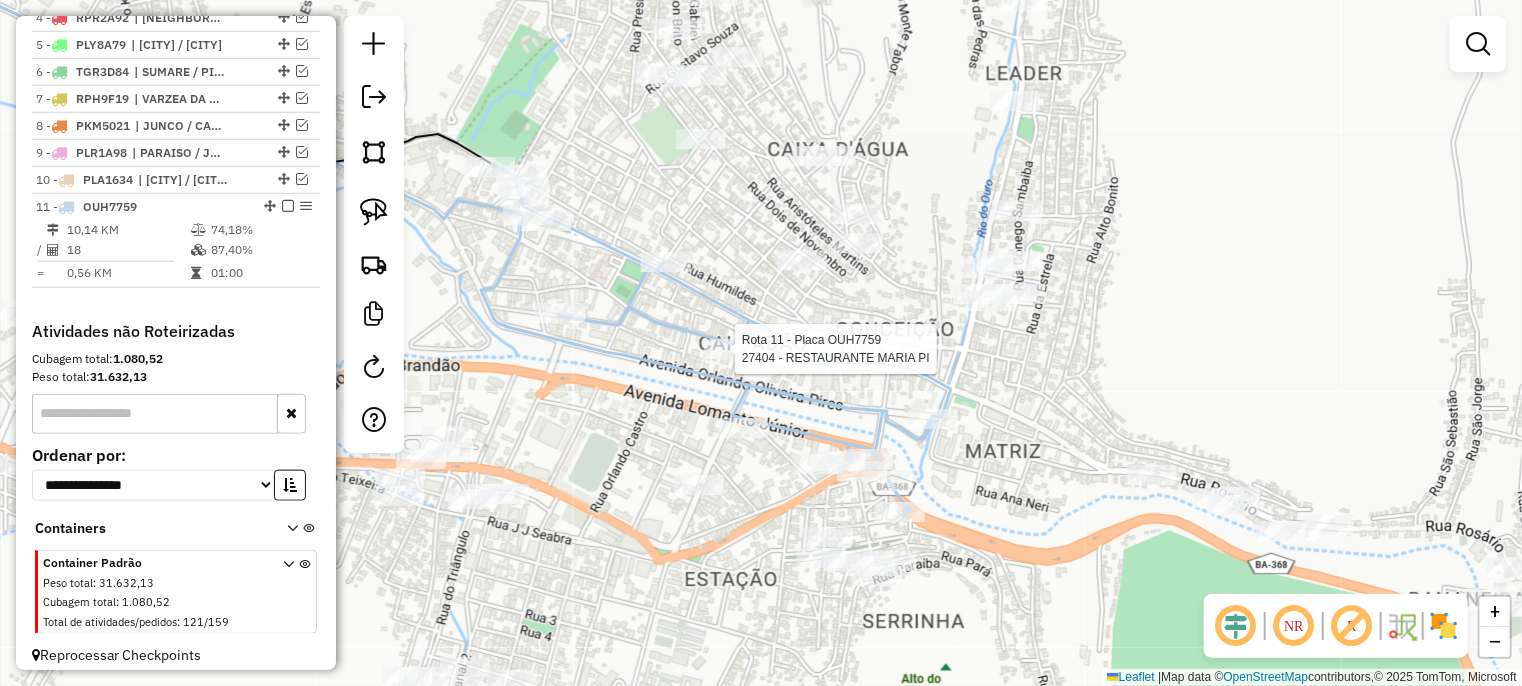 select on "**********" 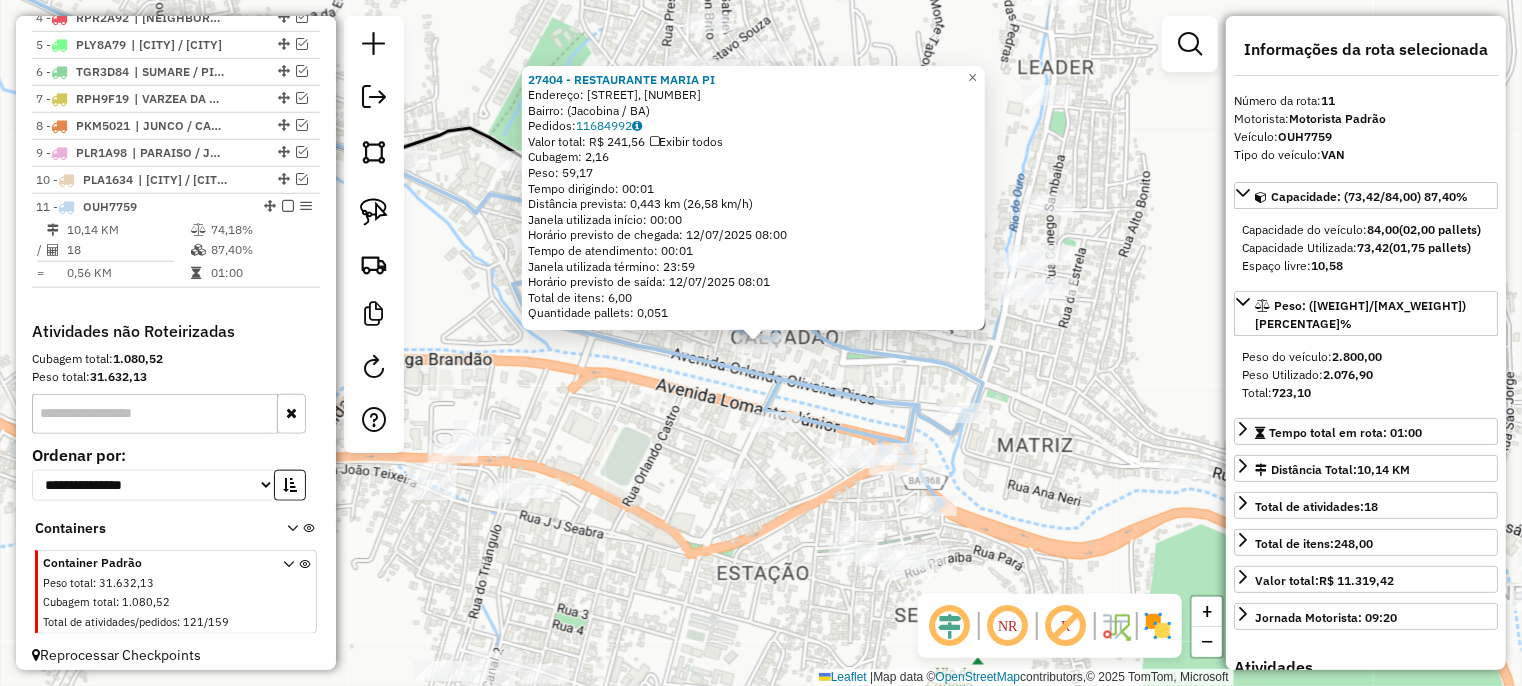 scroll, scrollTop: 875, scrollLeft: 0, axis: vertical 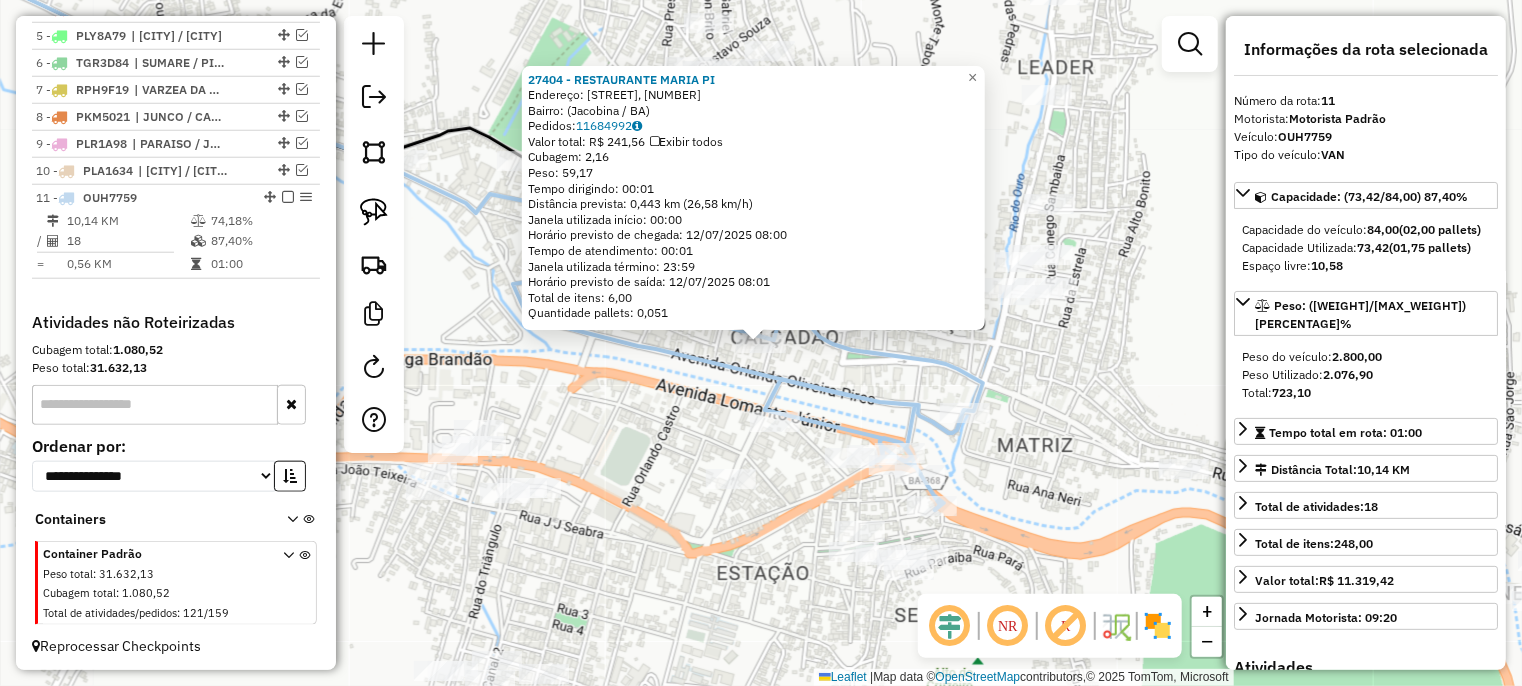 click on "27404 - RESTAURANTE MARIA PI  Endereço: Rua Coronel Teixeira, 215   Bairro:  (Jacobina / BA)   Pedidos:  11684992   Valor total: R$ 241,56   Exibir todos   Cubagem: 2,16  Peso: 59,17  Tempo dirigindo: 00:01   Distância prevista: 0,443 km (26,58 km/h)   Janela utilizada início: 00:00   Horário previsto de chegada: 12/07/2025 08:00   Tempo de atendimento: 00:01   Janela utilizada término: 23:59   Horário previsto de saída: 12/07/2025 08:01   Total de itens: 6,00   Quantidade pallets: 0,051  × Janela de atendimento Grade de atendimento Capacidade Transportadoras Veículos Cliente Pedidos  Rotas Selecione os dias de semana para filtrar as janelas de atendimento  Seg   Ter   Qua   Qui   Sex   Sáb   Dom  Informe o período da janela de atendimento: De: Até:  Filtrar exatamente a janela do cliente  Considerar janela de atendimento padrão  Selecione os dias de semana para filtrar as grades de atendimento  Seg   Ter   Qua   Qui   Sex   Sáb   Dom   Considerar clientes sem dia de atendimento cadastrado  De:" 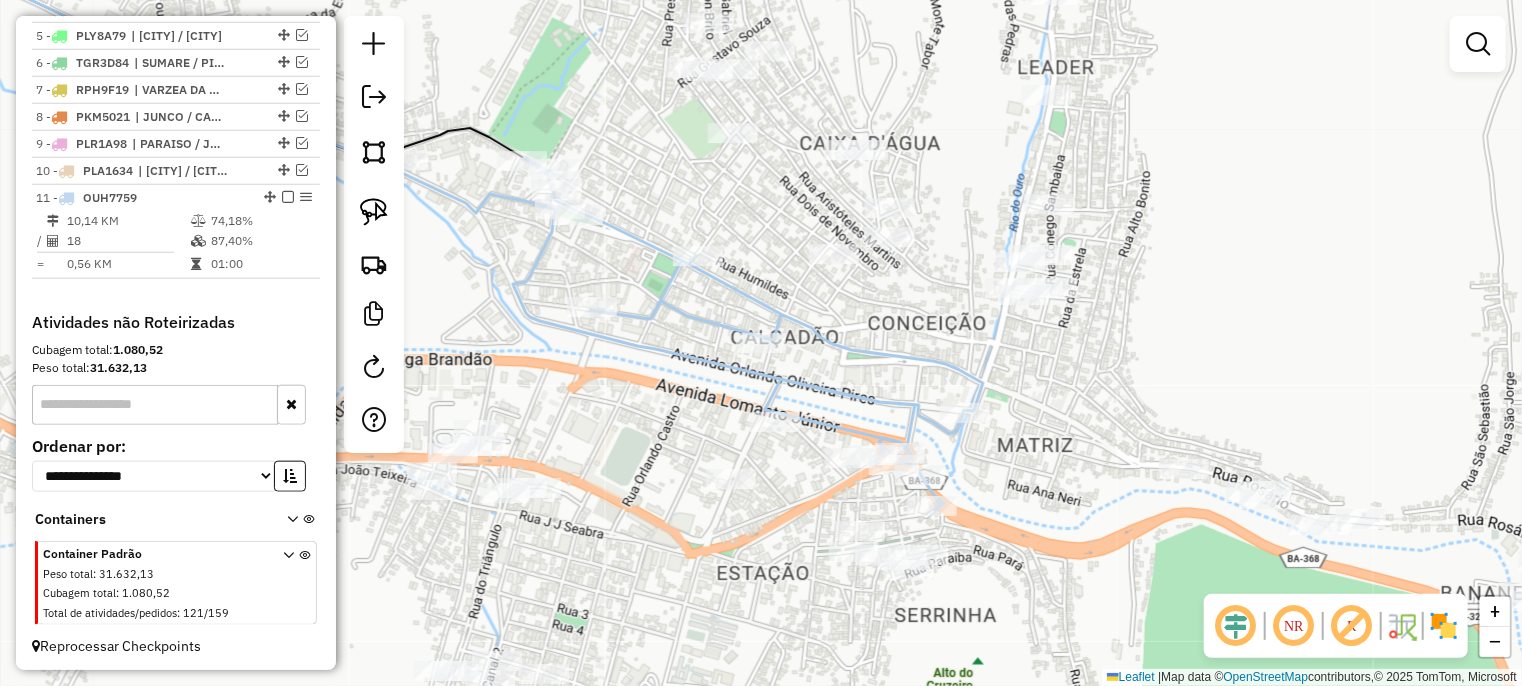 click on "Janela de atendimento Grade de atendimento Capacidade Transportadoras Veículos Cliente Pedidos  Rotas Selecione os dias de semana para filtrar as janelas de atendimento  Seg   Ter   Qua   Qui   Sex   Sáb   Dom  Informe o período da janela de atendimento: De: Até:  Filtrar exatamente a janela do cliente  Considerar janela de atendimento padrão  Selecione os dias de semana para filtrar as grades de atendimento  Seg   Ter   Qua   Qui   Sex   Sáb   Dom   Considerar clientes sem dia de atendimento cadastrado  Clientes fora do dia de atendimento selecionado Filtrar as atividades entre os valores definidos abaixo:  Peso mínimo:   Peso máximo:   Cubagem mínima:   Cubagem máxima:   De:   Até:  Filtrar as atividades entre o tempo de atendimento definido abaixo:  De:   Até:   Considerar capacidade total dos clientes não roteirizados Transportadora: Selecione um ou mais itens Tipo de veículo: Selecione um ou mais itens Veículo: Selecione um ou mais itens Motorista: Selecione um ou mais itens Nome: Rótulo:" 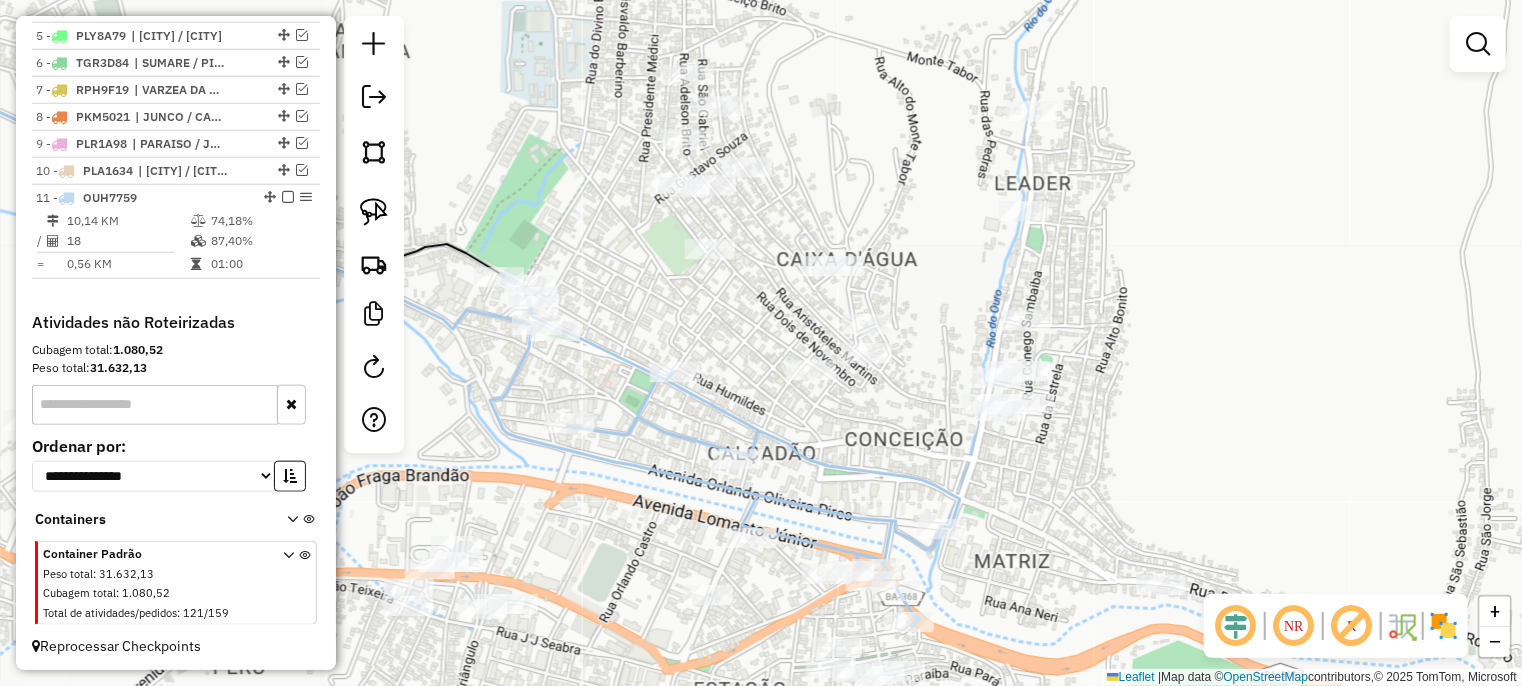 drag, startPoint x: 996, startPoint y: 480, endPoint x: 954, endPoint y: 488, distance: 42.755116 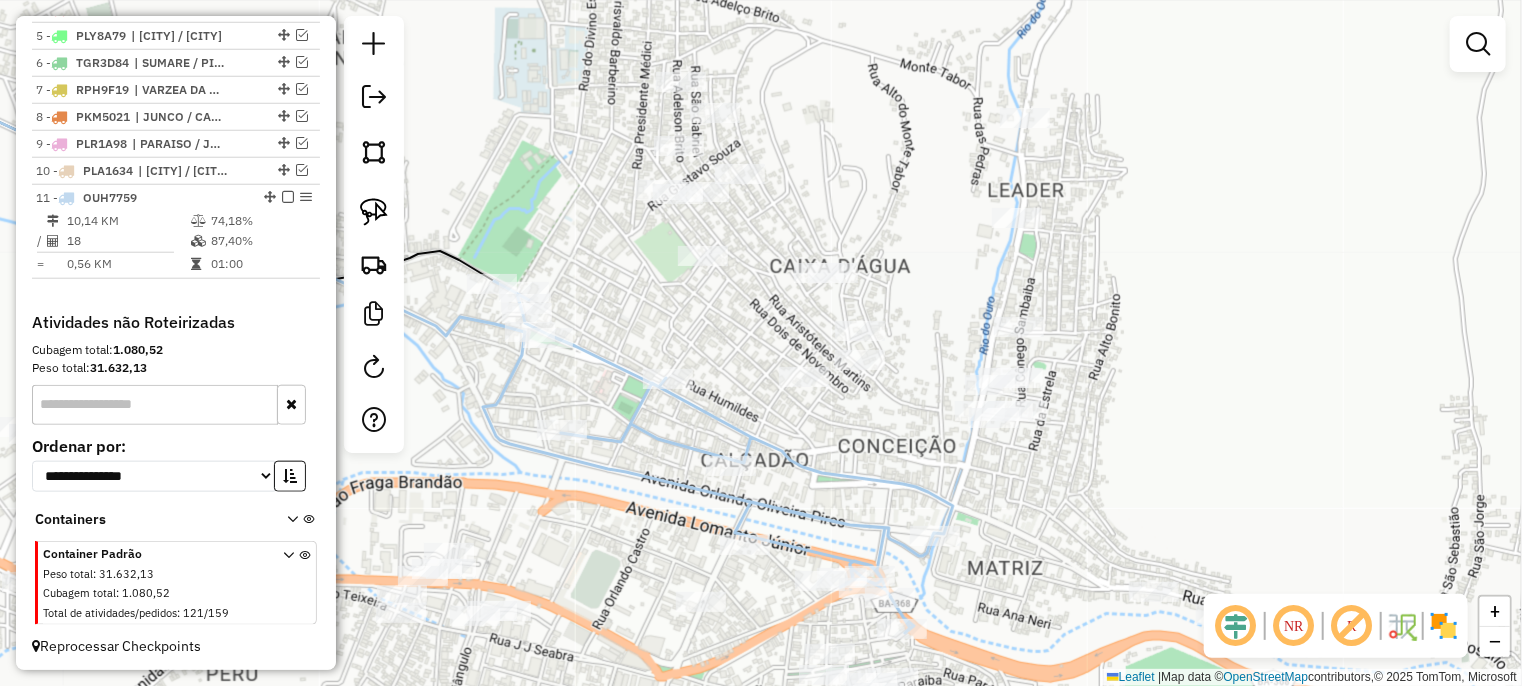 drag, startPoint x: 892, startPoint y: 499, endPoint x: 1051, endPoint y: 304, distance: 251.60684 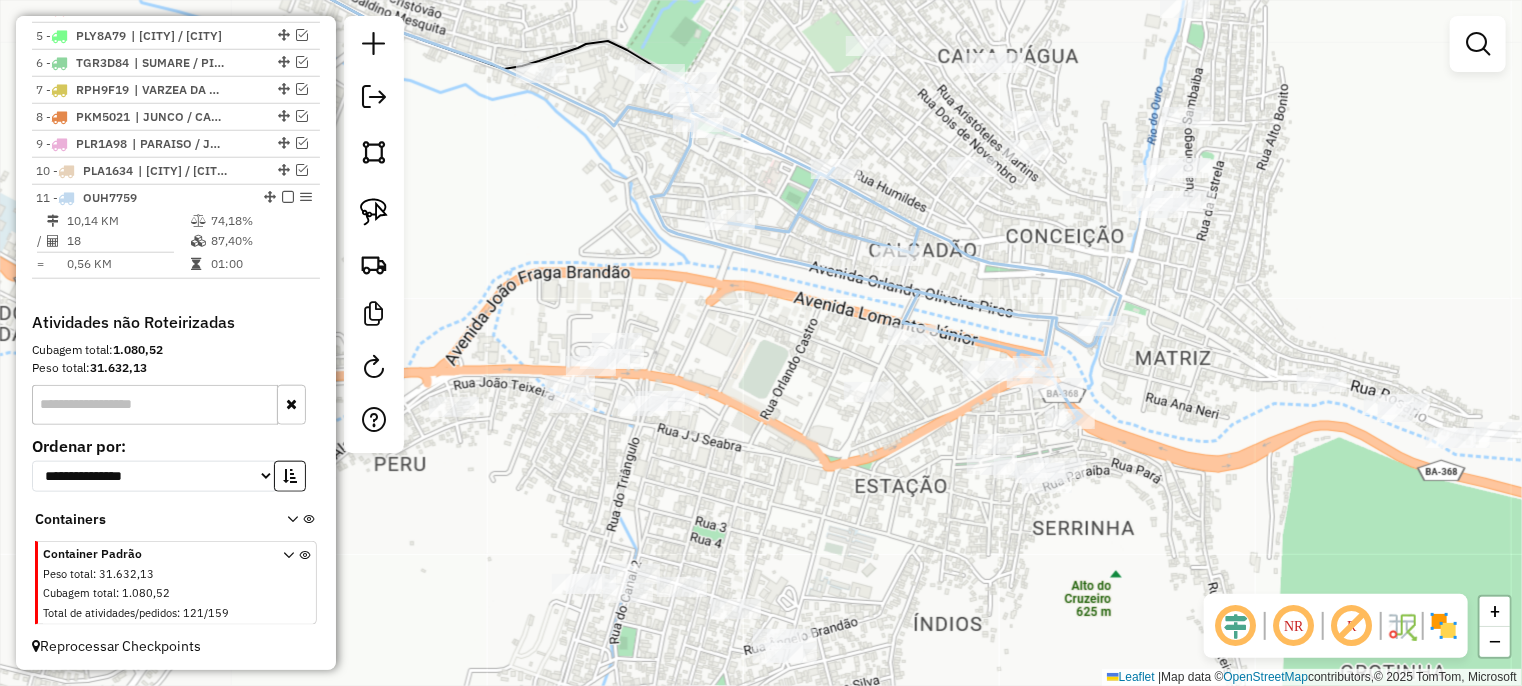 drag, startPoint x: 740, startPoint y: 359, endPoint x: 919, endPoint y: 253, distance: 208.03125 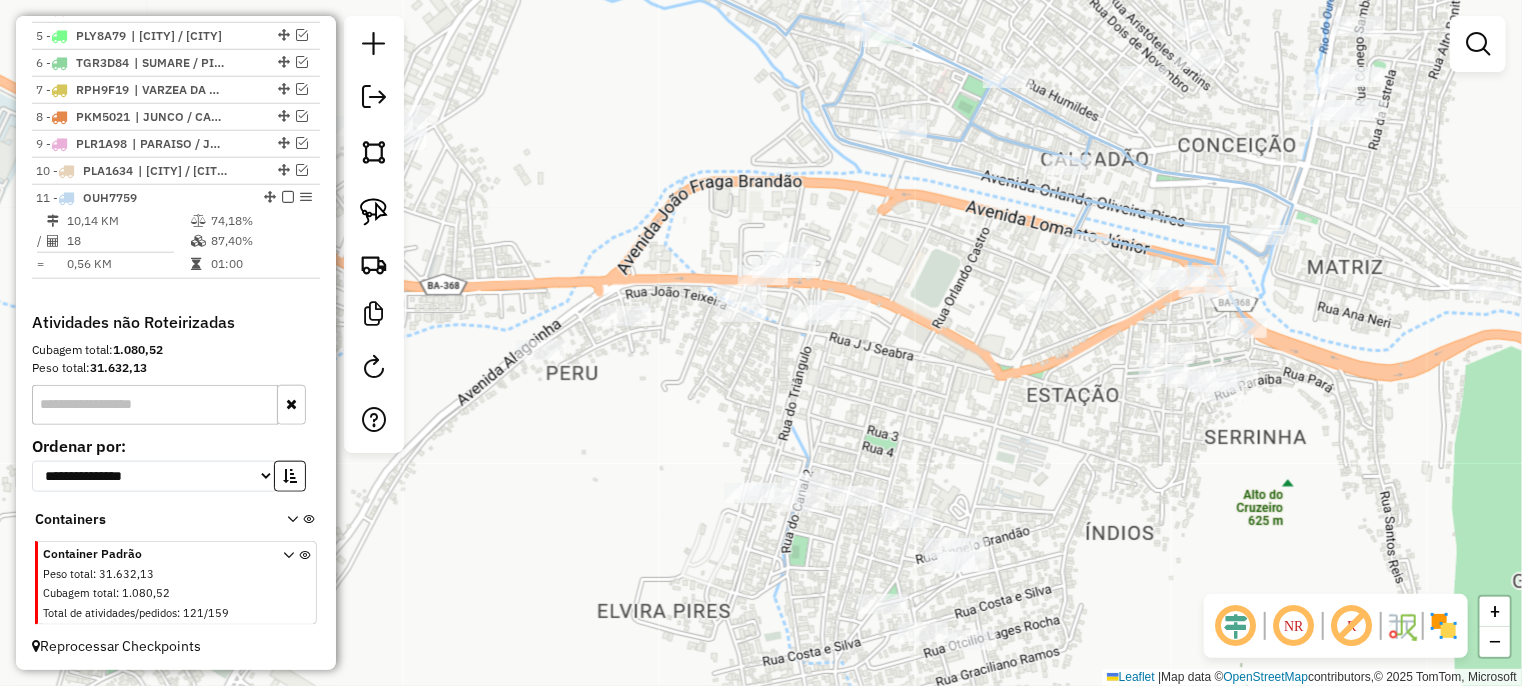 drag, startPoint x: 980, startPoint y: 283, endPoint x: 572, endPoint y: 215, distance: 413.62784 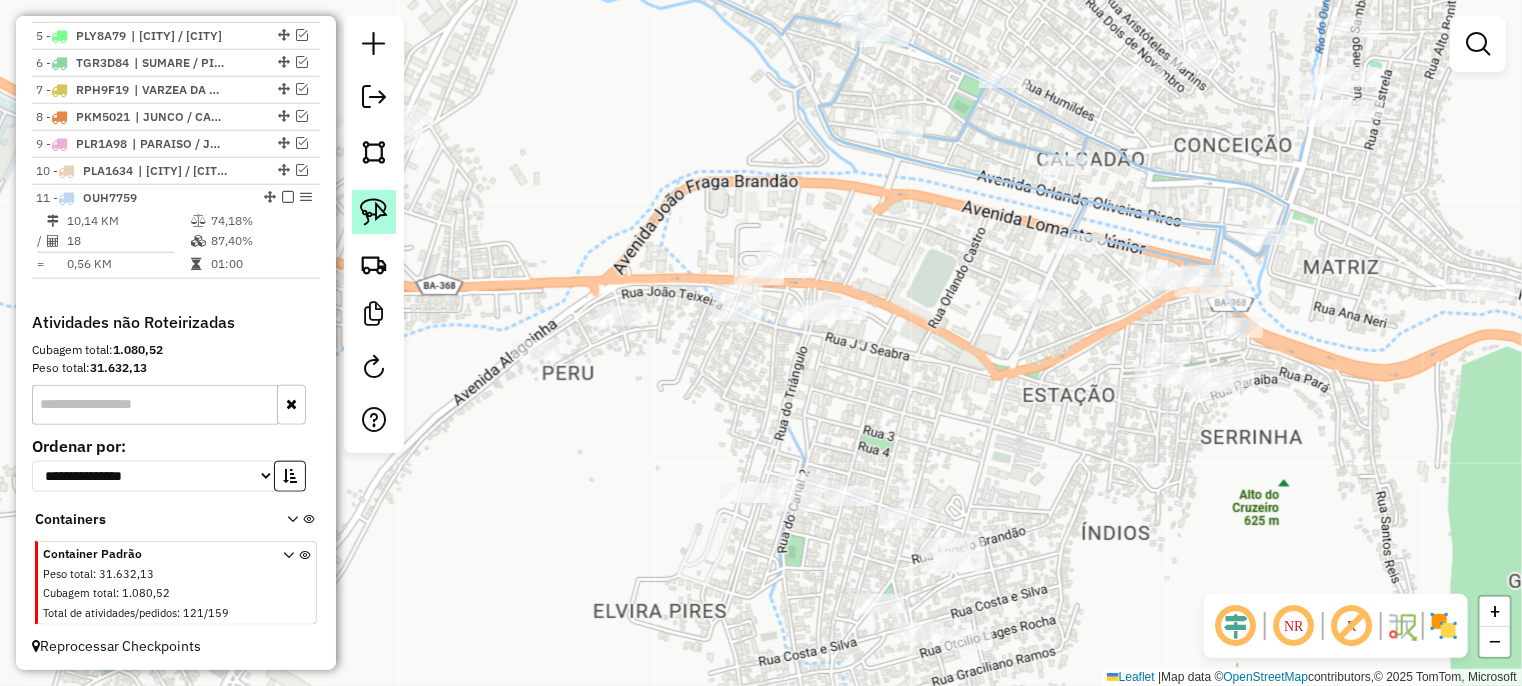 click 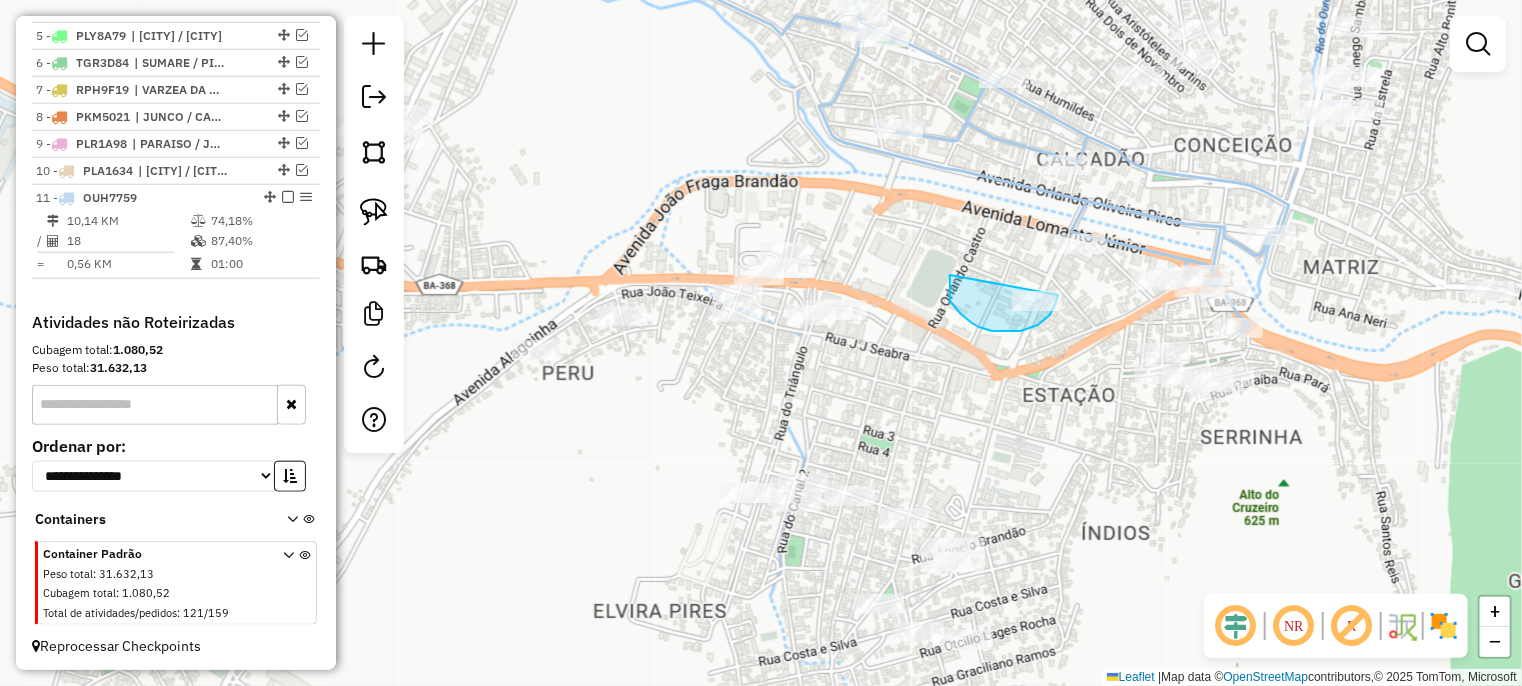 drag, startPoint x: 972, startPoint y: 323, endPoint x: 1032, endPoint y: 277, distance: 75.60423 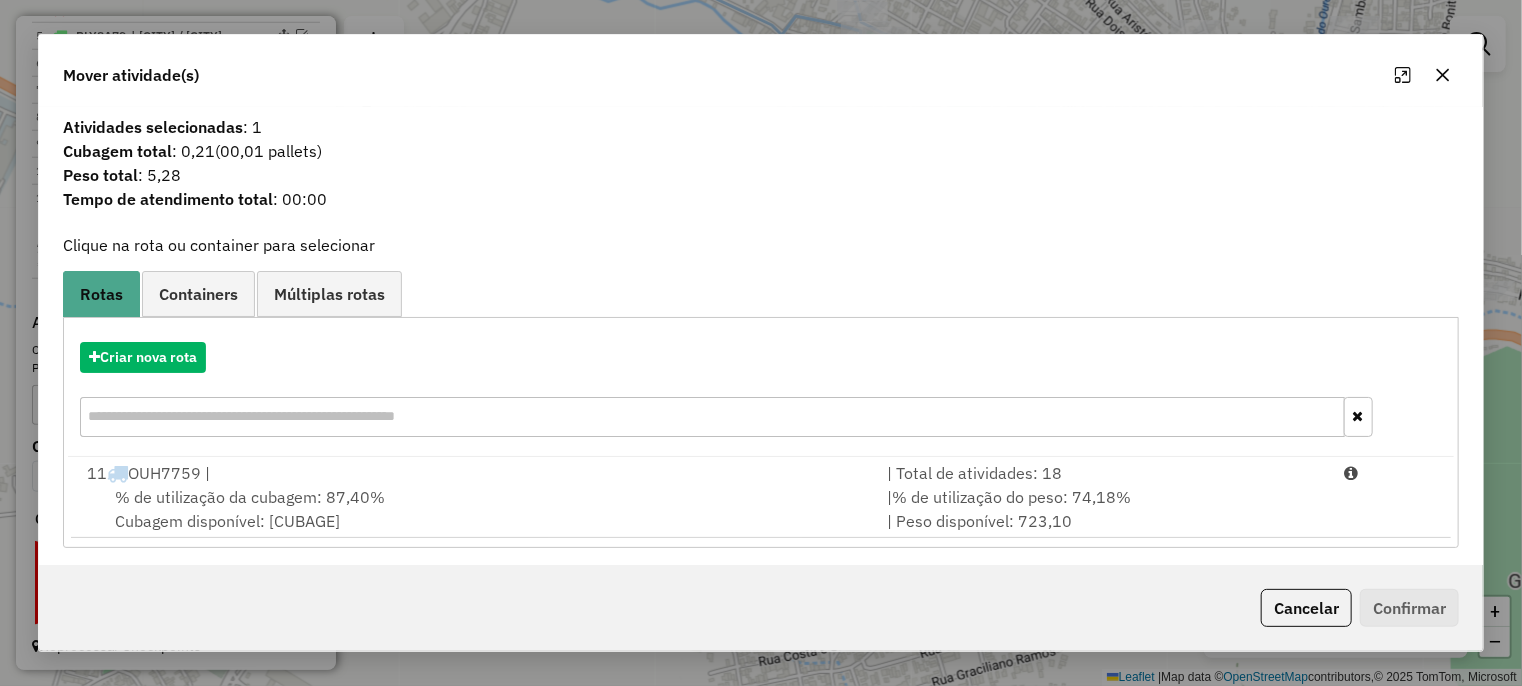 click on "% de utilização da cubagem: 87,40%" at bounding box center (250, 497) 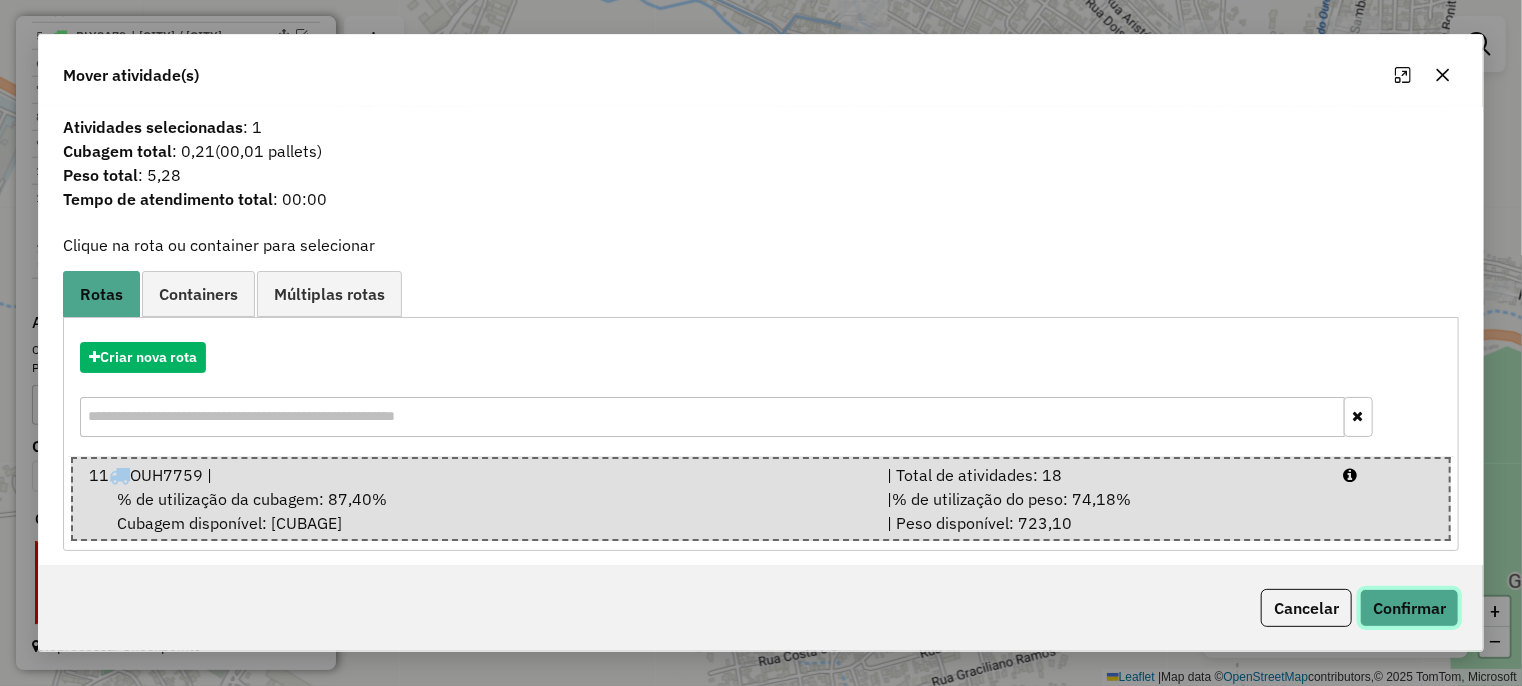 click on "Confirmar" 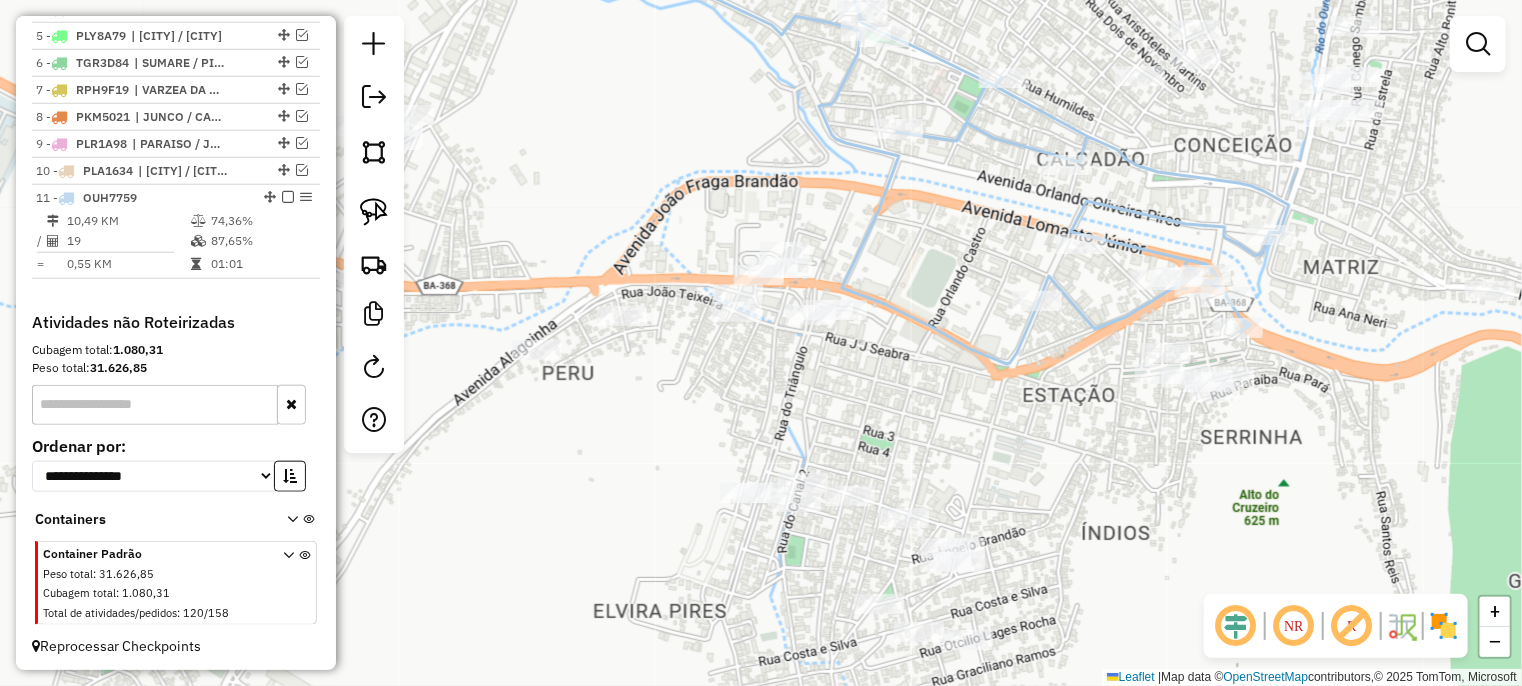 click on "Janela de atendimento Grade de atendimento Capacidade Transportadoras Veículos Cliente Pedidos  Rotas Selecione os dias de semana para filtrar as janelas de atendimento  Seg   Ter   Qua   Qui   Sex   Sáb   Dom  Informe o período da janela de atendimento: De: Até:  Filtrar exatamente a janela do cliente  Considerar janela de atendimento padrão  Selecione os dias de semana para filtrar as grades de atendimento  Seg   Ter   Qua   Qui   Sex   Sáb   Dom   Considerar clientes sem dia de atendimento cadastrado  Clientes fora do dia de atendimento selecionado Filtrar as atividades entre os valores definidos abaixo:  Peso mínimo:   Peso máximo:   Cubagem mínima:   Cubagem máxima:   De:   Até:  Filtrar as atividades entre o tempo de atendimento definido abaixo:  De:   Até:   Considerar capacidade total dos clientes não roteirizados Transportadora: Selecione um ou mais itens Tipo de veículo: Selecione um ou mais itens Veículo: Selecione um ou mais itens Motorista: Selecione um ou mais itens Nome: Rótulo:" 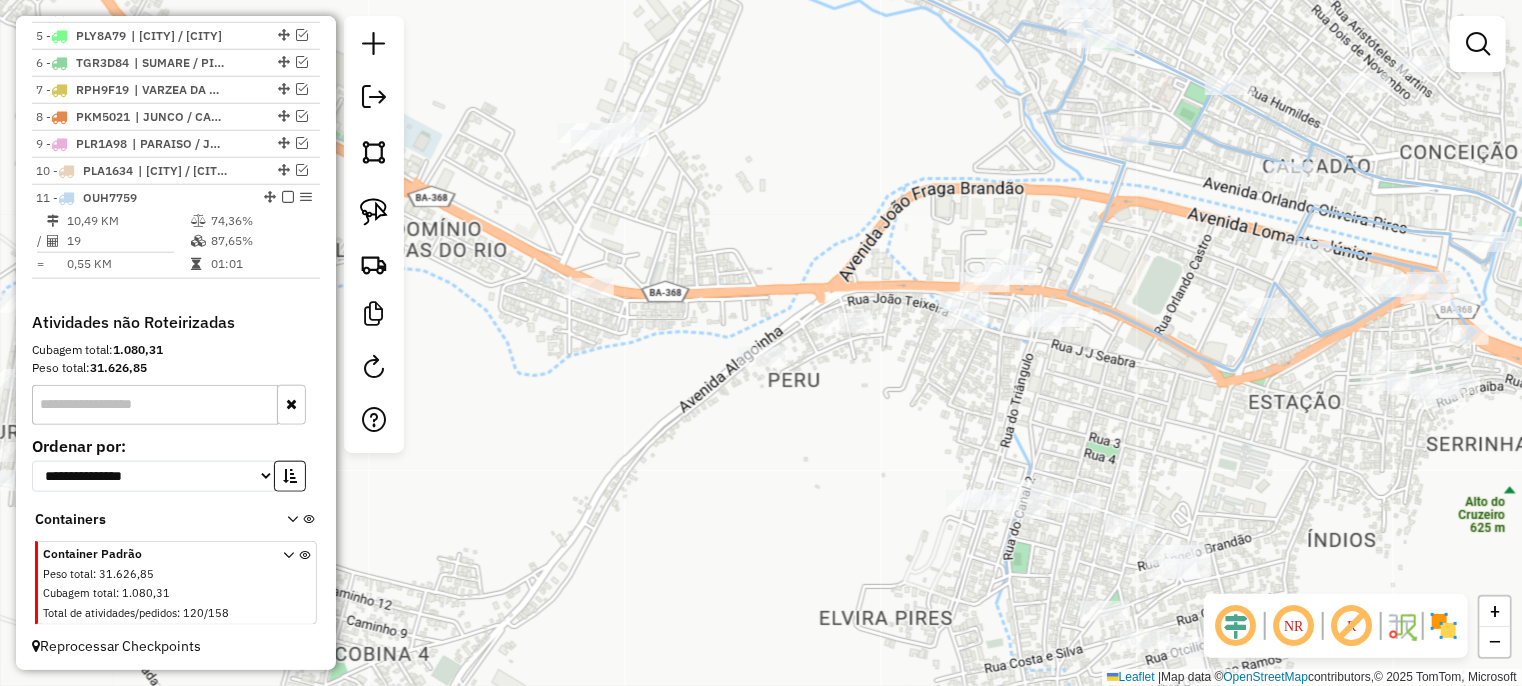 drag, startPoint x: 795, startPoint y: 223, endPoint x: 1122, endPoint y: 275, distance: 331.10873 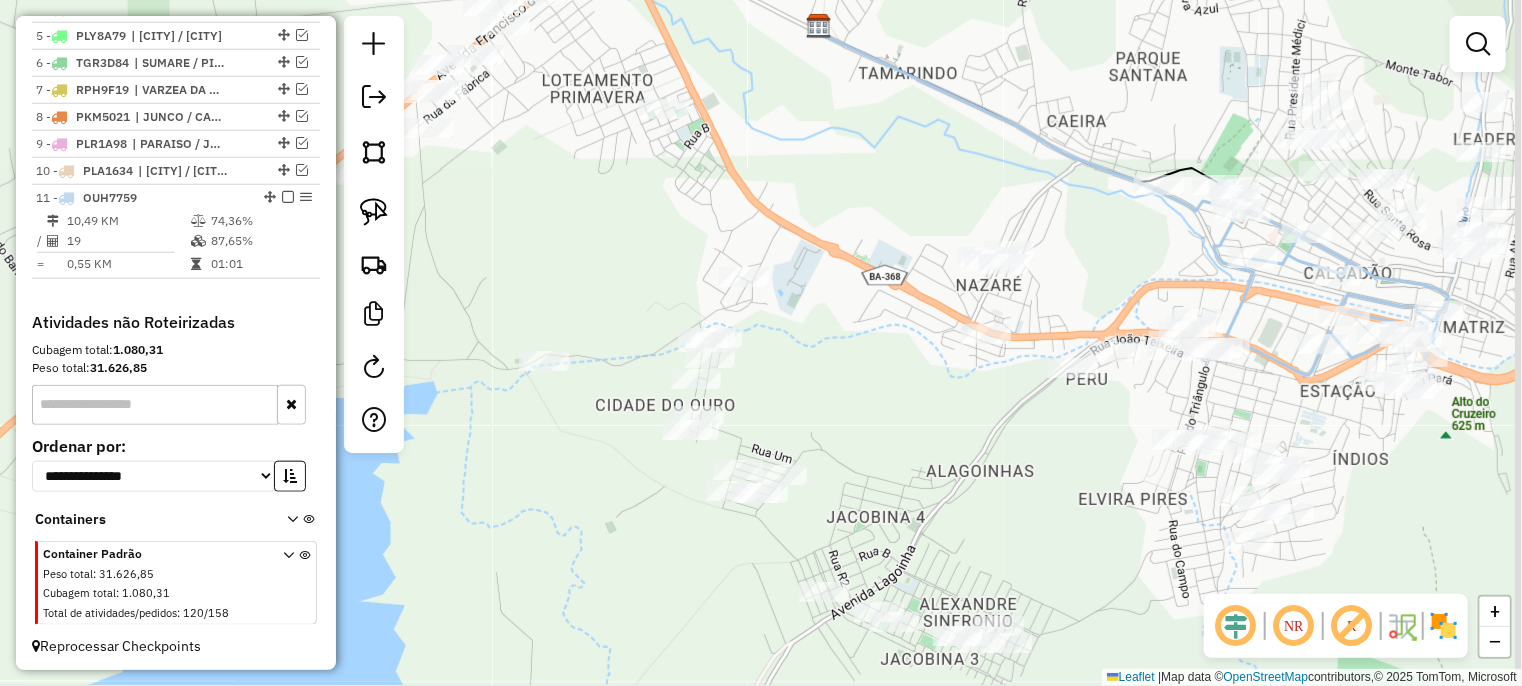 drag, startPoint x: 880, startPoint y: 317, endPoint x: 844, endPoint y: 348, distance: 47.507893 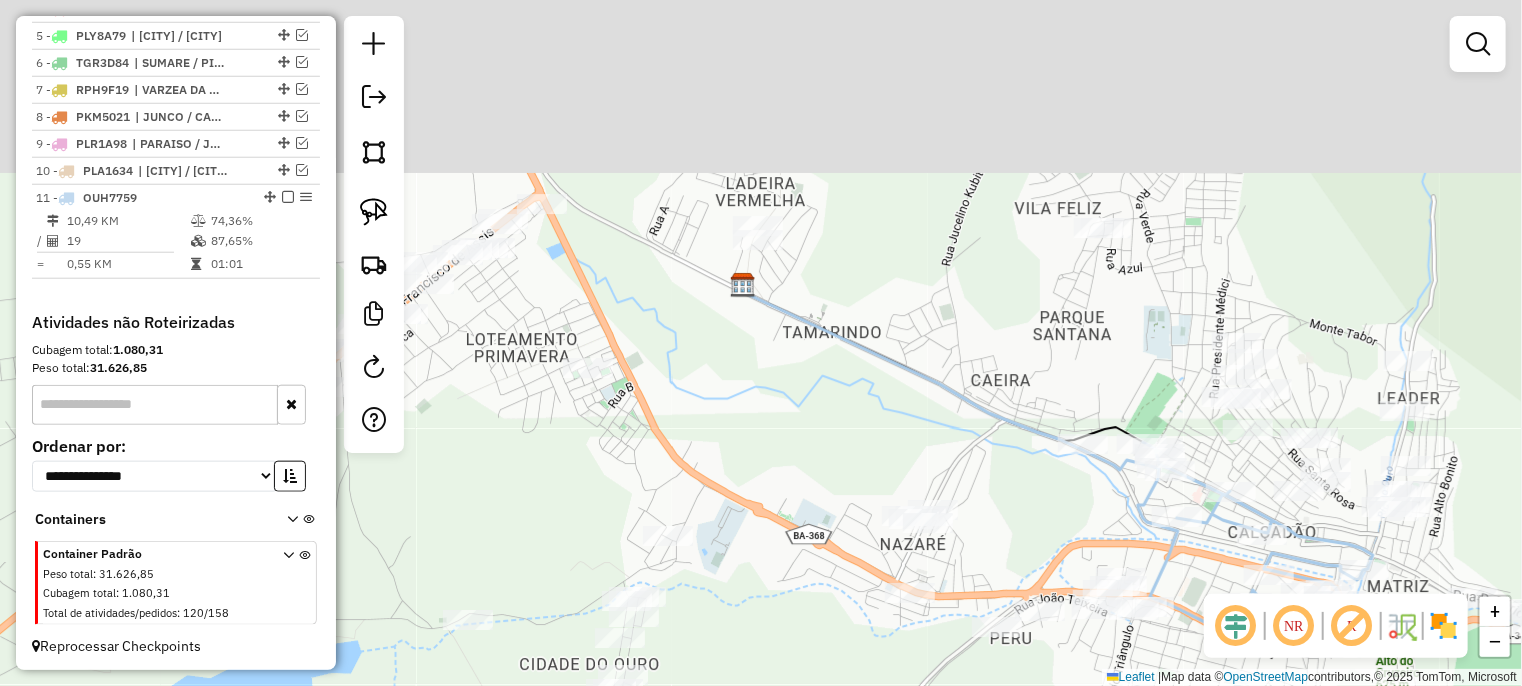 drag, startPoint x: 790, startPoint y: 390, endPoint x: 812, endPoint y: 359, distance: 38.013157 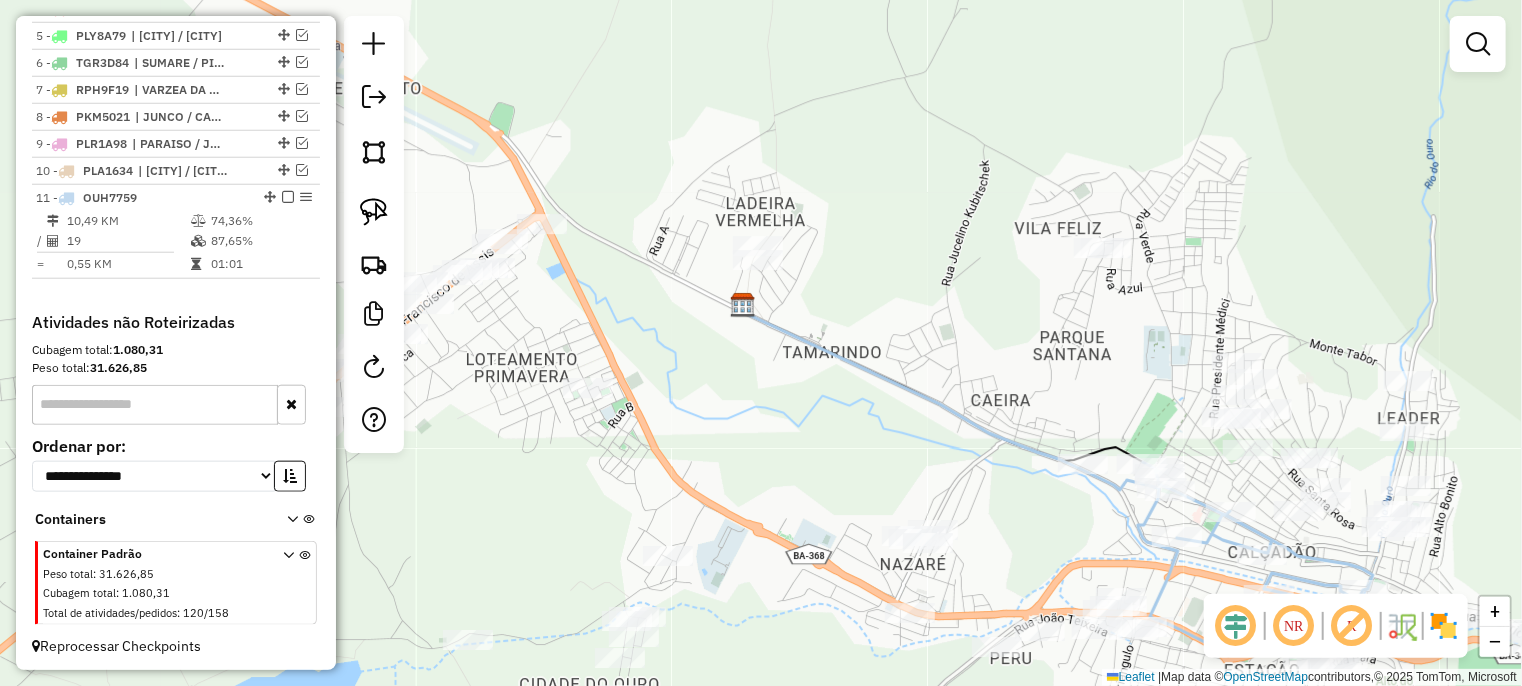 drag, startPoint x: 377, startPoint y: 211, endPoint x: 626, endPoint y: 210, distance: 249.00201 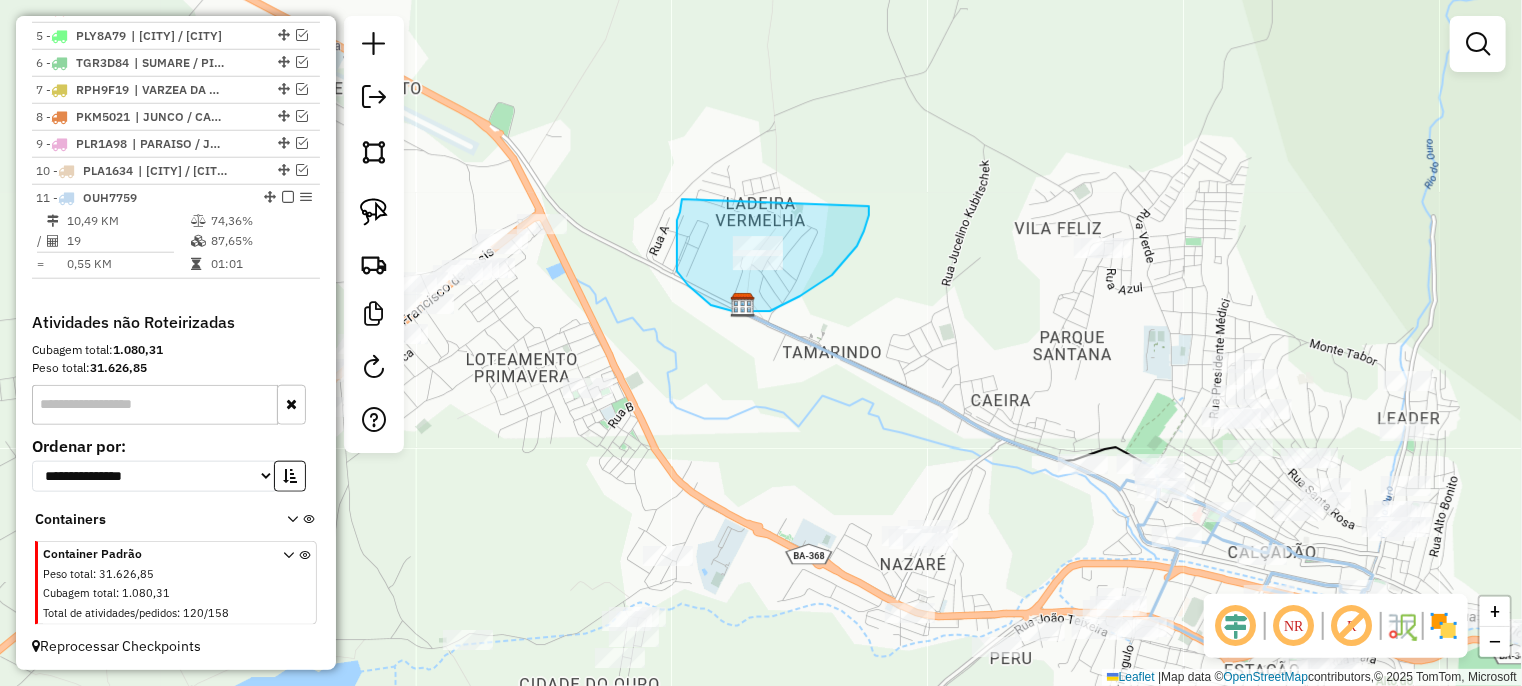 drag, startPoint x: 696, startPoint y: 293, endPoint x: 853, endPoint y: 198, distance: 183.50476 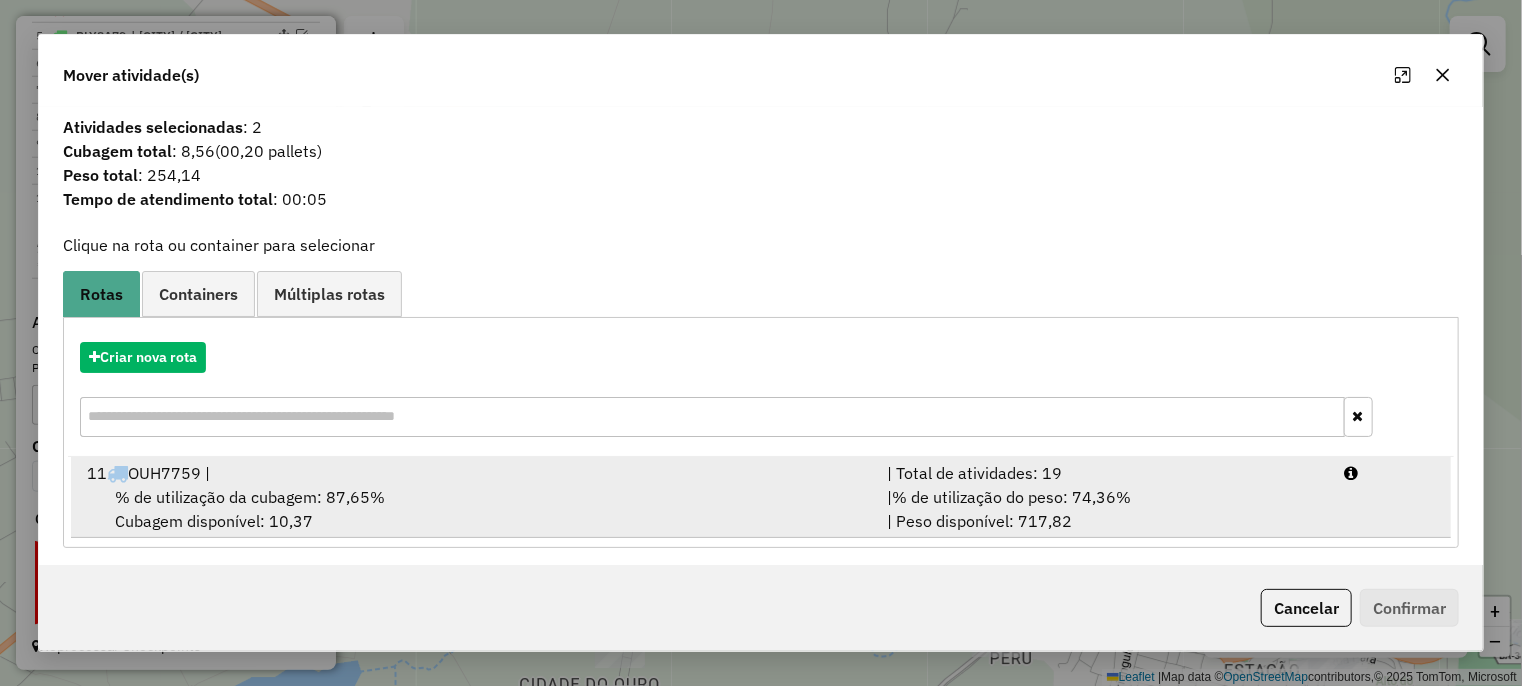 click on "% de utilização da cubagem: 87,65%" at bounding box center [250, 497] 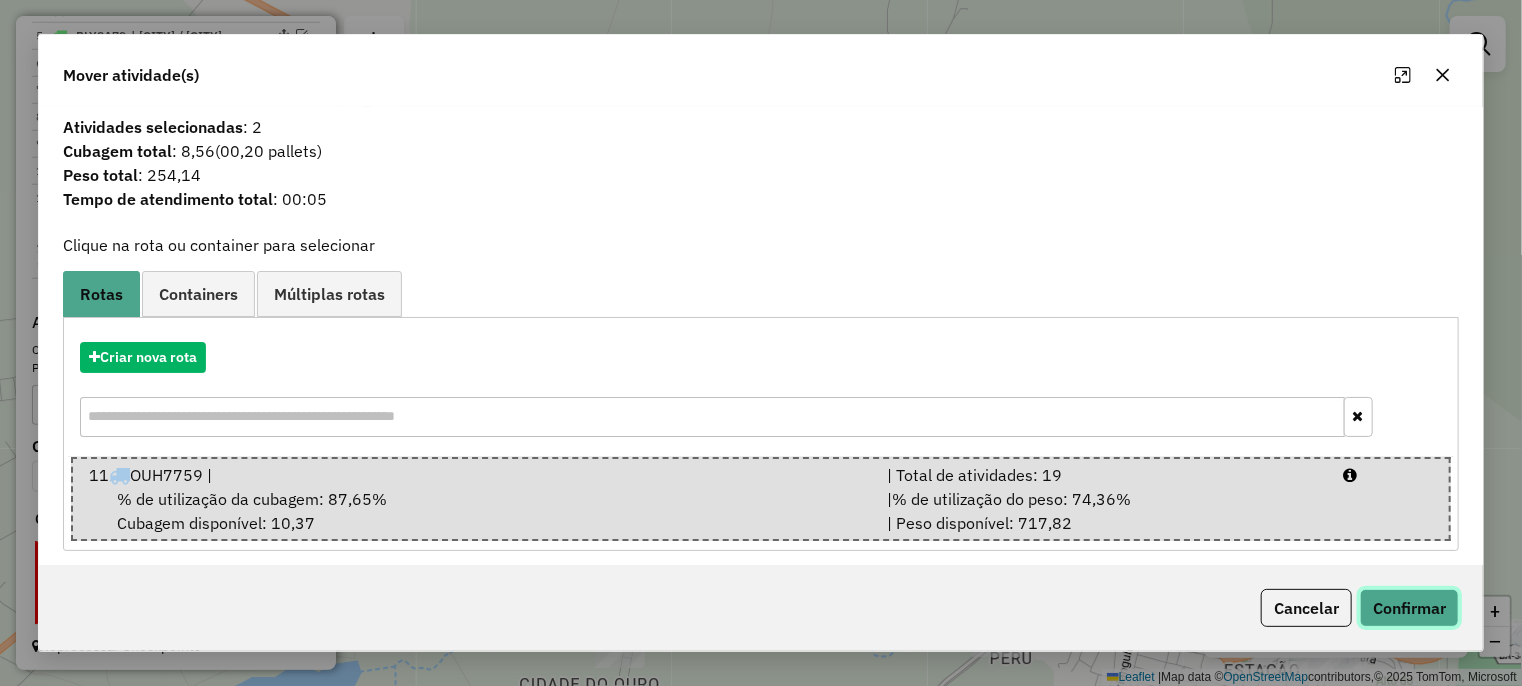 click on "Confirmar" 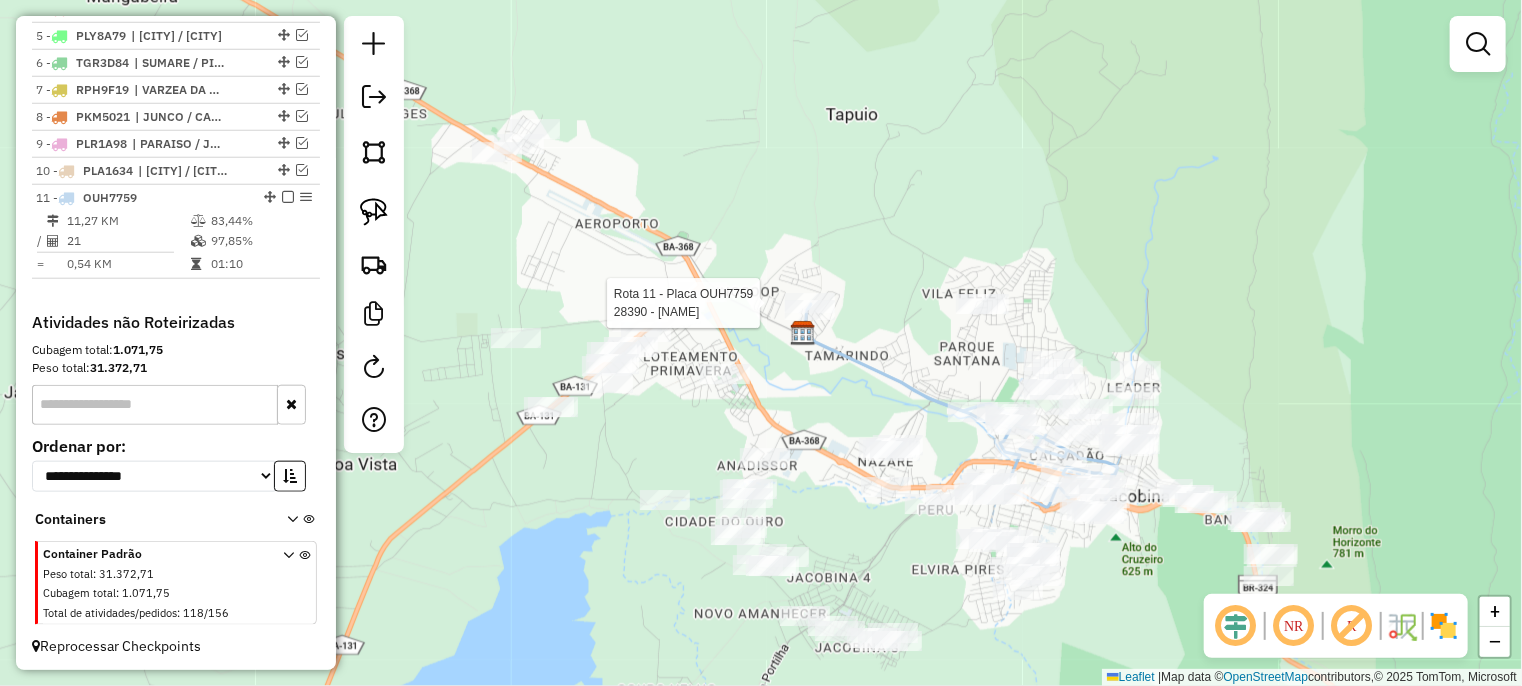 select on "**********" 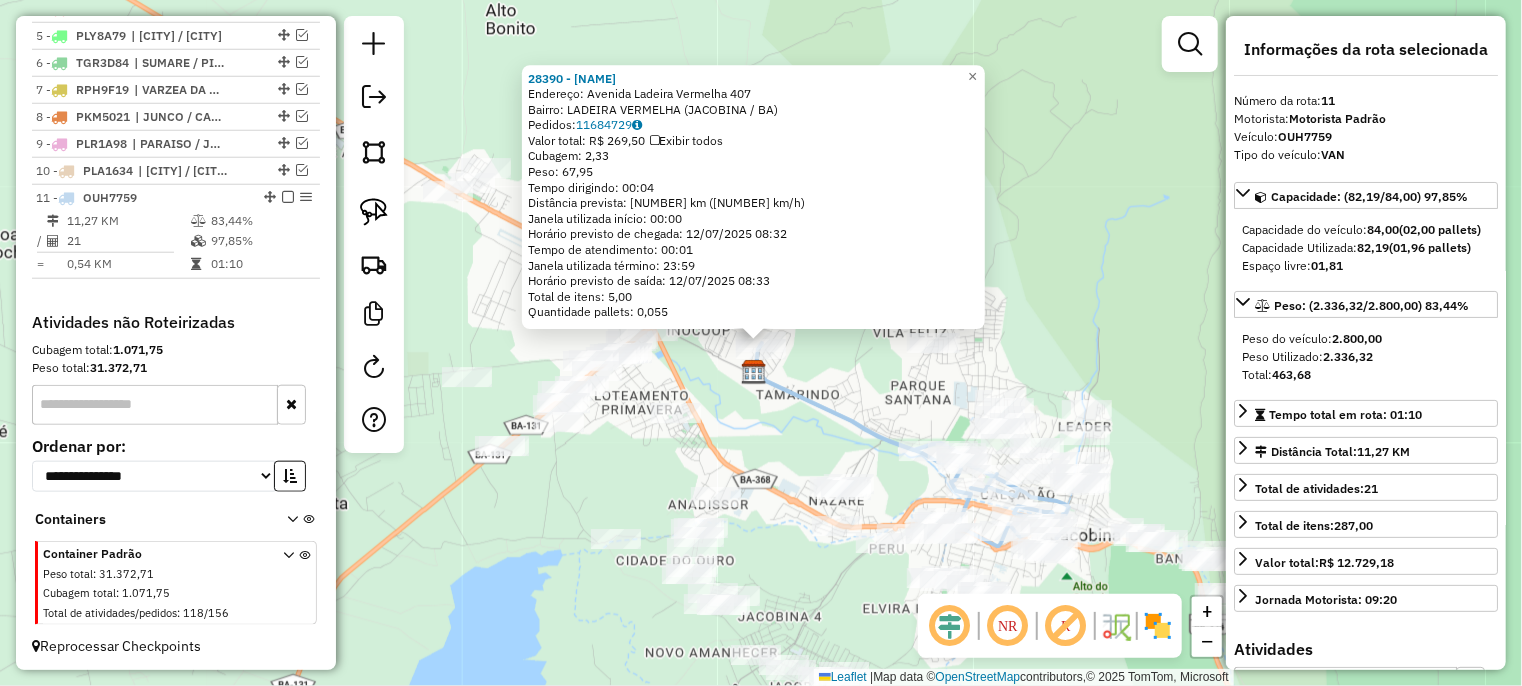 click on "28390 - VITOR DOS SANTOS SIL  Endereço:  Avenida Ladeira Vermelha 407   Bairro: LADEIRA VERMELHA (JACOBINA / BA)   Pedidos:  11684729   Valor total: R$ 269,50   Exibir todos   Cubagem: 2,33  Peso: 67,95  Tempo dirigindo: 00:04   Distância prevista: 2,332 km (34,98 km/h)   Janela utilizada início: 00:00   Horário previsto de chegada: 12/07/2025 08:32   Tempo de atendimento: 00:01   Janela utilizada término: 23:59   Horário previsto de saída: 12/07/2025 08:33   Total de itens: 5,00   Quantidade pallets: 0,055  × Janela de atendimento Grade de atendimento Capacidade Transportadoras Veículos Cliente Pedidos  Rotas Selecione os dias de semana para filtrar as janelas de atendimento  Seg   Ter   Qua   Qui   Sex   Sáb   Dom  Informe o período da janela de atendimento: De: Até:  Filtrar exatamente a janela do cliente  Considerar janela de atendimento padrão  Selecione os dias de semana para filtrar as grades de atendimento  Seg   Ter   Qua   Qui   Sex   Sáb   Dom   Peso mínimo:   Peso máximo:   De:  +" 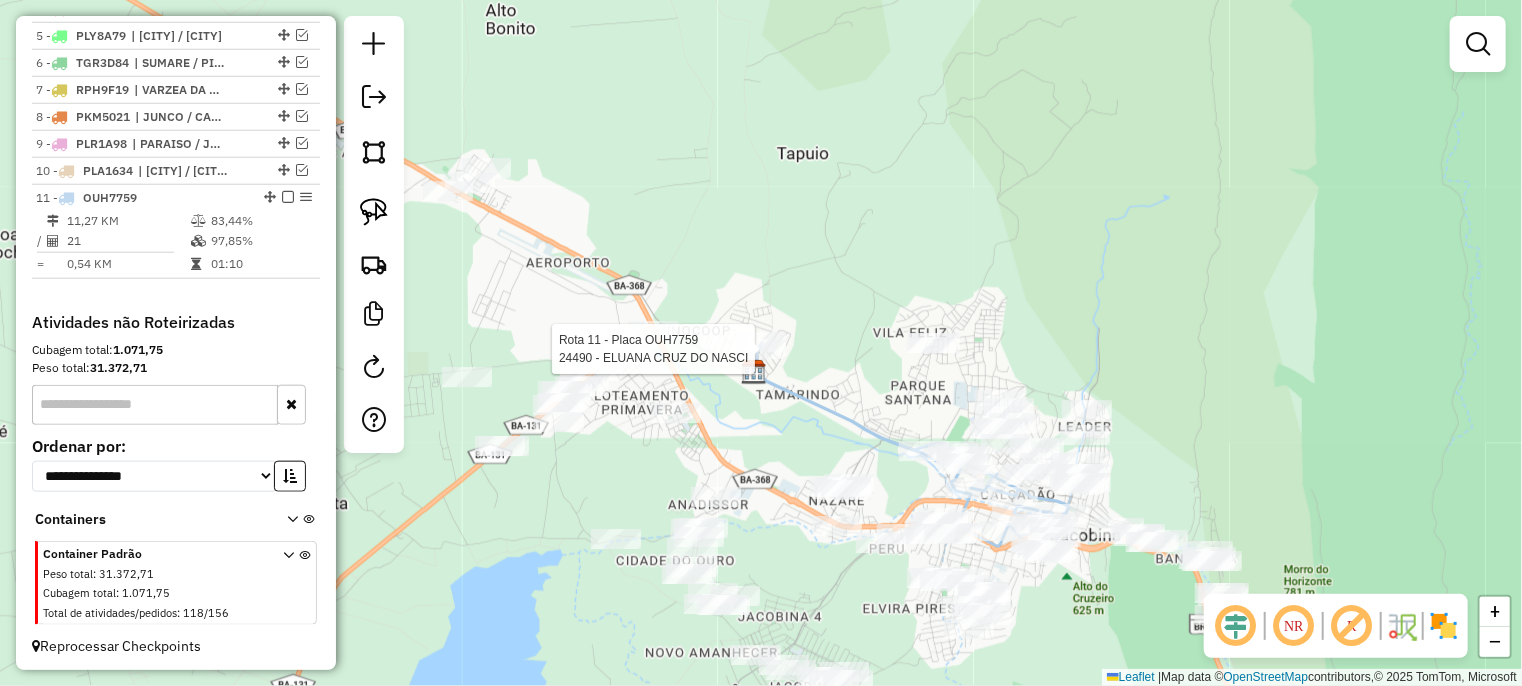 select on "**********" 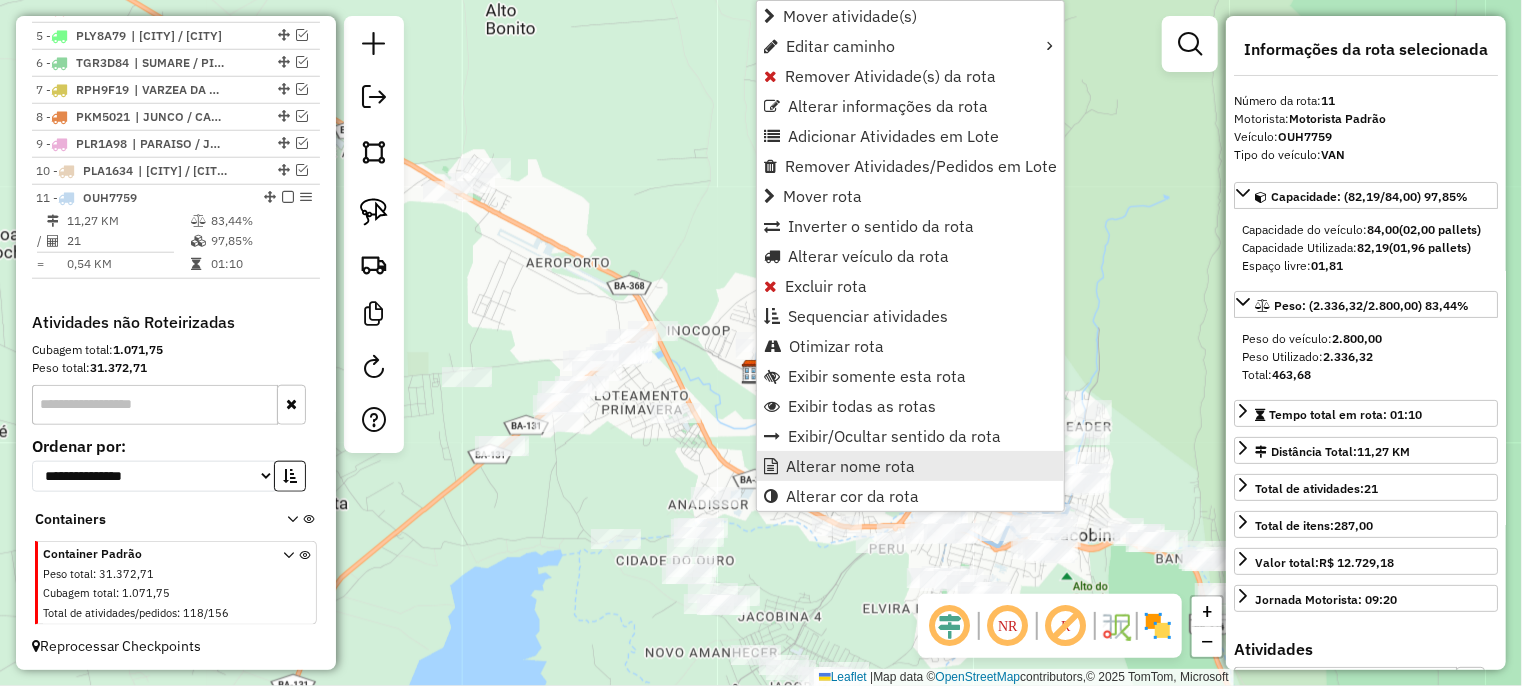 click on "Alterar nome rota" at bounding box center (850, 466) 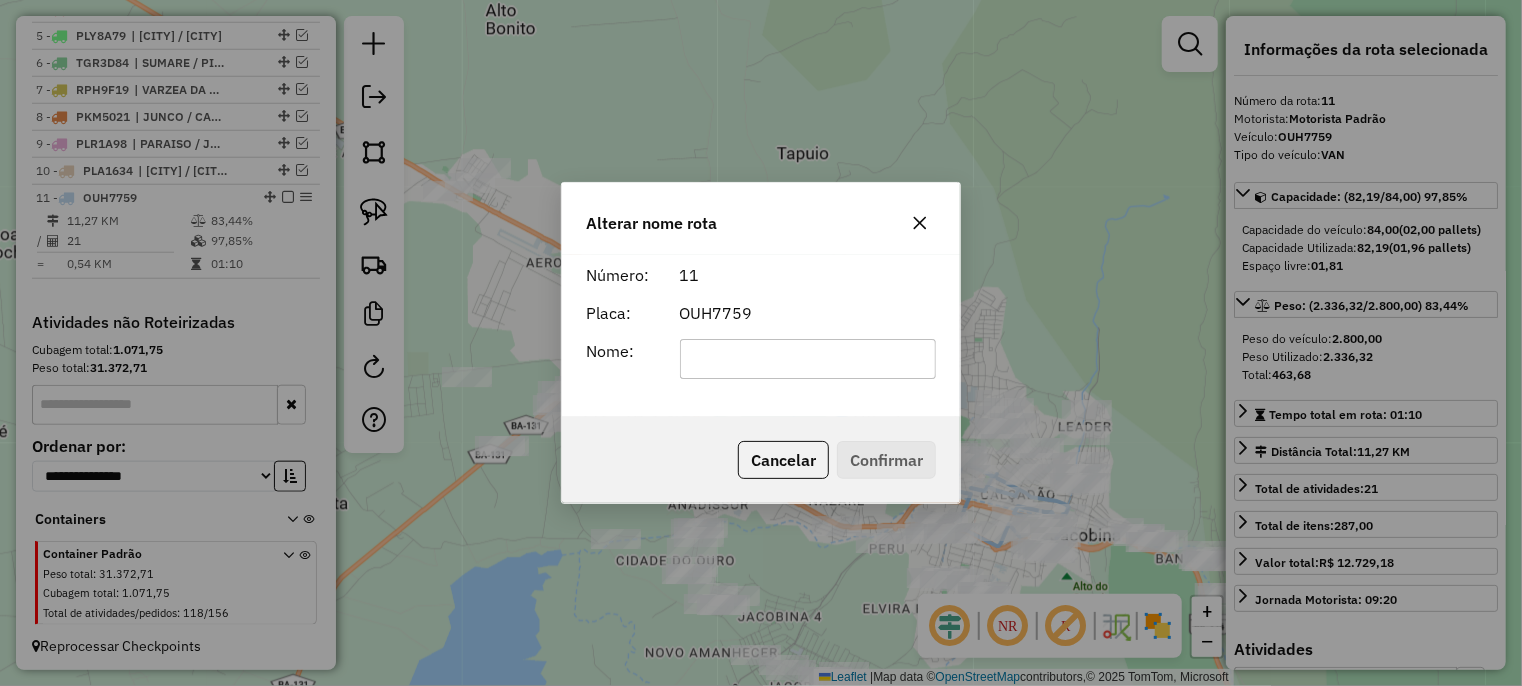 click 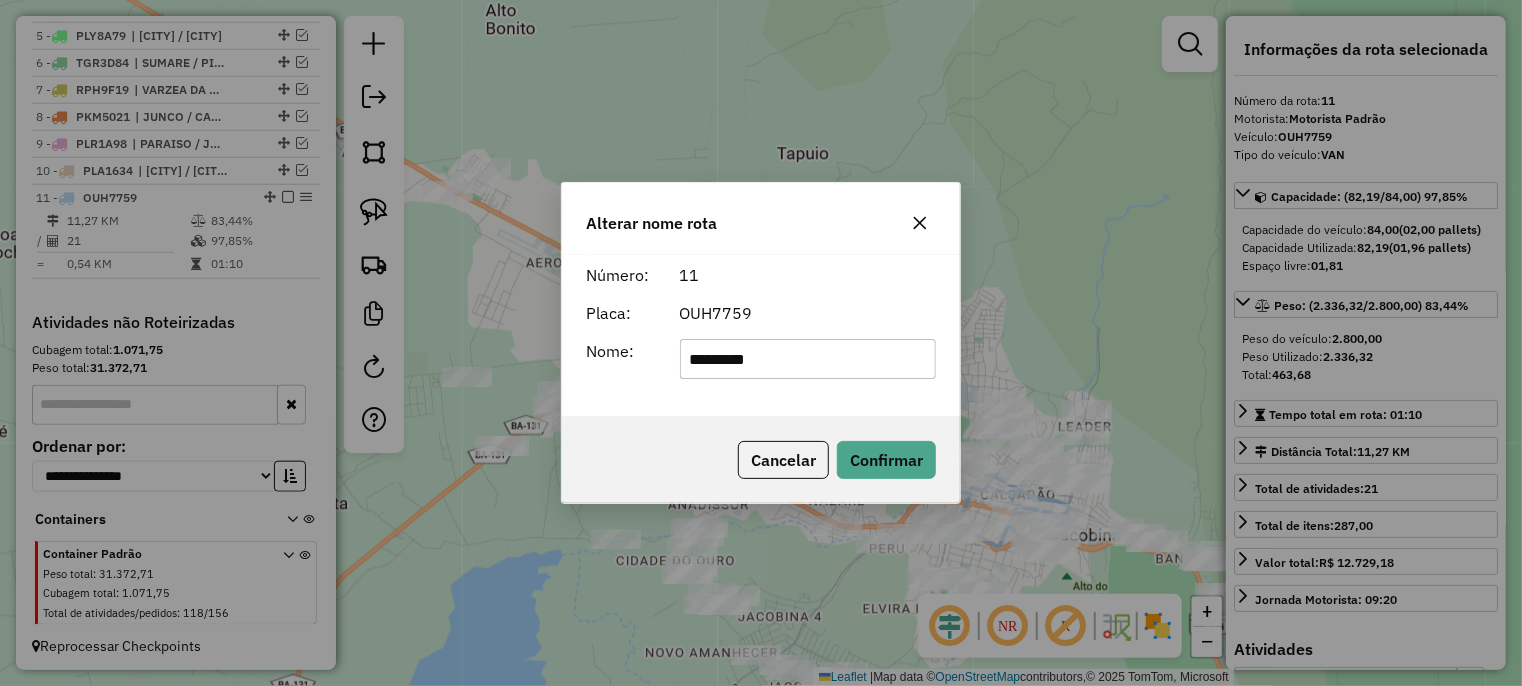 type on "**********" 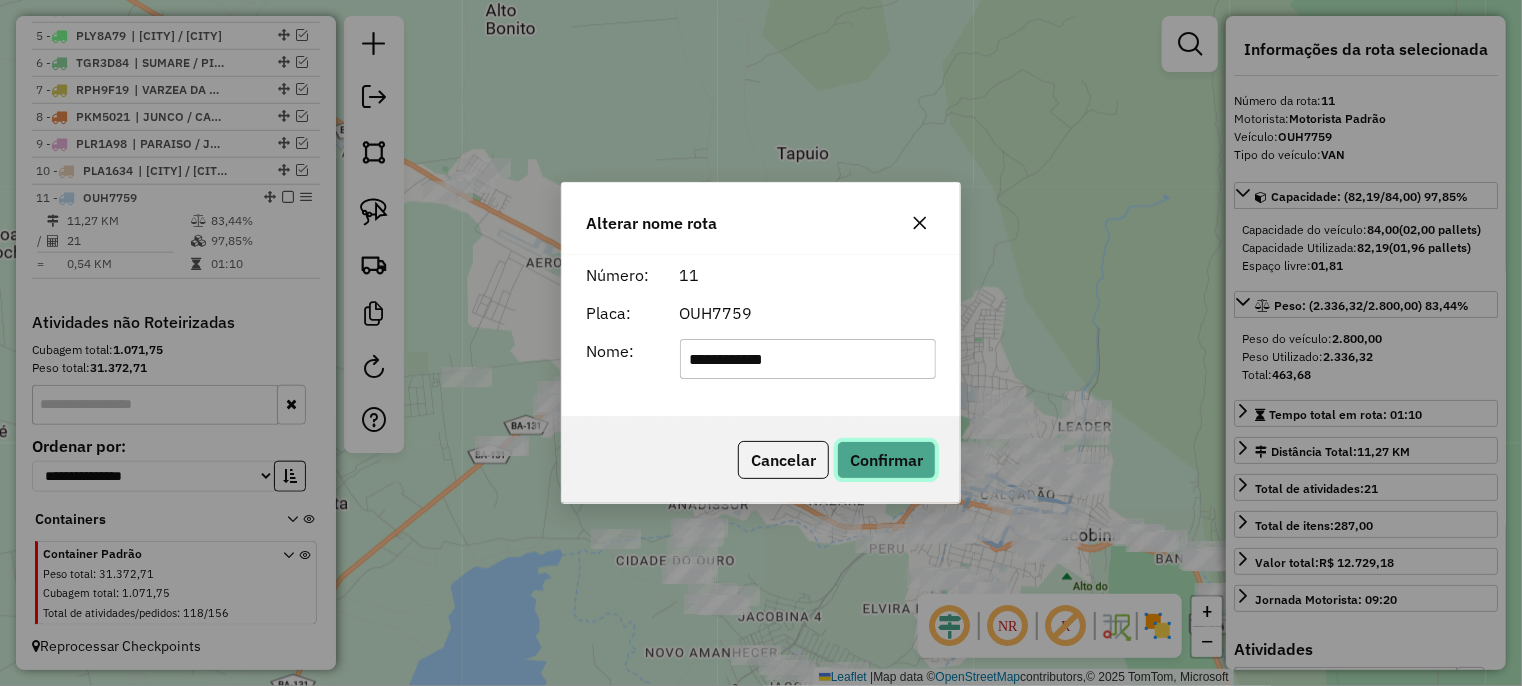 click on "Confirmar" 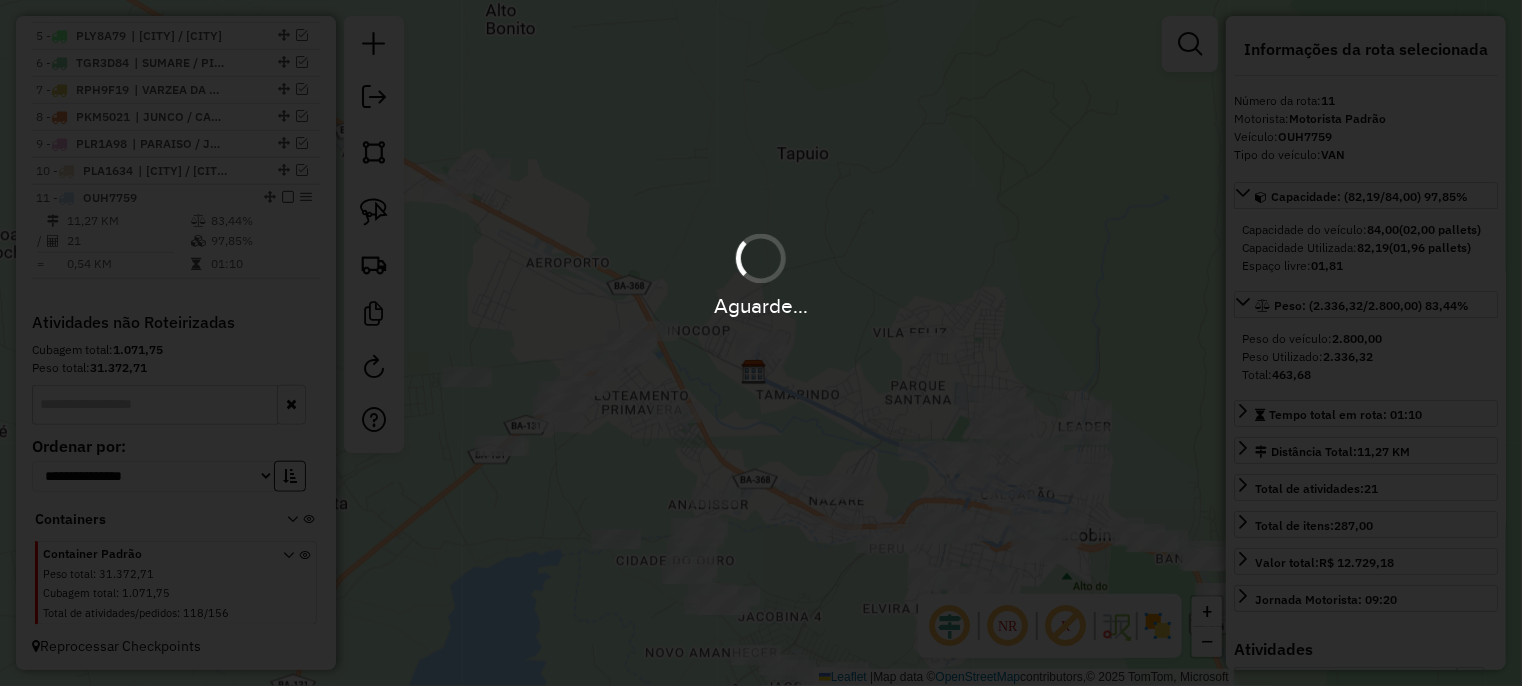 type 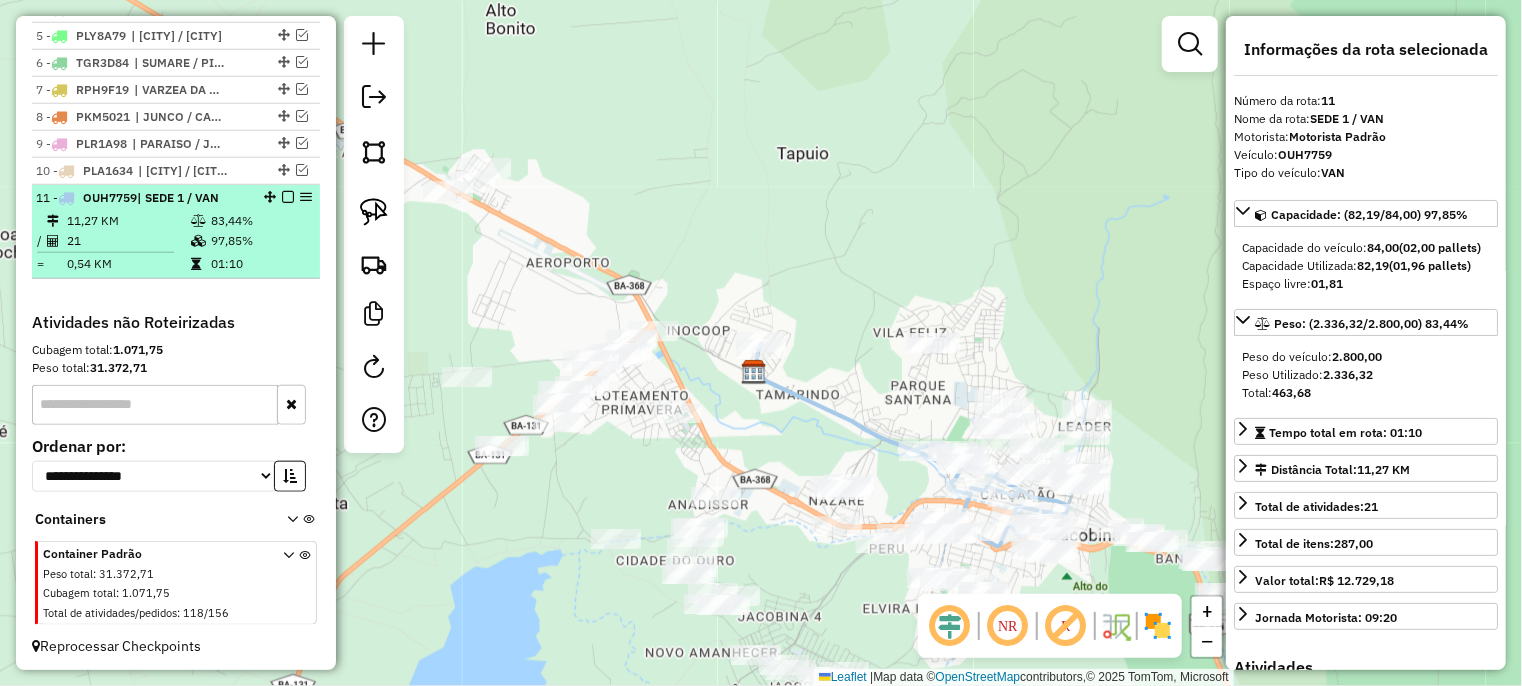 click at bounding box center (288, 197) 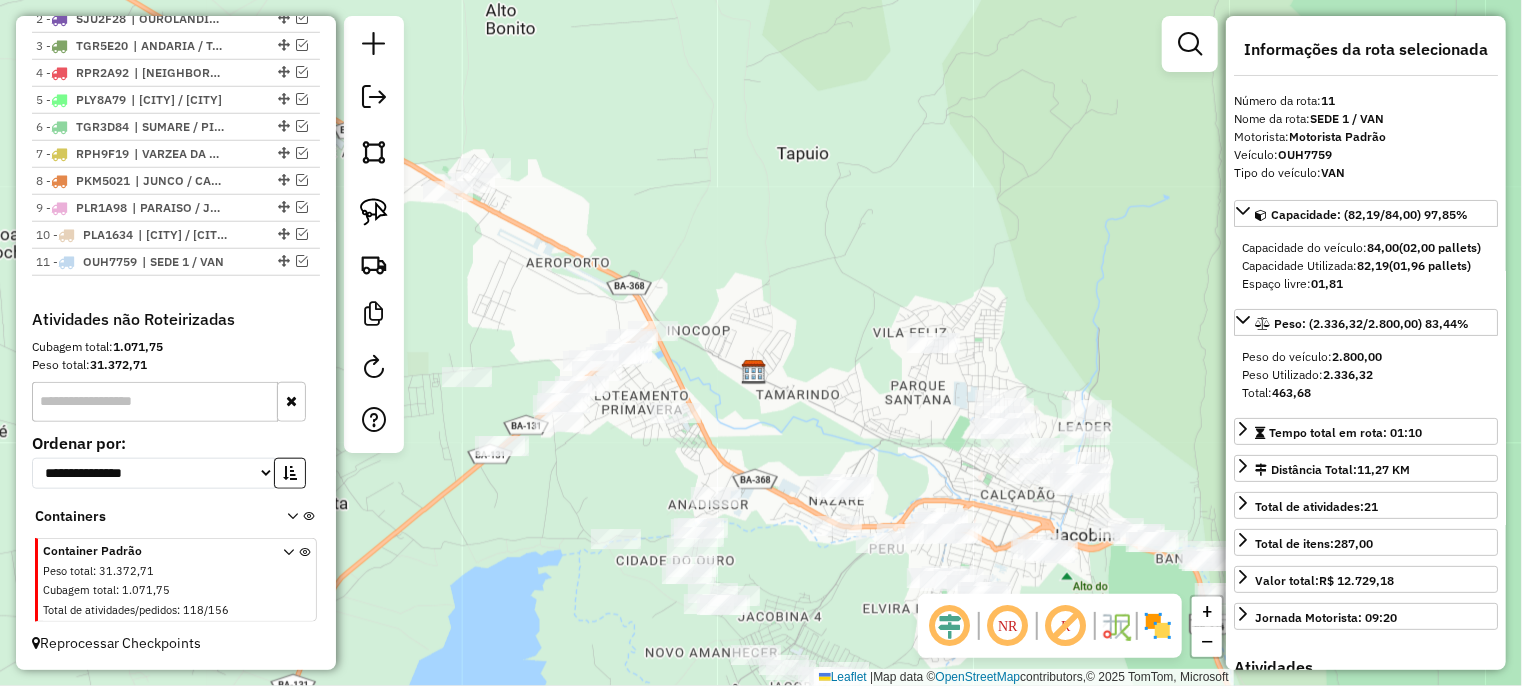 scroll, scrollTop: 808, scrollLeft: 0, axis: vertical 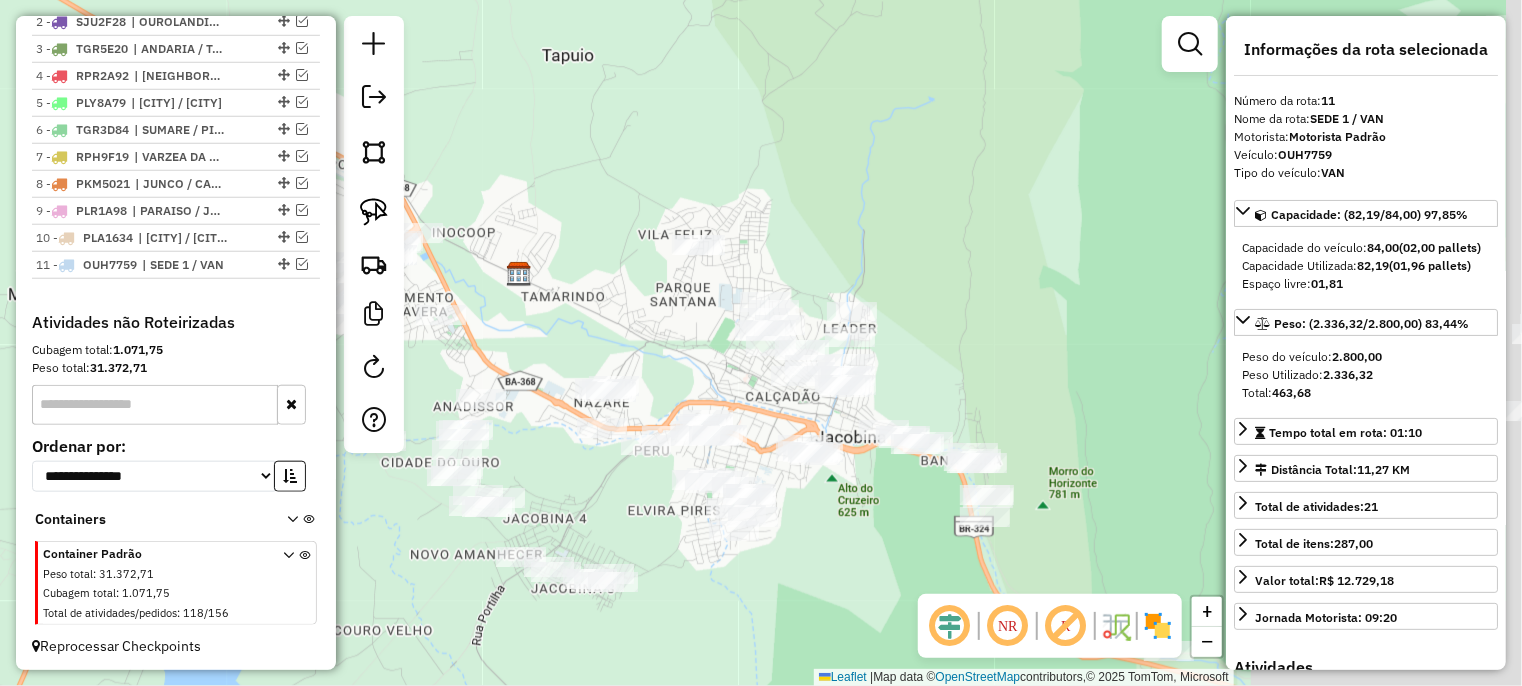 drag, startPoint x: 784, startPoint y: 286, endPoint x: 549, endPoint y: 181, distance: 257.39075 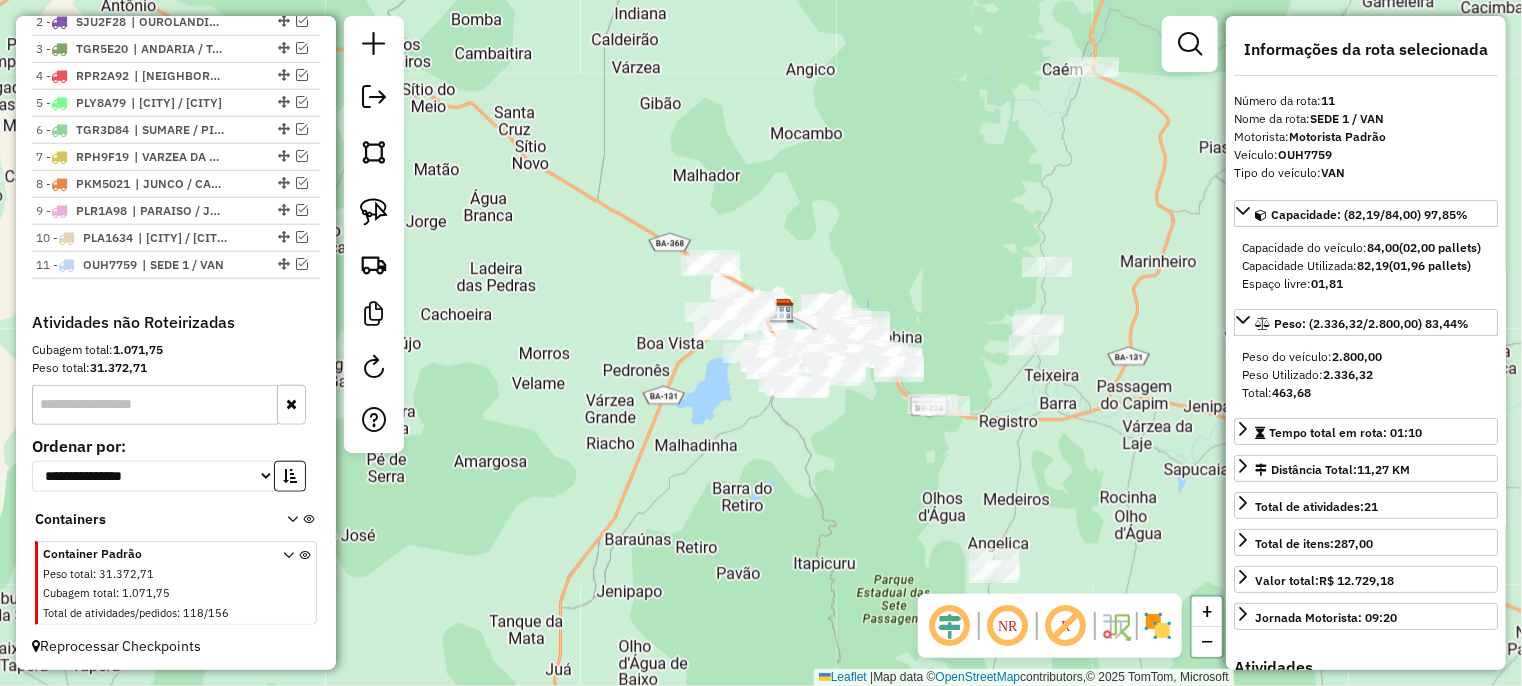 drag, startPoint x: 997, startPoint y: 329, endPoint x: 913, endPoint y: 235, distance: 126.06348 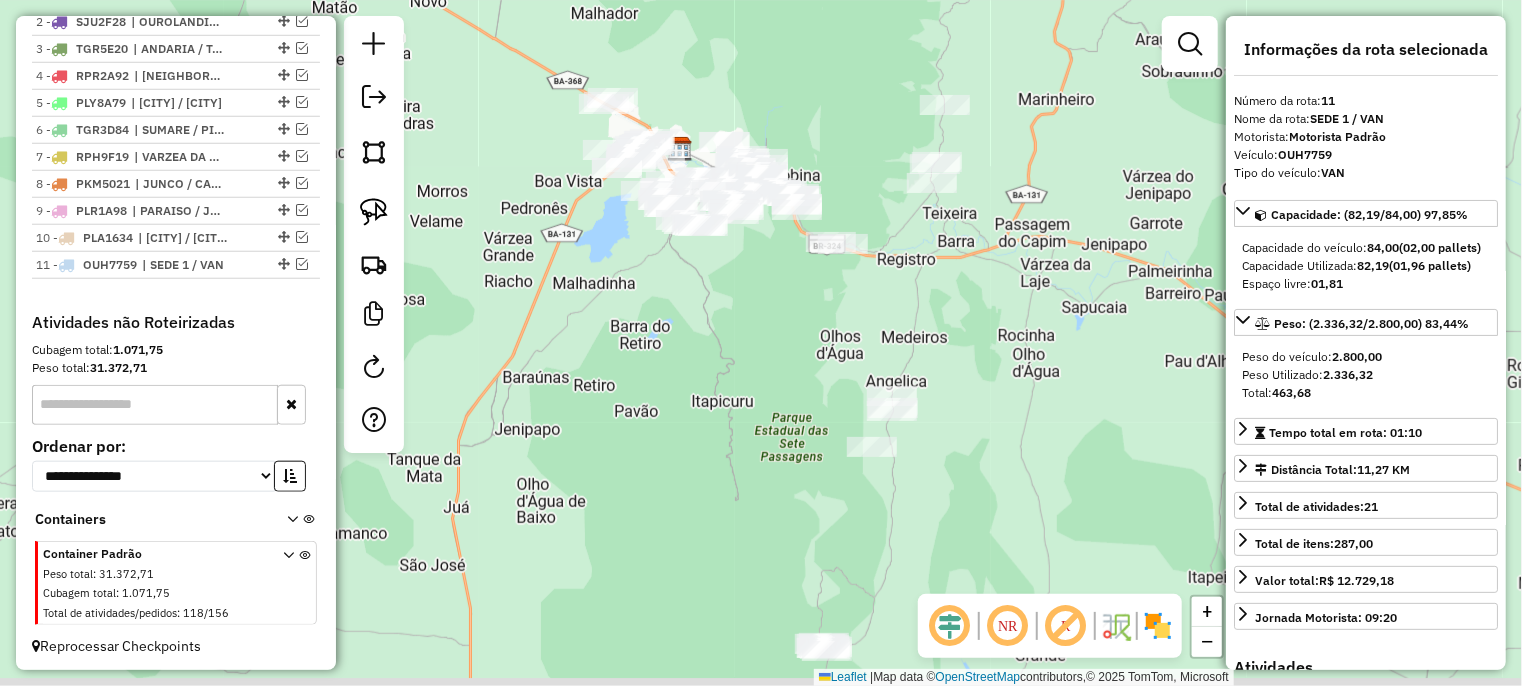 drag, startPoint x: 932, startPoint y: 344, endPoint x: 922, endPoint y: 329, distance: 18.027756 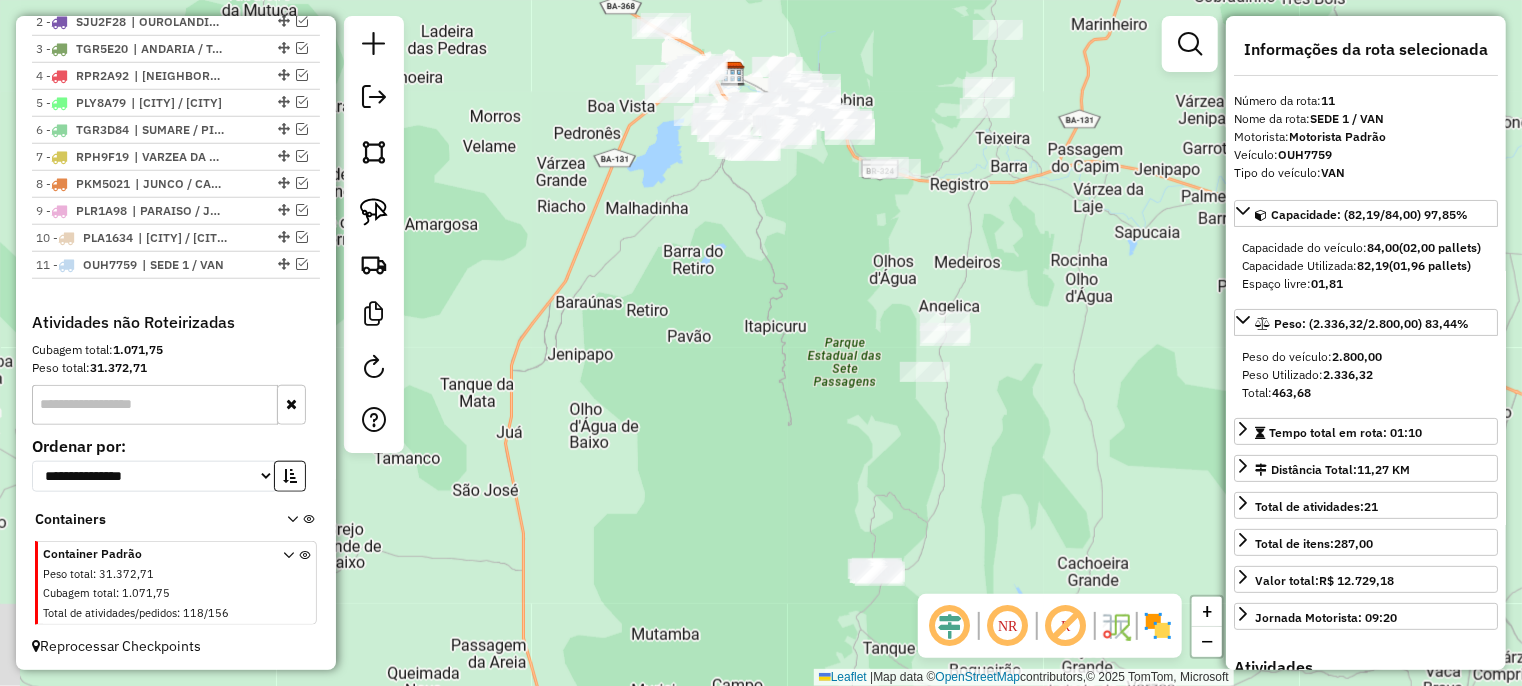 drag, startPoint x: 772, startPoint y: 387, endPoint x: 783, endPoint y: 328, distance: 60.016663 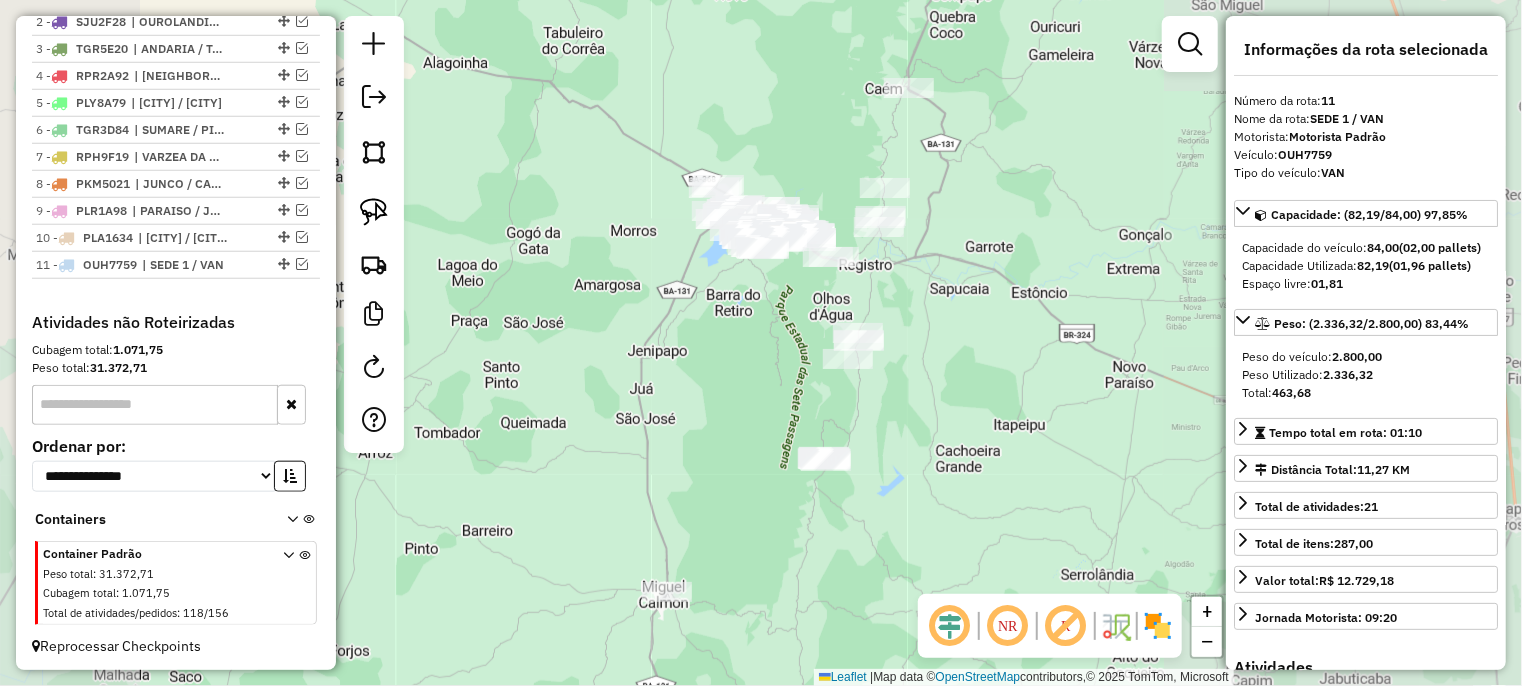 drag, startPoint x: 750, startPoint y: 383, endPoint x: 730, endPoint y: 434, distance: 54.781384 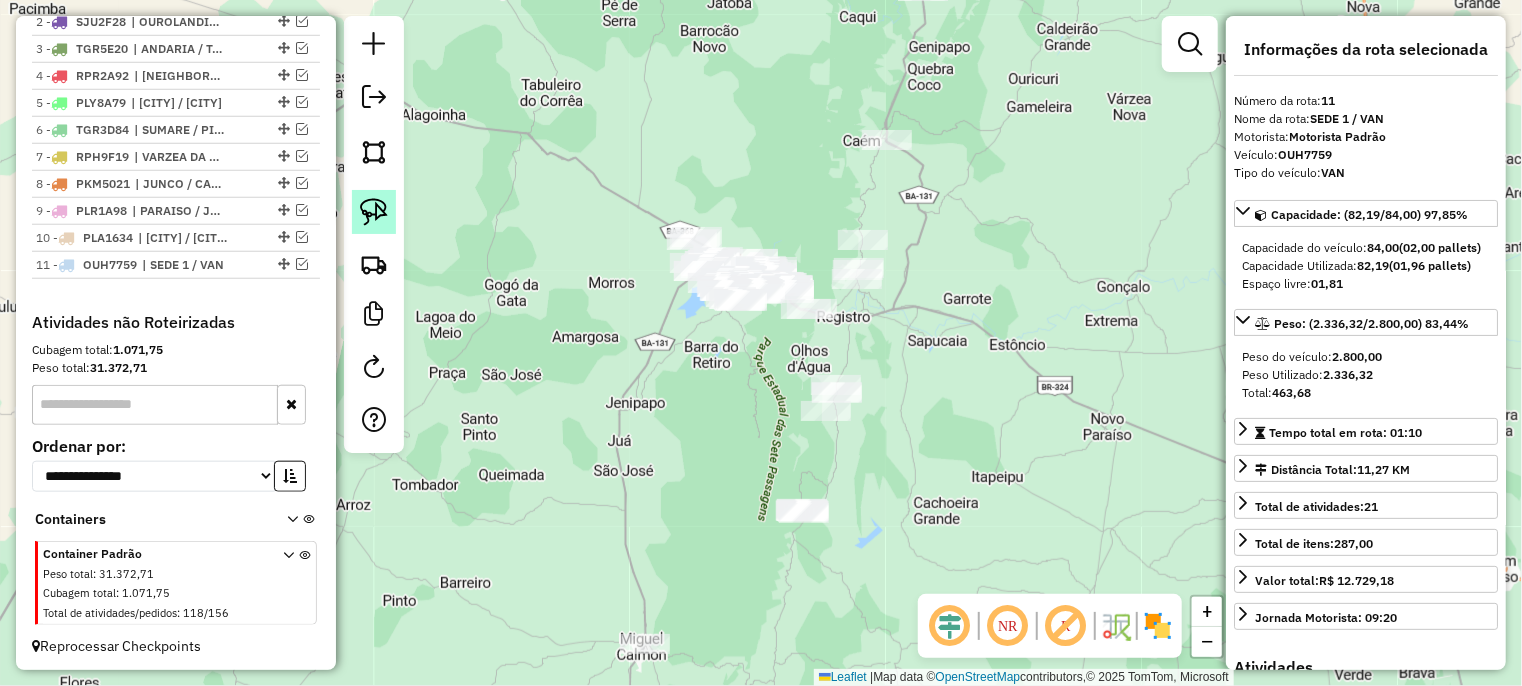click 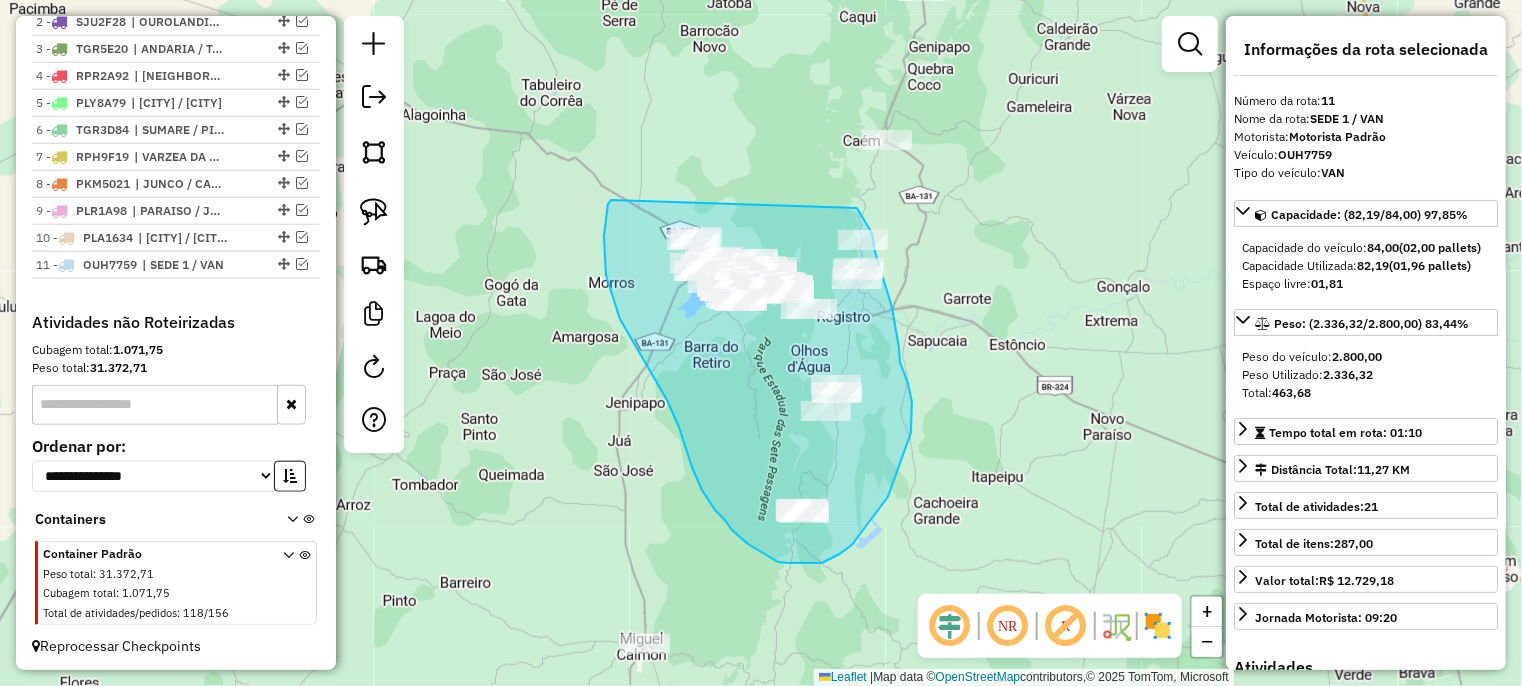 drag, startPoint x: 604, startPoint y: 255, endPoint x: 857, endPoint y: 208, distance: 257.32858 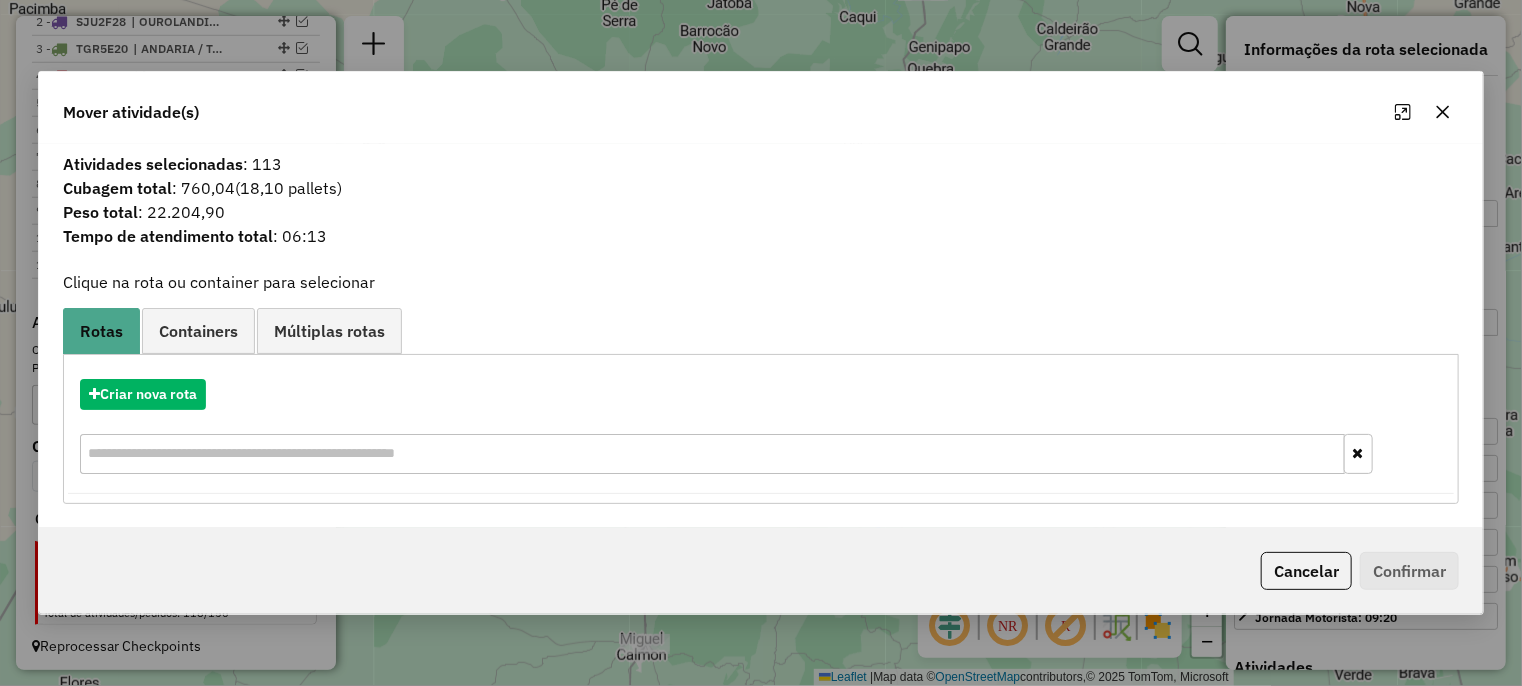 click 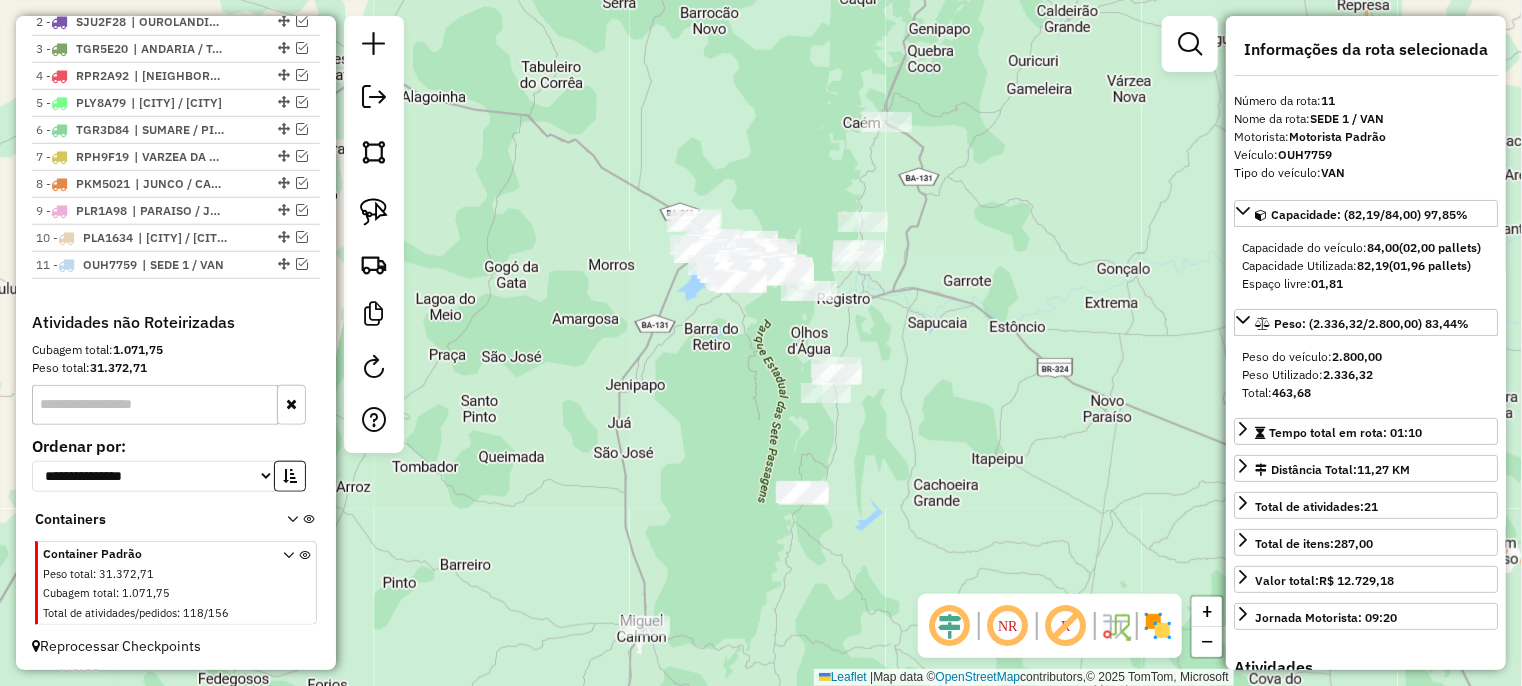 drag, startPoint x: 718, startPoint y: 427, endPoint x: 721, endPoint y: 399, distance: 28.160255 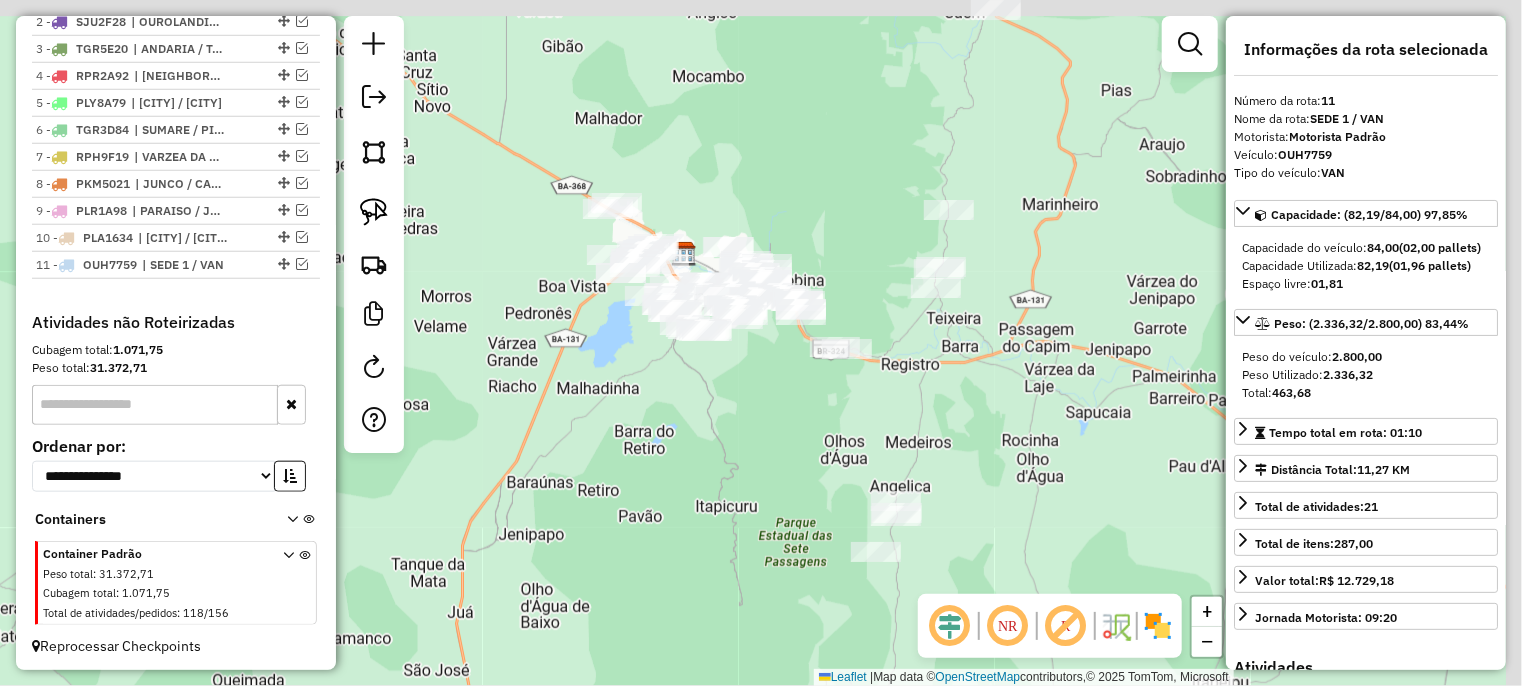 drag, startPoint x: 742, startPoint y: 287, endPoint x: 688, endPoint y: 418, distance: 141.69333 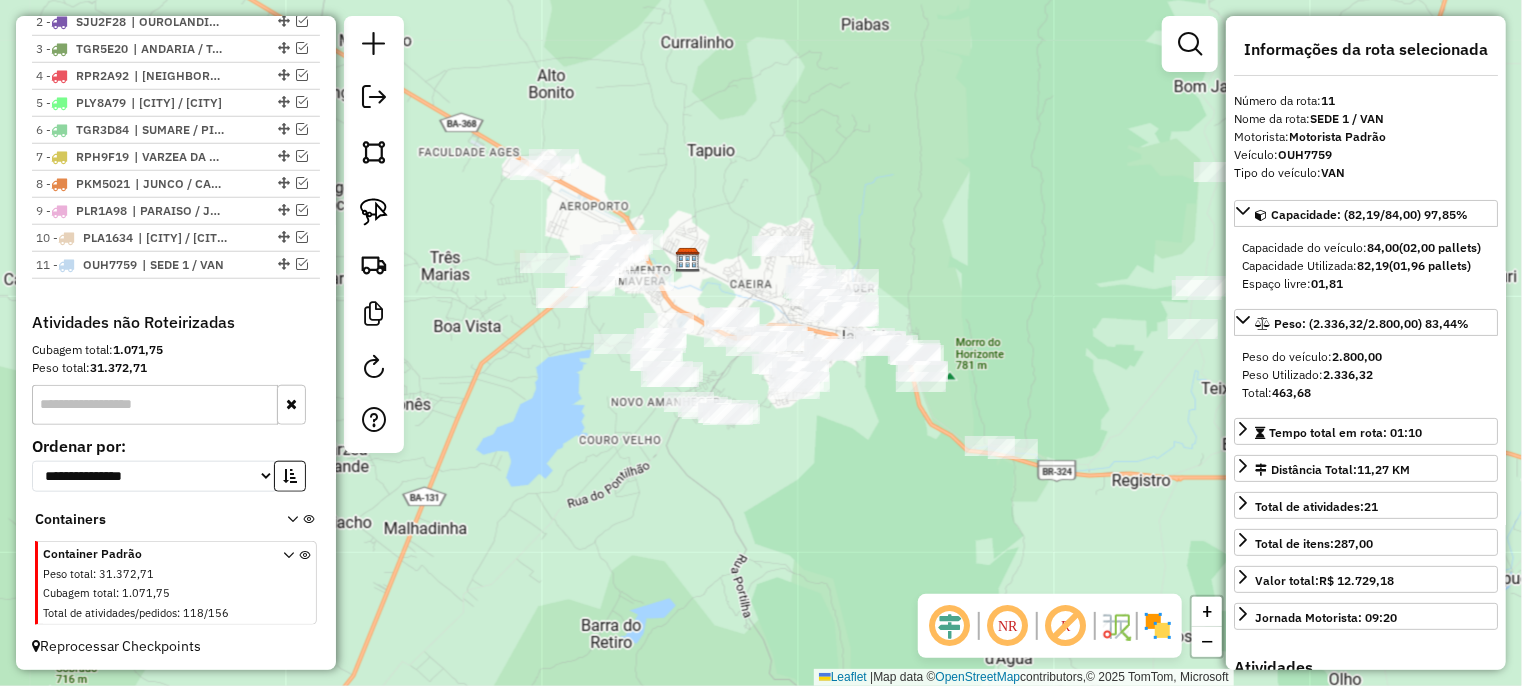 click on "Janela de atendimento Grade de atendimento Capacidade Transportadoras Veículos Cliente Pedidos  Rotas Selecione os dias de semana para filtrar as janelas de atendimento  Seg   Ter   Qua   Qui   Sex   Sáb   Dom  Informe o período da janela de atendimento: De: Até:  Filtrar exatamente a janela do cliente  Considerar janela de atendimento padrão  Selecione os dias de semana para filtrar as grades de atendimento  Seg   Ter   Qua   Qui   Sex   Sáb   Dom   Considerar clientes sem dia de atendimento cadastrado  Clientes fora do dia de atendimento selecionado Filtrar as atividades entre os valores definidos abaixo:  Peso mínimo:   Peso máximo:   Cubagem mínima:   Cubagem máxima:   De:   Até:  Filtrar as atividades entre o tempo de atendimento definido abaixo:  De:   Até:   Considerar capacidade total dos clientes não roteirizados Transportadora: Selecione um ou mais itens Tipo de veículo: Selecione um ou mais itens Veículo: Selecione um ou mais itens Motorista: Selecione um ou mais itens Nome: Rótulo:" 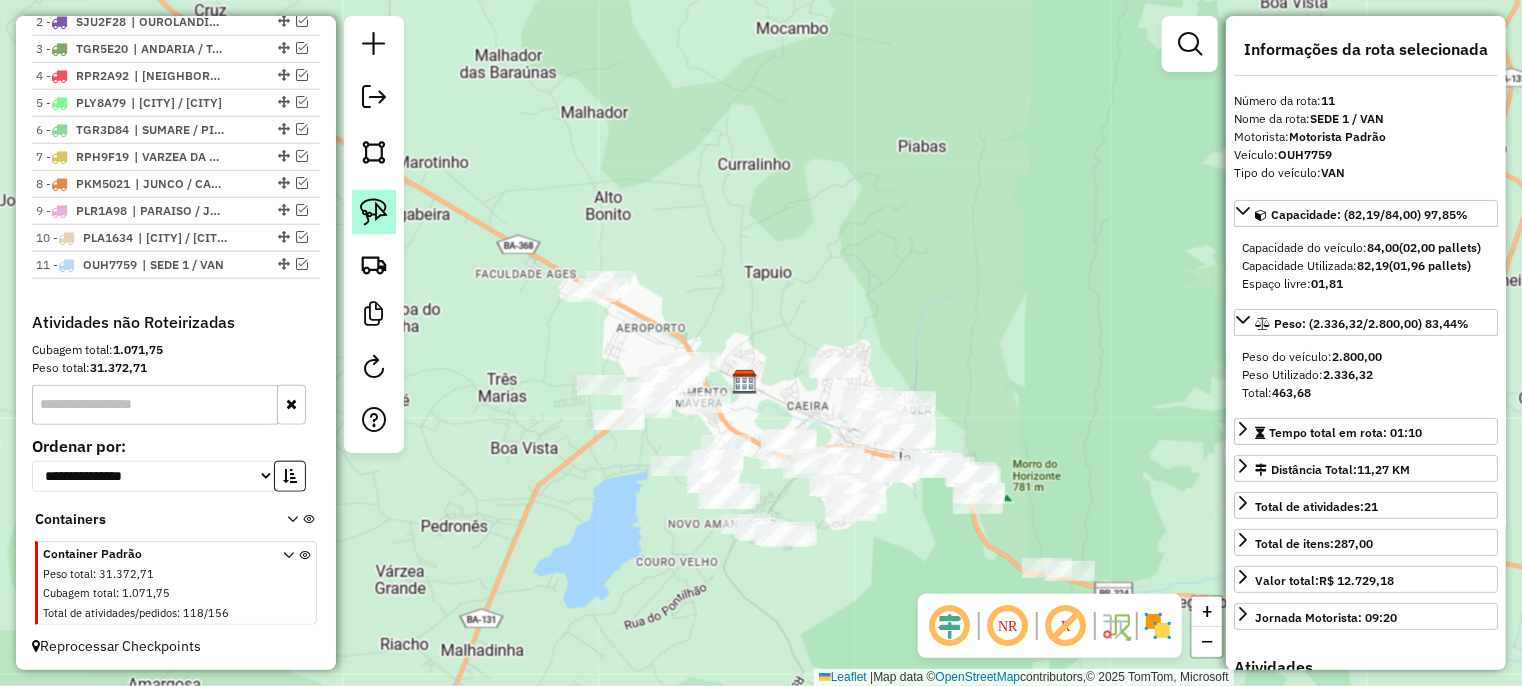 click 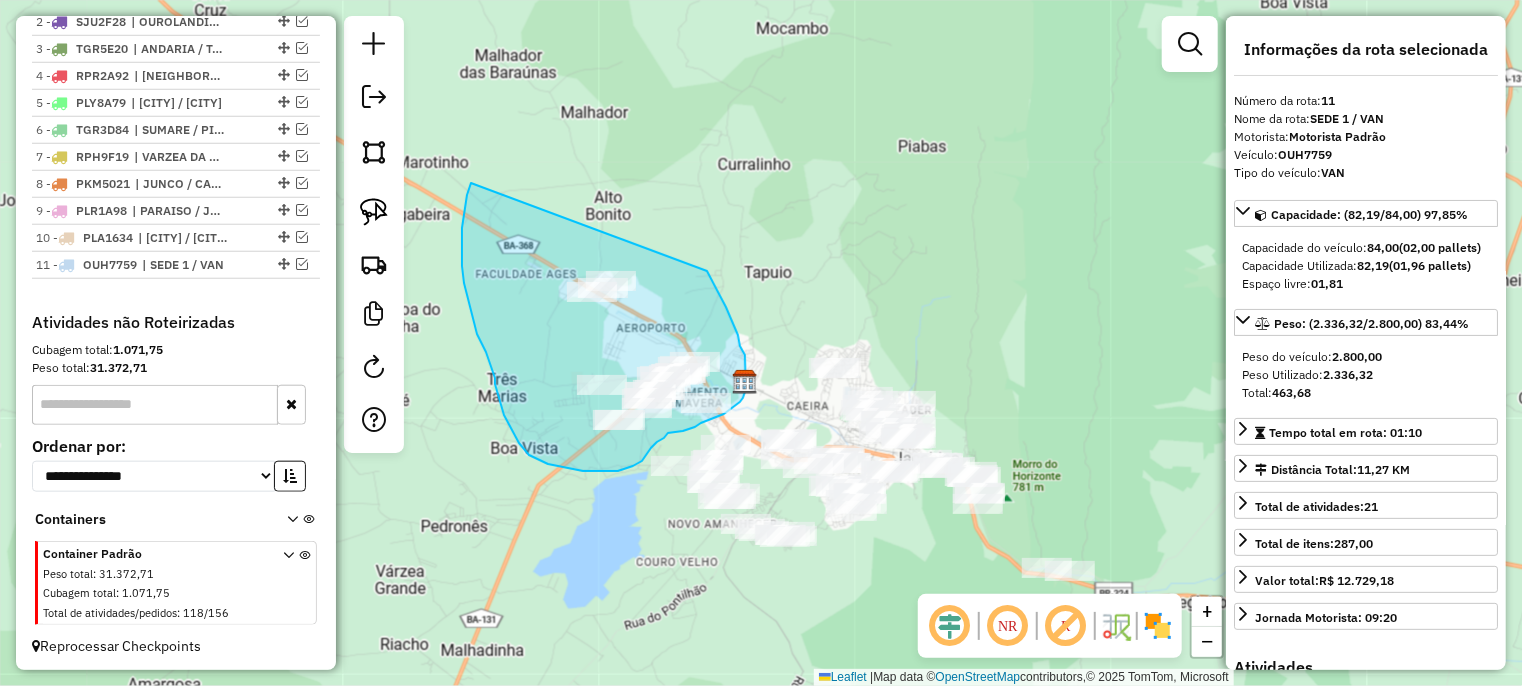 drag, startPoint x: 462, startPoint y: 236, endPoint x: 707, endPoint y: 271, distance: 247.48738 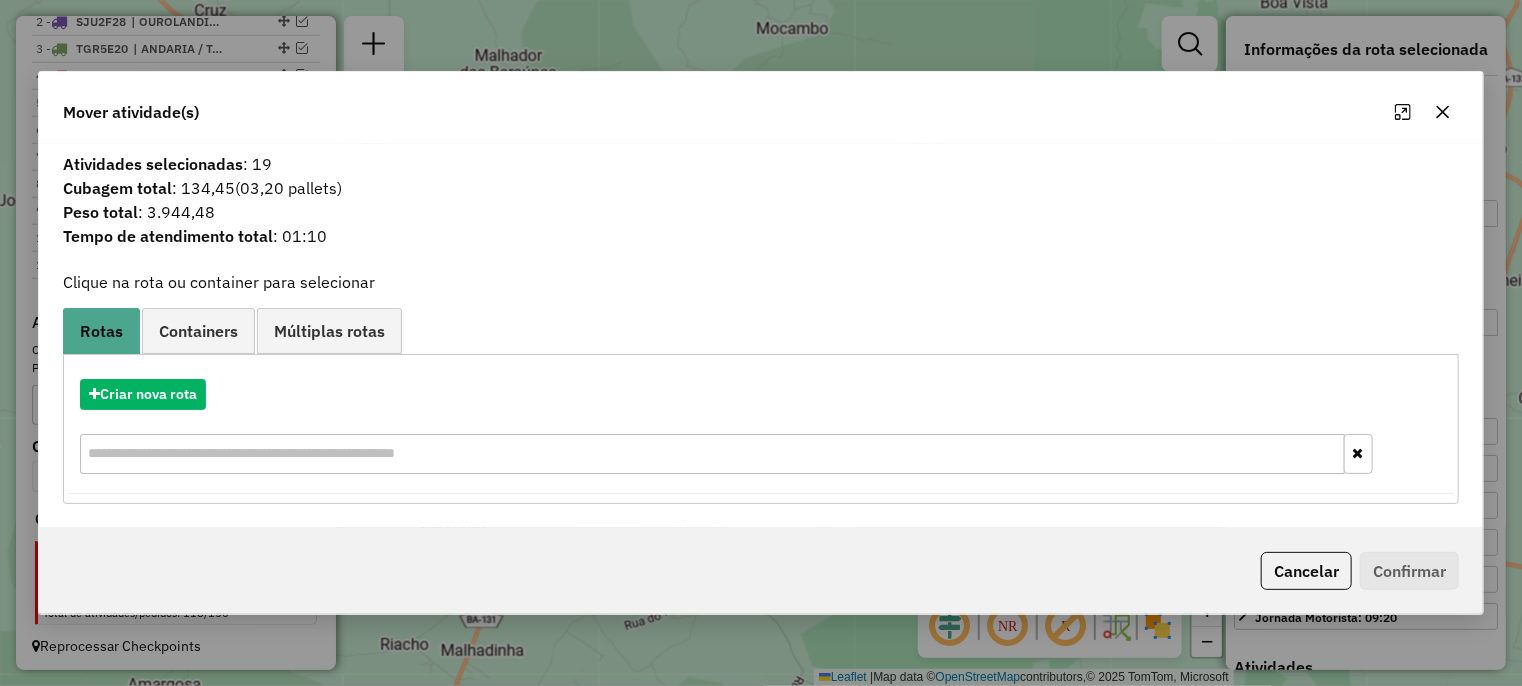 click 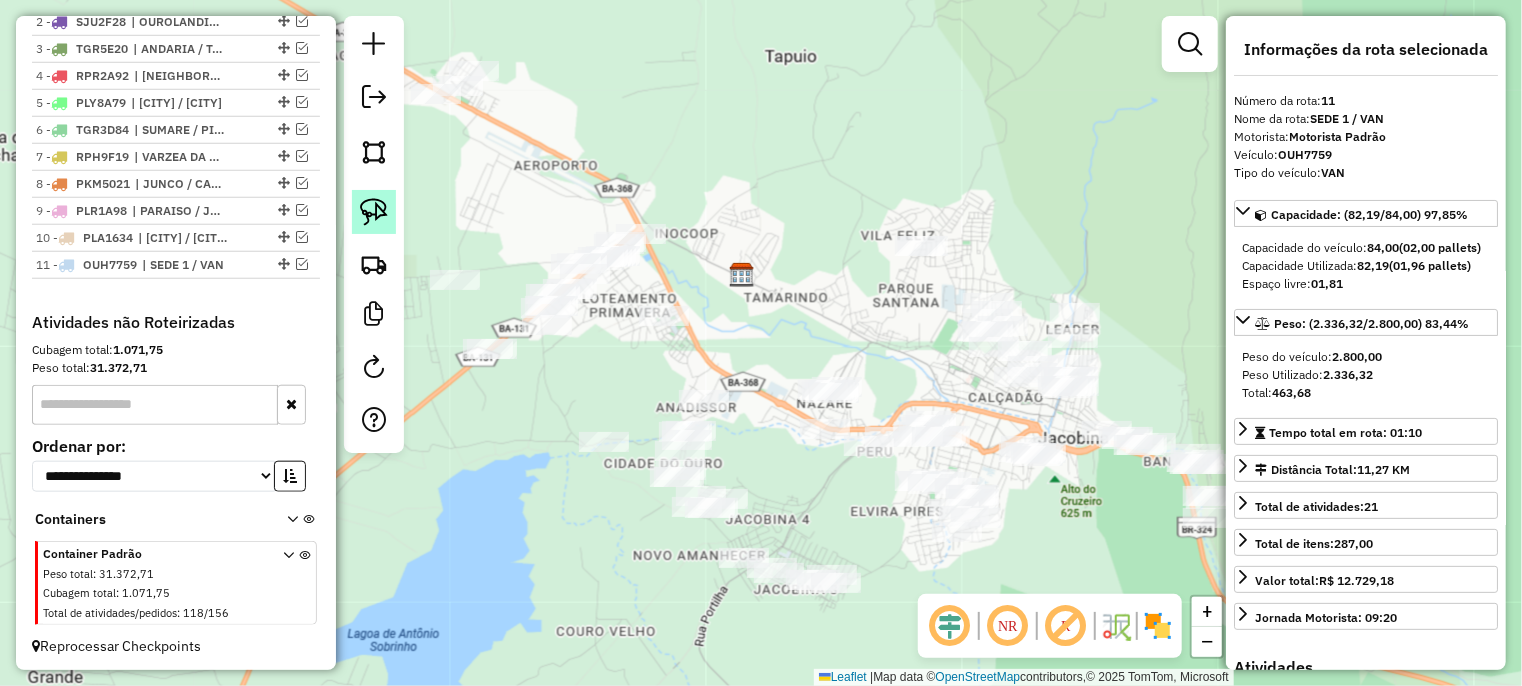 click 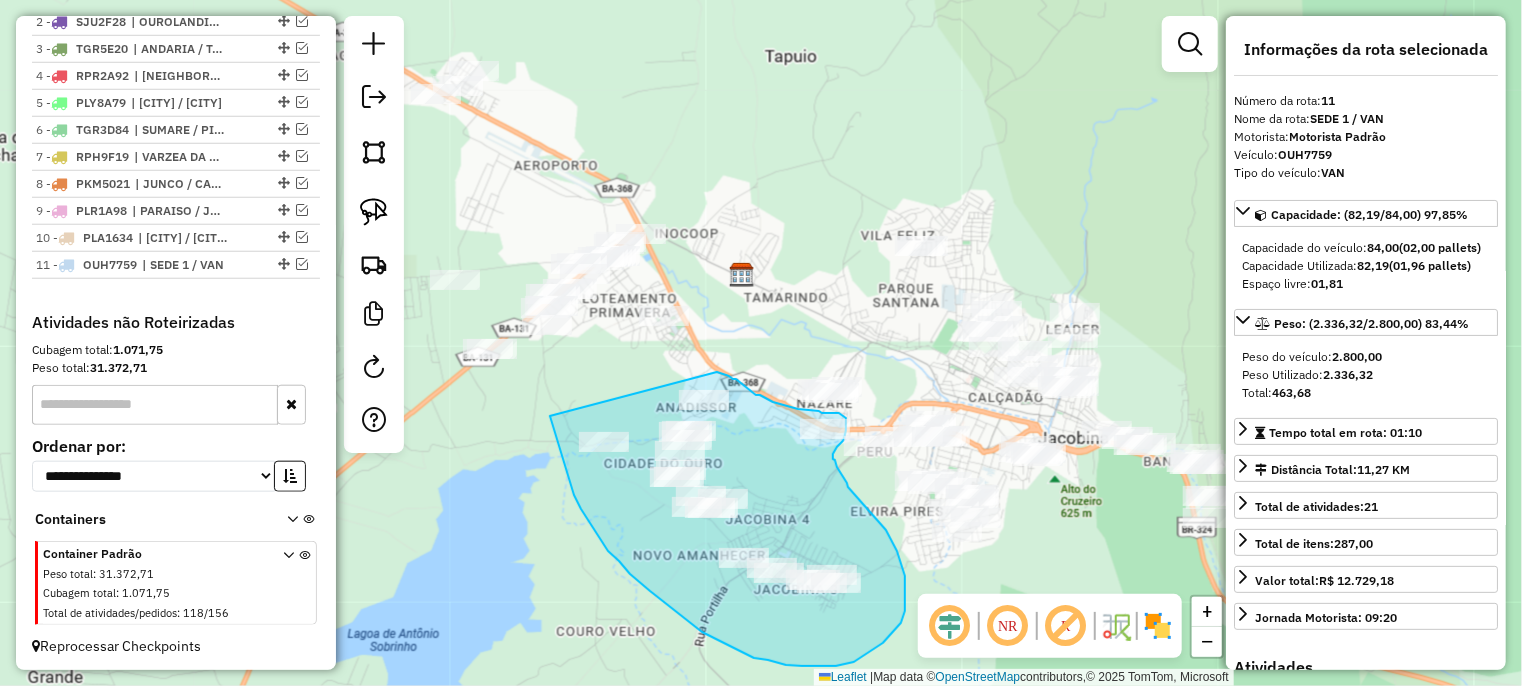 drag, startPoint x: 590, startPoint y: 523, endPoint x: 709, endPoint y: 370, distance: 193.82982 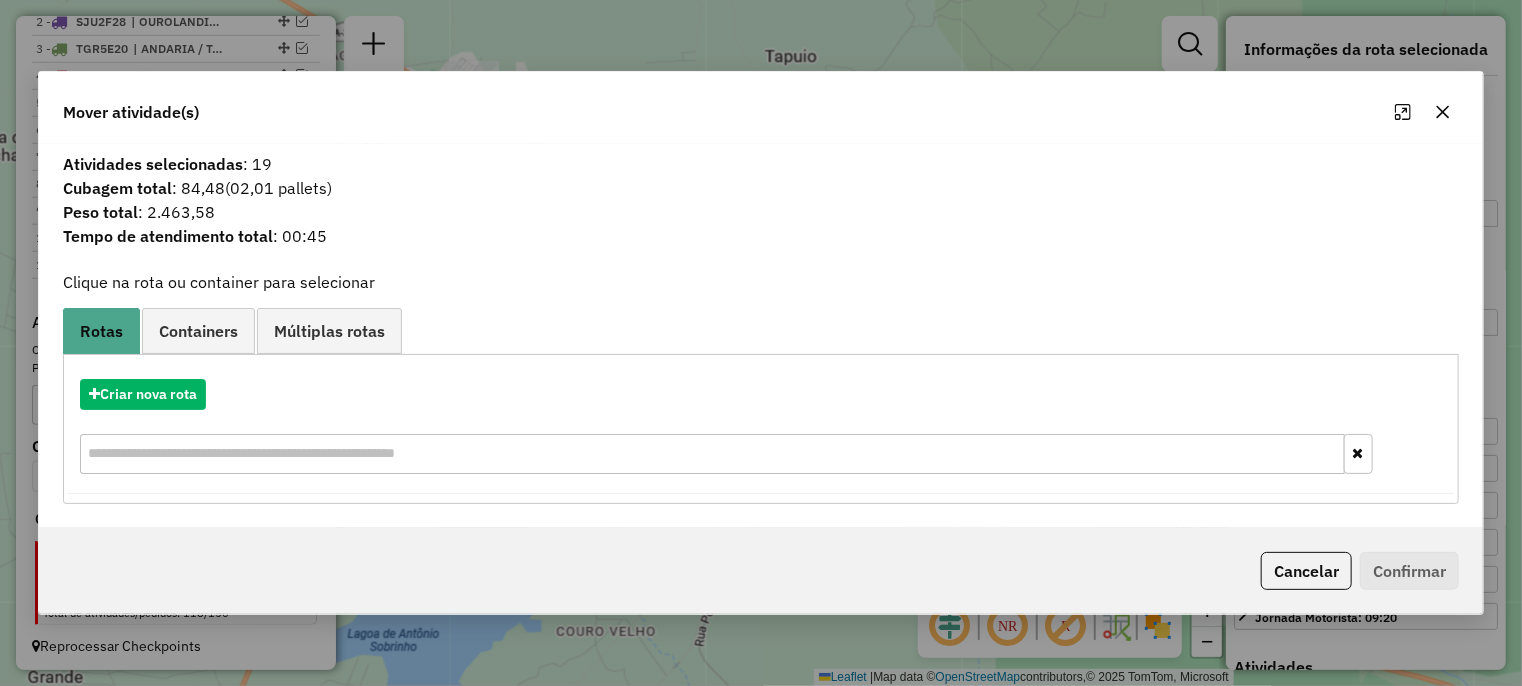 click 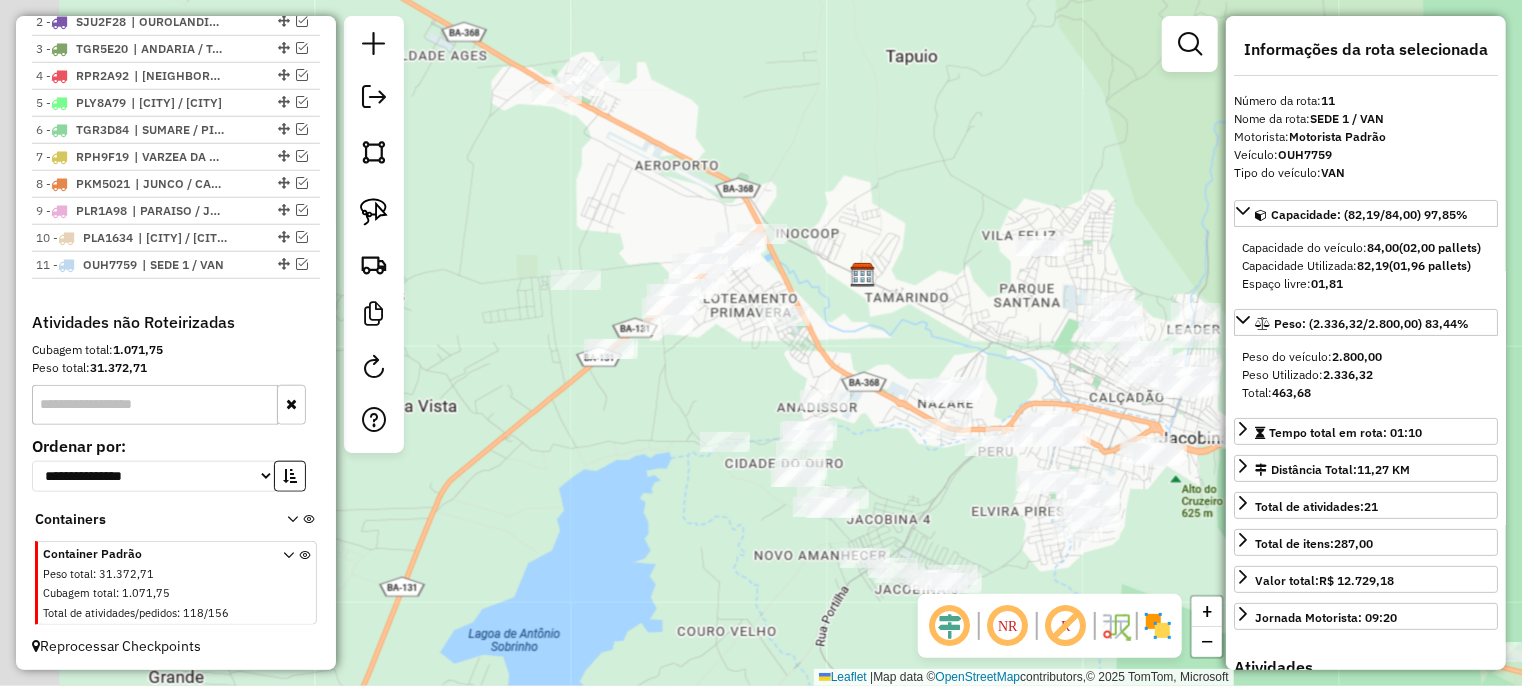 drag, startPoint x: 487, startPoint y: 504, endPoint x: 636, endPoint y: 495, distance: 149.27156 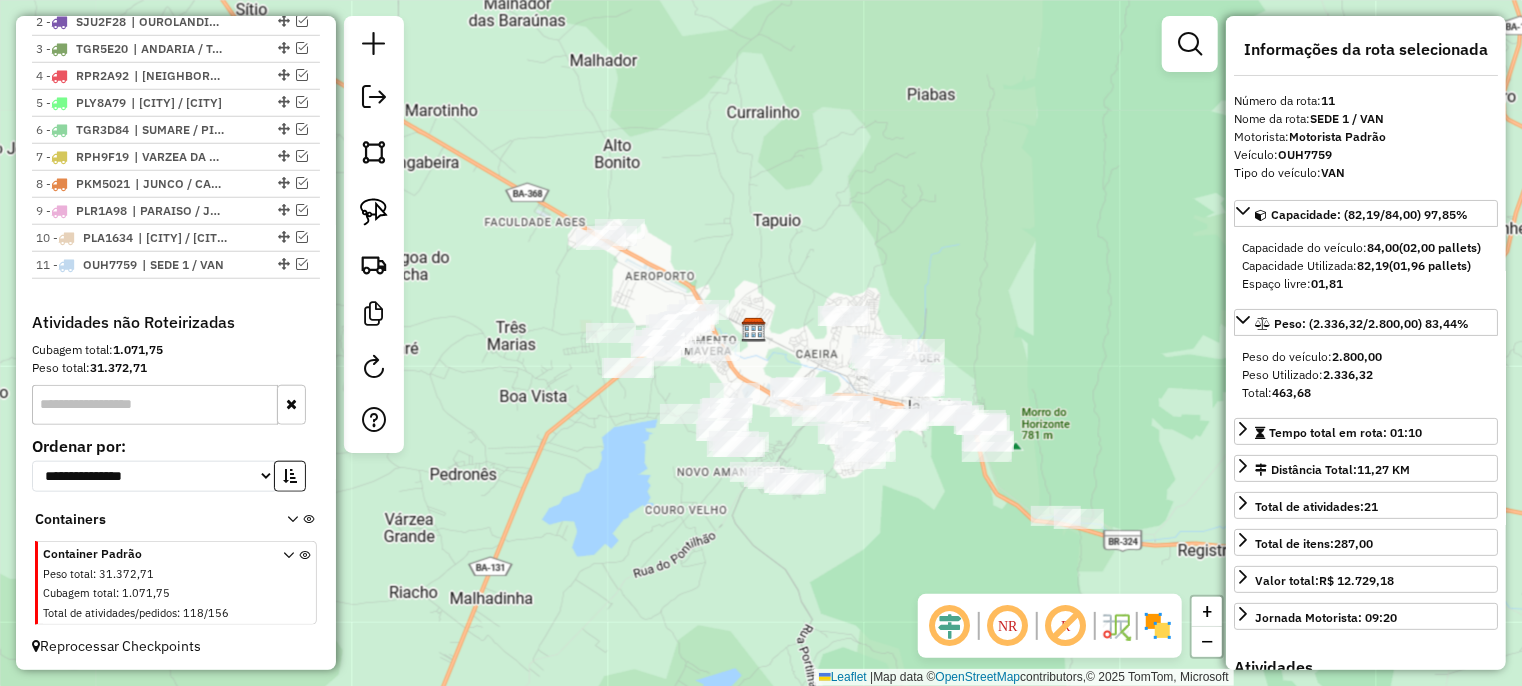 drag, startPoint x: 640, startPoint y: 505, endPoint x: 640, endPoint y: 469, distance: 36 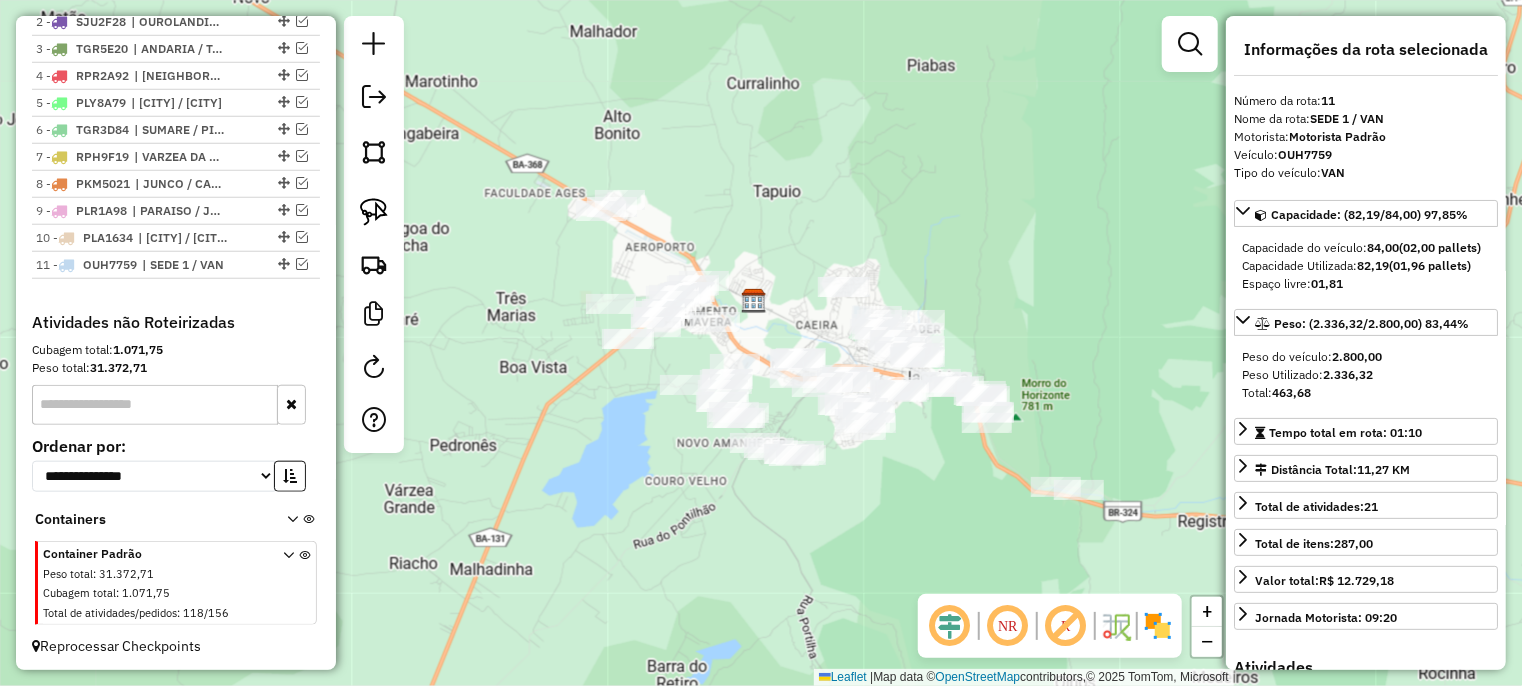 click on "Janela de atendimento Grade de atendimento Capacidade Transportadoras Veículos Cliente Pedidos  Rotas Selecione os dias de semana para filtrar as janelas de atendimento  Seg   Ter   Qua   Qui   Sex   Sáb   Dom  Informe o período da janela de atendimento: De: Até:  Filtrar exatamente a janela do cliente  Considerar janela de atendimento padrão  Selecione os dias de semana para filtrar as grades de atendimento  Seg   Ter   Qua   Qui   Sex   Sáb   Dom   Considerar clientes sem dia de atendimento cadastrado  Clientes fora do dia de atendimento selecionado Filtrar as atividades entre os valores definidos abaixo:  Peso mínimo:   Peso máximo:   Cubagem mínima:   Cubagem máxima:   De:   Até:  Filtrar as atividades entre o tempo de atendimento definido abaixo:  De:   Até:   Considerar capacidade total dos clientes não roteirizados Transportadora: Selecione um ou mais itens Tipo de veículo: Selecione um ou mais itens Veículo: Selecione um ou mais itens Motorista: Selecione um ou mais itens Nome: Rótulo:" 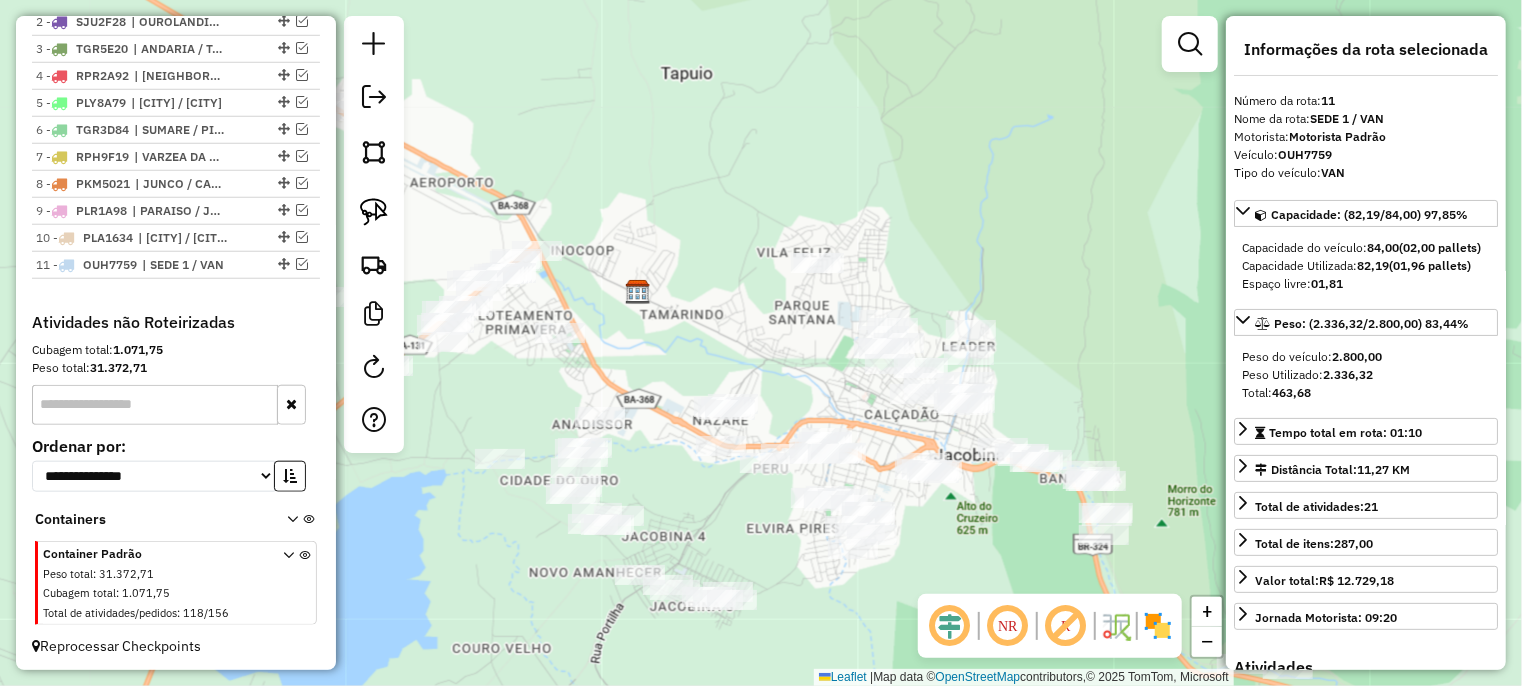 click on "Janela de atendimento Grade de atendimento Capacidade Transportadoras Veículos Cliente Pedidos  Rotas Selecione os dias de semana para filtrar as janelas de atendimento  Seg   Ter   Qua   Qui   Sex   Sáb   Dom  Informe o período da janela de atendimento: De: Até:  Filtrar exatamente a janela do cliente  Considerar janela de atendimento padrão  Selecione os dias de semana para filtrar as grades de atendimento  Seg   Ter   Qua   Qui   Sex   Sáb   Dom   Considerar clientes sem dia de atendimento cadastrado  Clientes fora do dia de atendimento selecionado Filtrar as atividades entre os valores definidos abaixo:  Peso mínimo:   Peso máximo:   Cubagem mínima:   Cubagem máxima:   De:   Até:  Filtrar as atividades entre o tempo de atendimento definido abaixo:  De:   Até:   Considerar capacidade total dos clientes não roteirizados Transportadora: Selecione um ou mais itens Tipo de veículo: Selecione um ou mais itens Veículo: Selecione um ou mais itens Motorista: Selecione um ou mais itens Nome: Rótulo:" 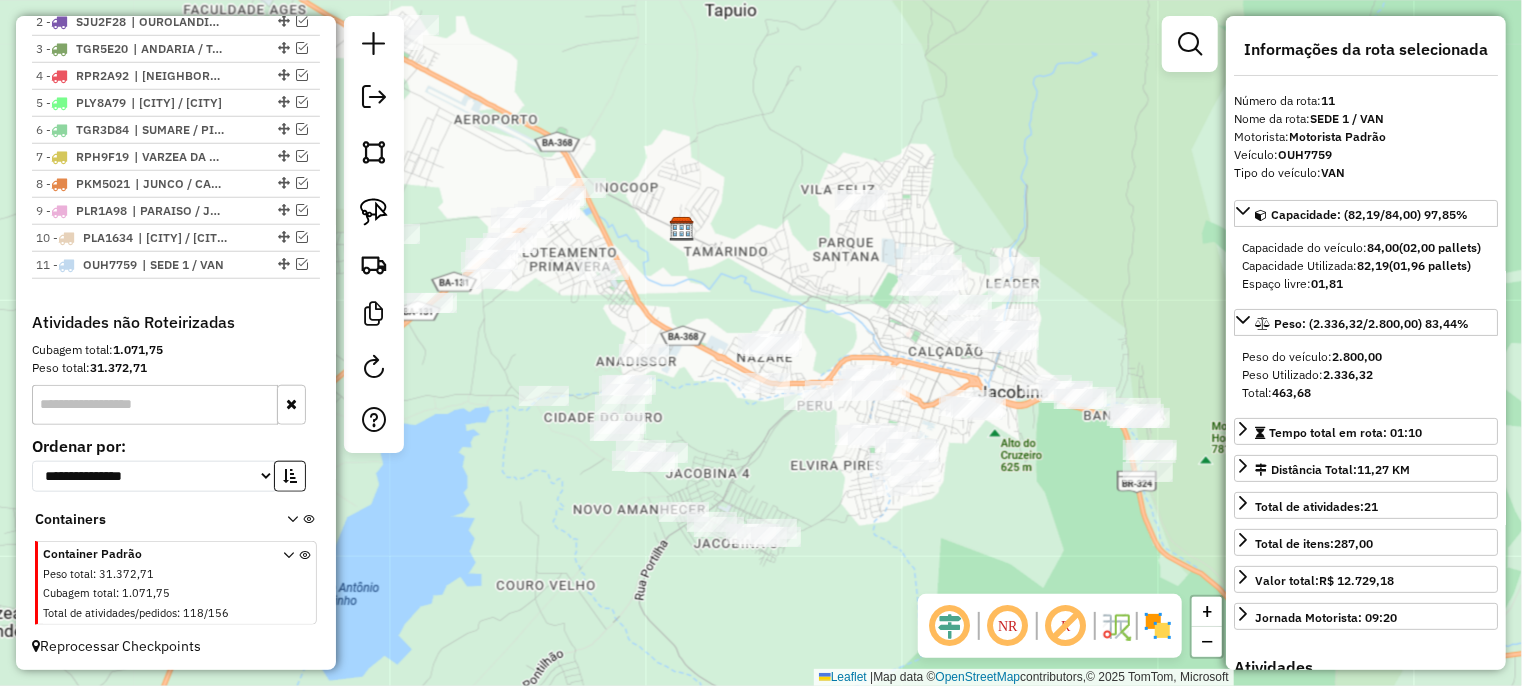 drag, startPoint x: 736, startPoint y: 460, endPoint x: 818, endPoint y: 403, distance: 99.86491 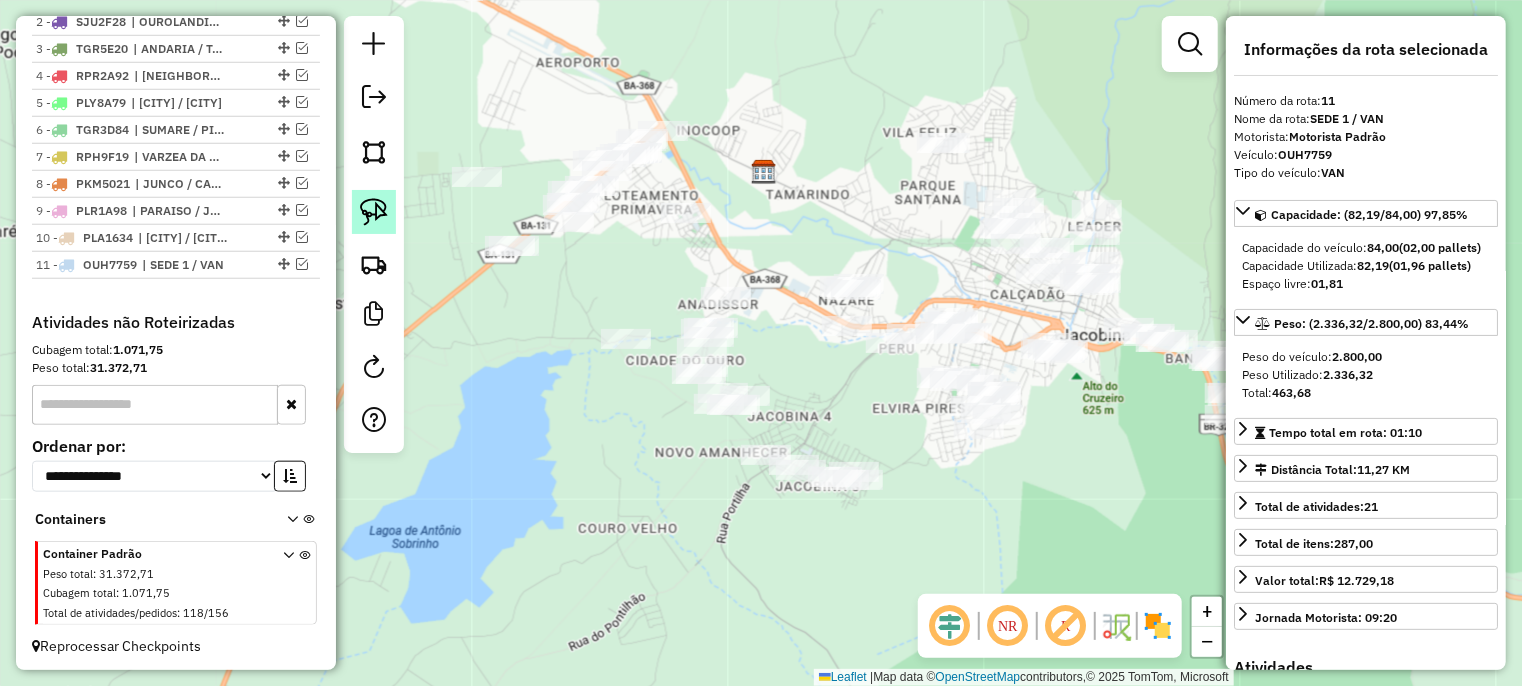 click 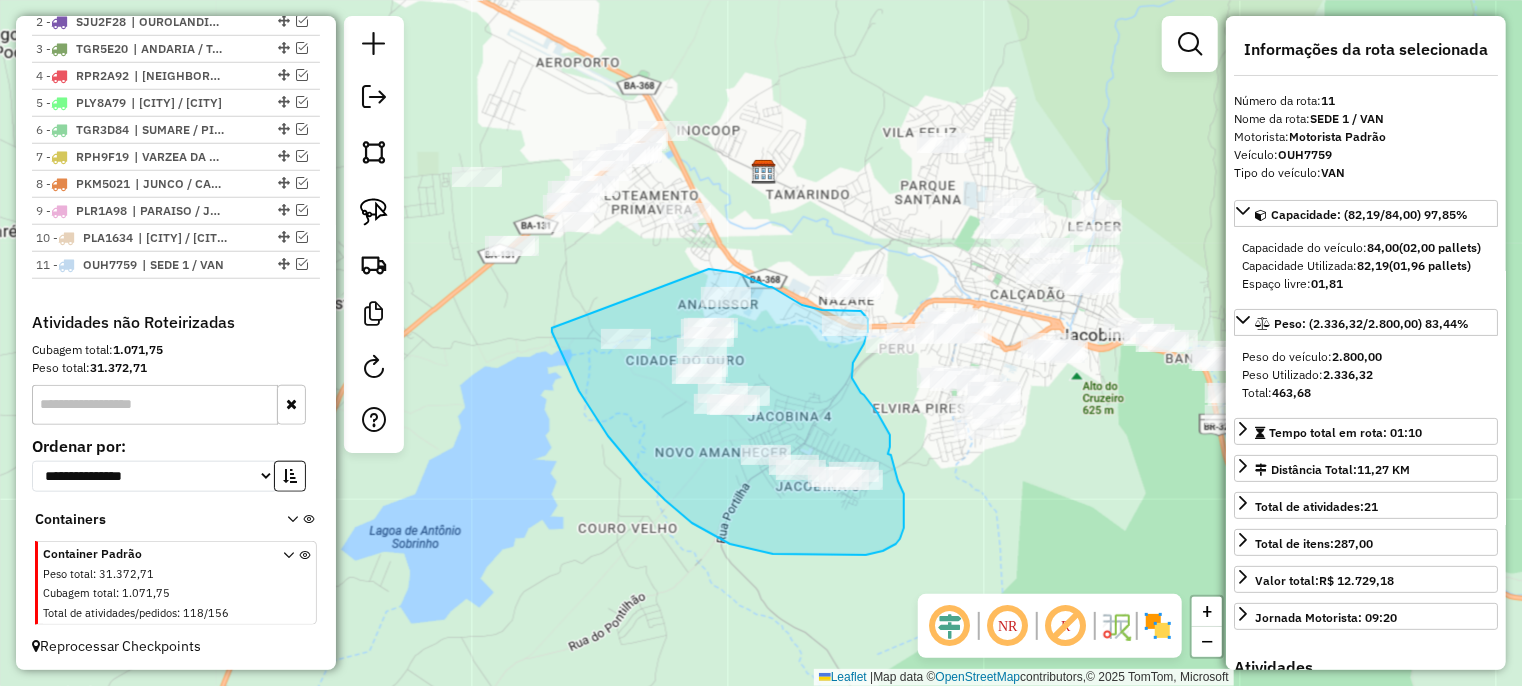 drag, startPoint x: 588, startPoint y: 405, endPoint x: 709, endPoint y: 269, distance: 182.0357 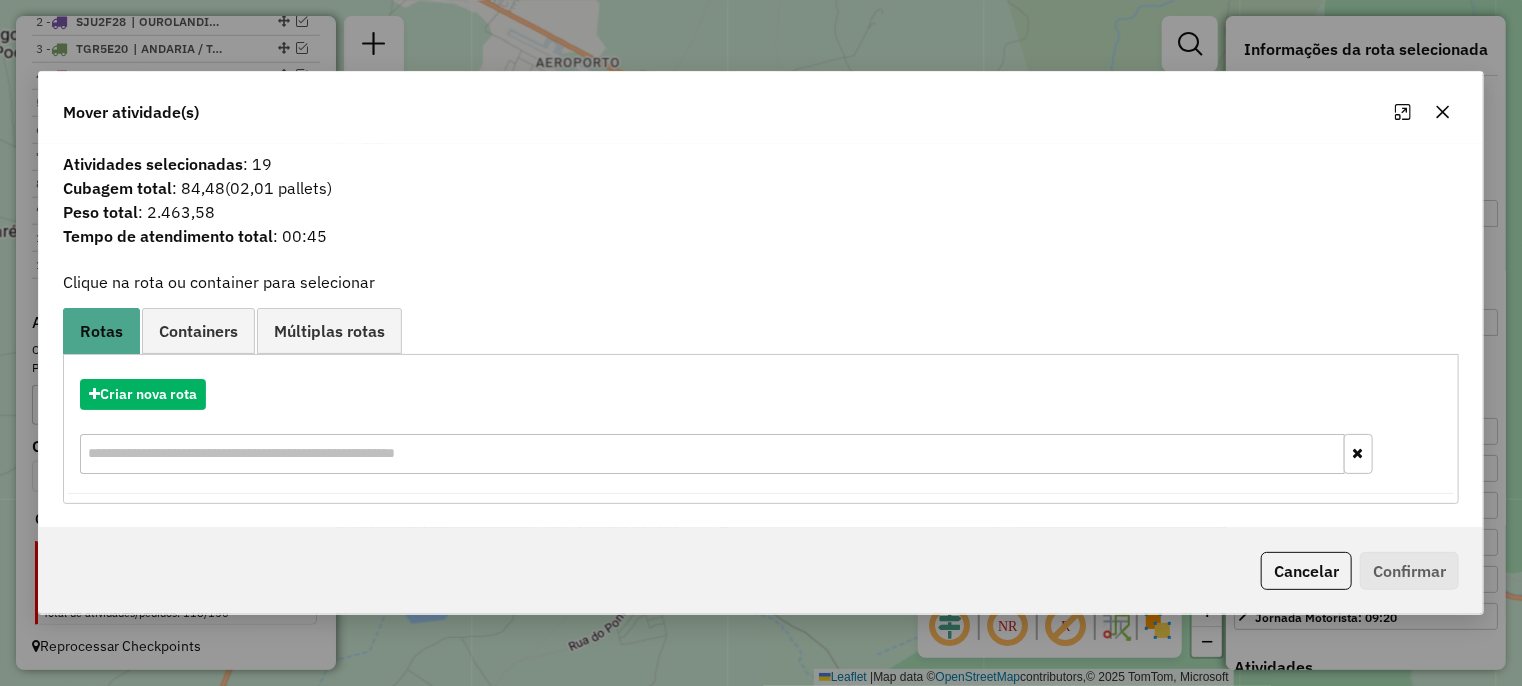 click 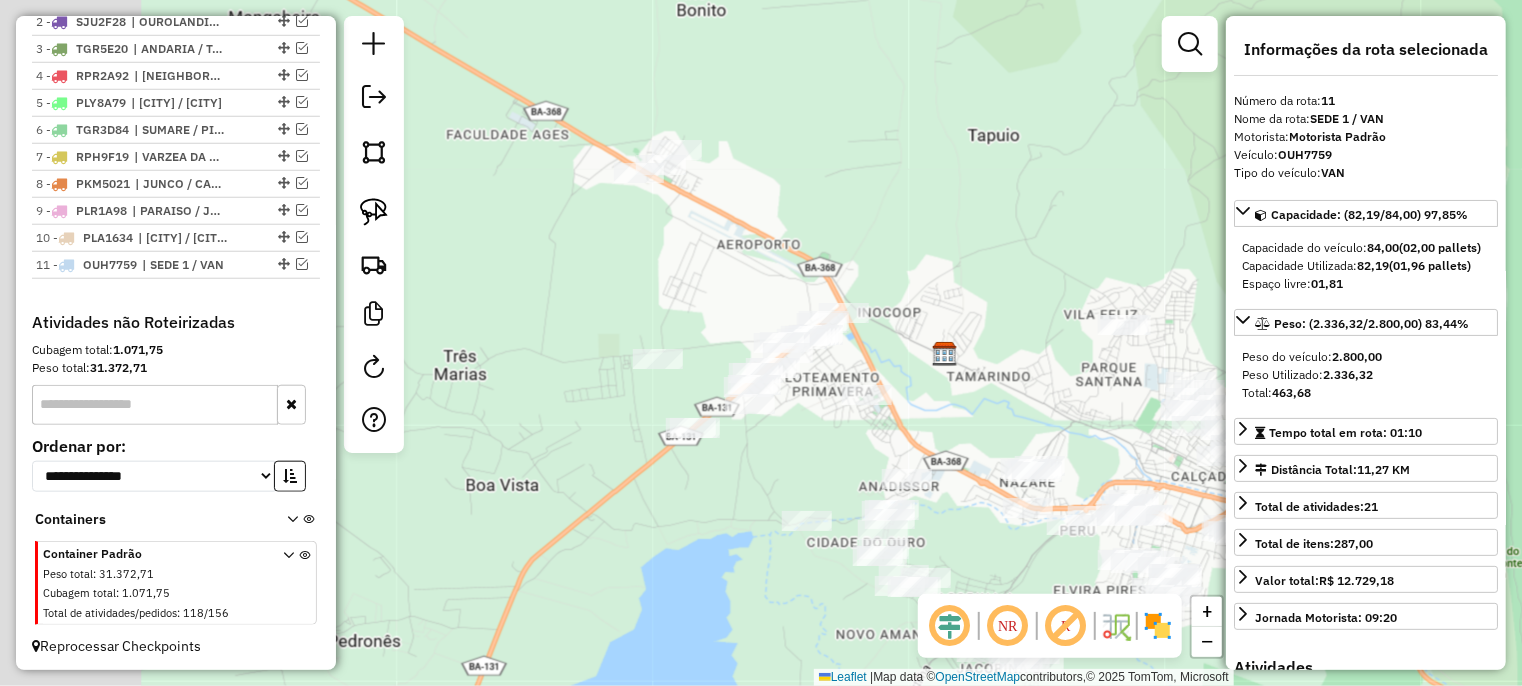 drag, startPoint x: 527, startPoint y: 319, endPoint x: 712, endPoint y: 518, distance: 271.7094 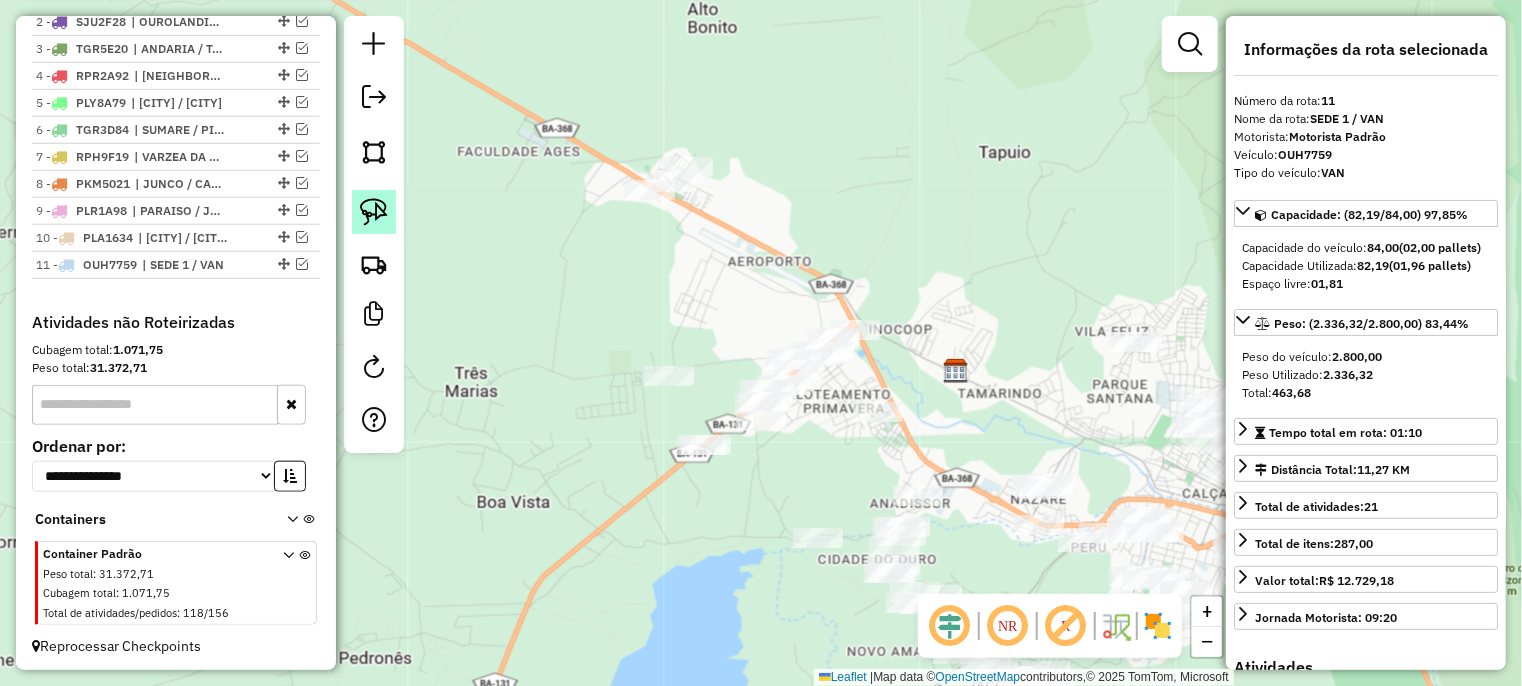 click 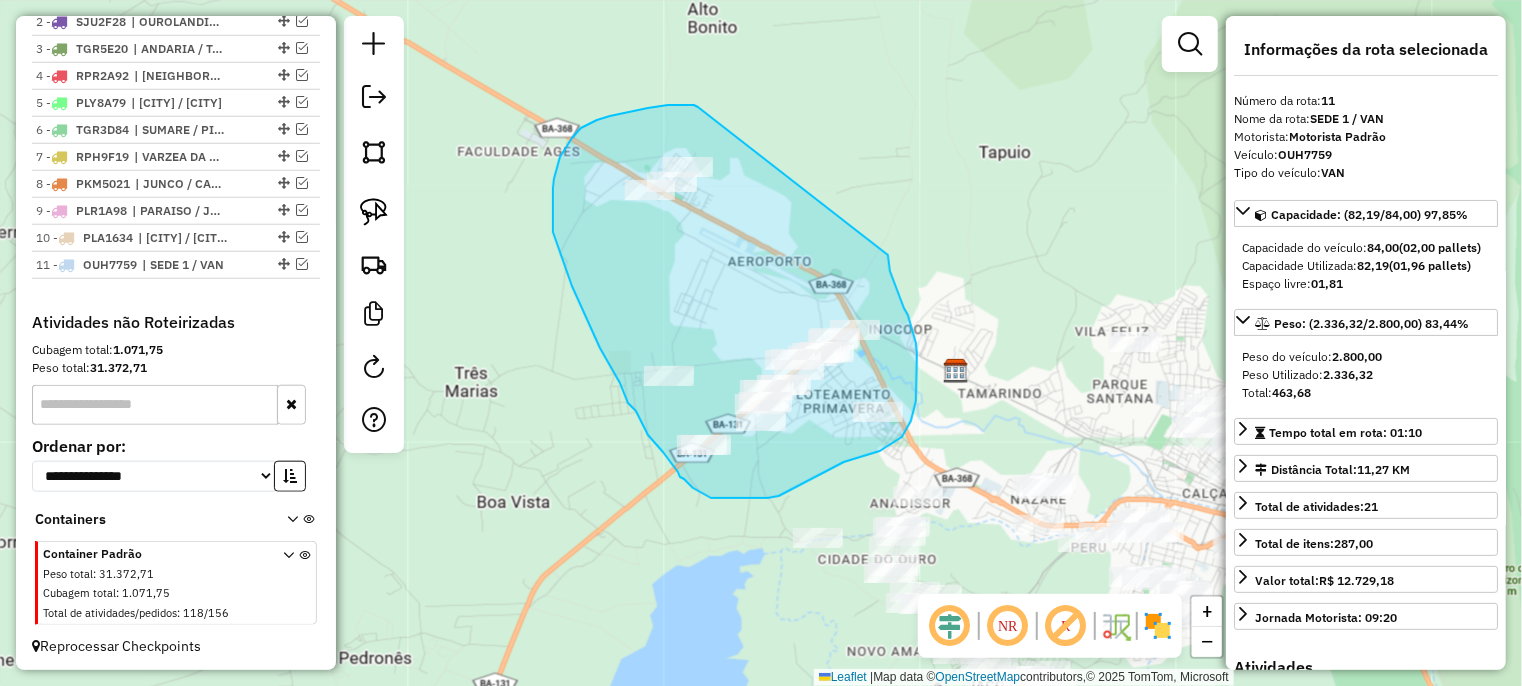 drag, startPoint x: 698, startPoint y: 107, endPoint x: 888, endPoint y: 255, distance: 240.8402 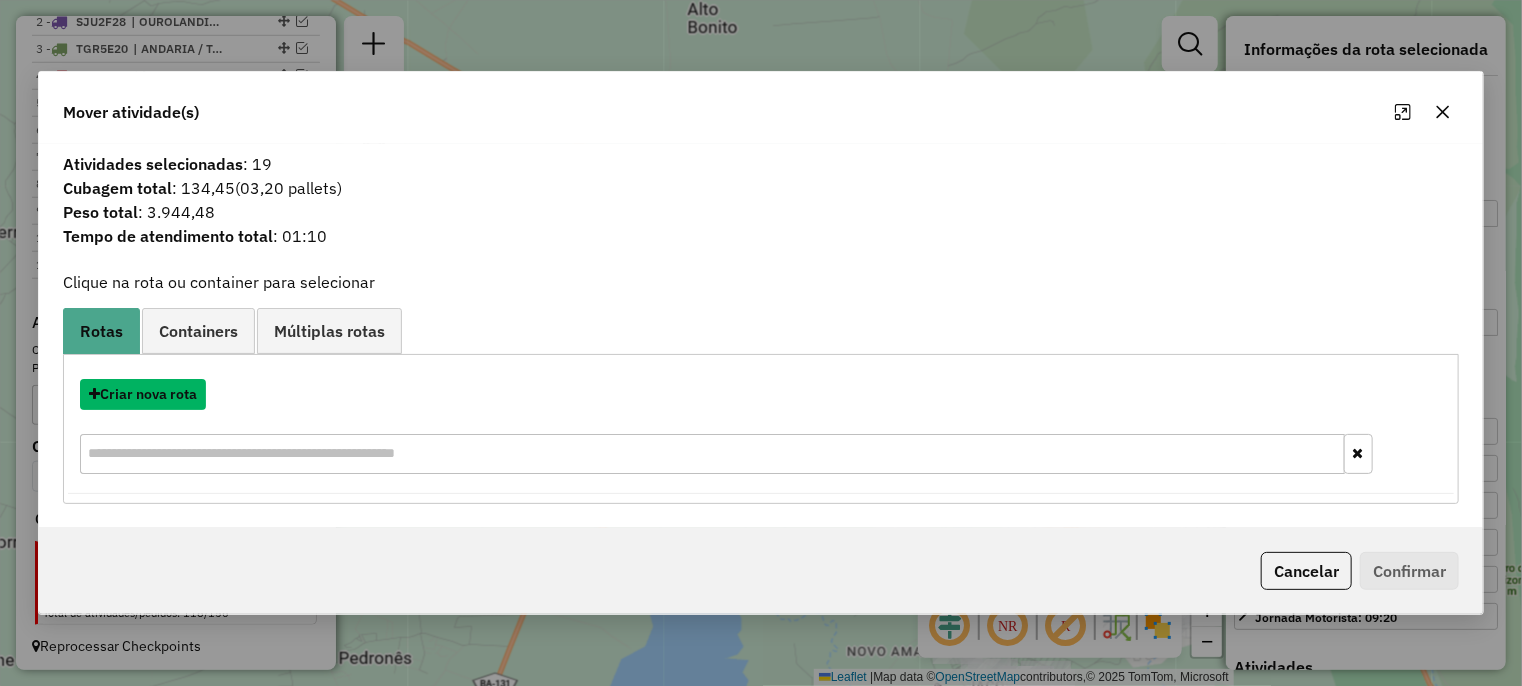 click on "Criar nova rota" at bounding box center [143, 394] 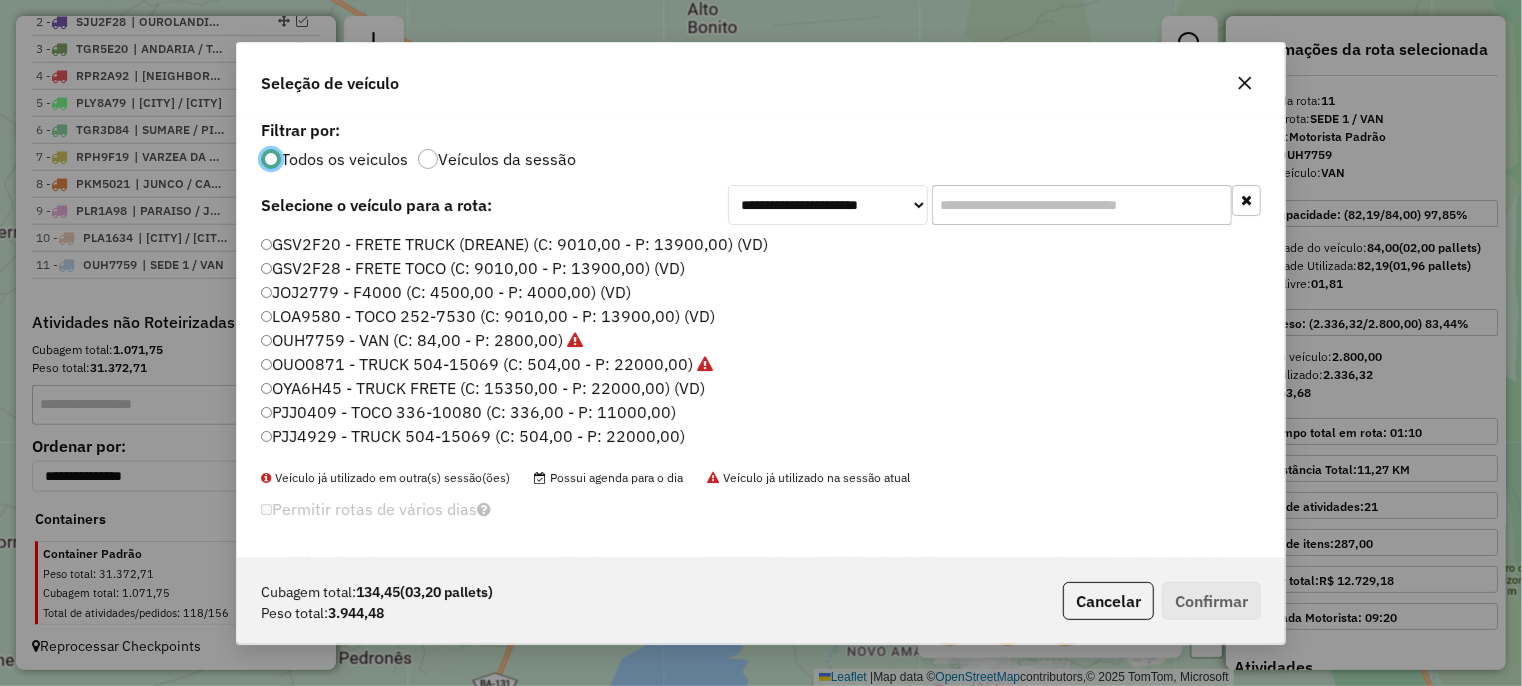 scroll, scrollTop: 10, scrollLeft: 6, axis: both 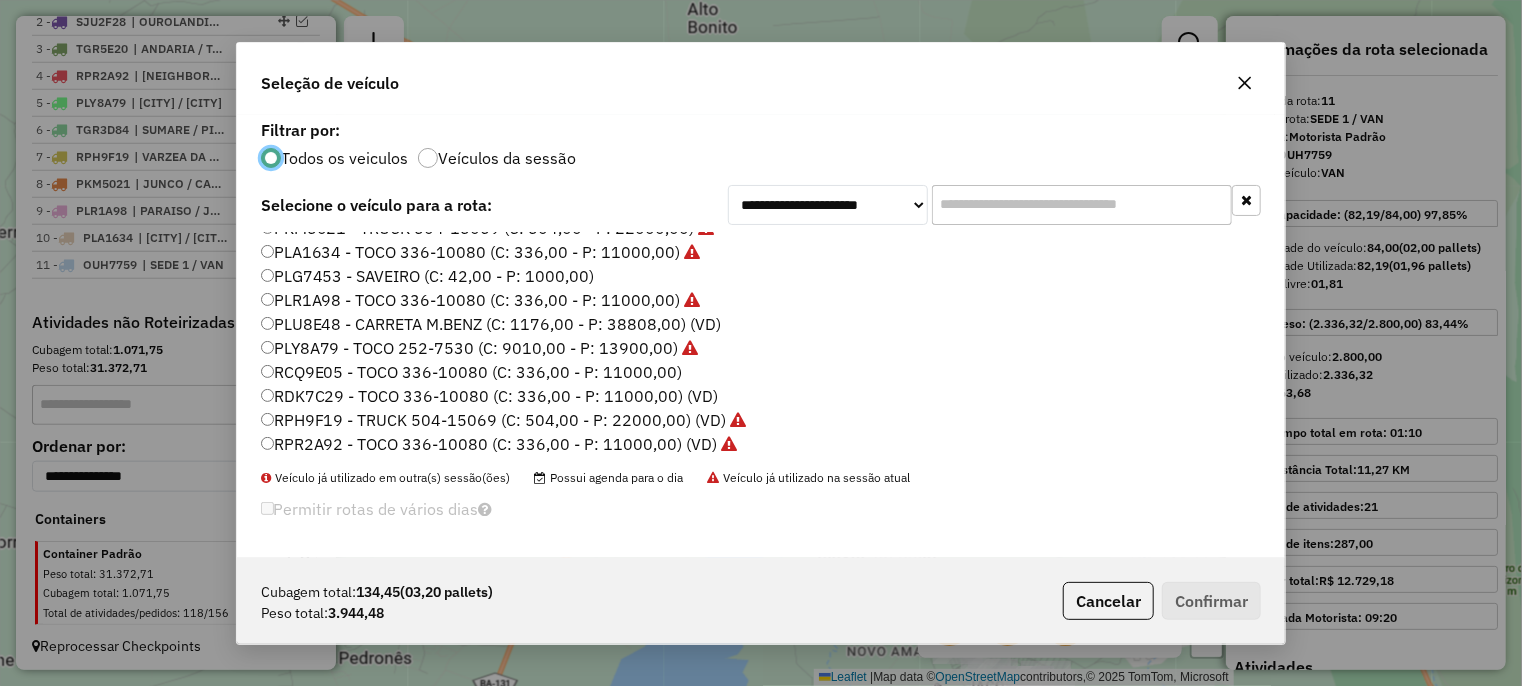 click on "RDK7C29 - TOCO 336-10080 (C: 336,00 - P: 11000,00) (VD)" 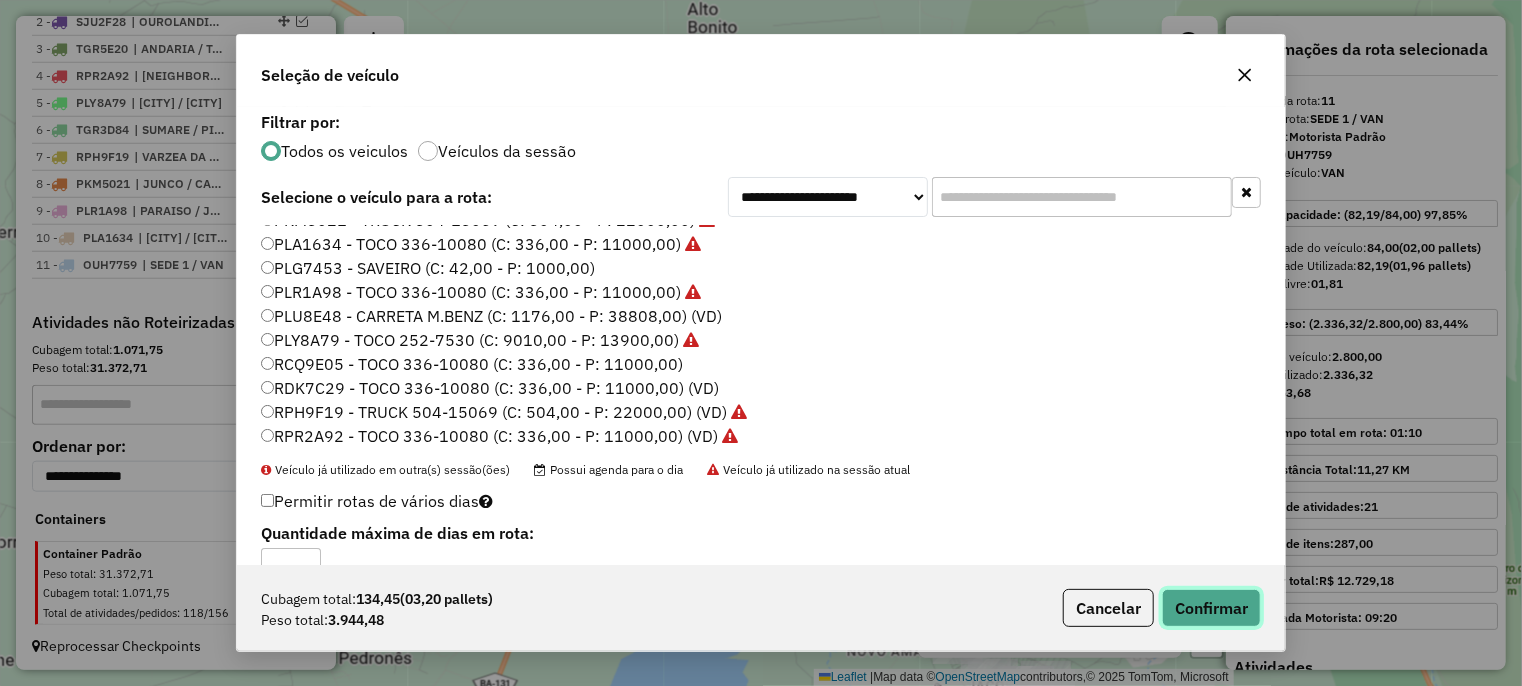click on "Confirmar" 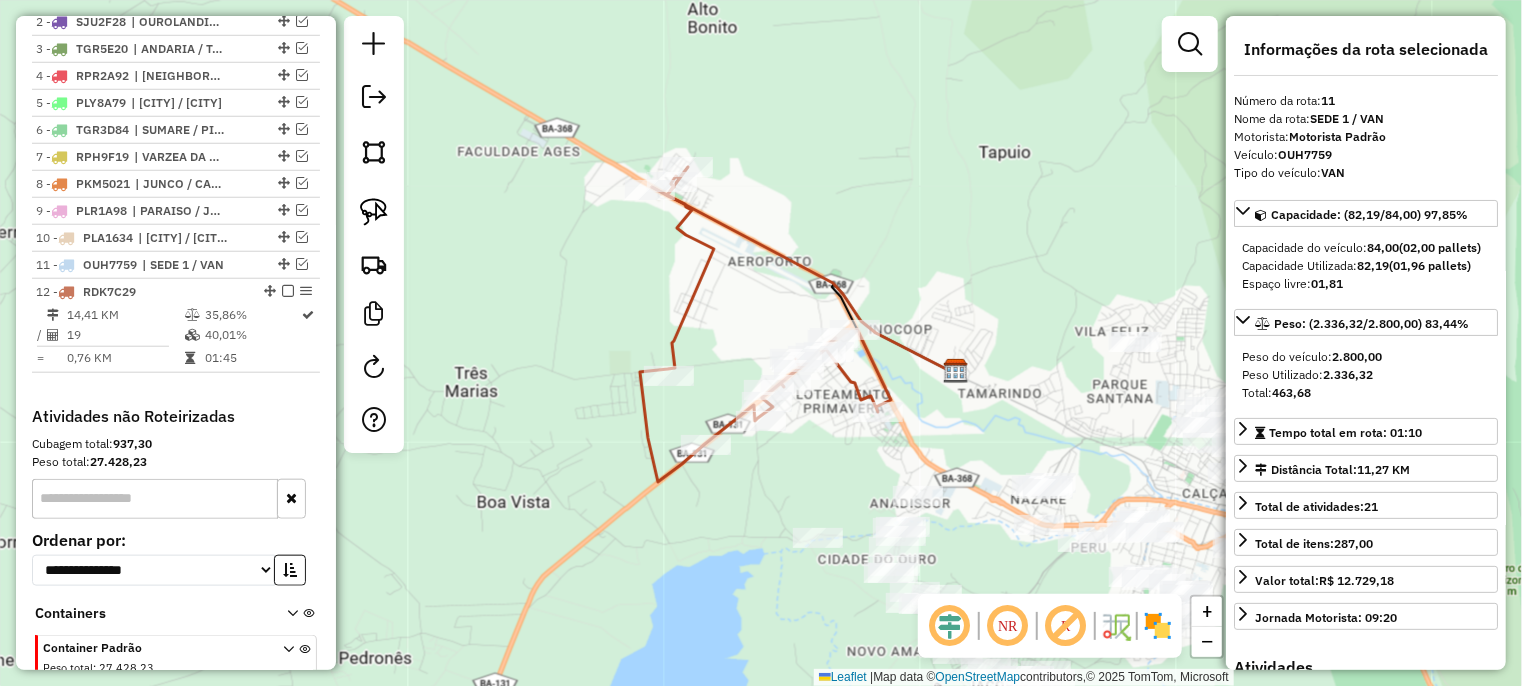 scroll, scrollTop: 901, scrollLeft: 0, axis: vertical 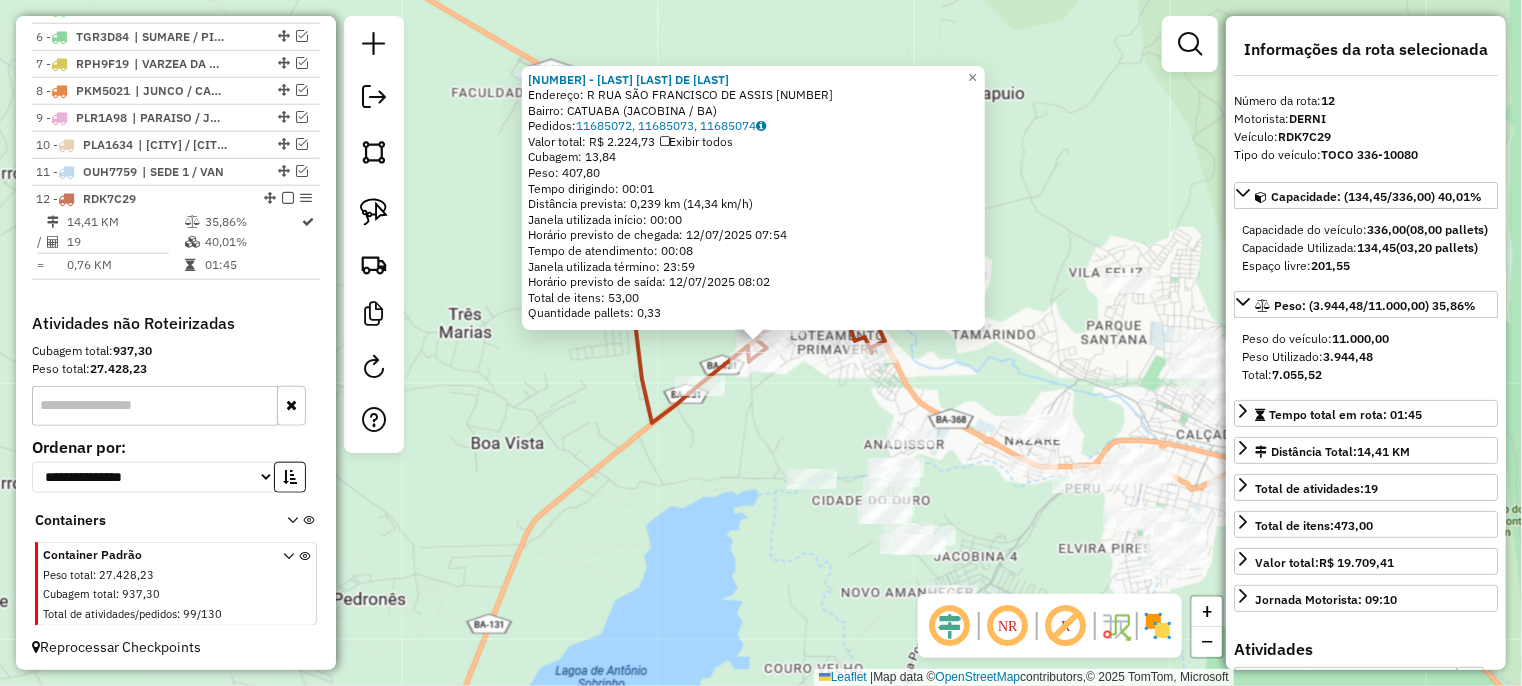 click on "24508 - ELIENE SOUZA DE ALME  Endereço: R   RUA SÃO FRANCISCO DE ASSIS    67   Bairro: CATUABA (JACOBINA / BA)   Pedidos:  11685072, 11685073, 11685074   Valor total: R$ 2.224,73   Exibir todos   Cubagem: 13,84  Peso: 407,80  Tempo dirigindo: 00:01   Distância prevista: 0,239 km (14,34 km/h)   Janela utilizada início: 00:00   Horário previsto de chegada: 12/07/2025 07:54   Tempo de atendimento: 00:08   Janela utilizada término: 23:59   Horário previsto de saída: 12/07/2025 08:02   Total de itens: 53,00   Quantidade pallets: 0,33  × Janela de atendimento Grade de atendimento Capacidade Transportadoras Veículos Cliente Pedidos  Rotas Selecione os dias de semana para filtrar as janelas de atendimento  Seg   Ter   Qua   Qui   Sex   Sáb   Dom  Informe o período da janela de atendimento: De: Até:  Filtrar exatamente a janela do cliente  Considerar janela de atendimento padrão  Selecione os dias de semana para filtrar as grades de atendimento  Seg   Ter   Qua   Qui   Sex   Sáb   Dom   Peso mínimo:  +" 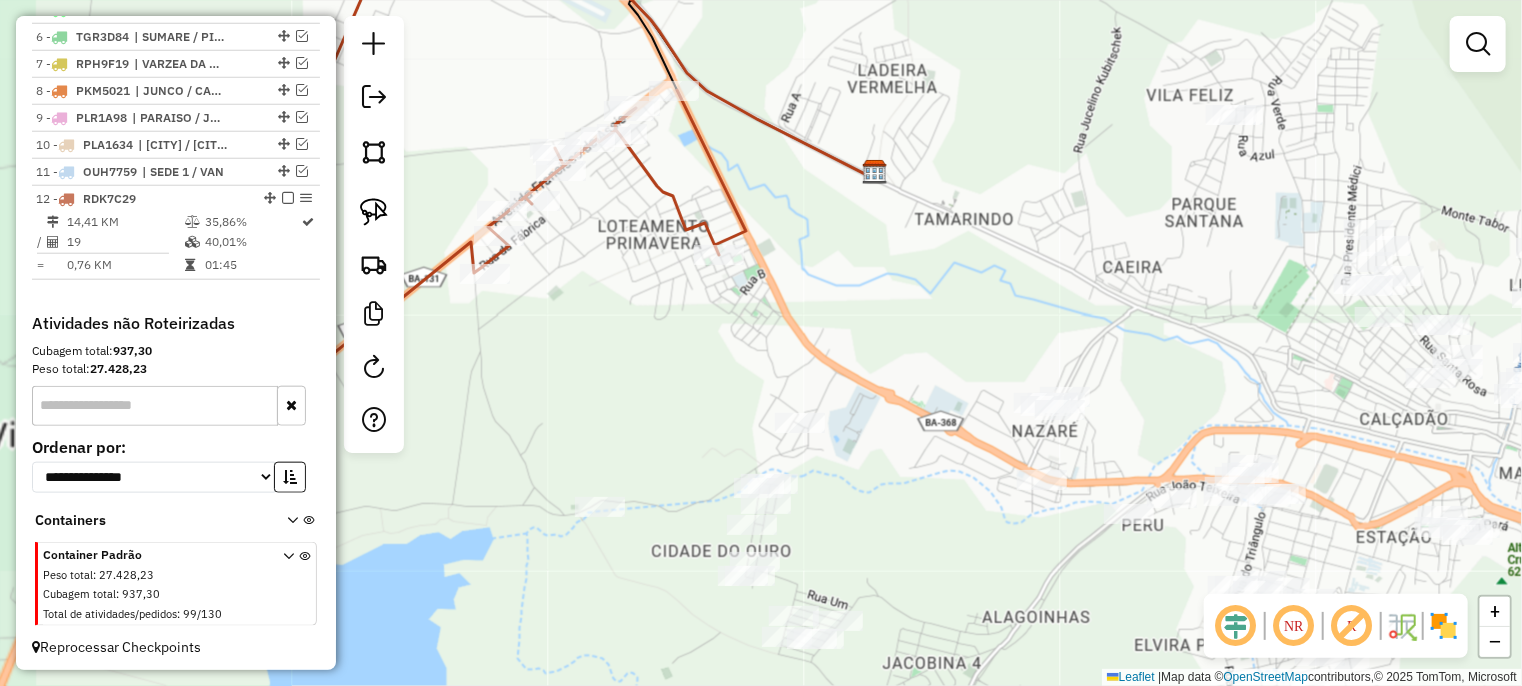 drag, startPoint x: 975, startPoint y: 554, endPoint x: 988, endPoint y: 475, distance: 80.06248 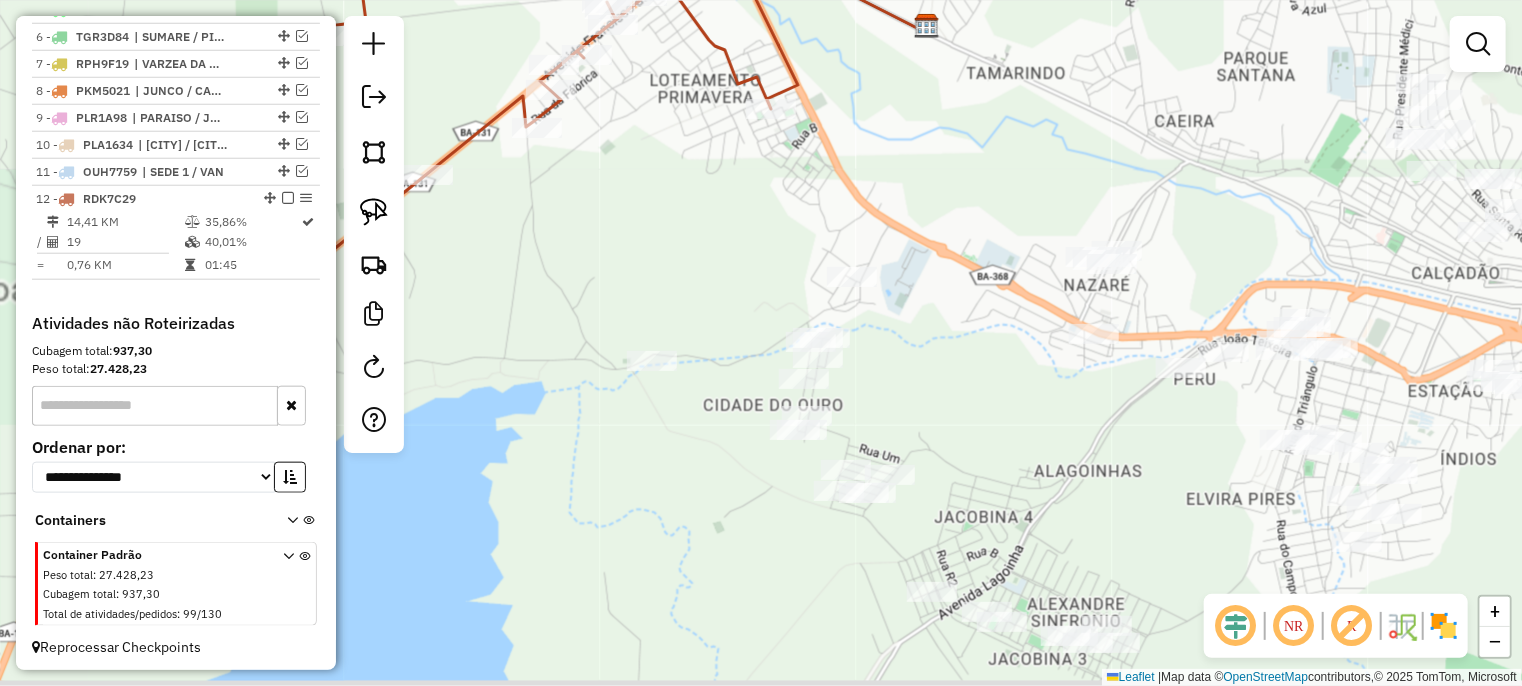 click on "Janela de atendimento Grade de atendimento Capacidade Transportadoras Veículos Cliente Pedidos  Rotas Selecione os dias de semana para filtrar as janelas de atendimento  Seg   Ter   Qua   Qui   Sex   Sáb   Dom  Informe o período da janela de atendimento: De: Até:  Filtrar exatamente a janela do cliente  Considerar janela de atendimento padrão  Selecione os dias de semana para filtrar as grades de atendimento  Seg   Ter   Qua   Qui   Sex   Sáb   Dom   Considerar clientes sem dia de atendimento cadastrado  Clientes fora do dia de atendimento selecionado Filtrar as atividades entre os valores definidos abaixo:  Peso mínimo:   Peso máximo:   Cubagem mínima:   Cubagem máxima:   De:   Até:  Filtrar as atividades entre o tempo de atendimento definido abaixo:  De:   Até:   Considerar capacidade total dos clientes não roteirizados Transportadora: Selecione um ou mais itens Tipo de veículo: Selecione um ou mais itens Veículo: Selecione um ou mais itens Motorista: Selecione um ou mais itens Nome: Rótulo:" 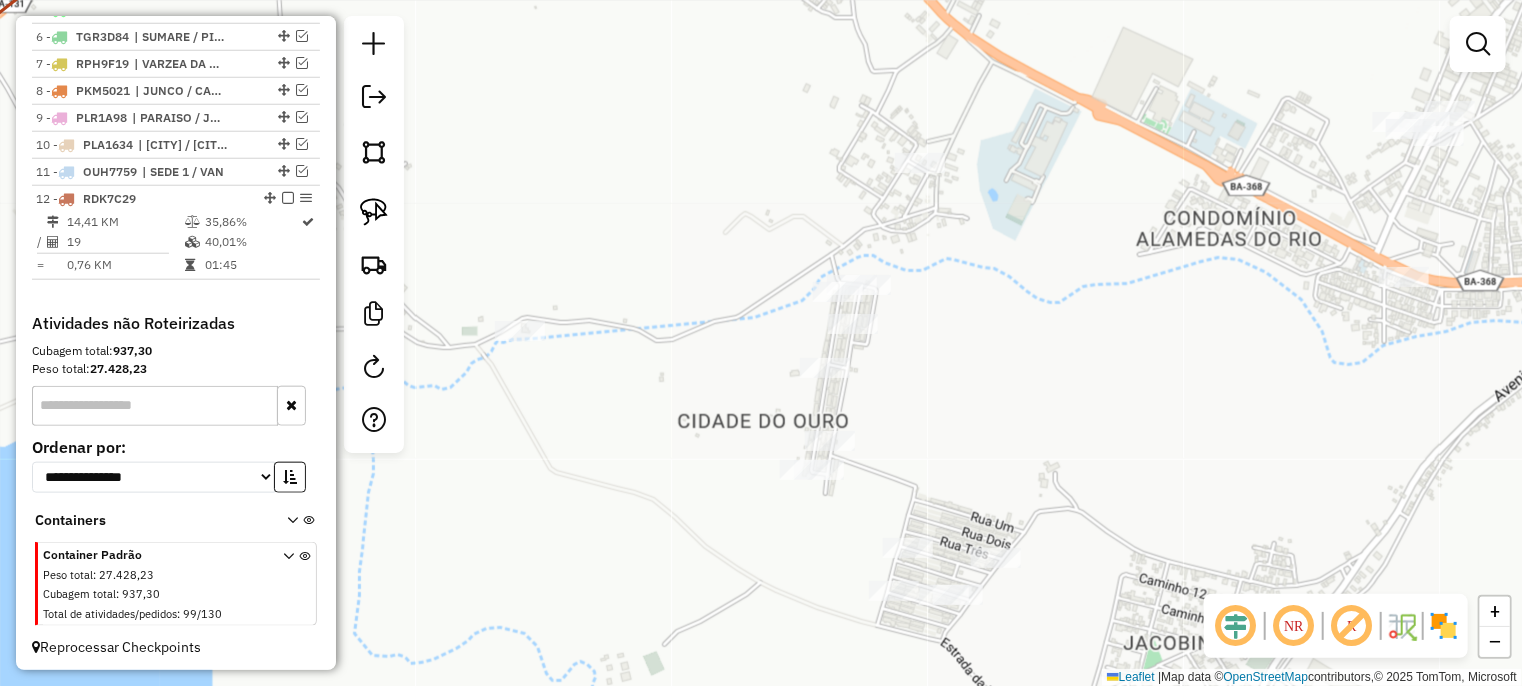 drag, startPoint x: 907, startPoint y: 399, endPoint x: 1127, endPoint y: 379, distance: 220.90723 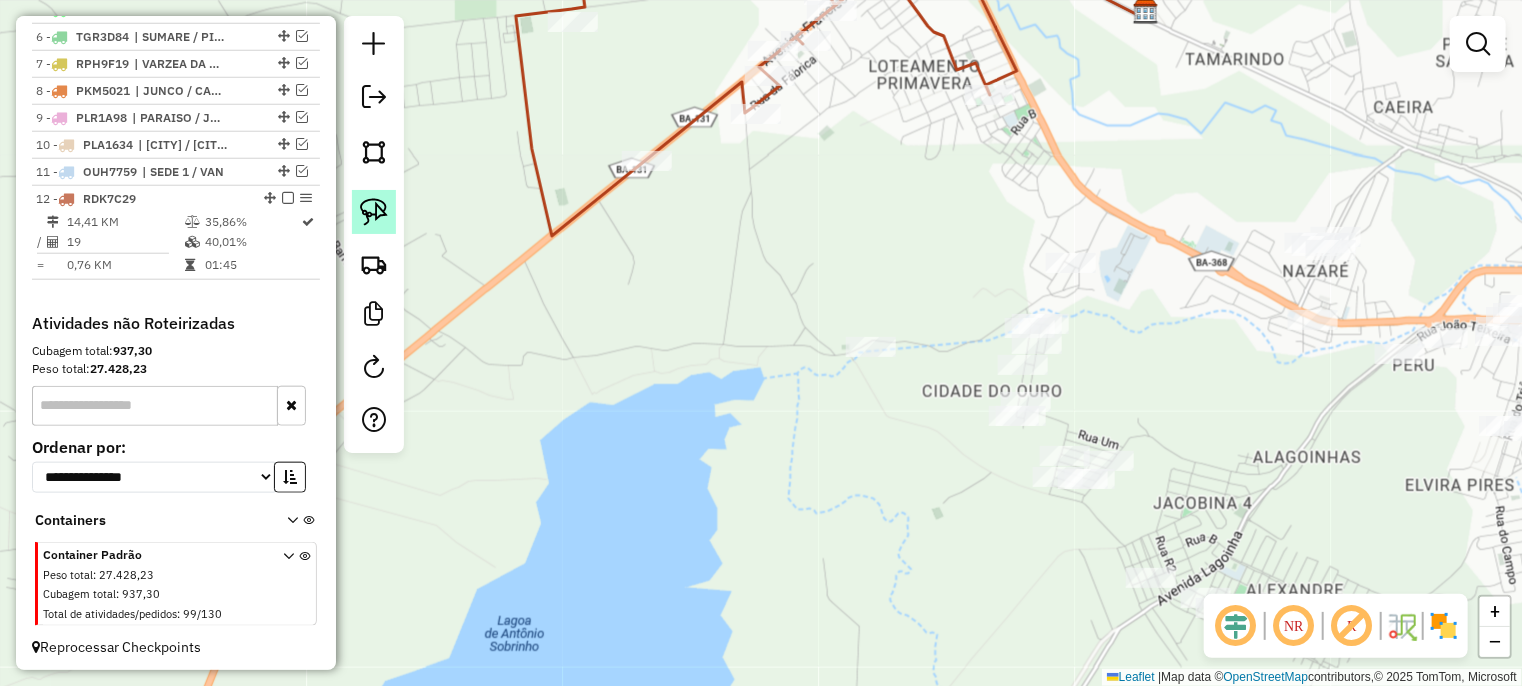 click 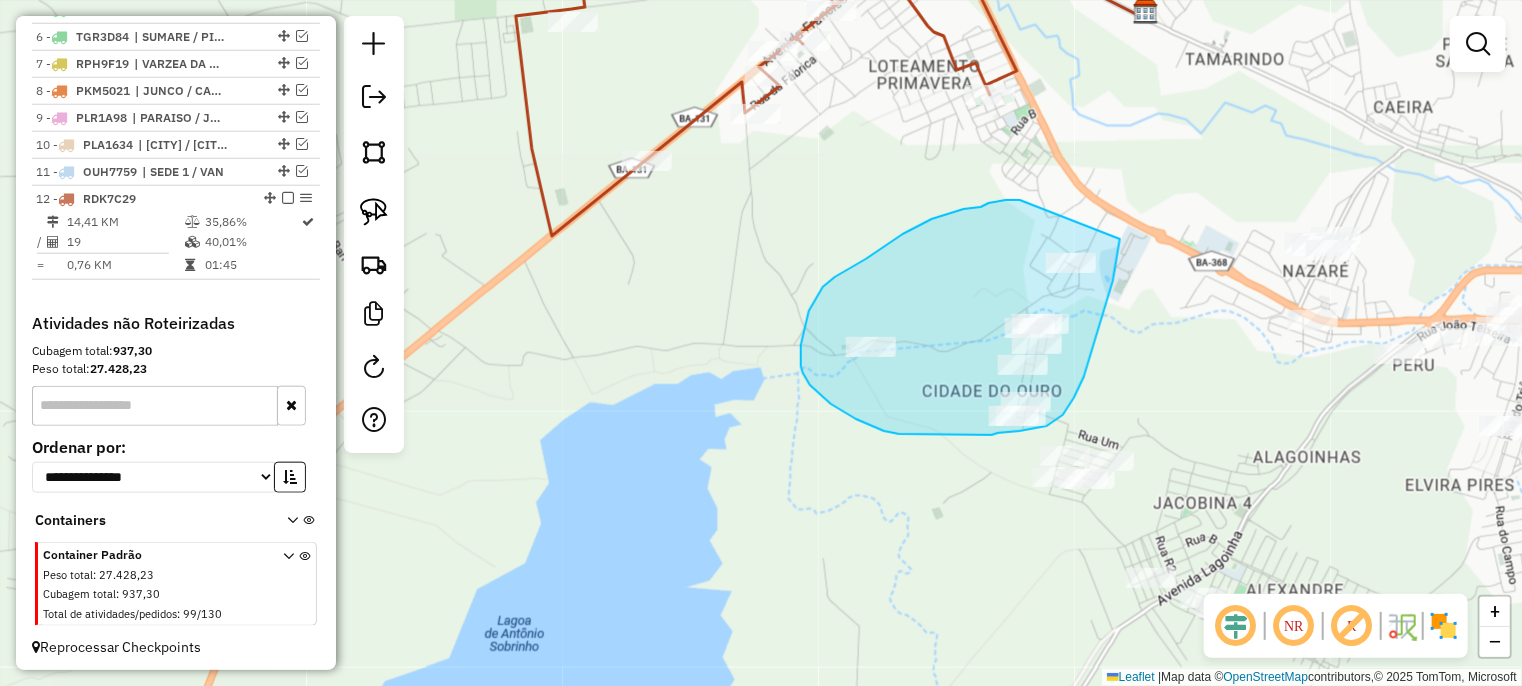 drag, startPoint x: 956, startPoint y: 211, endPoint x: 1120, endPoint y: 239, distance: 166.37308 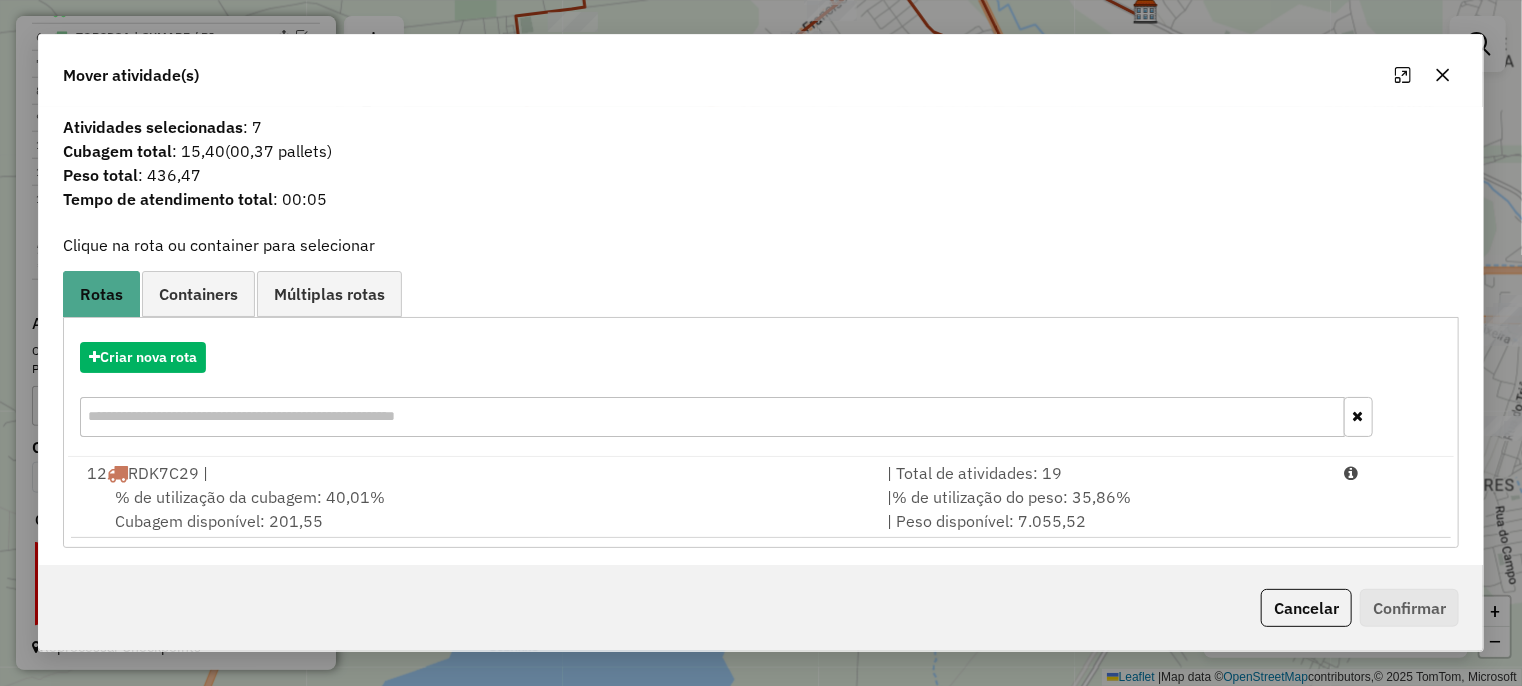 click on "% de utilização da cubagem: 40,01%" at bounding box center [250, 497] 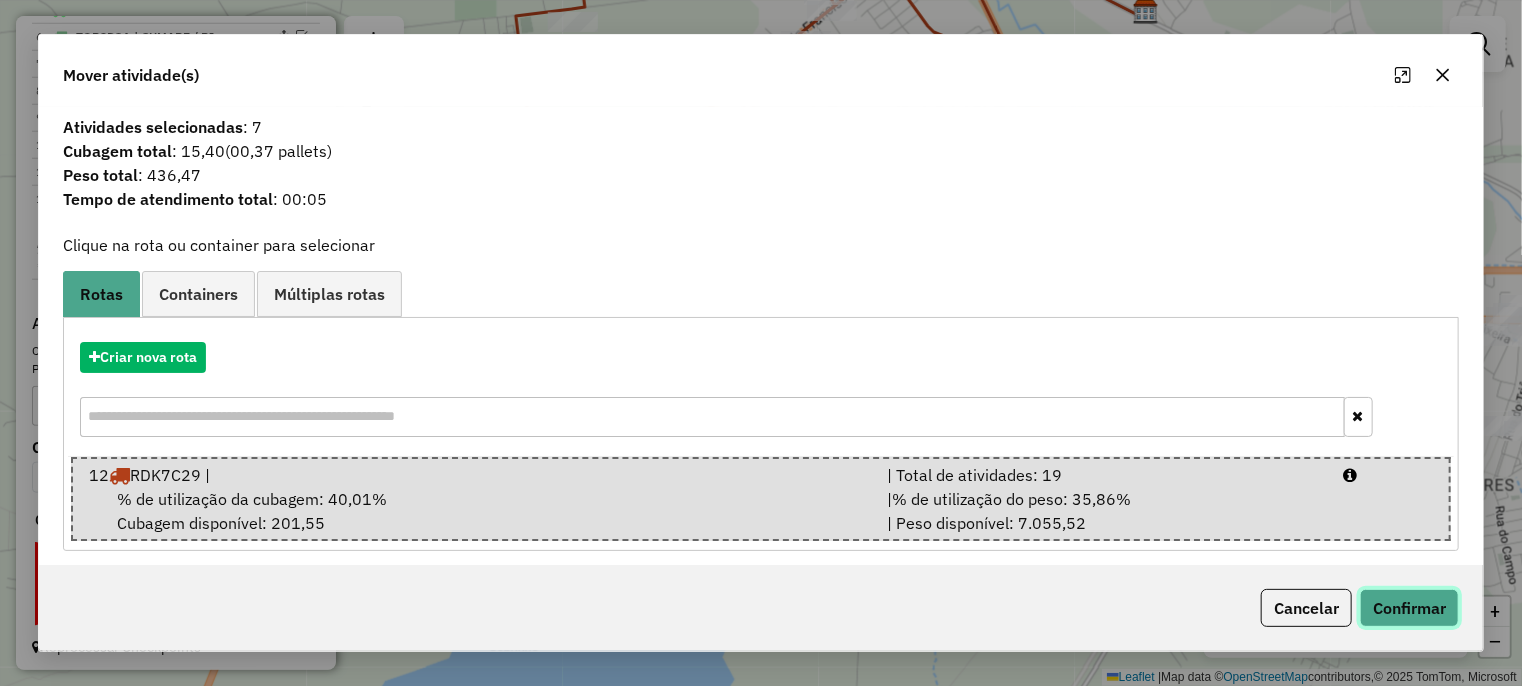 click on "Confirmar" 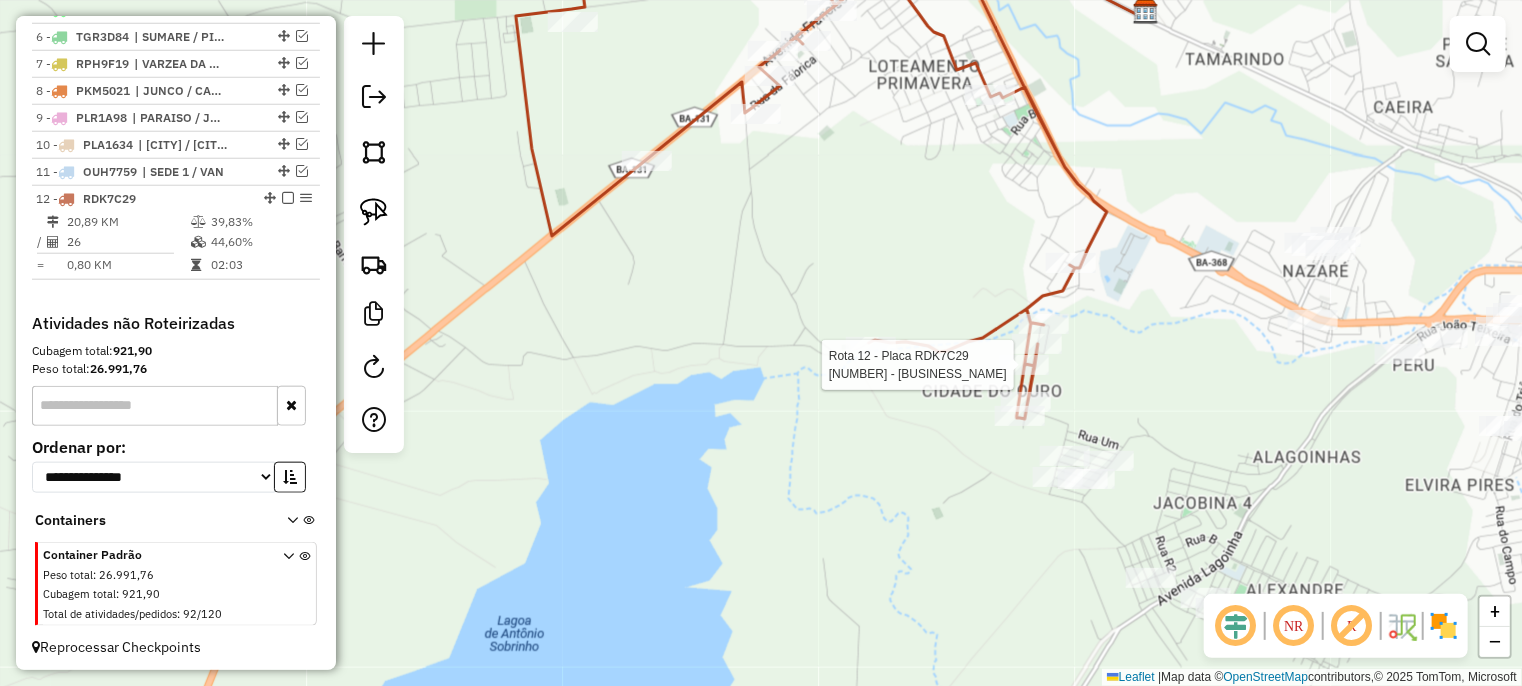 select on "**********" 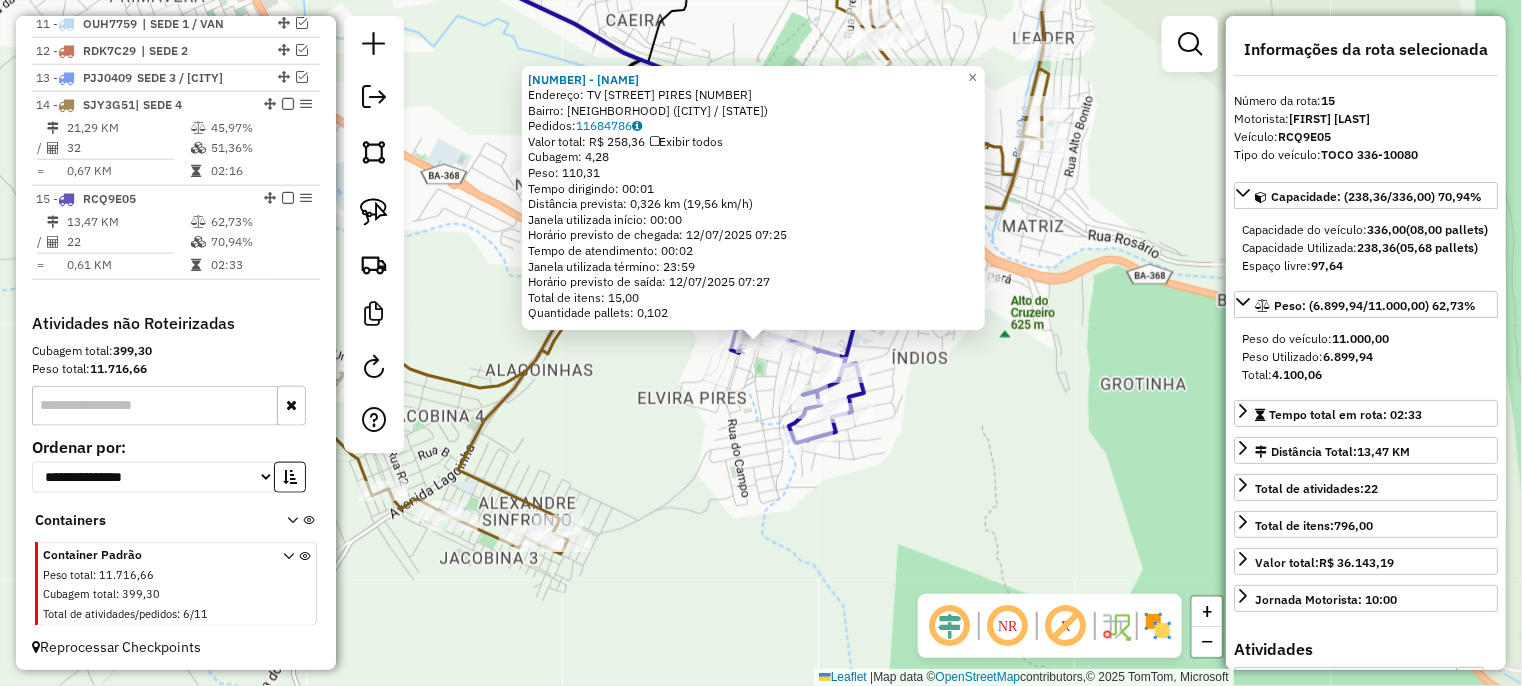 click on "24746 - MATHEUS FREIRE SOUSA  Endereço: TV  TV SILVIO DIAS PIRES          411   Bairro: MUNDO NOVO (JACOBINA / BA)   Pedidos:  11684786   Valor total: R$ 258,36   Exibir todos   Cubagem: 4,28  Peso: 110,31  Tempo dirigindo: 00:01   Distância prevista: 0,326 km (19,56 km/h)   Janela utilizada início: 00:00   Horário previsto de chegada: 12/07/2025 07:25   Tempo de atendimento: 00:02   Janela utilizada término: 23:59   Horário previsto de saída: 12/07/2025 07:27   Total de itens: 15,00   Quantidade pallets: 0,102  × Janela de atendimento Grade de atendimento Capacidade Transportadoras Veículos Cliente Pedidos  Rotas Selecione os dias de semana para filtrar as janelas de atendimento  Seg   Ter   Qua   Qui   Sex   Sáb   Dom  Informe o período da janela de atendimento: De: Até:  Filtrar exatamente a janela do cliente  Considerar janela de atendimento padrão  Selecione os dias de semana para filtrar as grades de atendimento  Seg   Ter   Qua   Qui   Sex   Sáb   Dom   Peso mínimo:   Peso máximo:  De:" 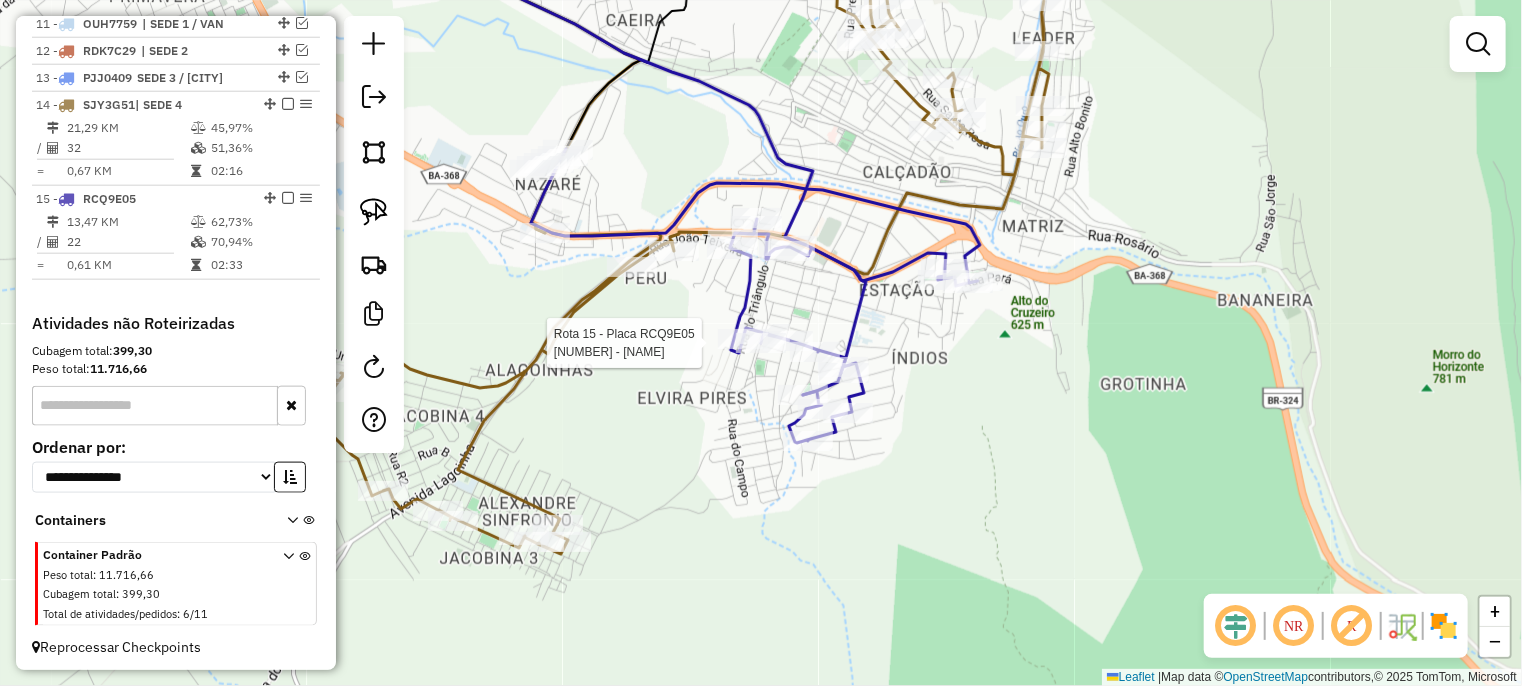 select on "**********" 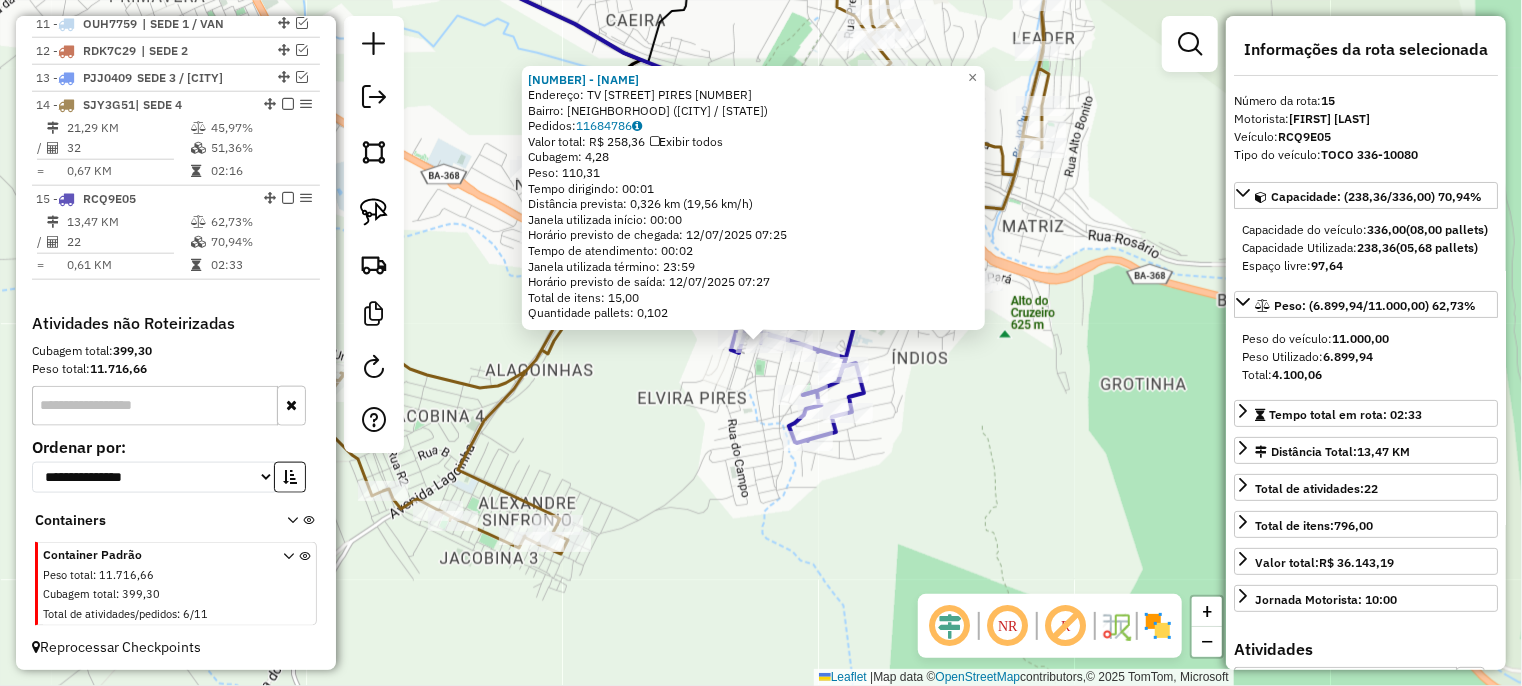 click on "24746 - MATHEUS FREIRE SOUSA  Endereço: TV  TV SILVIO DIAS PIRES          411   Bairro: MUNDO NOVO (JACOBINA / BA)   Pedidos:  11684786   Valor total: R$ 258,36   Exibir todos   Cubagem: 4,28  Peso: 110,31  Tempo dirigindo: 00:01   Distância prevista: 0,326 km (19,56 km/h)   Janela utilizada início: 00:00   Horário previsto de chegada: 12/07/2025 07:25   Tempo de atendimento: 00:02   Janela utilizada término: 23:59   Horário previsto de saída: 12/07/2025 07:27   Total de itens: 15,00   Quantidade pallets: 0,102  × Janela de atendimento Grade de atendimento Capacidade Transportadoras Veículos Cliente Pedidos  Rotas Selecione os dias de semana para filtrar as janelas de atendimento  Seg   Ter   Qua   Qui   Sex   Sáb   Dom  Informe o período da janela de atendimento: De: Até:  Filtrar exatamente a janela do cliente  Considerar janela de atendimento padrão  Selecione os dias de semana para filtrar as grades de atendimento  Seg   Ter   Qua   Qui   Sex   Sáb   Dom   Peso mínimo:   Peso máximo:  De:" 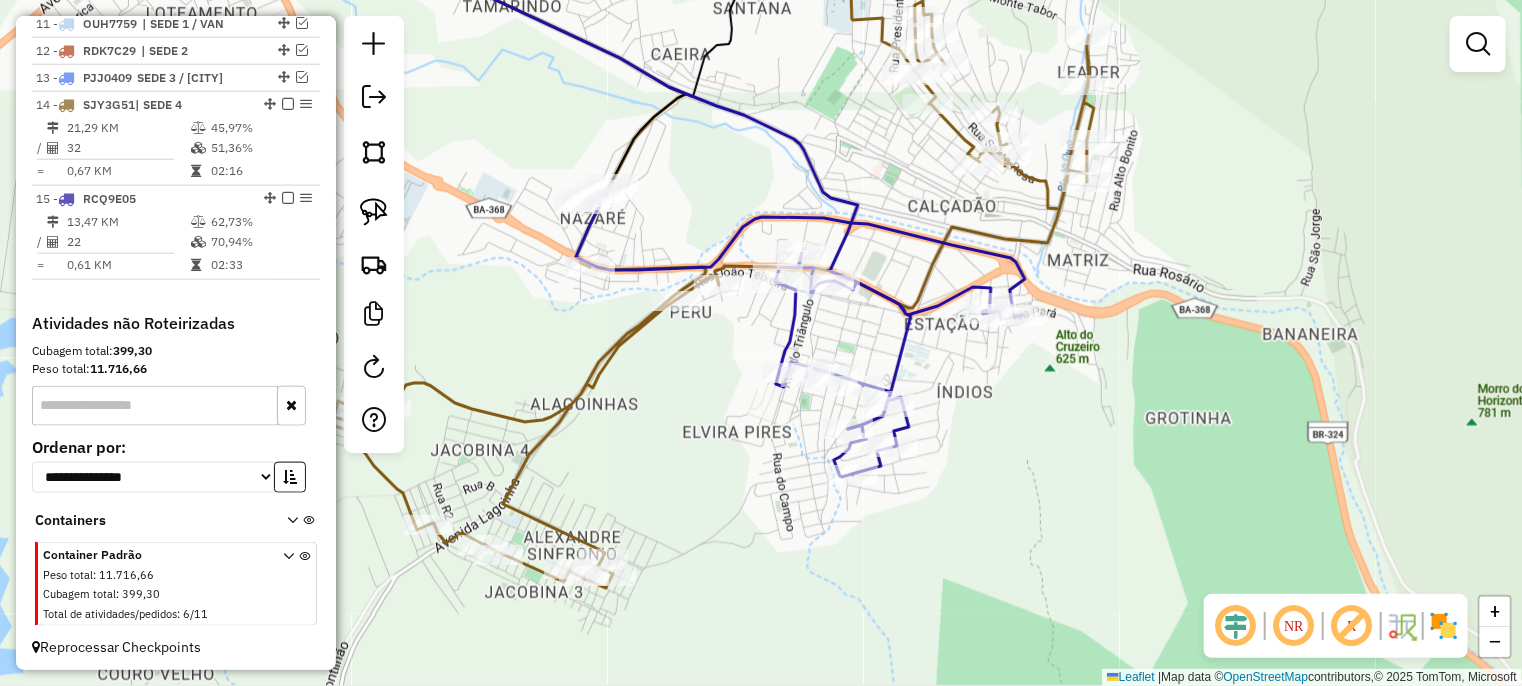 drag, startPoint x: 488, startPoint y: 282, endPoint x: 589, endPoint y: 304, distance: 103.36827 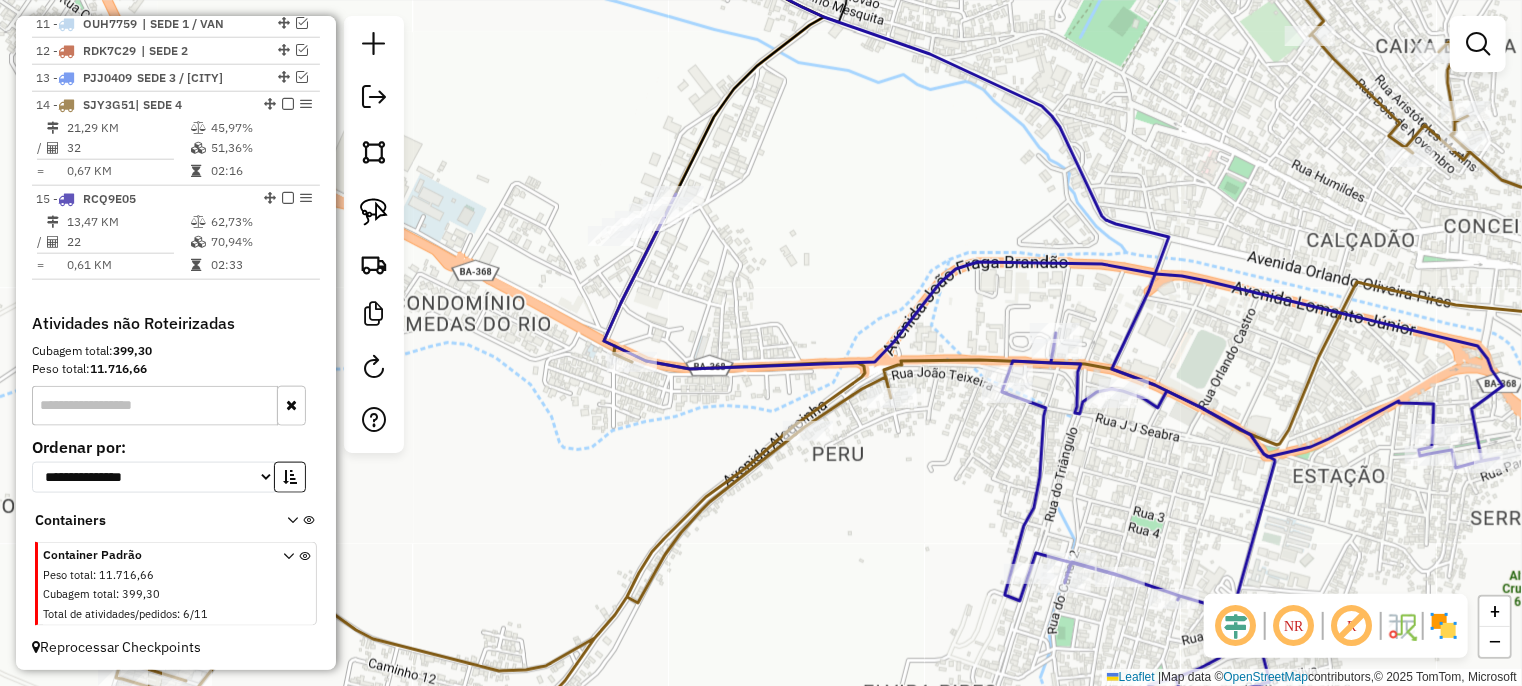 drag, startPoint x: 857, startPoint y: 358, endPoint x: 798, endPoint y: 283, distance: 95.42536 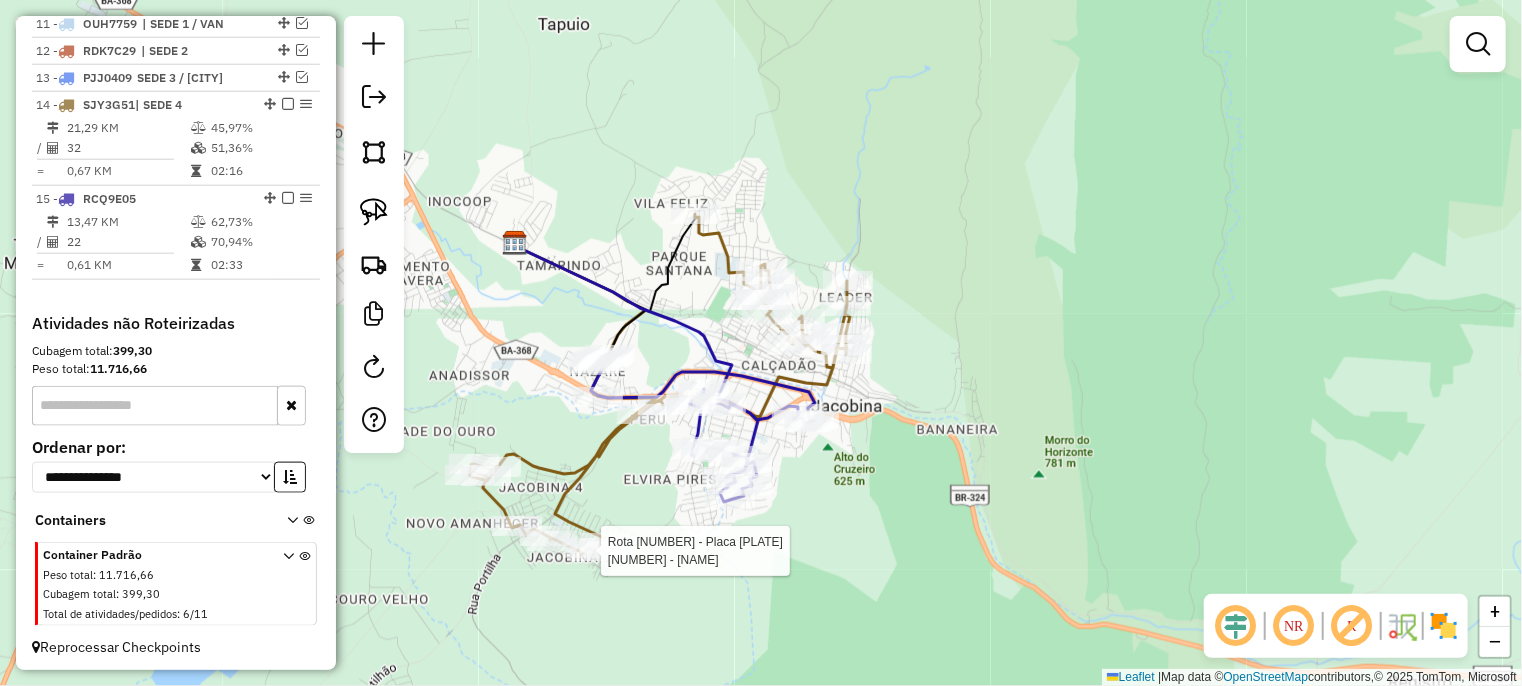 select on "**********" 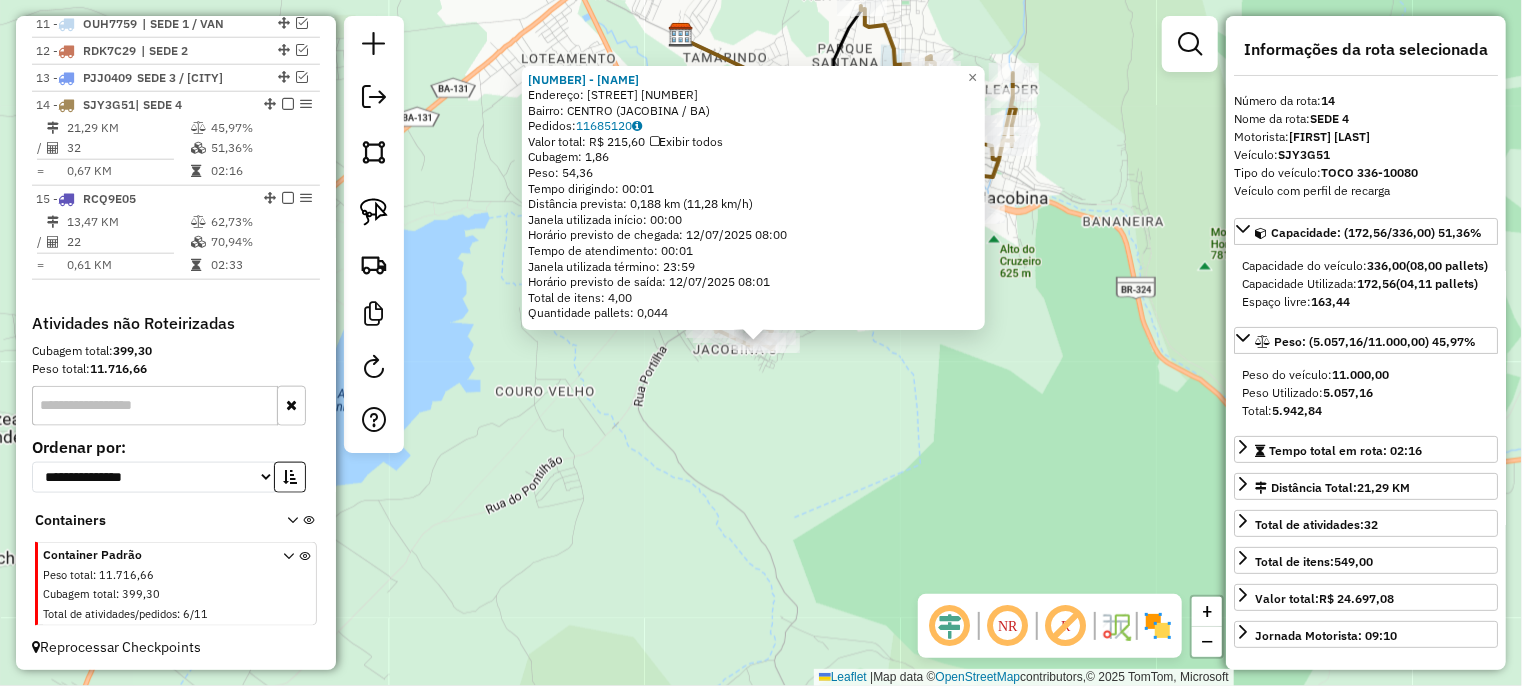 click on "28044 - MARY LANCHES  Endereço:  AVENIDA ROQUE REIS 2   Bairro: CENTRO (JACOBINA / BA)   Pedidos:  11685120   Valor total: R$ 215,60   Exibir todos   Cubagem: 1,86  Peso: 54,36  Tempo dirigindo: 00:01   Distância prevista: 0,188 km (11,28 km/h)   Janela utilizada início: 00:00   Horário previsto de chegada: 12/07/2025 08:00   Tempo de atendimento: 00:01   Janela utilizada término: 23:59   Horário previsto de saída: 12/07/2025 08:01   Total de itens: 4,00   Quantidade pallets: 0,044  × Janela de atendimento Grade de atendimento Capacidade Transportadoras Veículos Cliente Pedidos  Rotas Selecione os dias de semana para filtrar as janelas de atendimento  Seg   Ter   Qua   Qui   Sex   Sáb   Dom  Informe o período da janela de atendimento: De: Até:  Filtrar exatamente a janela do cliente  Considerar janela de atendimento padrão  Selecione os dias de semana para filtrar as grades de atendimento  Seg   Ter   Qua   Qui   Sex   Sáb   Dom   Considerar clientes sem dia de atendimento cadastrado  De:   De:" 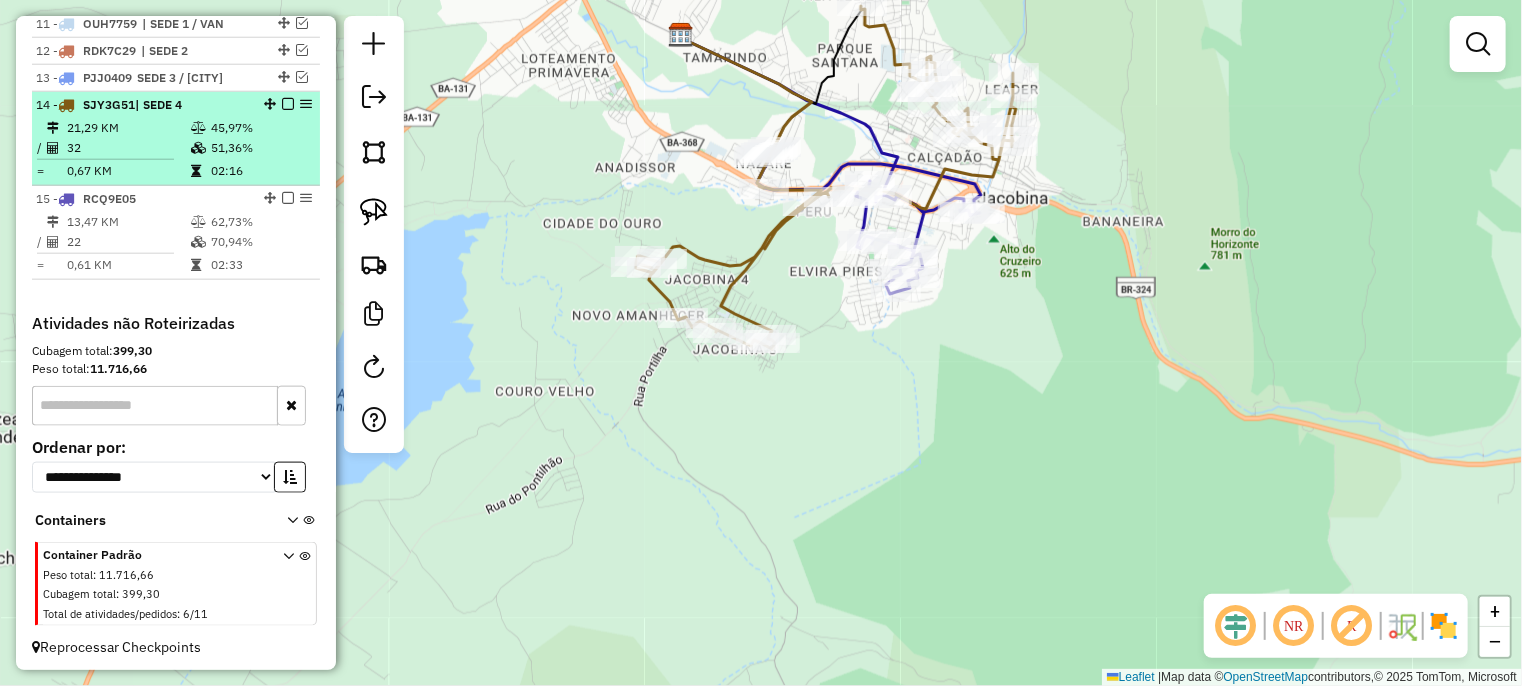 click at bounding box center [288, 104] 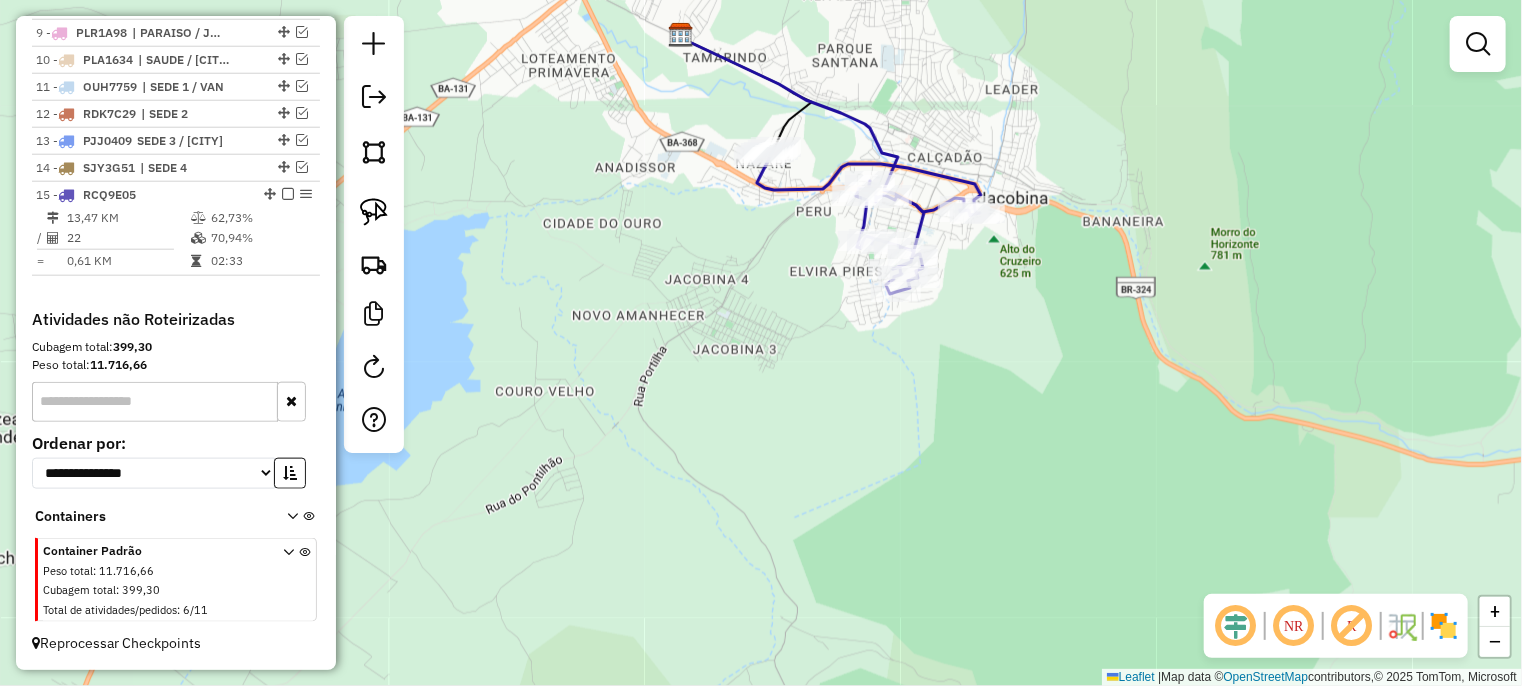 scroll, scrollTop: 982, scrollLeft: 0, axis: vertical 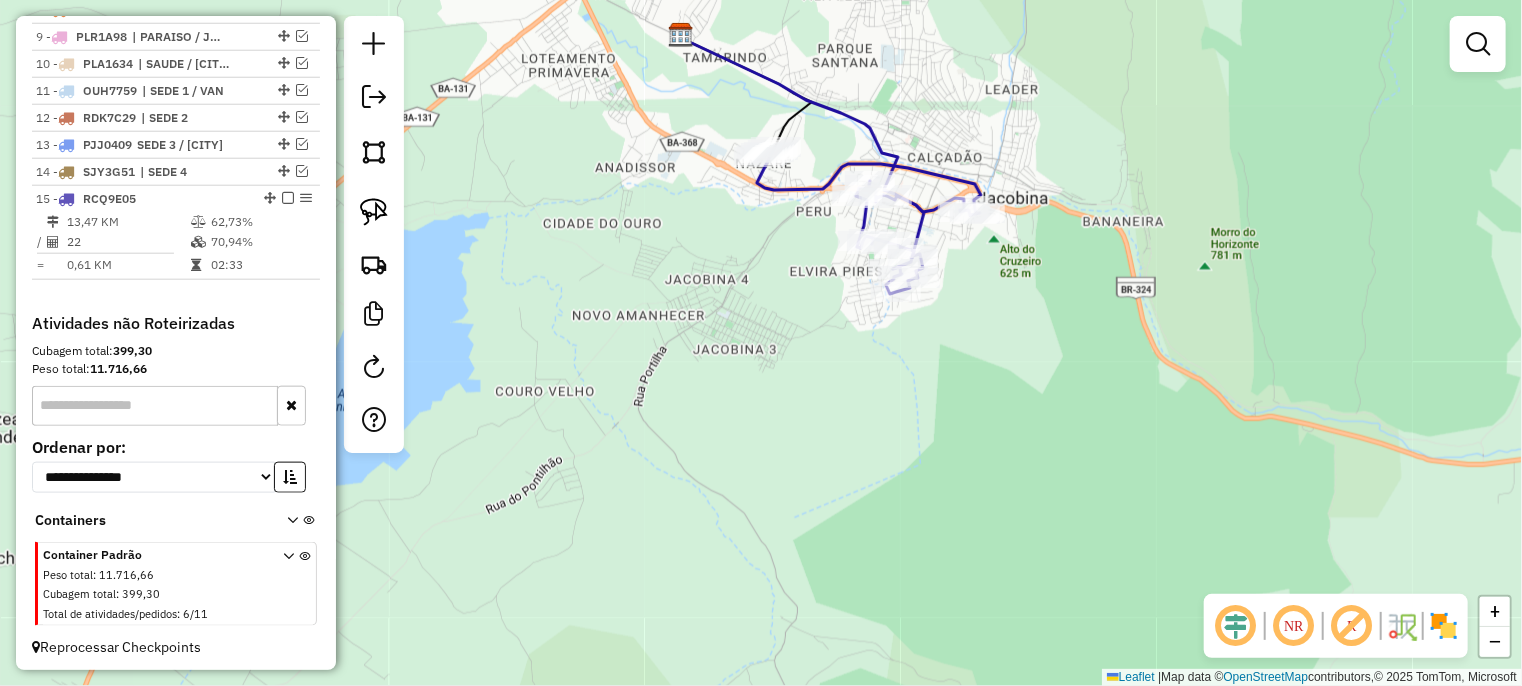 drag, startPoint x: 570, startPoint y: 291, endPoint x: 588, endPoint y: 315, distance: 30 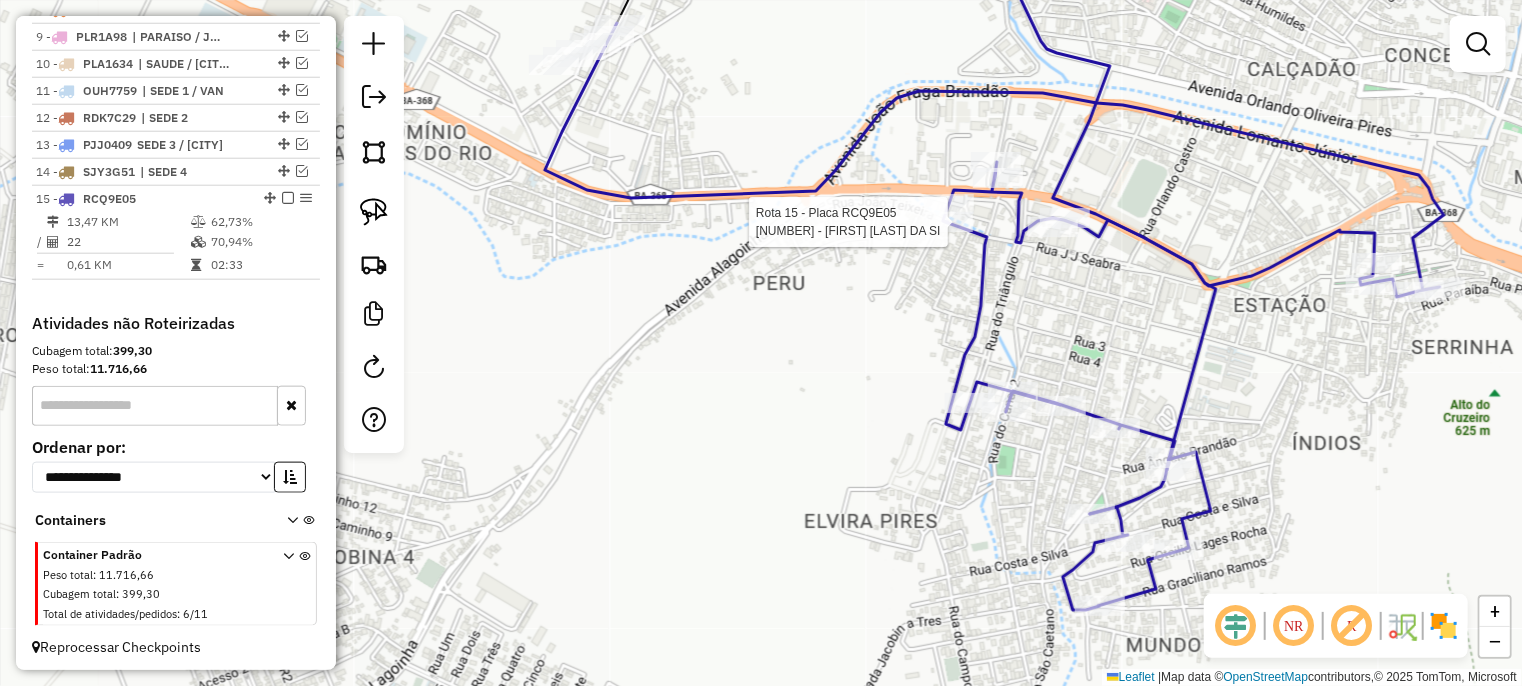 select on "**********" 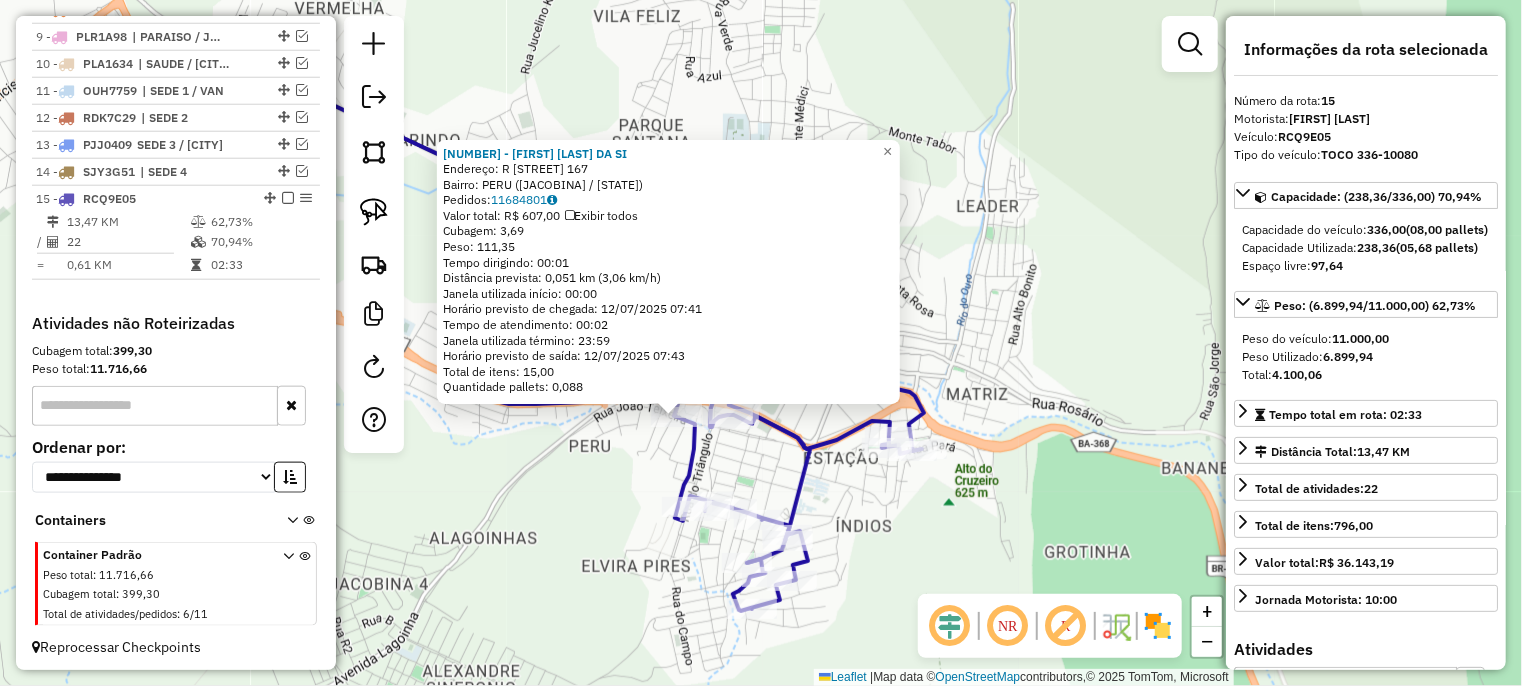 click on "23317 - DANIELLE COSTA DA SI  Endereço: R   JOaO  TEIXEIRA                167   Bairro: PERU (JACOBINA / BA)   Pedidos:  11684801   Valor total: R$ 607,00   Exibir todos   Cubagem: 3,69  Peso: 111,35  Tempo dirigindo: 00:01   Distância prevista: 0,051 km (3,06 km/h)   Janela utilizada início: 00:00   Horário previsto de chegada: 12/07/2025 07:41   Tempo de atendimento: 00:02   Janela utilizada término: 23:59   Horário previsto de saída: 12/07/2025 07:43   Total de itens: 15,00   Quantidade pallets: 0,088  × Janela de atendimento Grade de atendimento Capacidade Transportadoras Veículos Cliente Pedidos  Rotas Selecione os dias de semana para filtrar as janelas de atendimento  Seg   Ter   Qua   Qui   Sex   Sáb   Dom  Informe o período da janela de atendimento: De: Até:  Filtrar exatamente a janela do cliente  Considerar janela de atendimento padrão  Selecione os dias de semana para filtrar as grades de atendimento  Seg   Ter   Qua   Qui   Sex   Sáb   Dom   Peso mínimo:   Peso máximo:   De:   De:" 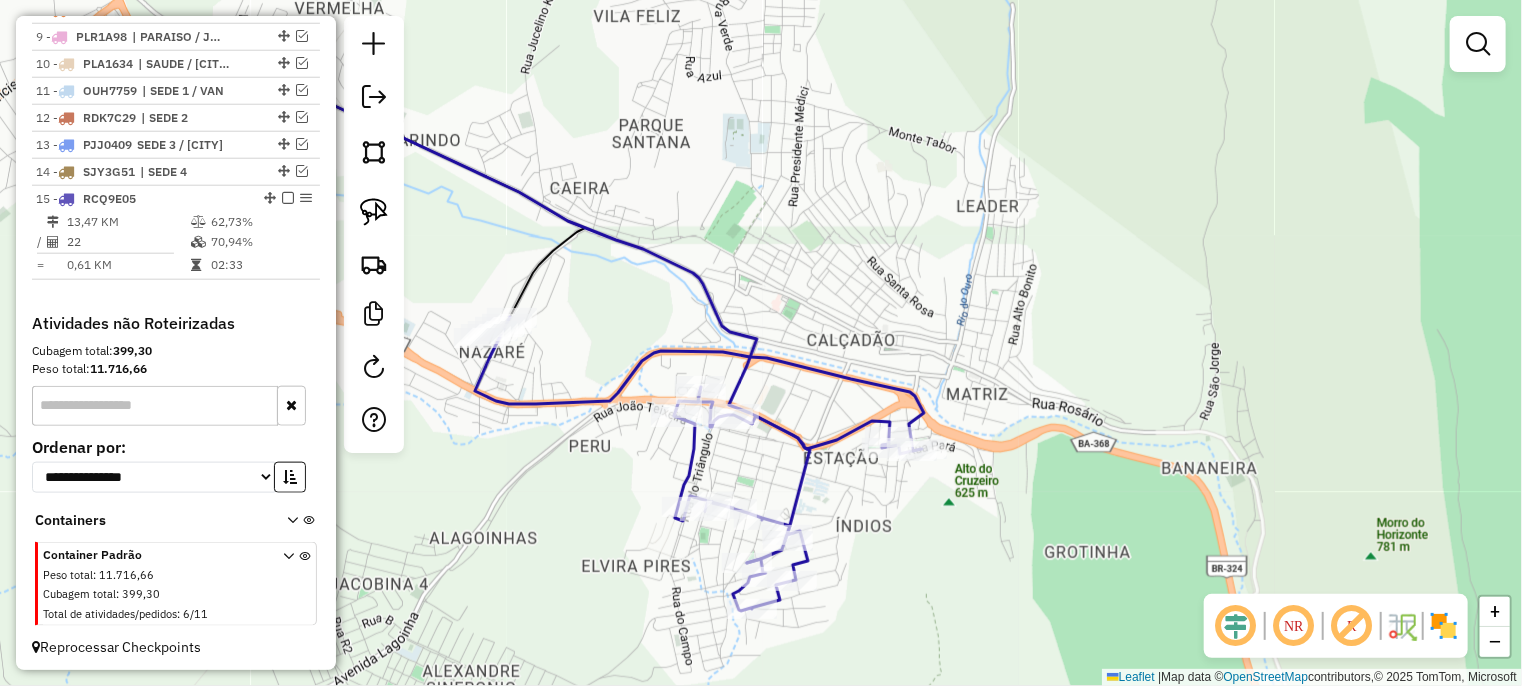 drag, startPoint x: 554, startPoint y: 515, endPoint x: 648, endPoint y: 451, distance: 113.71895 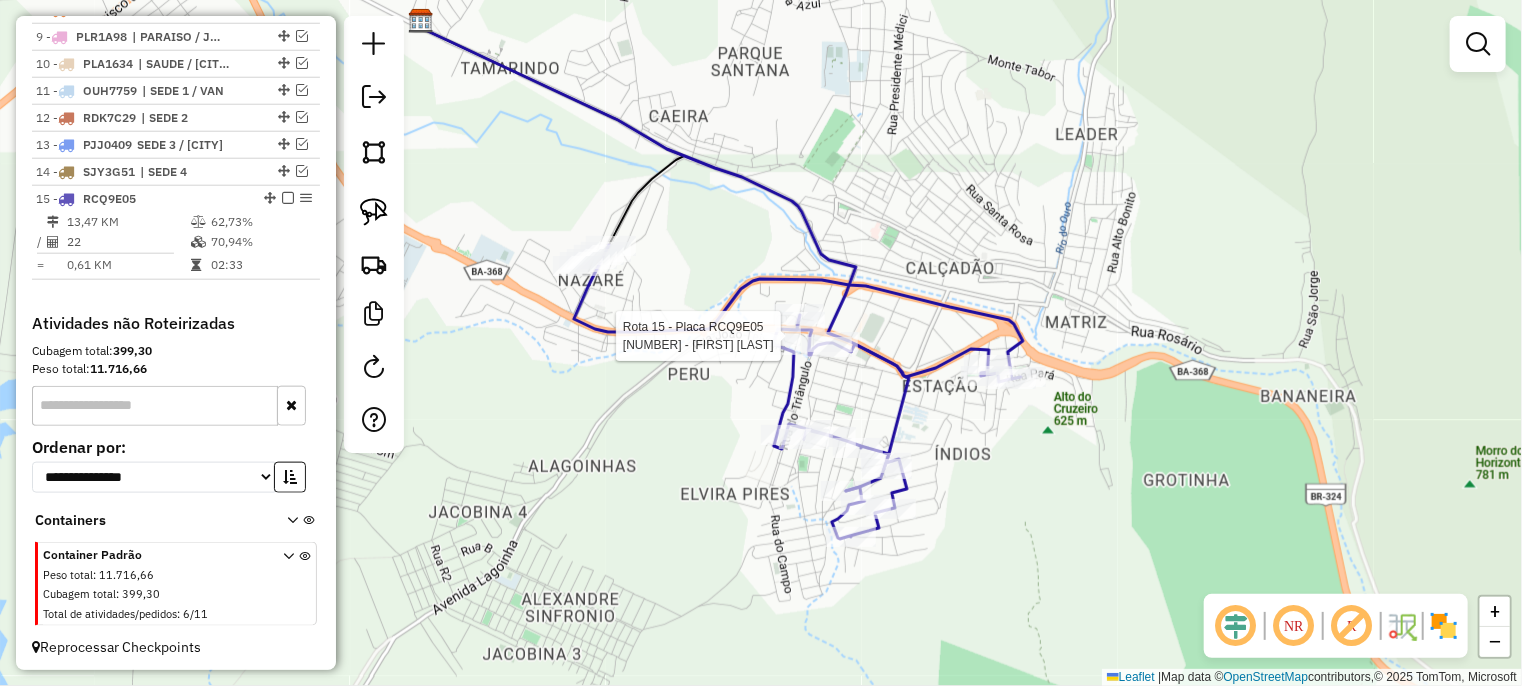 select on "**********" 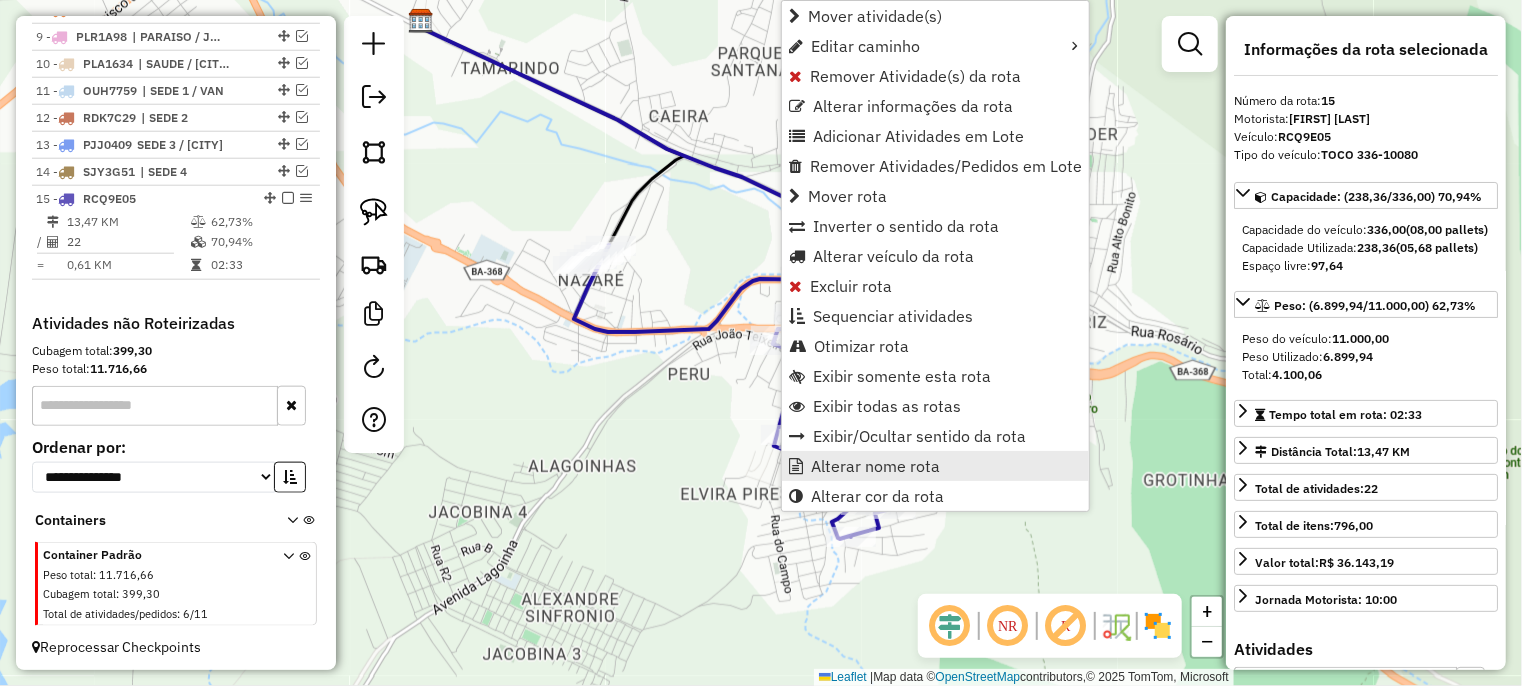 click on "Alterar nome rota" at bounding box center (875, 466) 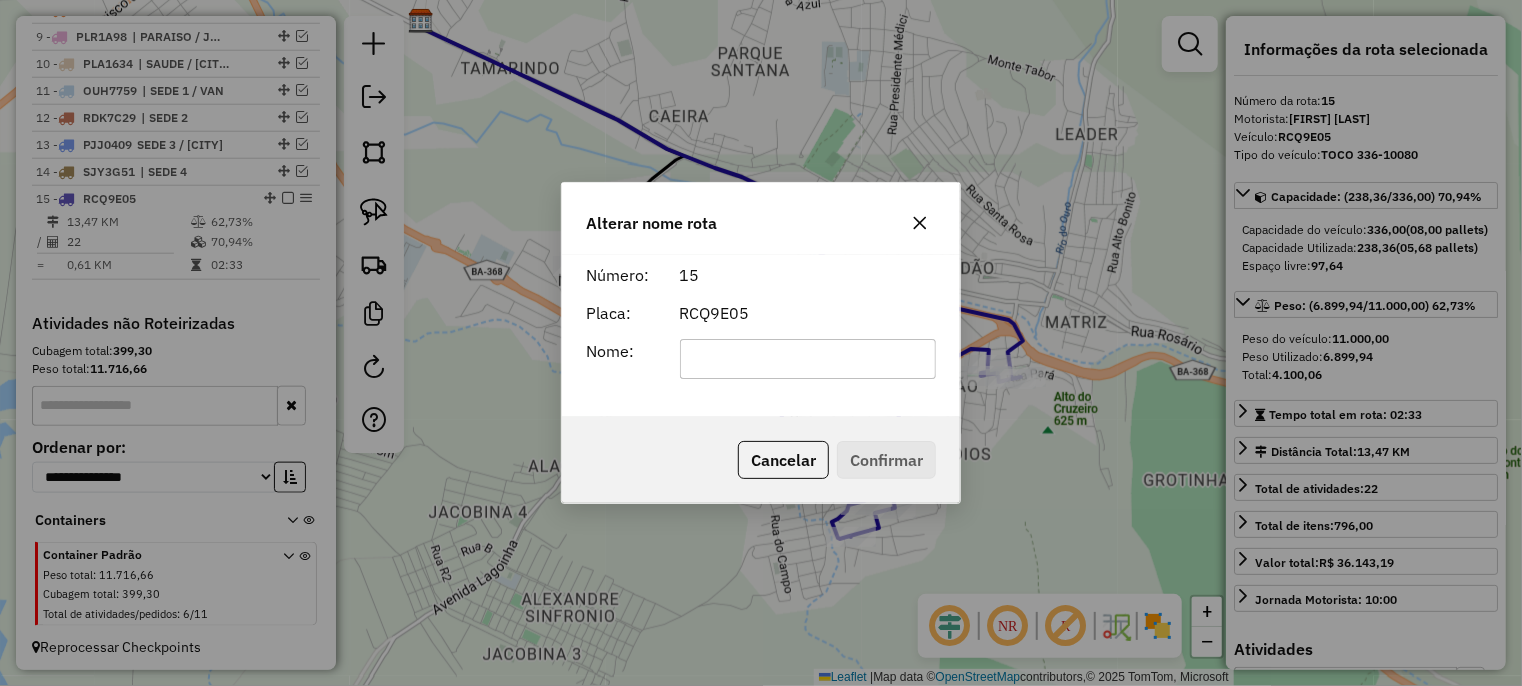 click 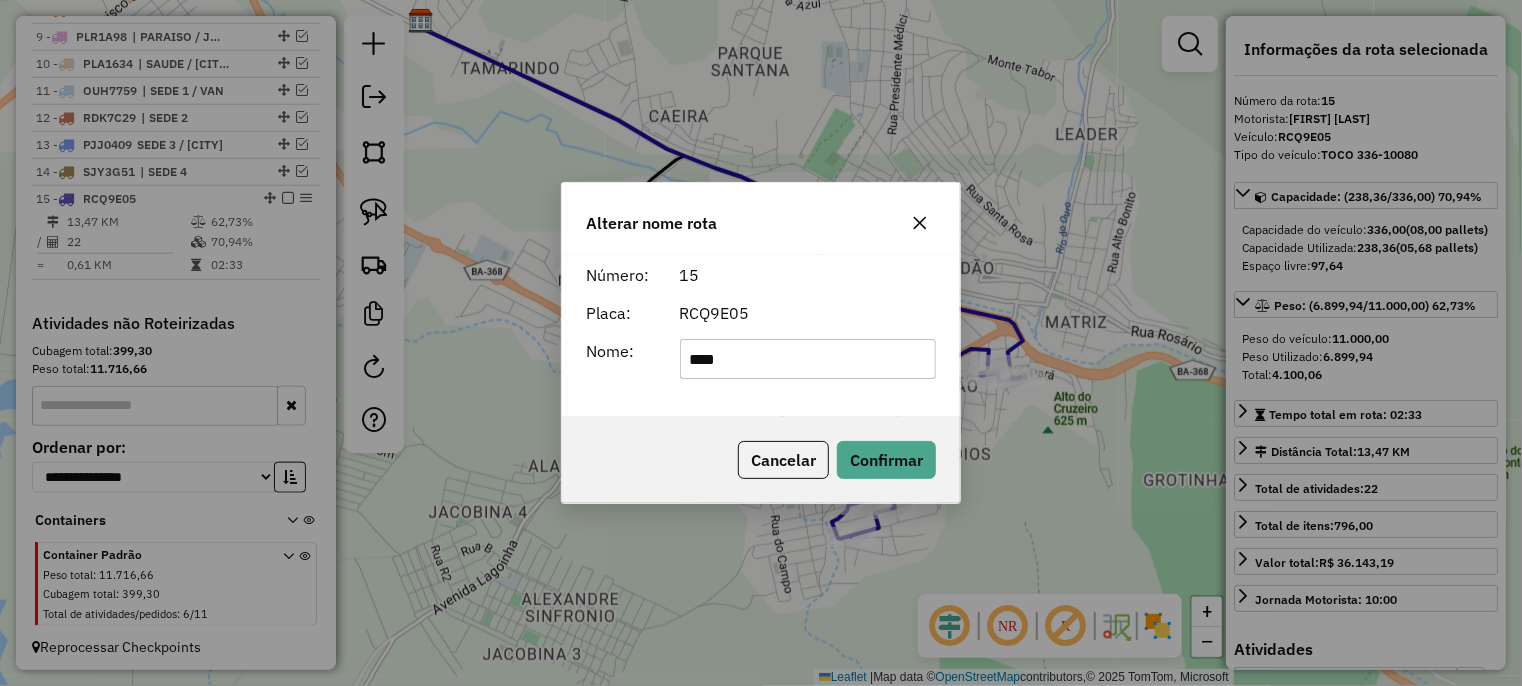 type on "******" 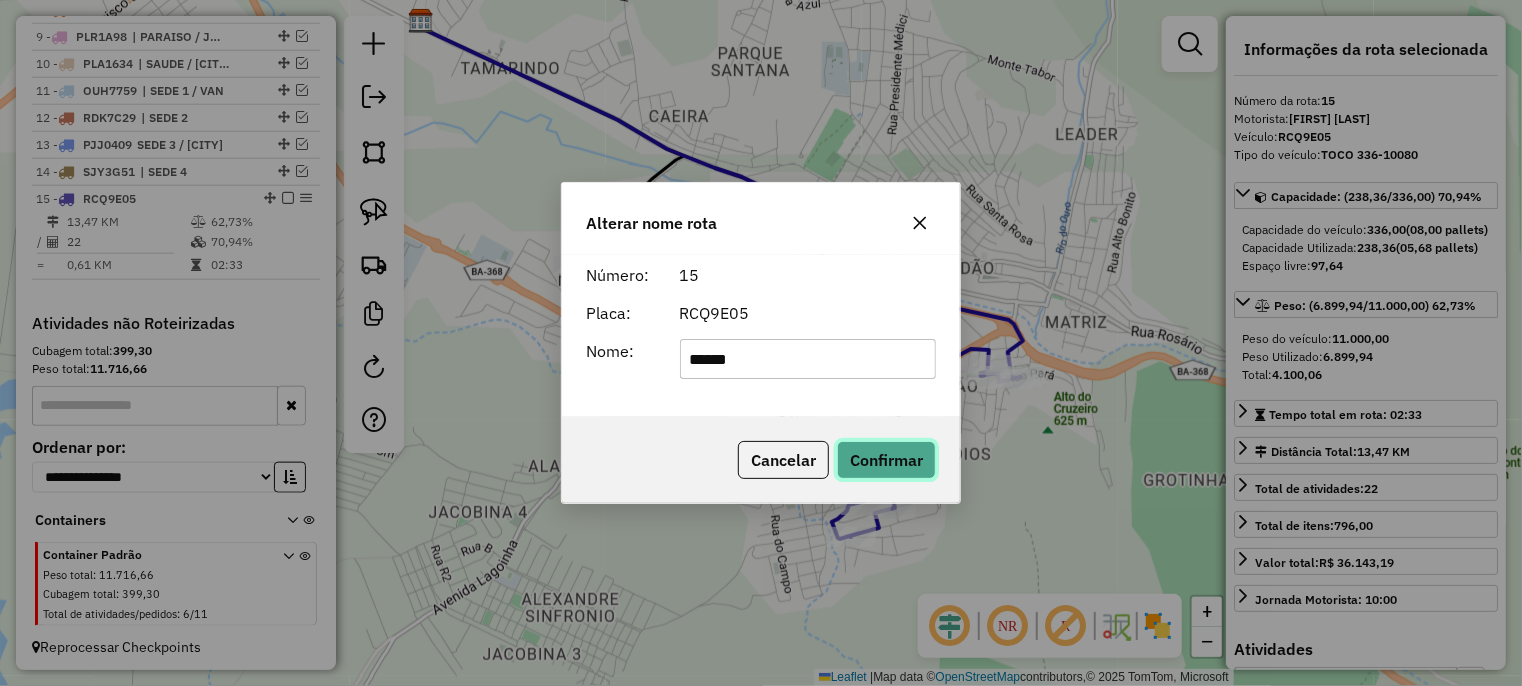 click on "Confirmar" 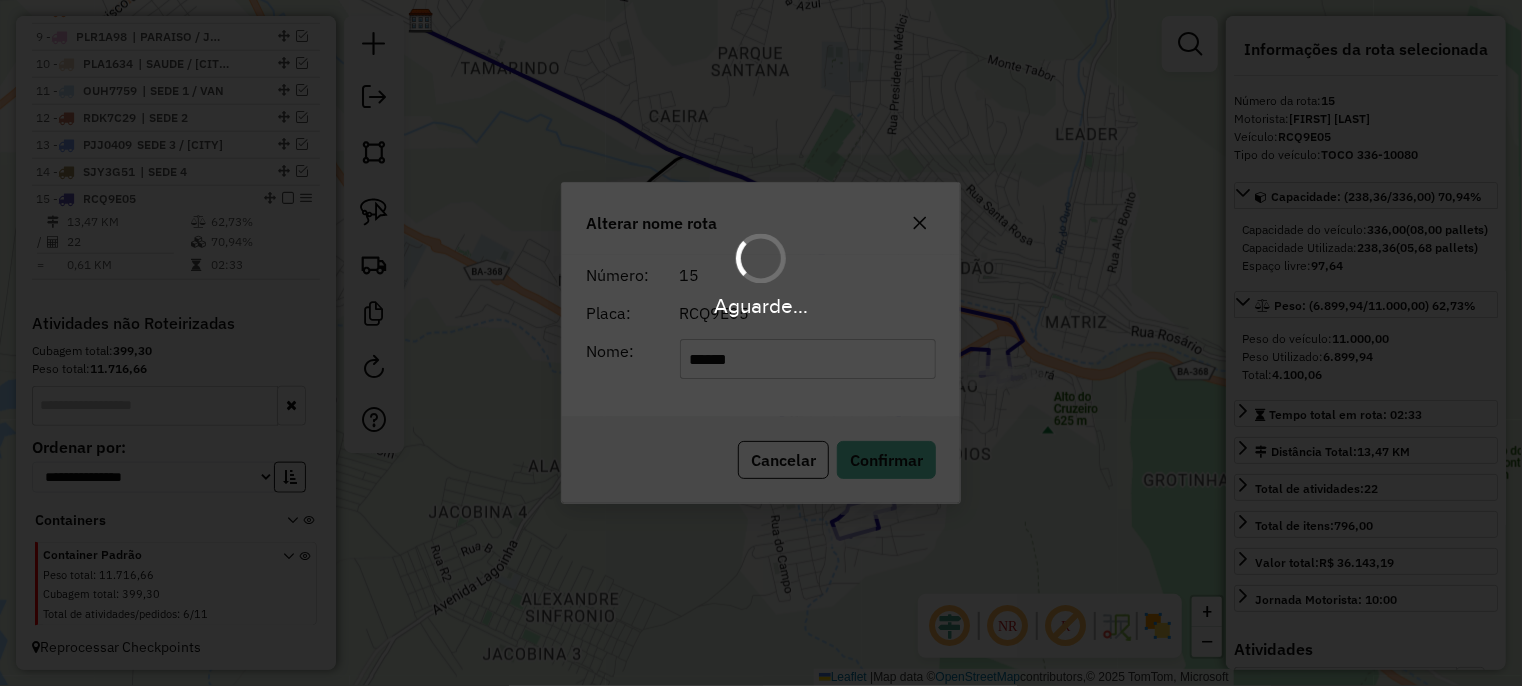 type 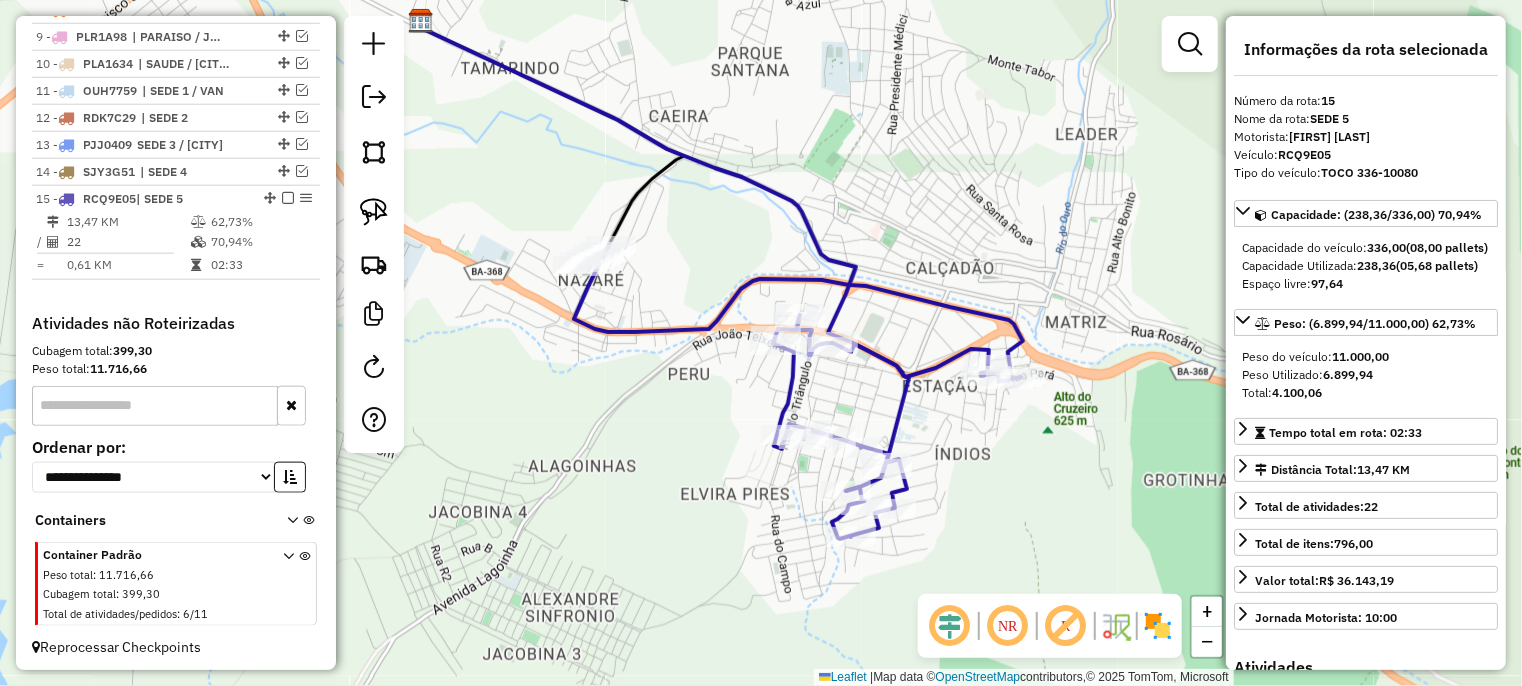 click at bounding box center [288, 198] 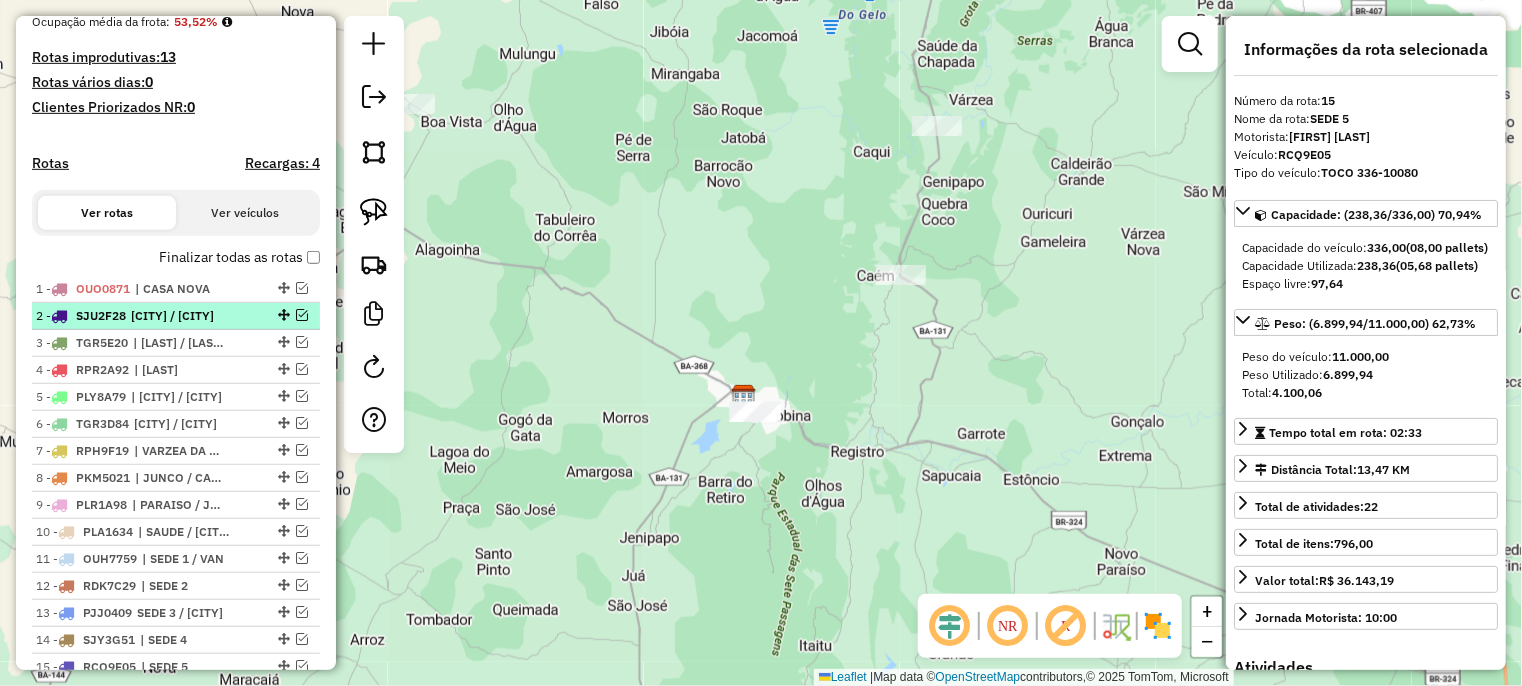 scroll, scrollTop: 615, scrollLeft: 0, axis: vertical 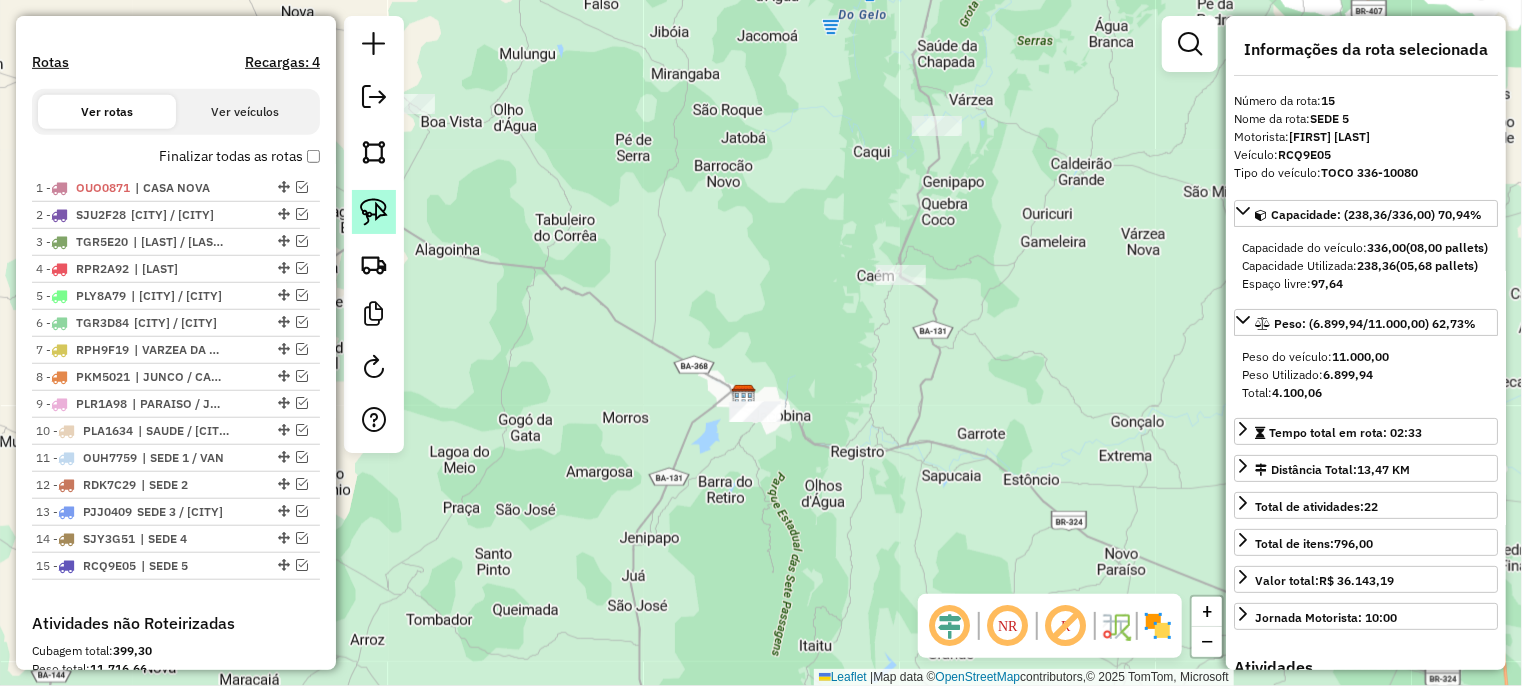 click 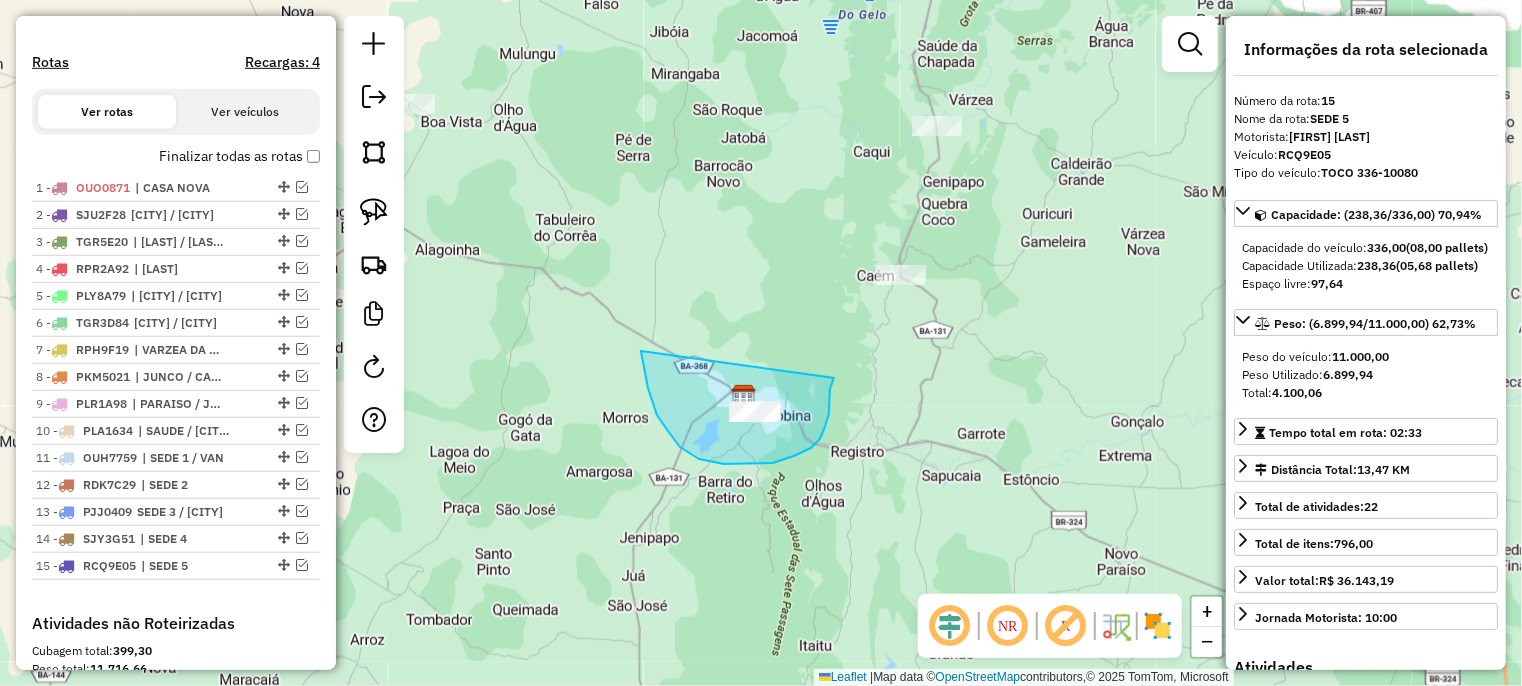 drag, startPoint x: 644, startPoint y: 371, endPoint x: 834, endPoint y: 378, distance: 190.1289 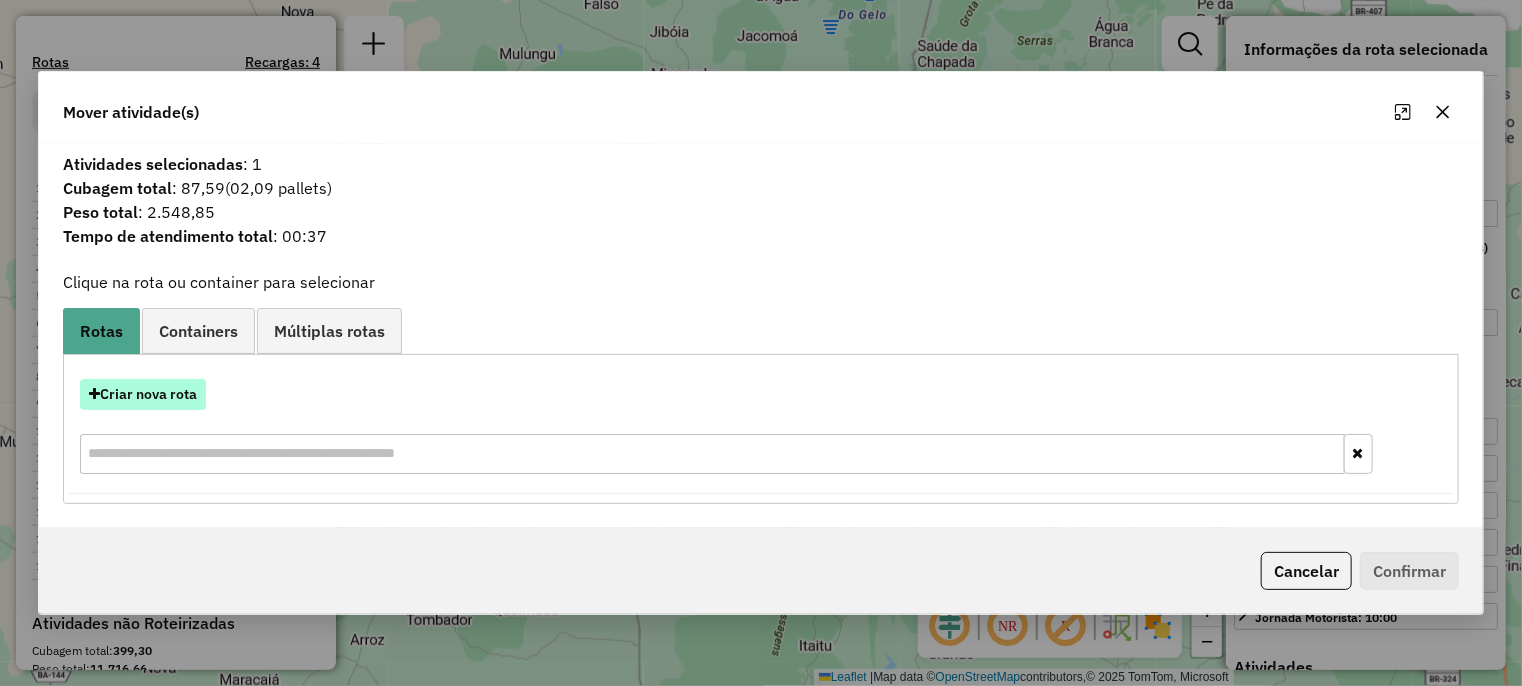 click on "Criar nova rota" at bounding box center (143, 394) 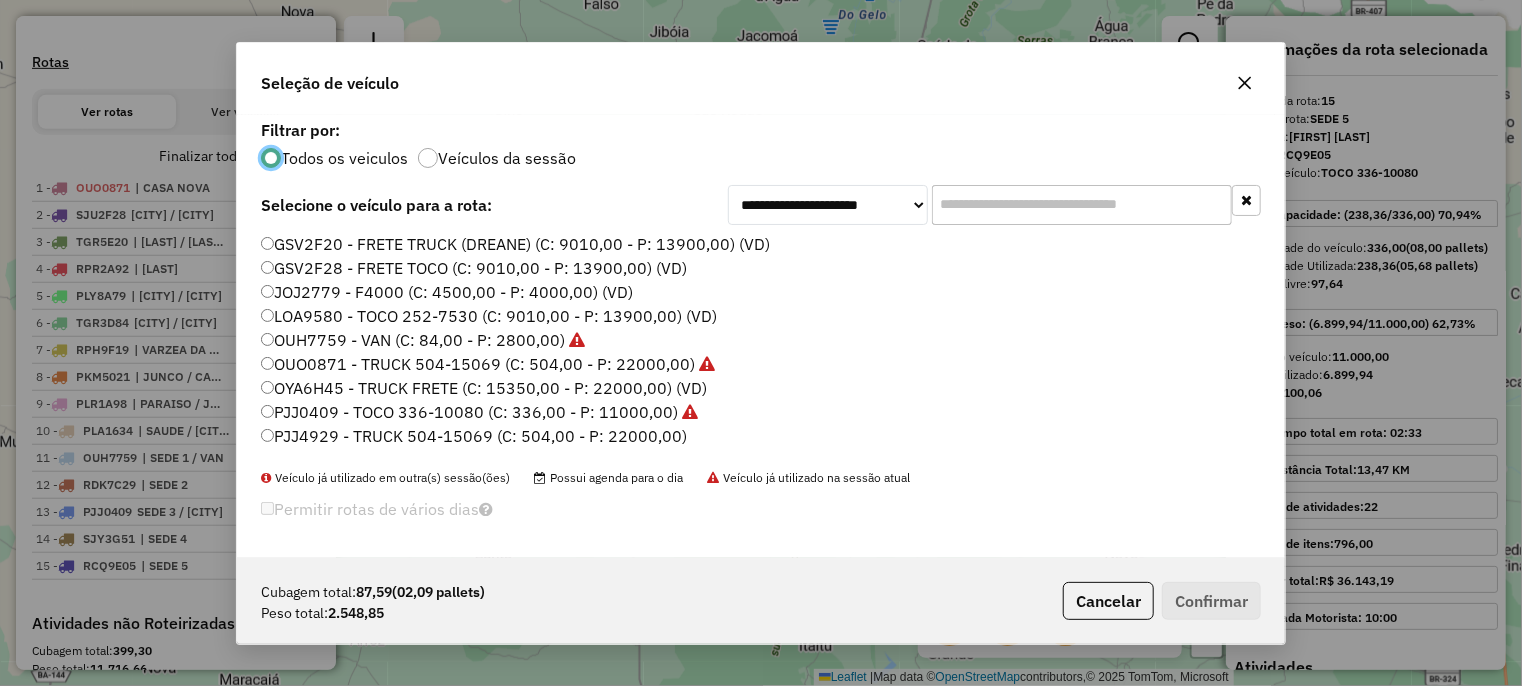 scroll, scrollTop: 10, scrollLeft: 6, axis: both 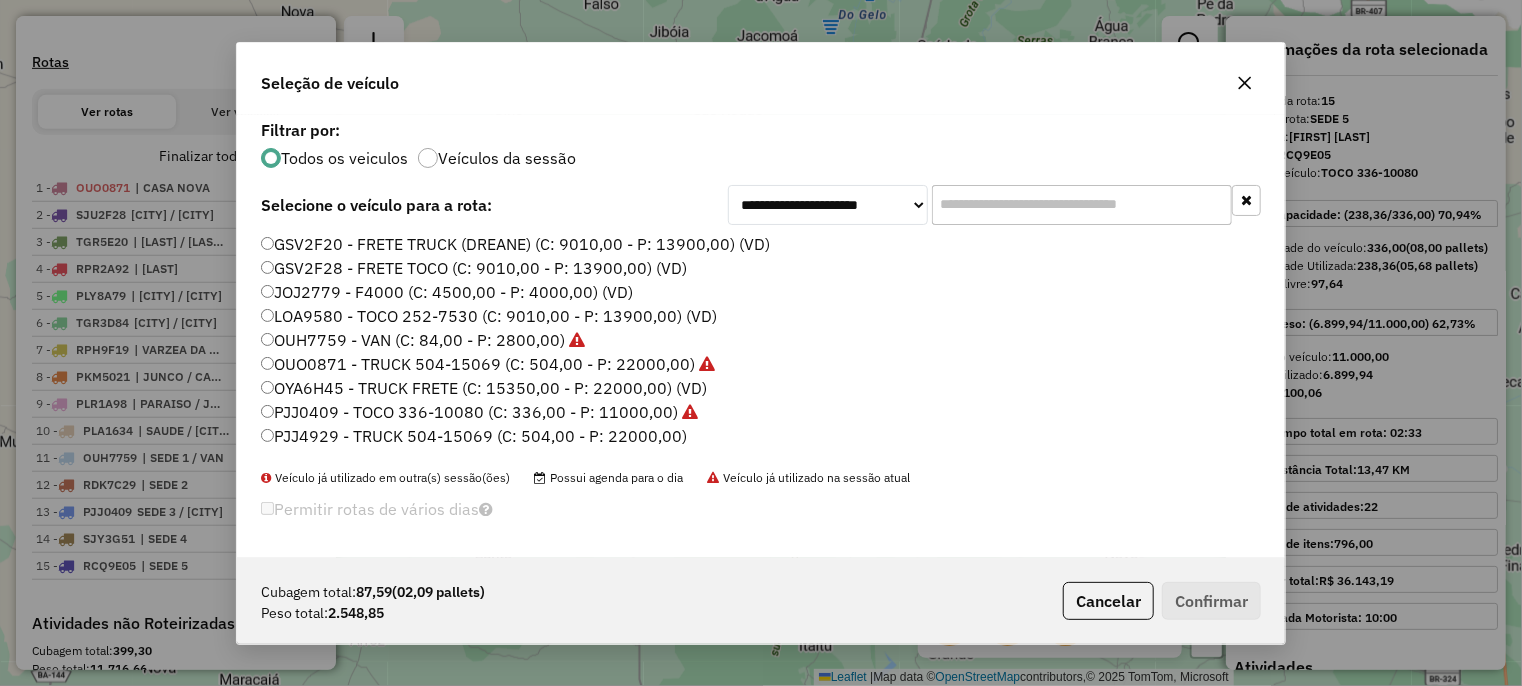 click 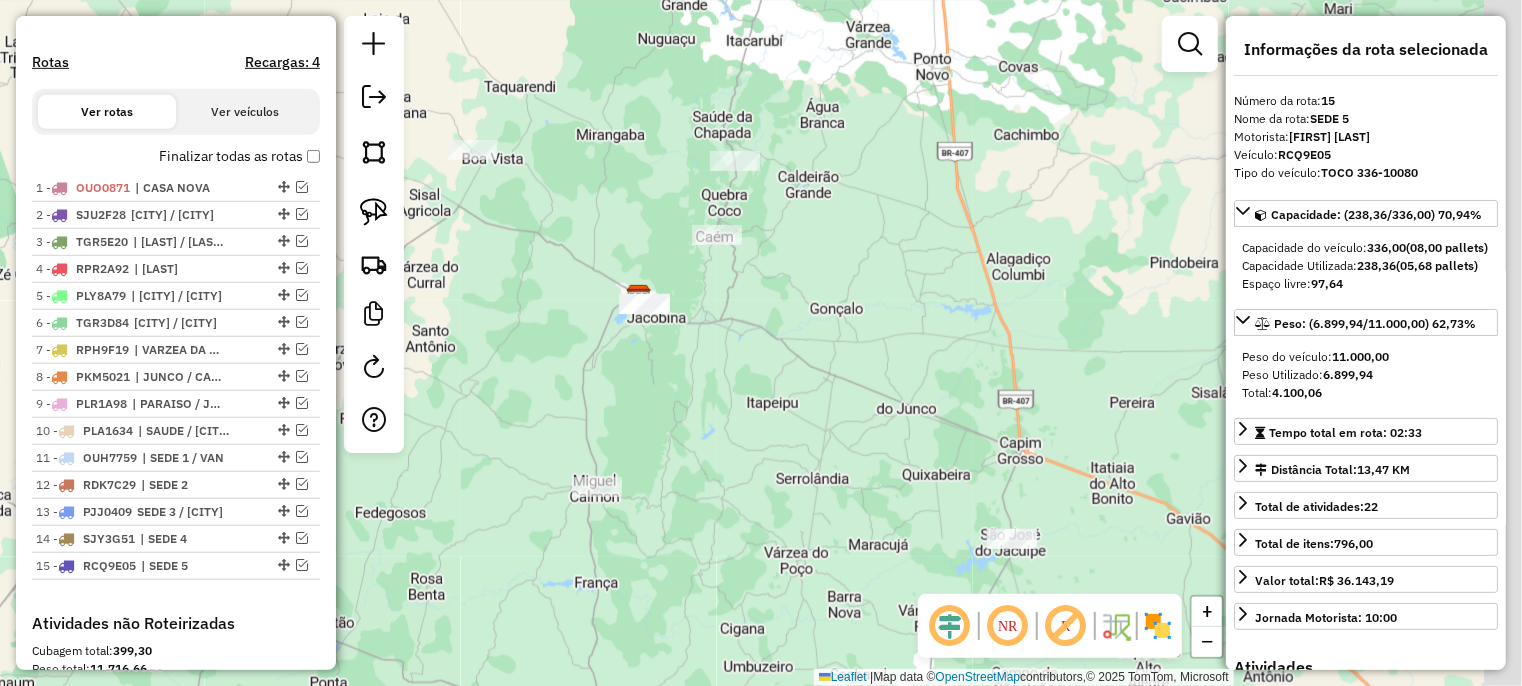 drag, startPoint x: 786, startPoint y: 445, endPoint x: 684, endPoint y: 337, distance: 148.55302 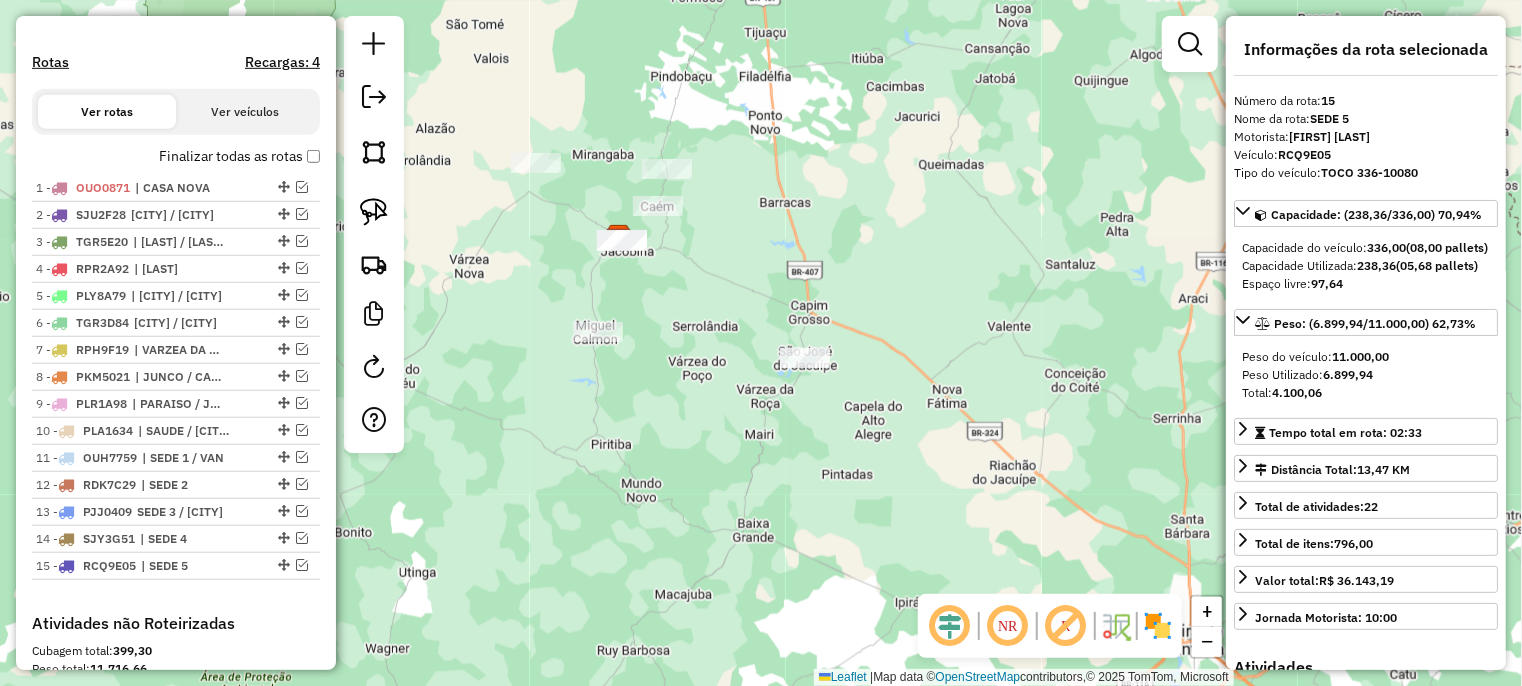 drag, startPoint x: 720, startPoint y: 419, endPoint x: 704, endPoint y: 346, distance: 74.73286 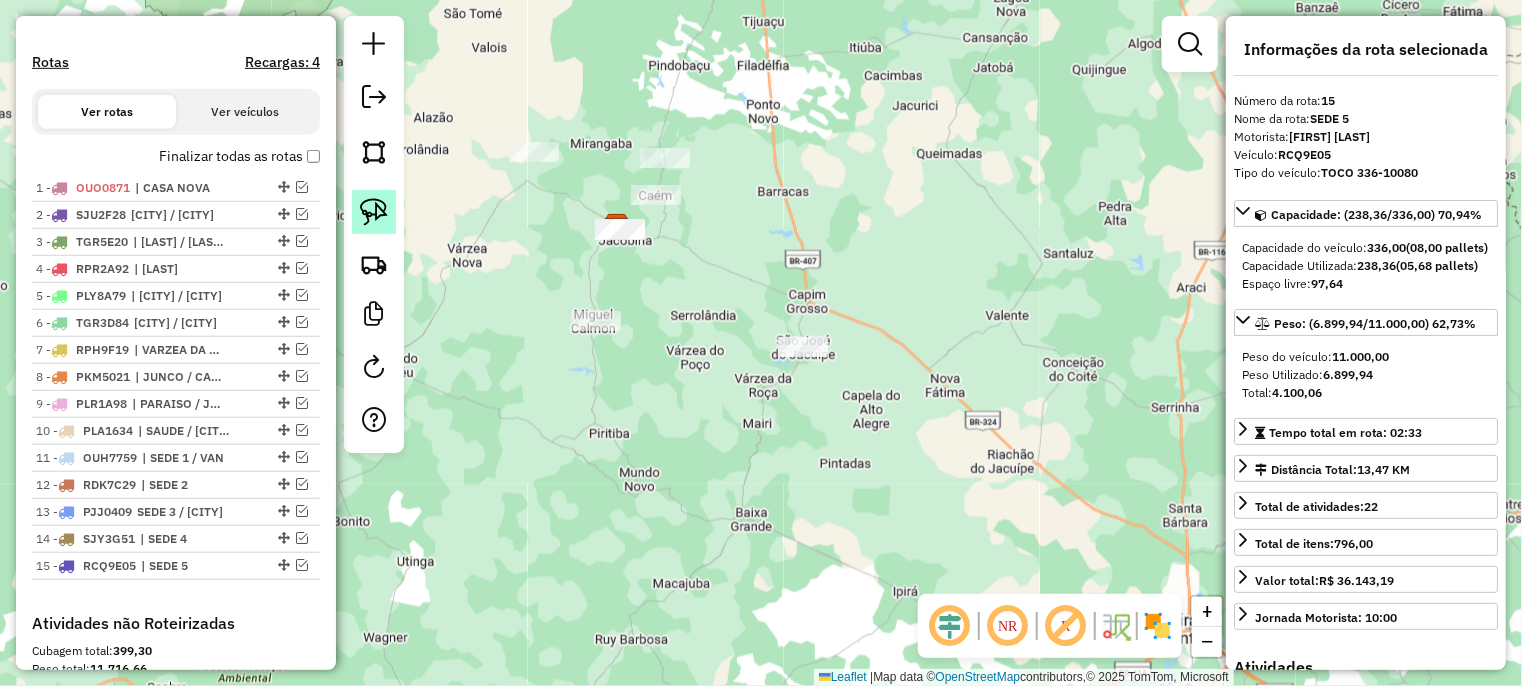 click 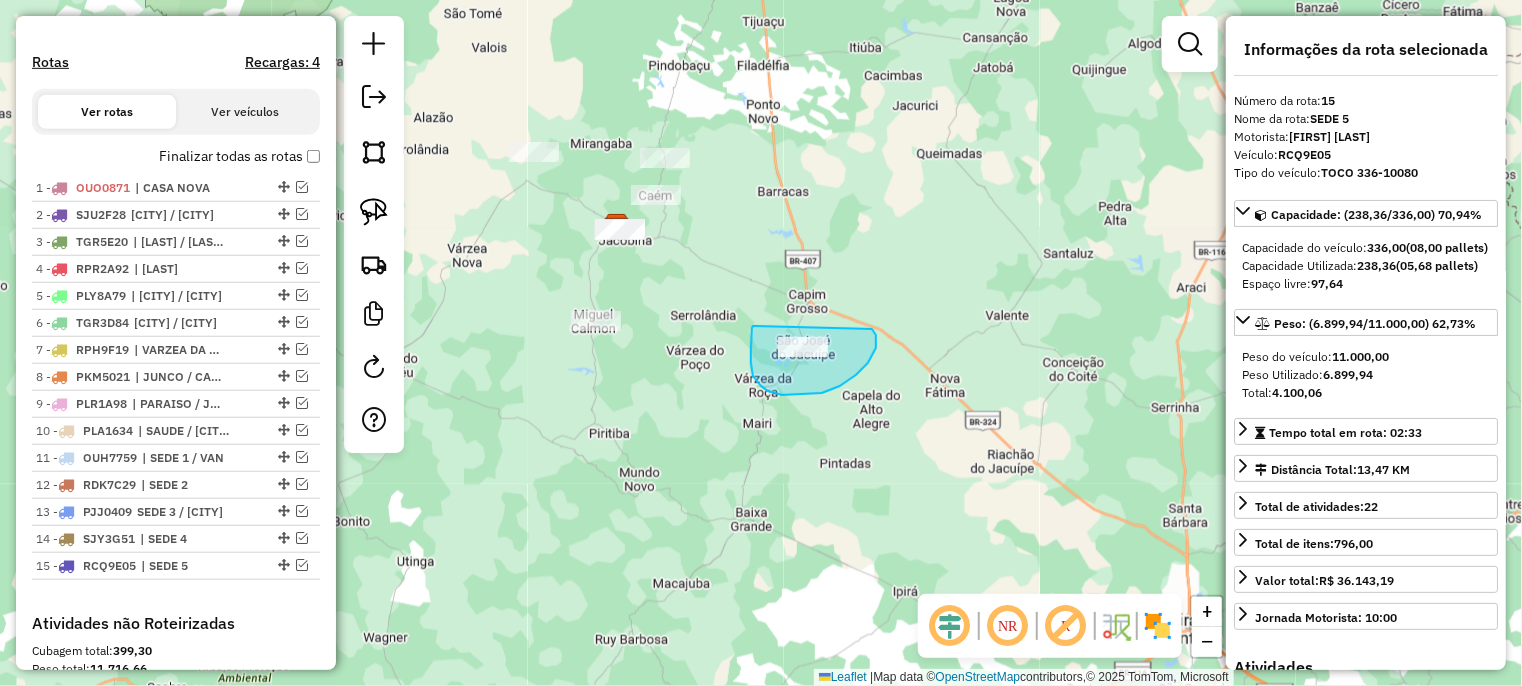 drag, startPoint x: 755, startPoint y: 326, endPoint x: 869, endPoint y: 319, distance: 114.21471 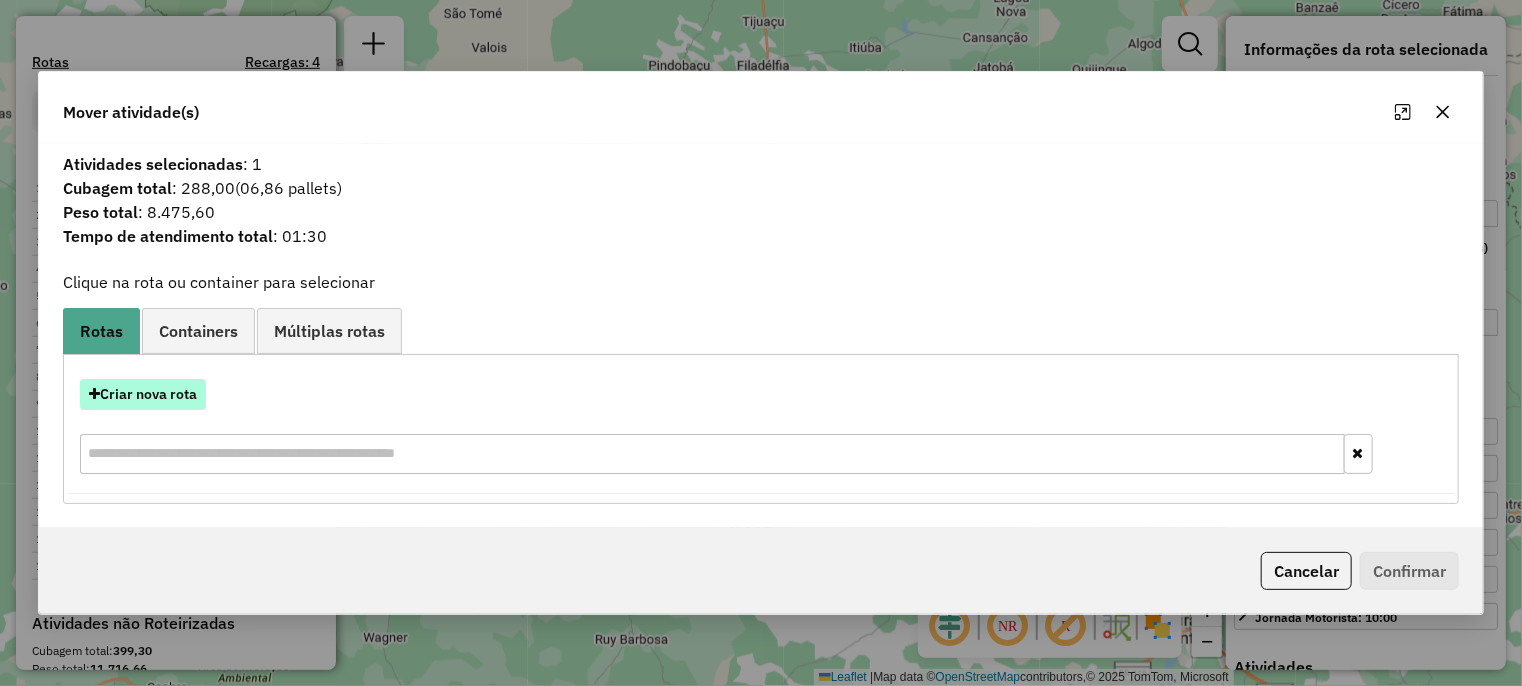 click on "Criar nova rota" at bounding box center (143, 394) 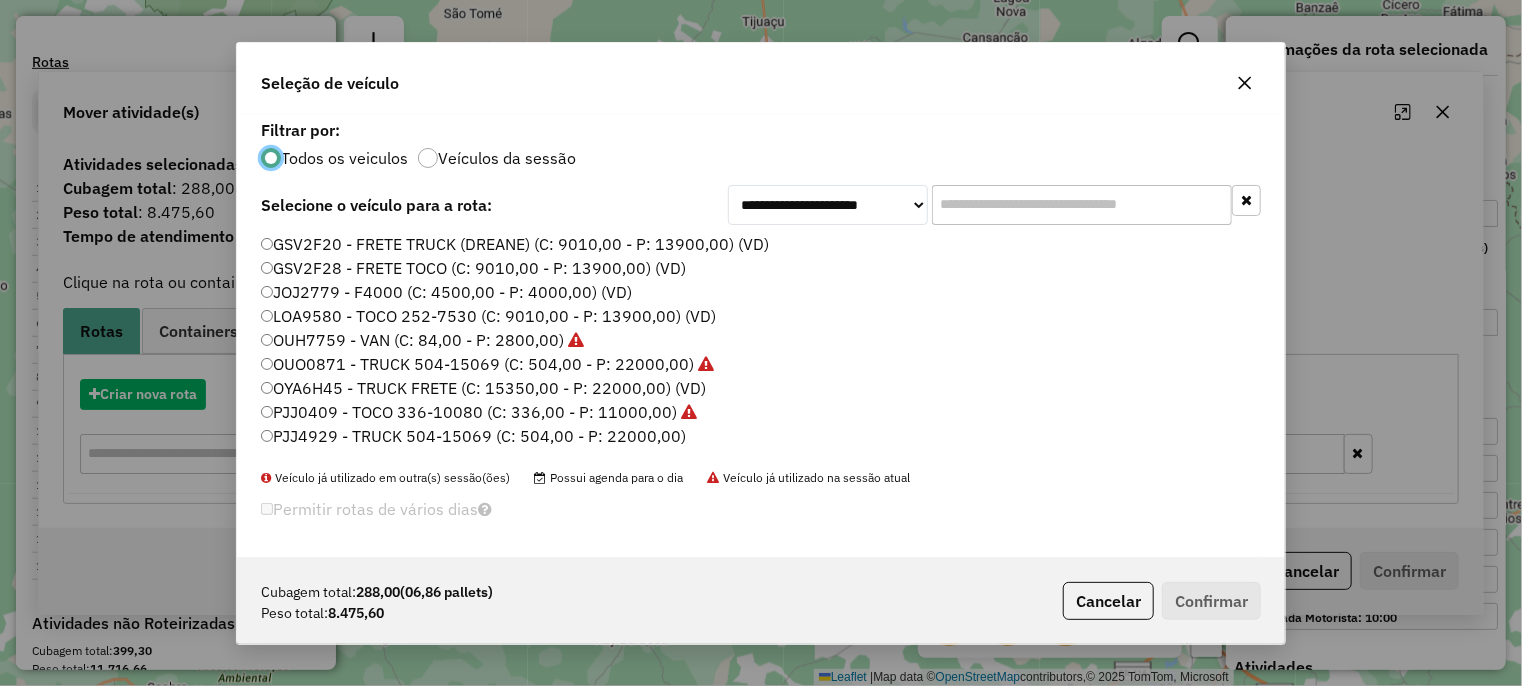 scroll, scrollTop: 10, scrollLeft: 6, axis: both 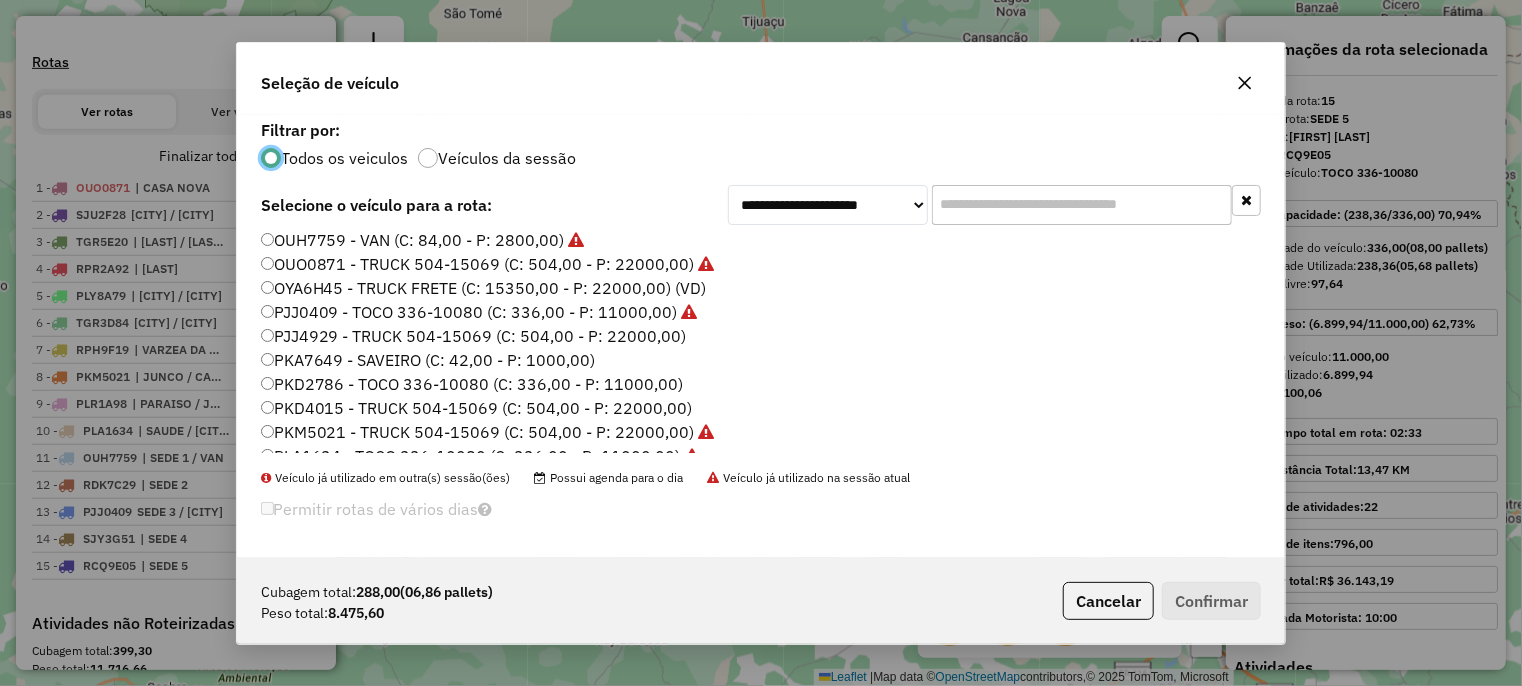 click on "PJJ4929 - TRUCK 504-15069 (C: 504,00 - P: 22000,00)" 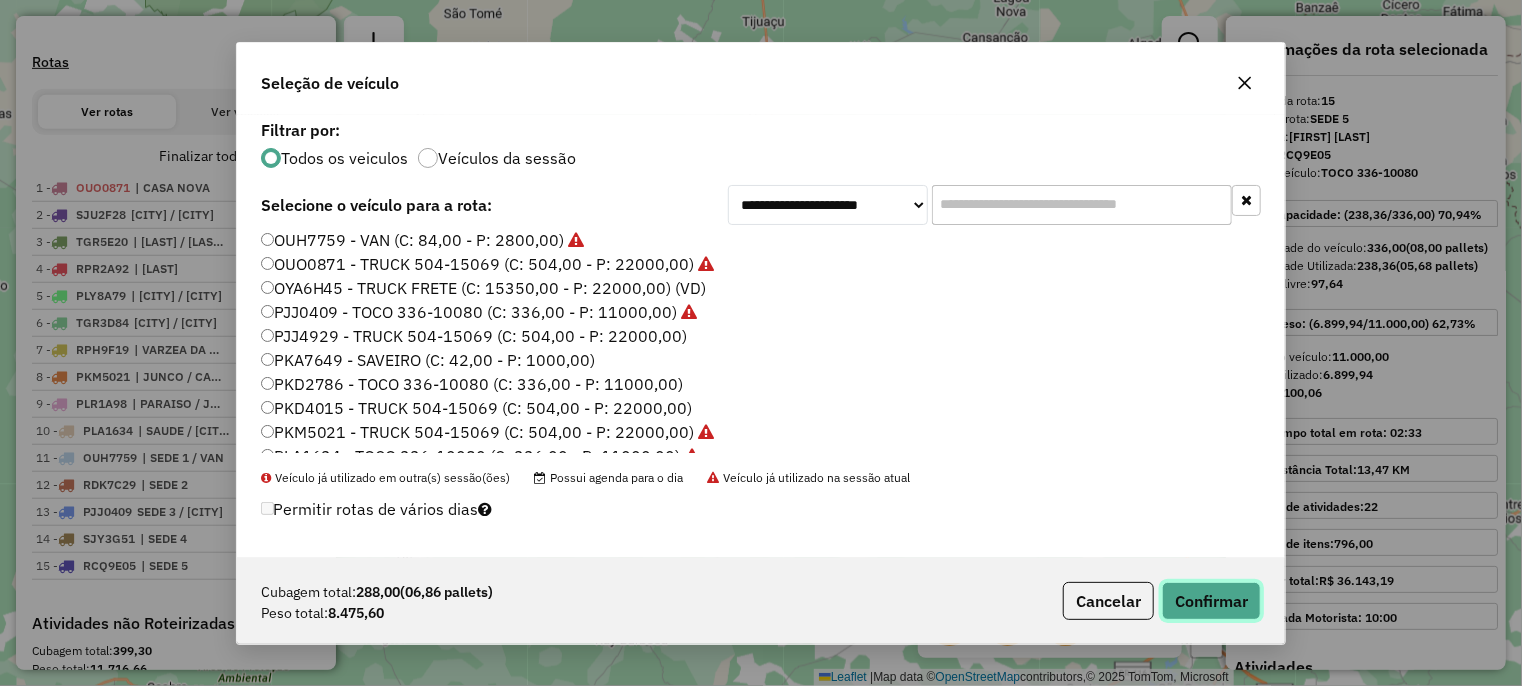 click on "Confirmar" 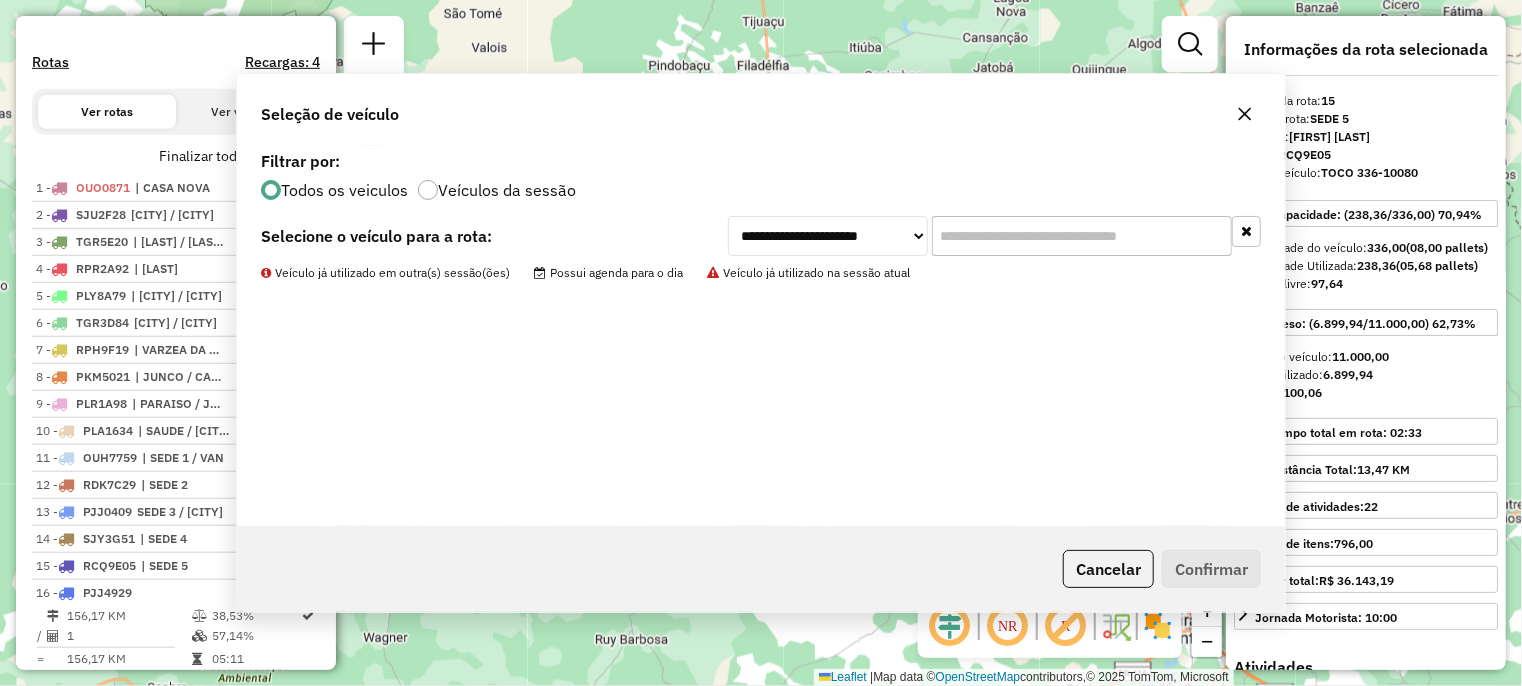 scroll, scrollTop: 1008, scrollLeft: 0, axis: vertical 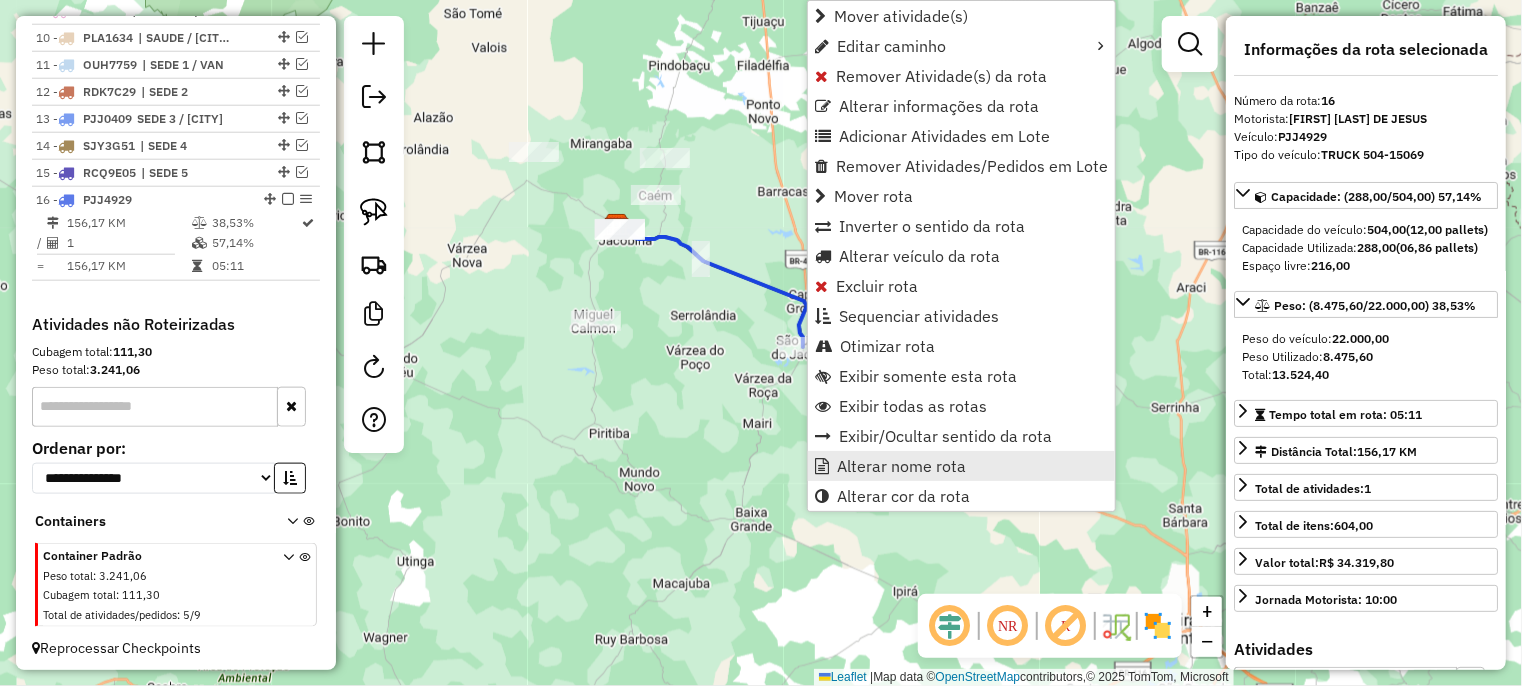 click on "Alterar nome rota" at bounding box center [901, 466] 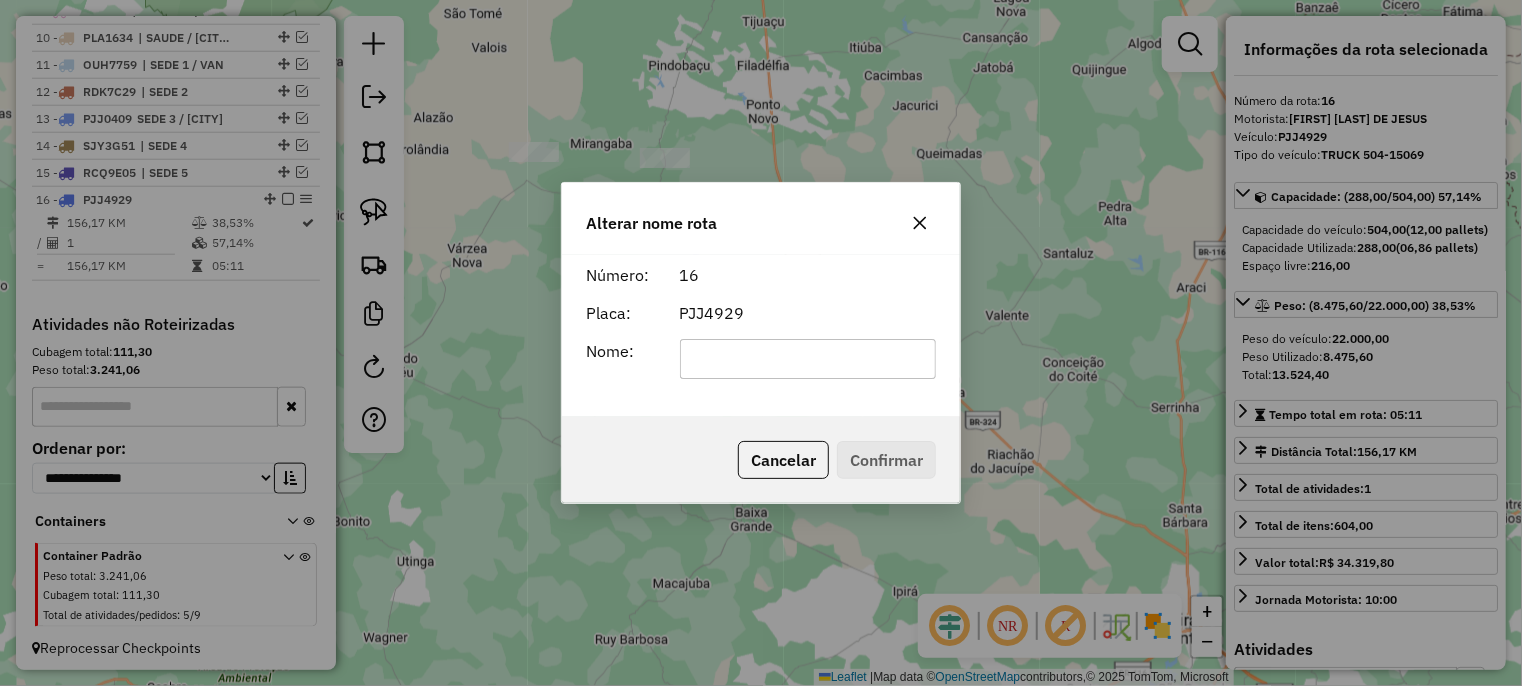 click 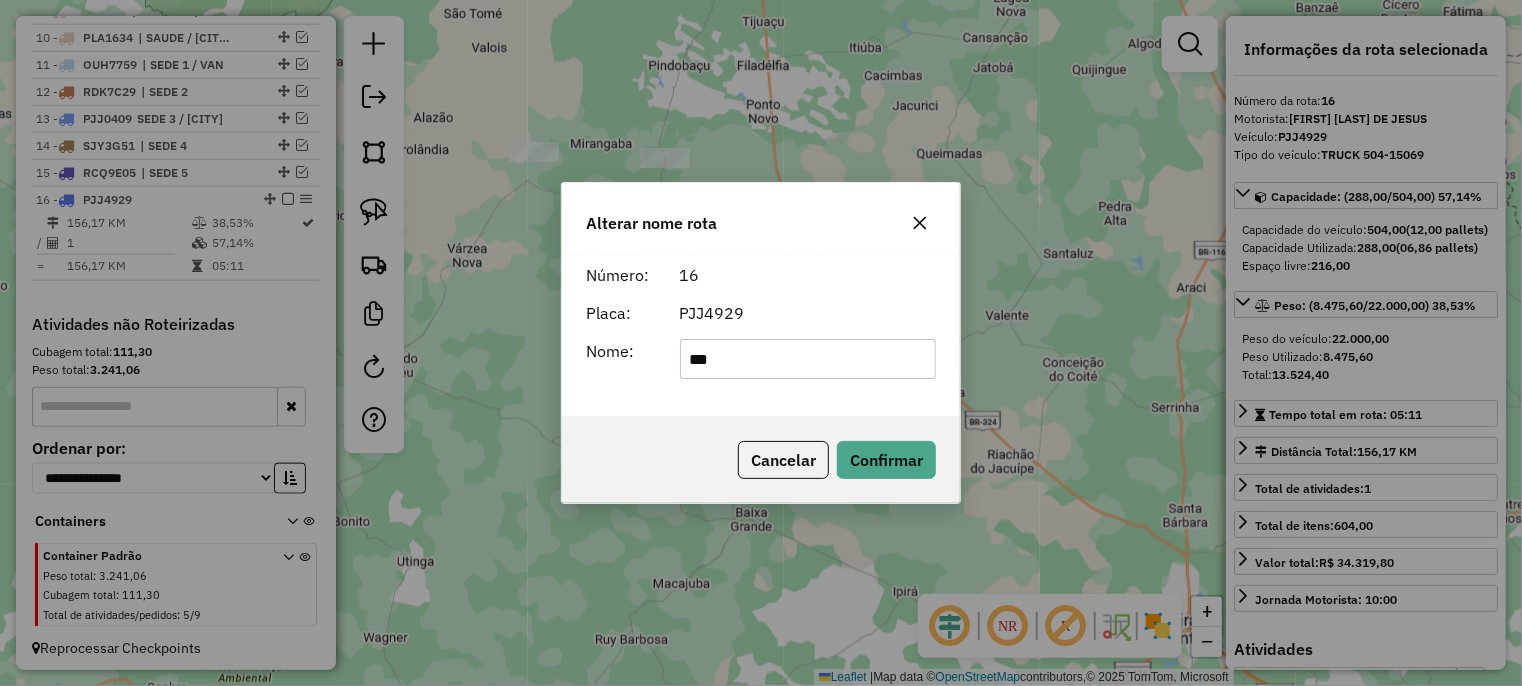type on "********" 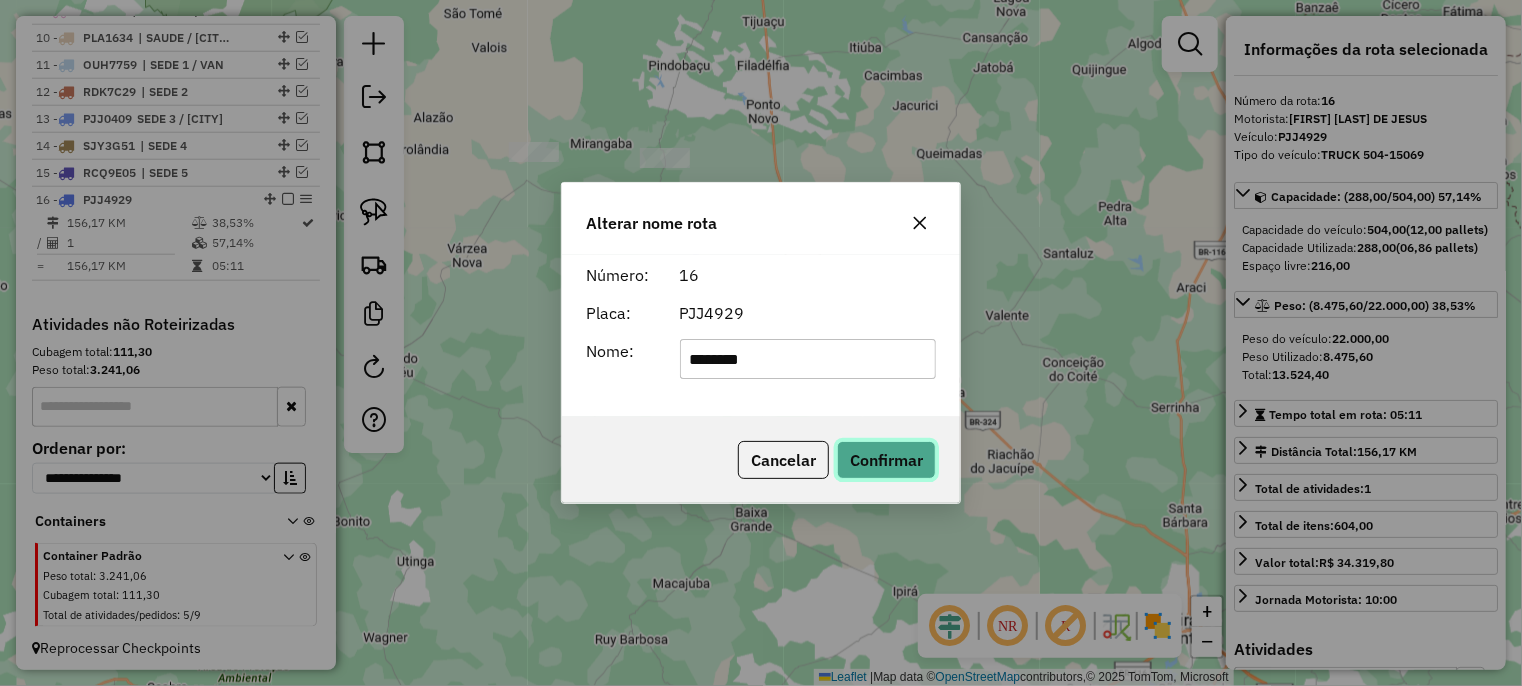 click on "Confirmar" 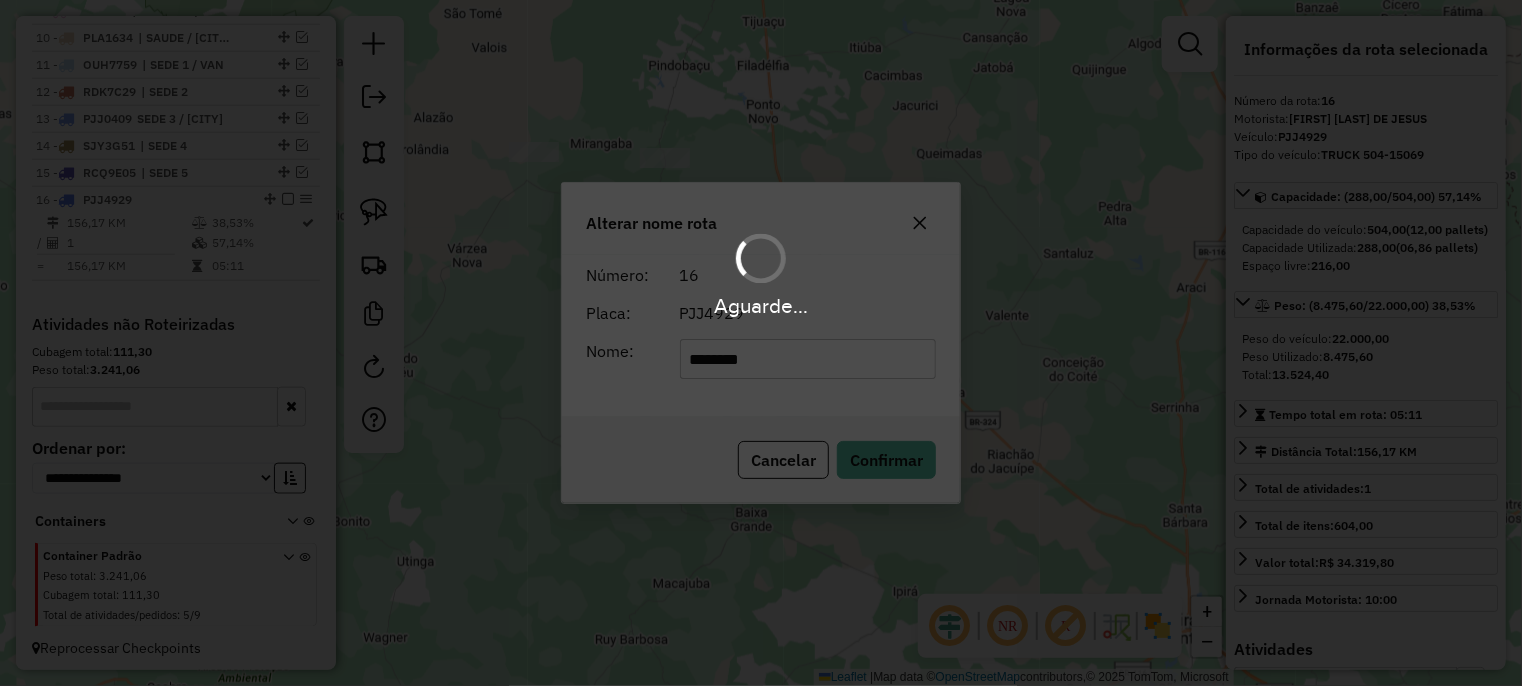 type 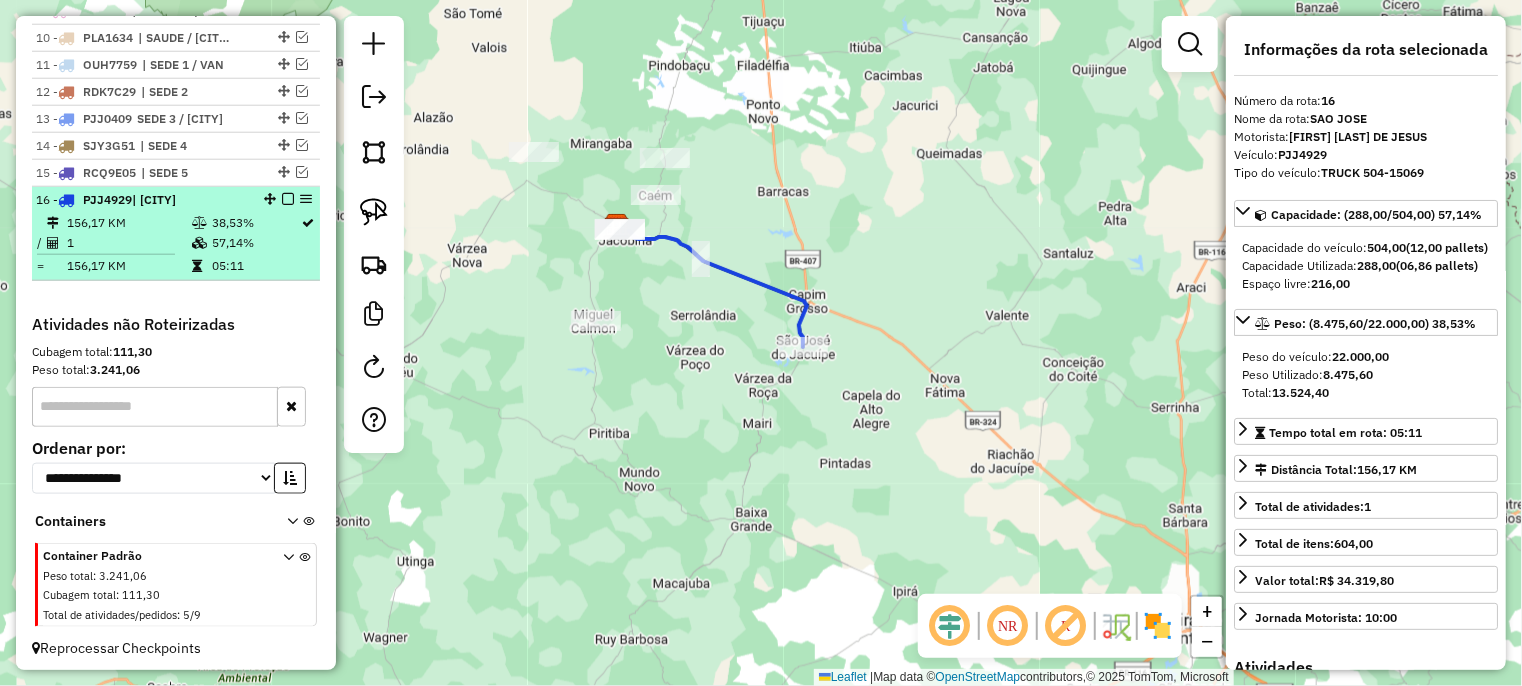 click at bounding box center [288, 199] 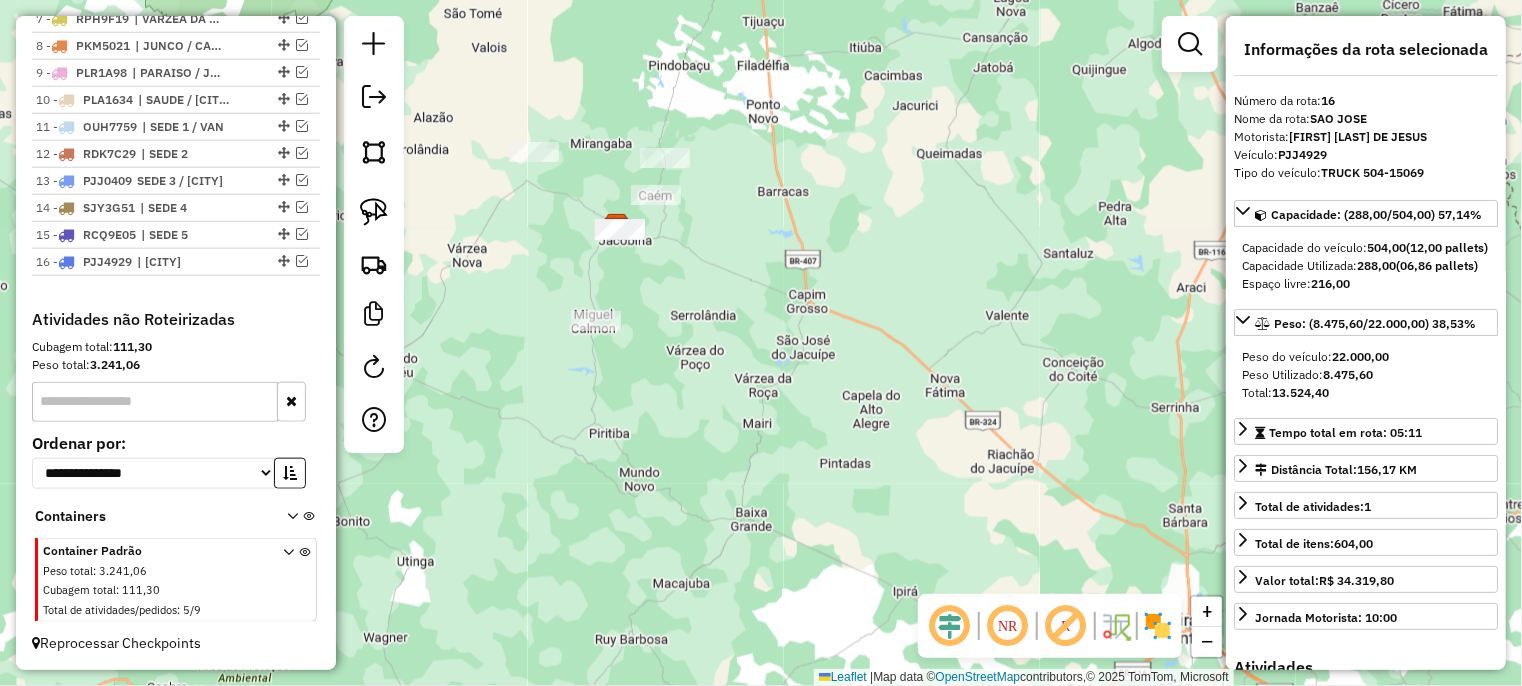 scroll, scrollTop: 942, scrollLeft: 0, axis: vertical 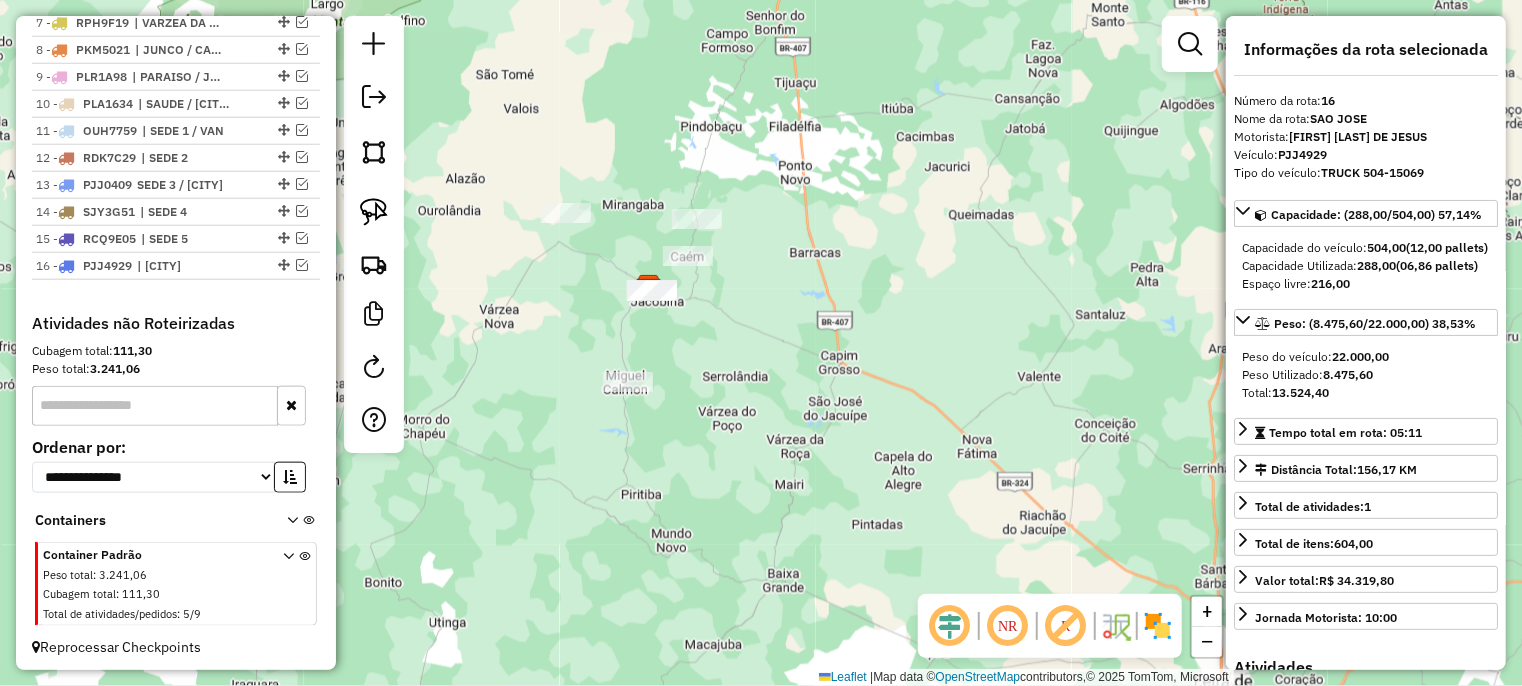 drag, startPoint x: 679, startPoint y: 291, endPoint x: 778, endPoint y: 409, distance: 154.02922 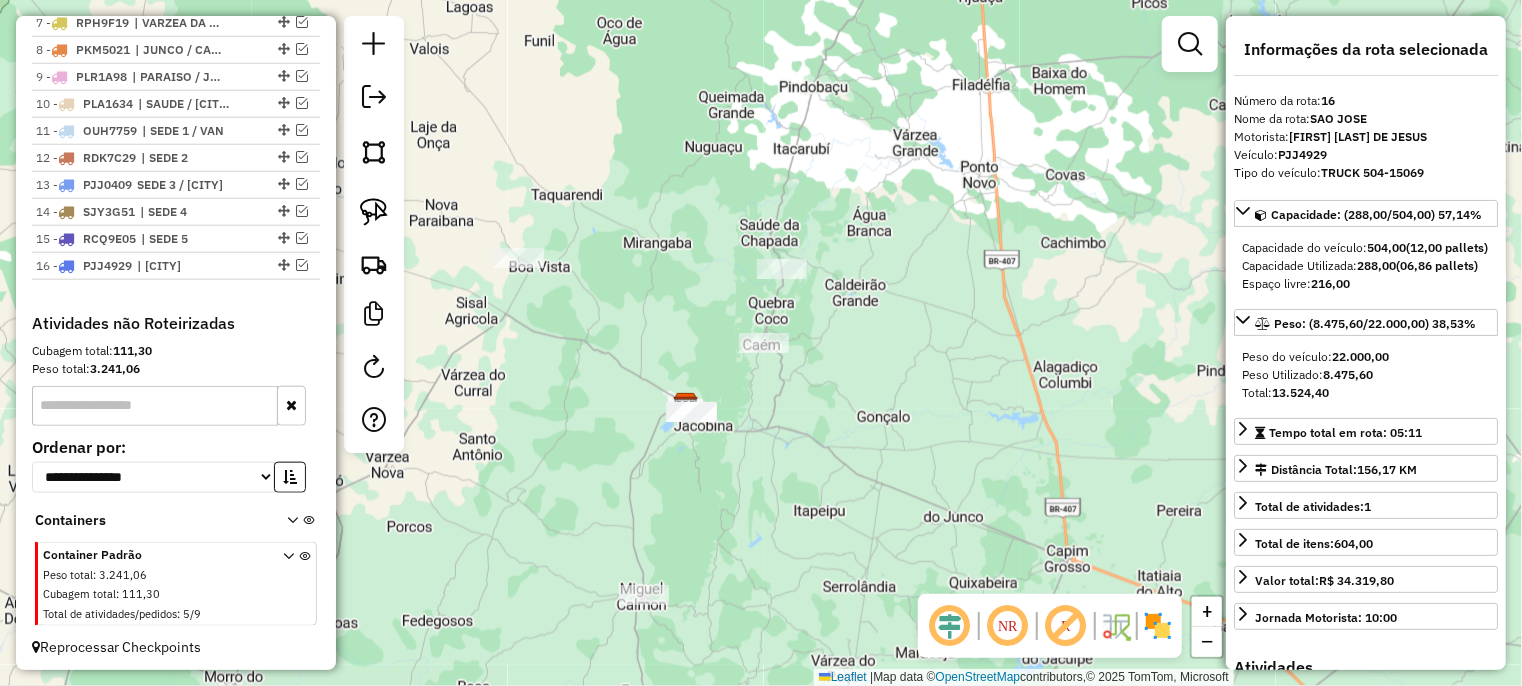 drag, startPoint x: 776, startPoint y: 376, endPoint x: 756, endPoint y: 450, distance: 76.655075 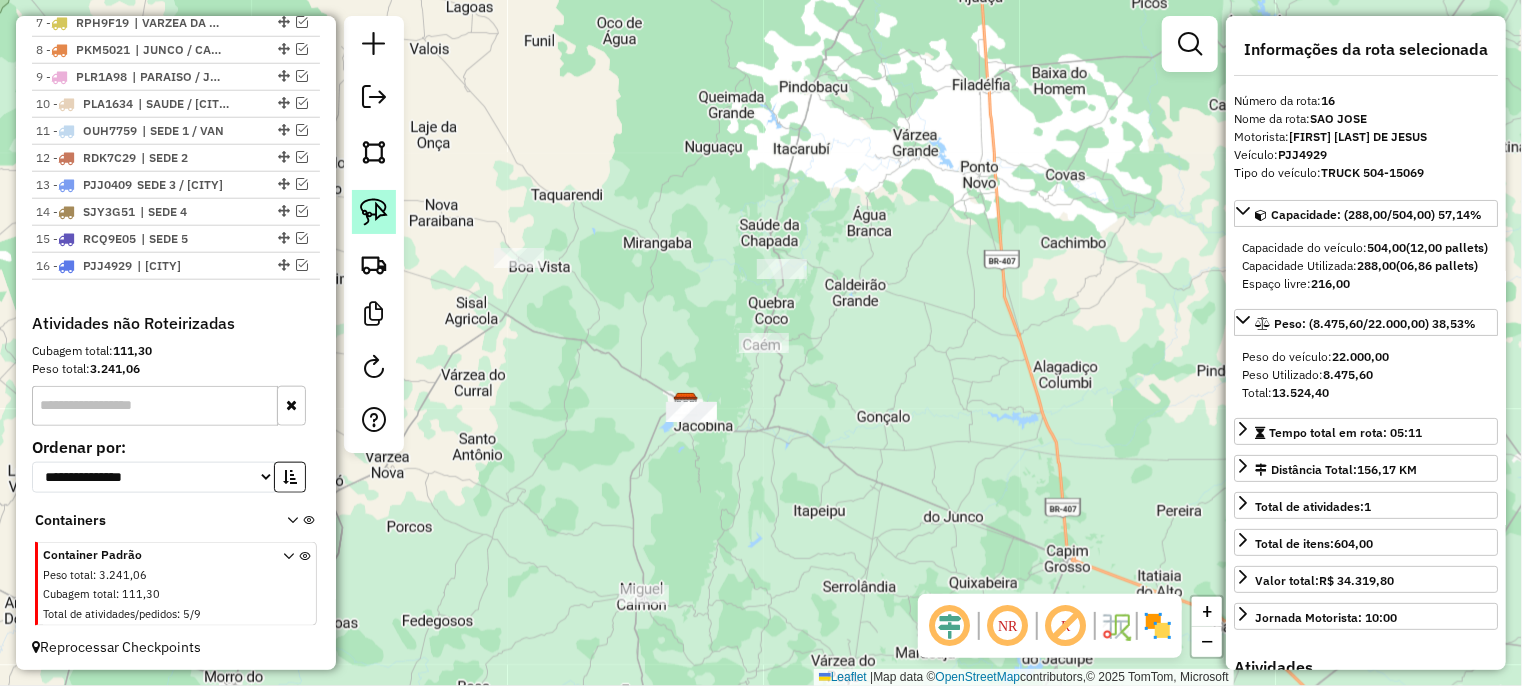 click 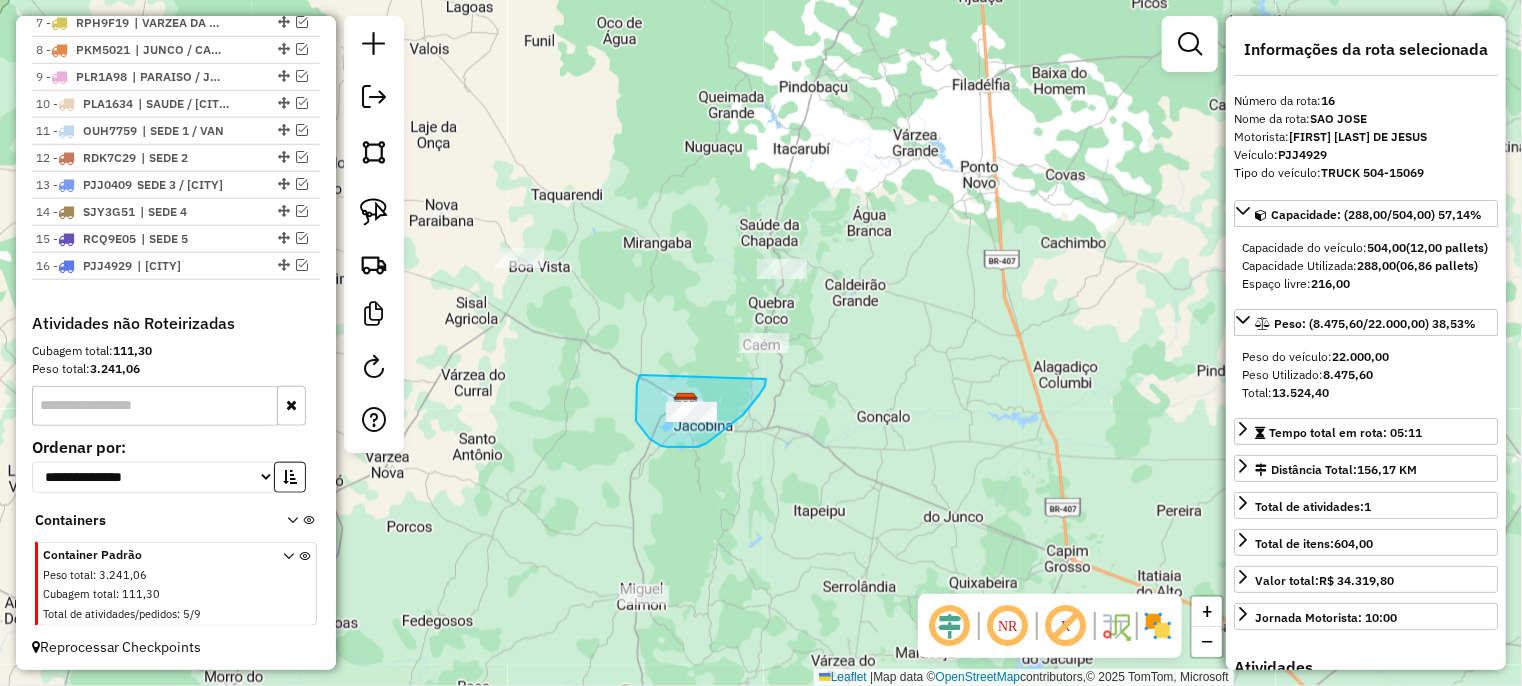 drag, startPoint x: 639, startPoint y: 377, endPoint x: 766, endPoint y: 379, distance: 127.01575 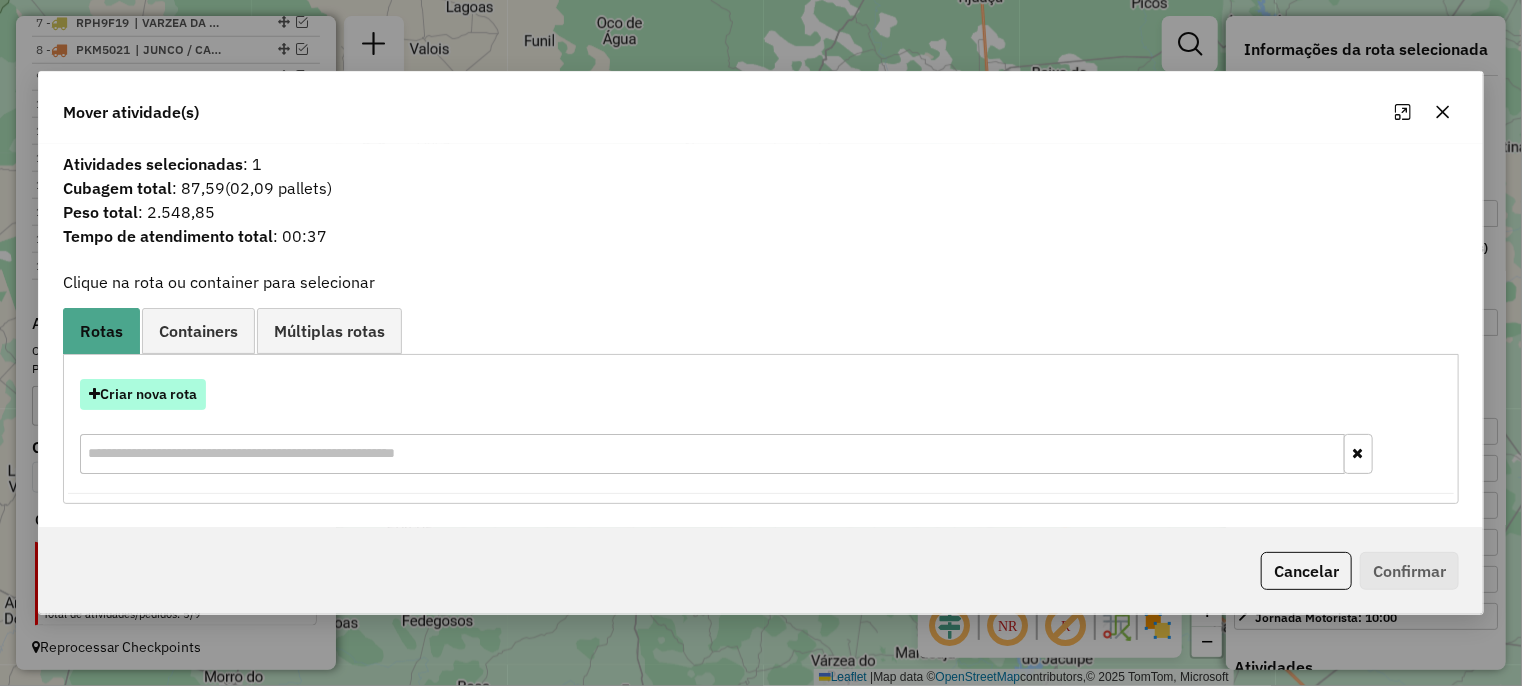 click on "Criar nova rota" at bounding box center (143, 394) 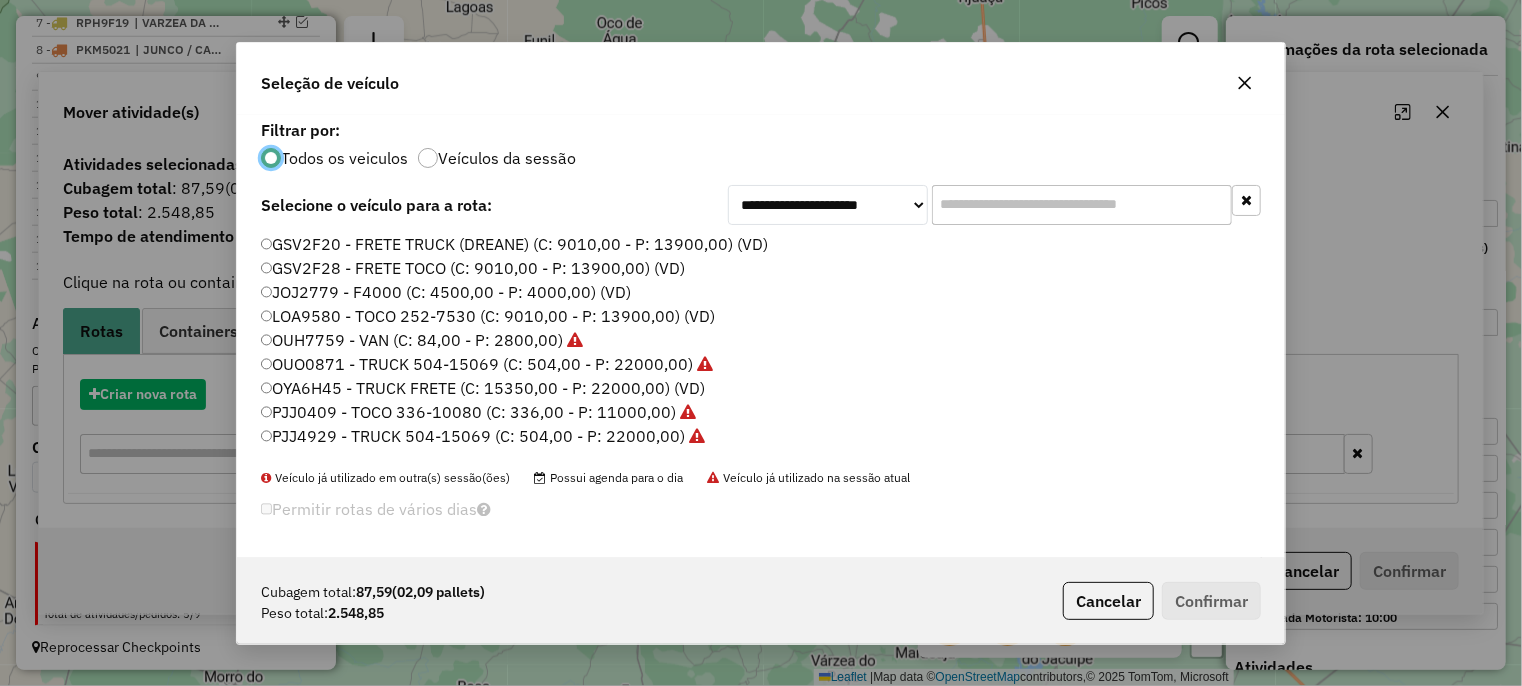 scroll, scrollTop: 10, scrollLeft: 6, axis: both 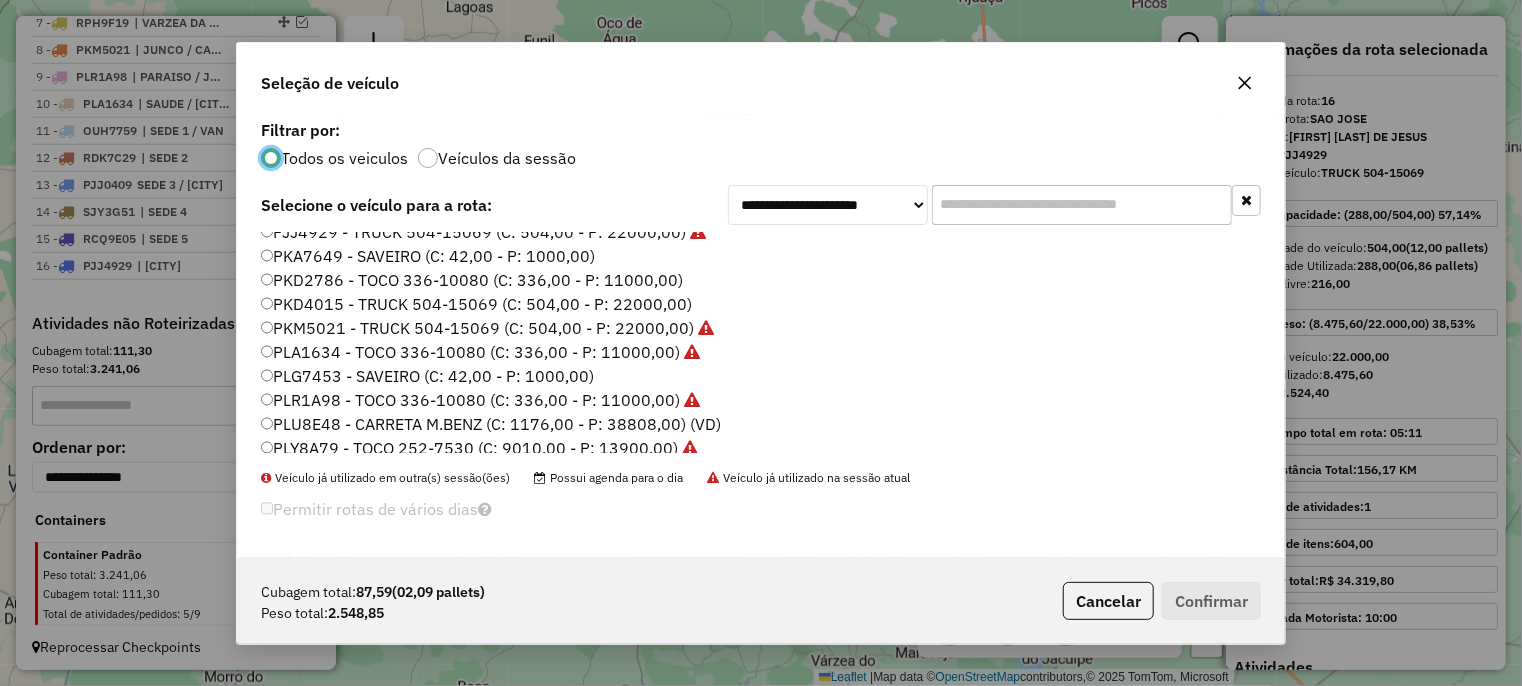click on "PKD2786 - TOCO 336-10080 (C: 336,00 - P: 11000,00)" 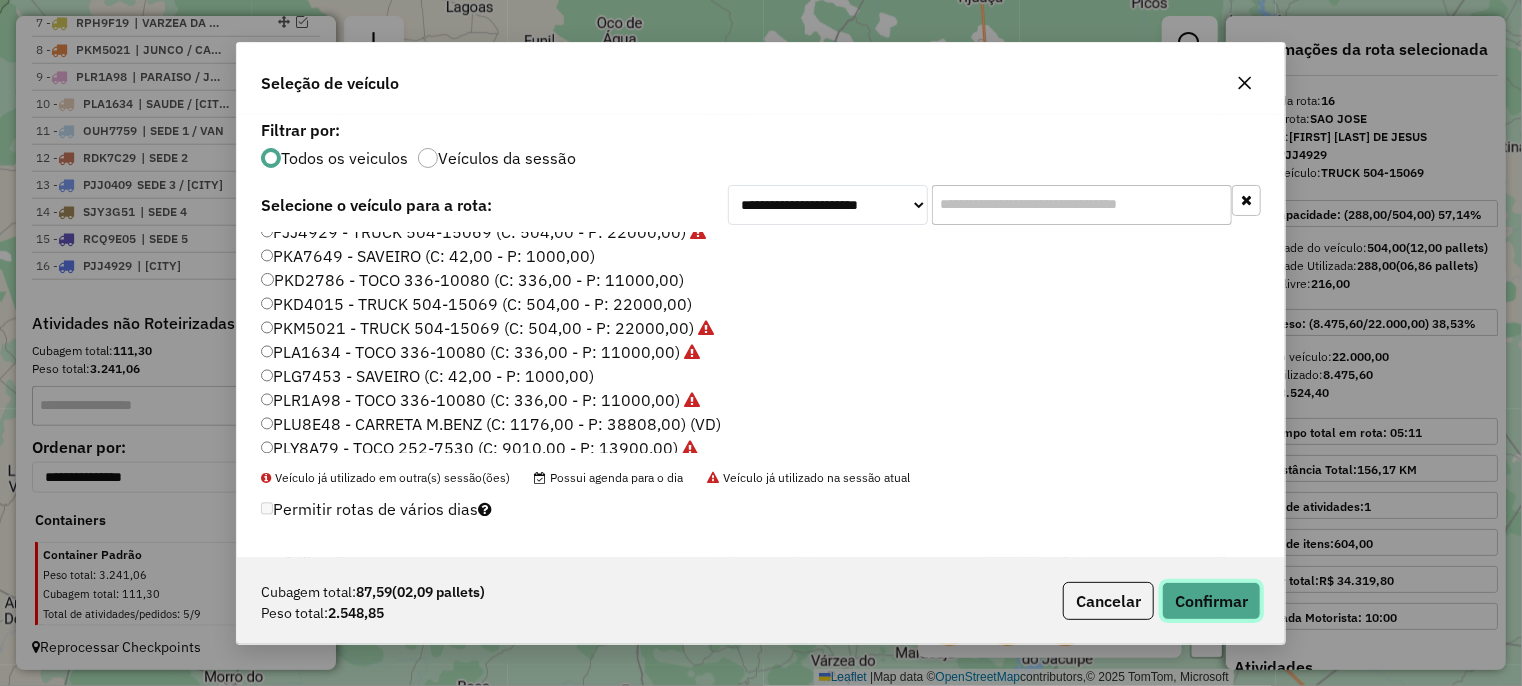 click on "Confirmar" 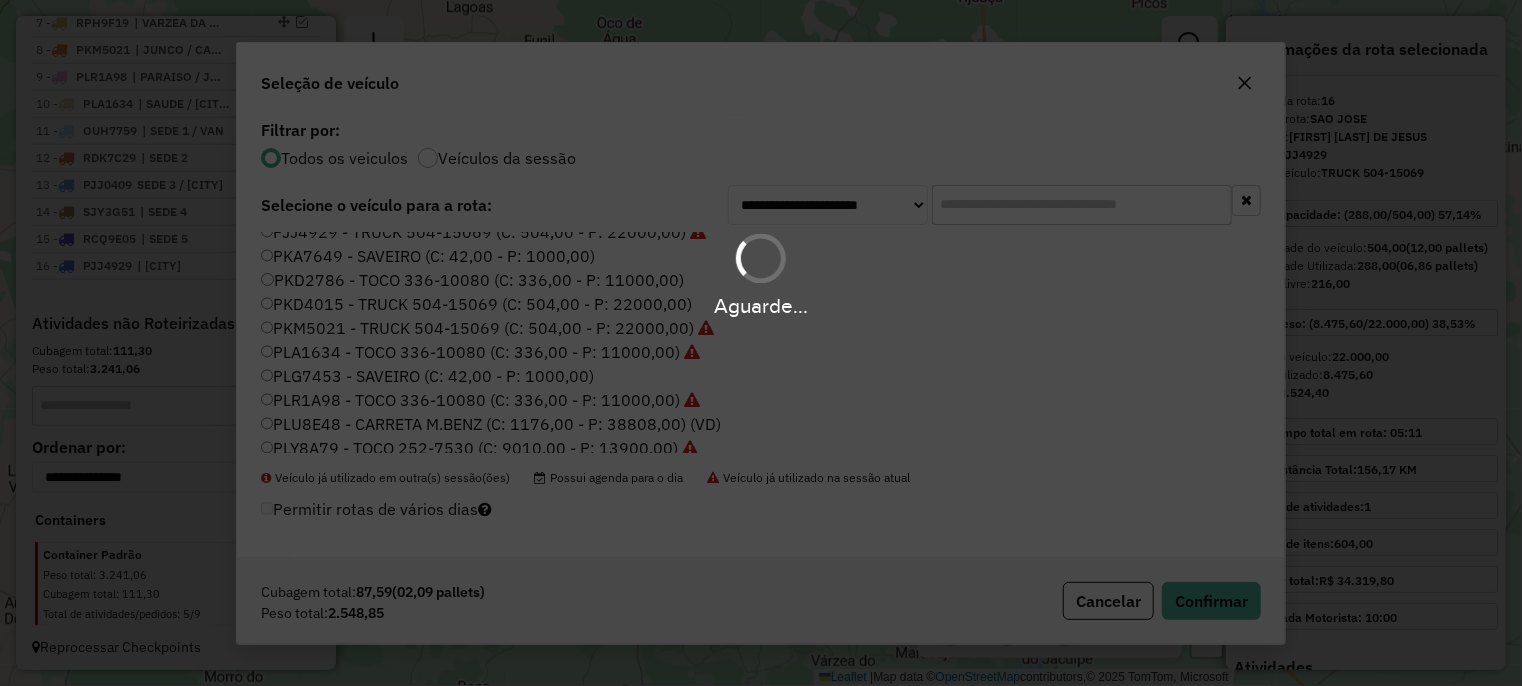 scroll, scrollTop: 1036, scrollLeft: 0, axis: vertical 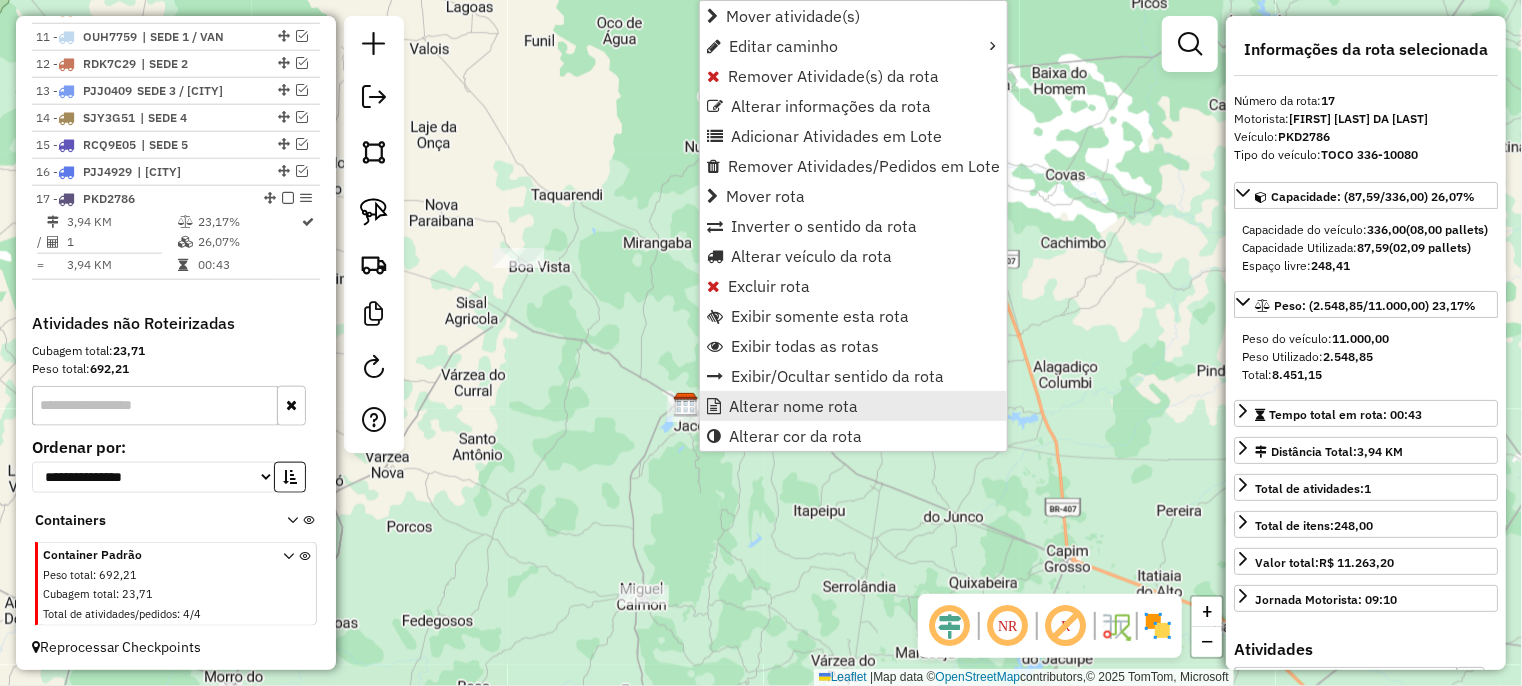 click on "Alterar nome rota" at bounding box center [793, 406] 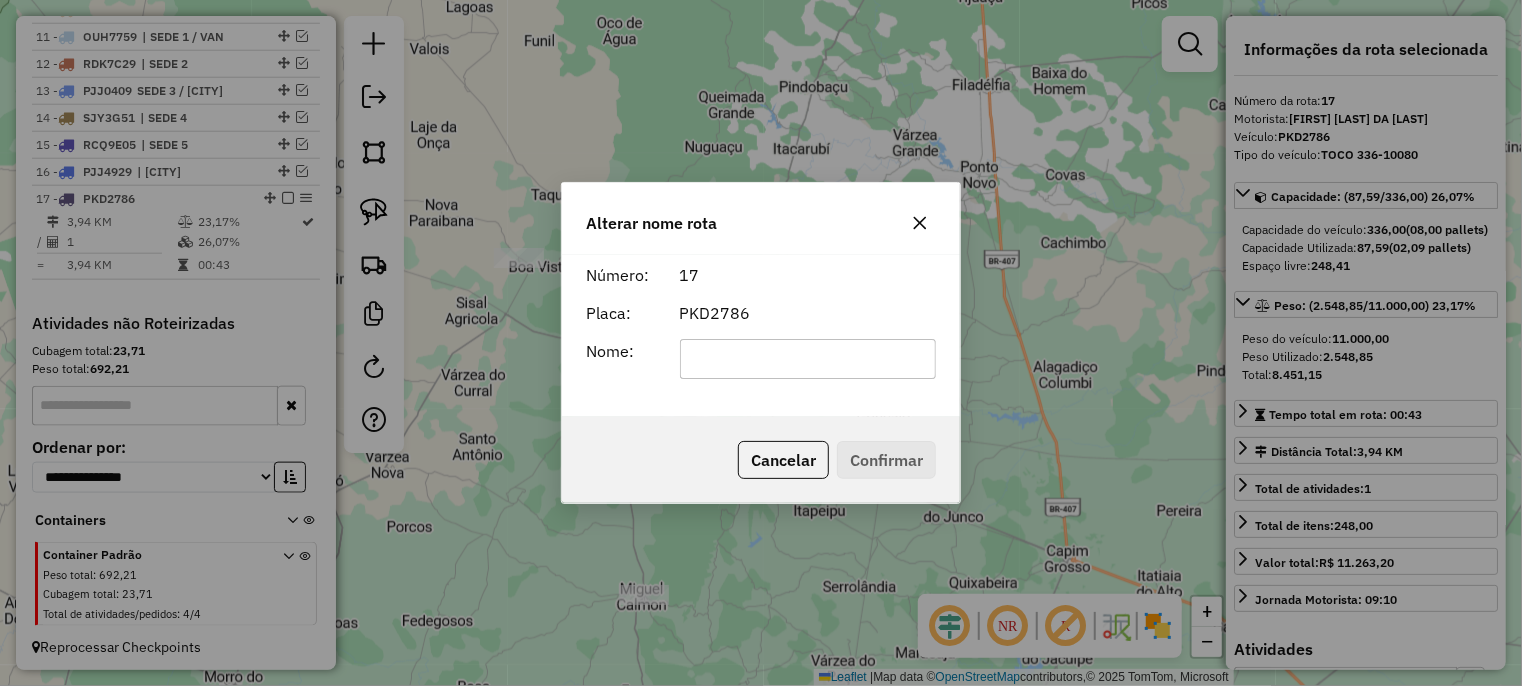 click 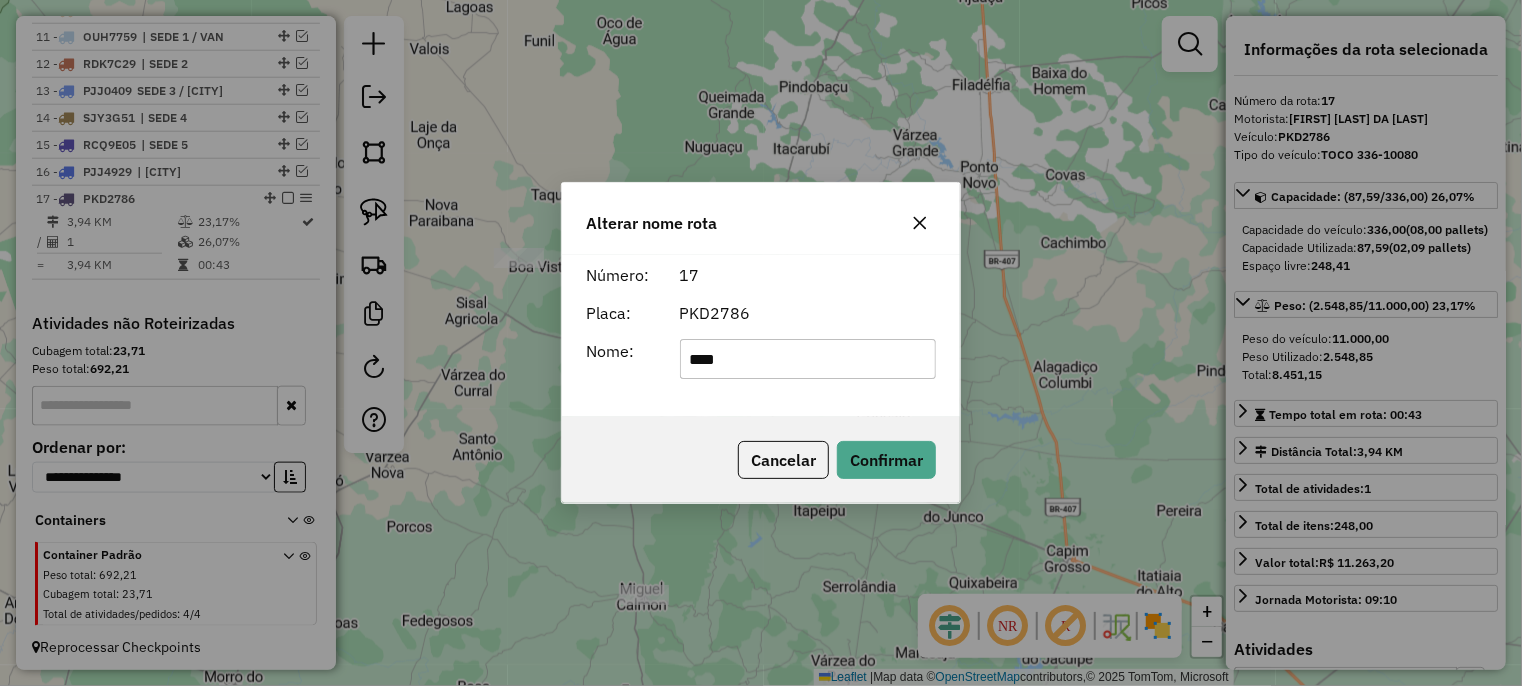 type on "****" 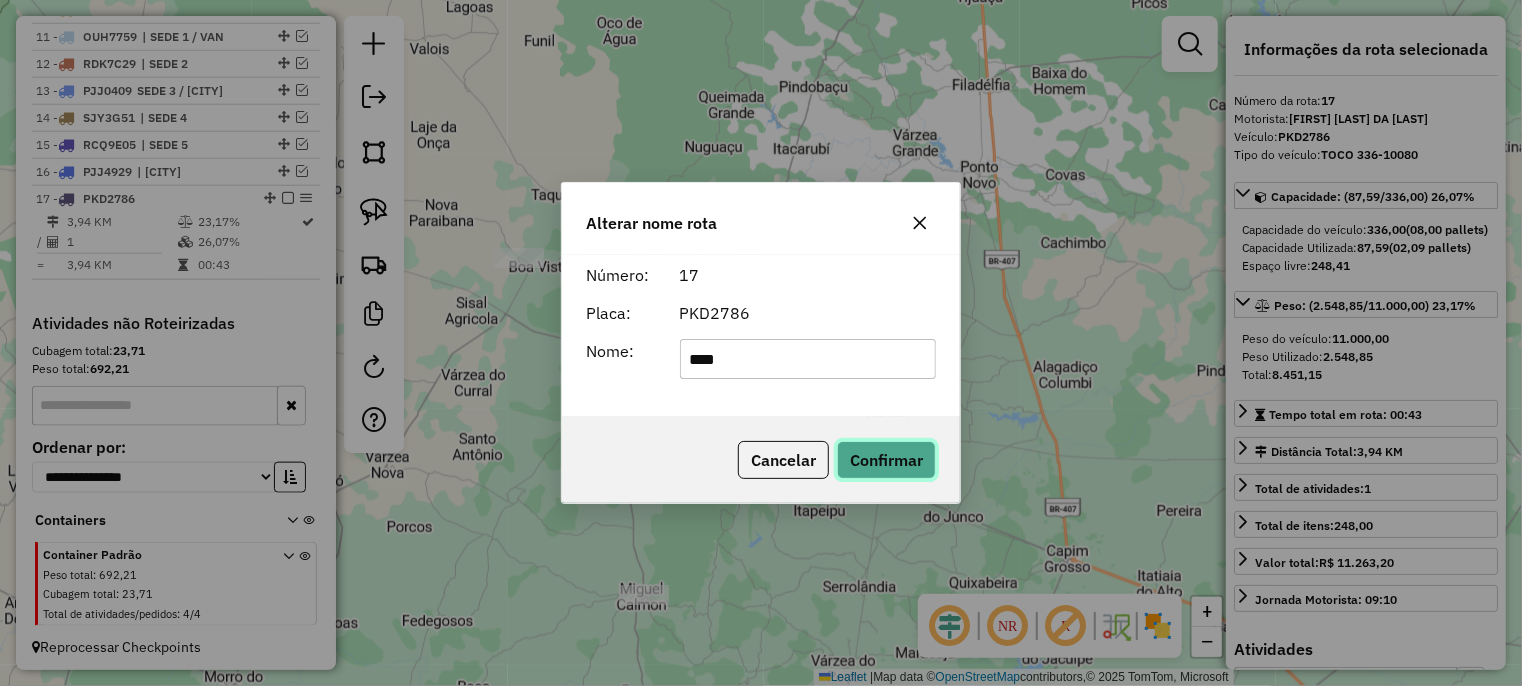 click on "Confirmar" 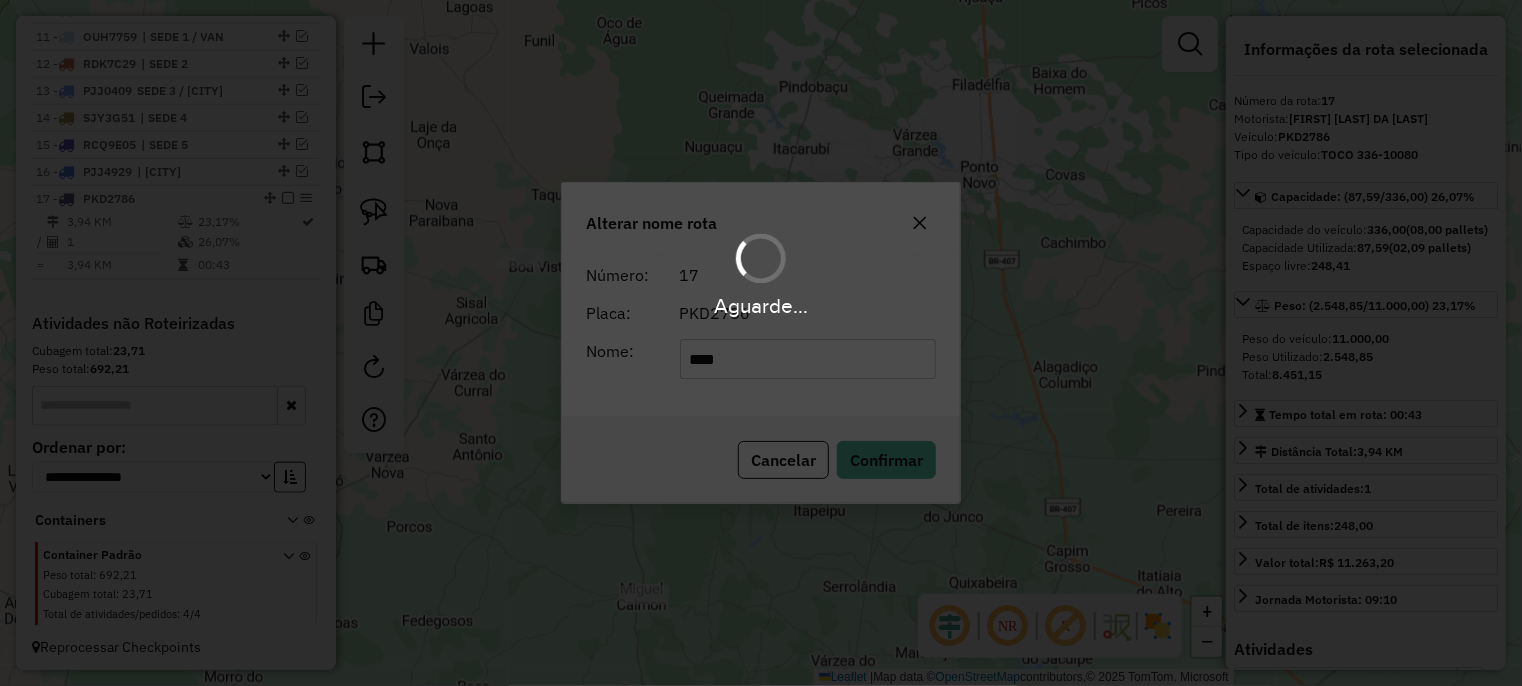 type 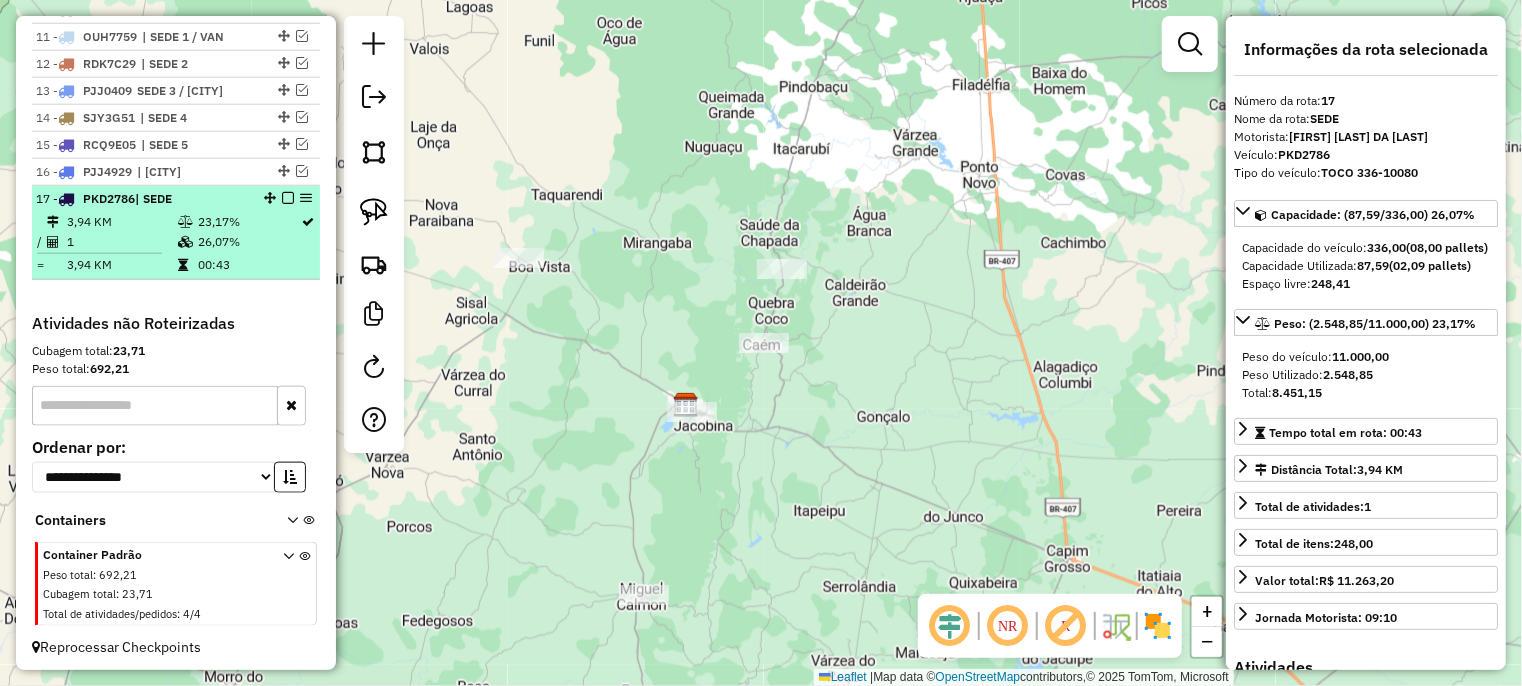 click at bounding box center (288, 198) 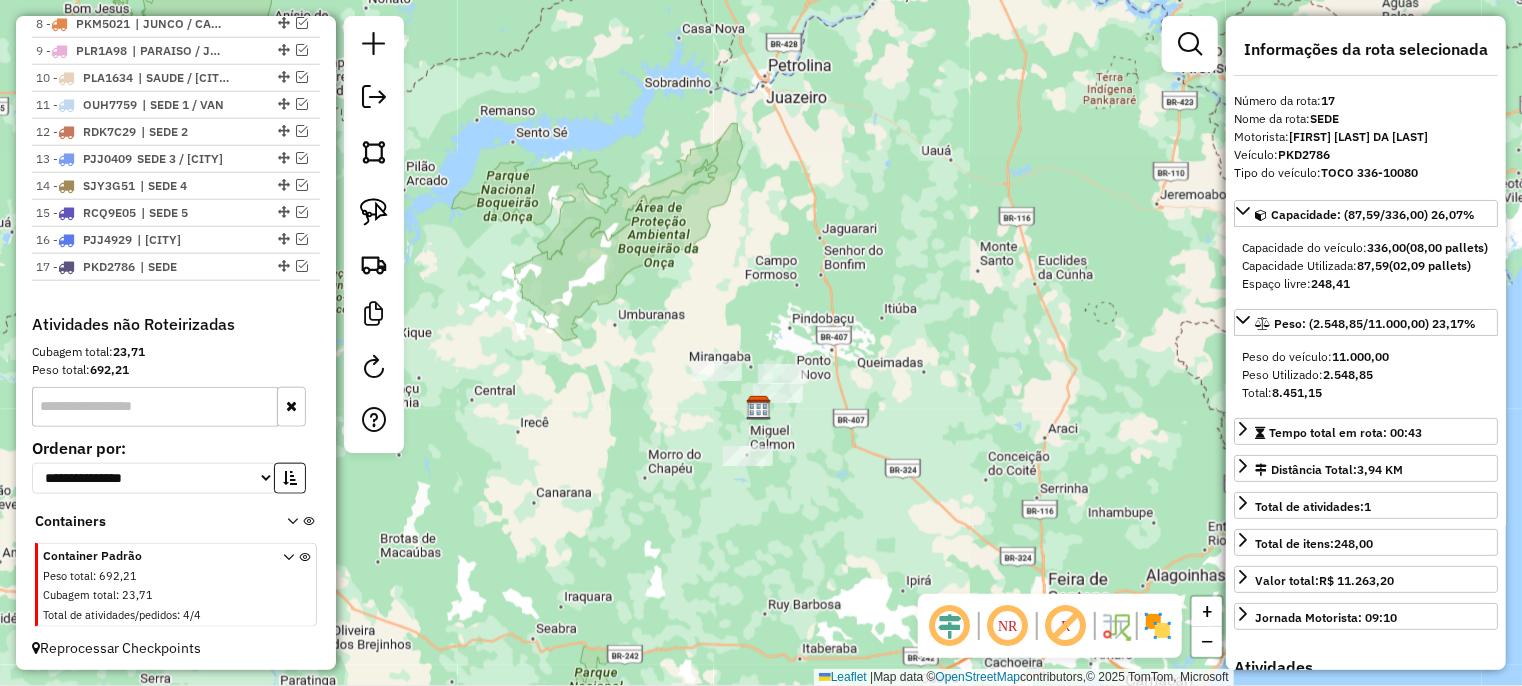 drag, startPoint x: 655, startPoint y: 421, endPoint x: 660, endPoint y: 386, distance: 35.35534 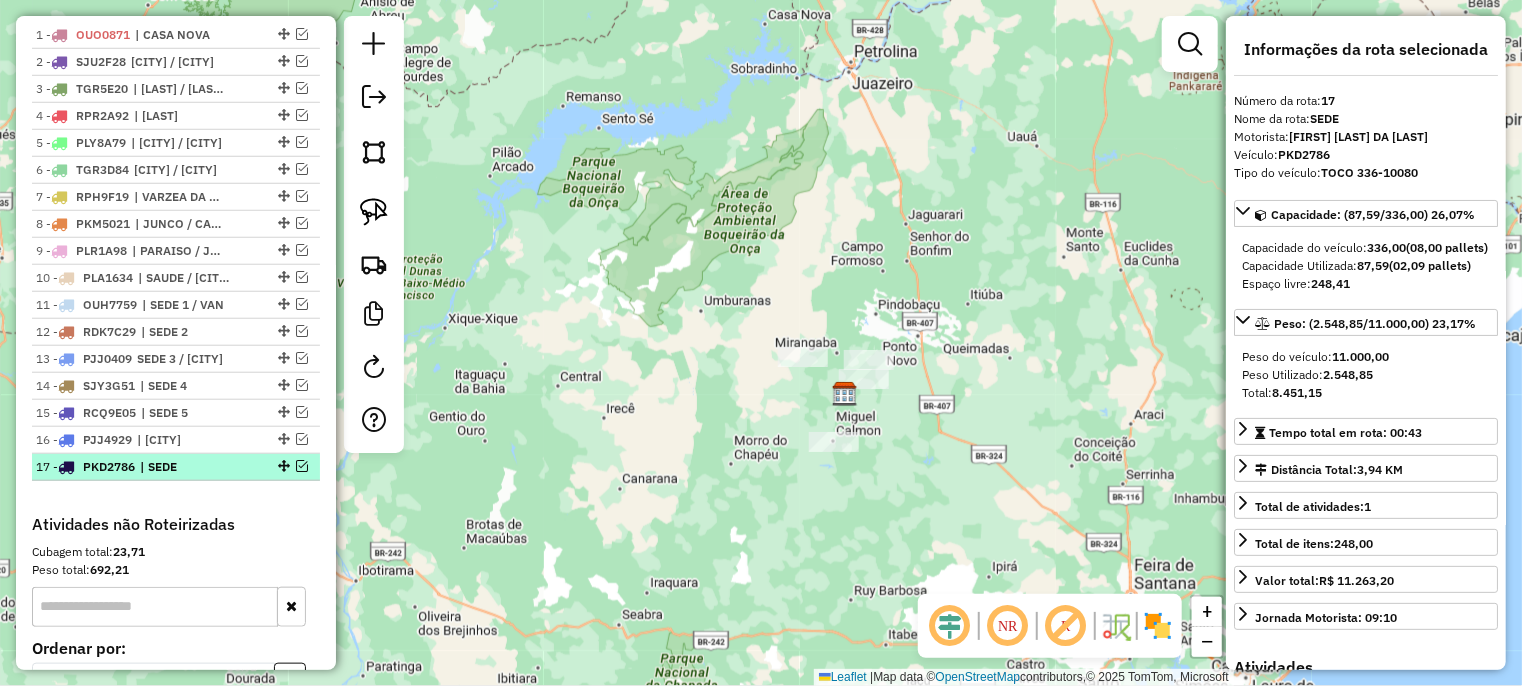 scroll, scrollTop: 668, scrollLeft: 0, axis: vertical 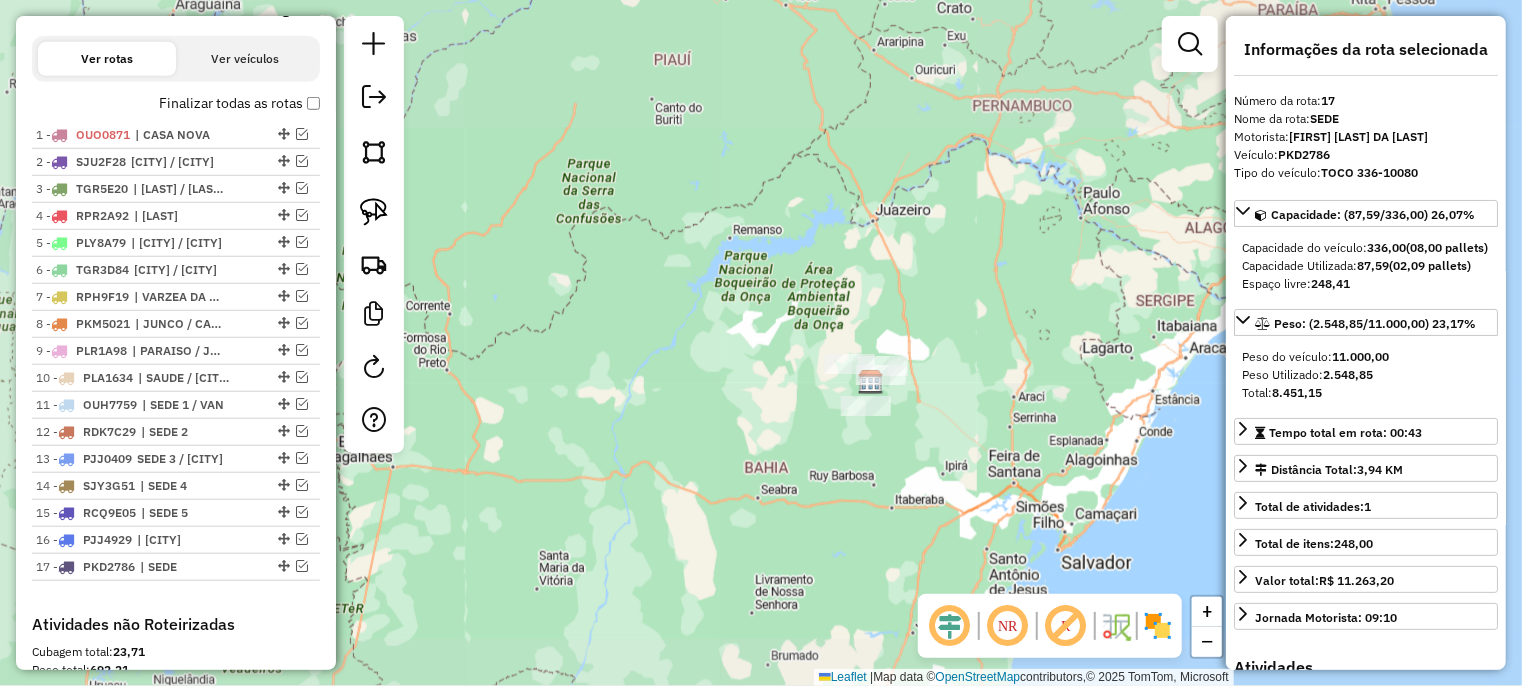 drag, startPoint x: 908, startPoint y: 418, endPoint x: 821, endPoint y: 393, distance: 90.52071 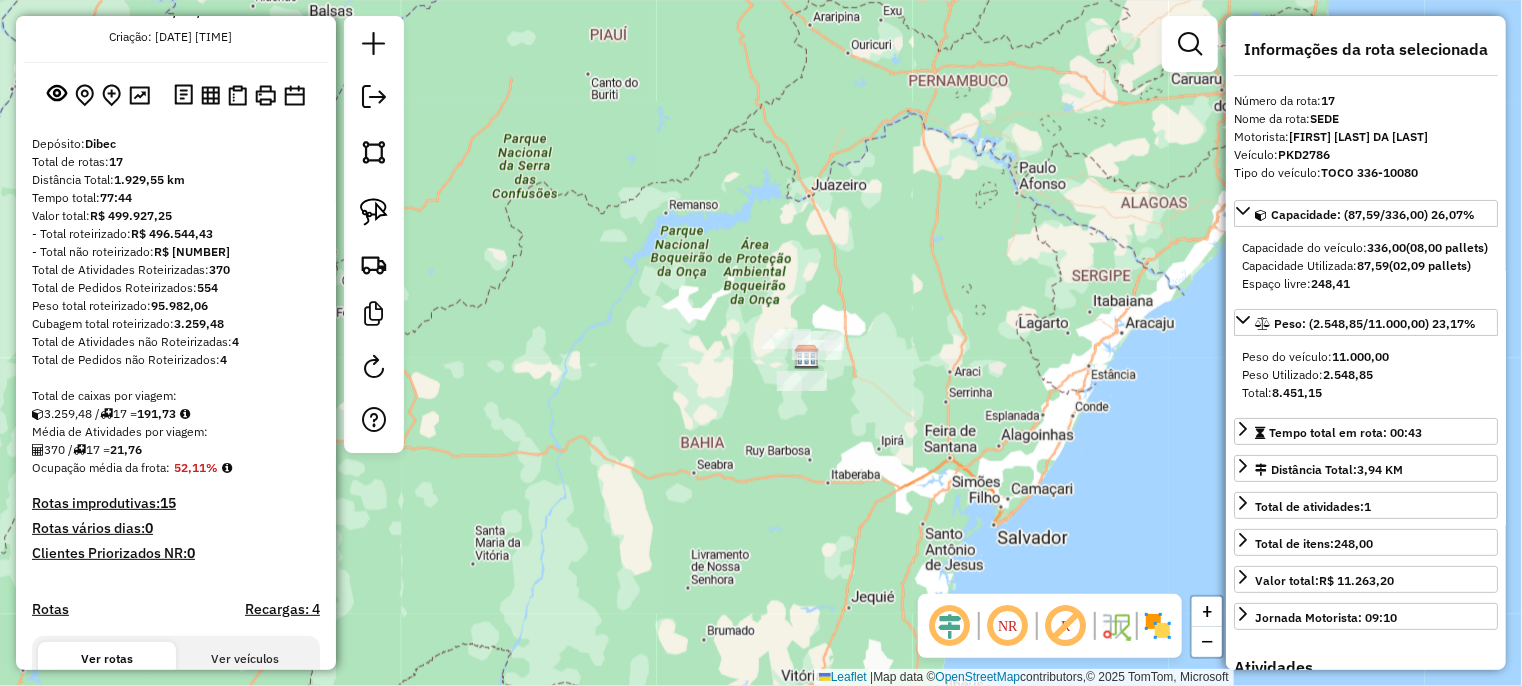 scroll, scrollTop: 0, scrollLeft: 0, axis: both 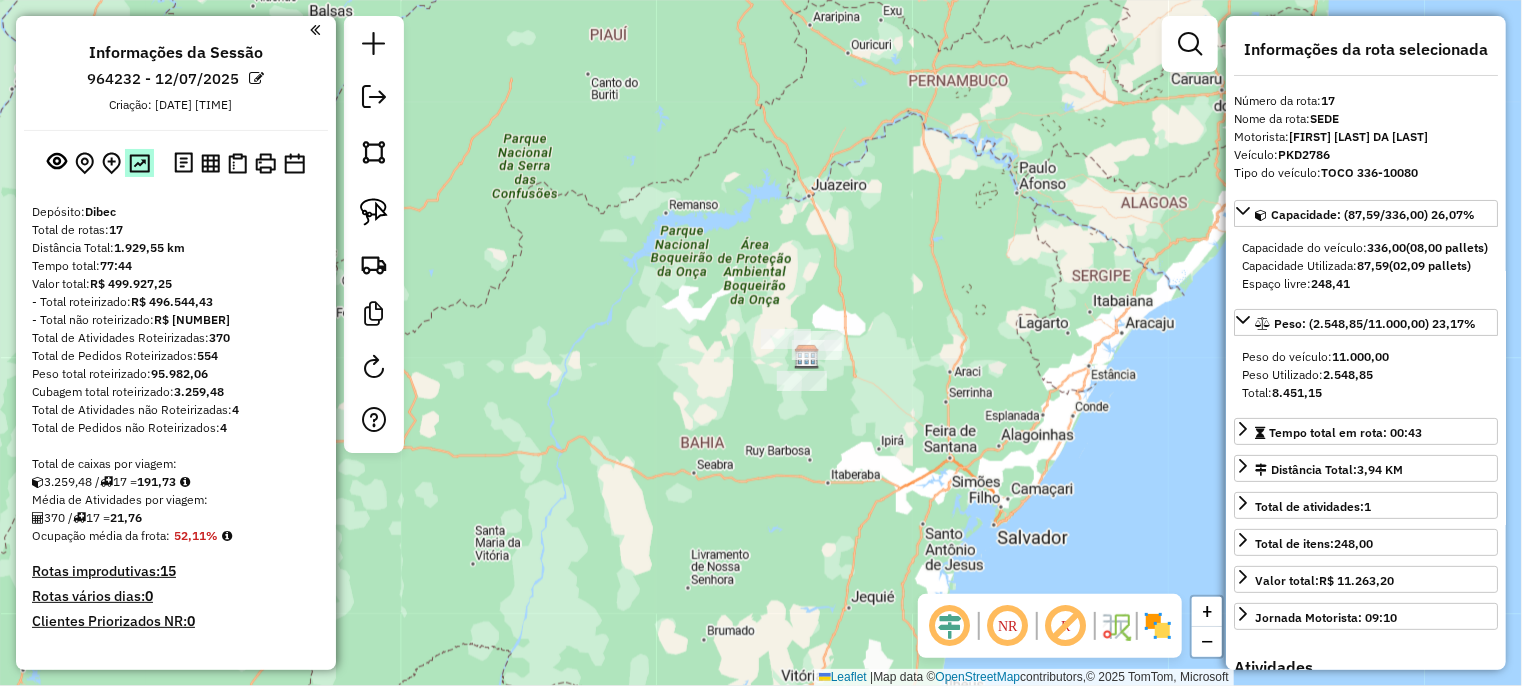 click at bounding box center [139, 163] 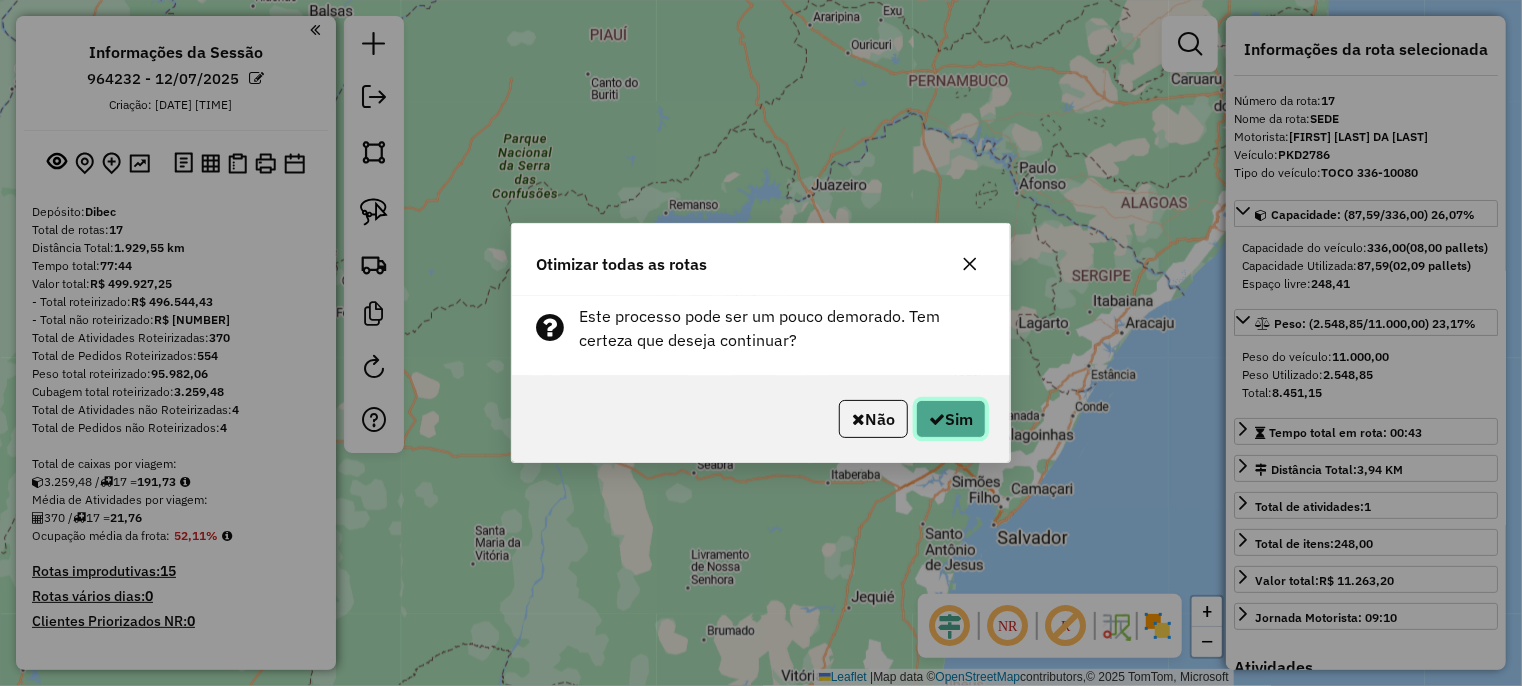 click on "Sim" 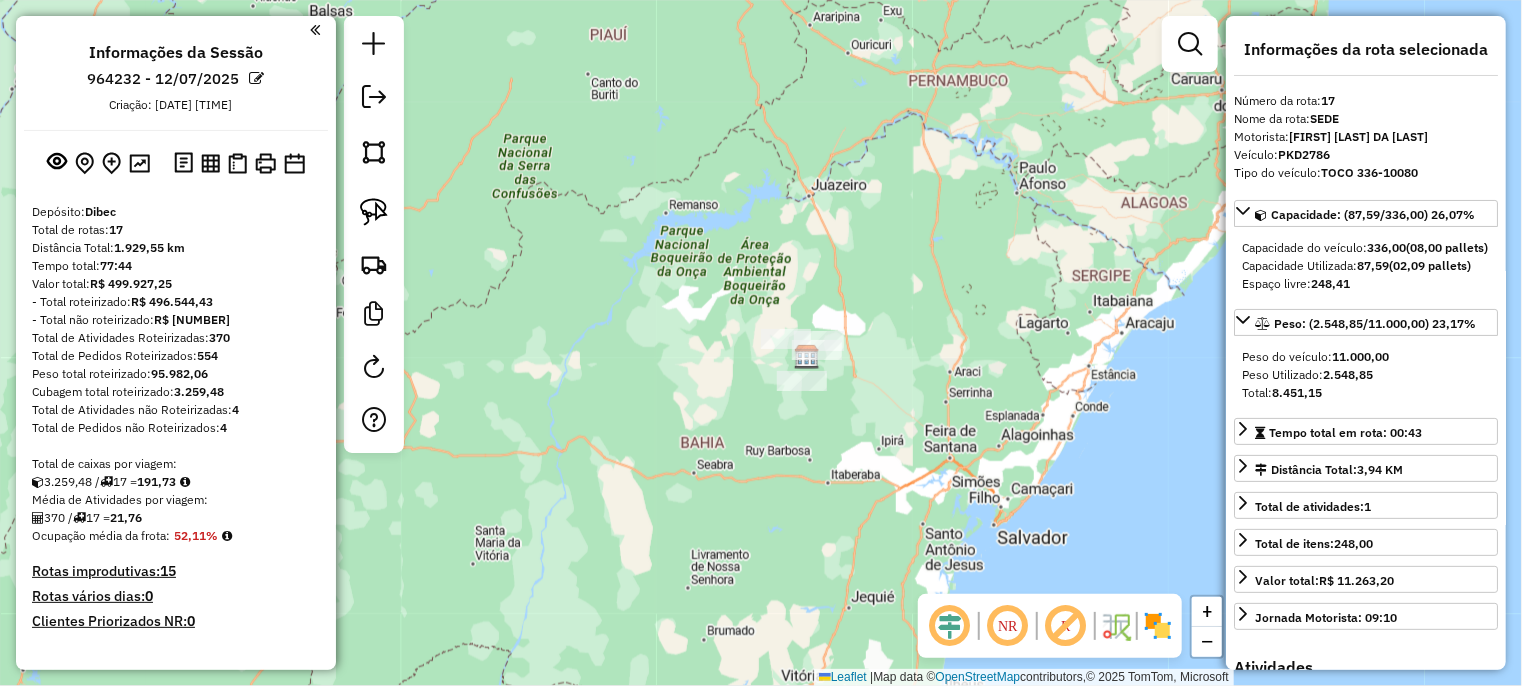 scroll, scrollTop: 968, scrollLeft: 0, axis: vertical 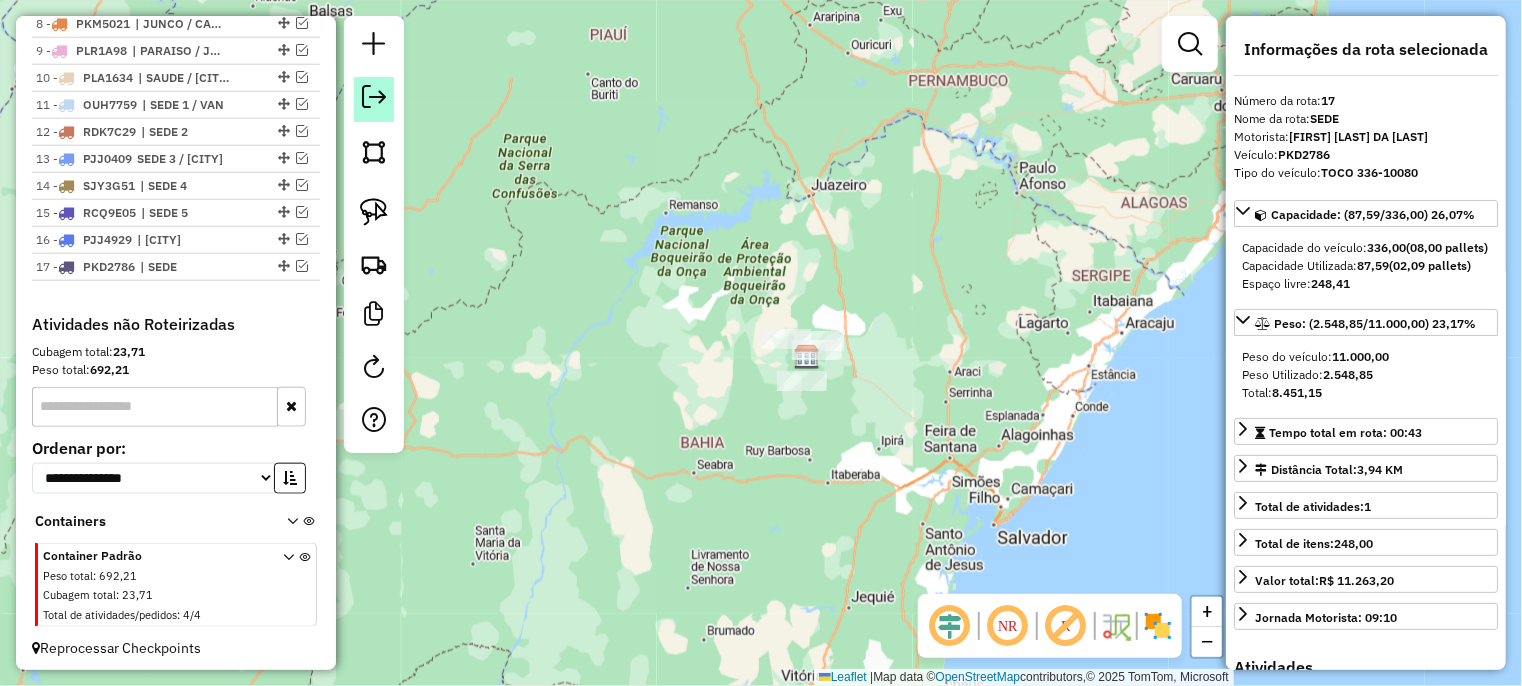 click 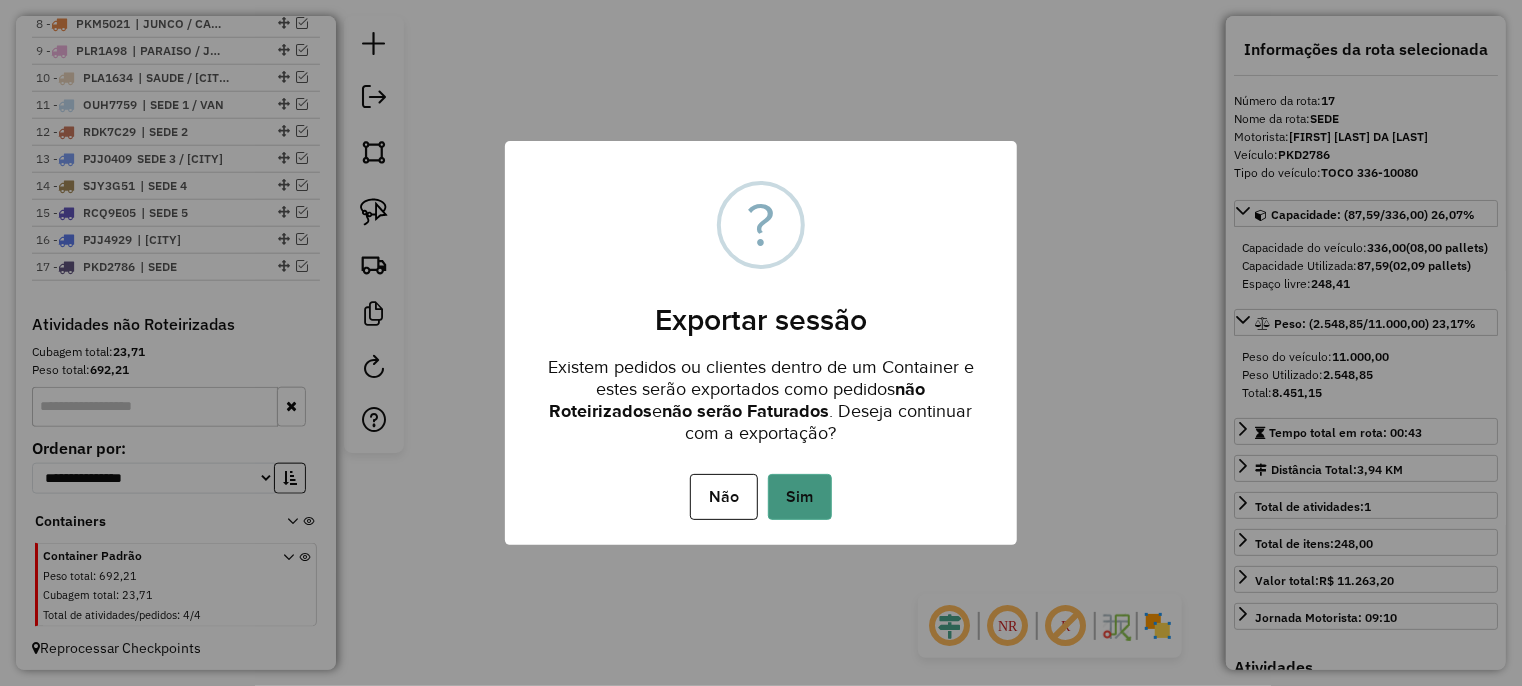 click on "Sim" at bounding box center (800, 497) 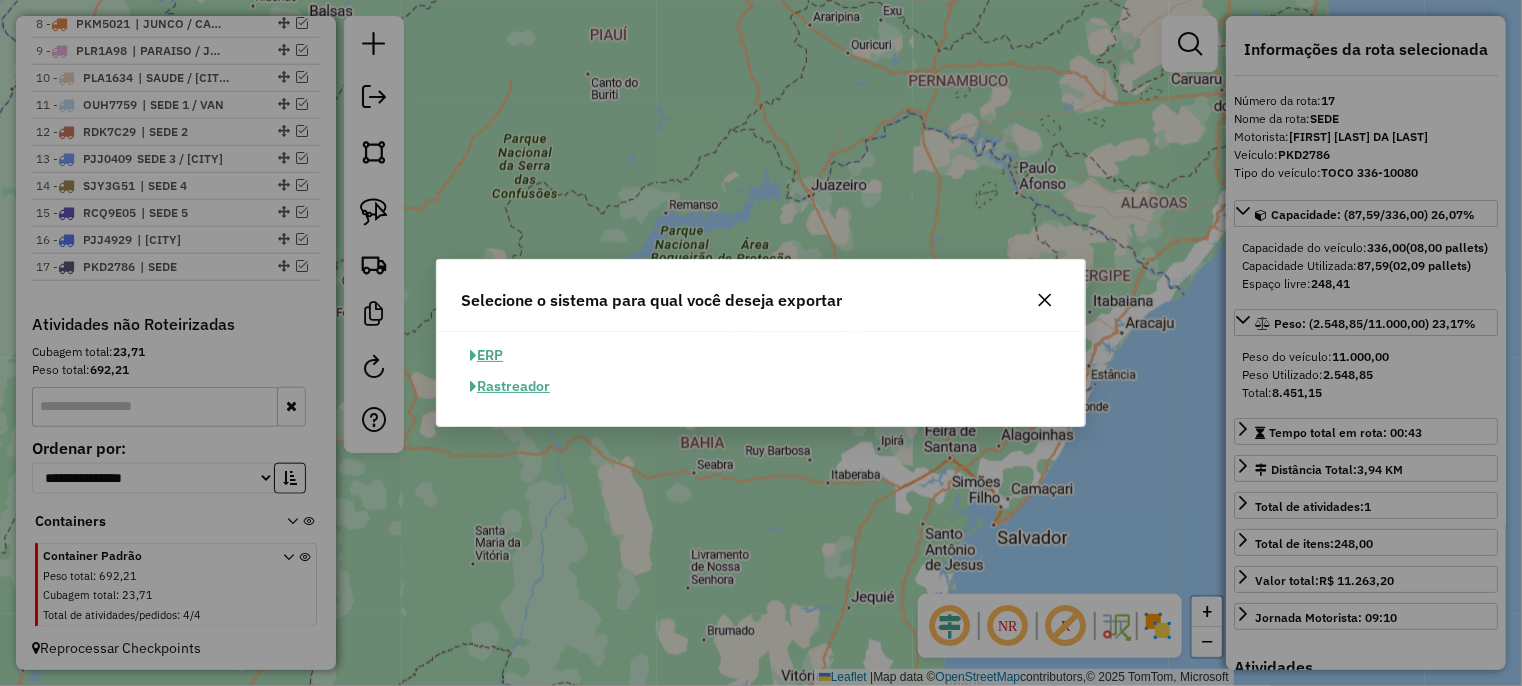 click on "ERP" 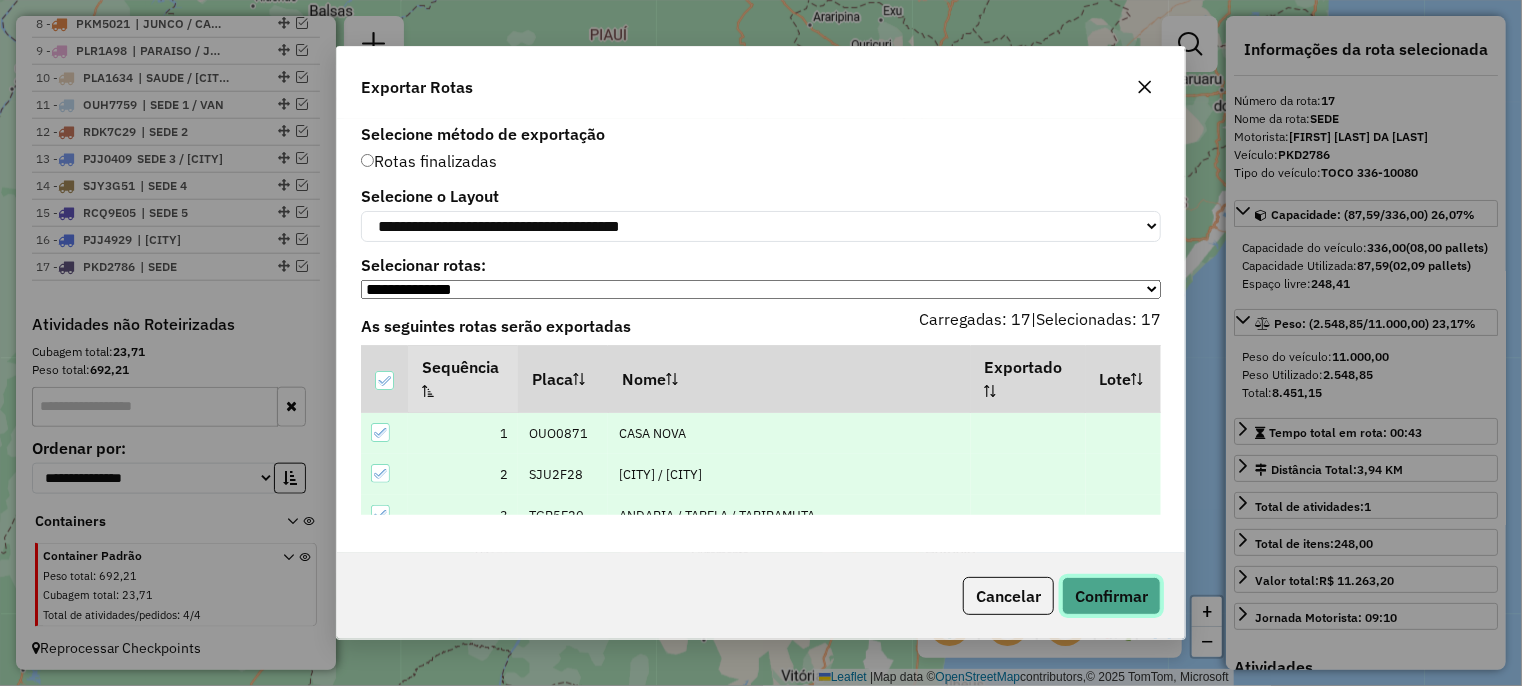 click on "Confirmar" 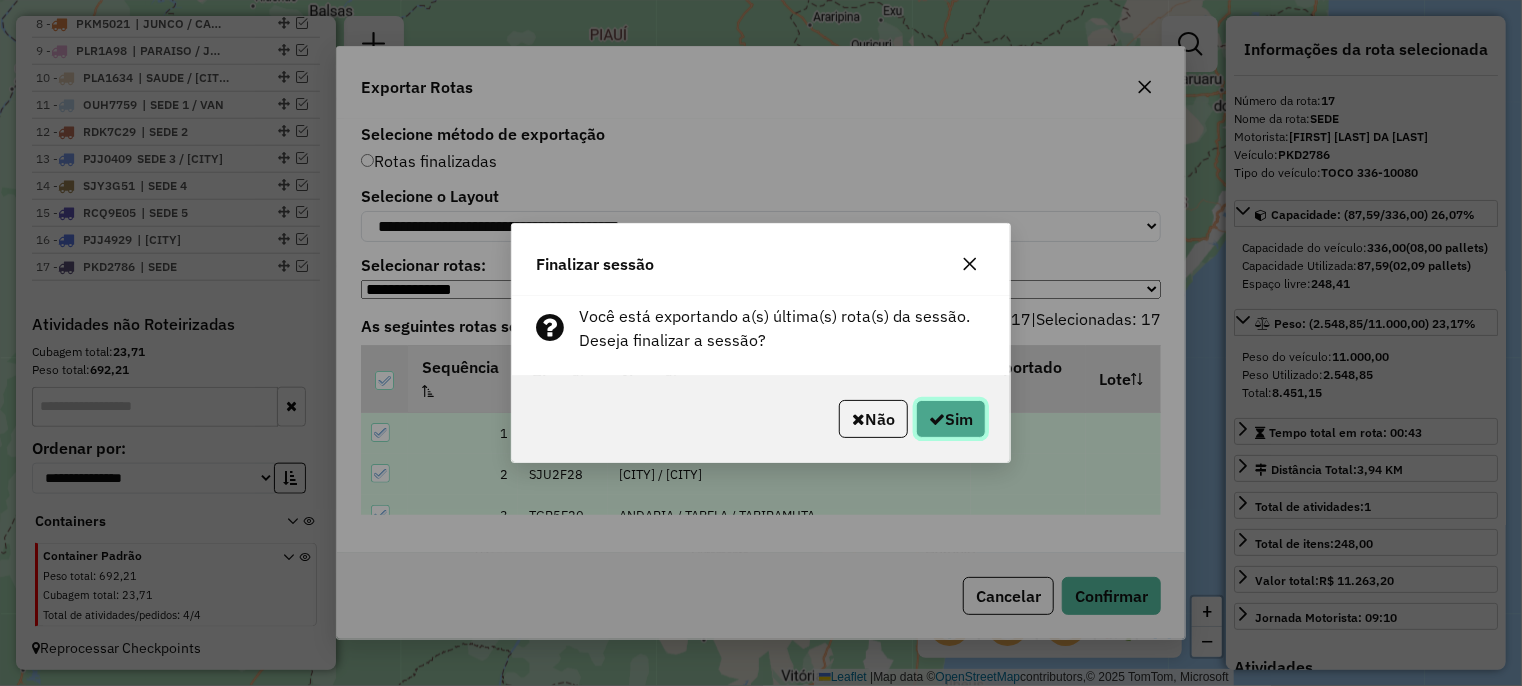 click on "Sim" 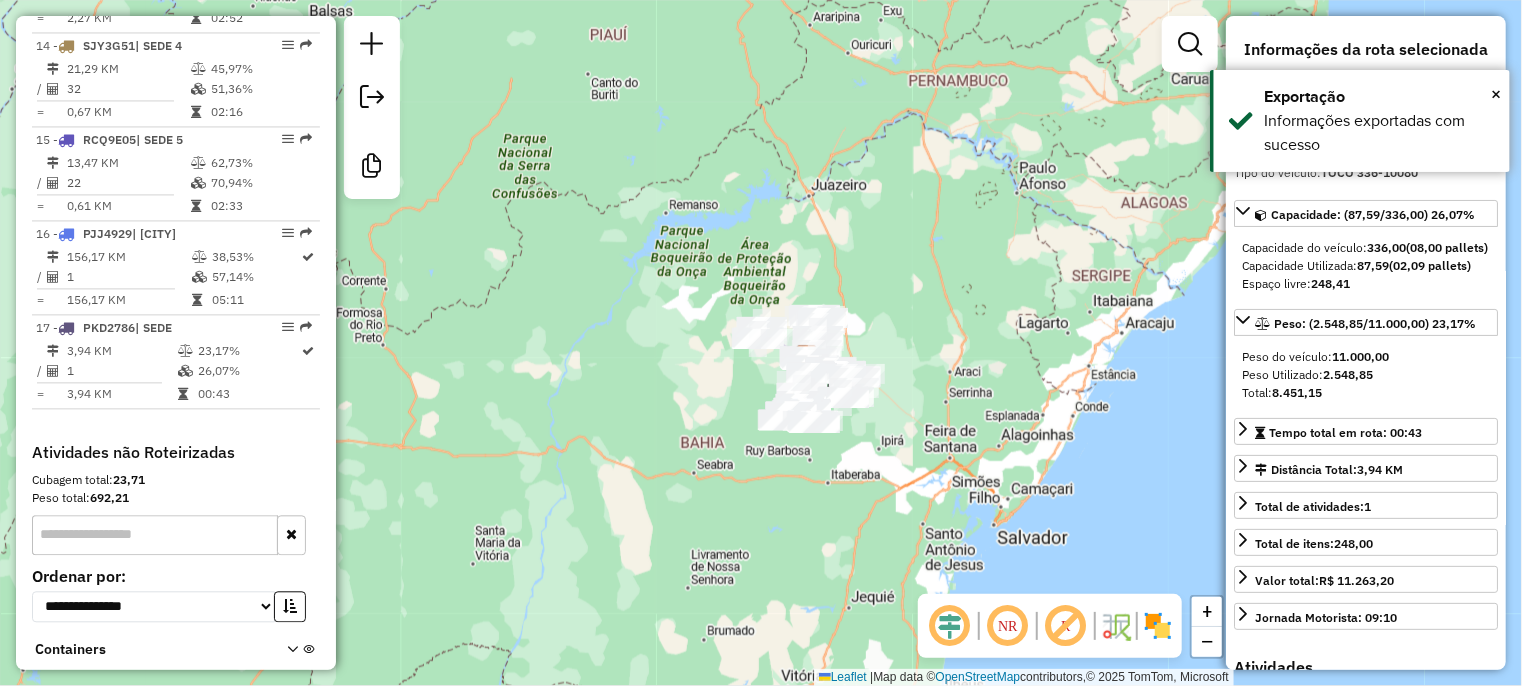 scroll, scrollTop: 2184, scrollLeft: 0, axis: vertical 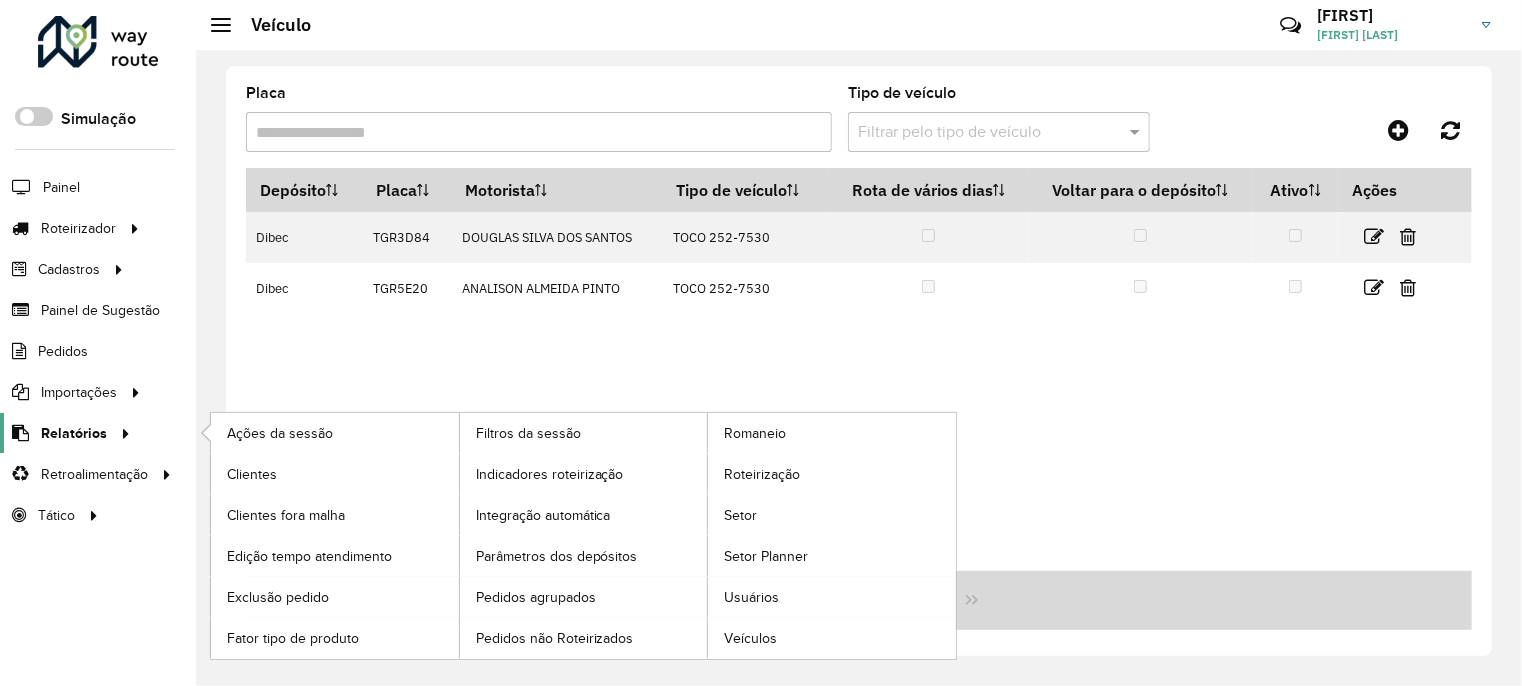 click on "Relatórios" 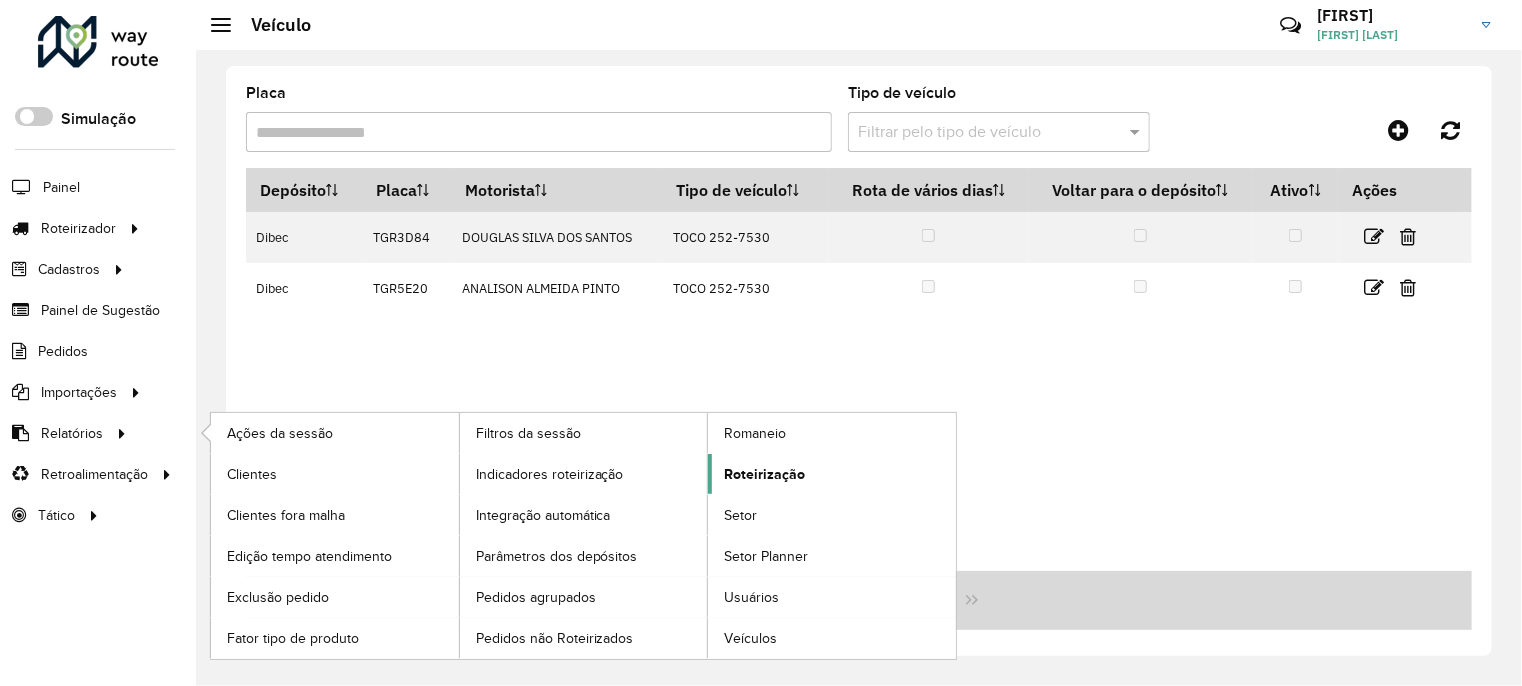 click on "Roteirização" 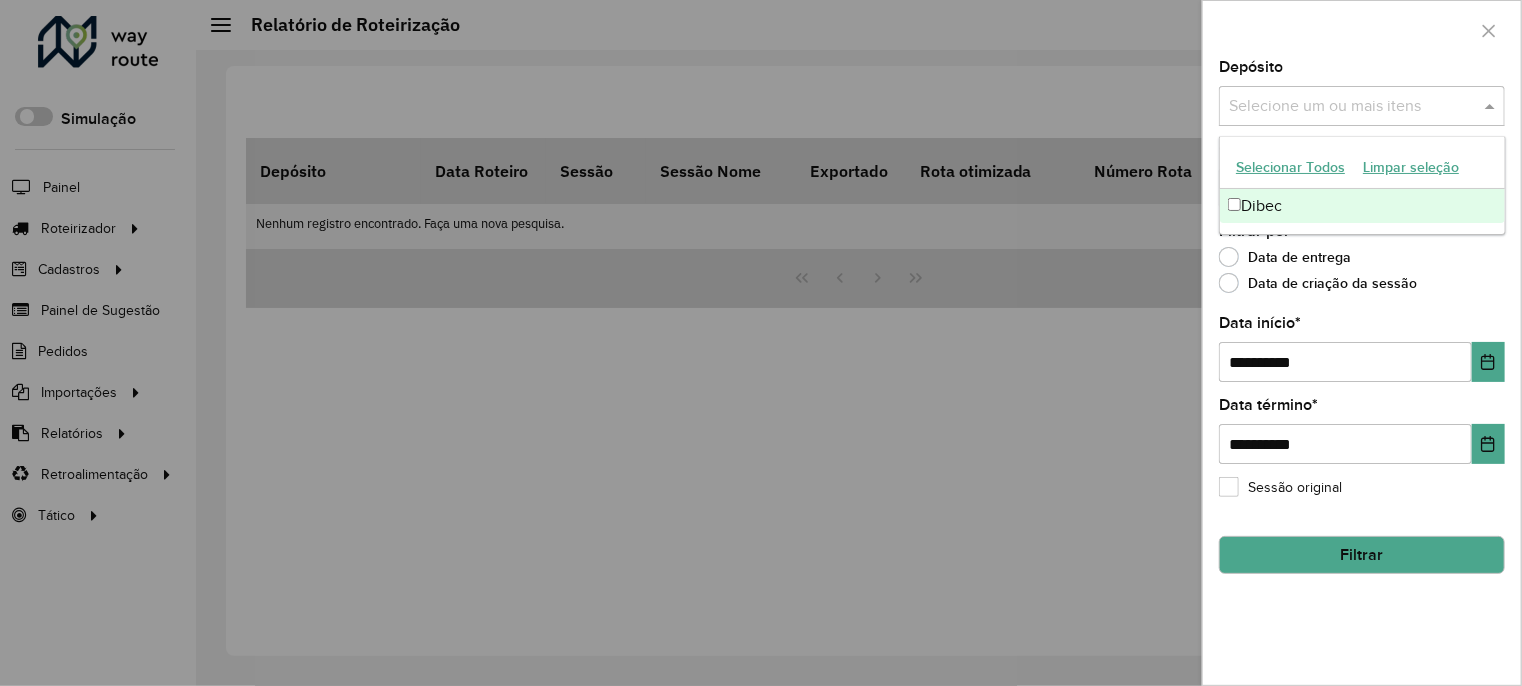 click at bounding box center [1352, 107] 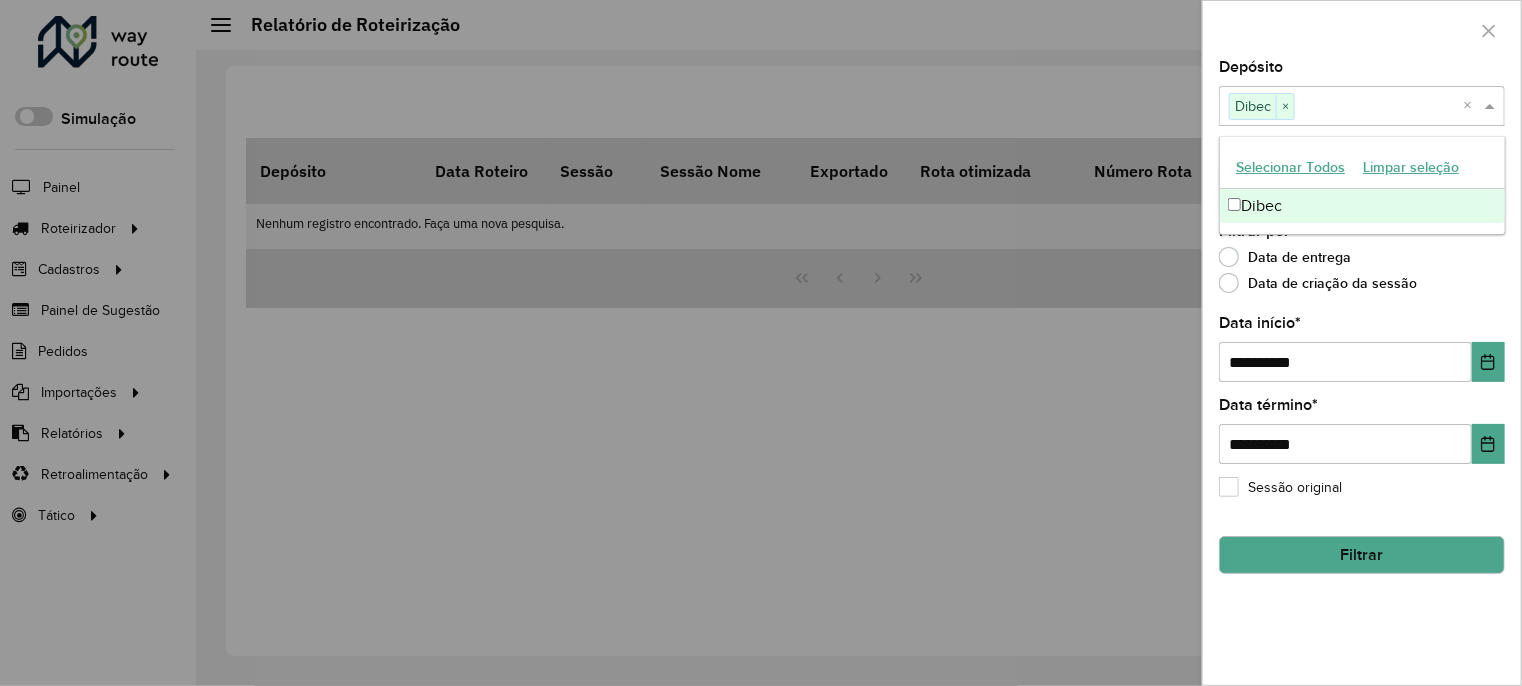 click on "Data de entrega" 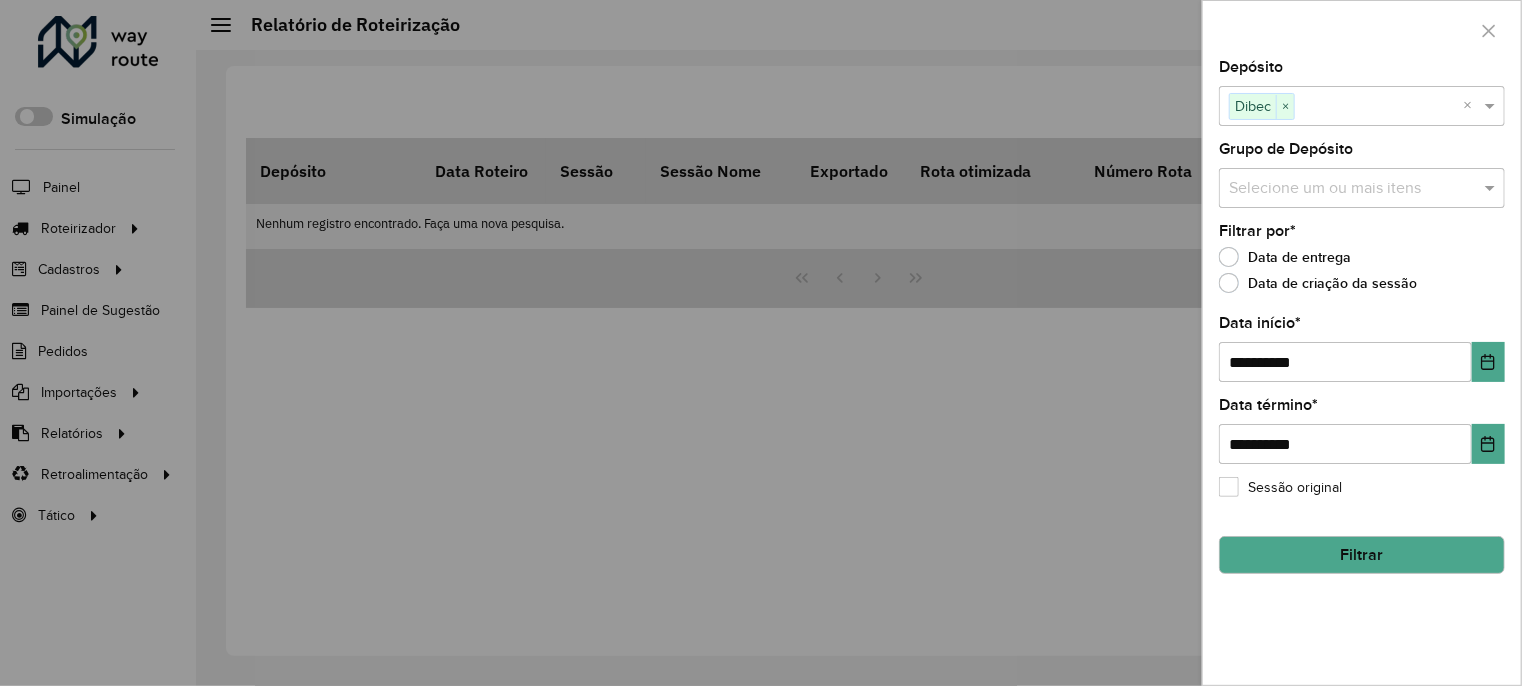 click at bounding box center (1352, 189) 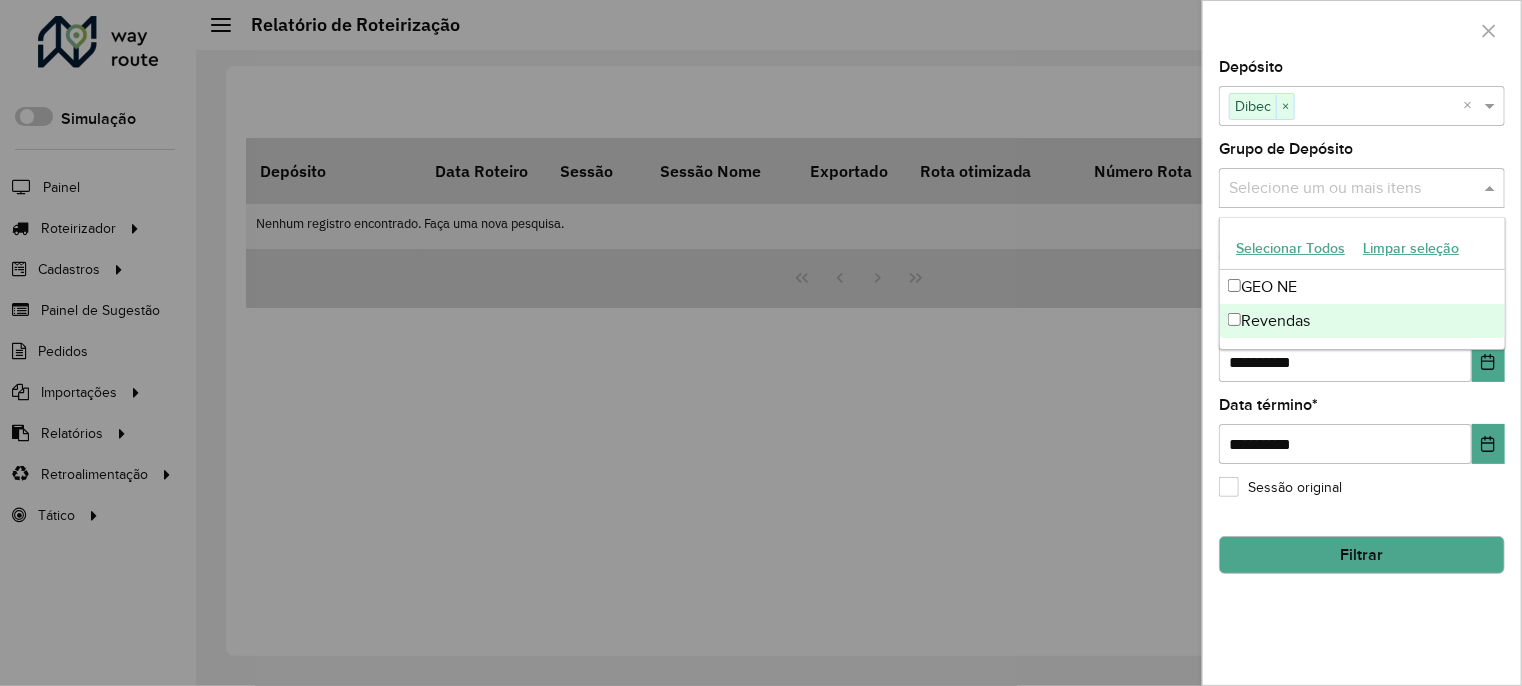 click on "Revendas" at bounding box center (1362, 321) 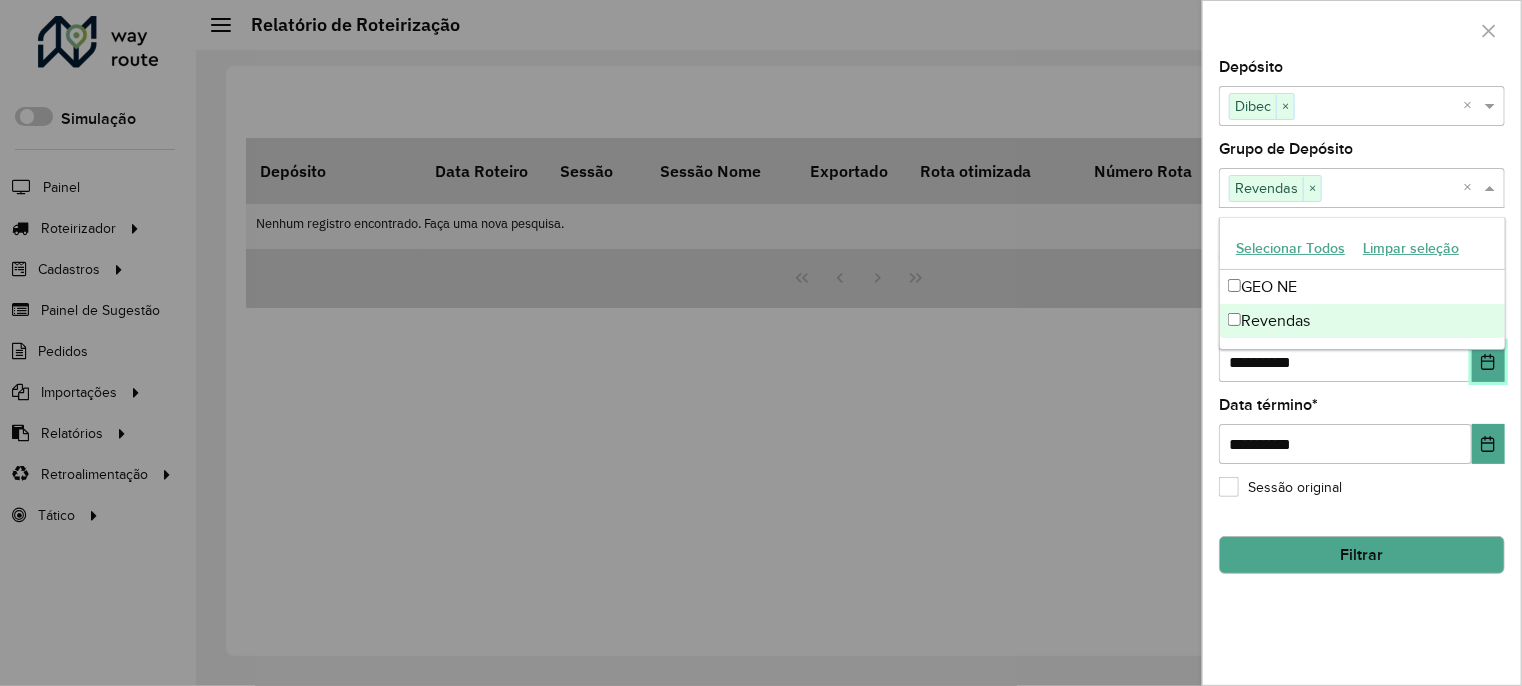 click 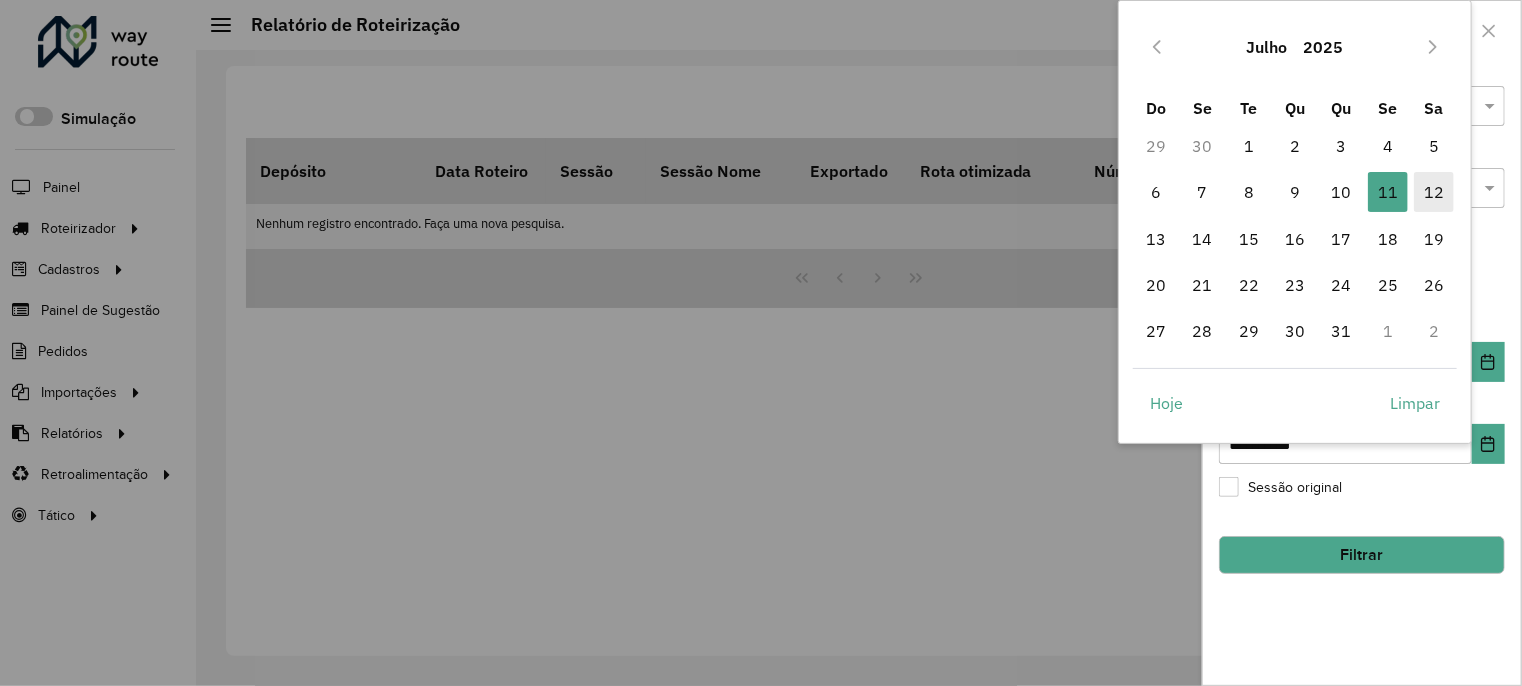 click on "12" at bounding box center (1434, 192) 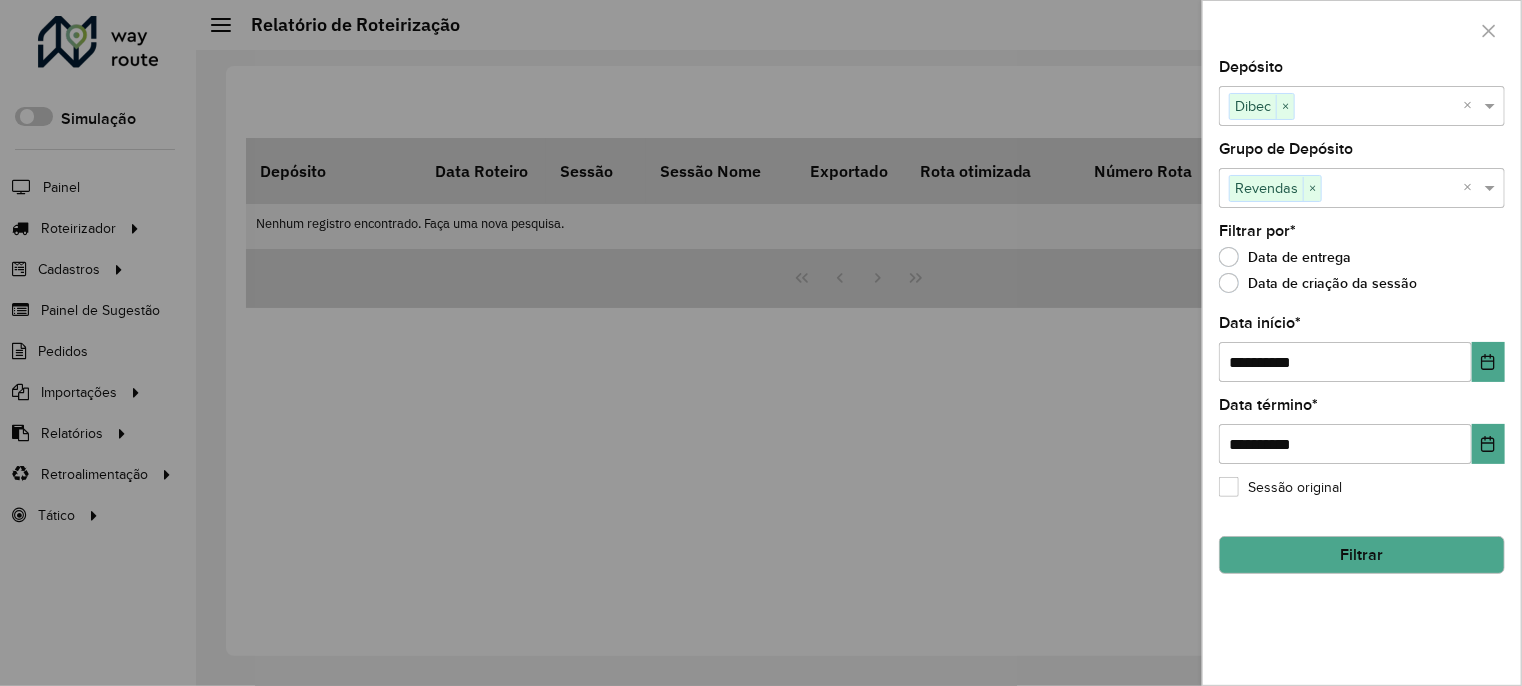 click on "Filtrar" 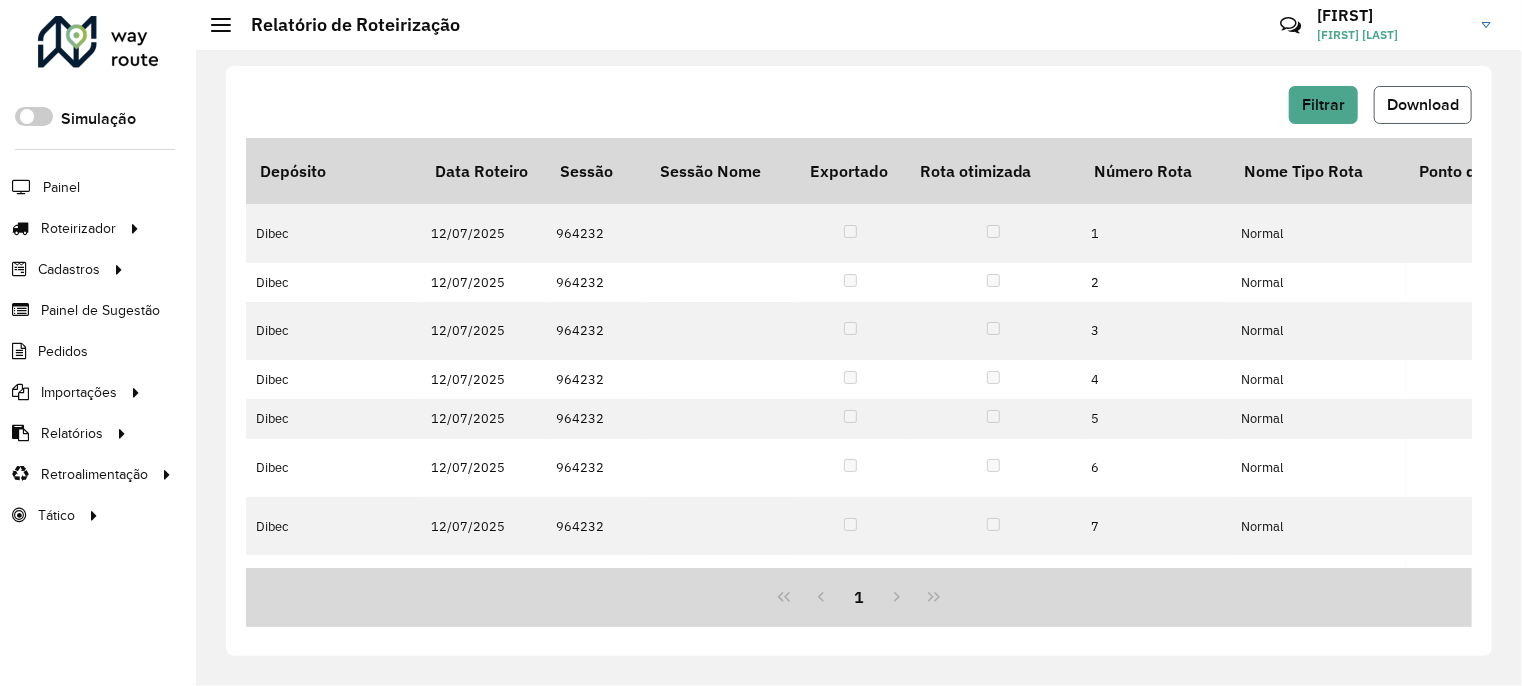 click on "Download" 